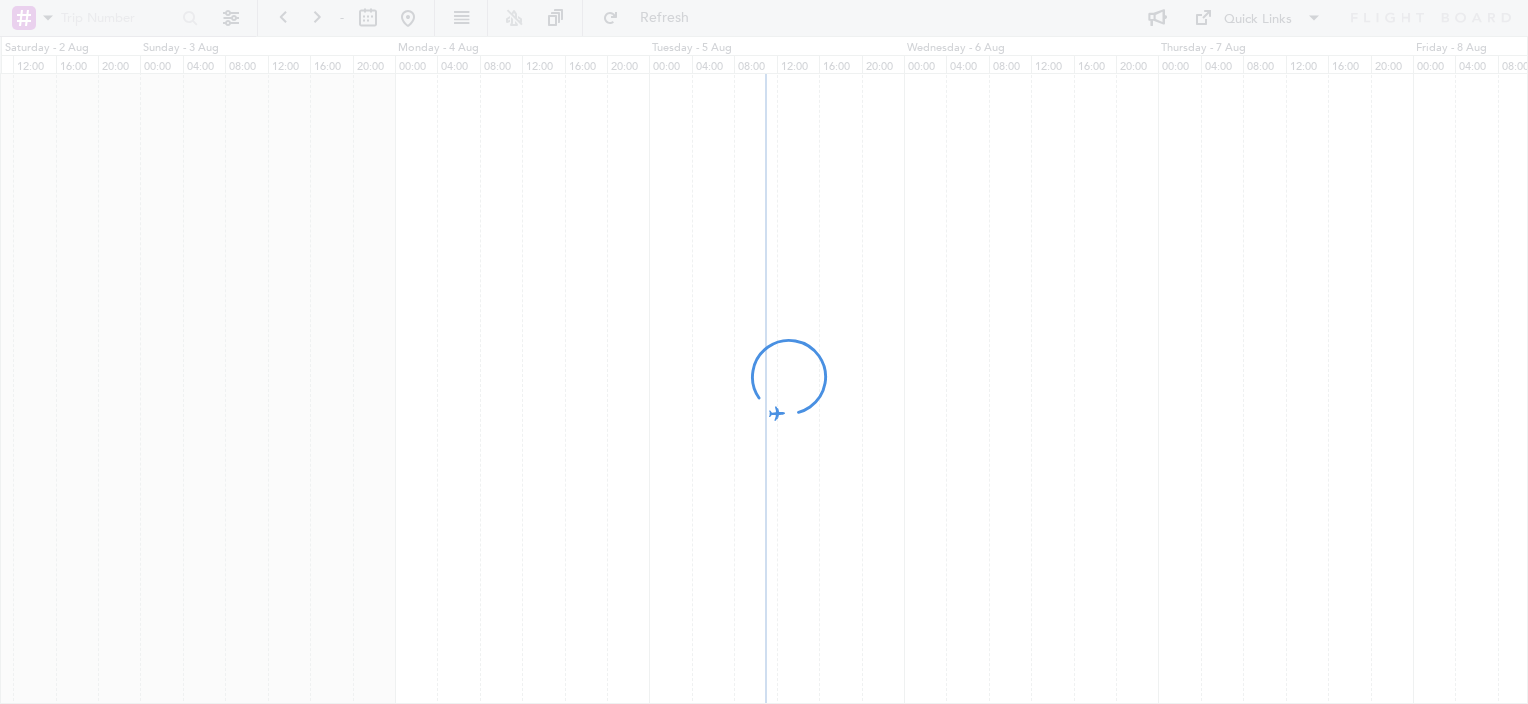 scroll, scrollTop: 0, scrollLeft: 0, axis: both 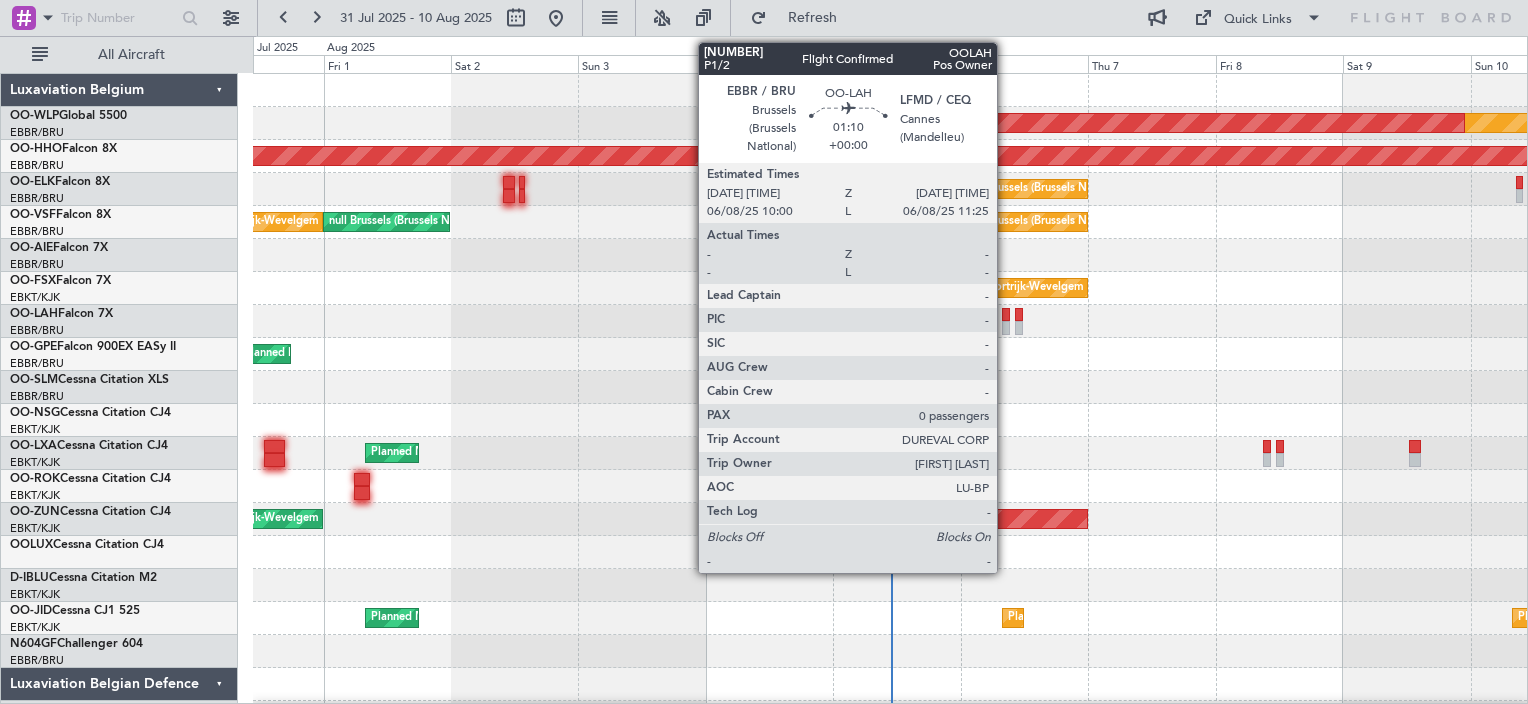 click 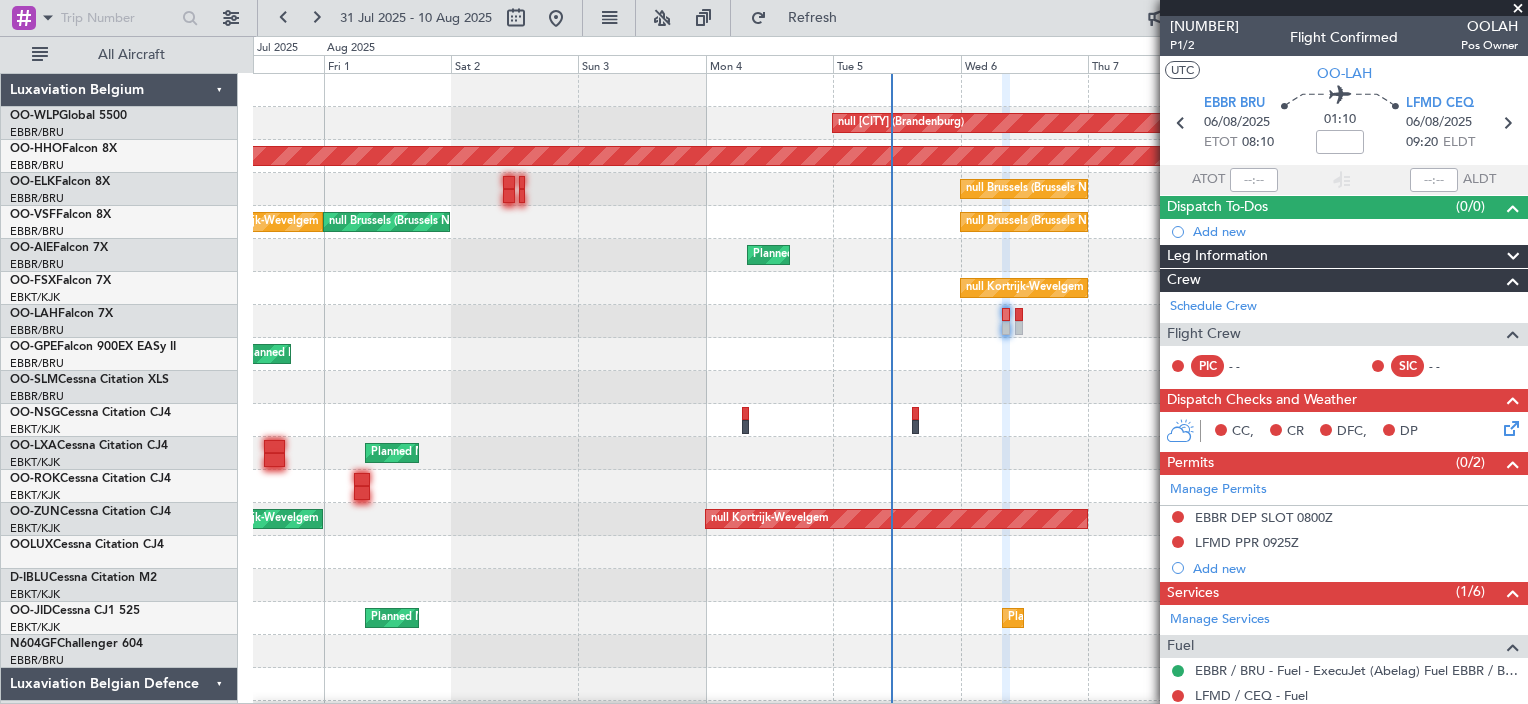 click 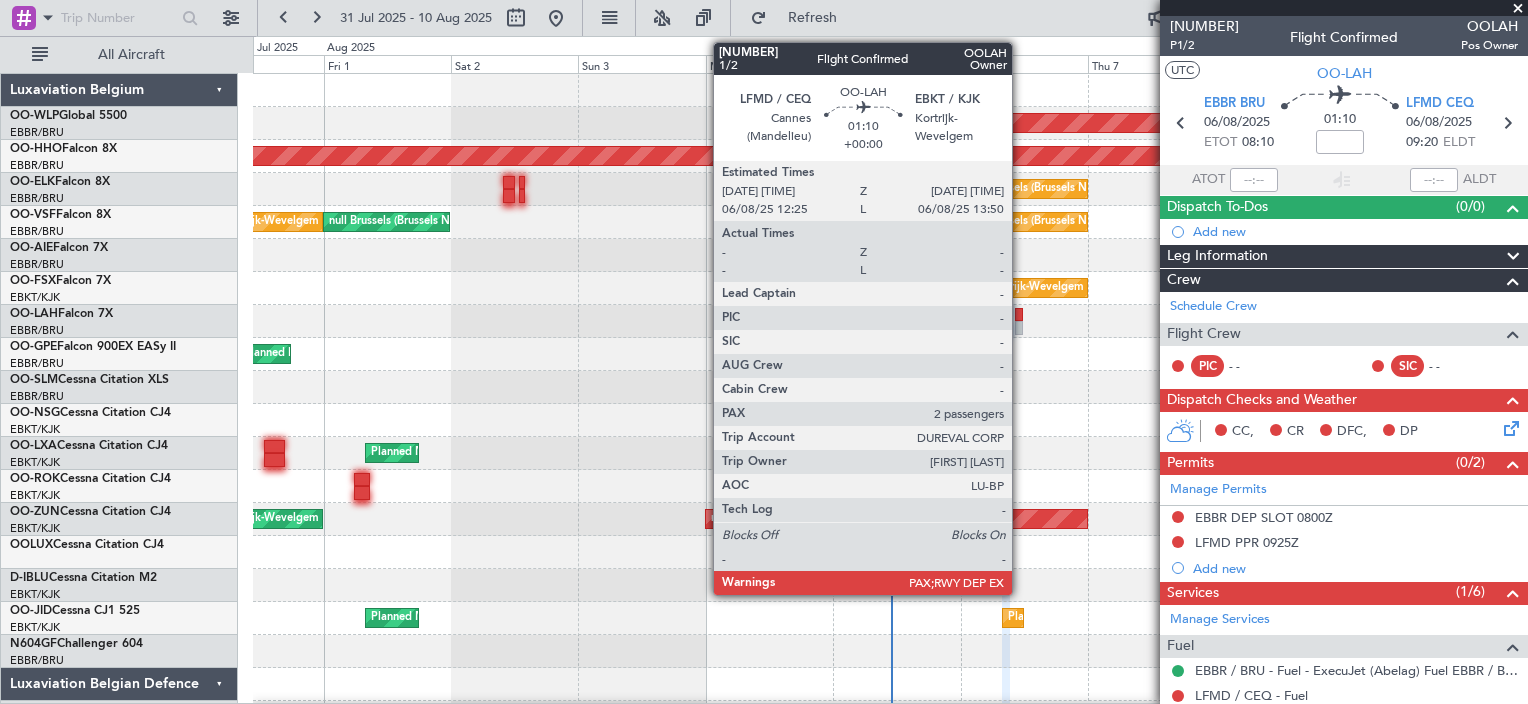 click 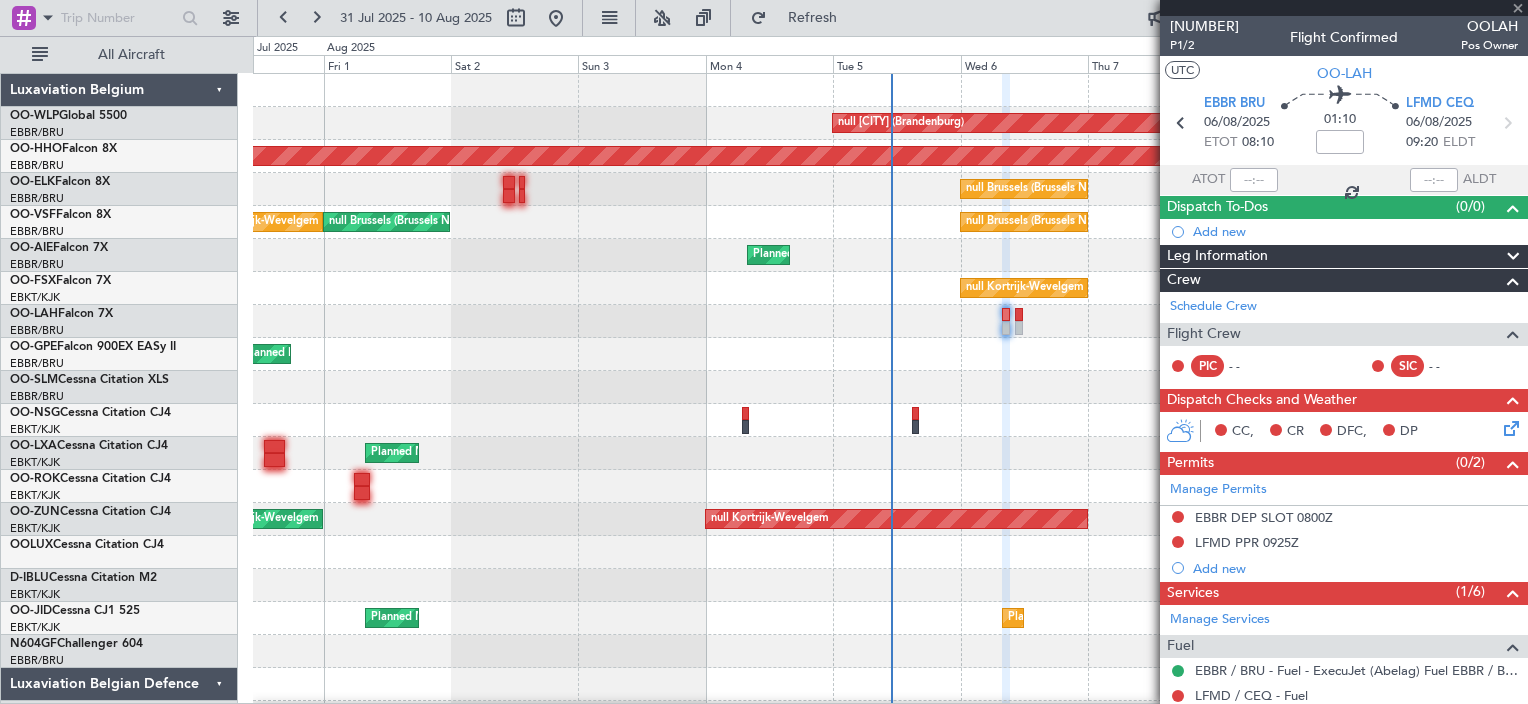 click 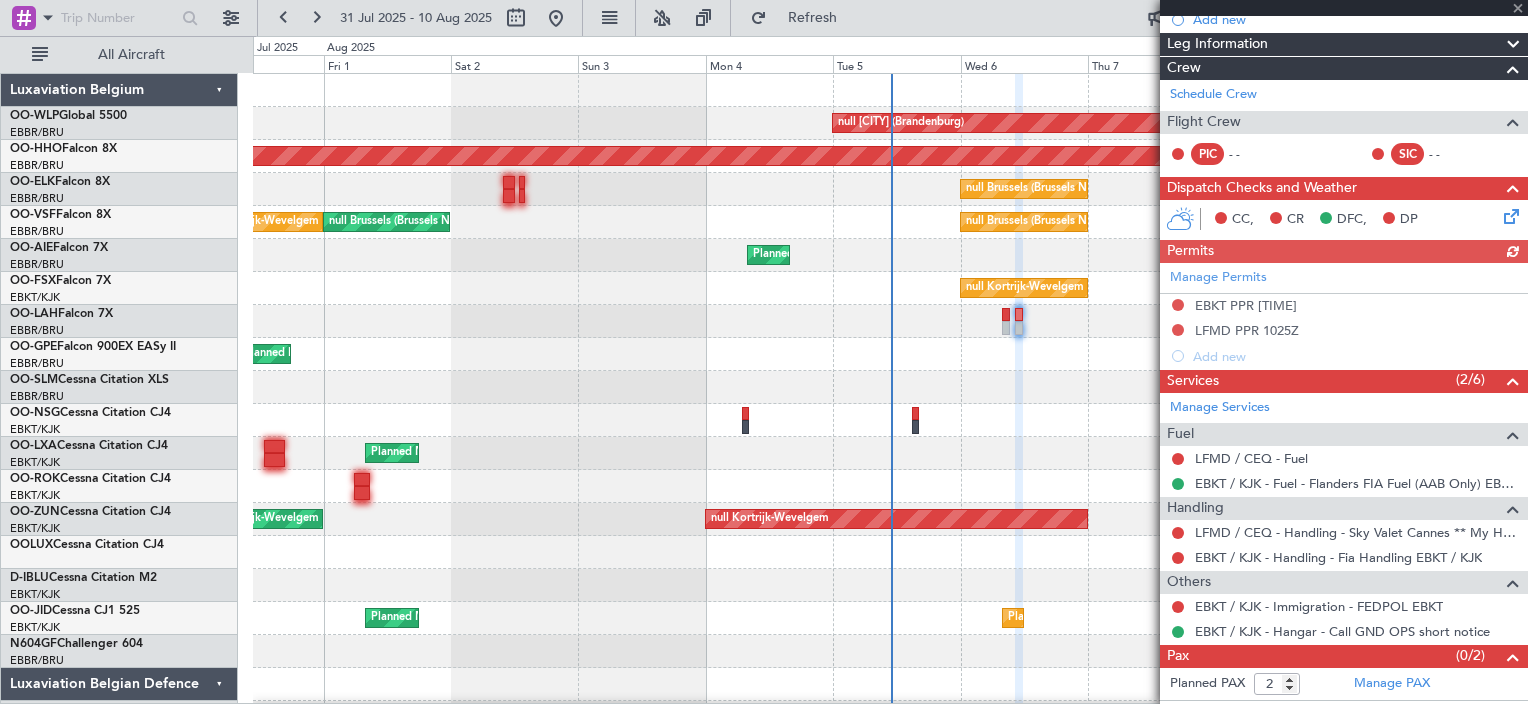 scroll, scrollTop: 256, scrollLeft: 0, axis: vertical 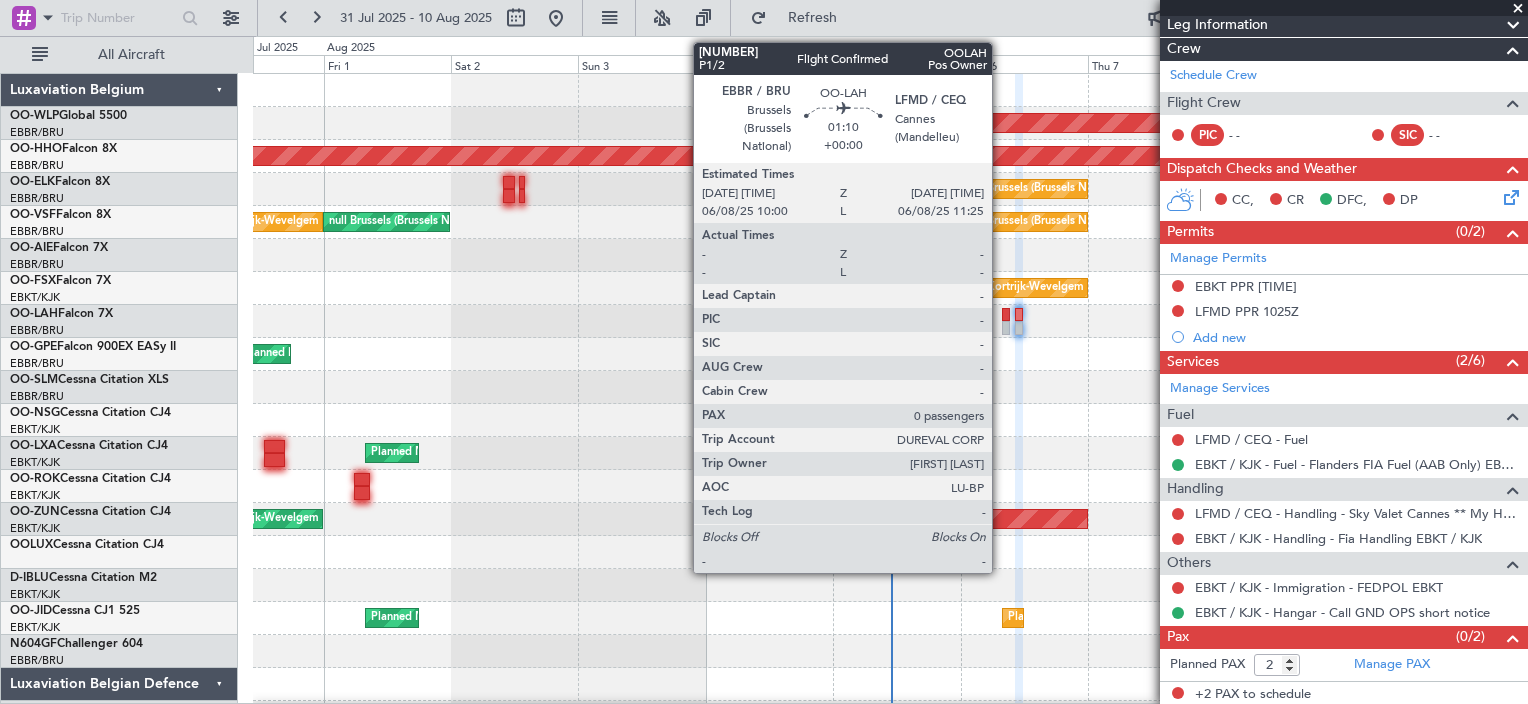 click 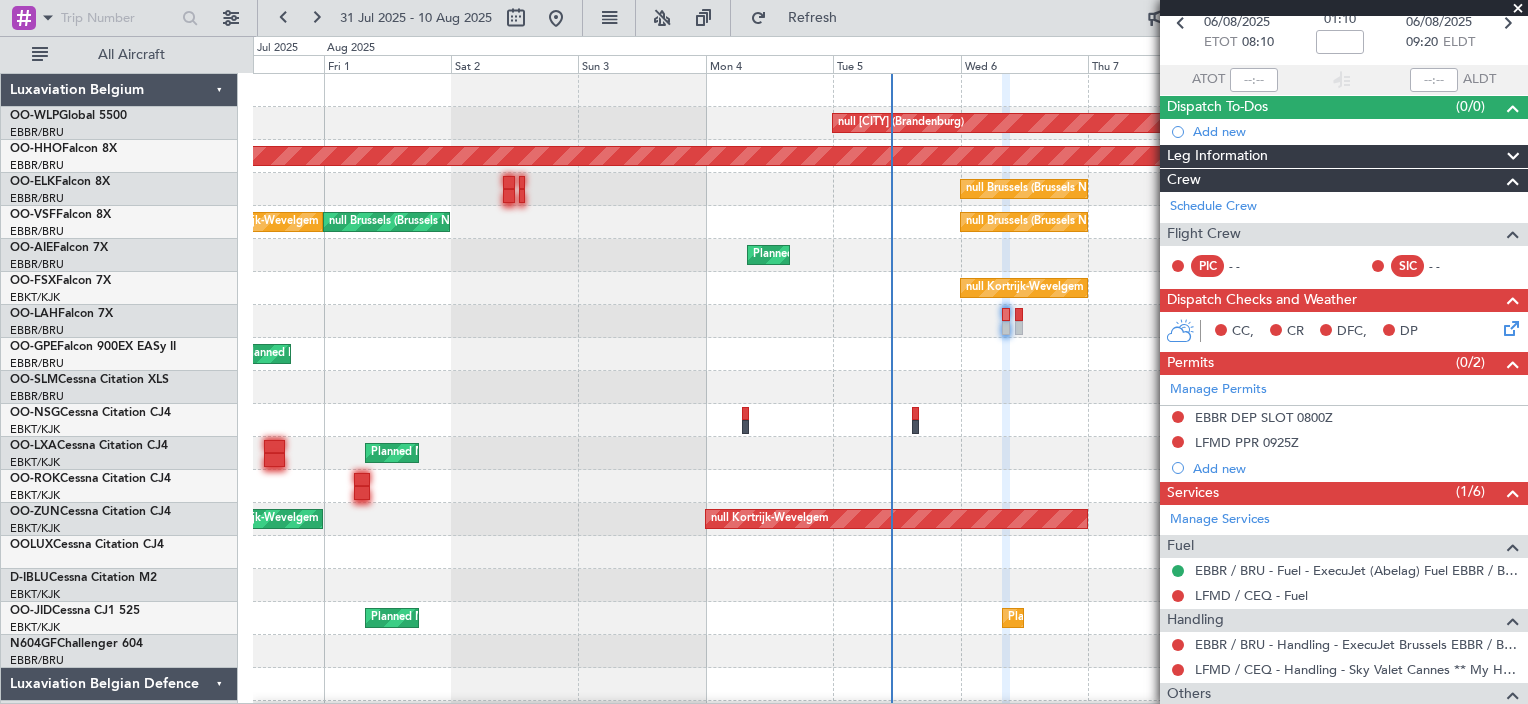 scroll, scrollTop: 200, scrollLeft: 0, axis: vertical 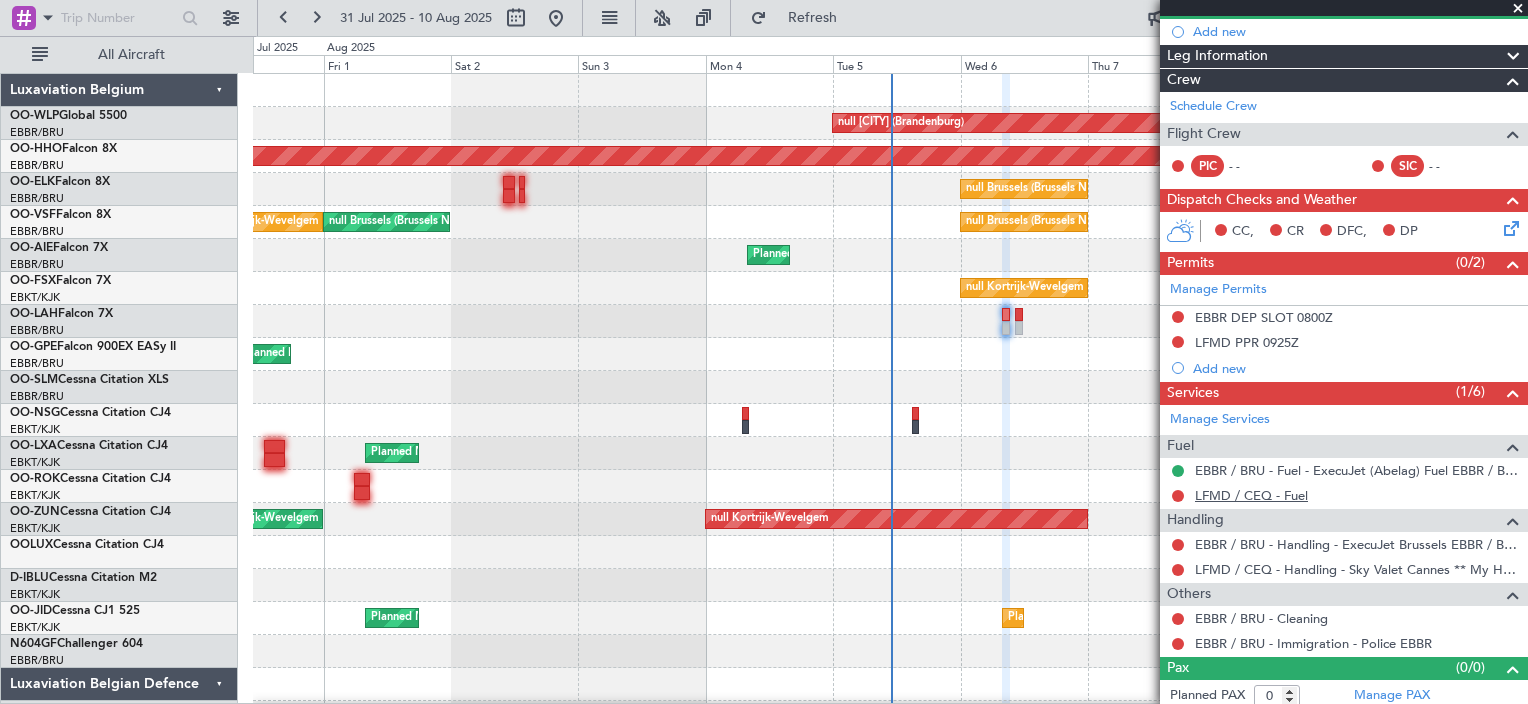 click on "LFMD / CEQ - Fuel" at bounding box center [1251, 495] 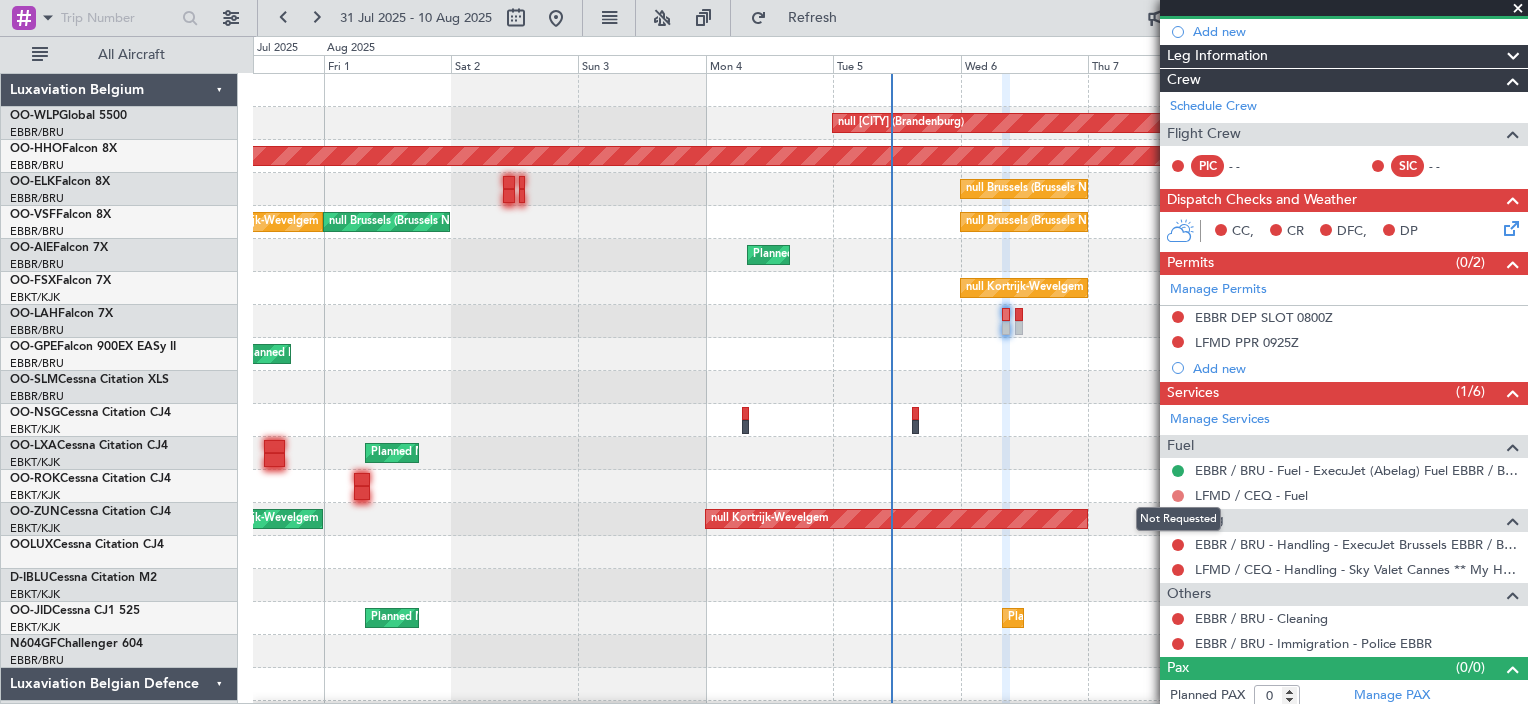 click at bounding box center (1178, 496) 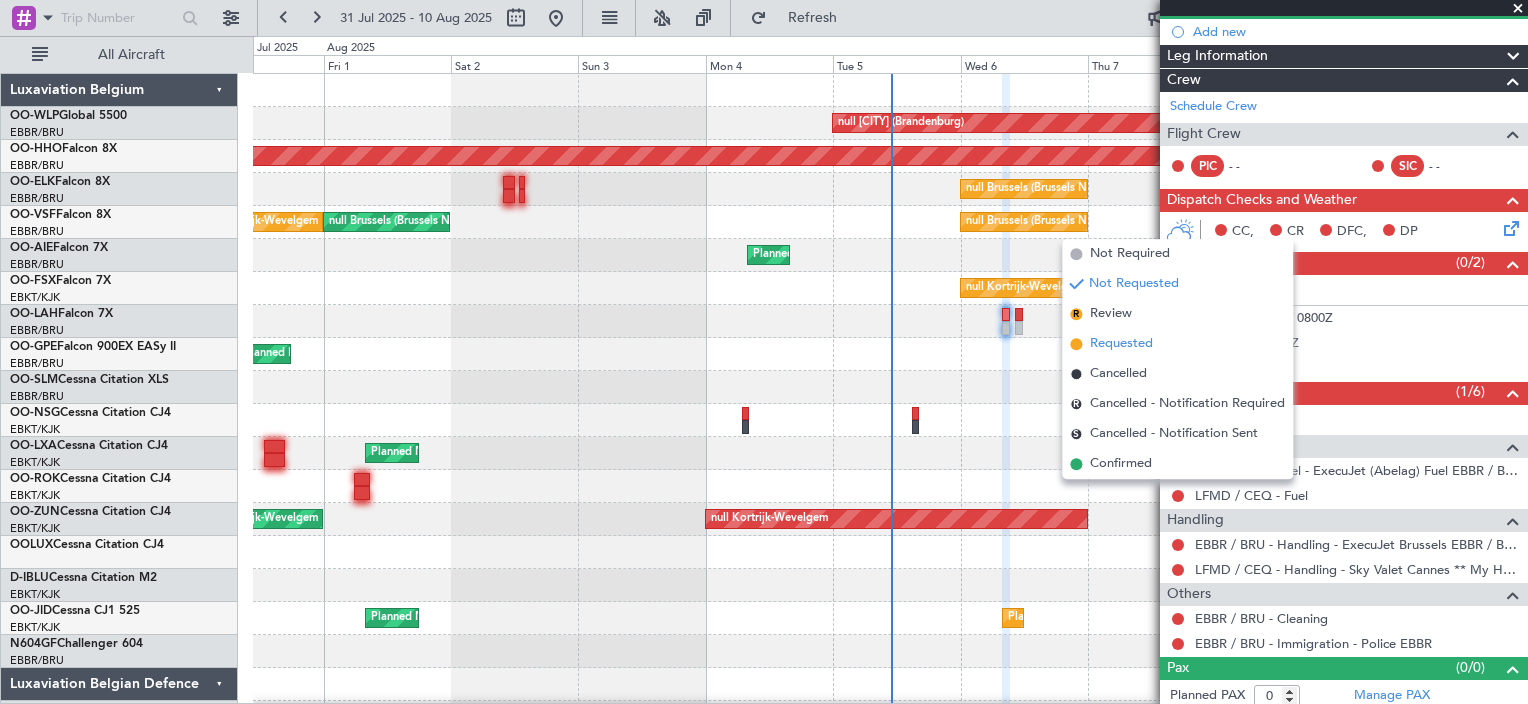 click on "Requested" at bounding box center [1121, 344] 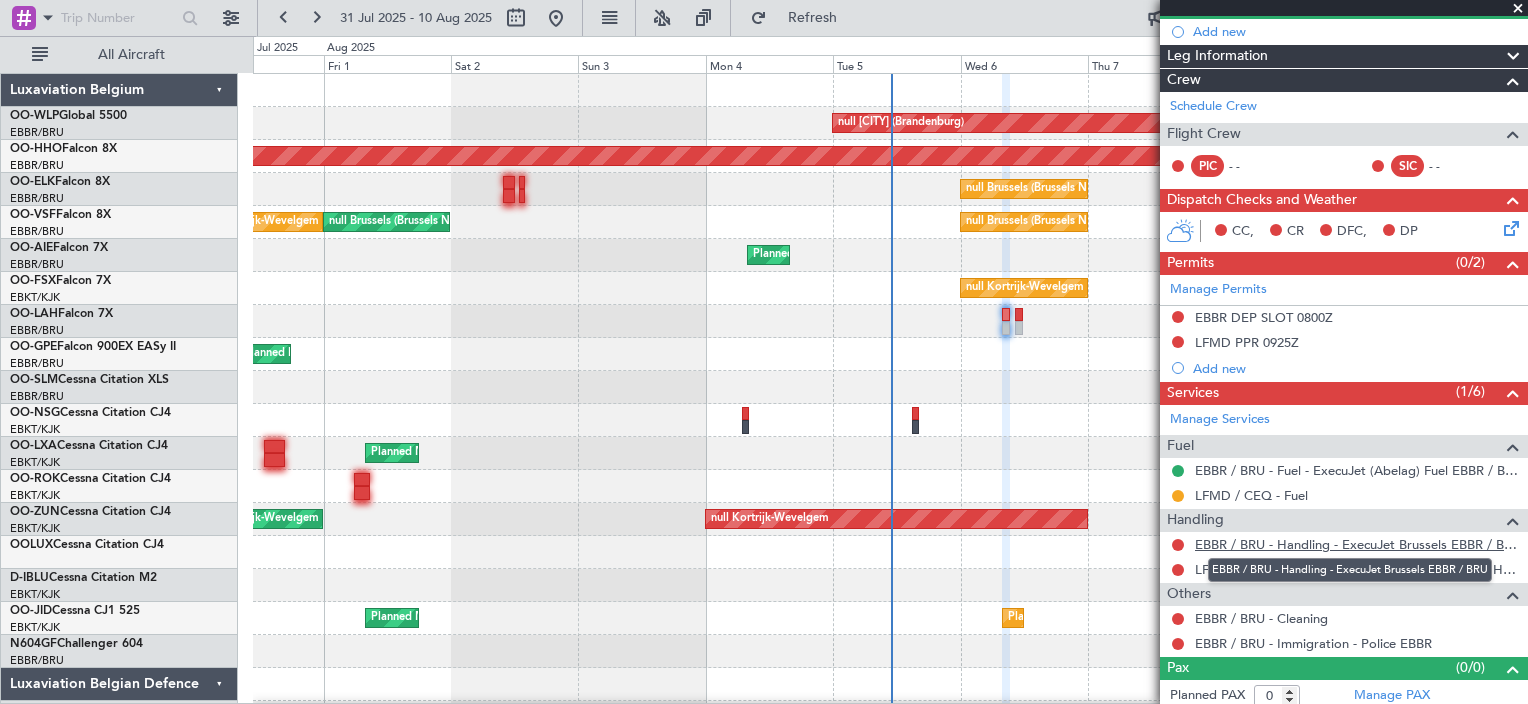 click on "EBBR / BRU - Handling - ExecuJet Brussels EBBR / BRU" at bounding box center (1356, 544) 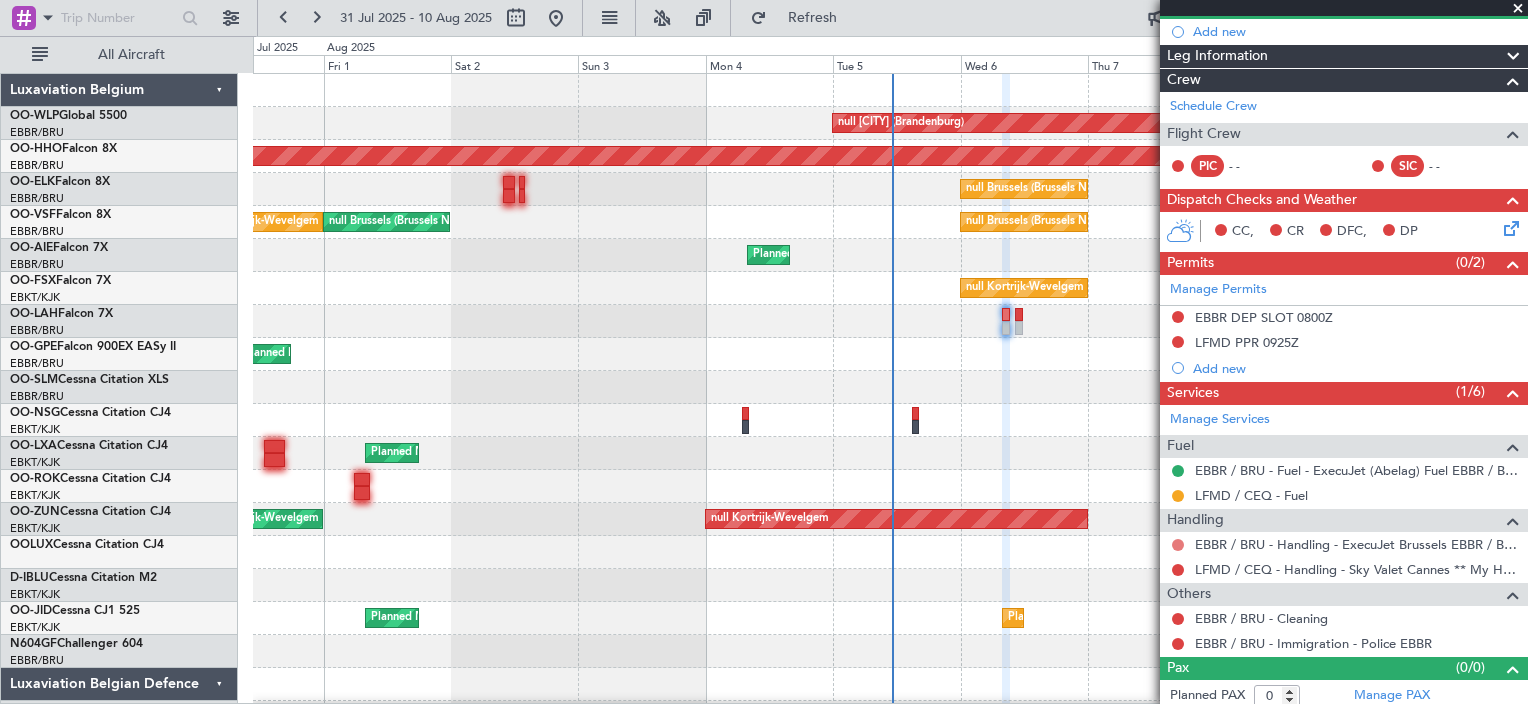 click at bounding box center (1178, 545) 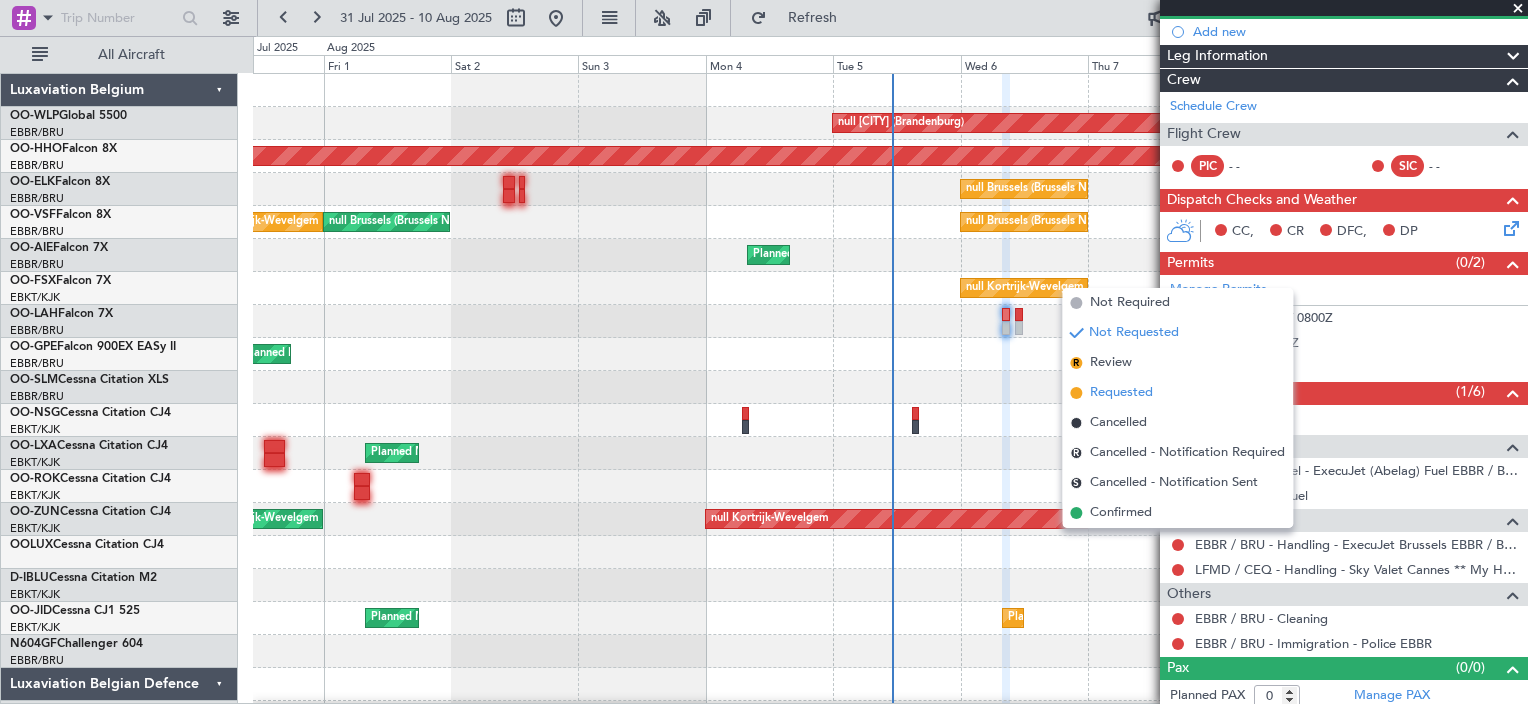 click on "Requested" at bounding box center [1121, 393] 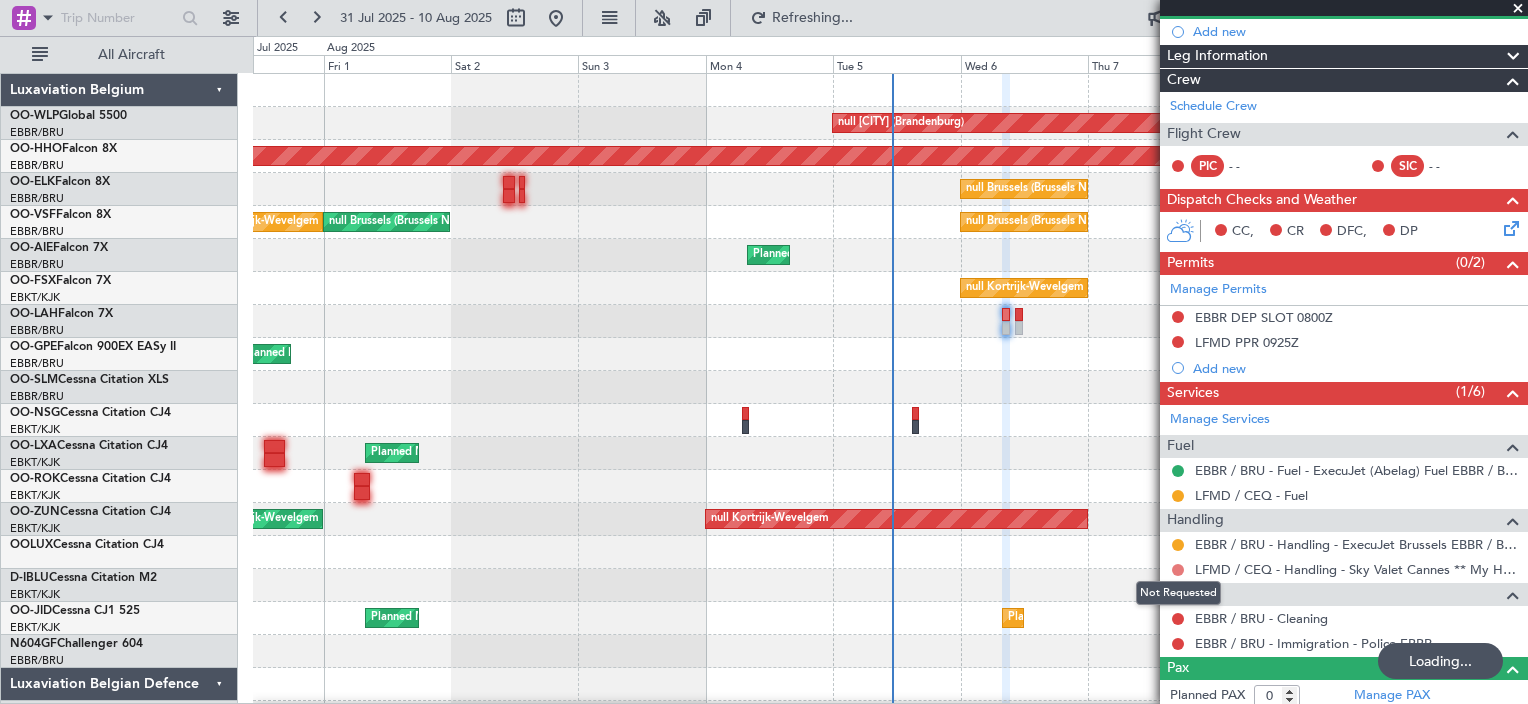 click at bounding box center (1178, 570) 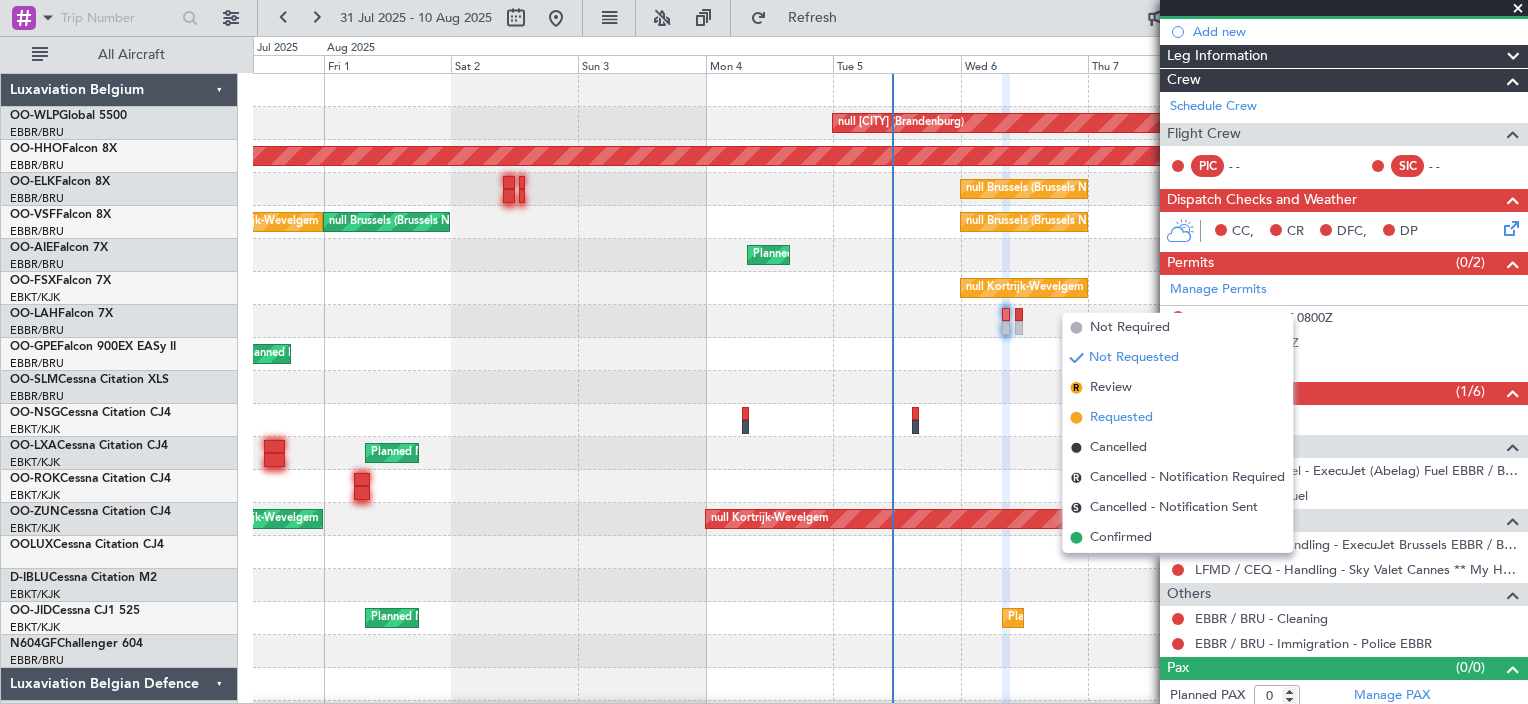 click on "Requested" at bounding box center (1121, 418) 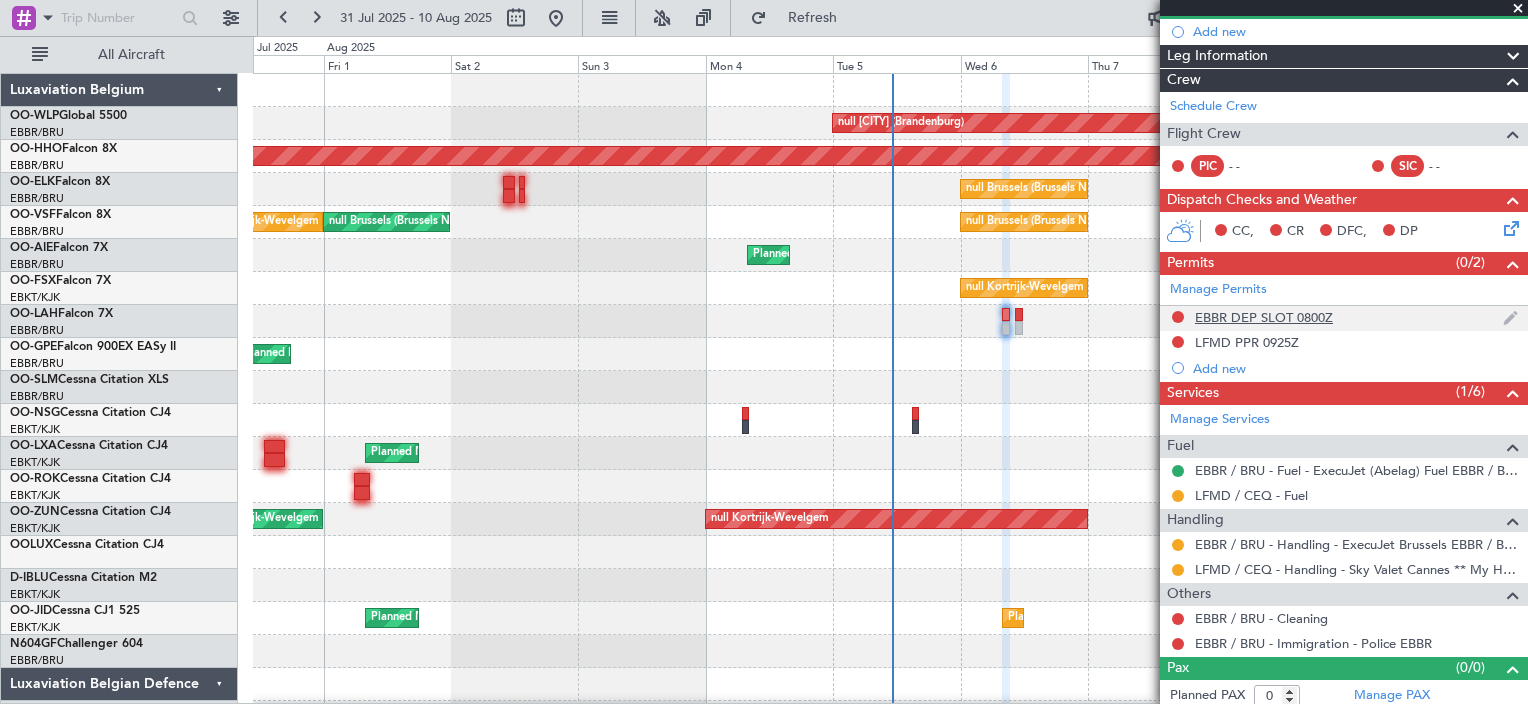 click at bounding box center [1178, 317] 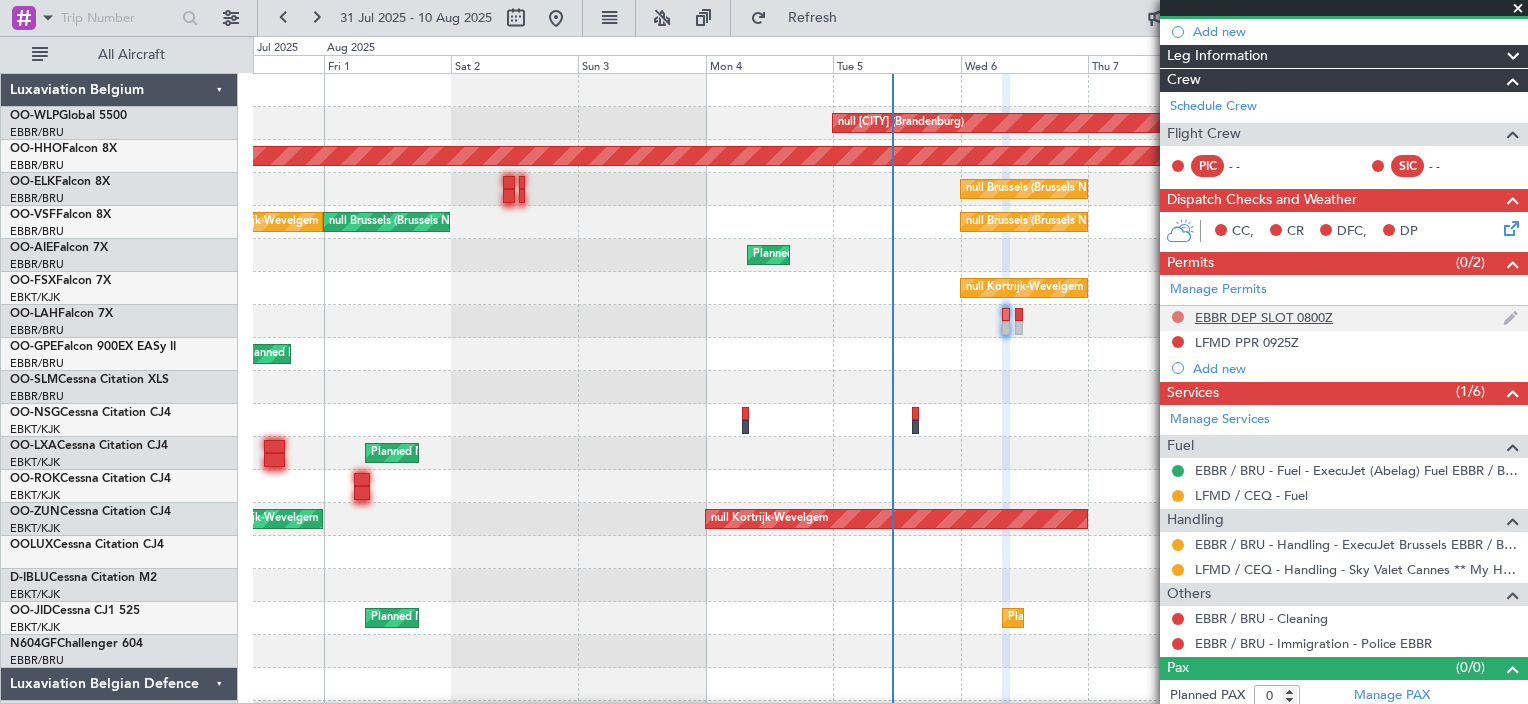 click at bounding box center (1178, 317) 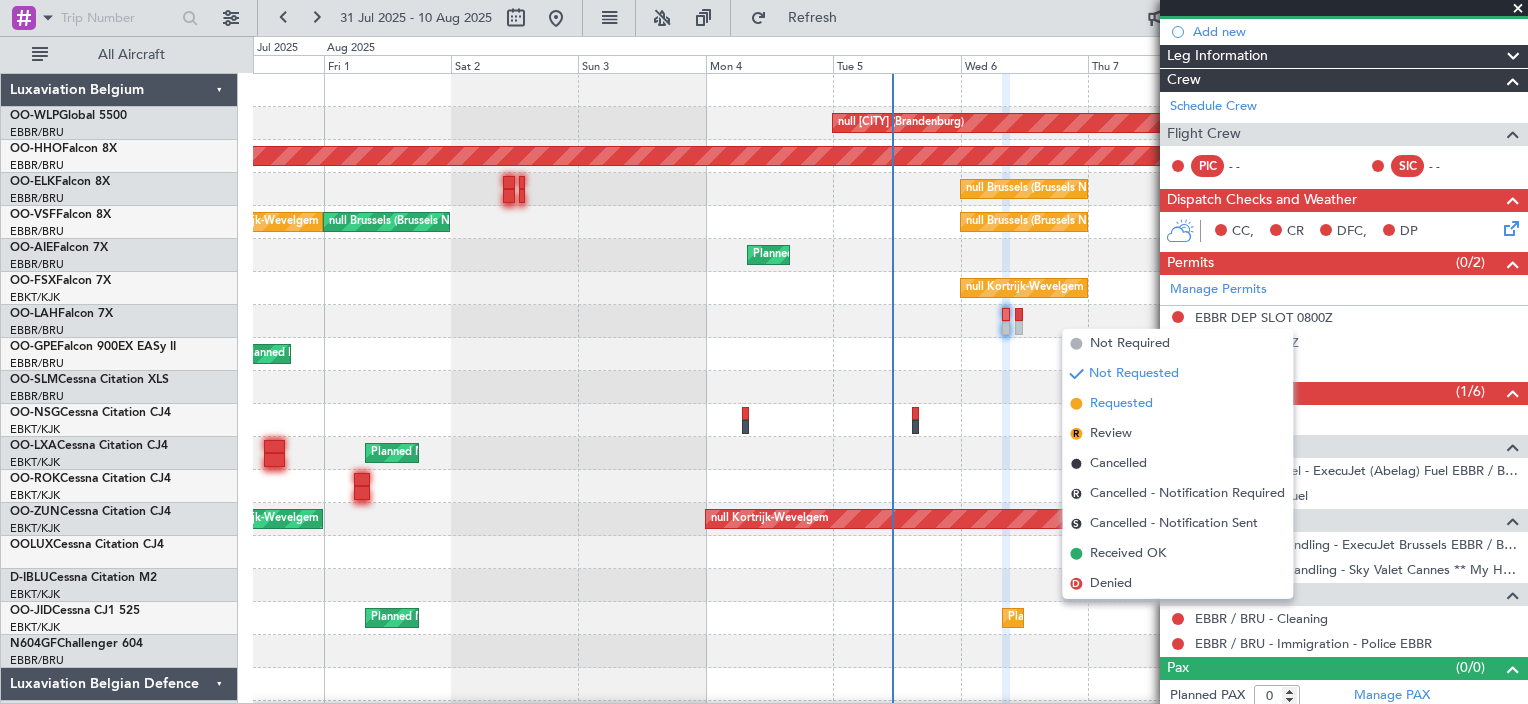 click on "Requested" at bounding box center [1121, 404] 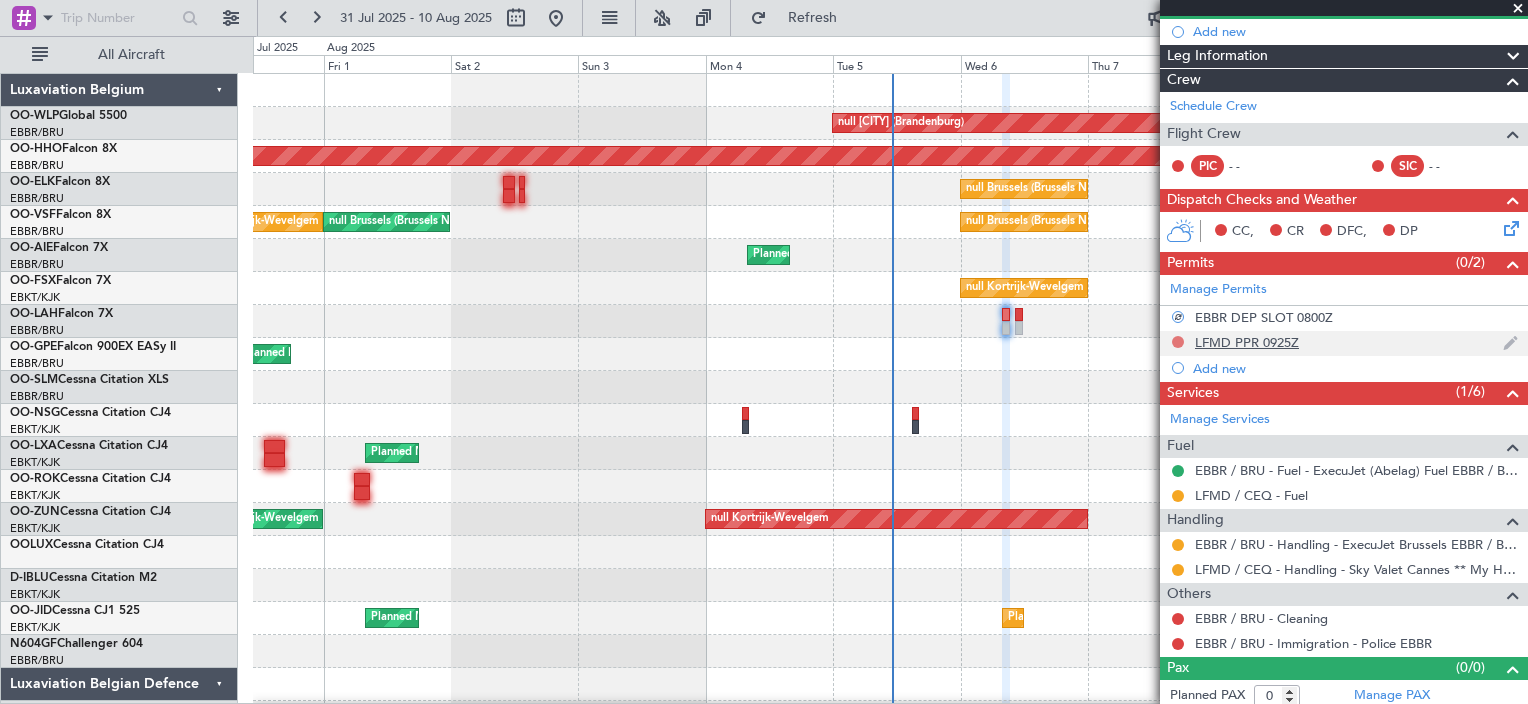 click at bounding box center [1178, 342] 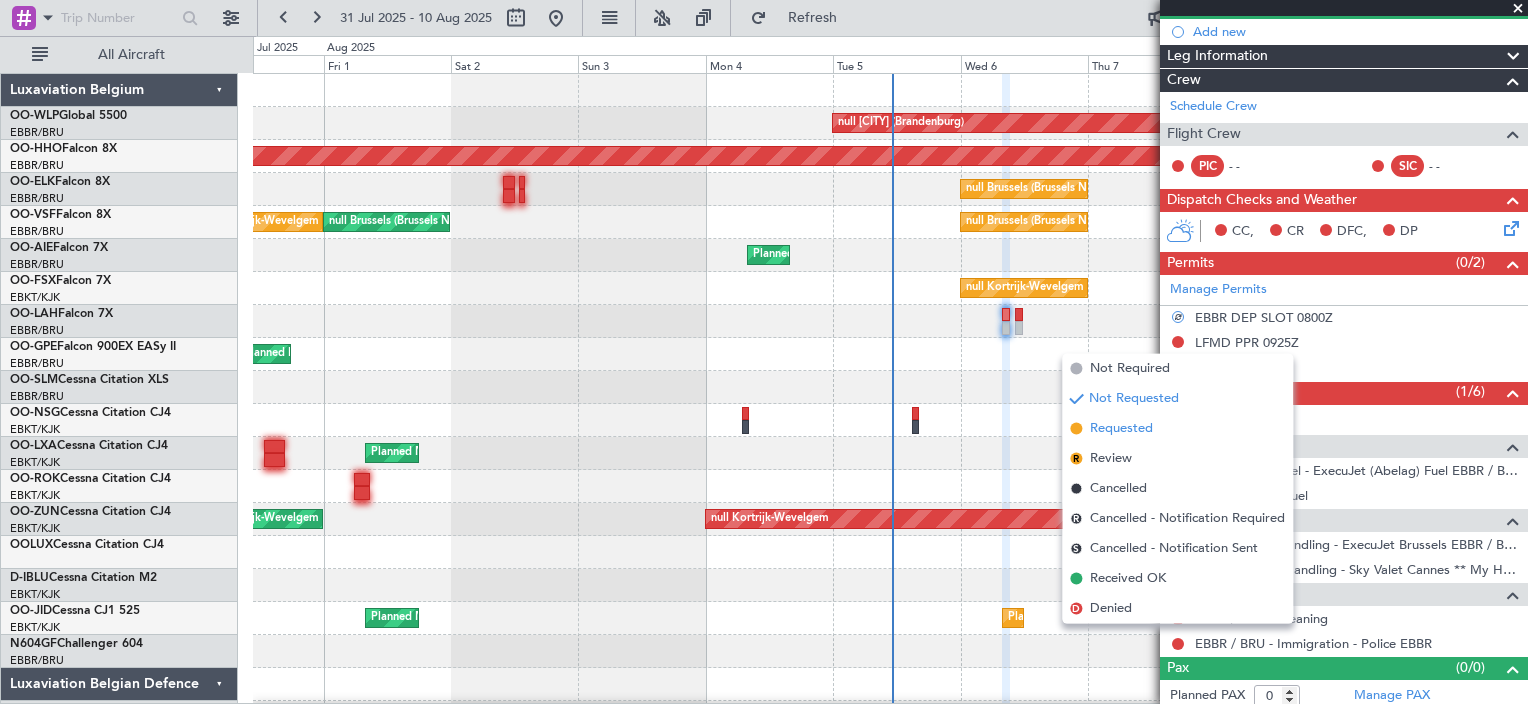 click on "Requested" at bounding box center [1121, 429] 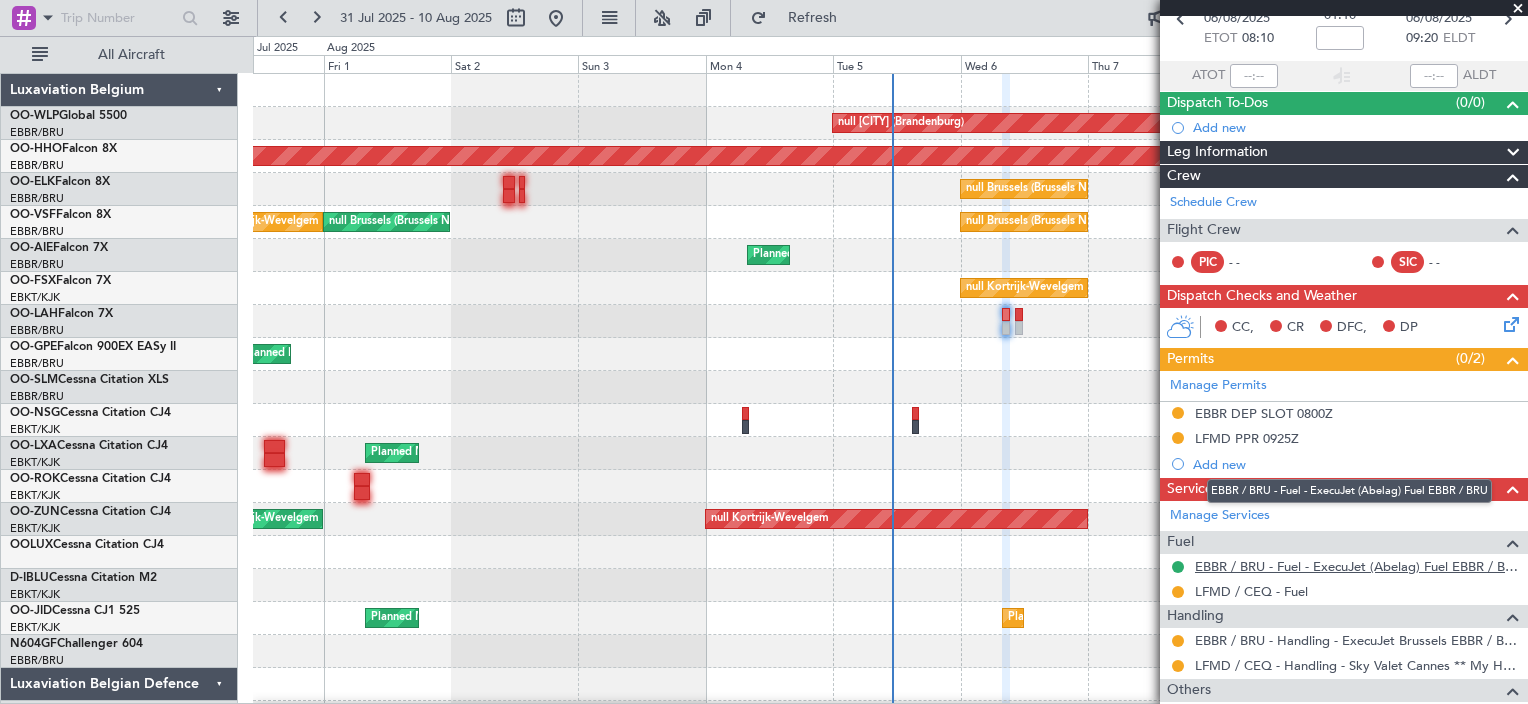 scroll, scrollTop: 205, scrollLeft: 0, axis: vertical 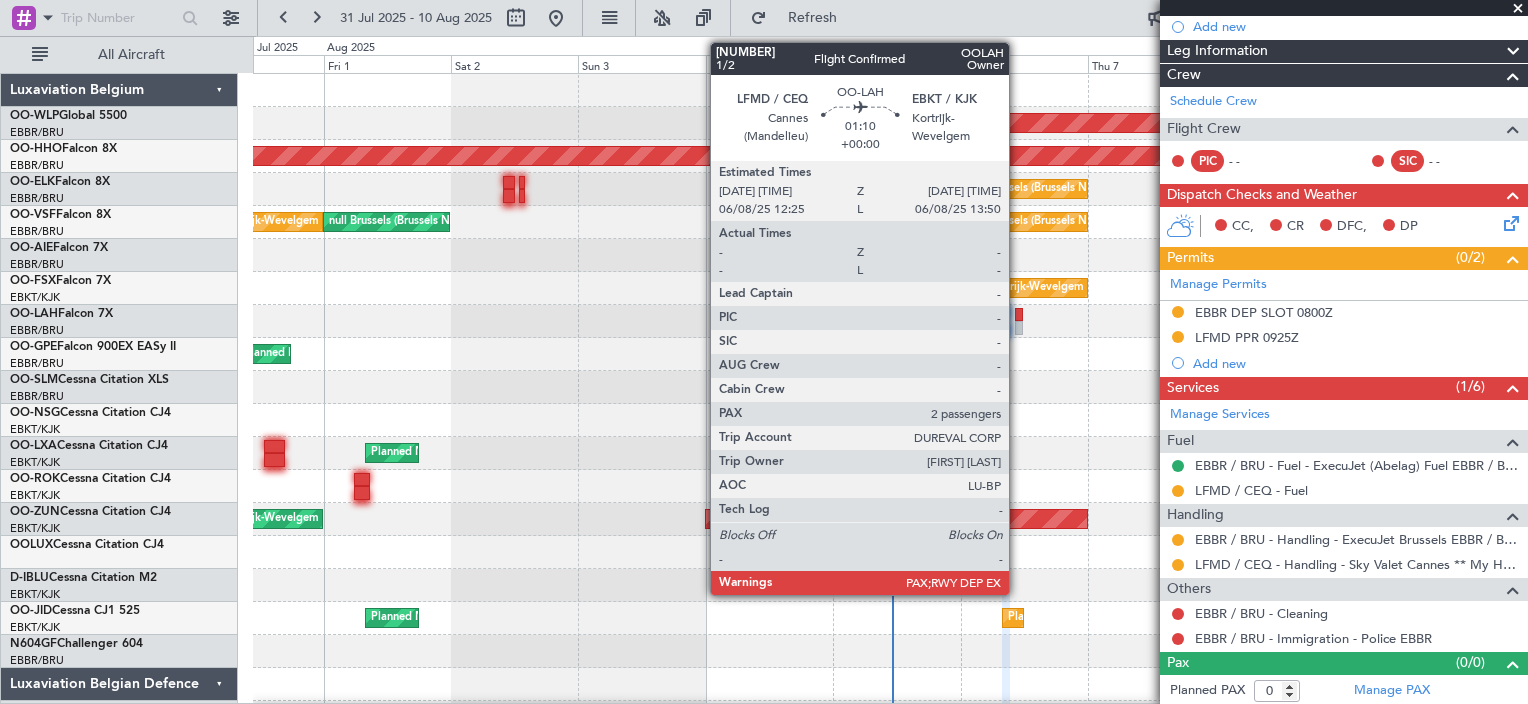 click 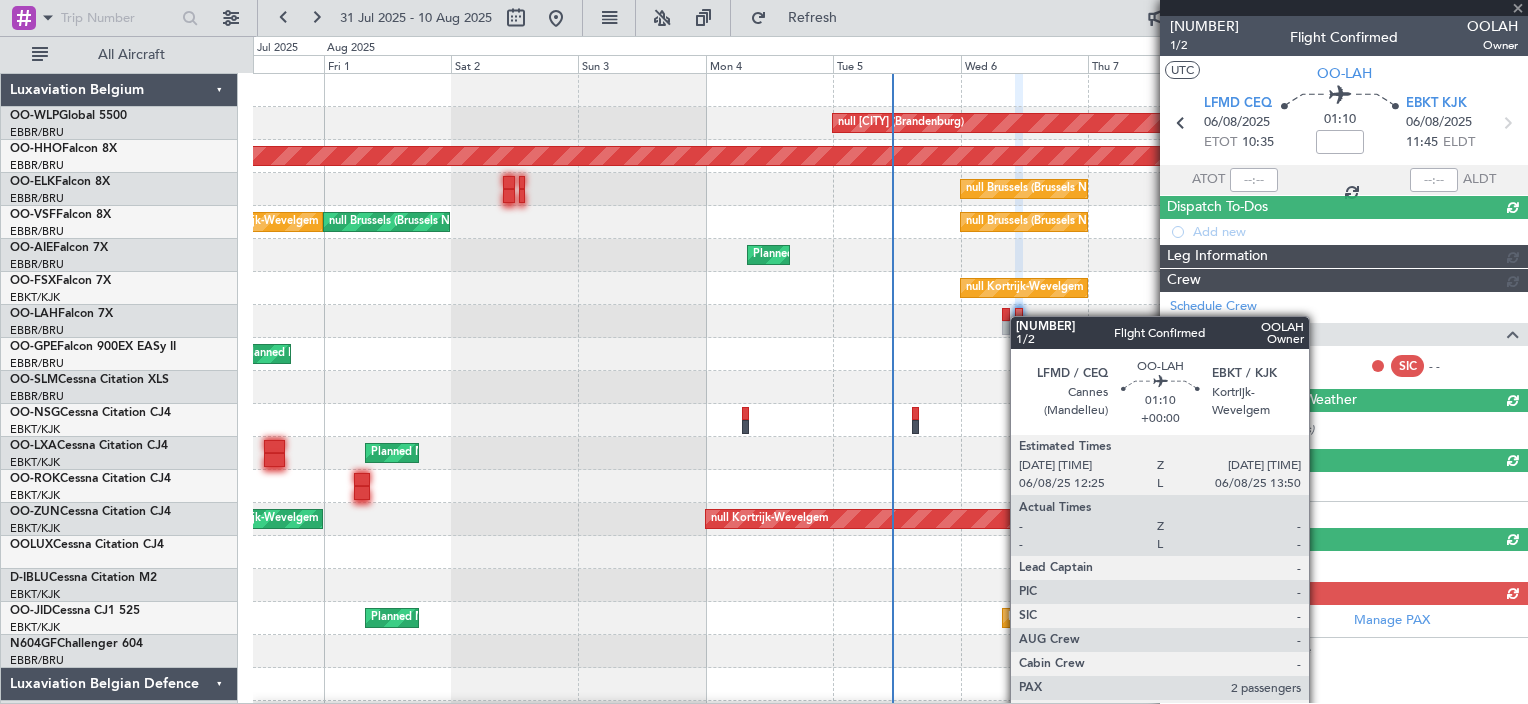 scroll, scrollTop: 0, scrollLeft: 0, axis: both 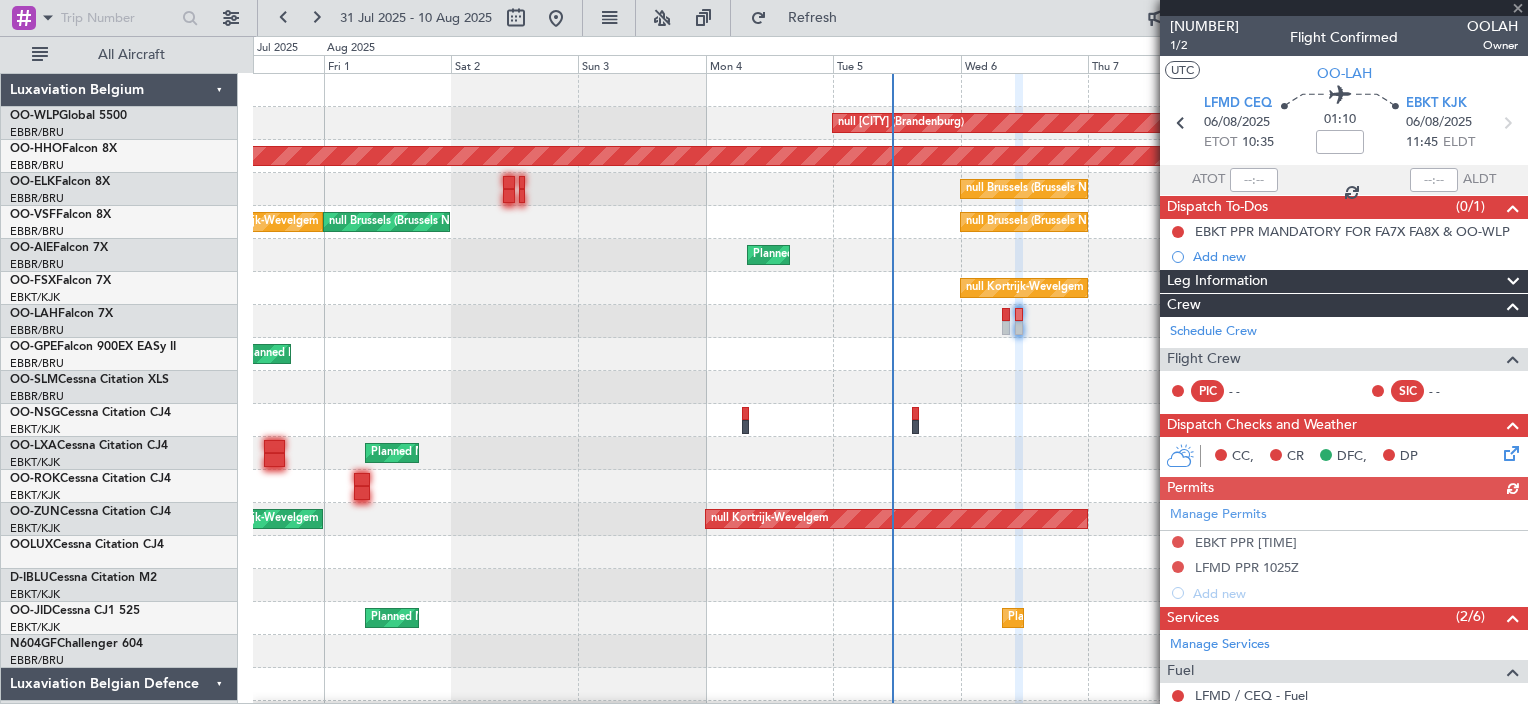 click on "Manage Permits     EBKT PPR 1150Z      LFMD PPR 1025Z  Add new" 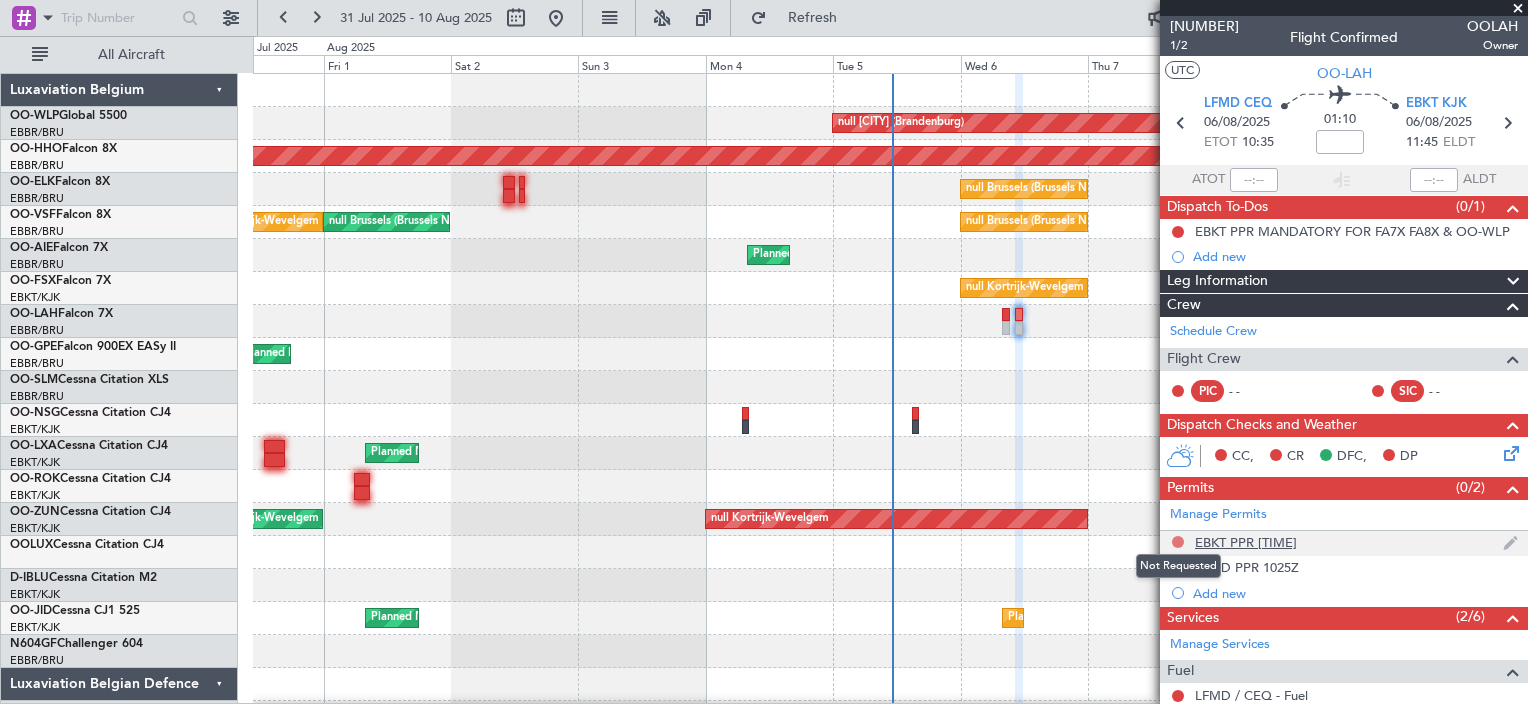click at bounding box center [1178, 542] 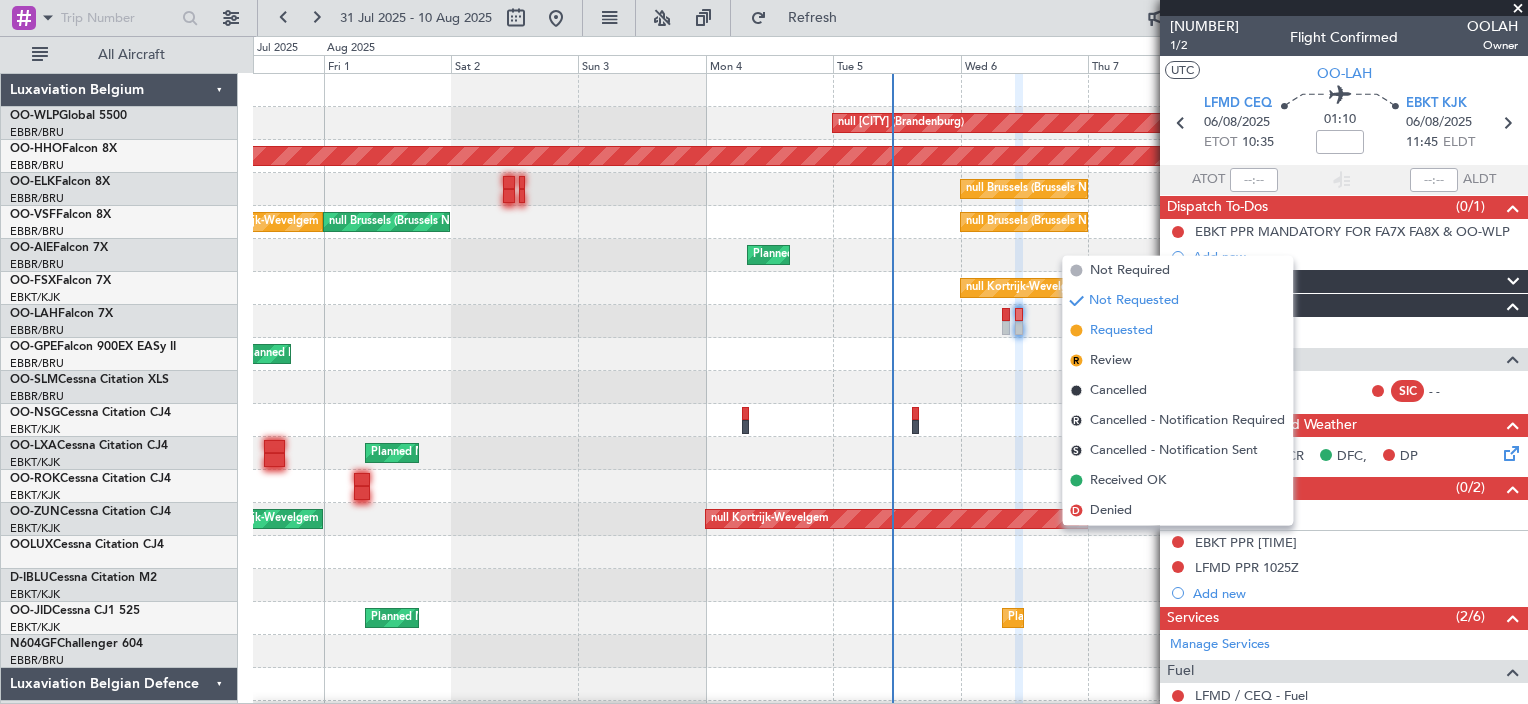 click on "Requested" at bounding box center (1121, 331) 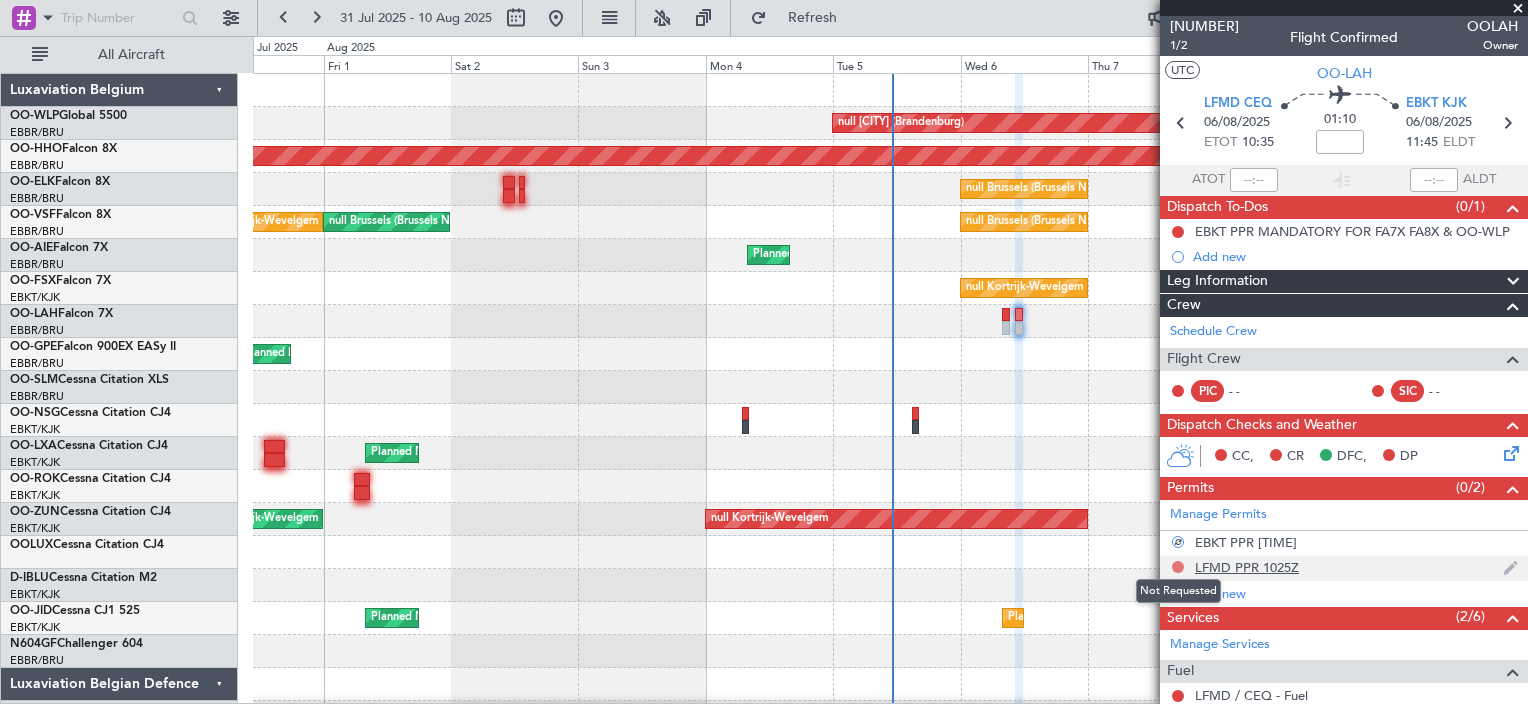 click at bounding box center (1178, 567) 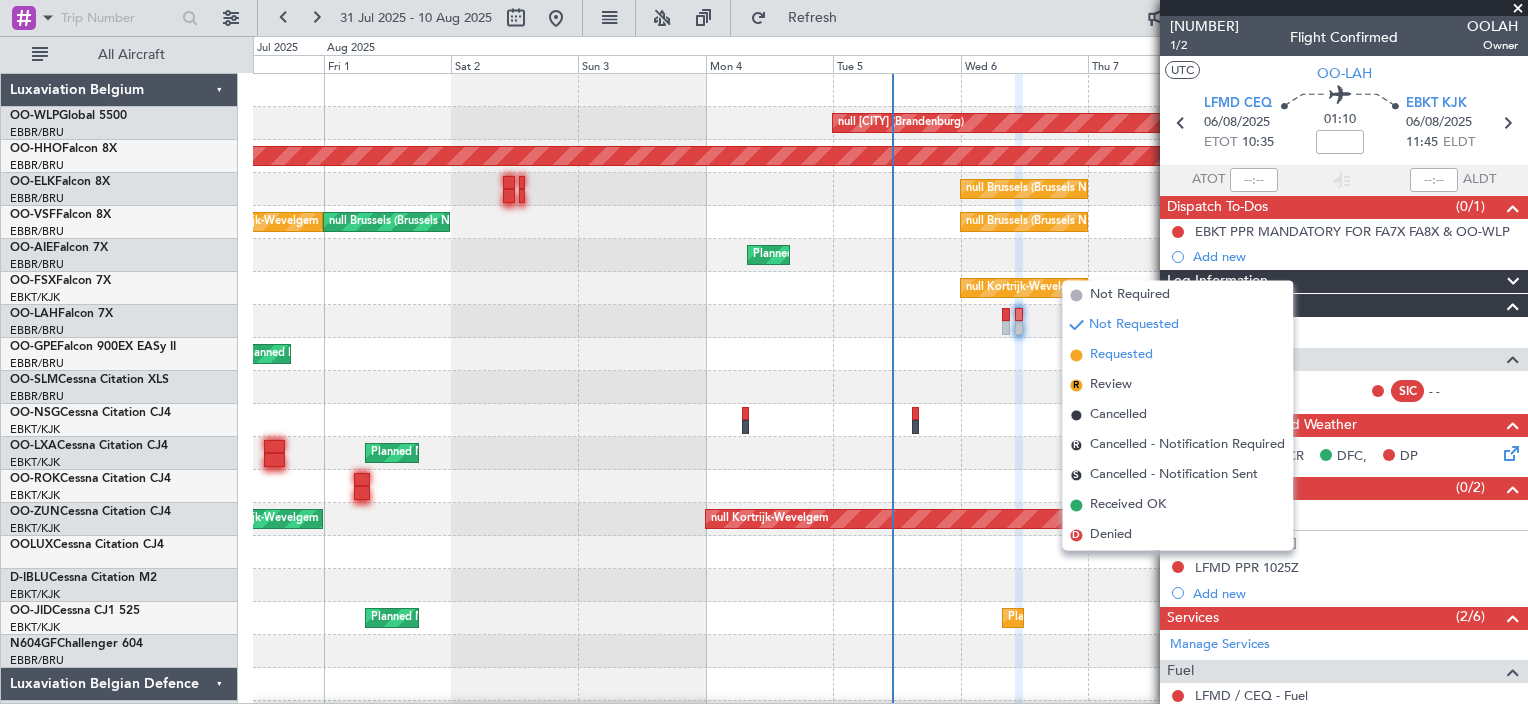 click on "Requested" at bounding box center (1177, 355) 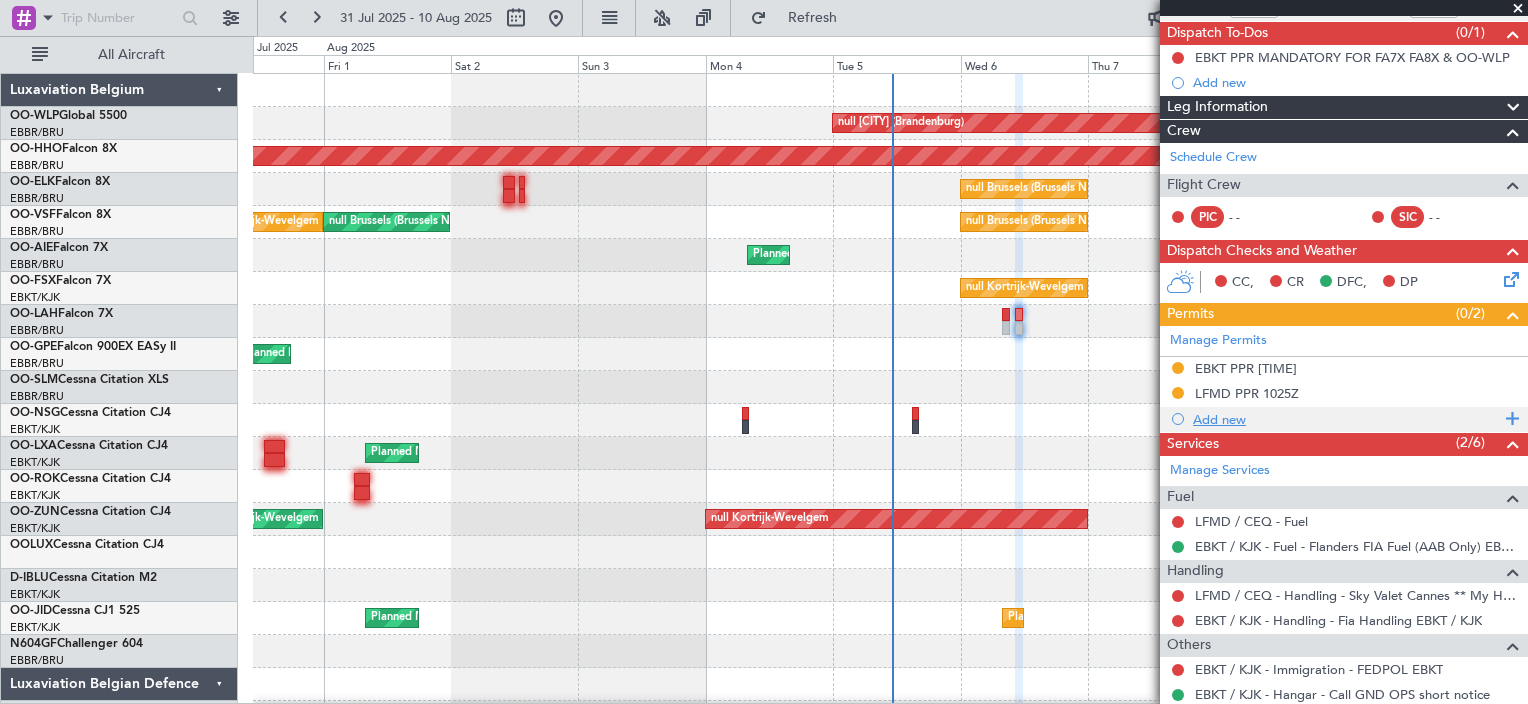 scroll, scrollTop: 256, scrollLeft: 0, axis: vertical 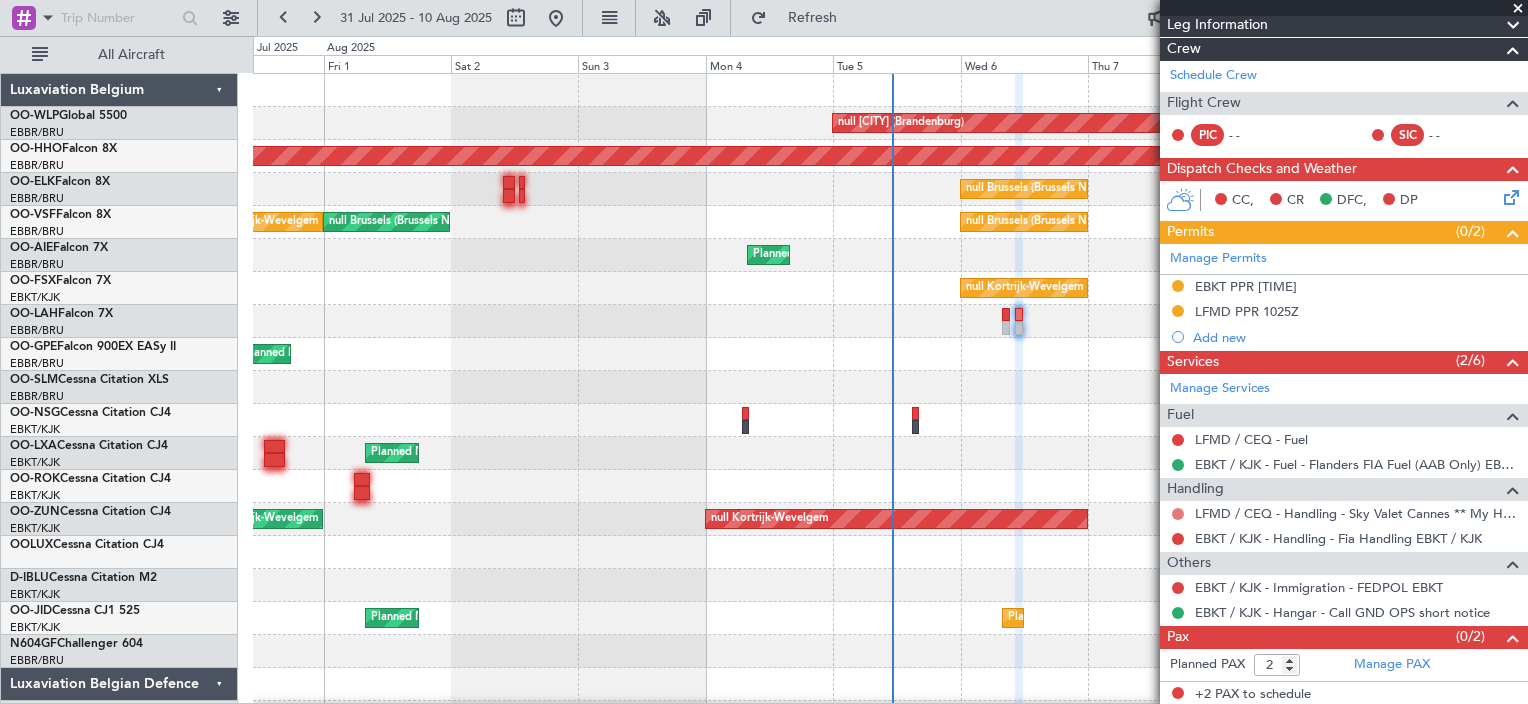 click at bounding box center (1178, 514) 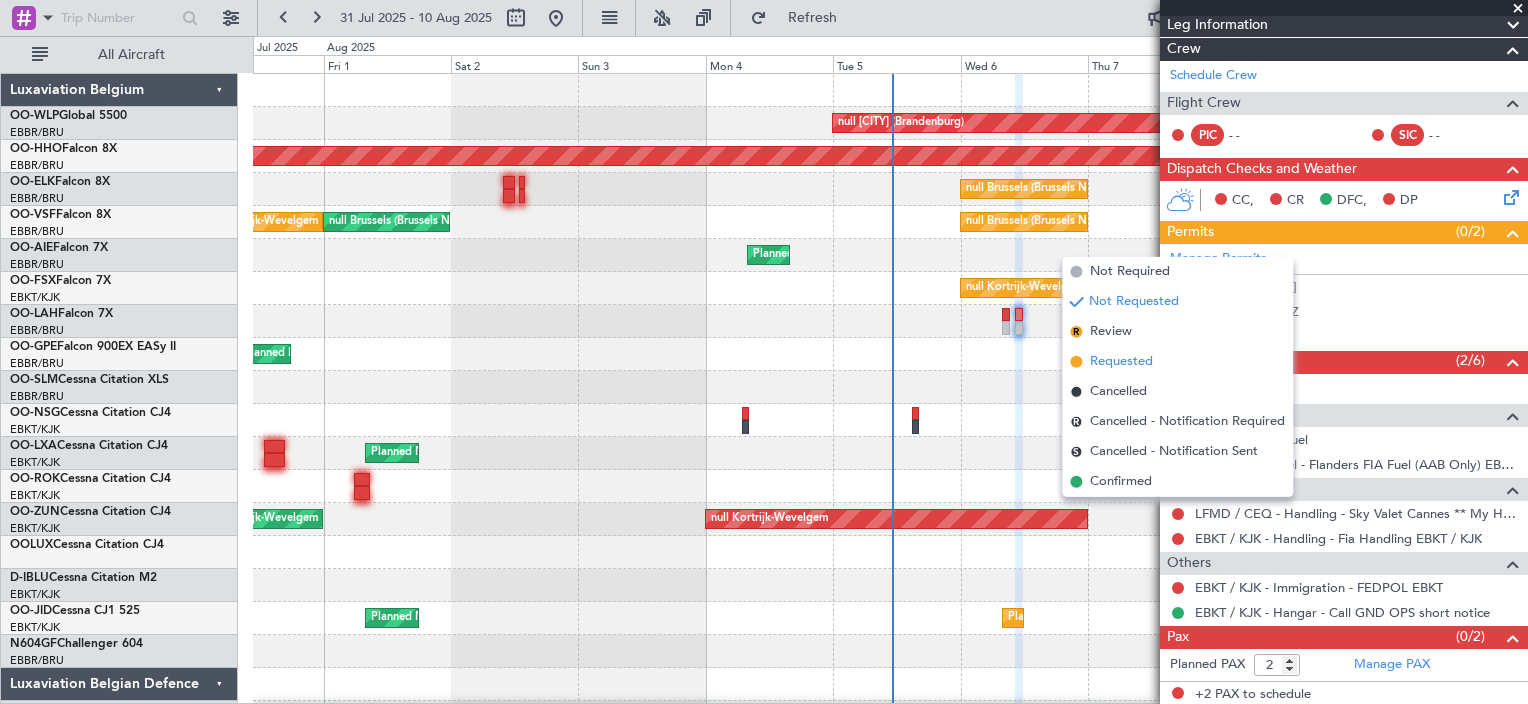 click on "Requested" at bounding box center [1121, 362] 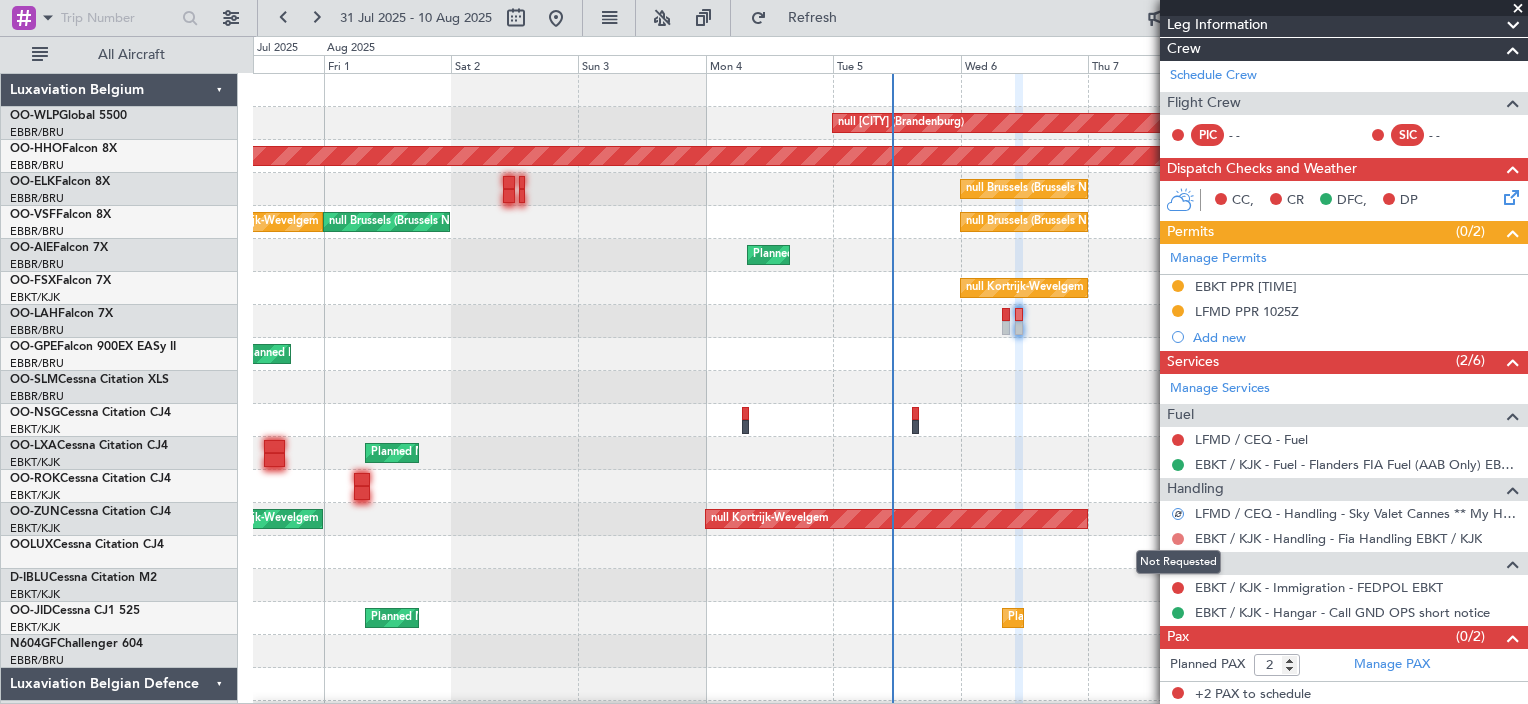 click at bounding box center [1178, 539] 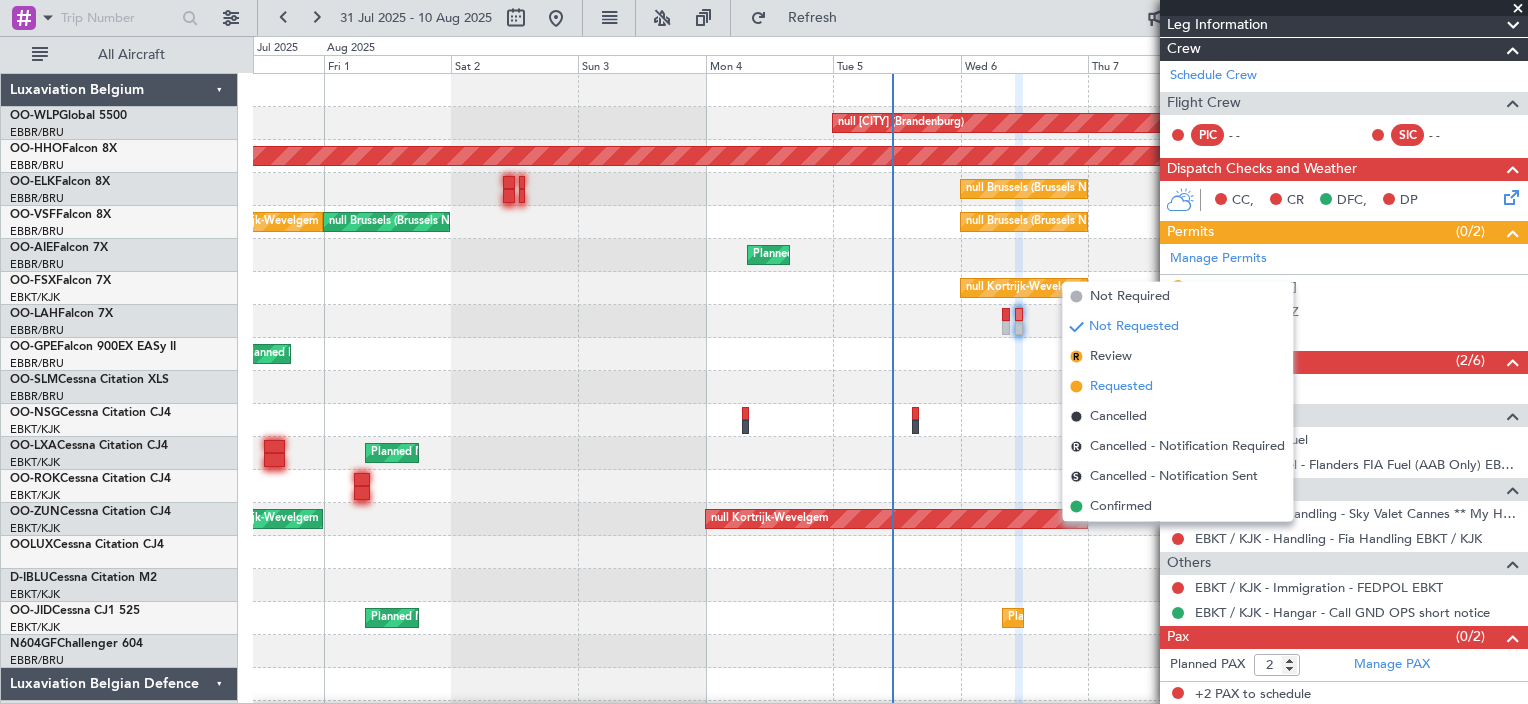 click on "Requested" at bounding box center [1177, 387] 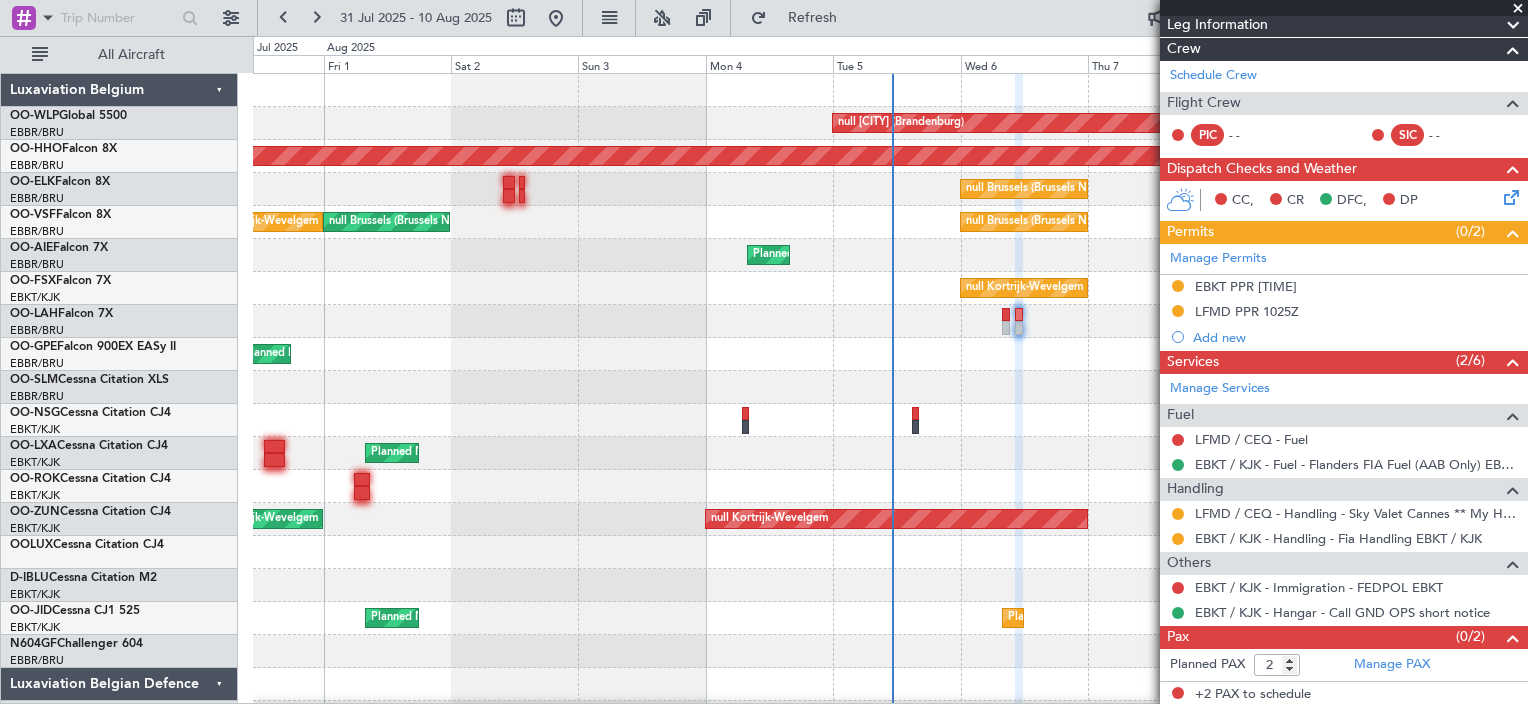 scroll, scrollTop: 0, scrollLeft: 0, axis: both 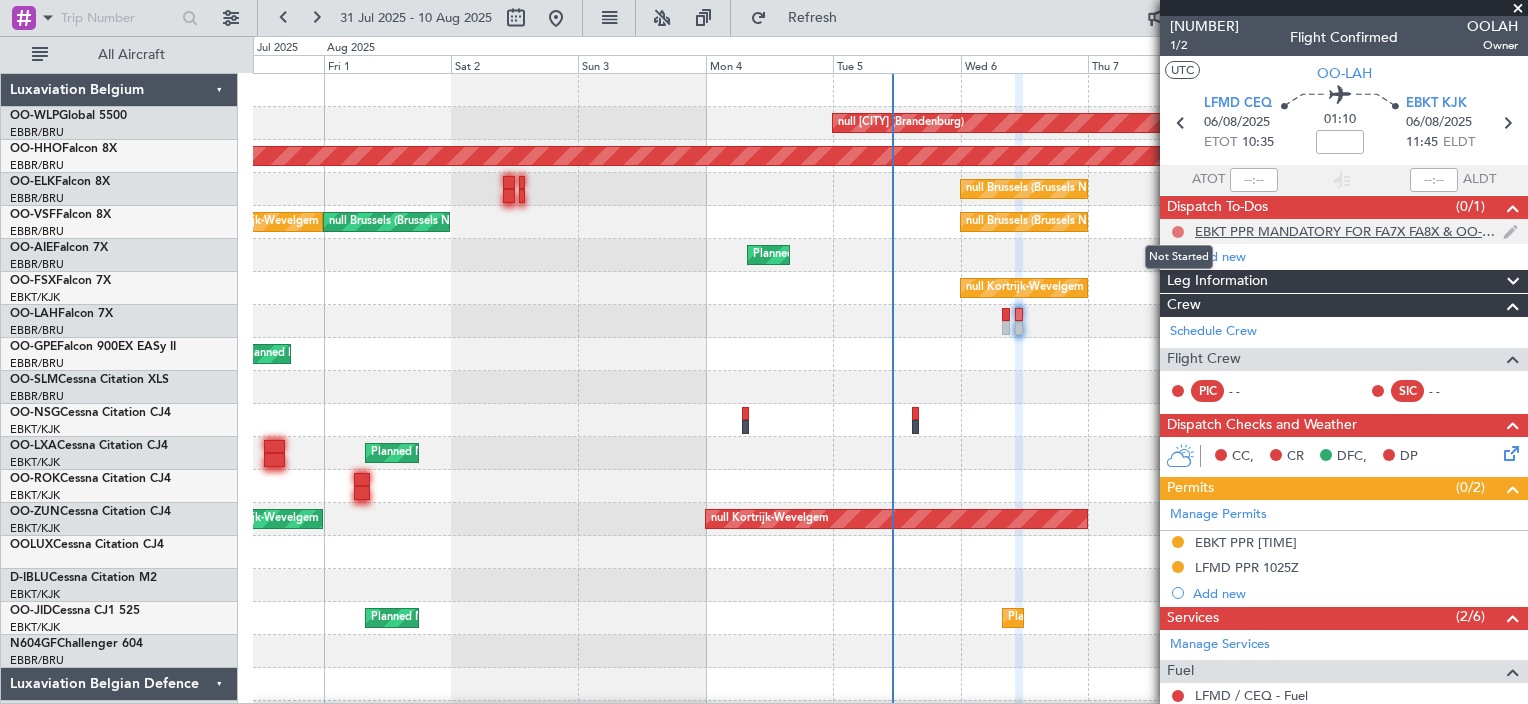 click 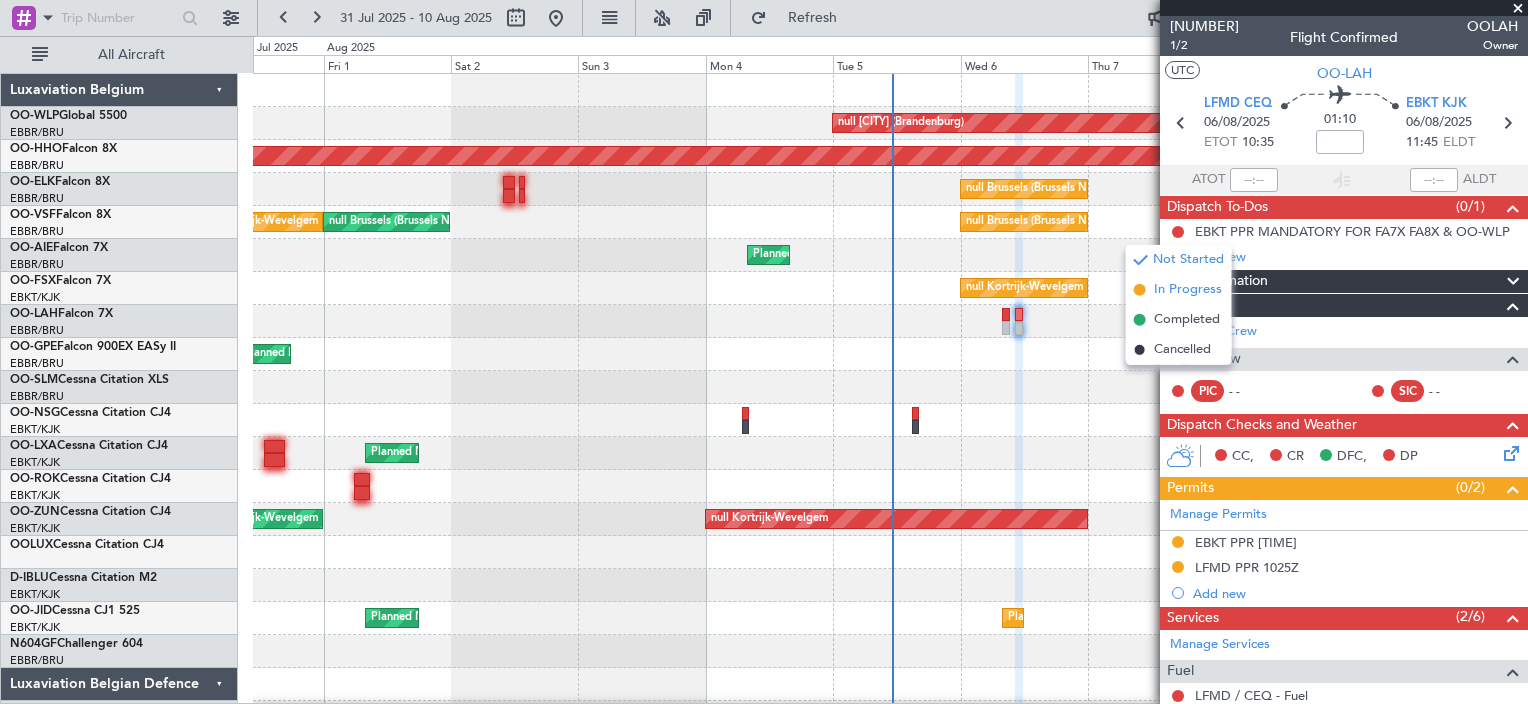 click on "In Progress" at bounding box center [1188, 290] 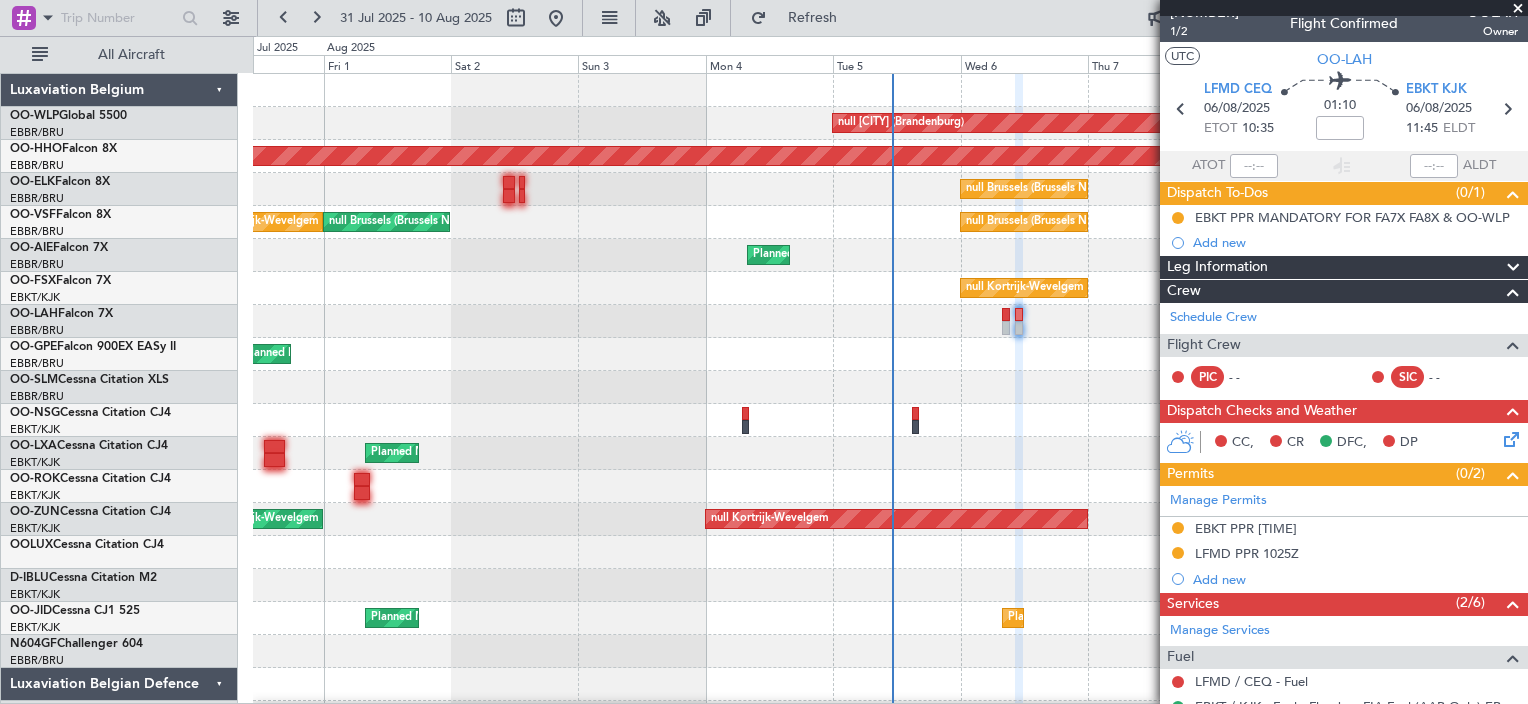 scroll, scrollTop: 15, scrollLeft: 0, axis: vertical 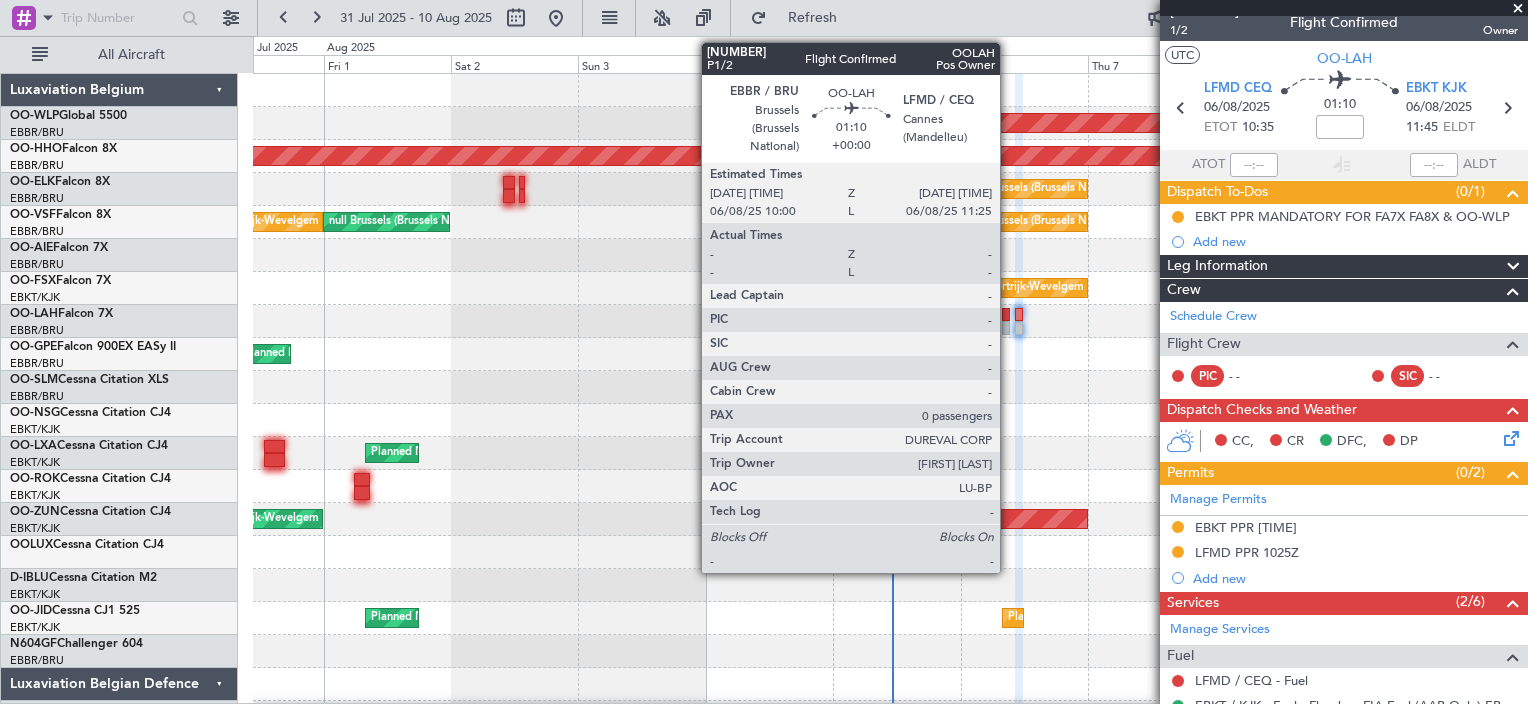 click 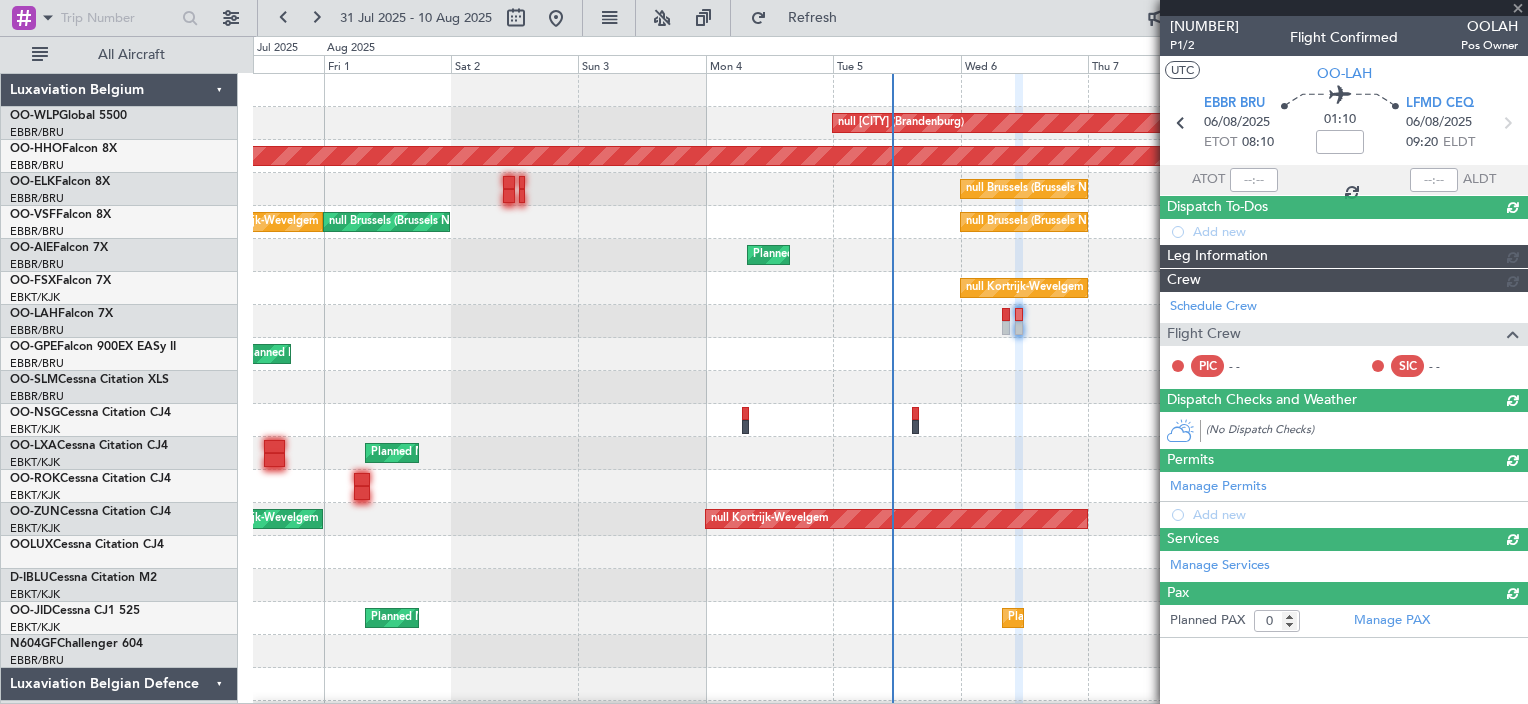 scroll, scrollTop: 0, scrollLeft: 0, axis: both 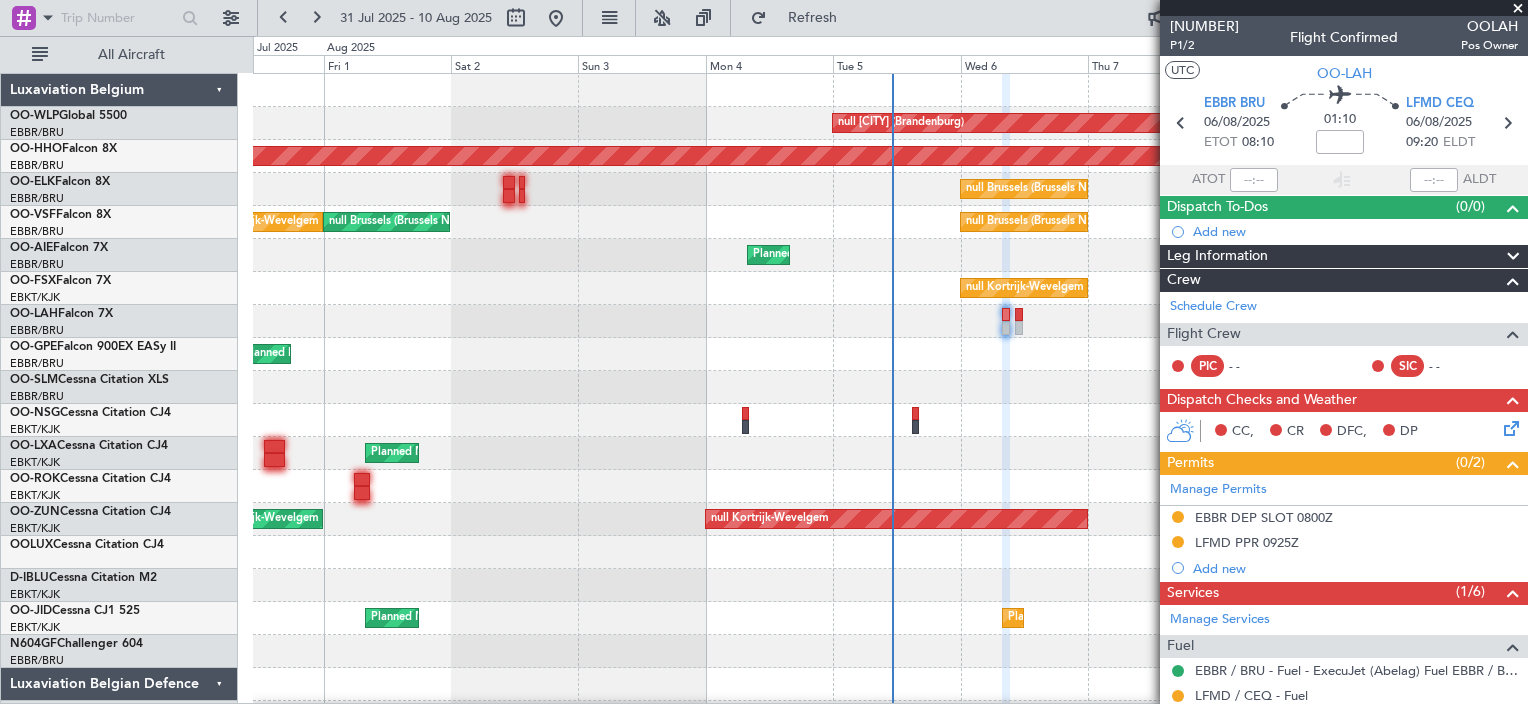 click 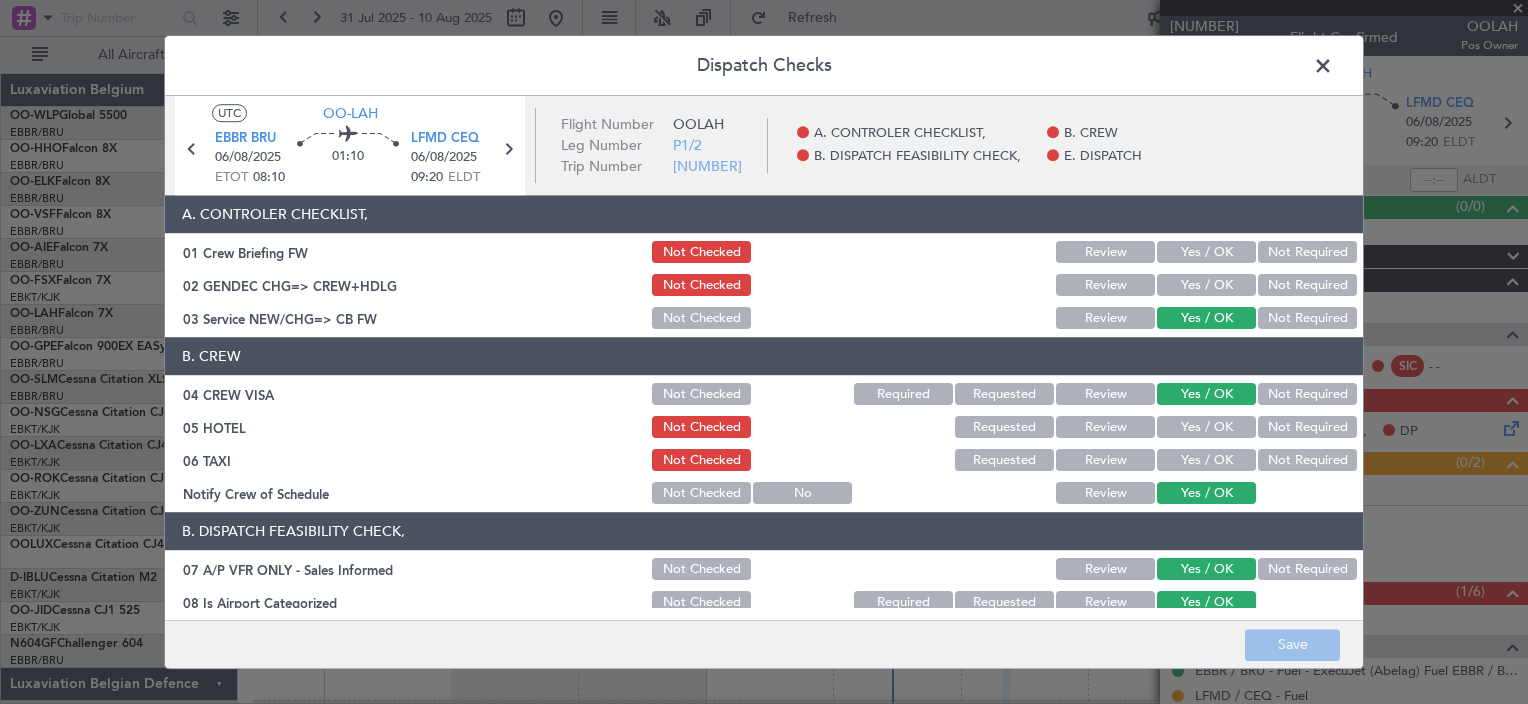 scroll, scrollTop: 0, scrollLeft: 0, axis: both 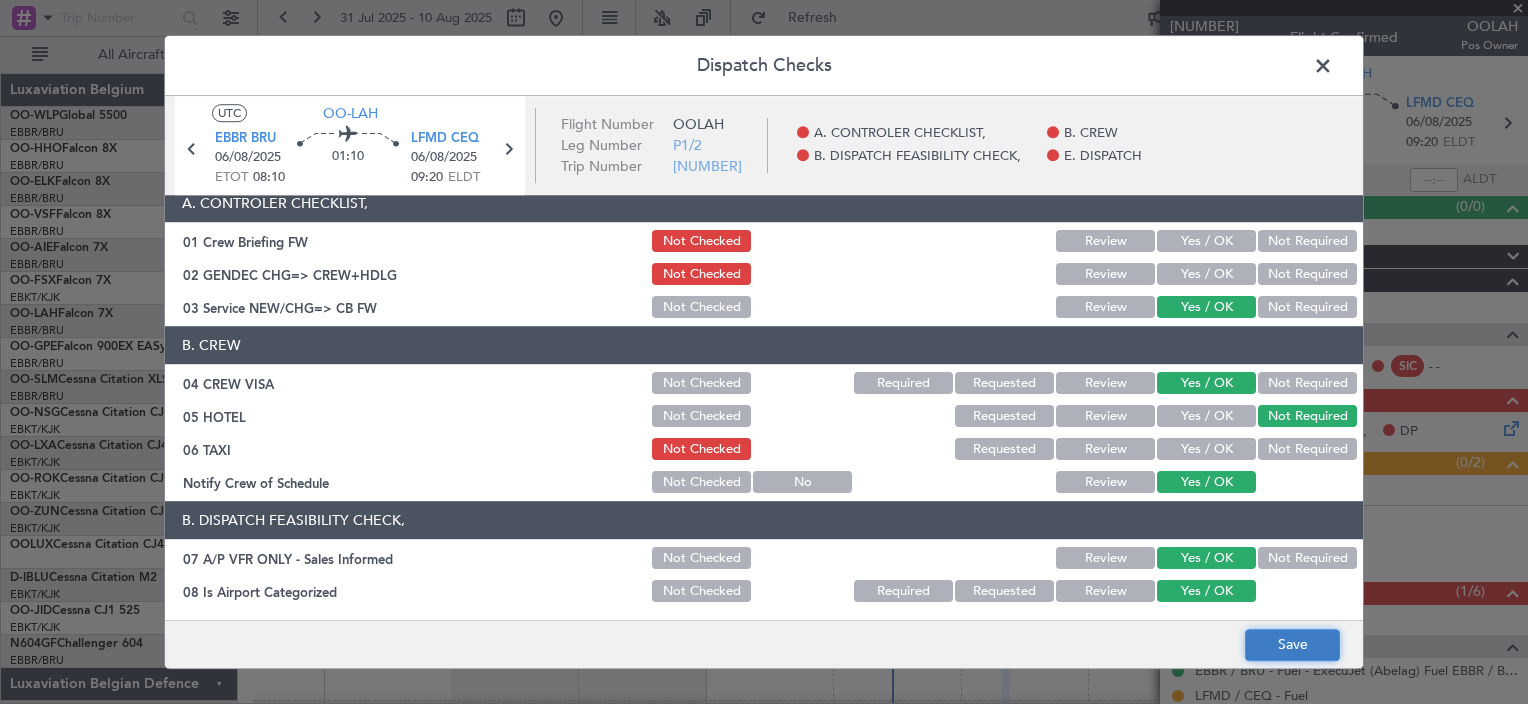 click on "Save" 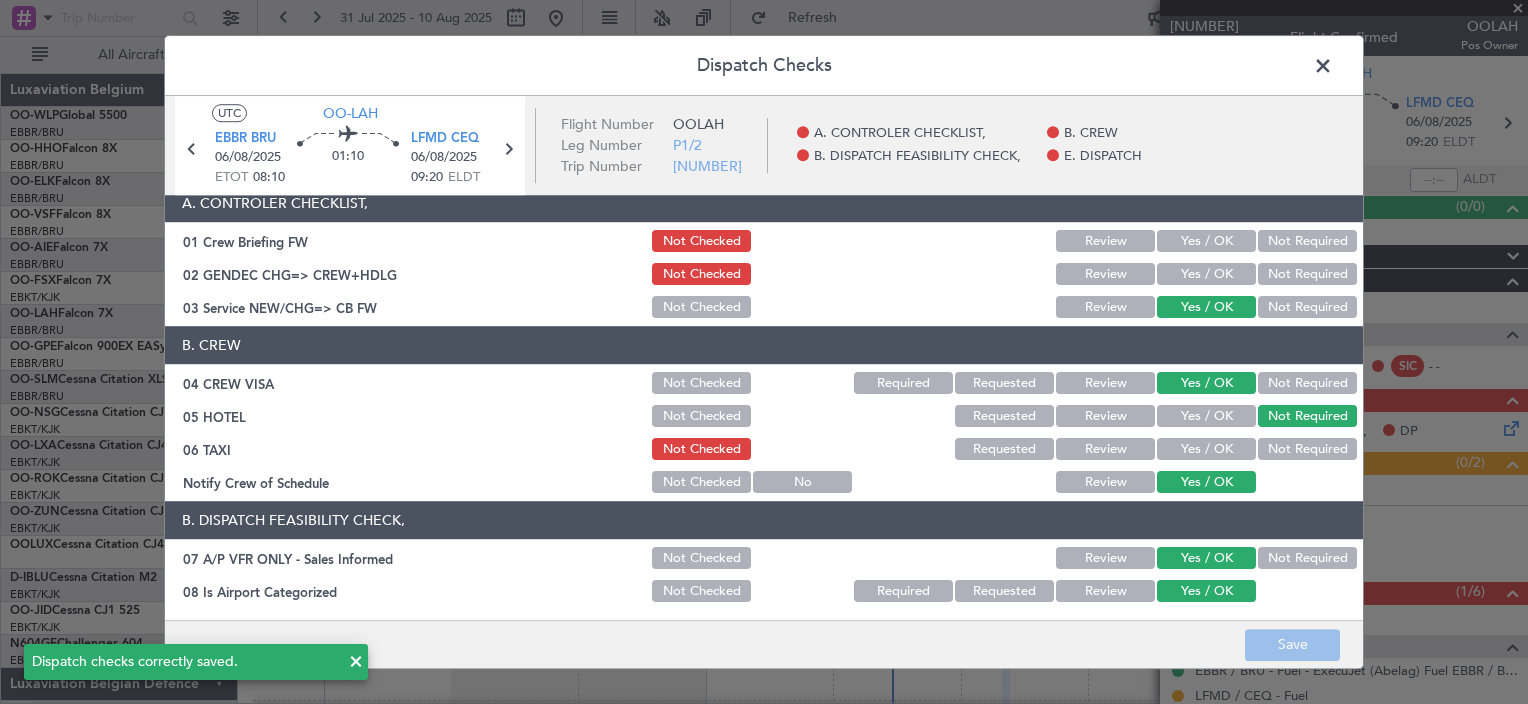 click 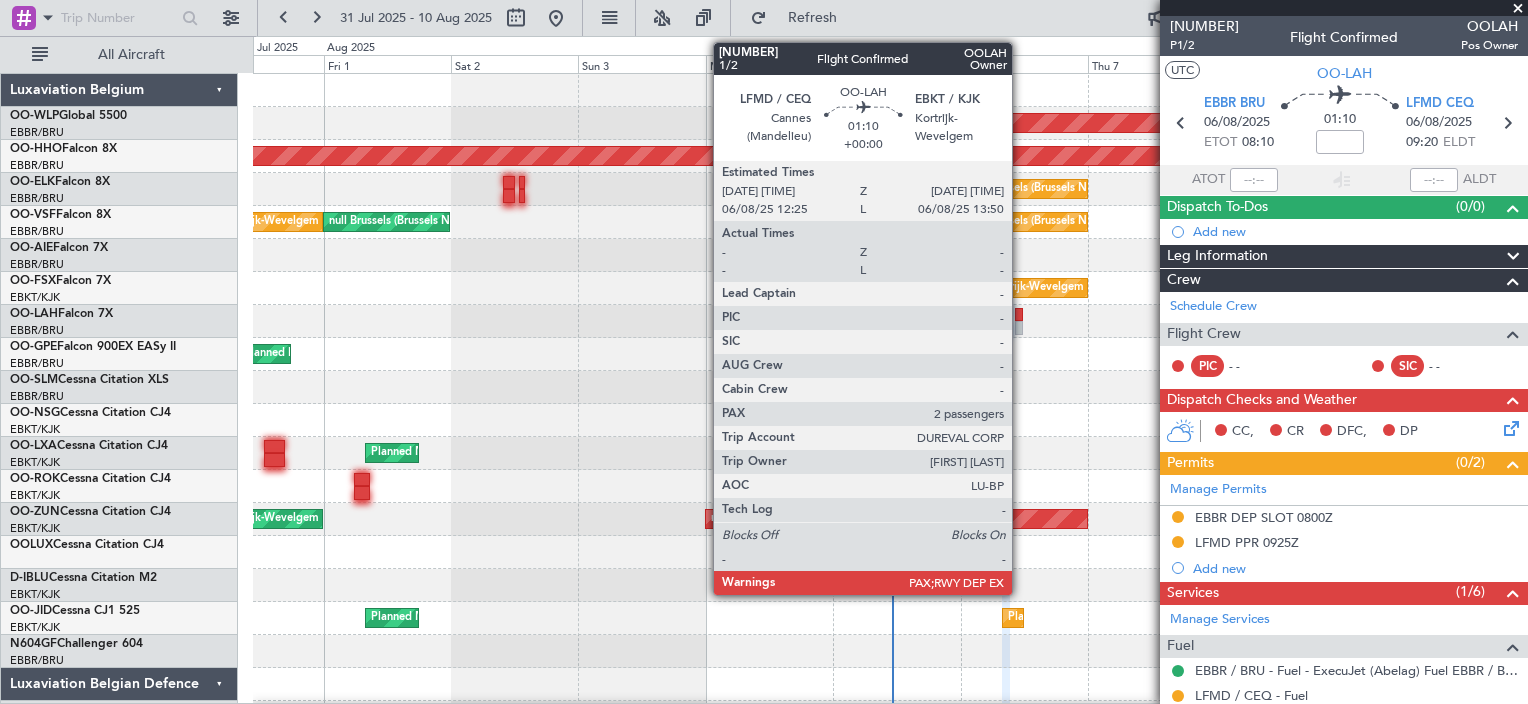 click 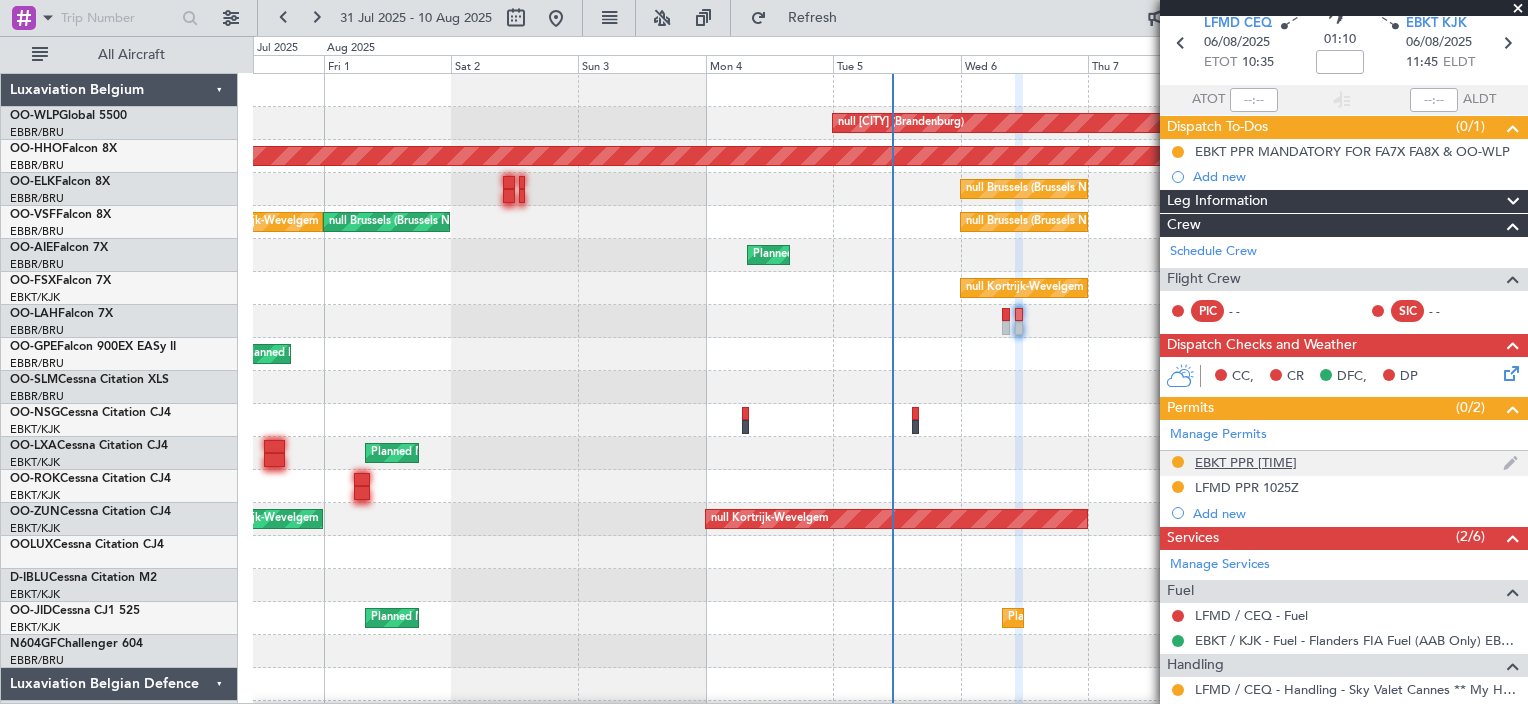 scroll, scrollTop: 0, scrollLeft: 0, axis: both 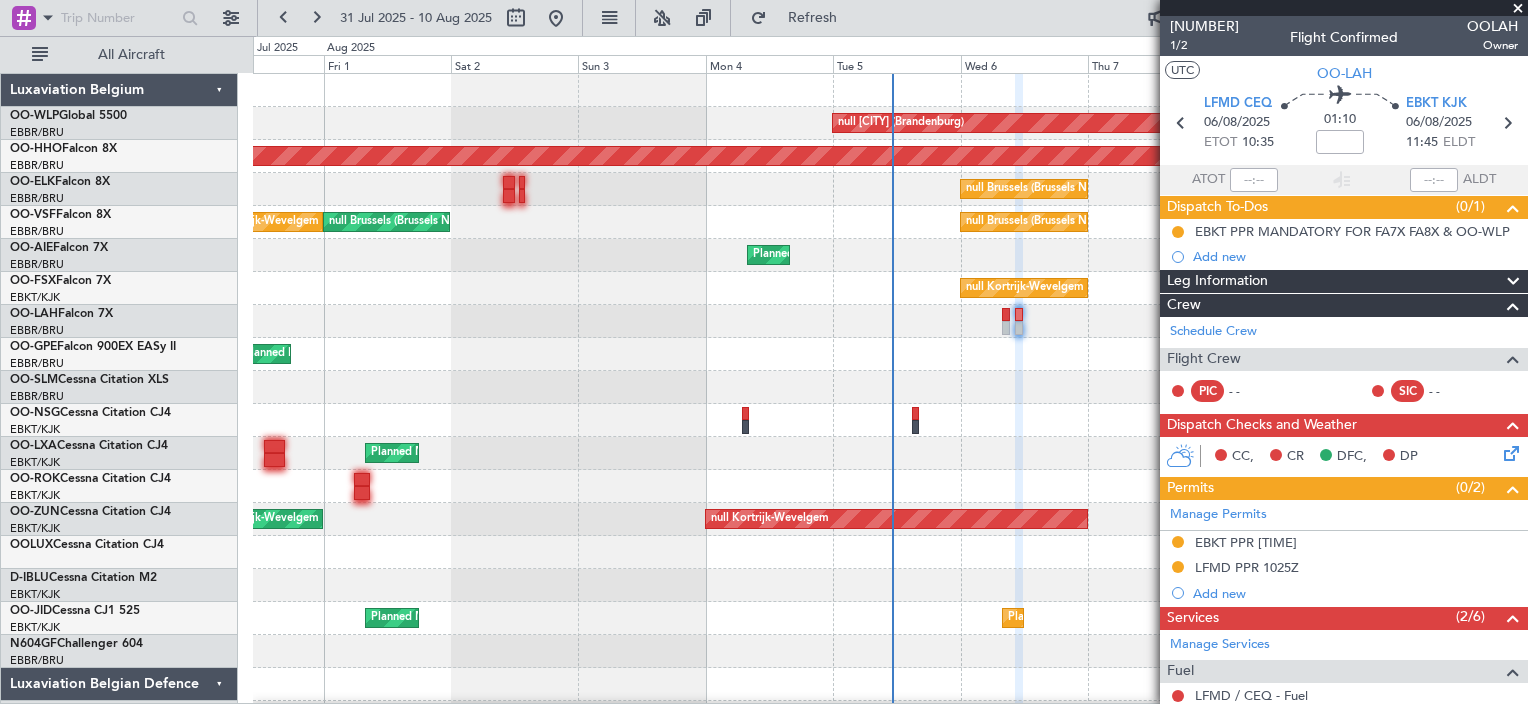 click 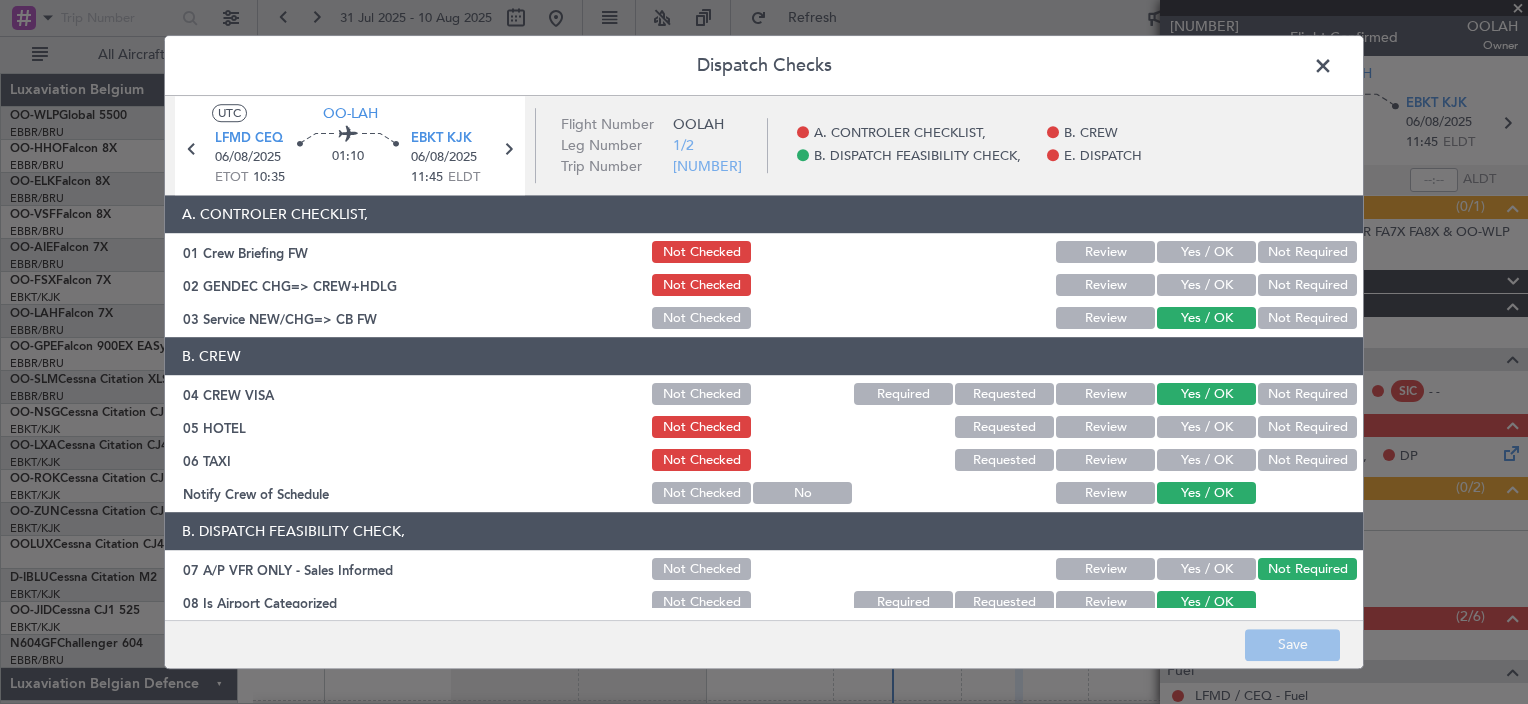 click on "Not Required" 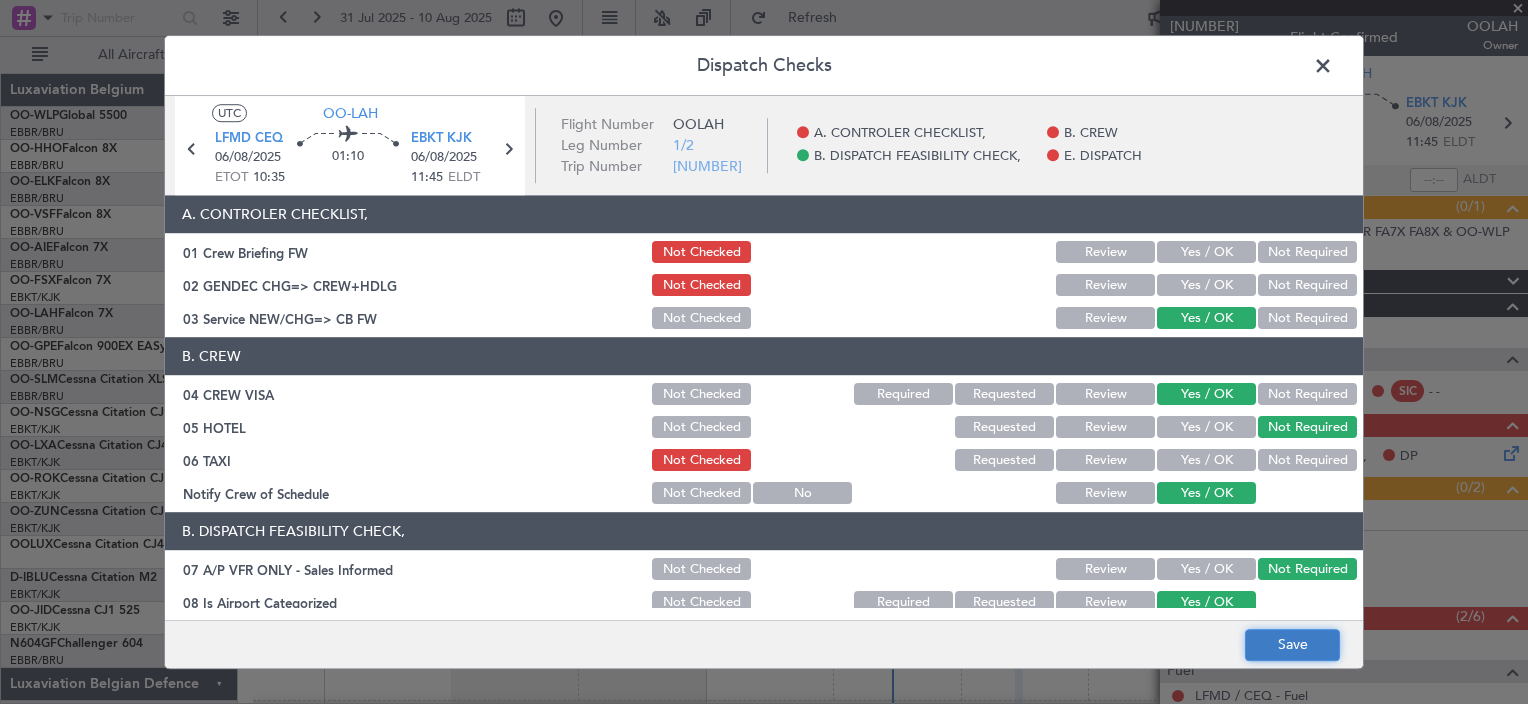 click on "Save" 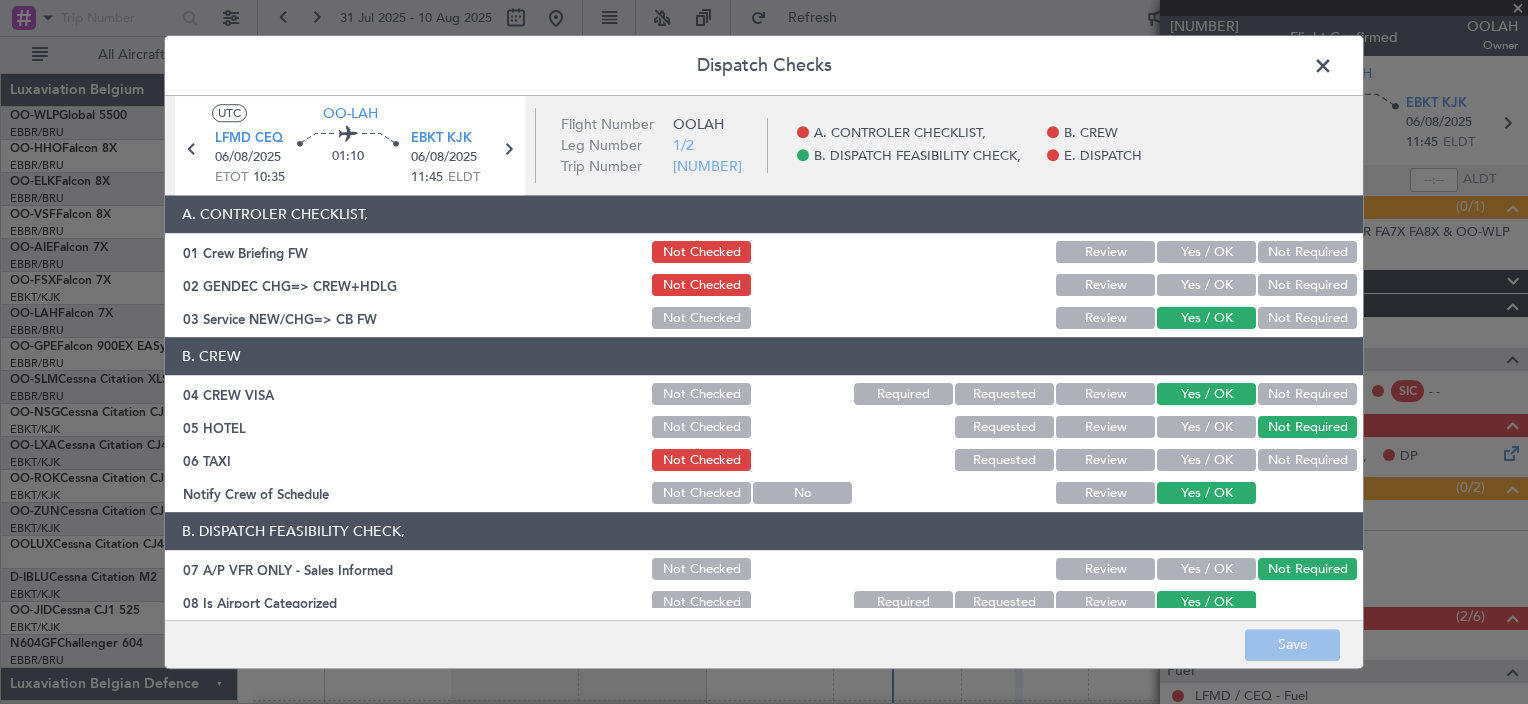 click 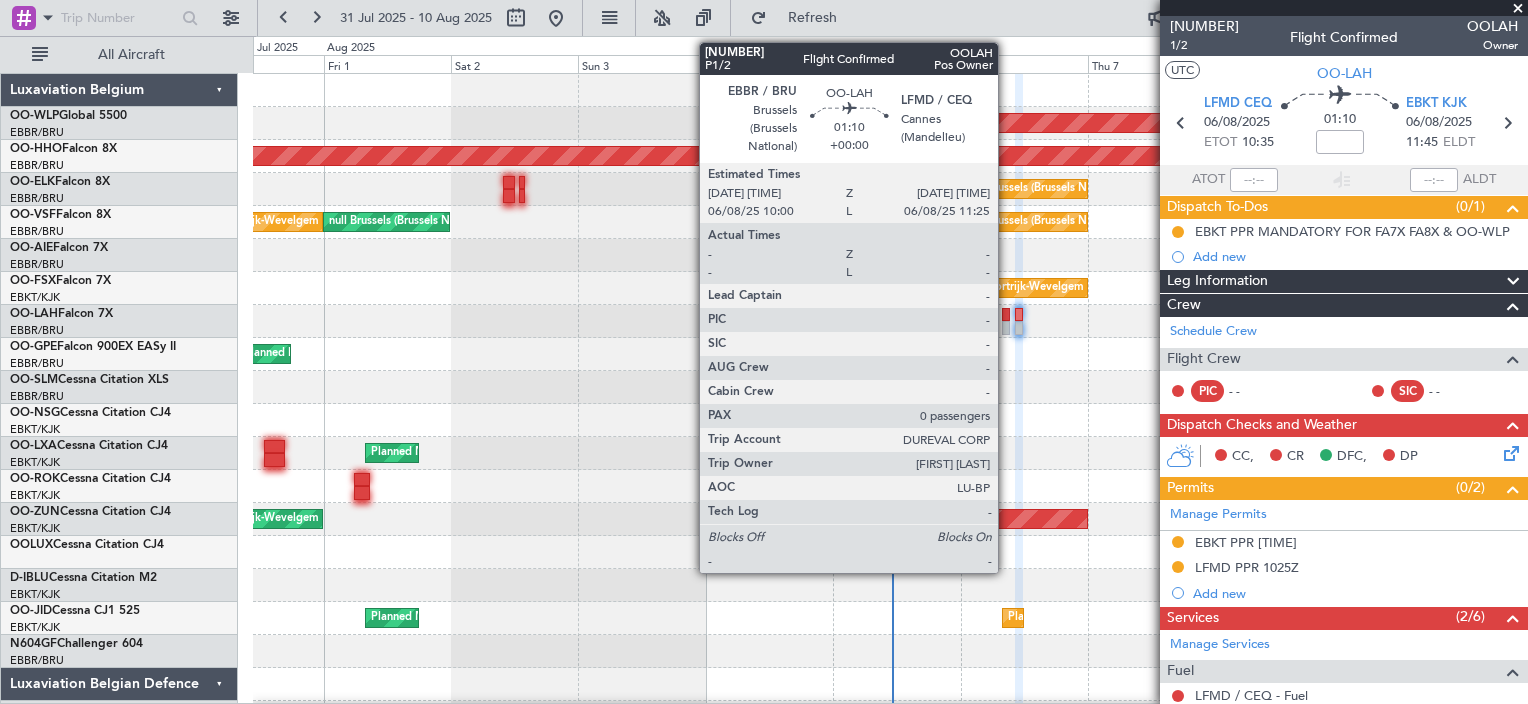 click 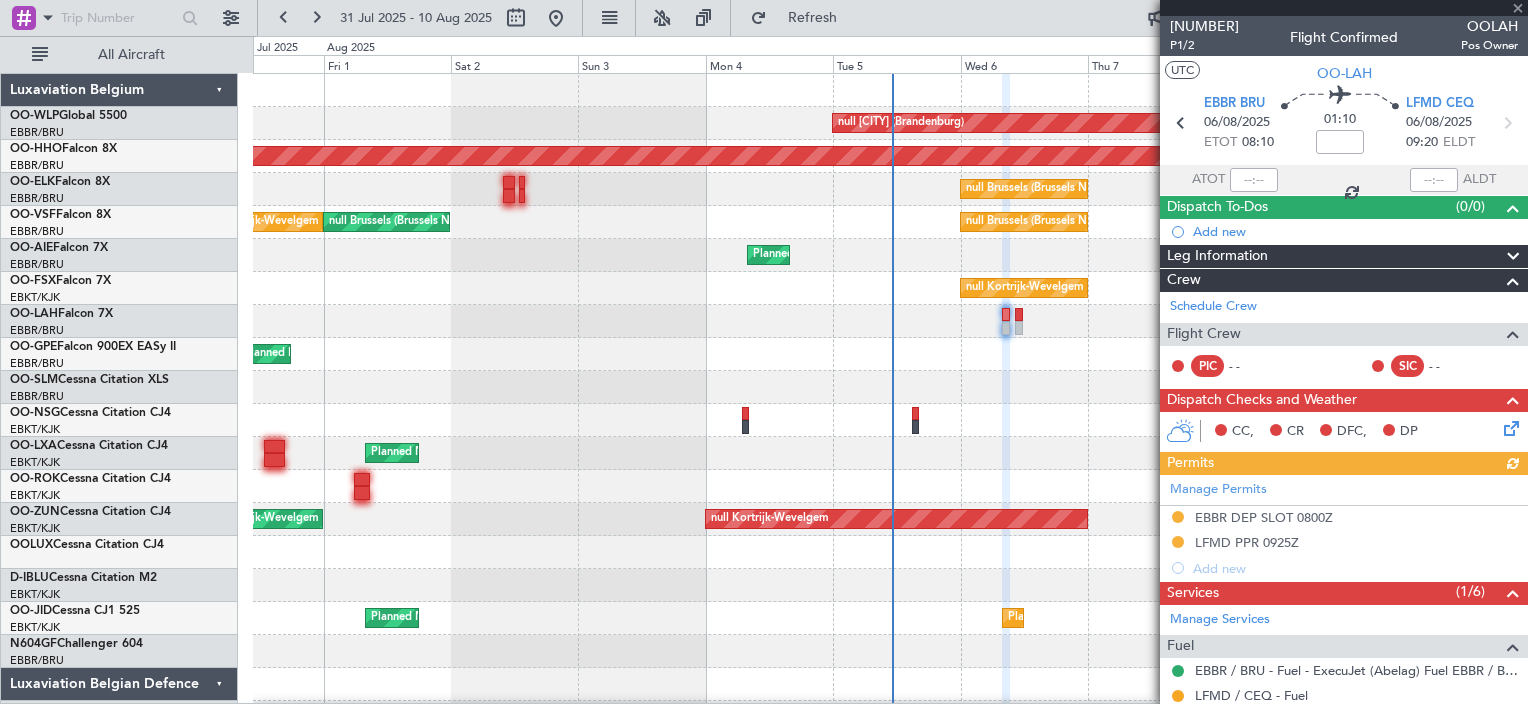 click 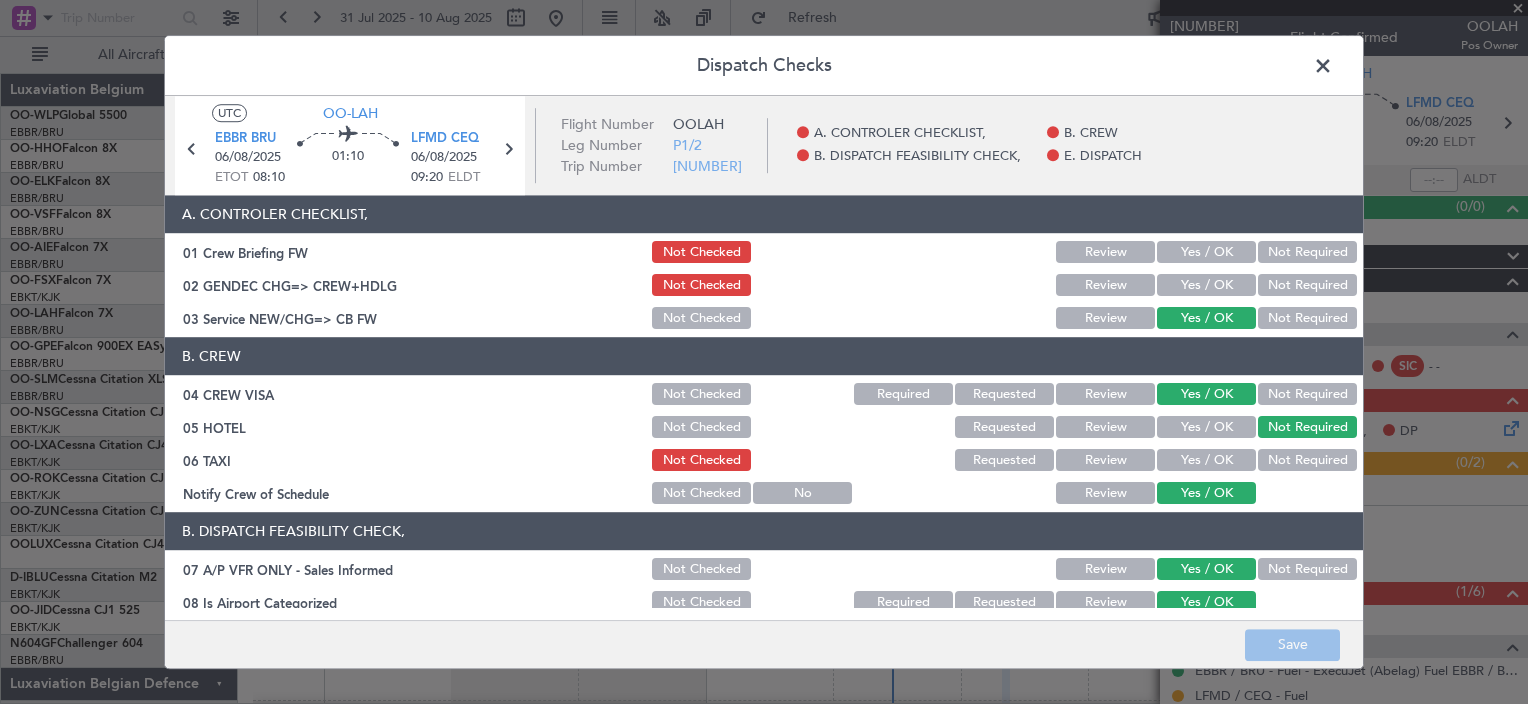 click on "Not Required" 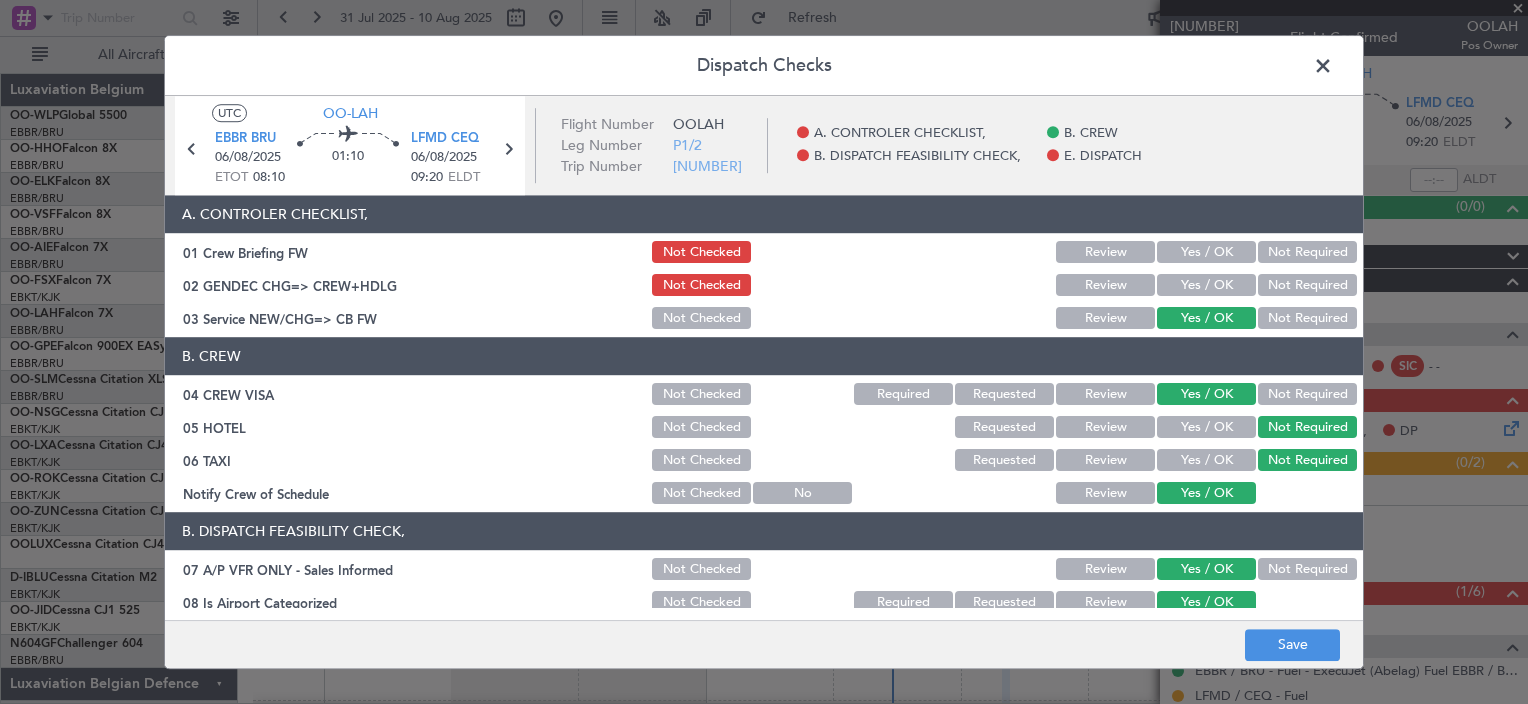 click on "Dispatch Checks  UTC  OO-LAH EBBR  BRU 06/08/2025 ETOT 08:10 01:10 LFMD  CEQ 06/08/2025 09:20 ELDT Flight Number OOLAH Leg Number P1/2 Trip Number 528579    A. CONTROLER CHECKLIST,    B. CREW    B. DISPATCH FEASIBILITY CHECK,    E. DISPATCH  A. CONTROLER CHECKLIST,   01 Crew Briefing FW  Not Checked Review Yes / OK Not Required  02 GENDEC CHG=> CREW+HDLG  Not Checked Review Yes / OK Not Required  03 Service NEW/CHG=> CB FW  Not Checked Review Yes / OK Not Required  B. CREW   04 CREW VISA  Not Checked Required Requested Review Yes / OK Not Required  05 HOTEL  Not Checked Requested Review Yes / OK Not Required  06 TAXI  Not Checked Requested Review Yes / OK Not Required  Notify Crew of Schedule  Not Checked No Review Yes / OK  B. DISPATCH FEASIBILITY CHECK,   07 A/P VFR ONLY - Sales Informed  Not Checked Review Yes / OK Not Required  08 Is Airport Categorized  Not Checked Required Requested Review Yes / OK  09 Crew Airport Qualified CAT BB/C  Not Checked Review Yes / OK Not Required  10 Ops Notes OK  Review No" 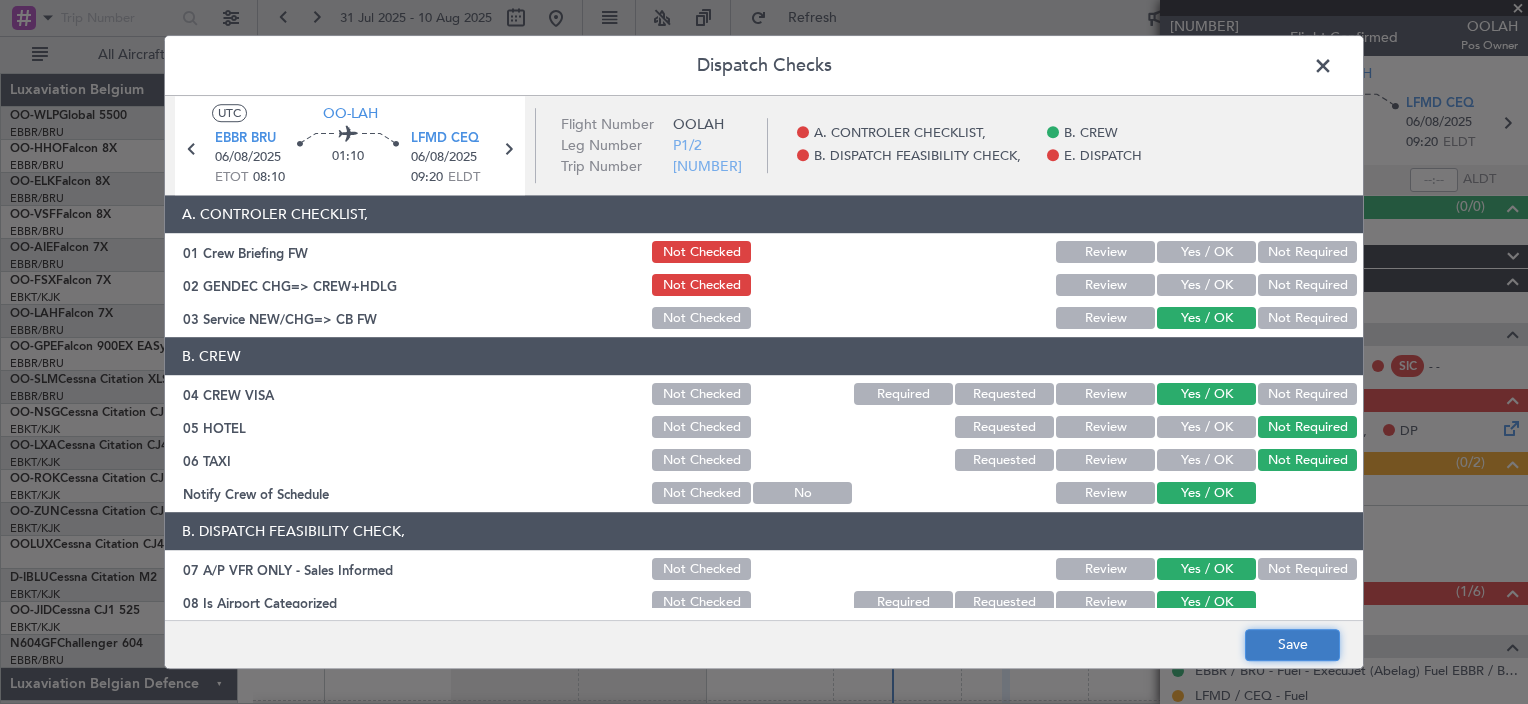 click on "Save" 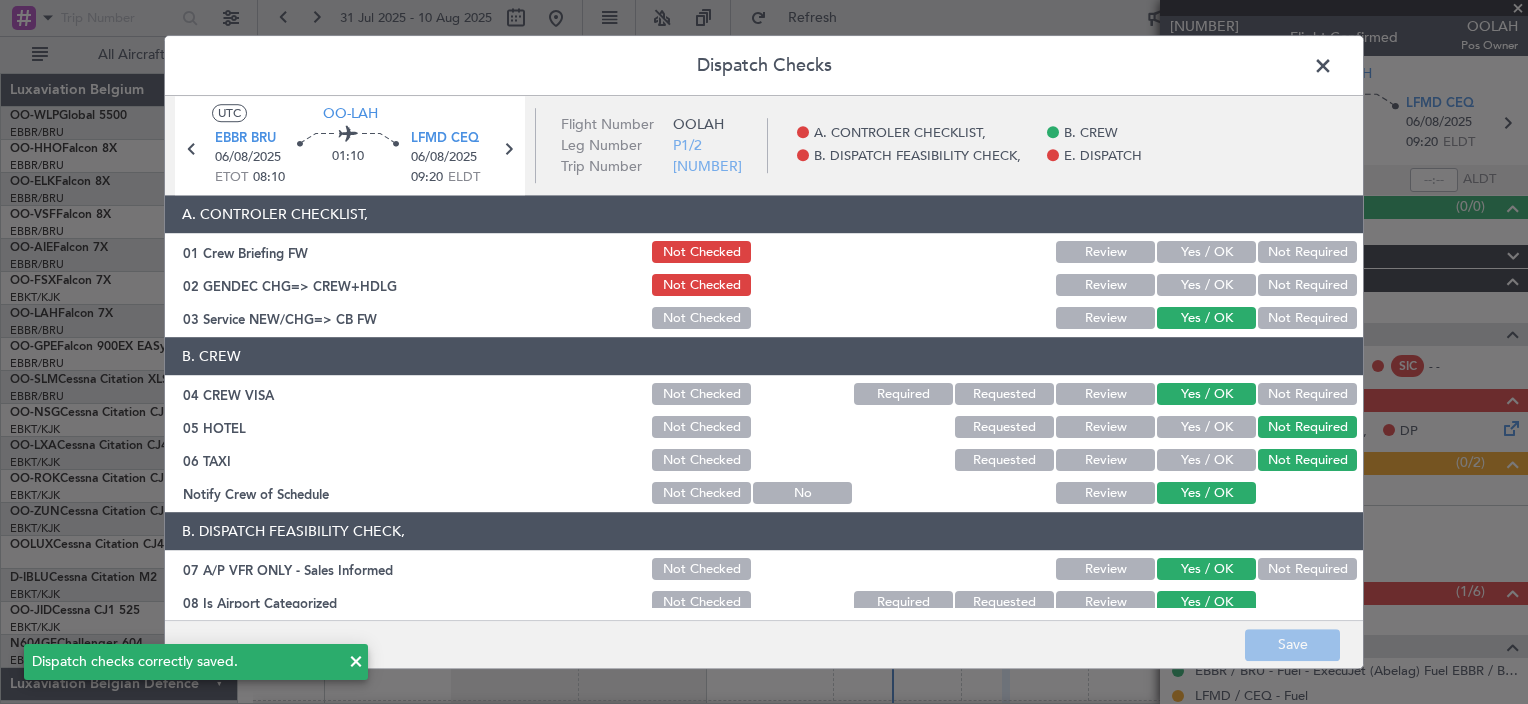 click 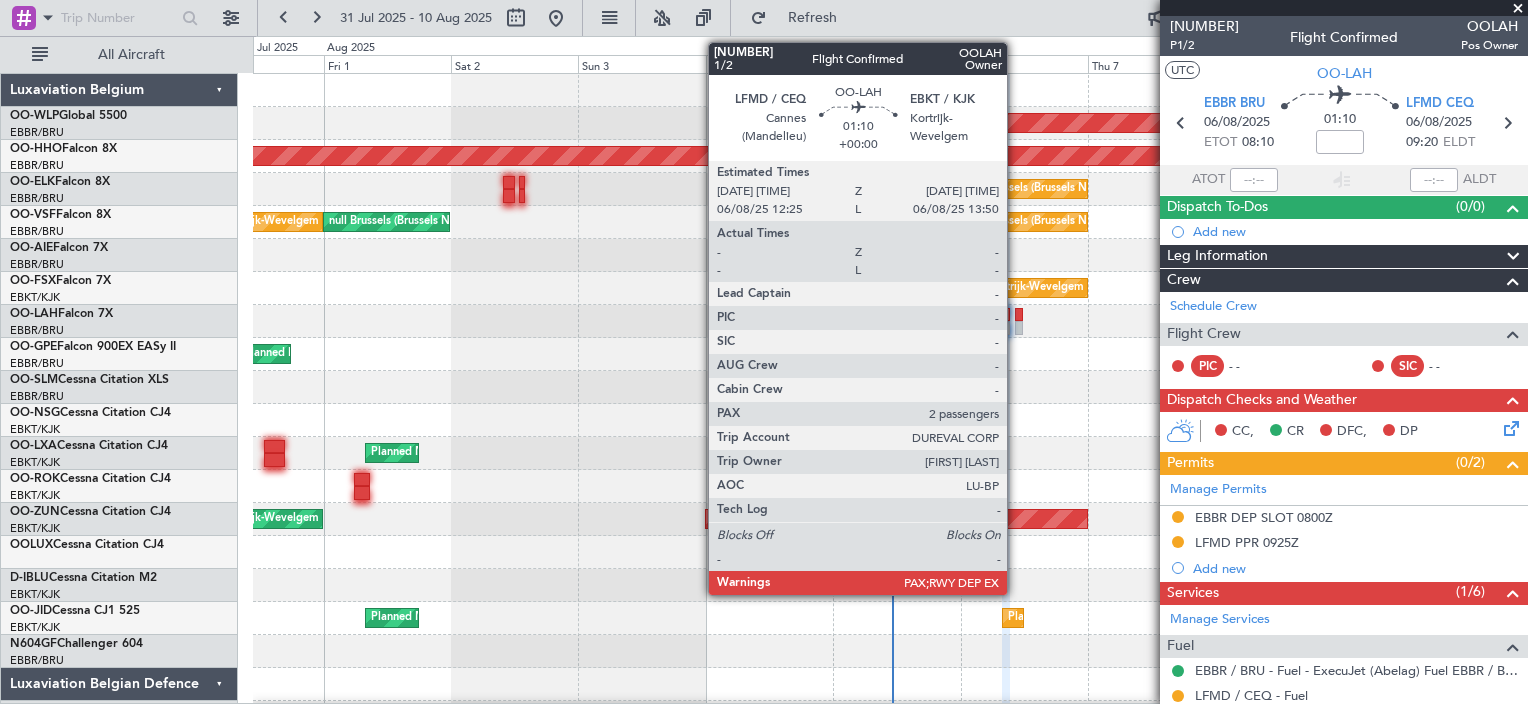 click 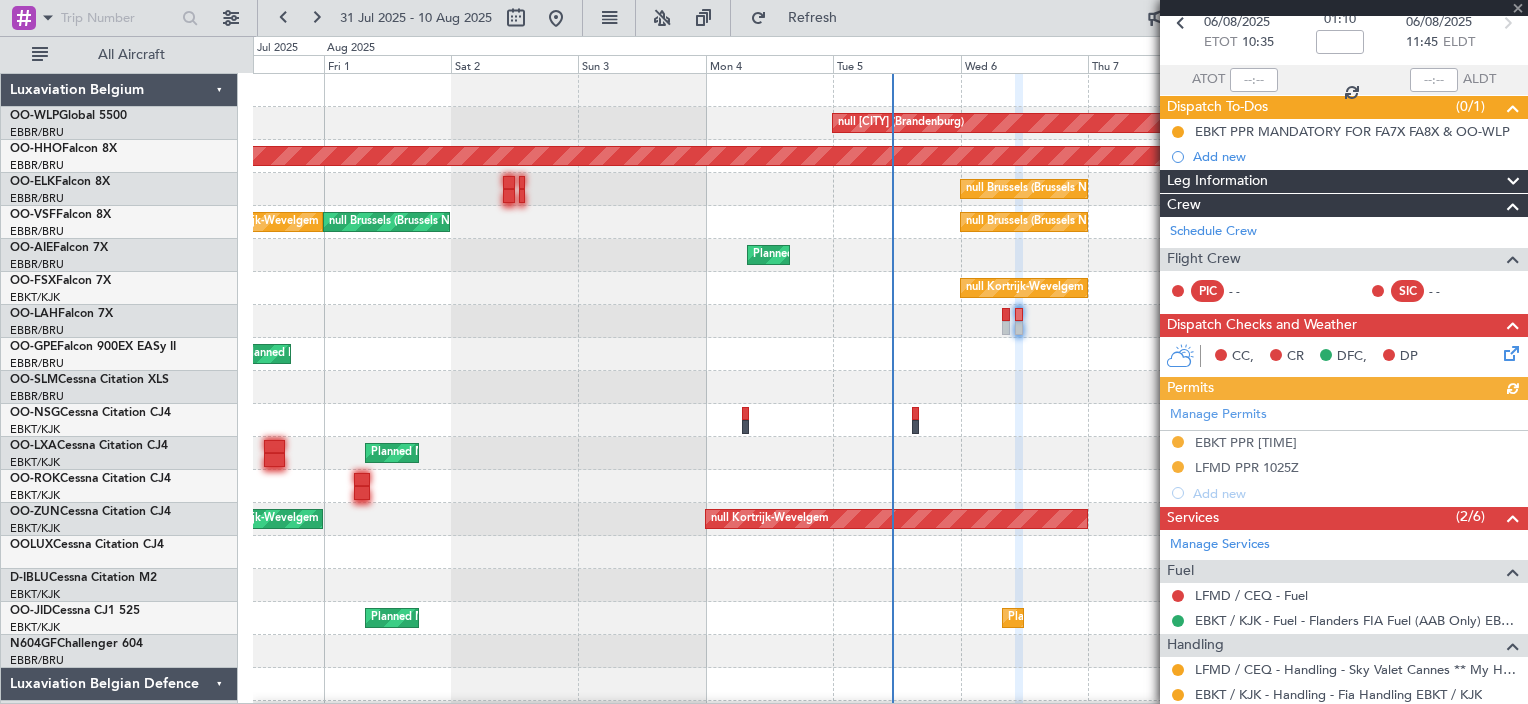 scroll, scrollTop: 200, scrollLeft: 0, axis: vertical 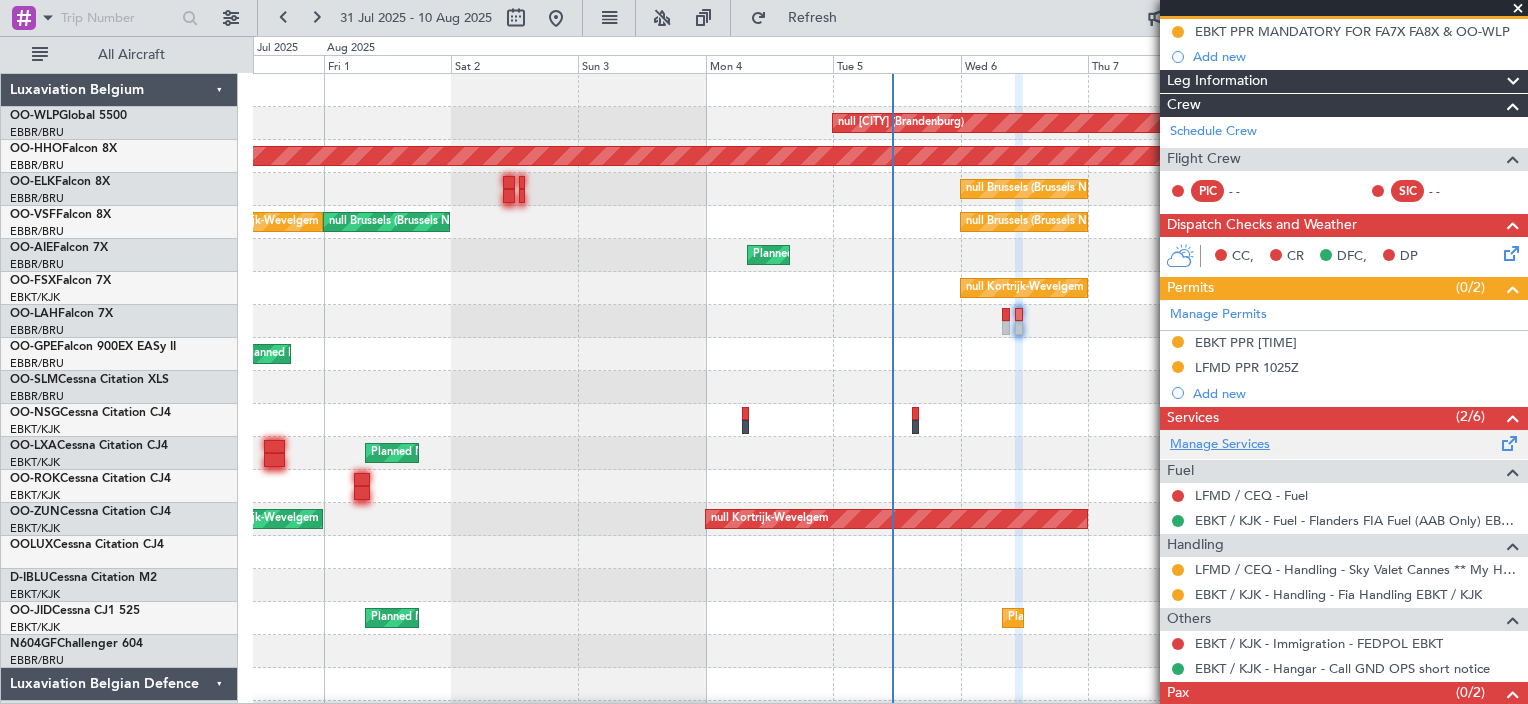 click on "Manage Services" at bounding box center (1220, 445) 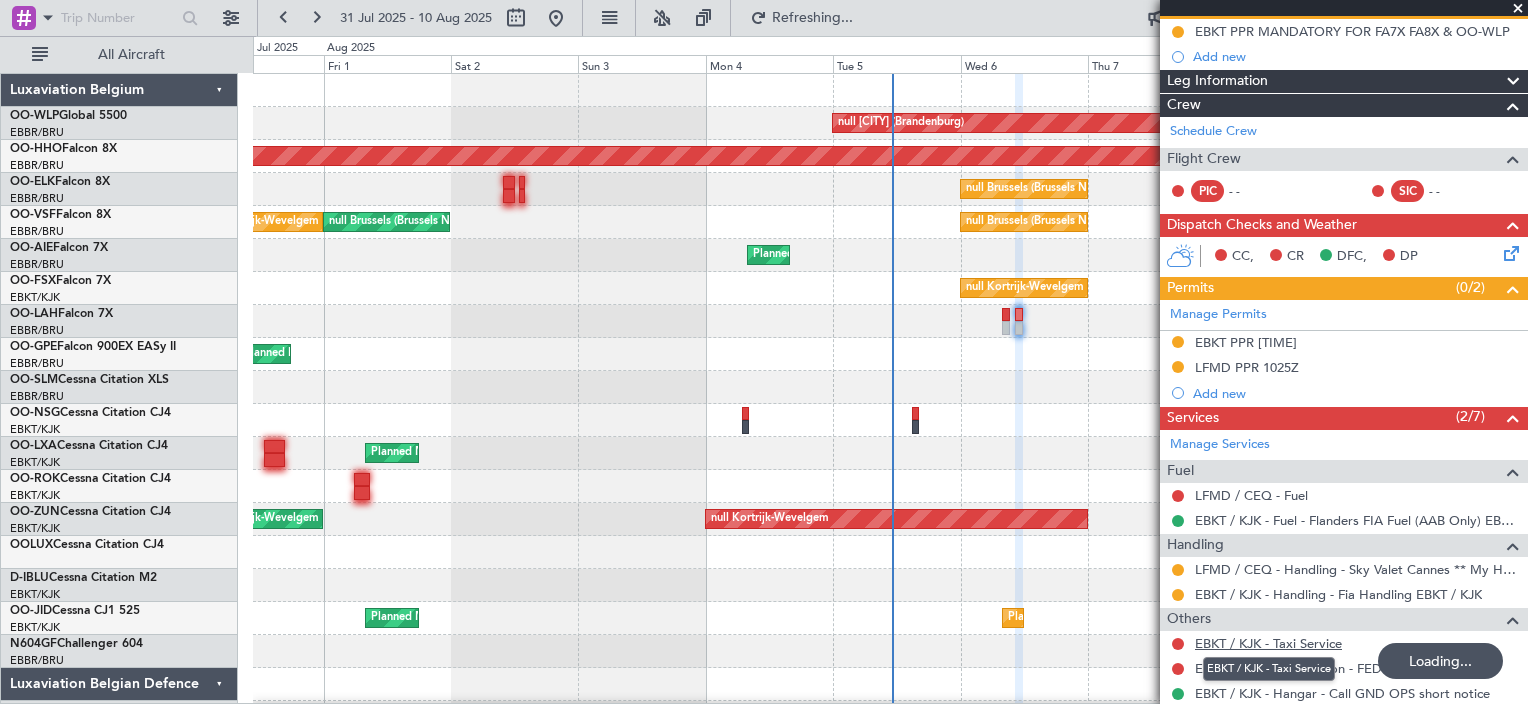 click on "EBKT / KJK - Taxi Service" at bounding box center (1268, 643) 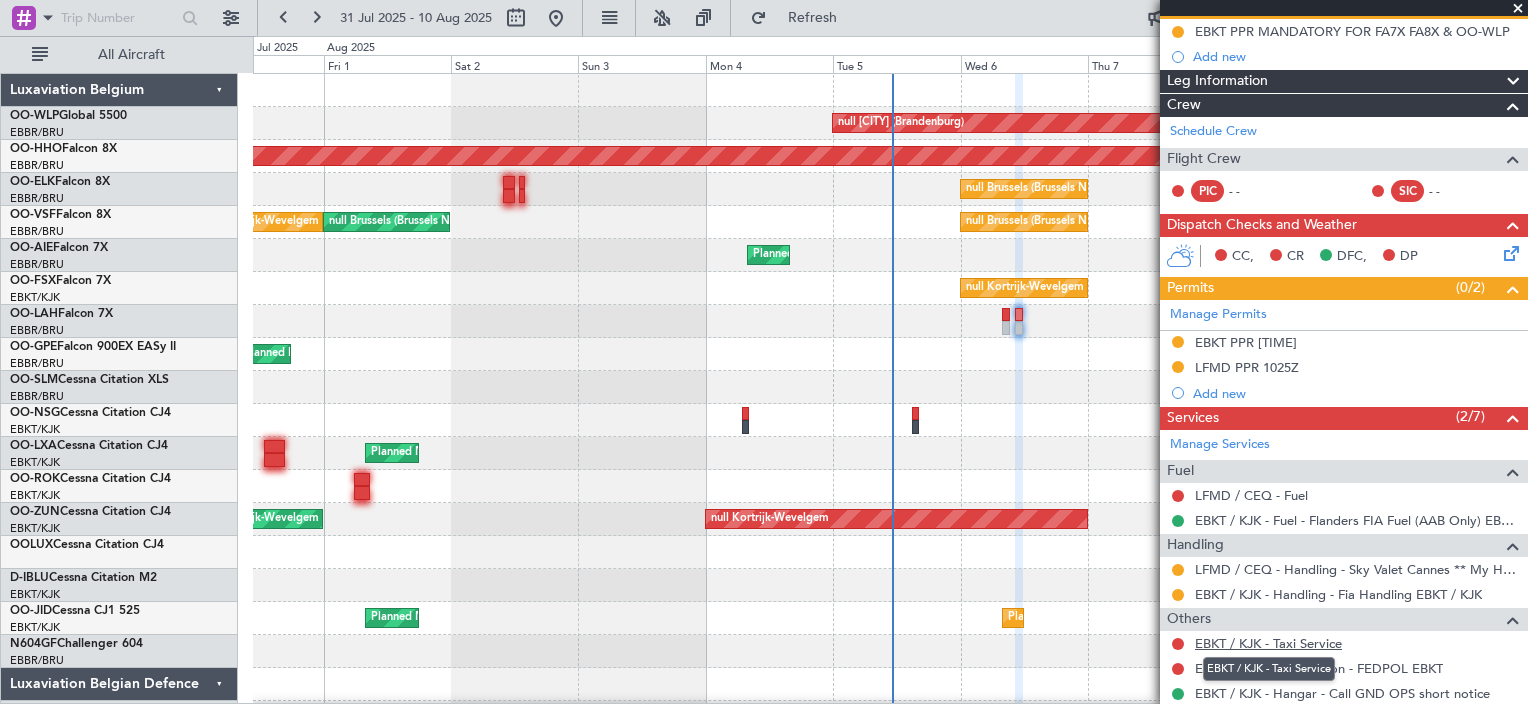 click on "EBKT / KJK - Taxi Service" at bounding box center (1268, 643) 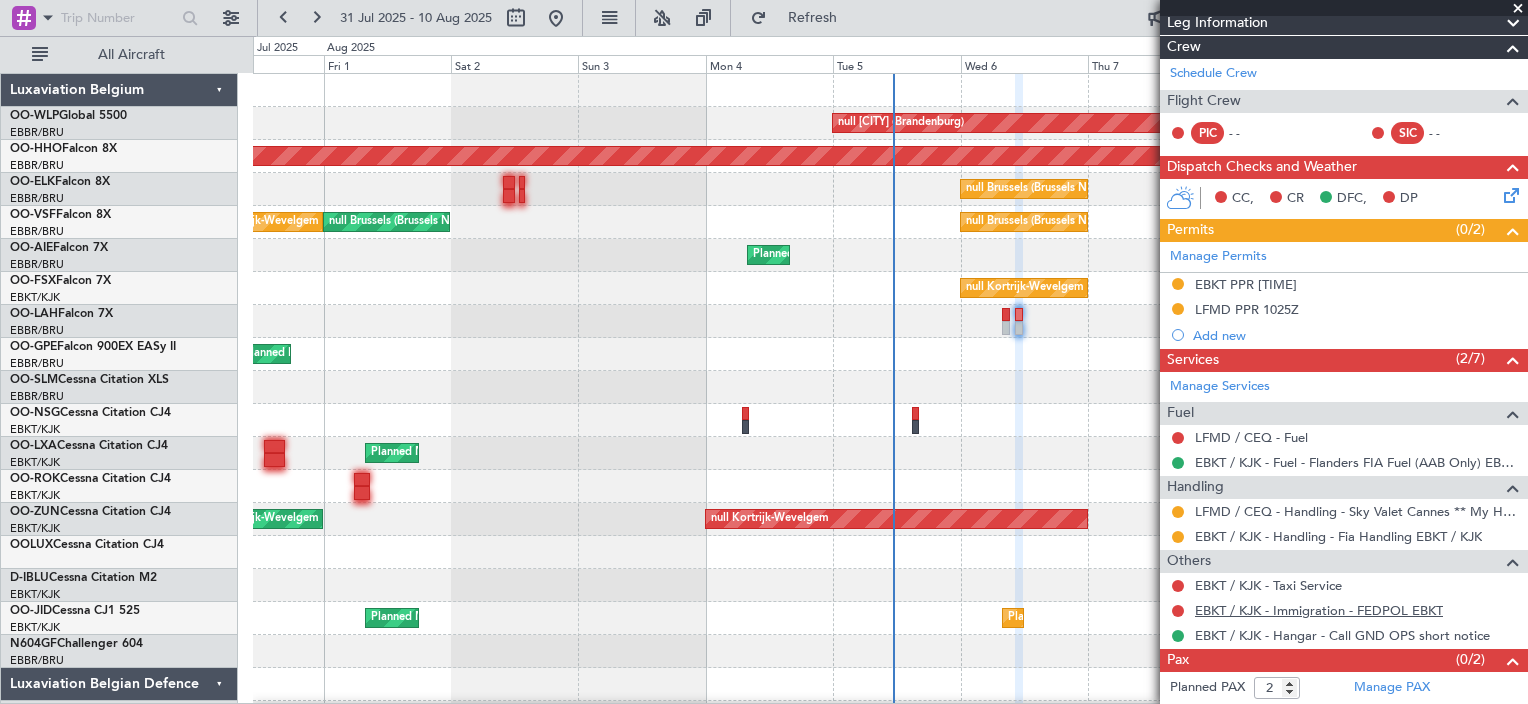scroll, scrollTop: 281, scrollLeft: 0, axis: vertical 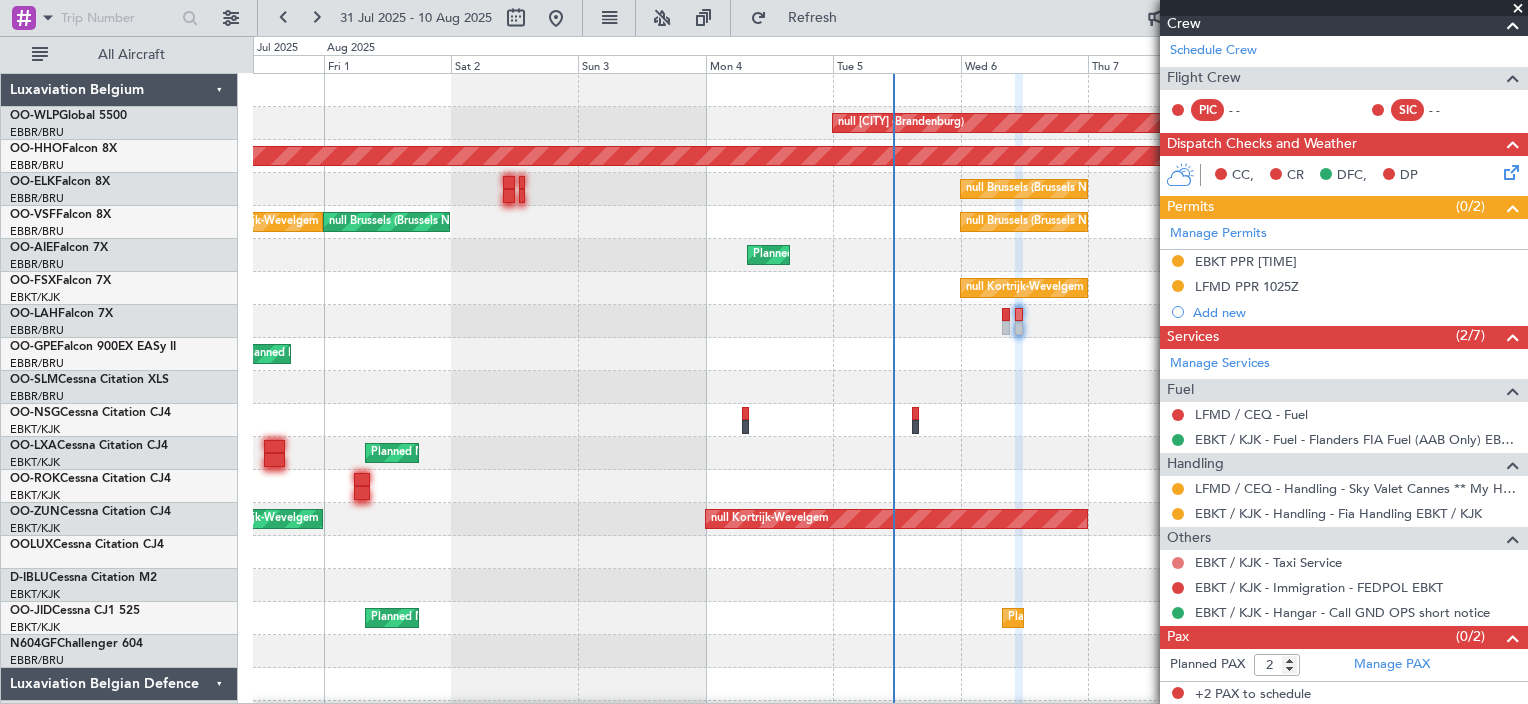 click at bounding box center [1178, 563] 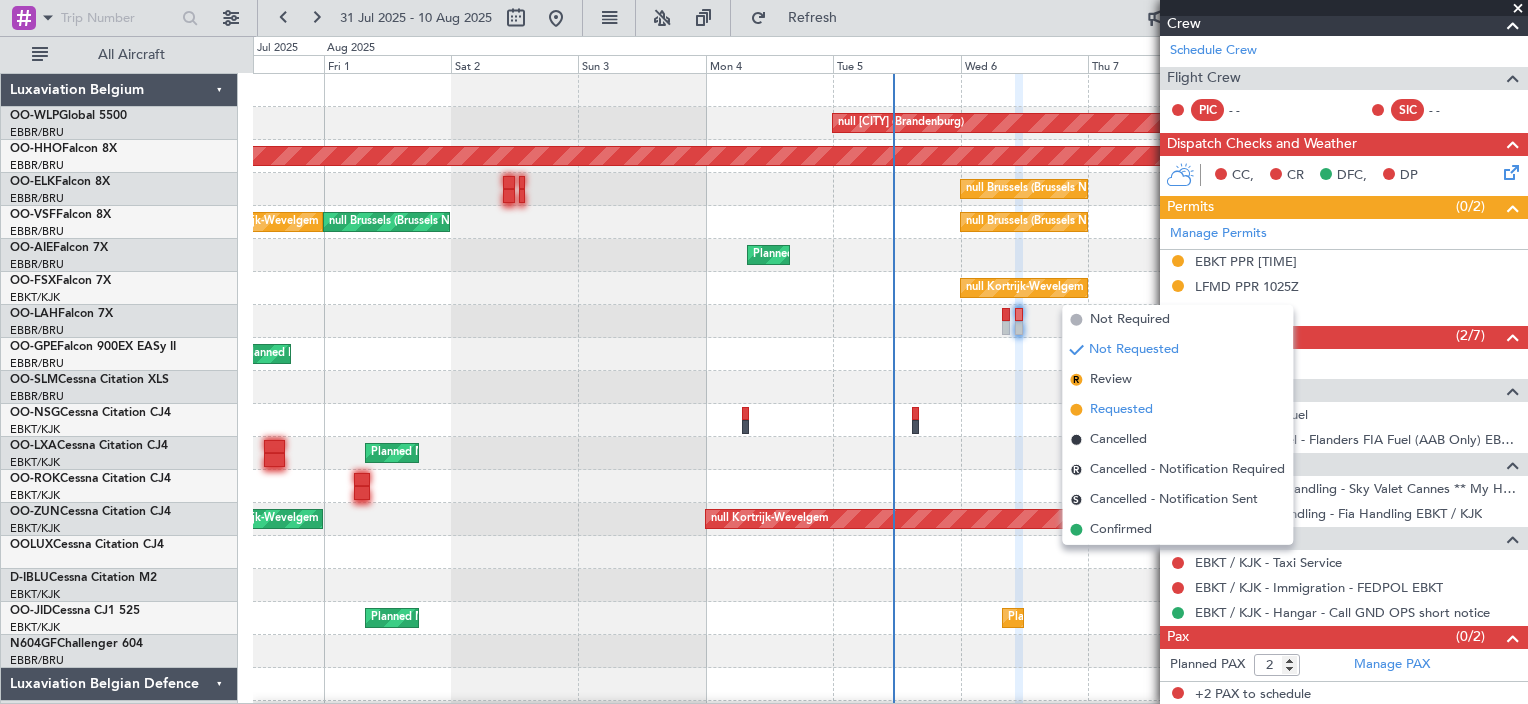 click on "Requested" at bounding box center (1177, 410) 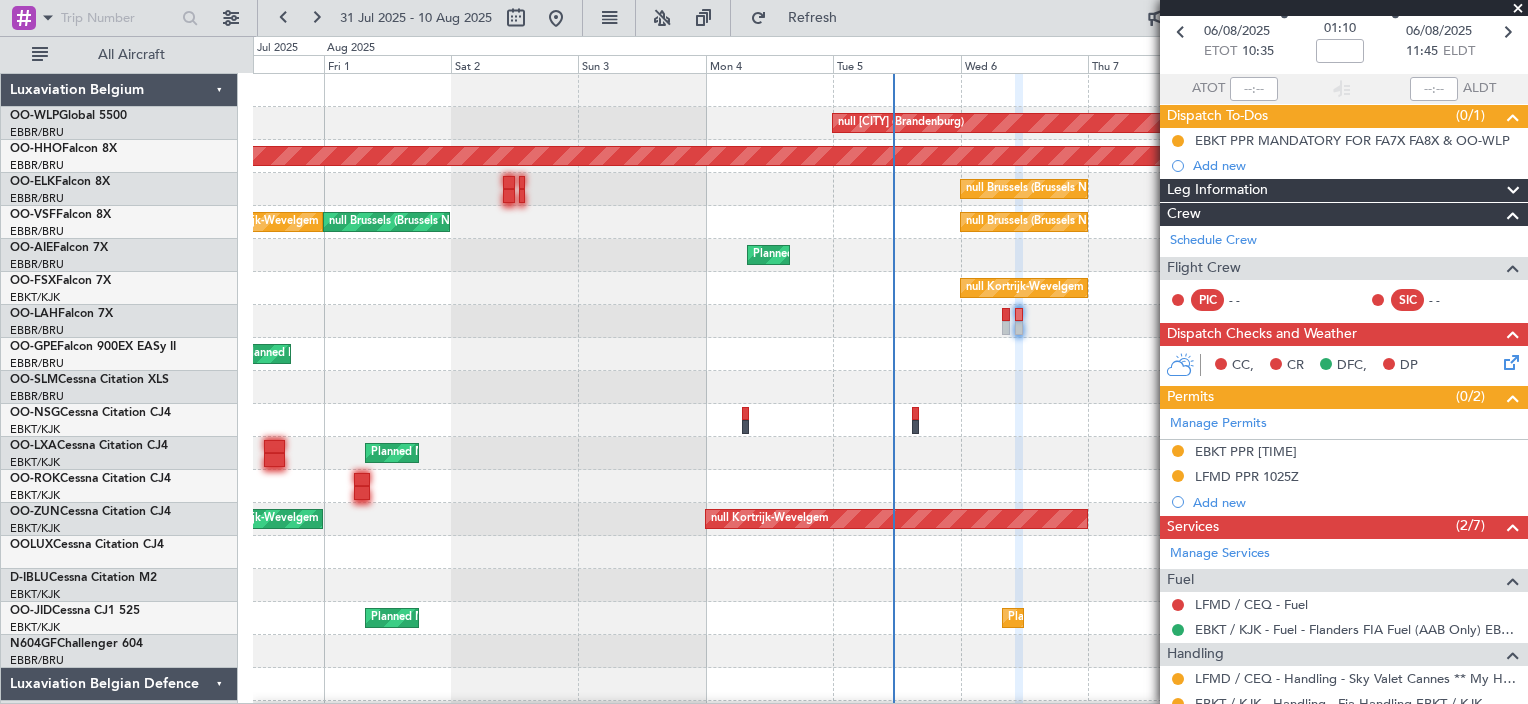 scroll, scrollTop: 81, scrollLeft: 0, axis: vertical 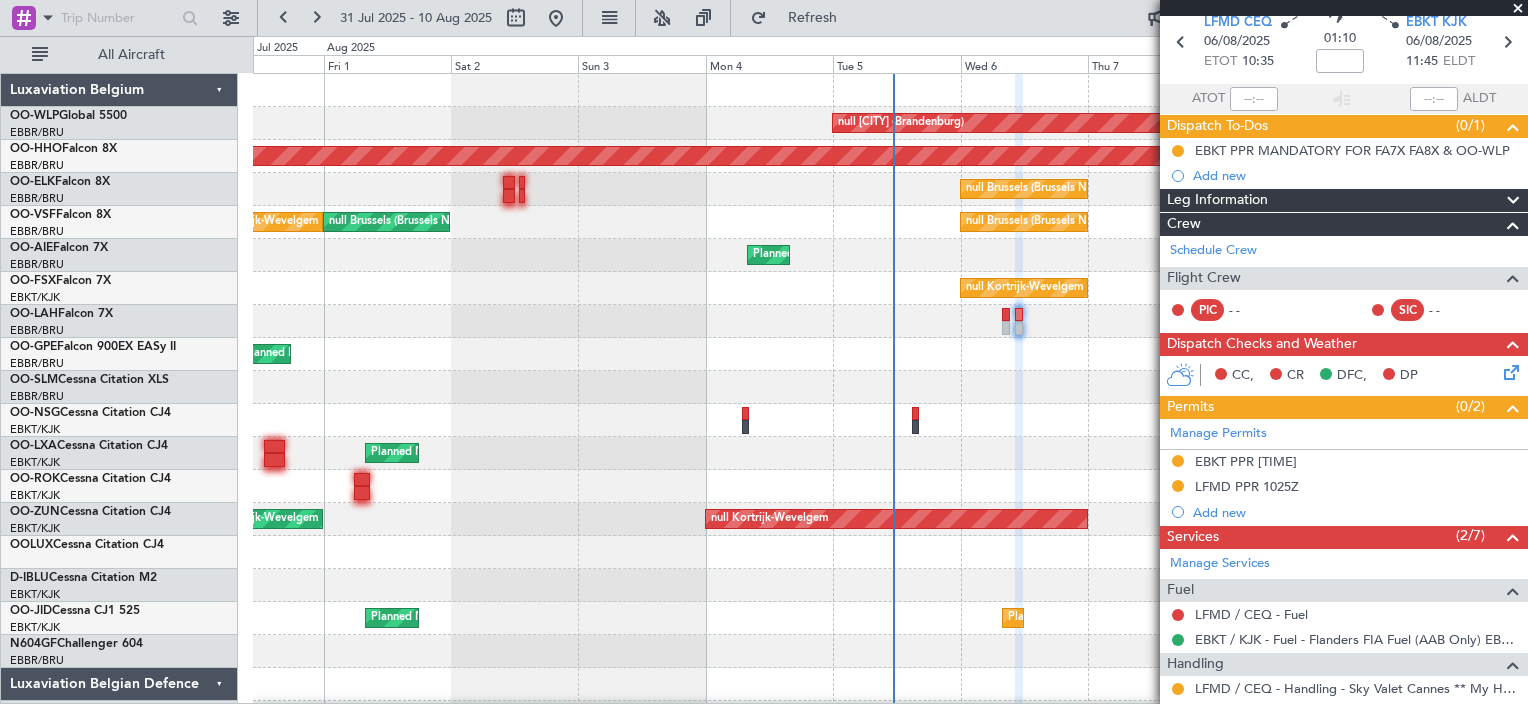 click 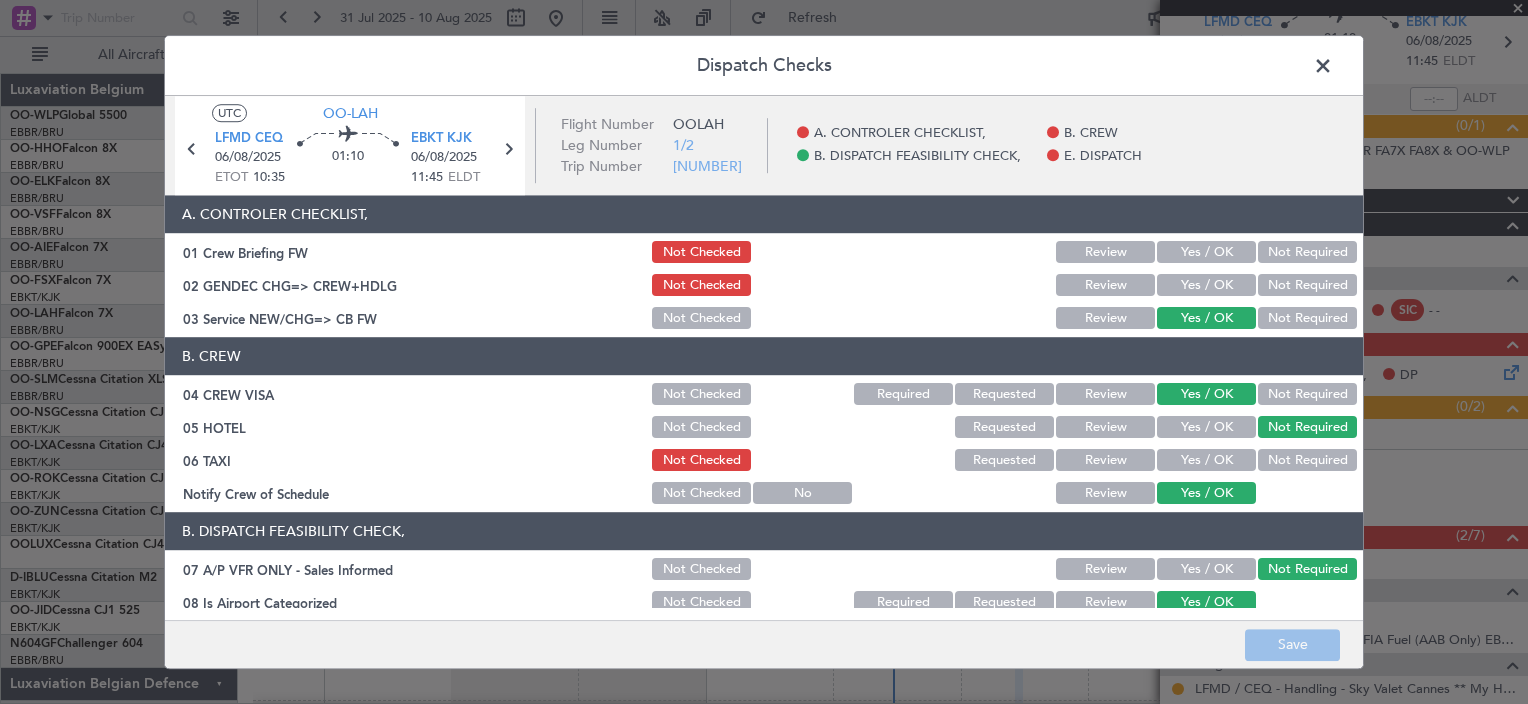 click on "Requested" 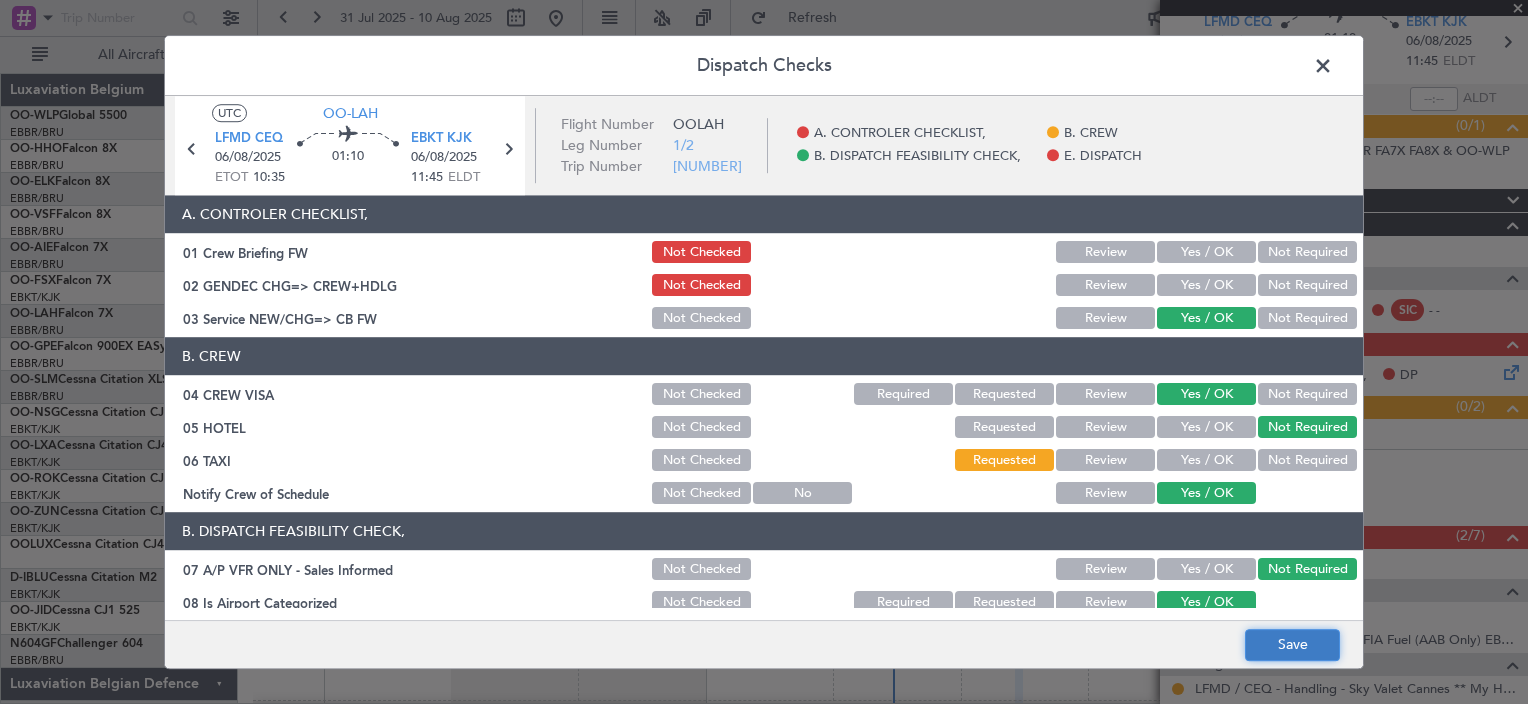 click on "Save" 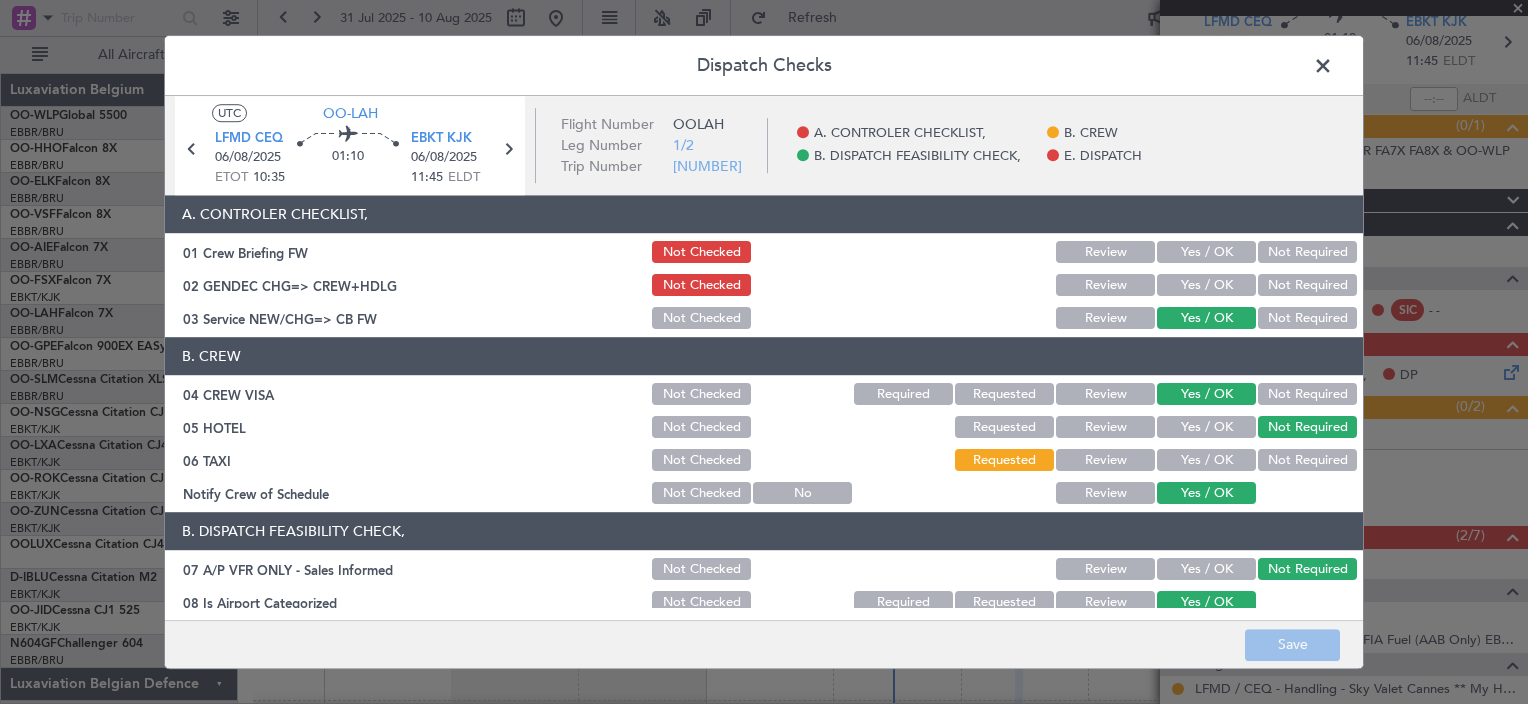 click 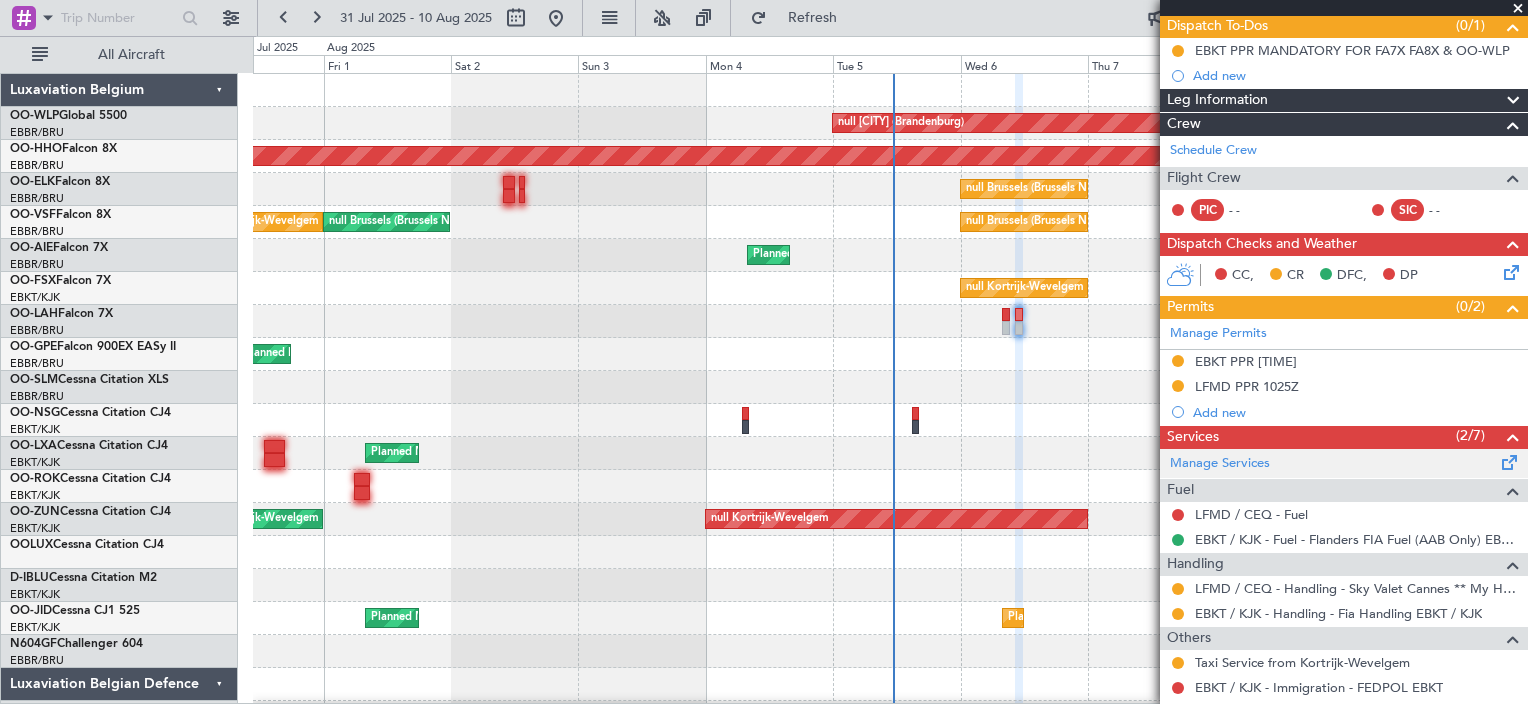 scroll, scrollTop: 281, scrollLeft: 0, axis: vertical 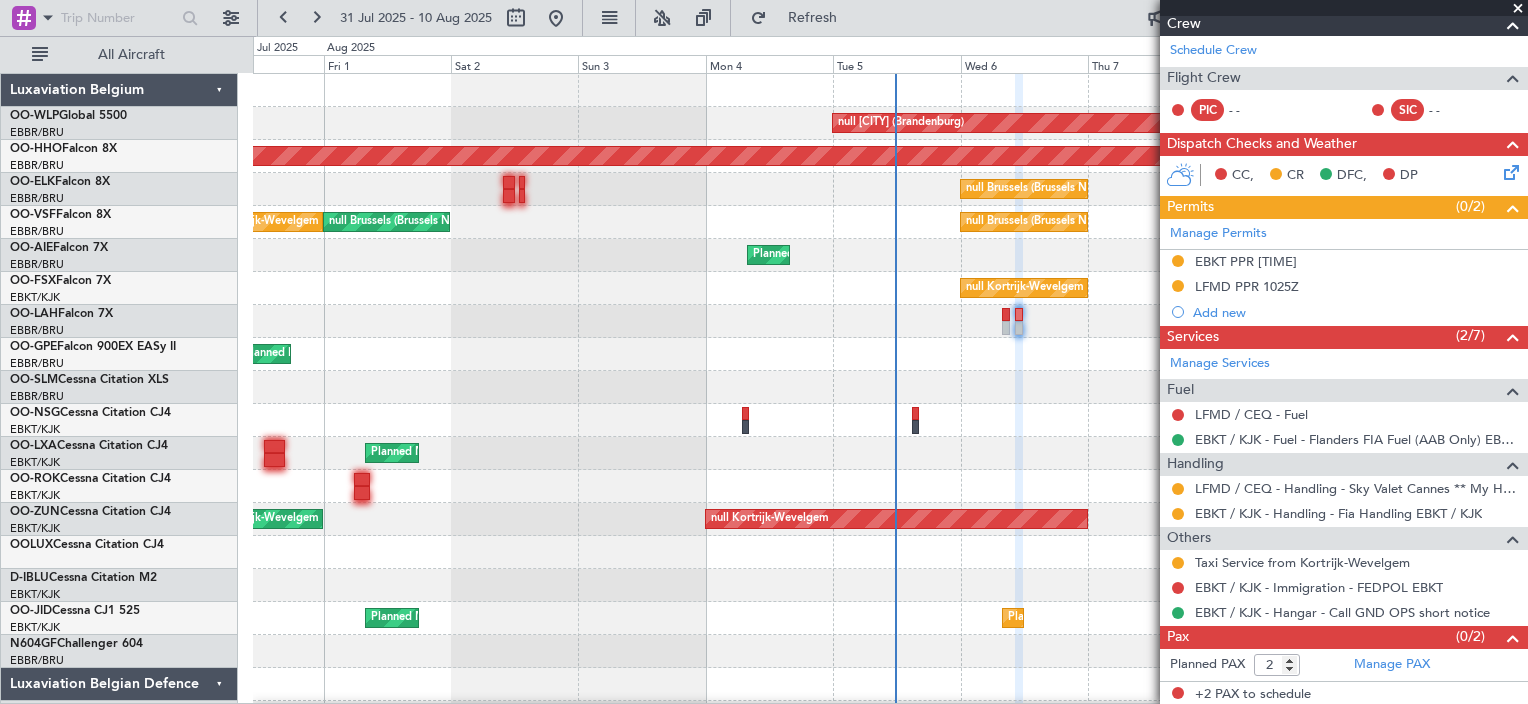 click at bounding box center [1518, 9] 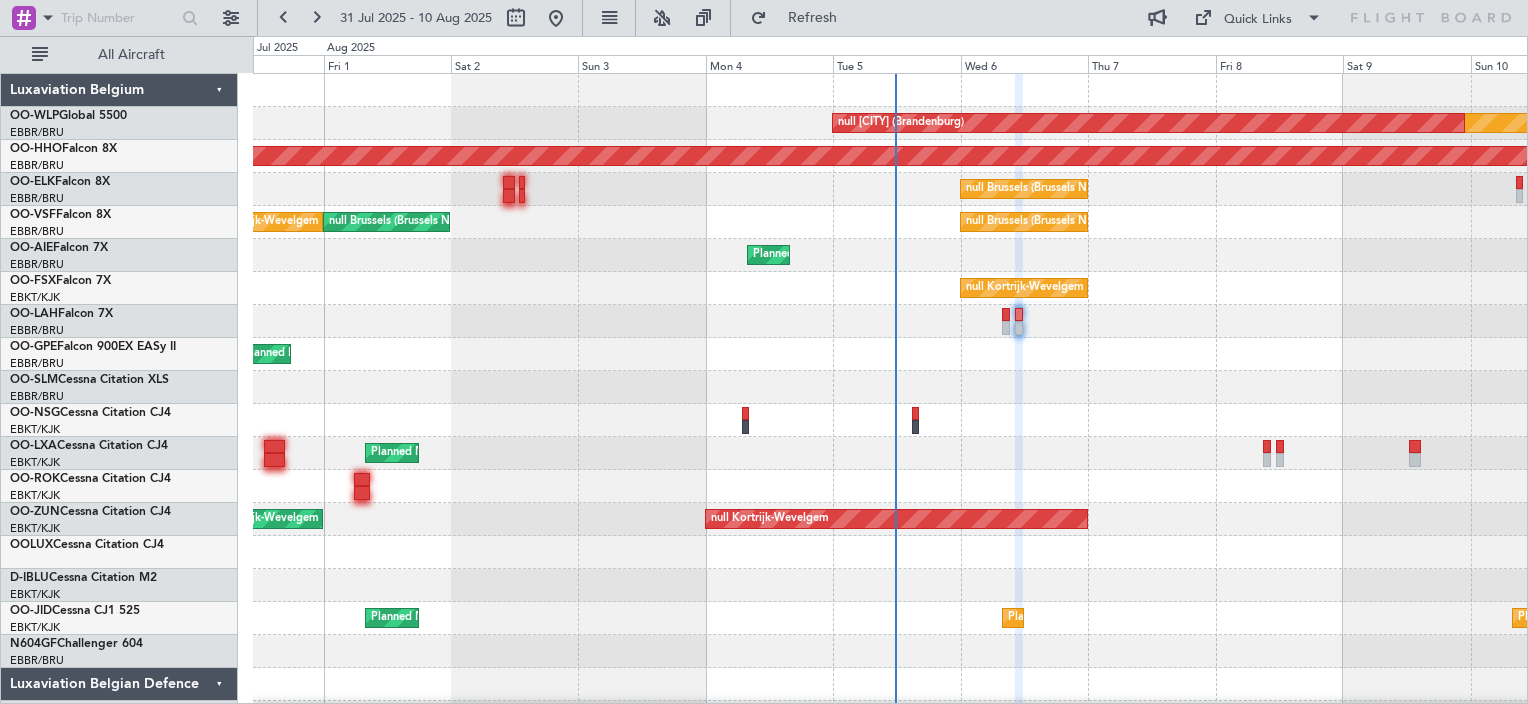 type on "0" 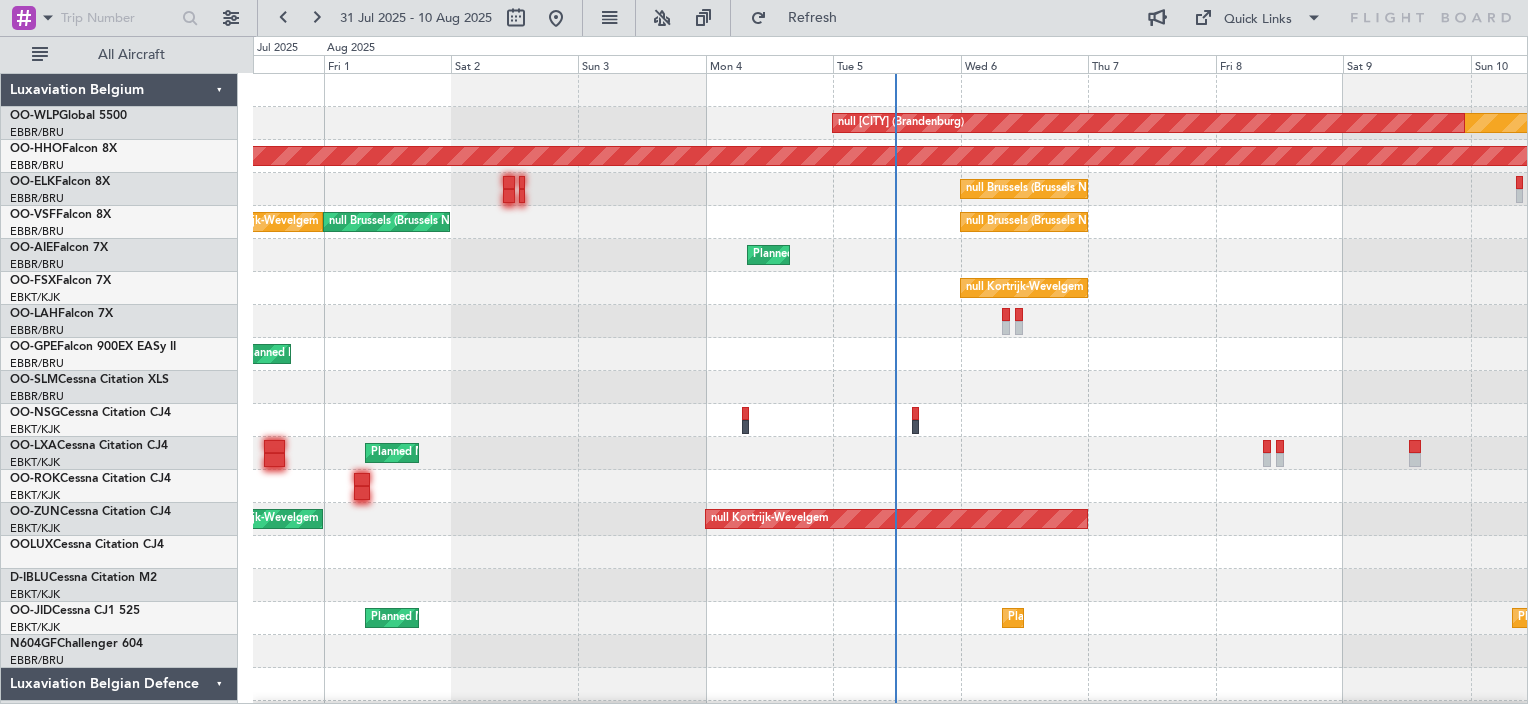 scroll, scrollTop: 0, scrollLeft: 0, axis: both 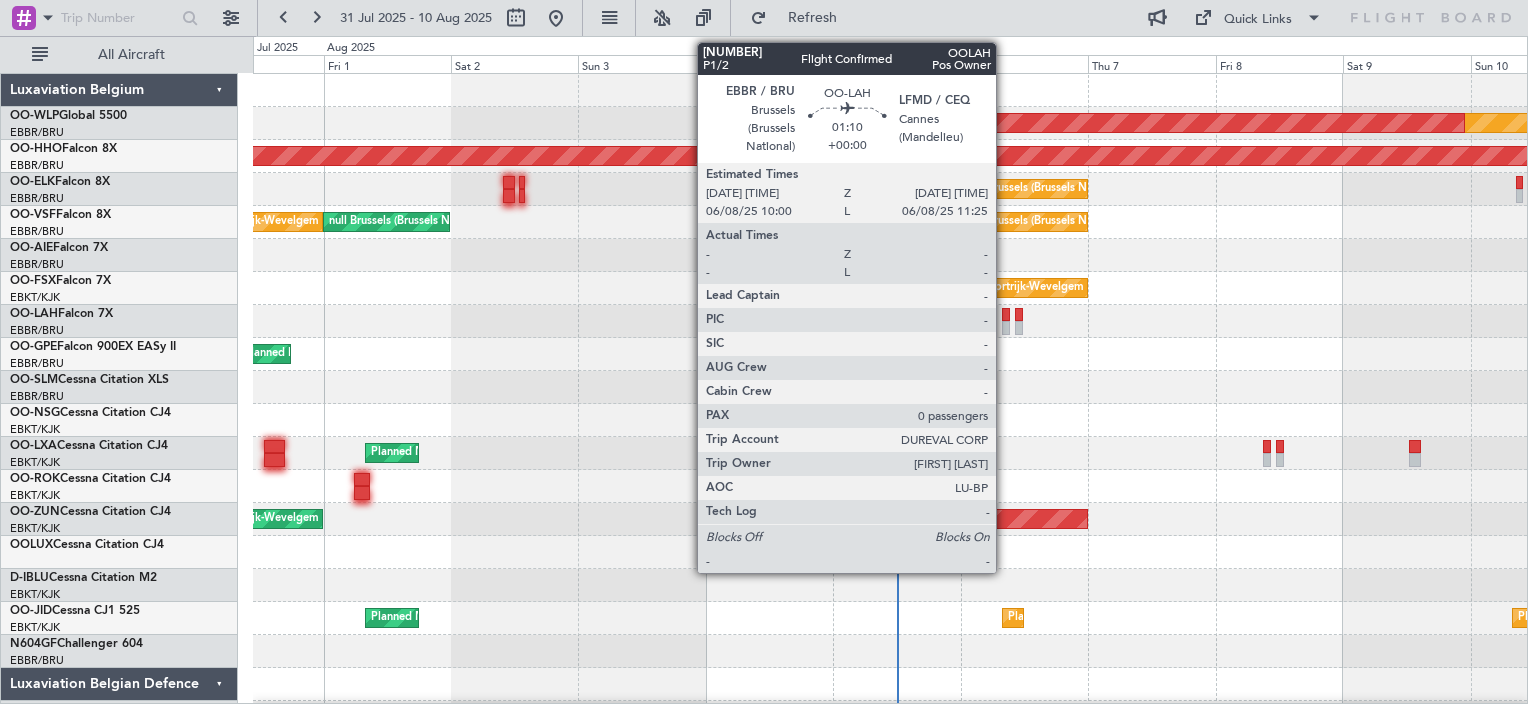 click 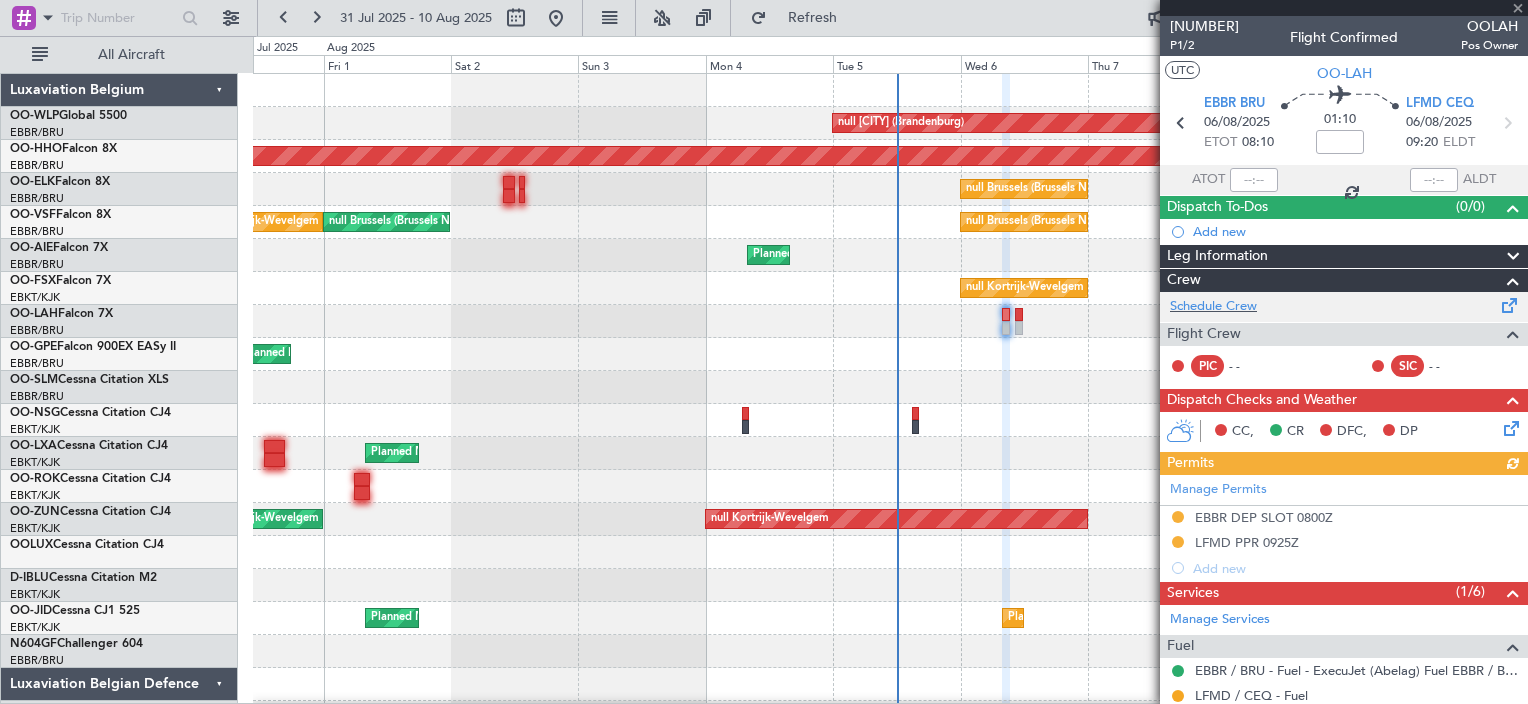 click on "Schedule Crew" 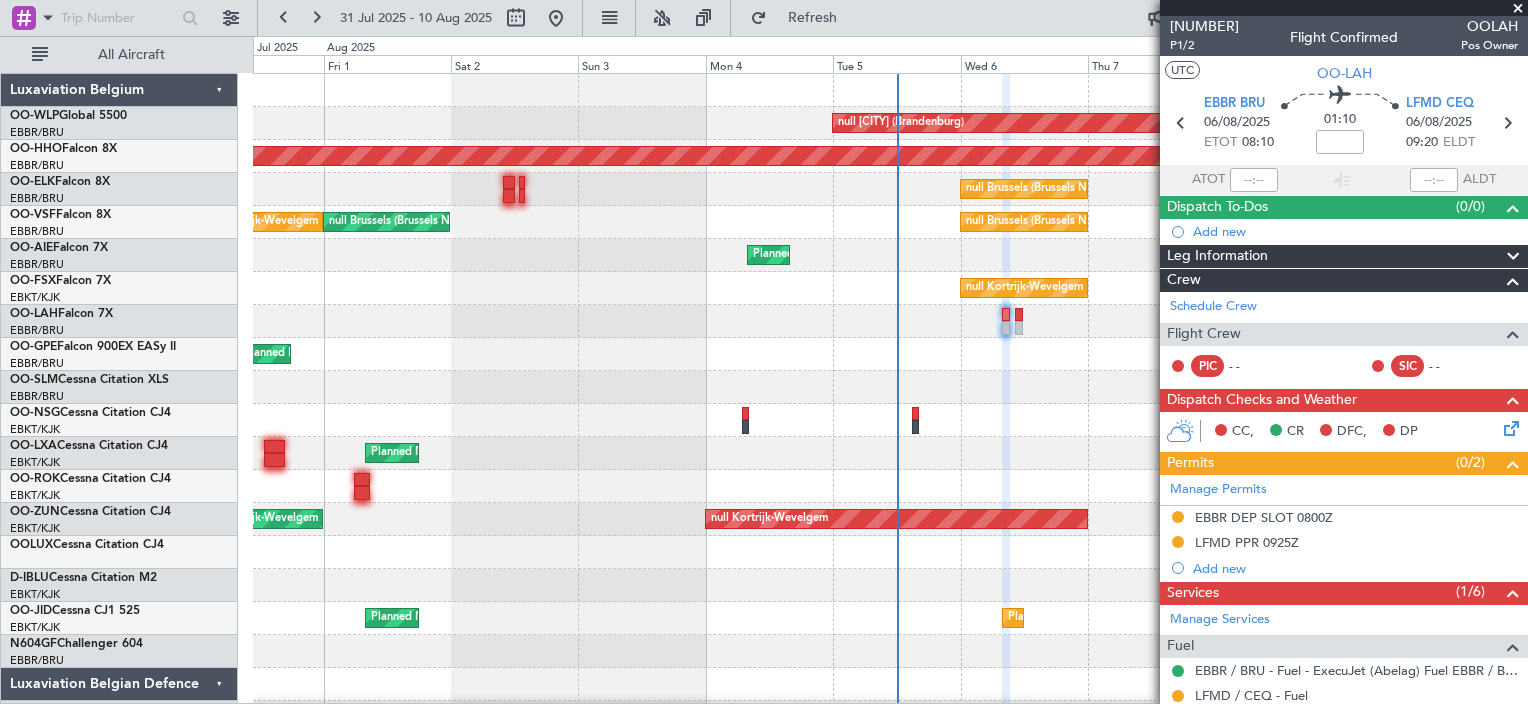 click at bounding box center [1518, 9] 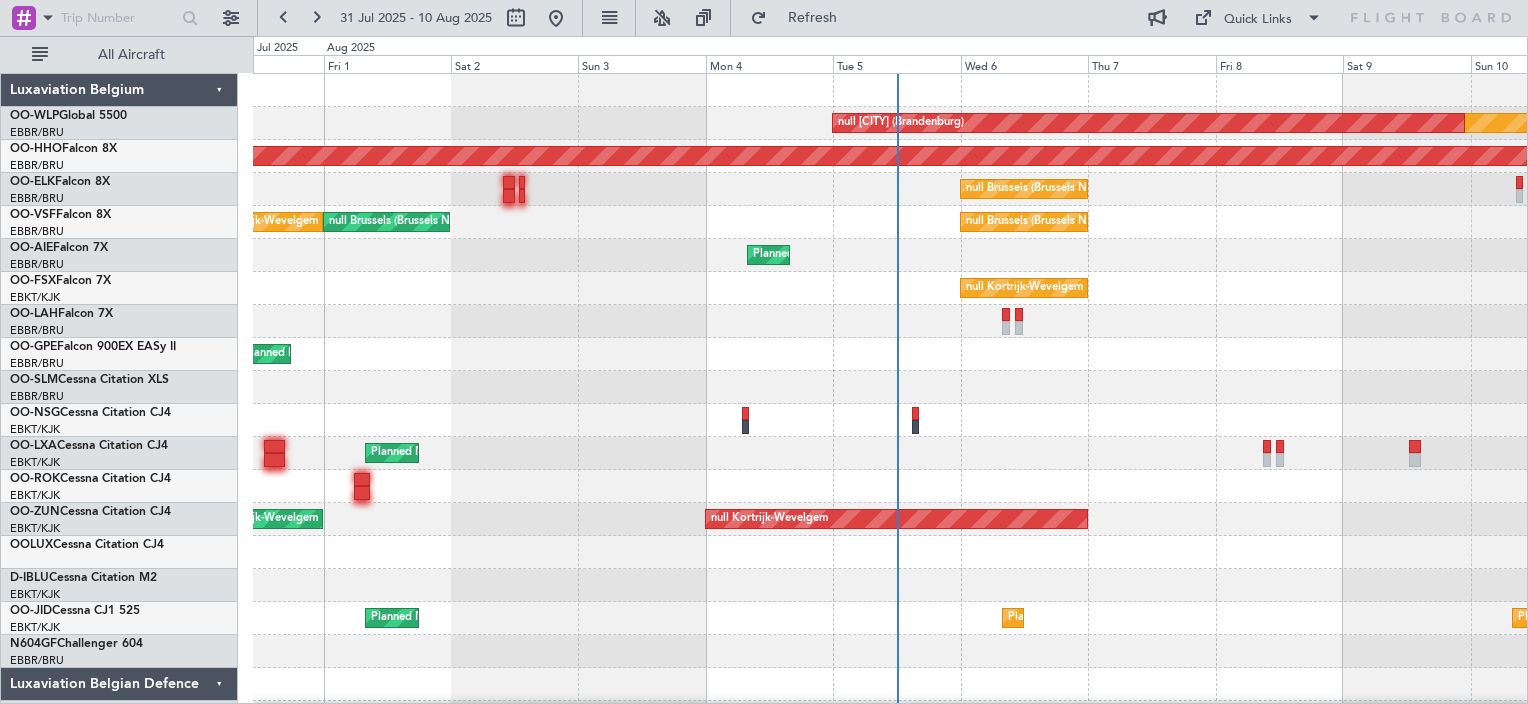 click 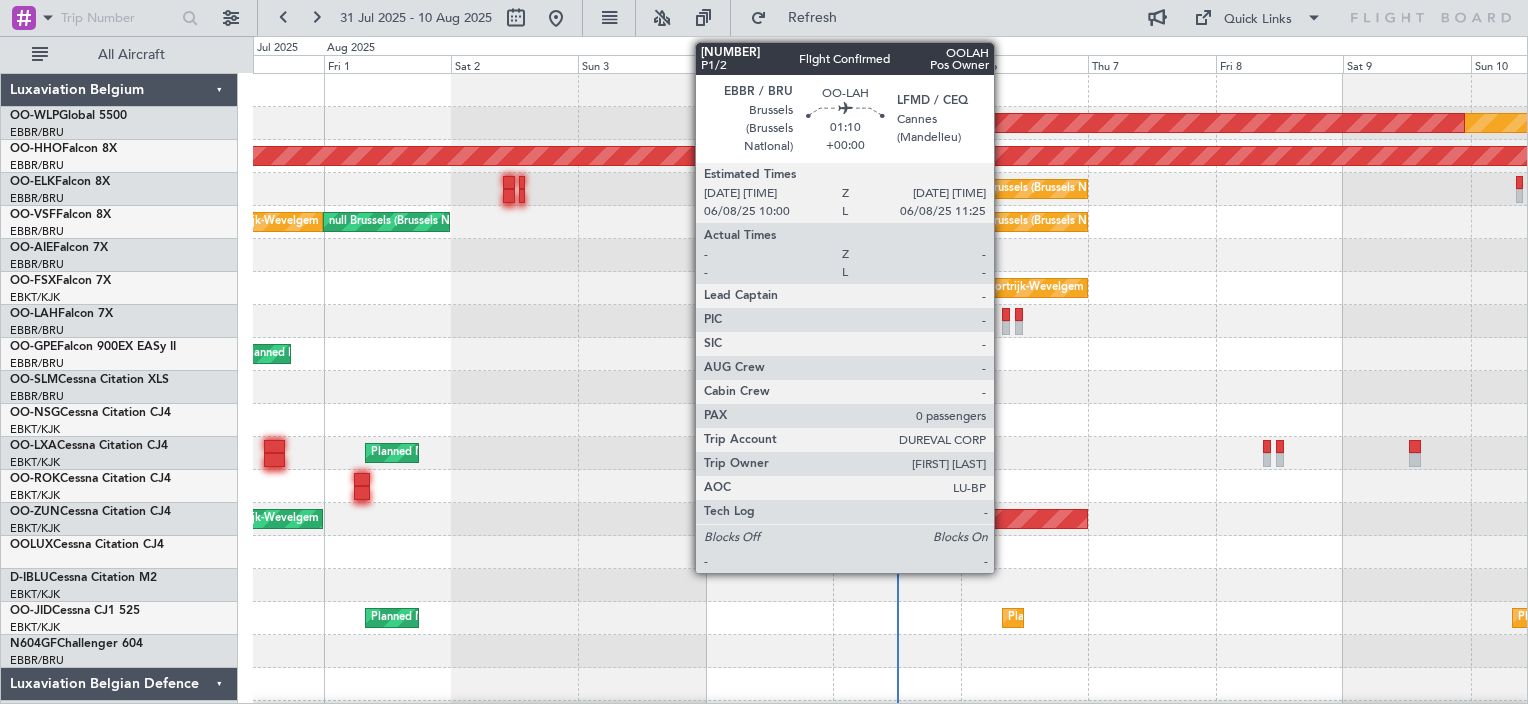 click 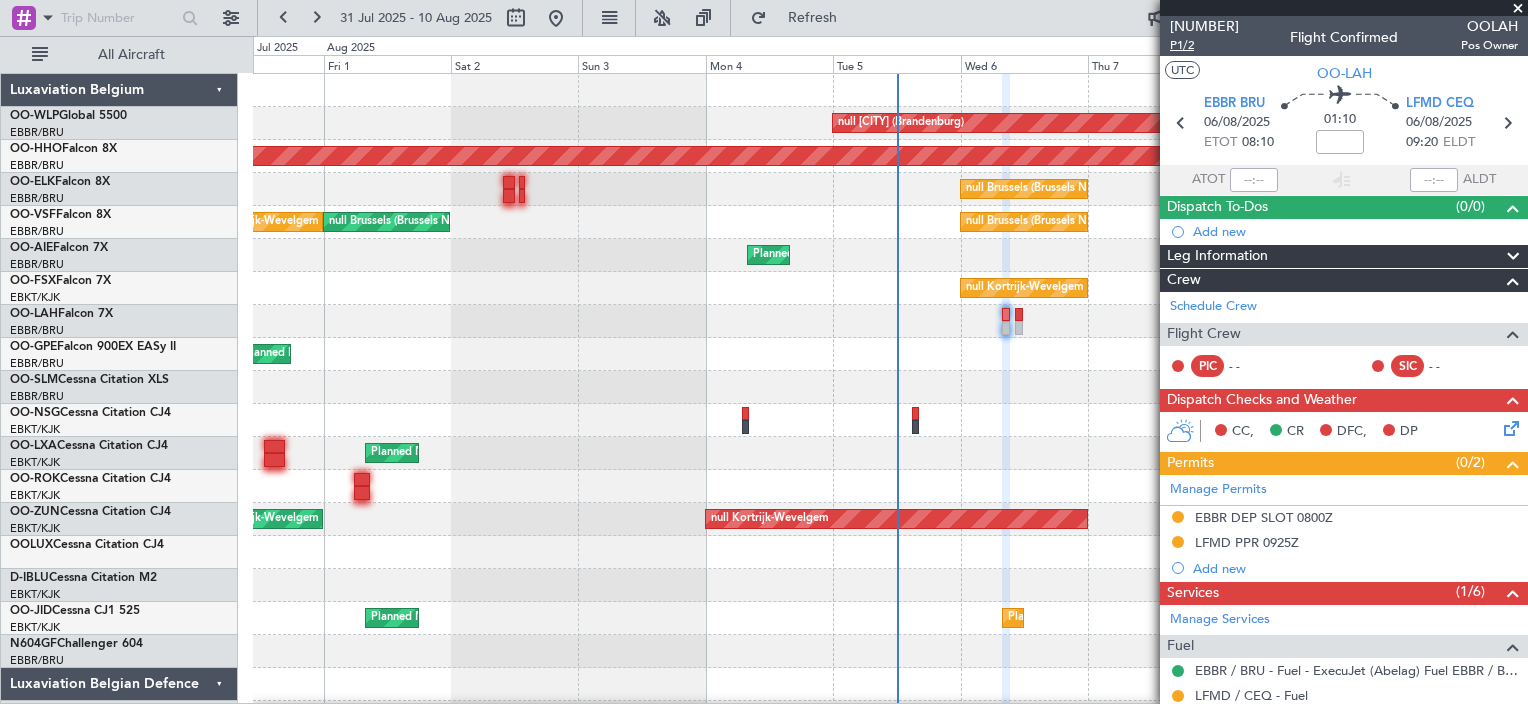 click on "P1/2" at bounding box center (1204, 45) 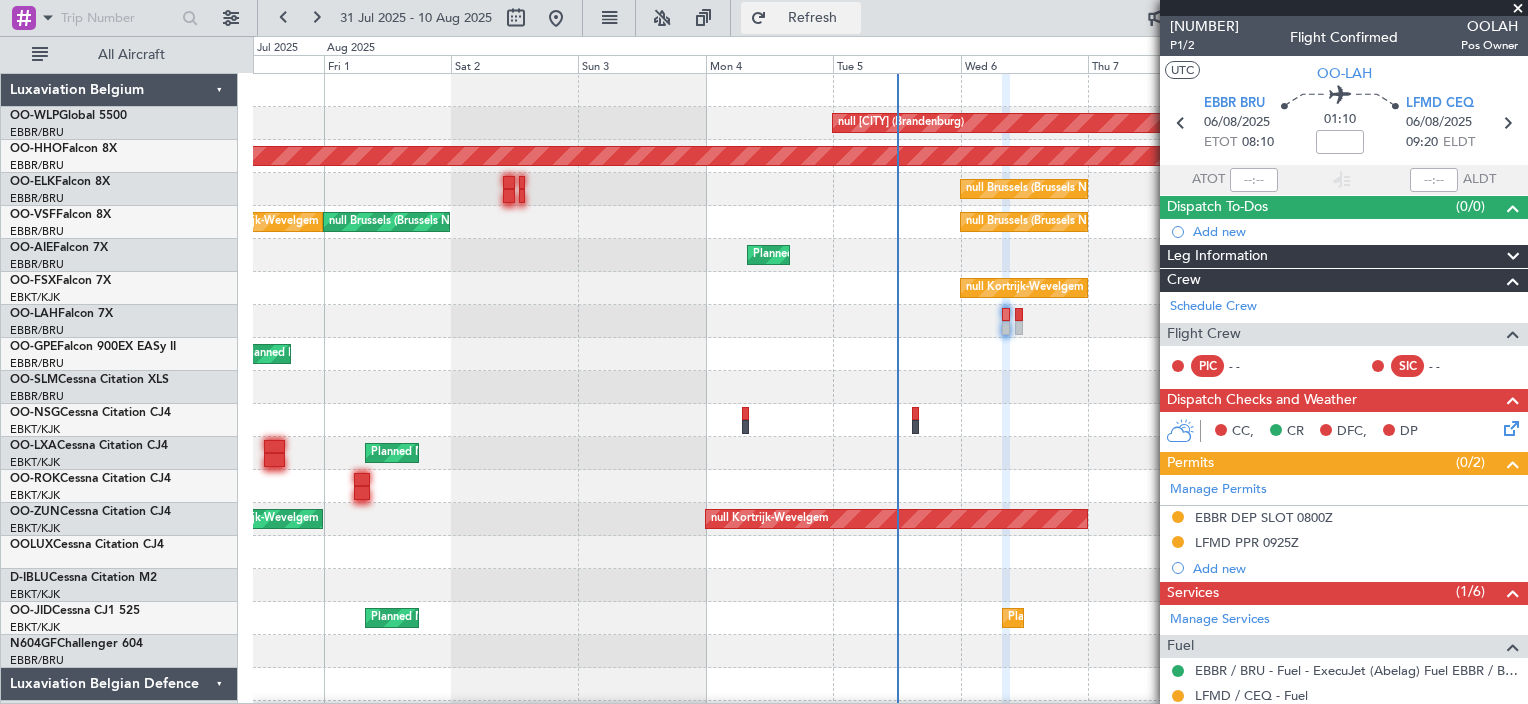 click on "Refresh" 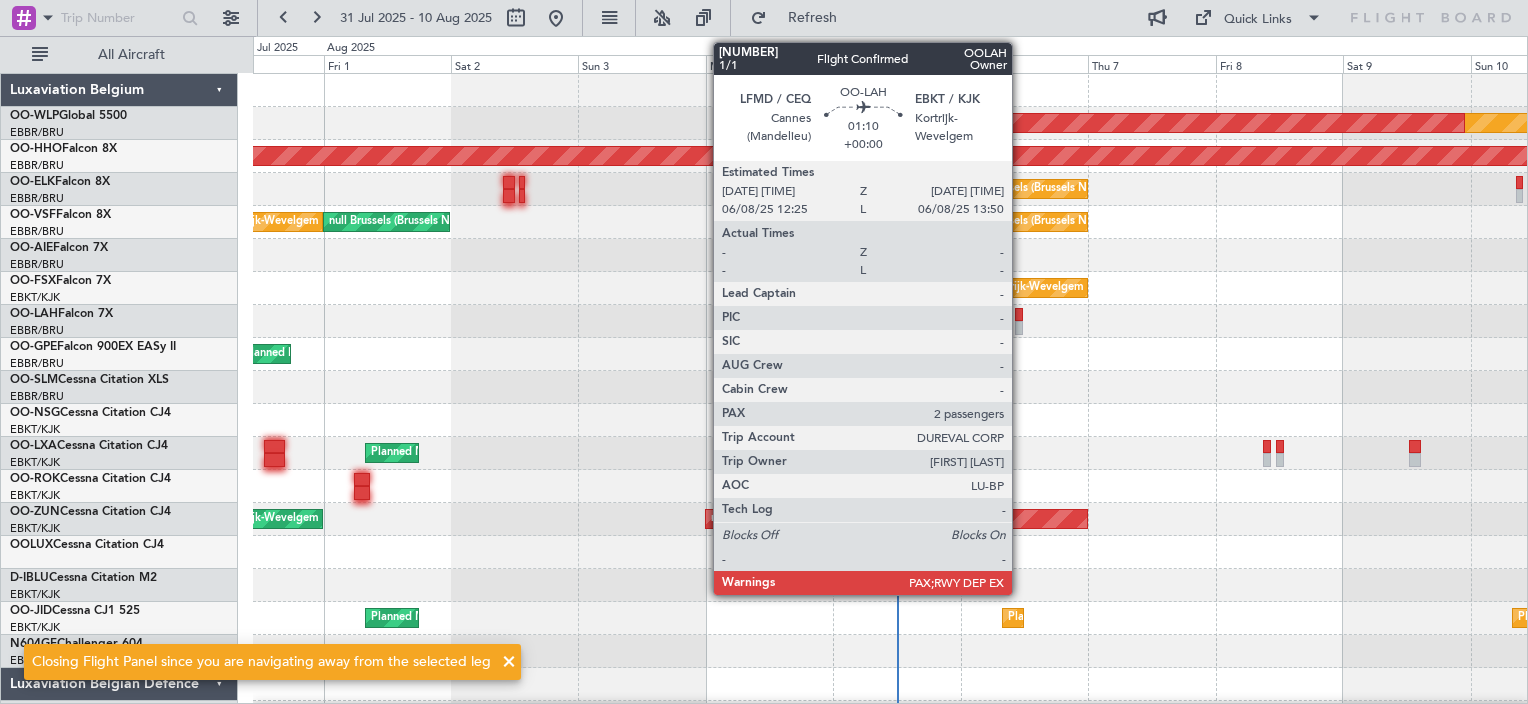 click 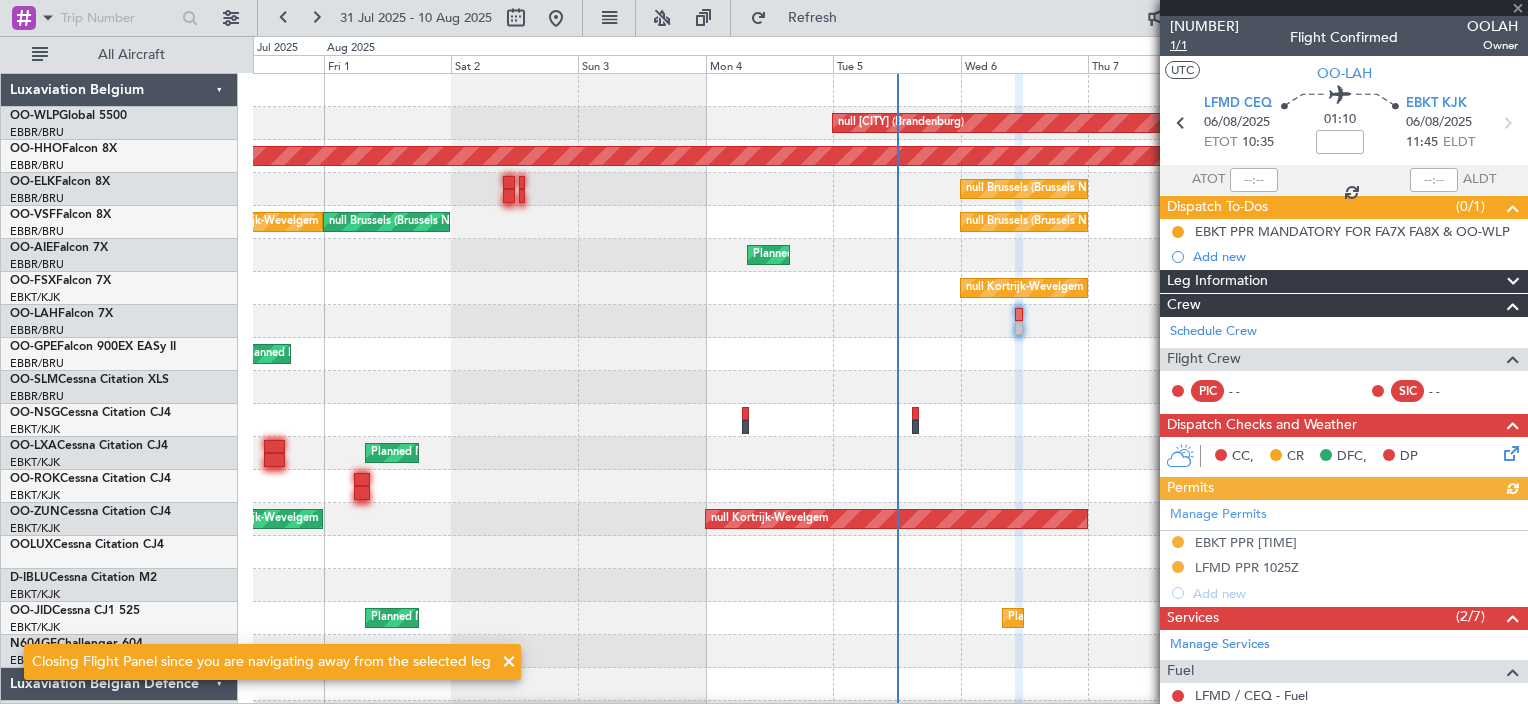 click on "1/1" at bounding box center (1204, 45) 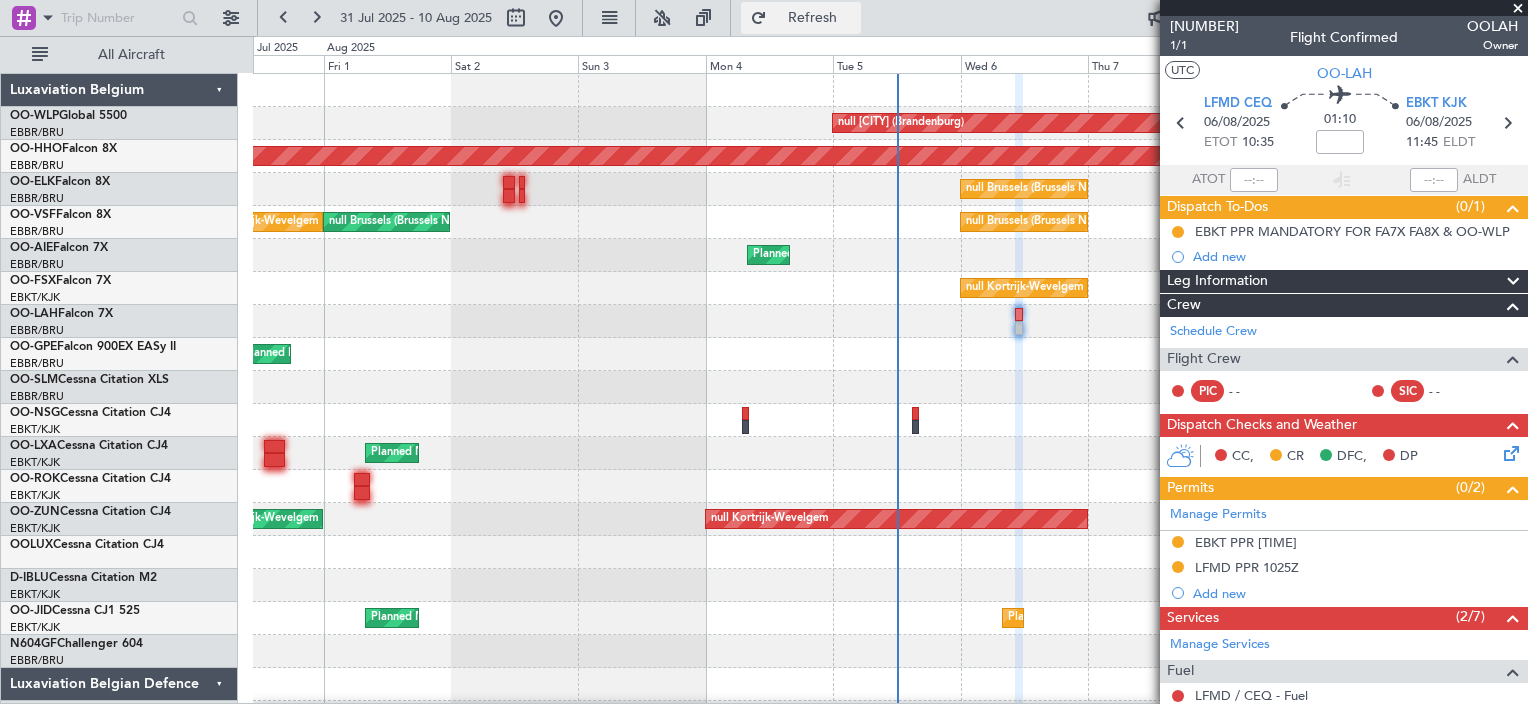 click on "Refresh" 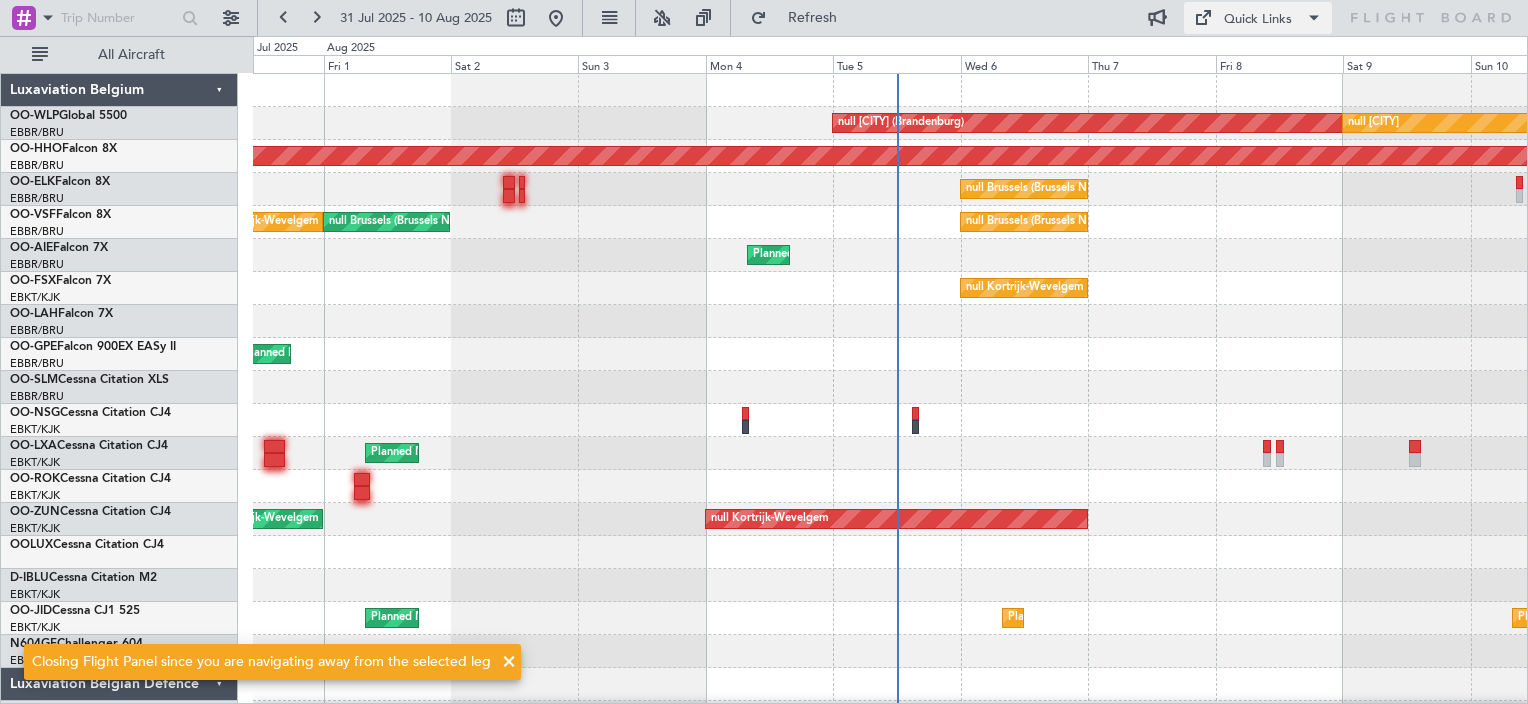 click on "Quick Links" at bounding box center (1258, 20) 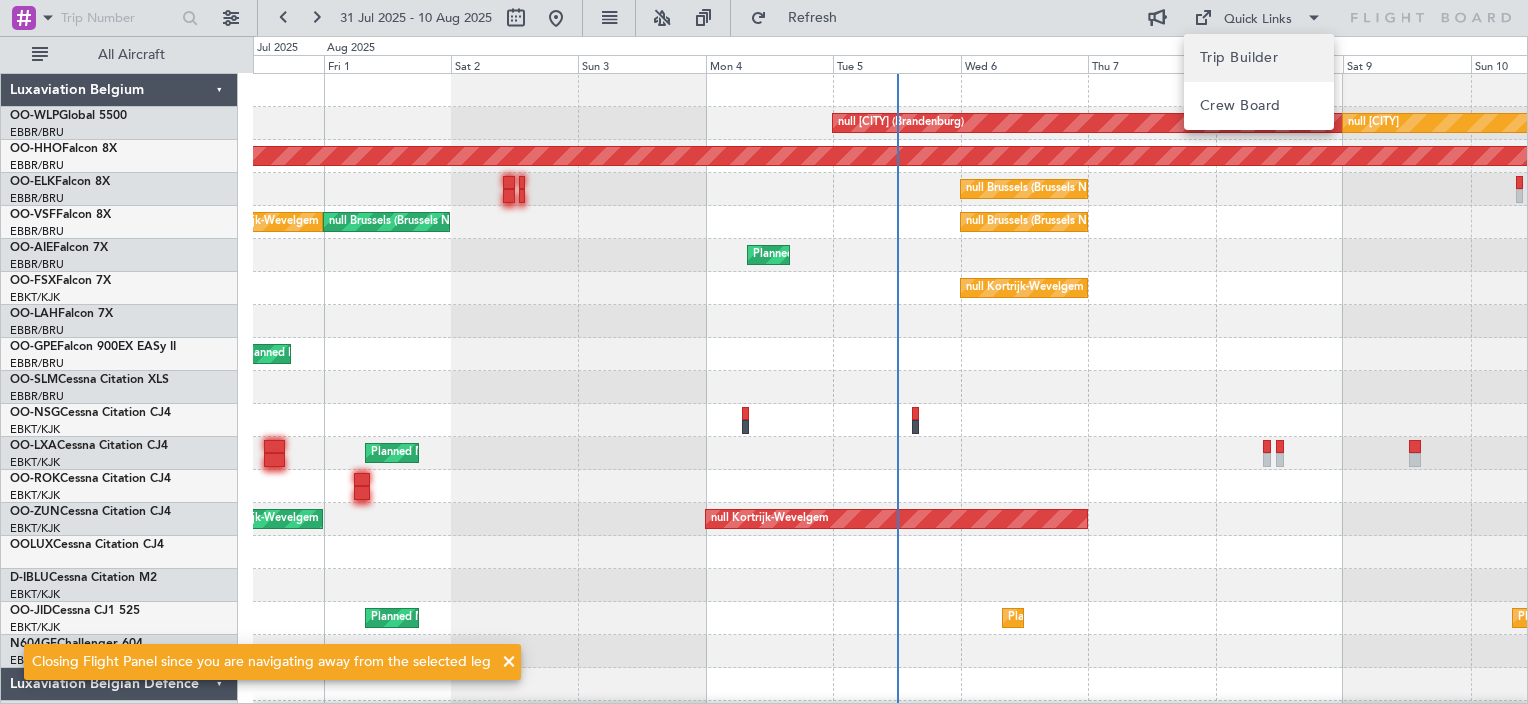click on "Trip Builder" at bounding box center [1259, 58] 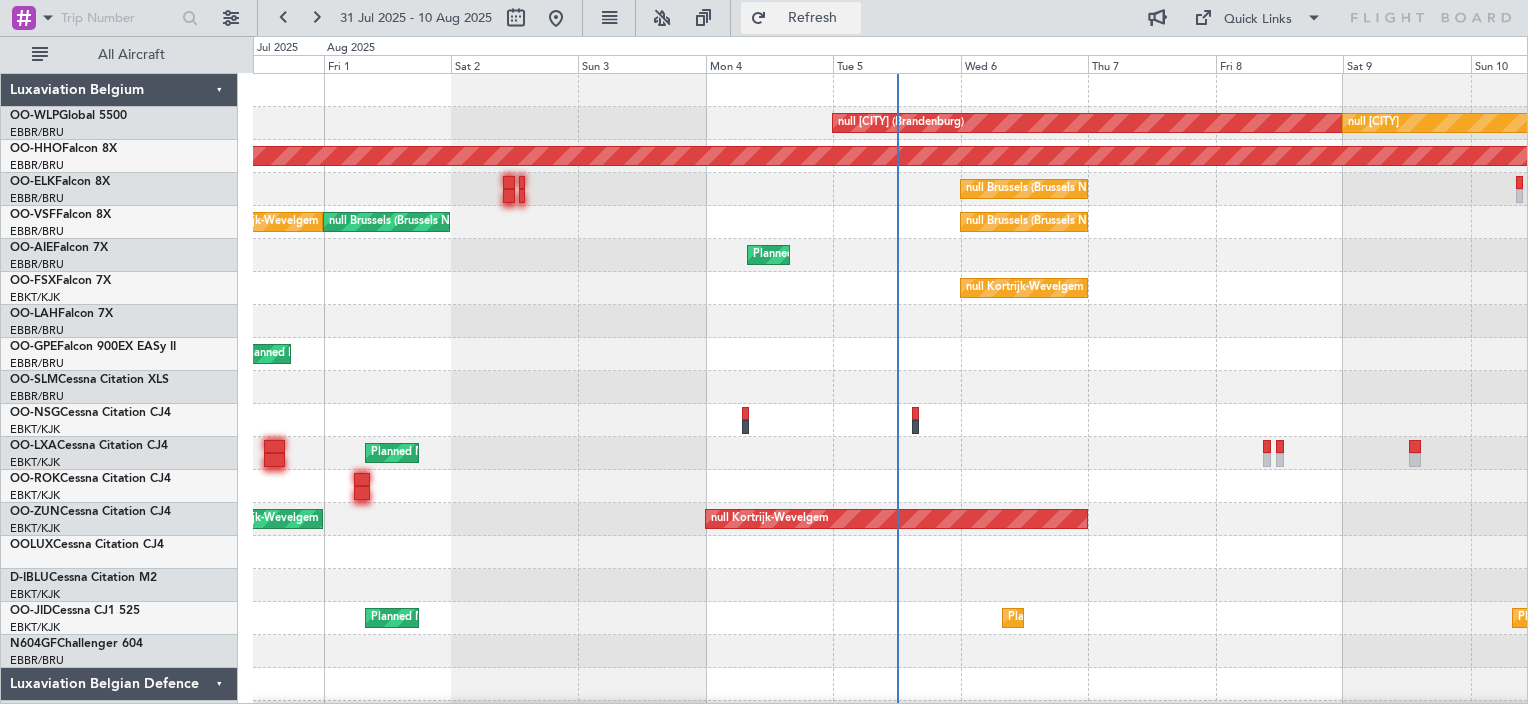 click on "Refresh" 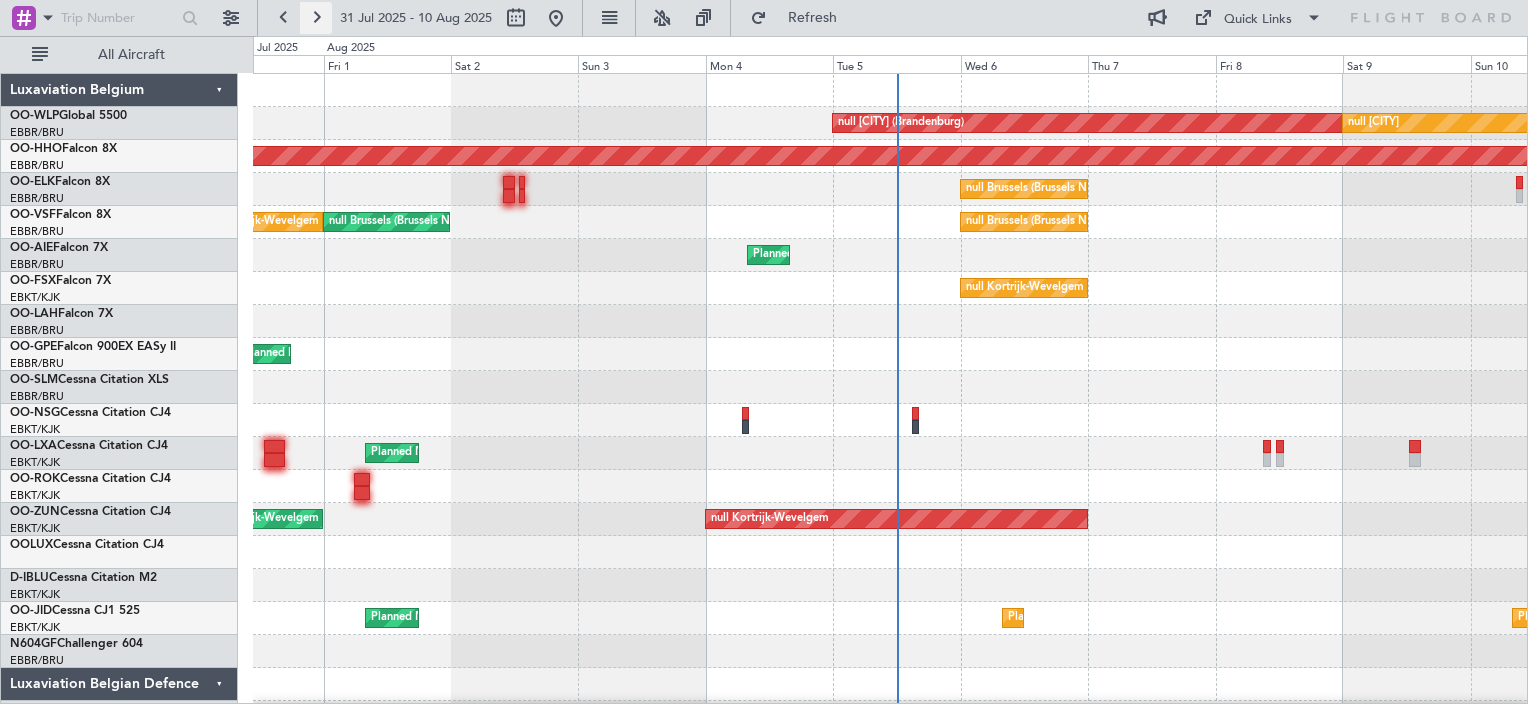 click at bounding box center (316, 18) 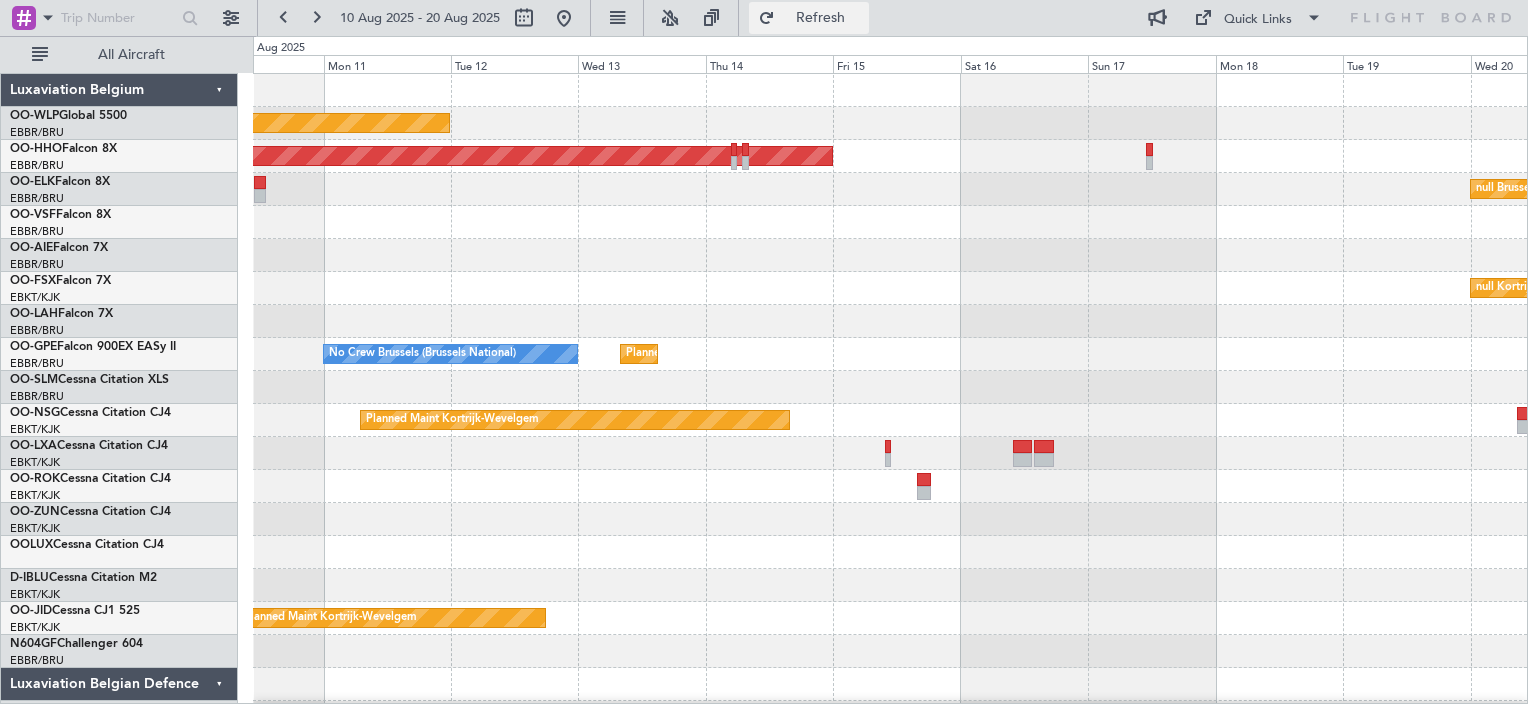 click on "Refresh" 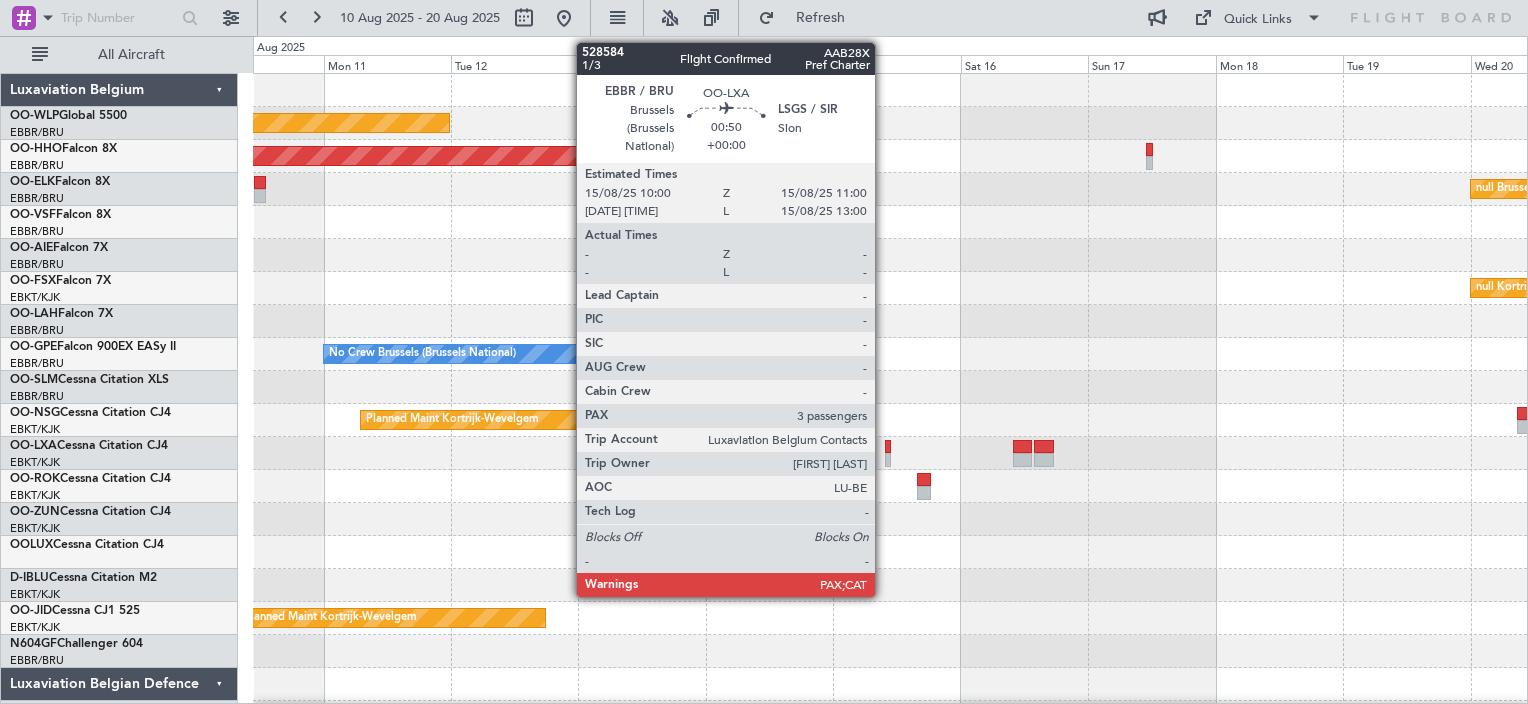 click 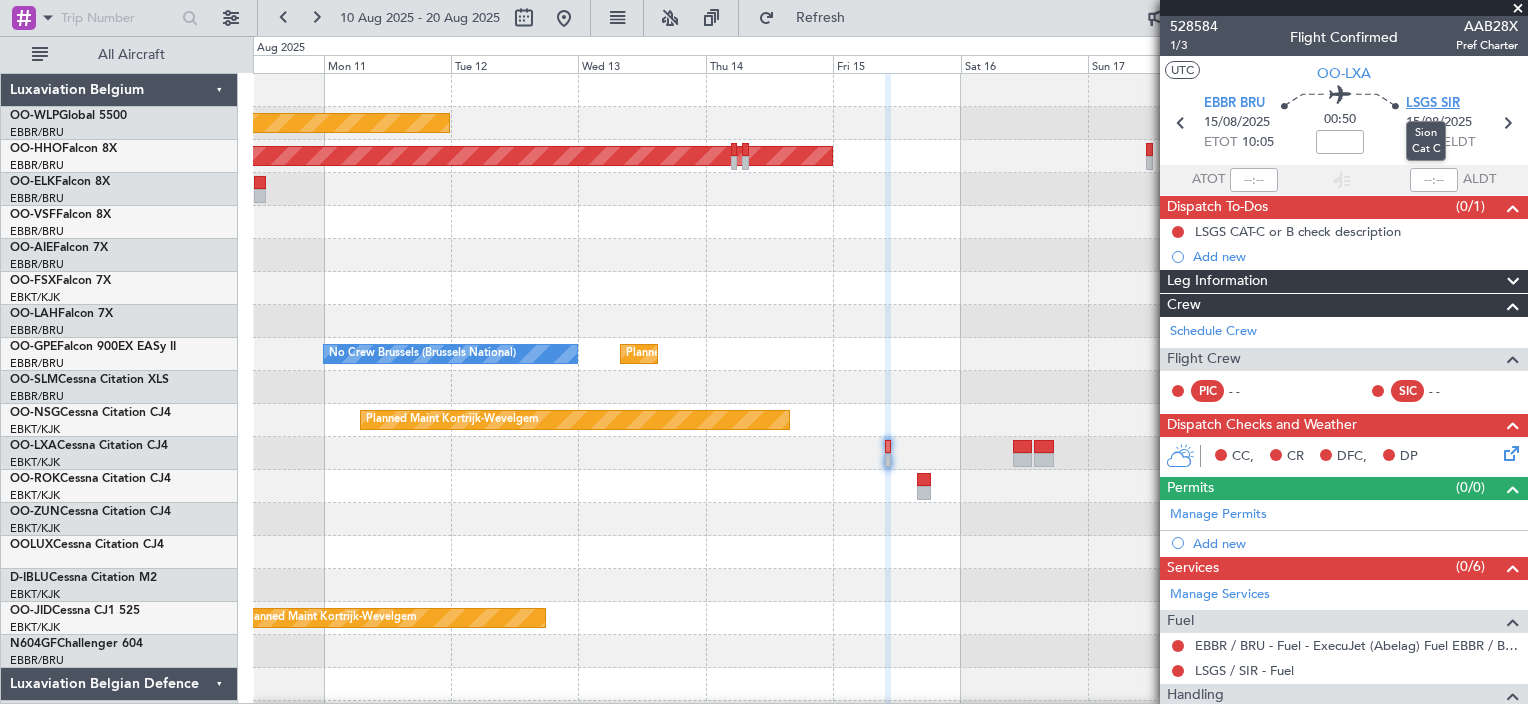 click on "LSGS  SIR" at bounding box center [1433, 104] 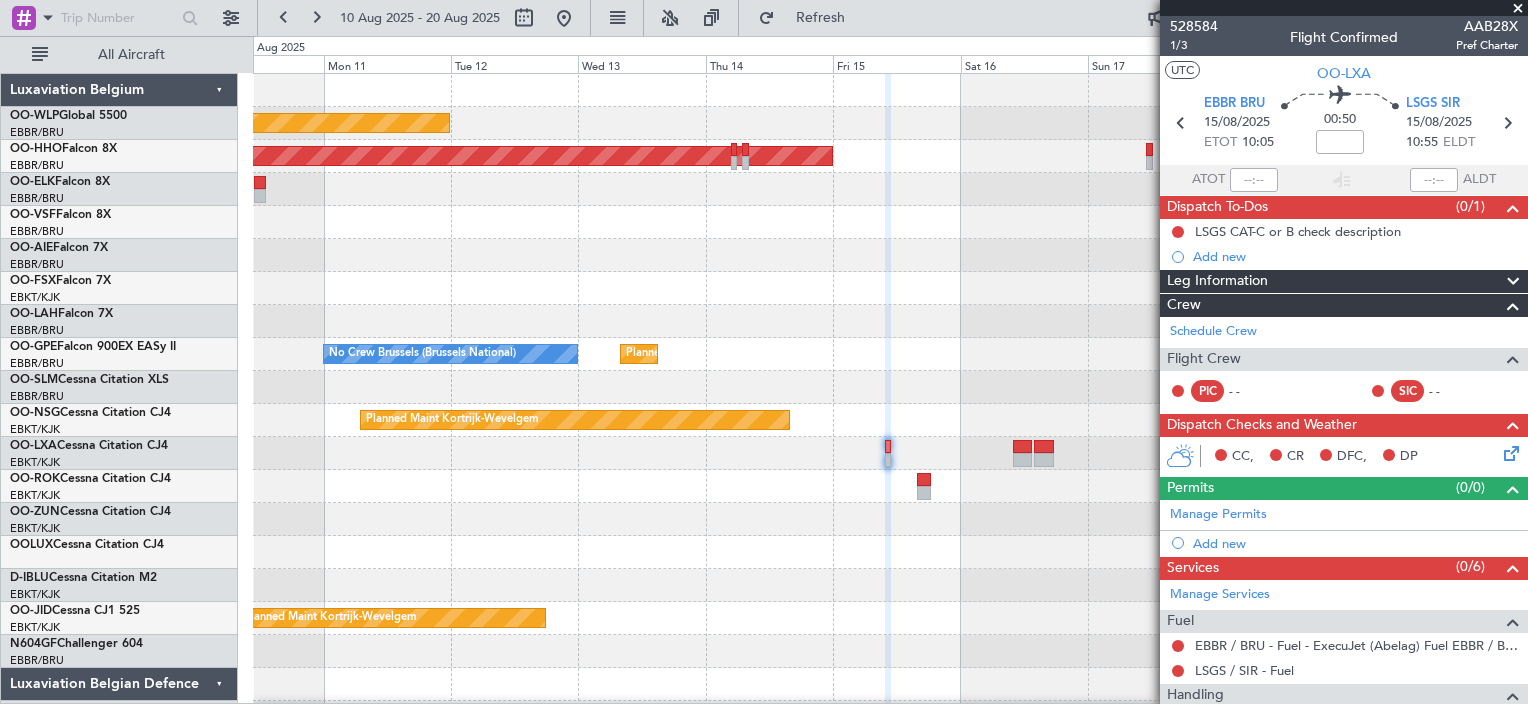 click 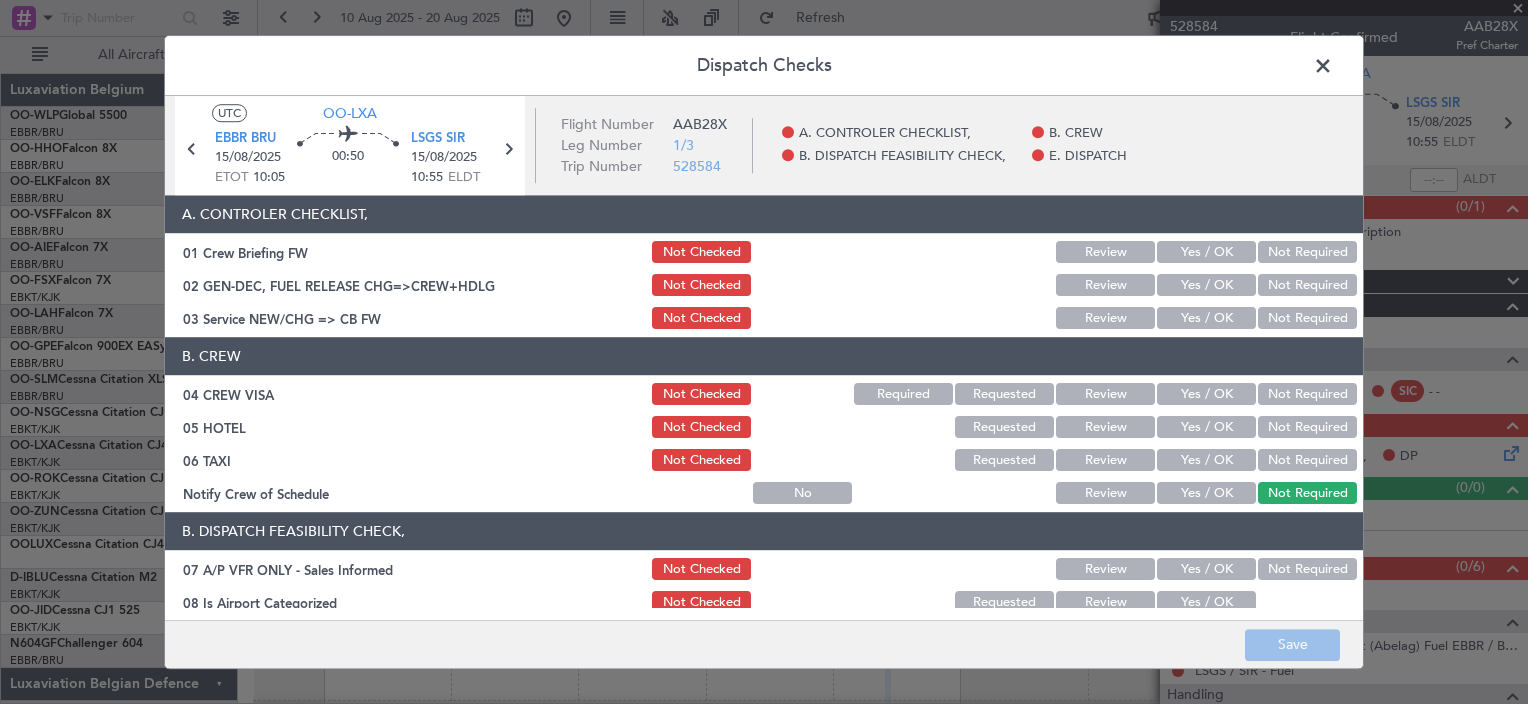 click on "Yes / OK" 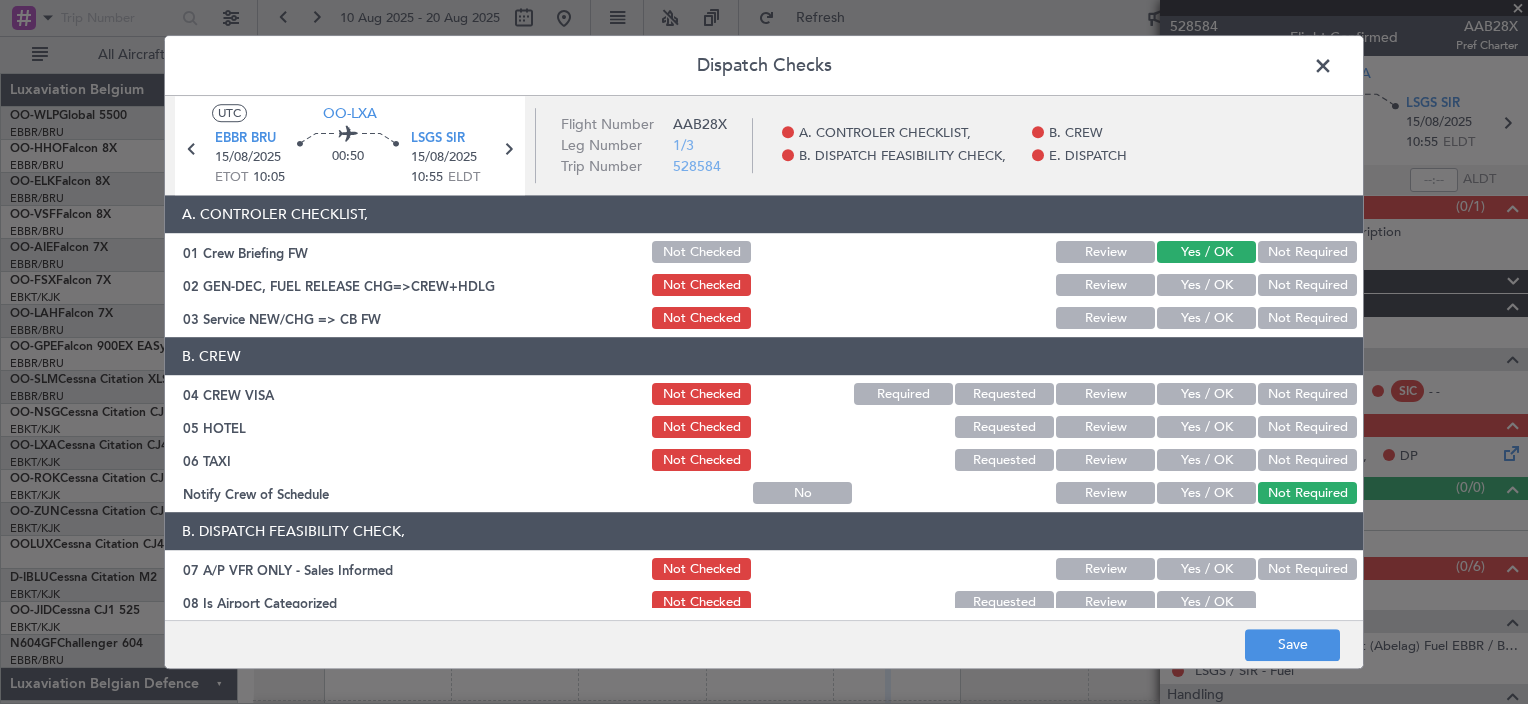 click on "Yes / OK" 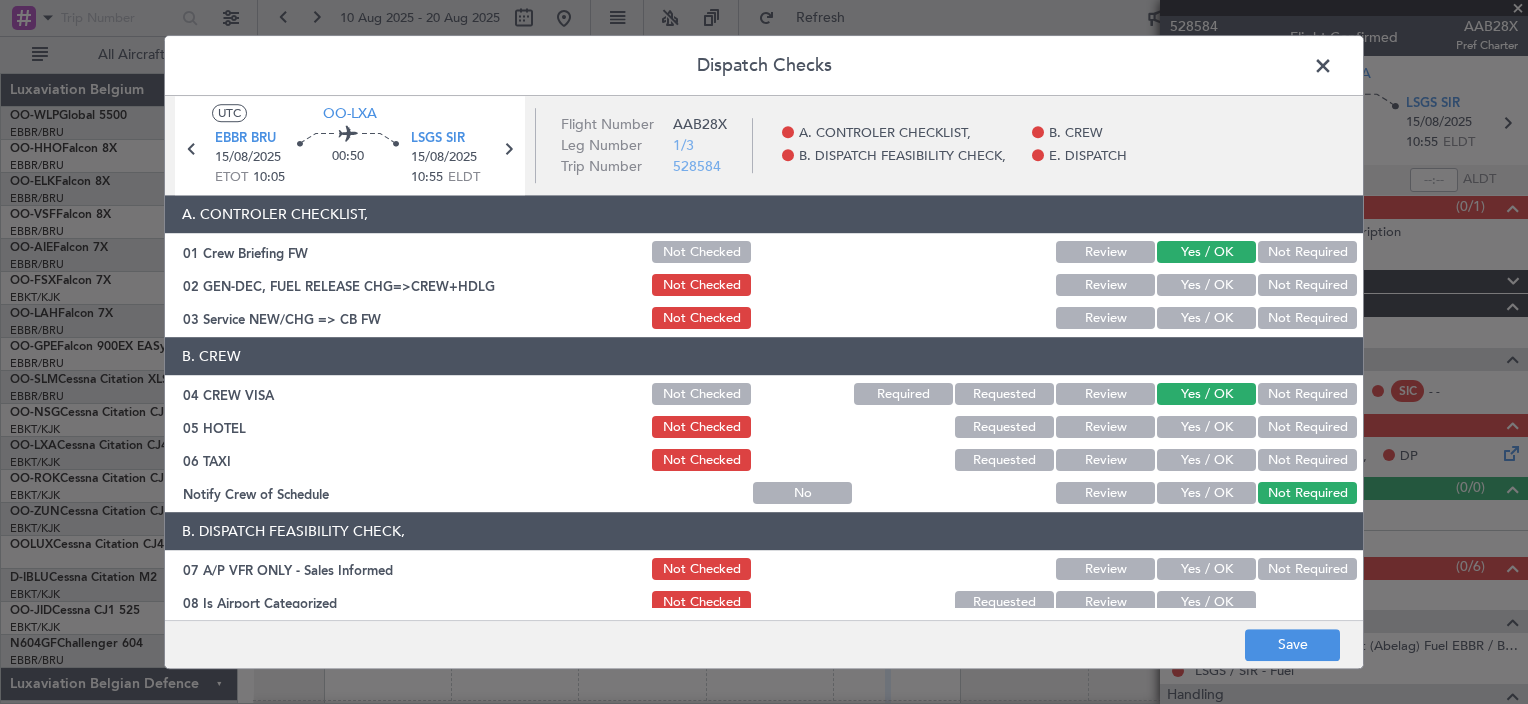 click on "Yes / OK" 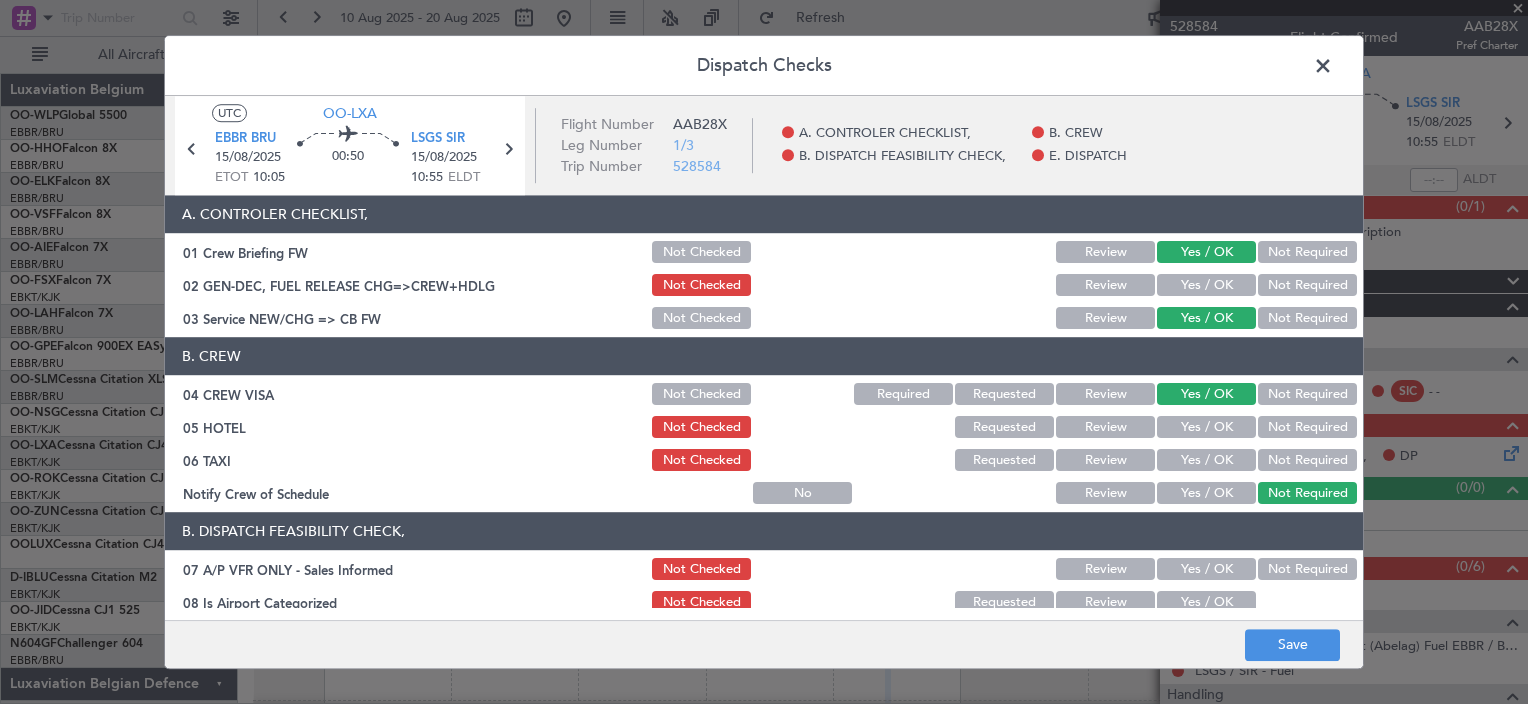 click on "Yes / OK" 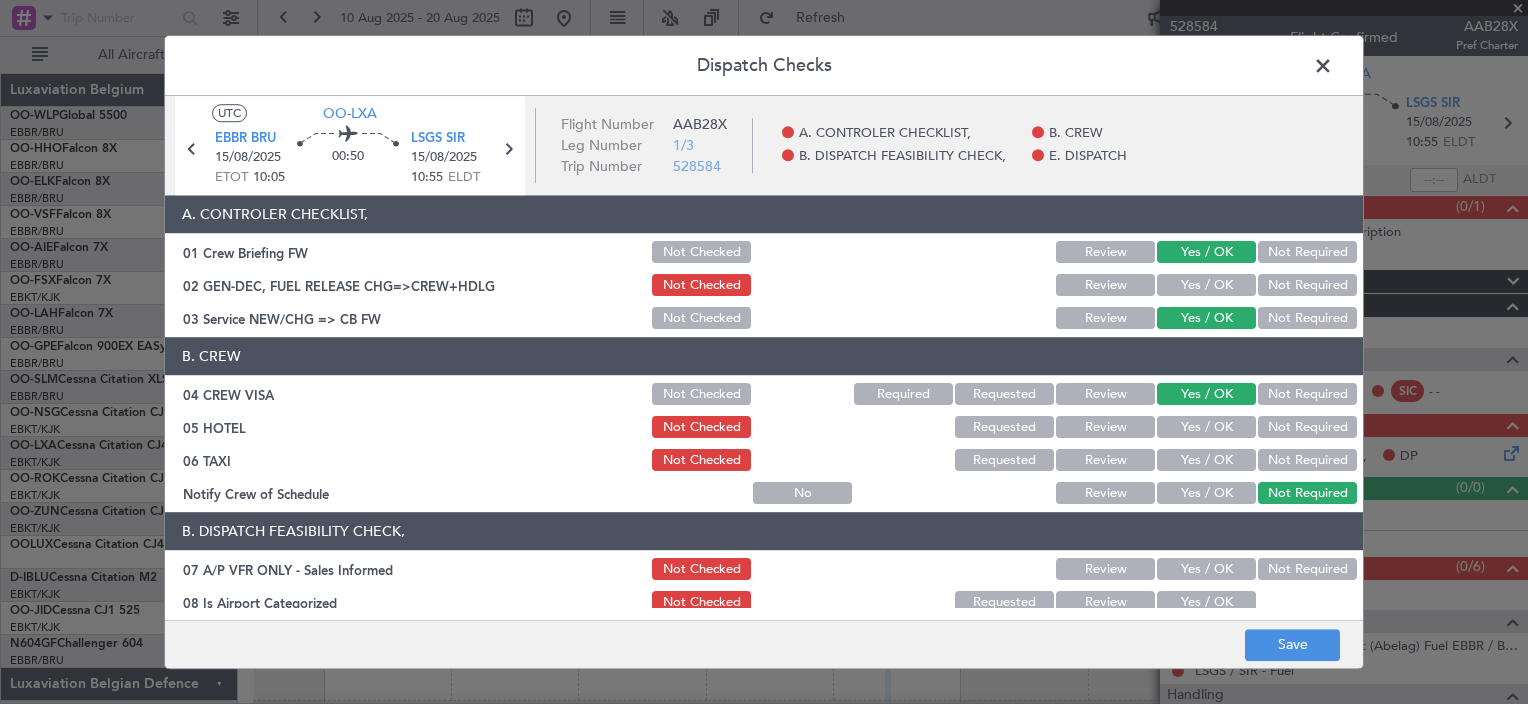 click 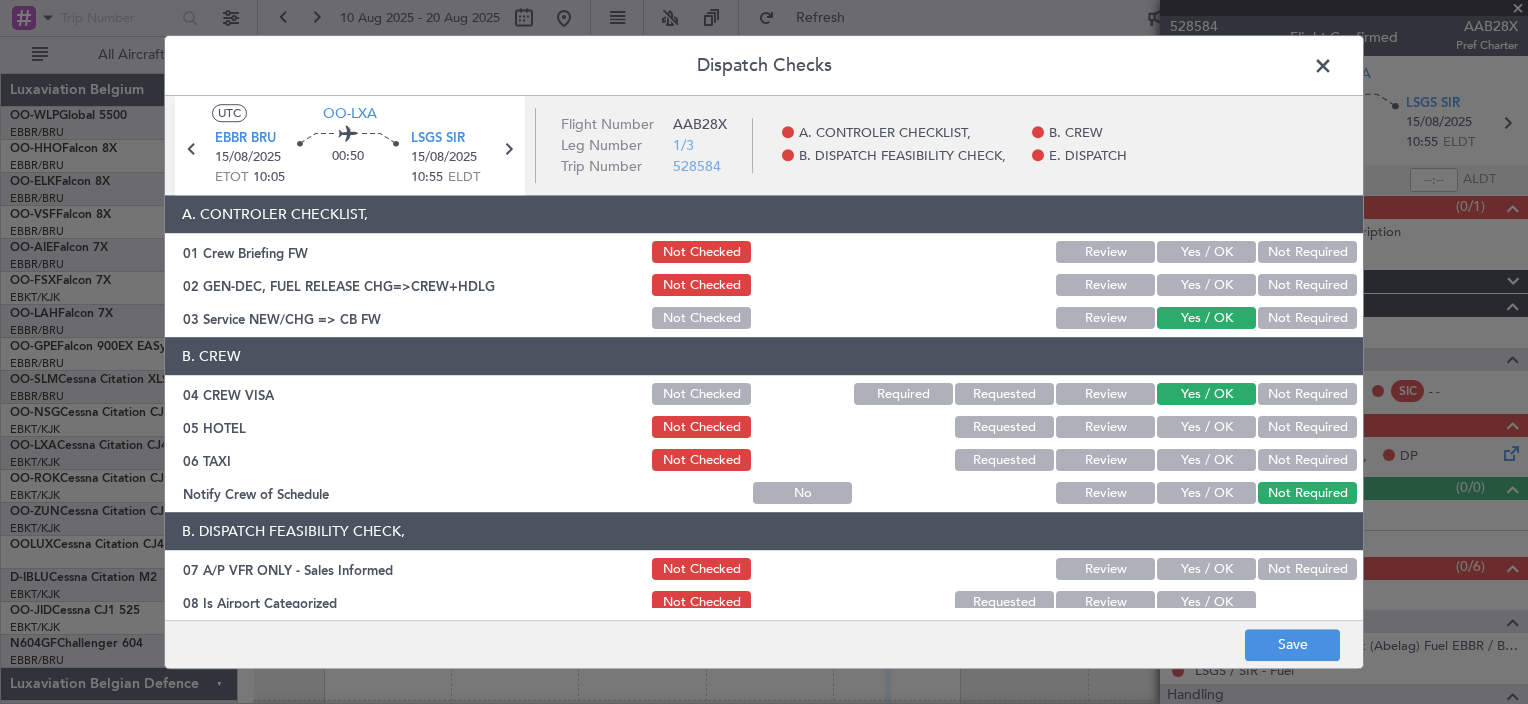 click on "Yes / OK" 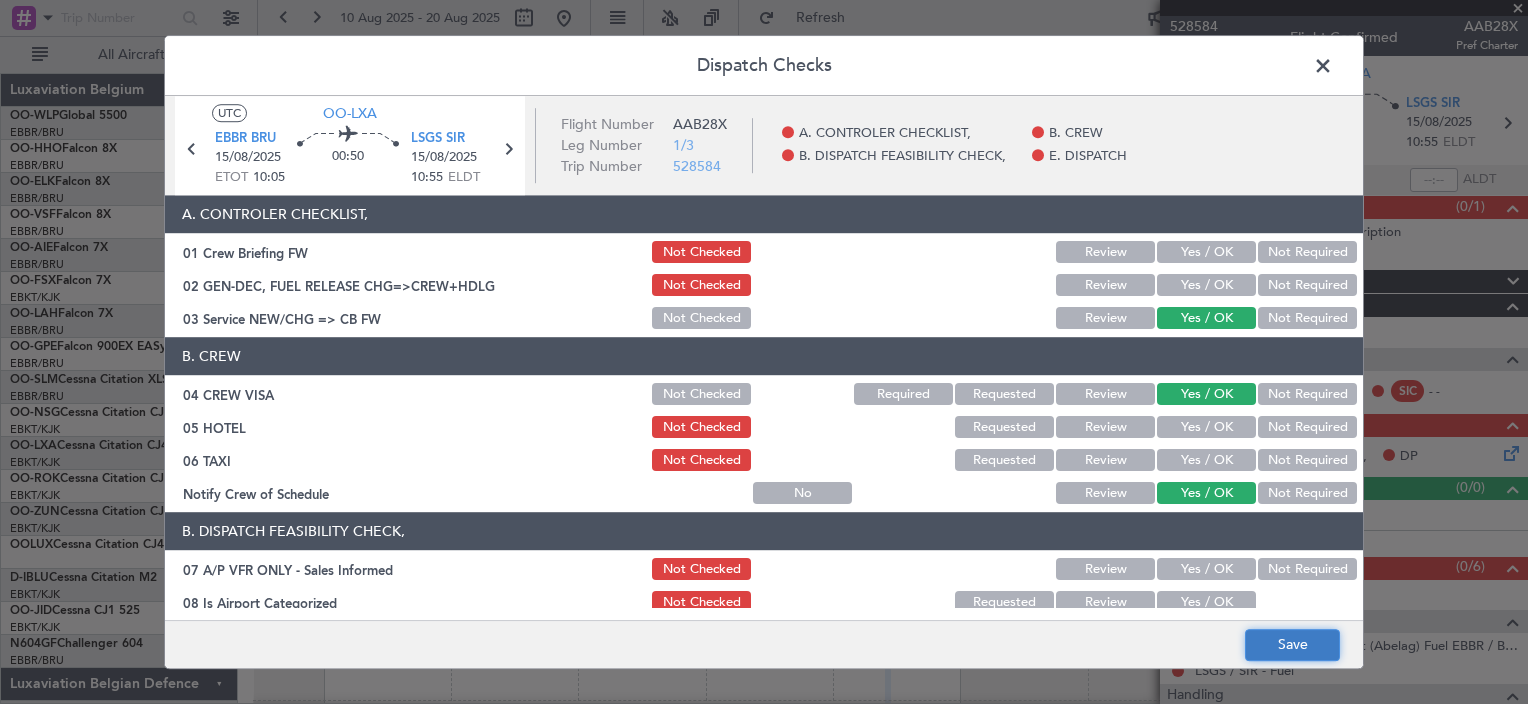 click on "Save" 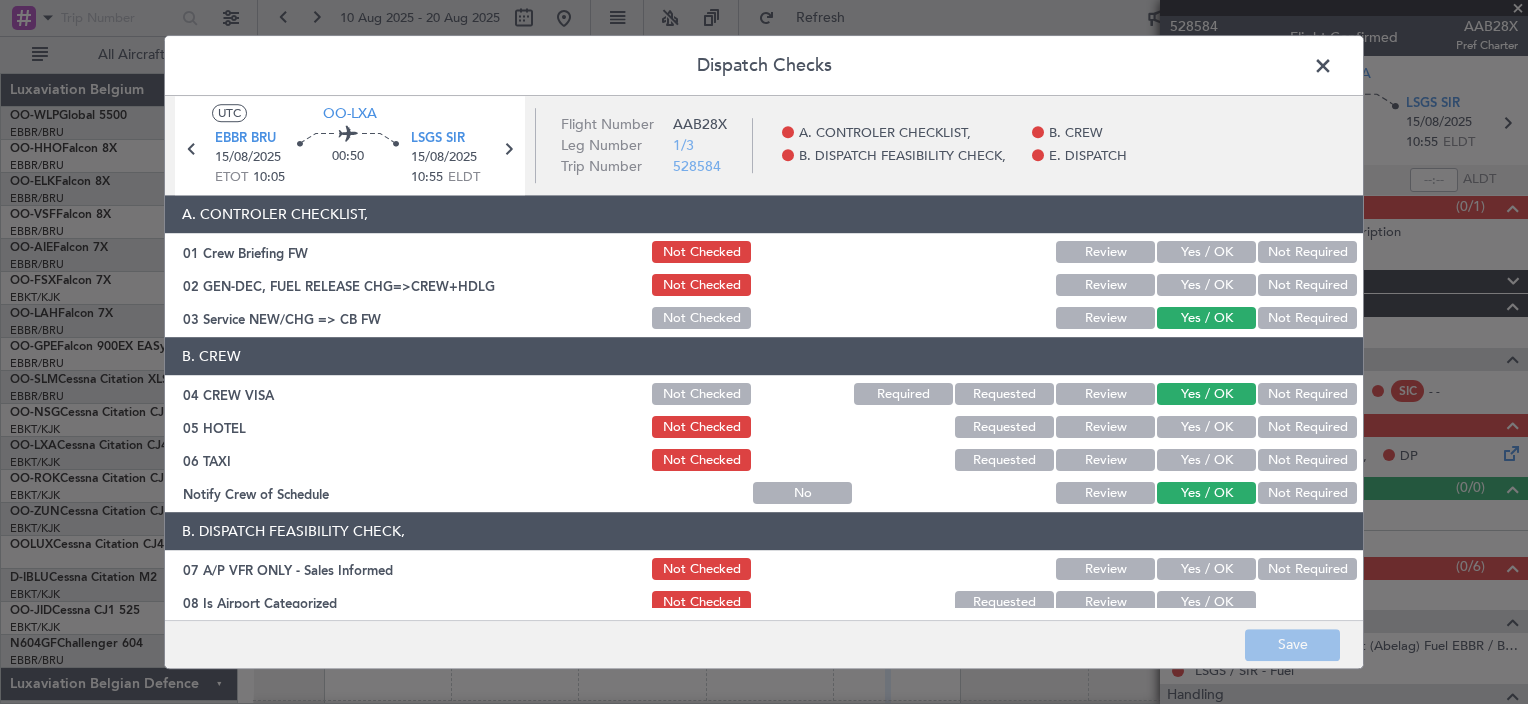 click 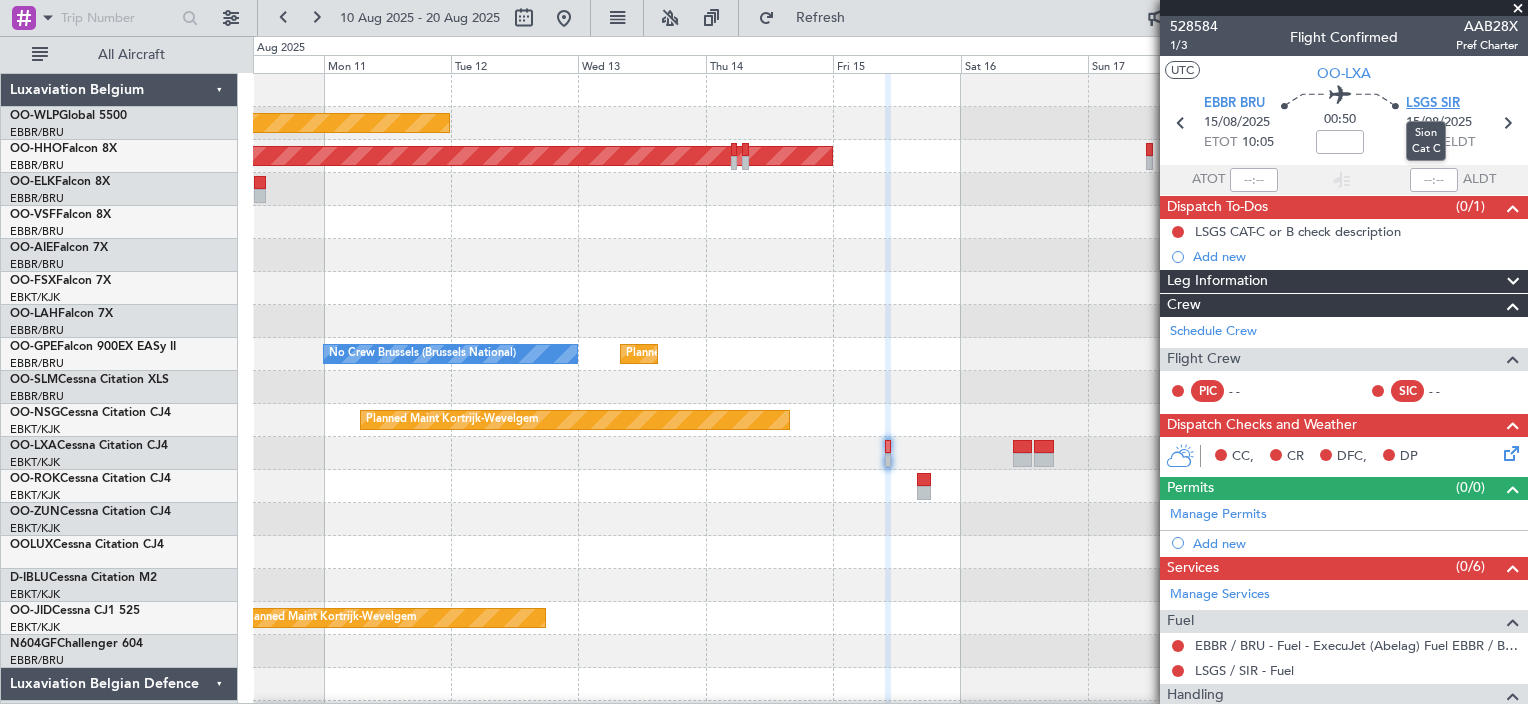 click on "LSGS  SIR" at bounding box center [1433, 104] 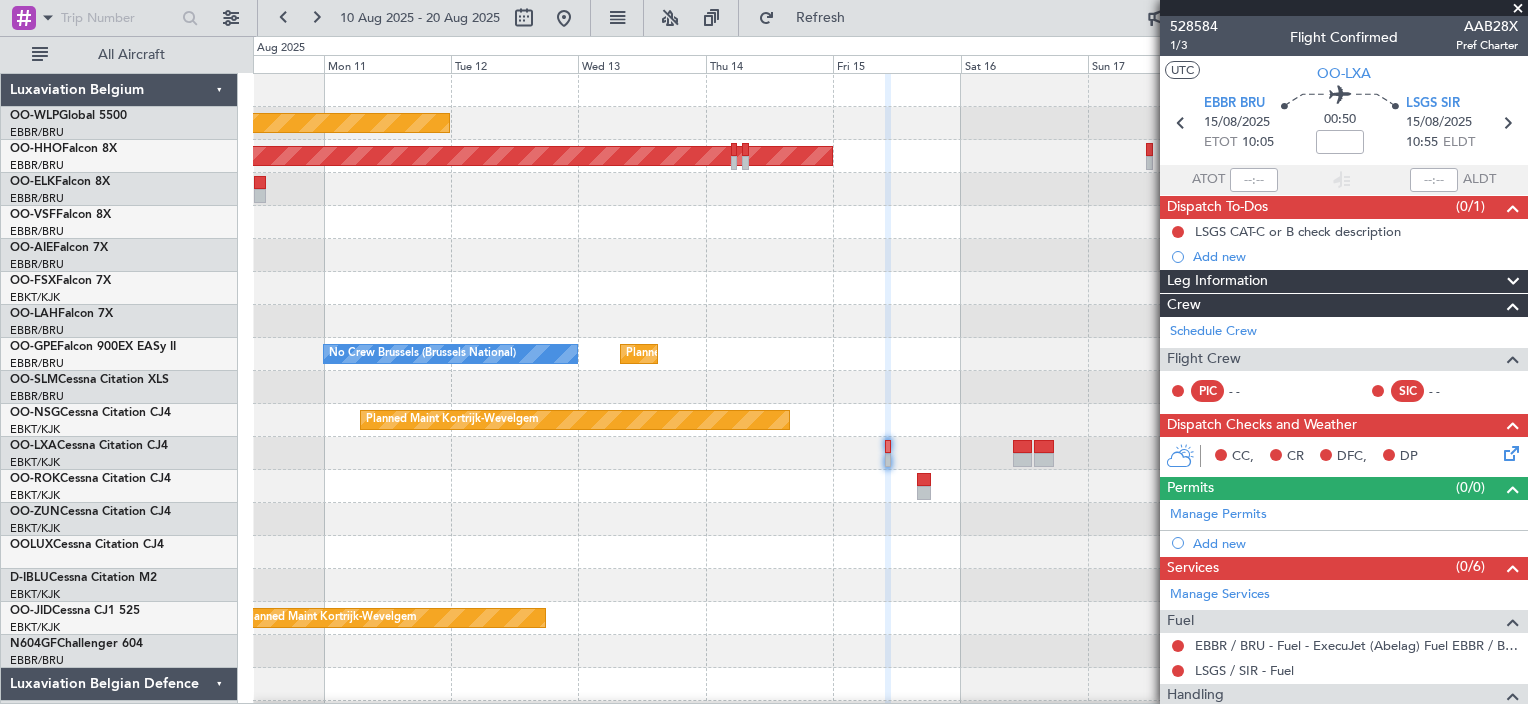 click 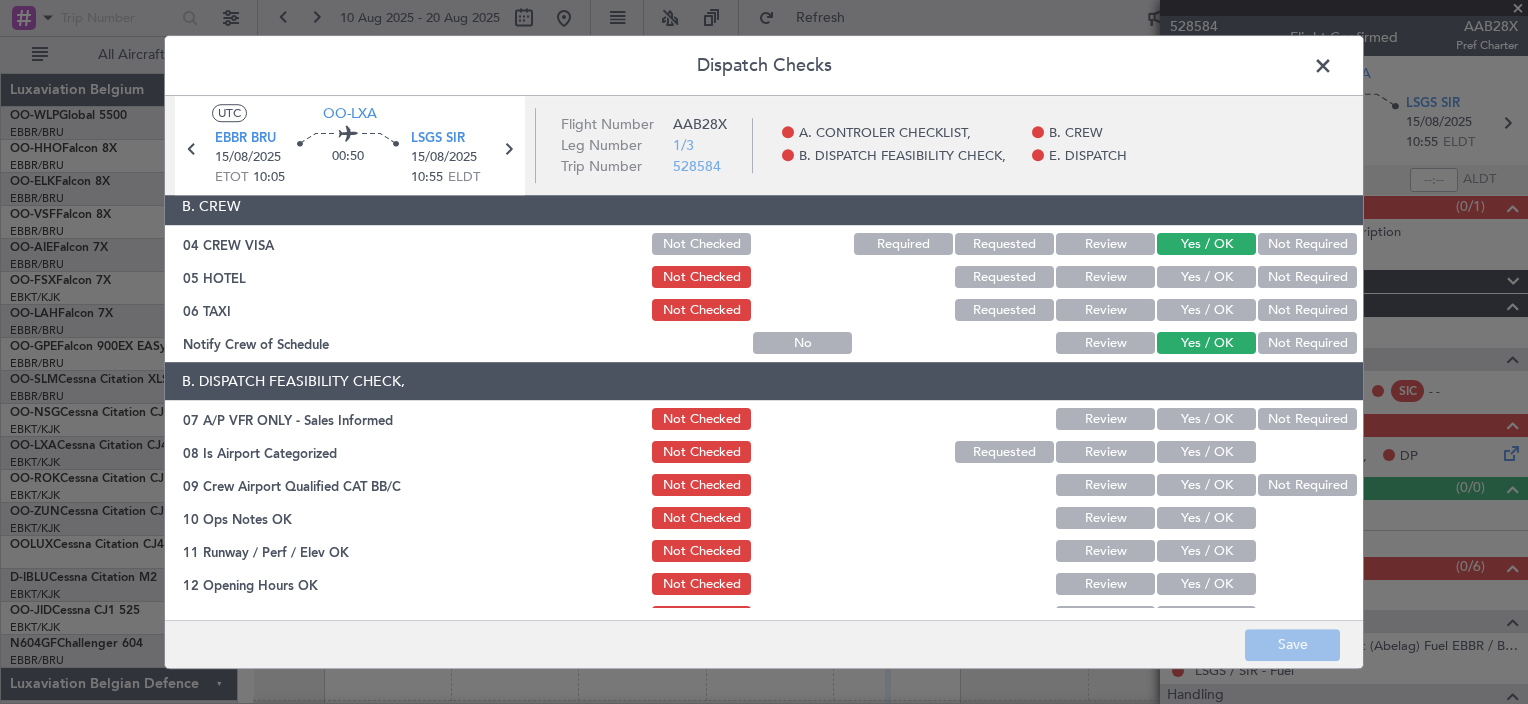 scroll, scrollTop: 200, scrollLeft: 0, axis: vertical 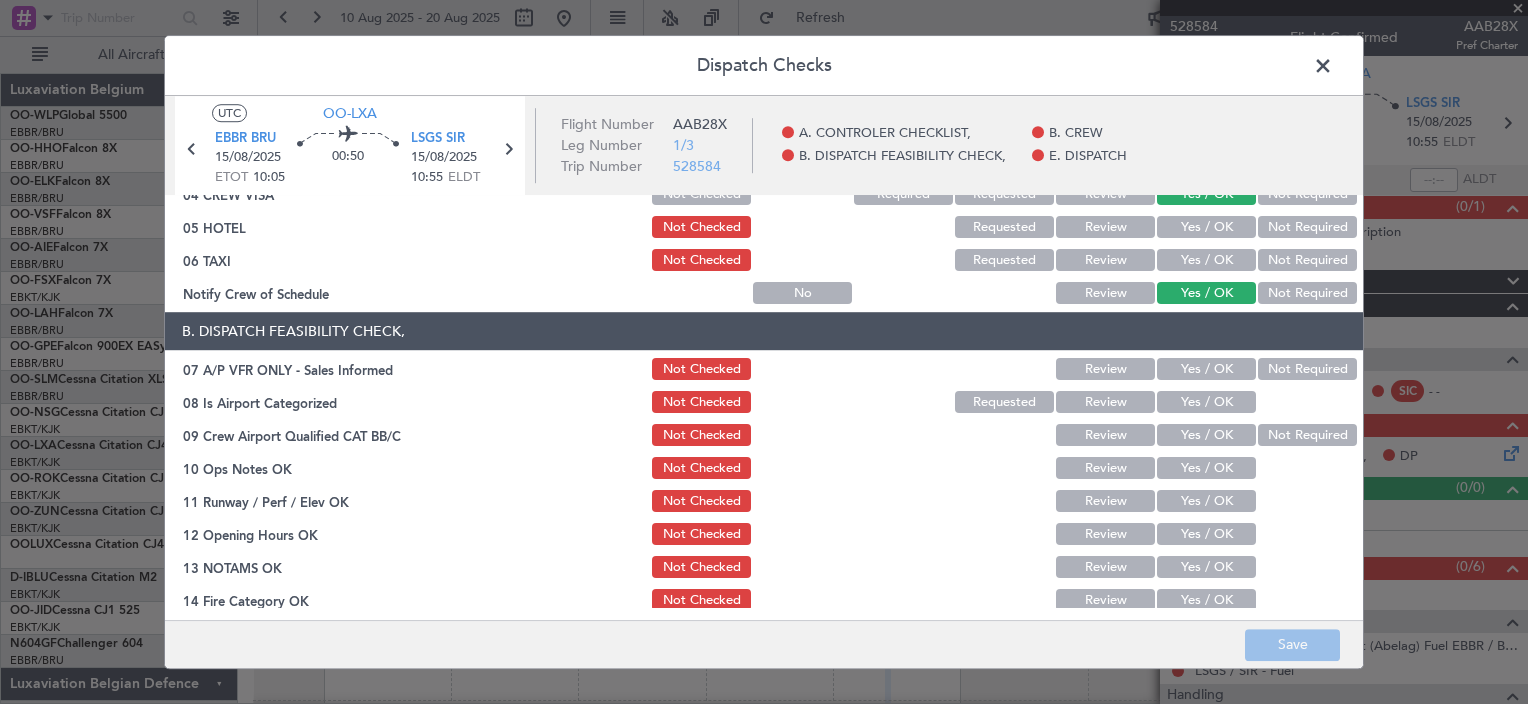 click on "Yes / OK" 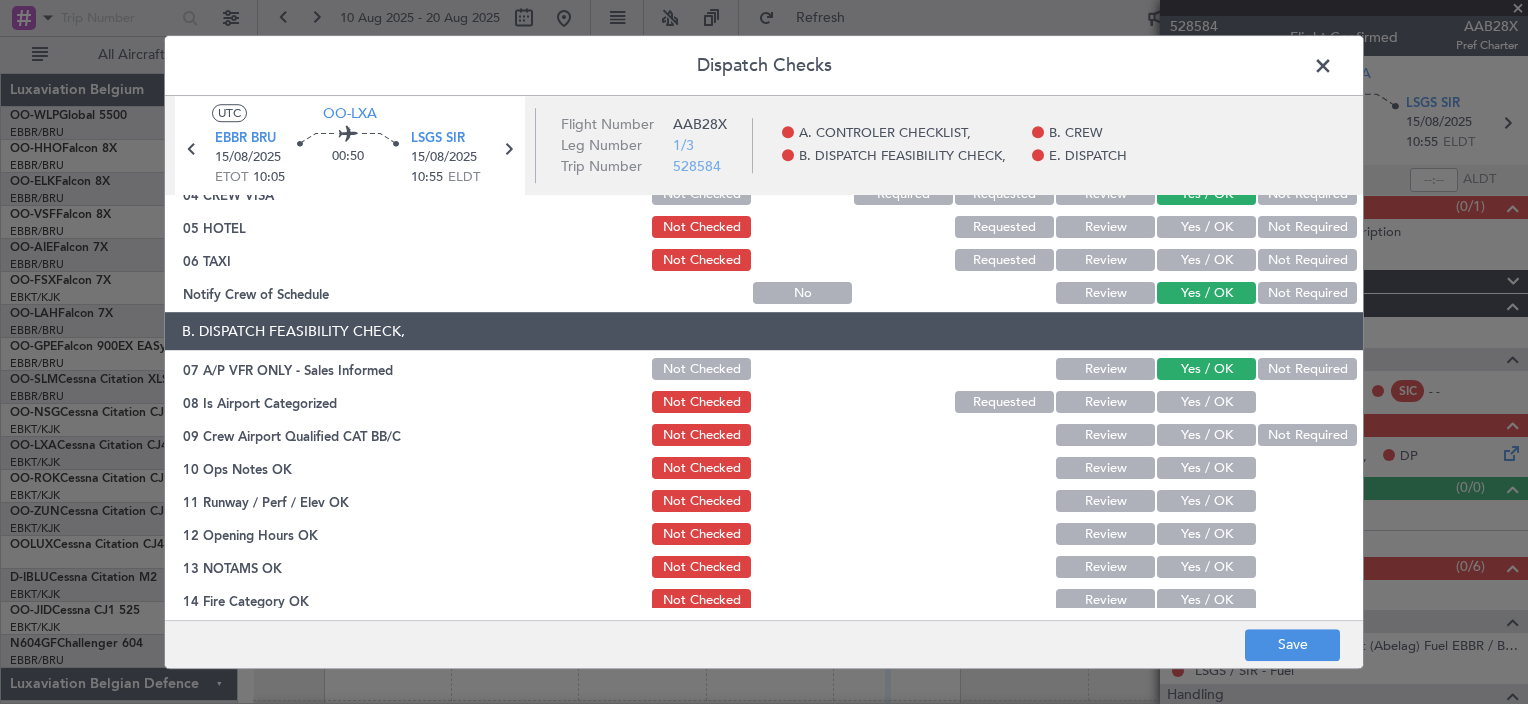 click on "Yes / OK" 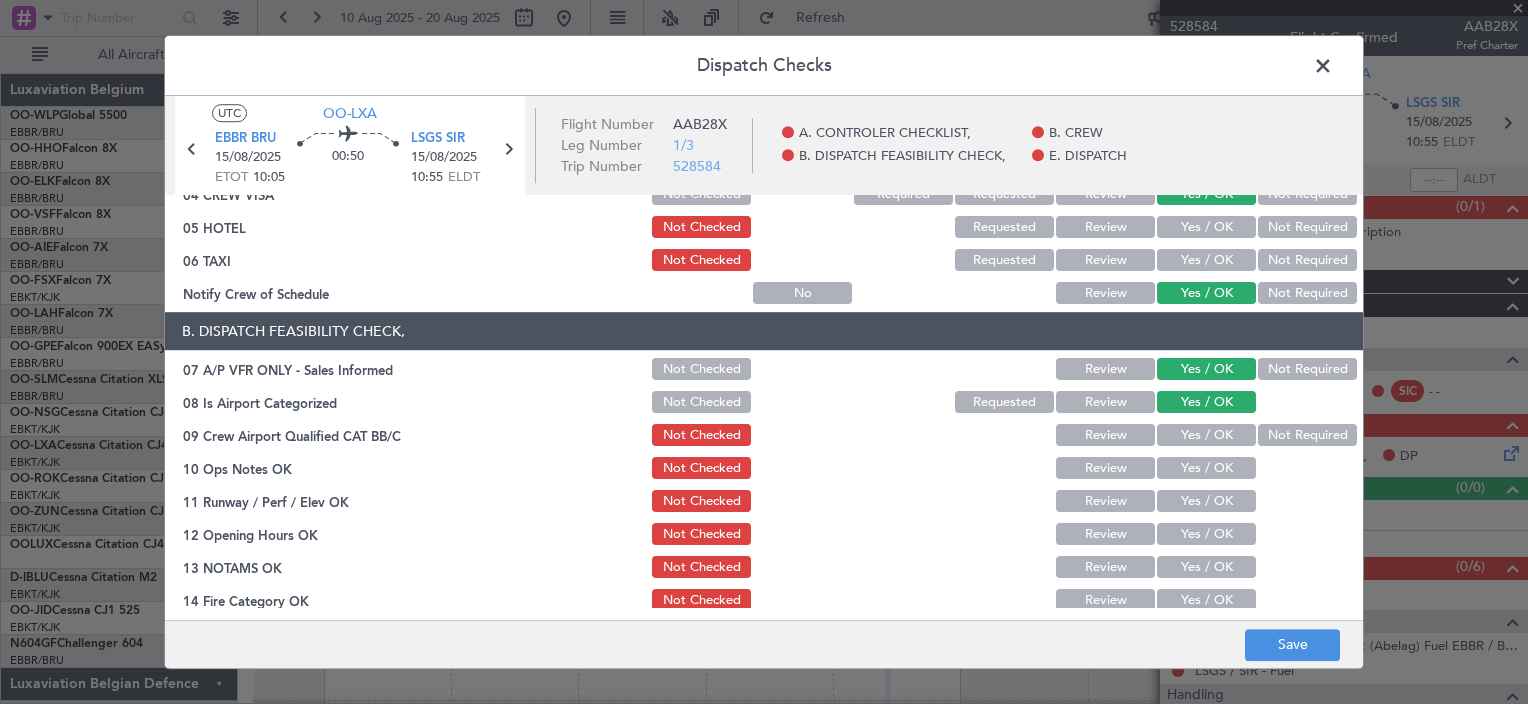 click on "Review" 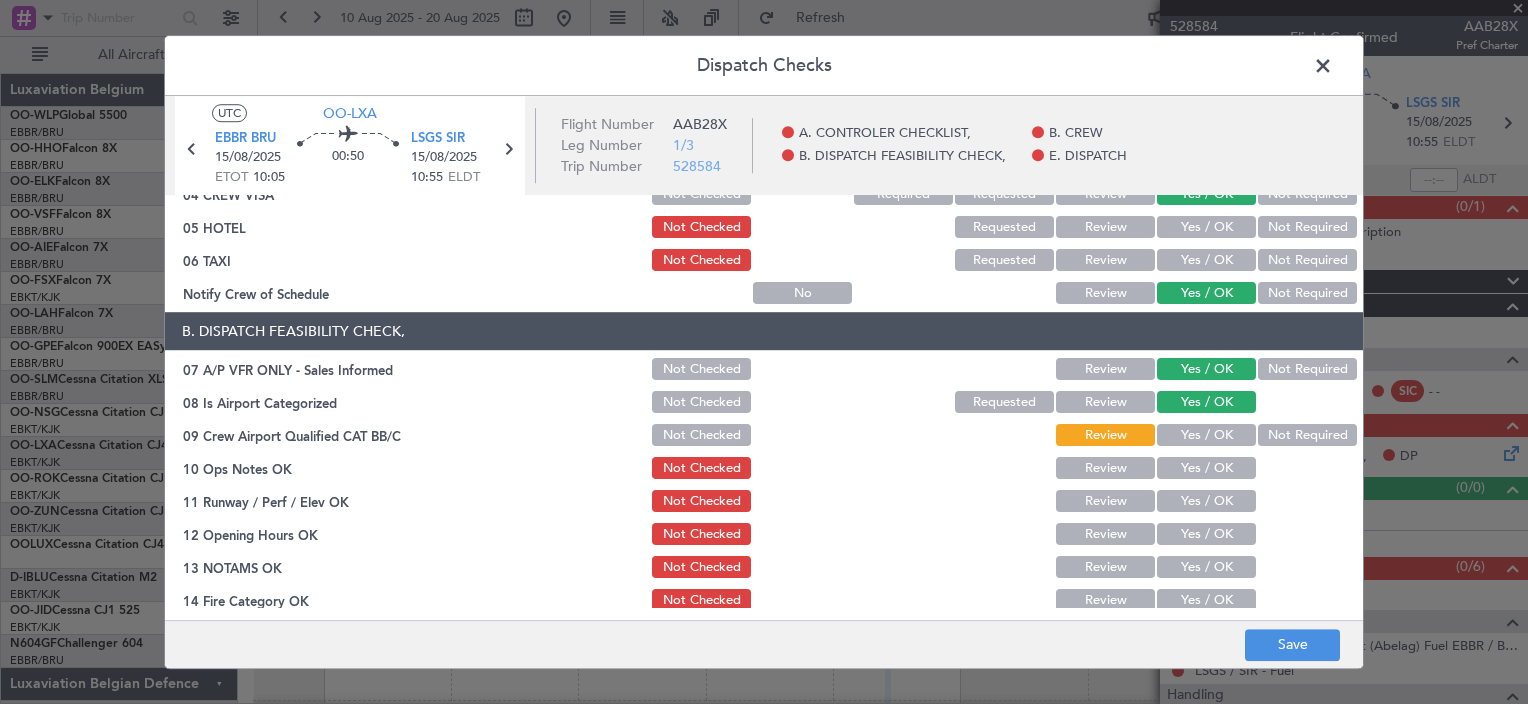 click 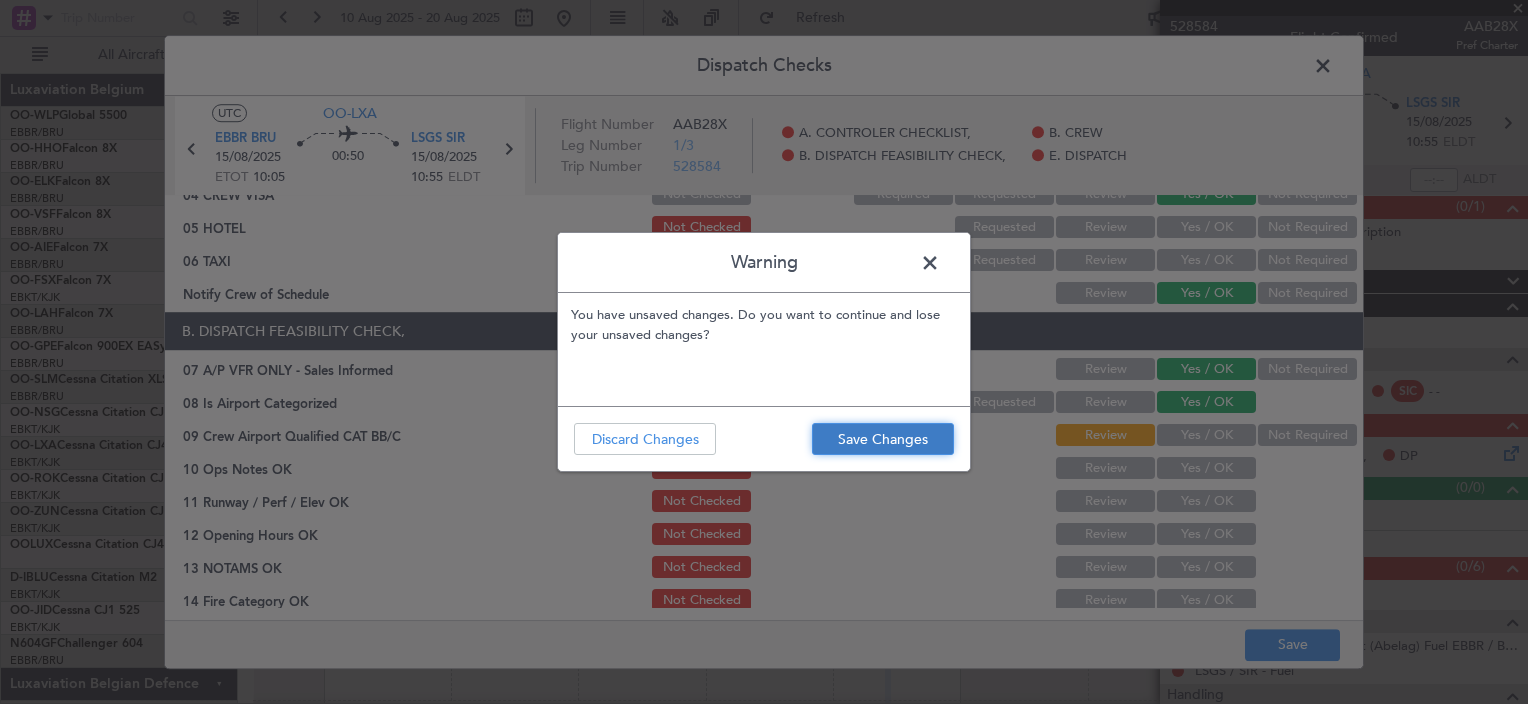click on "Save Changes" 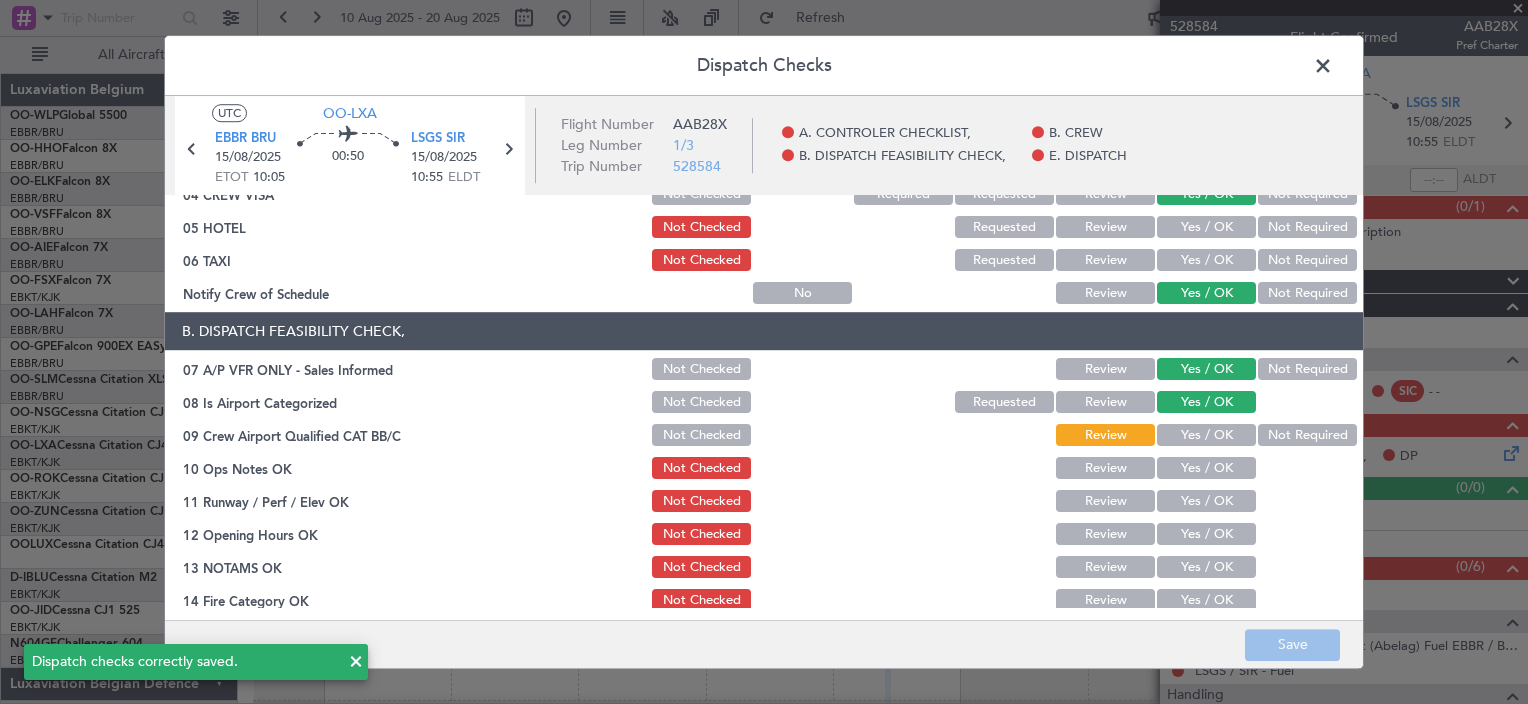 click 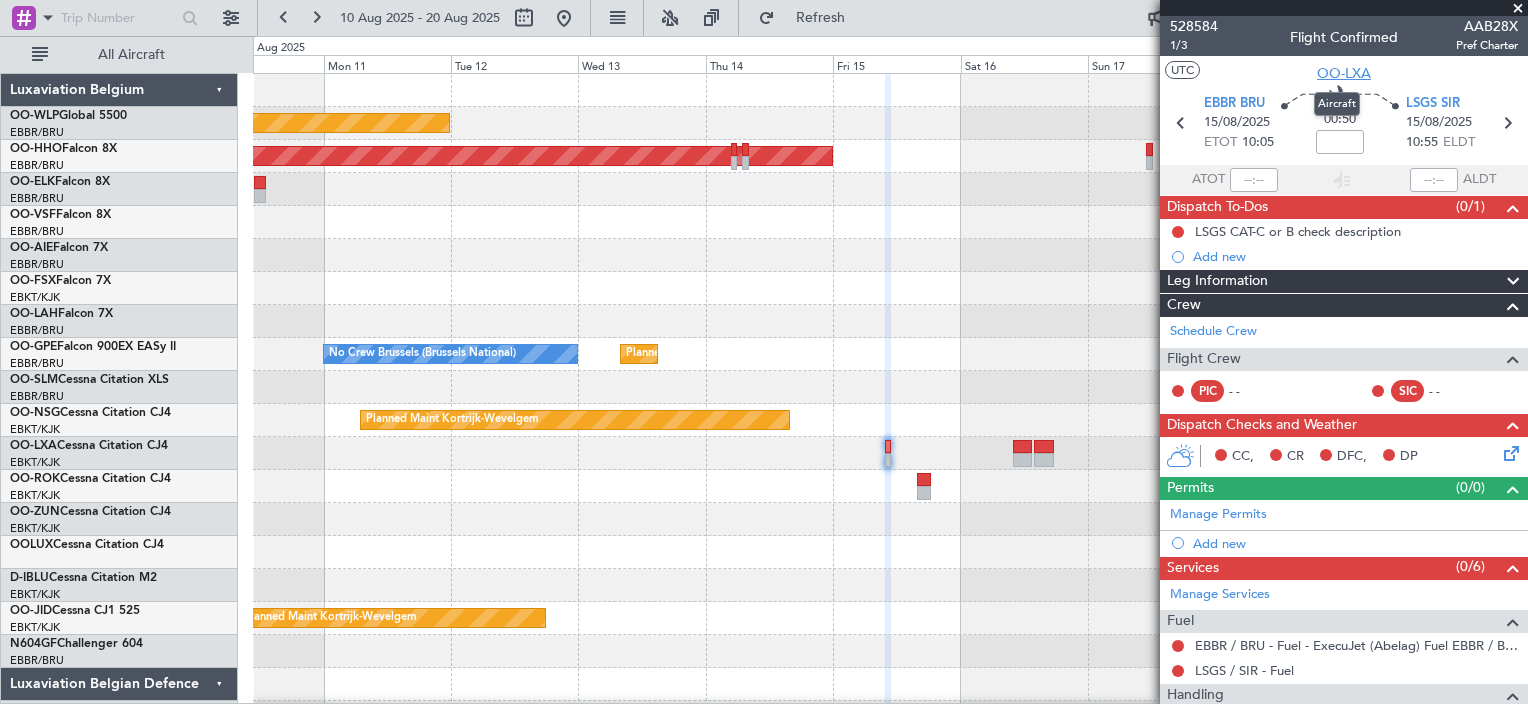 click on "OO-LXA" at bounding box center (1344, 73) 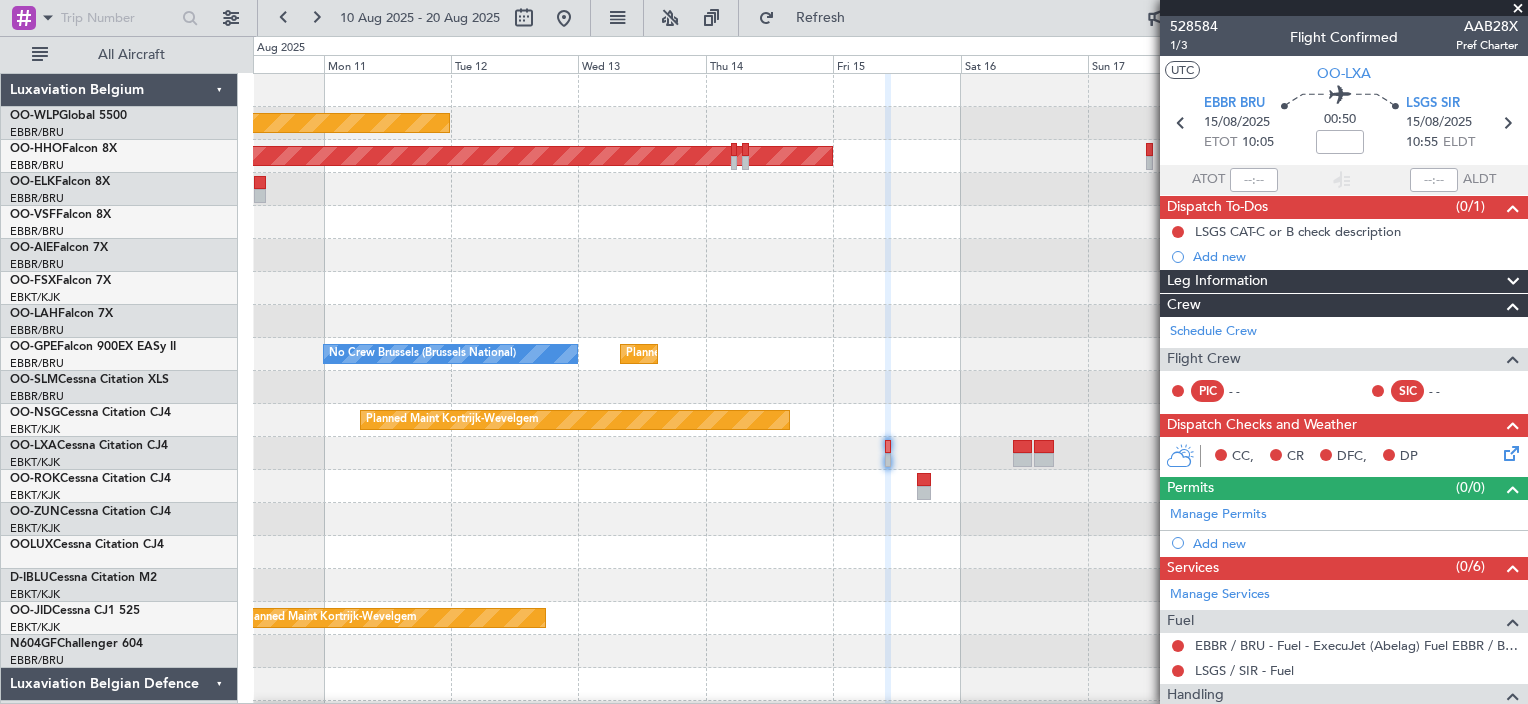click 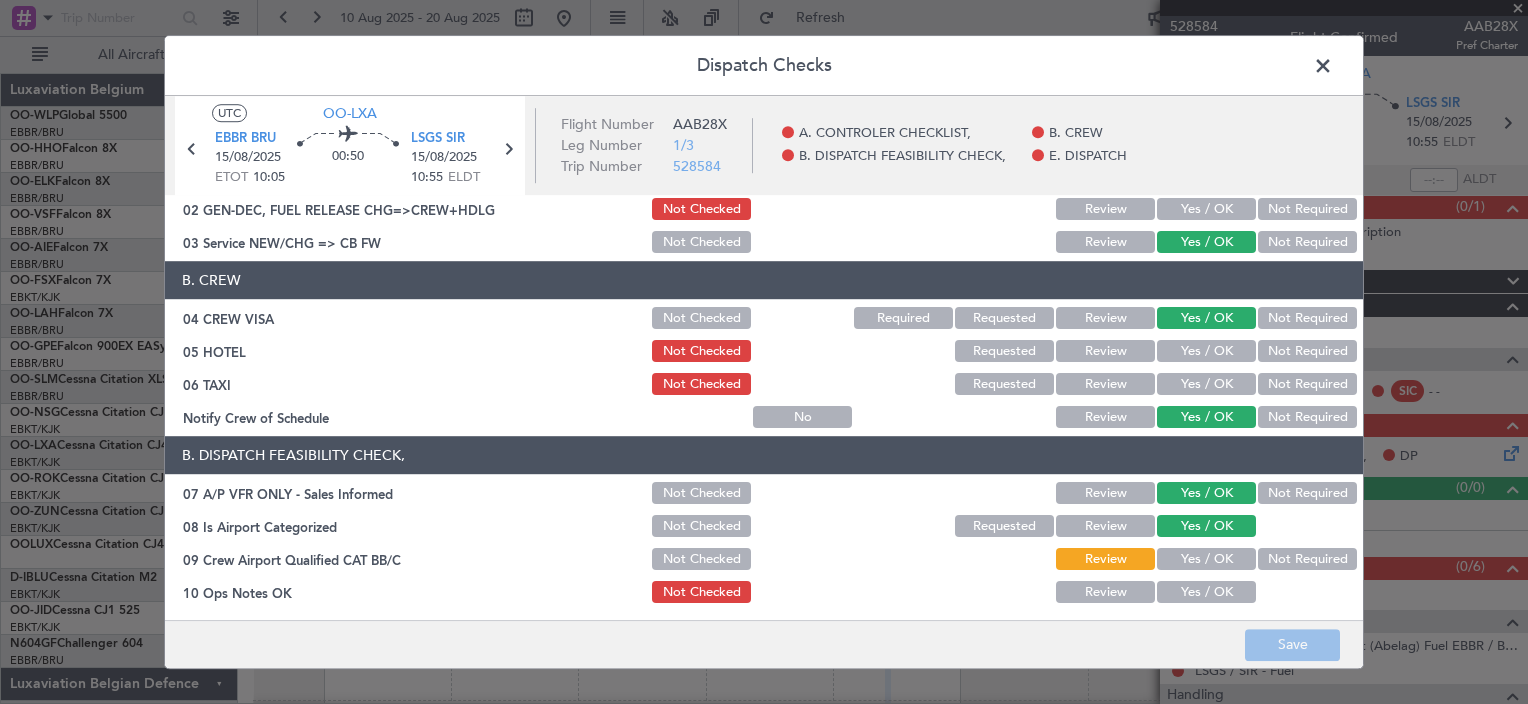 scroll, scrollTop: 200, scrollLeft: 0, axis: vertical 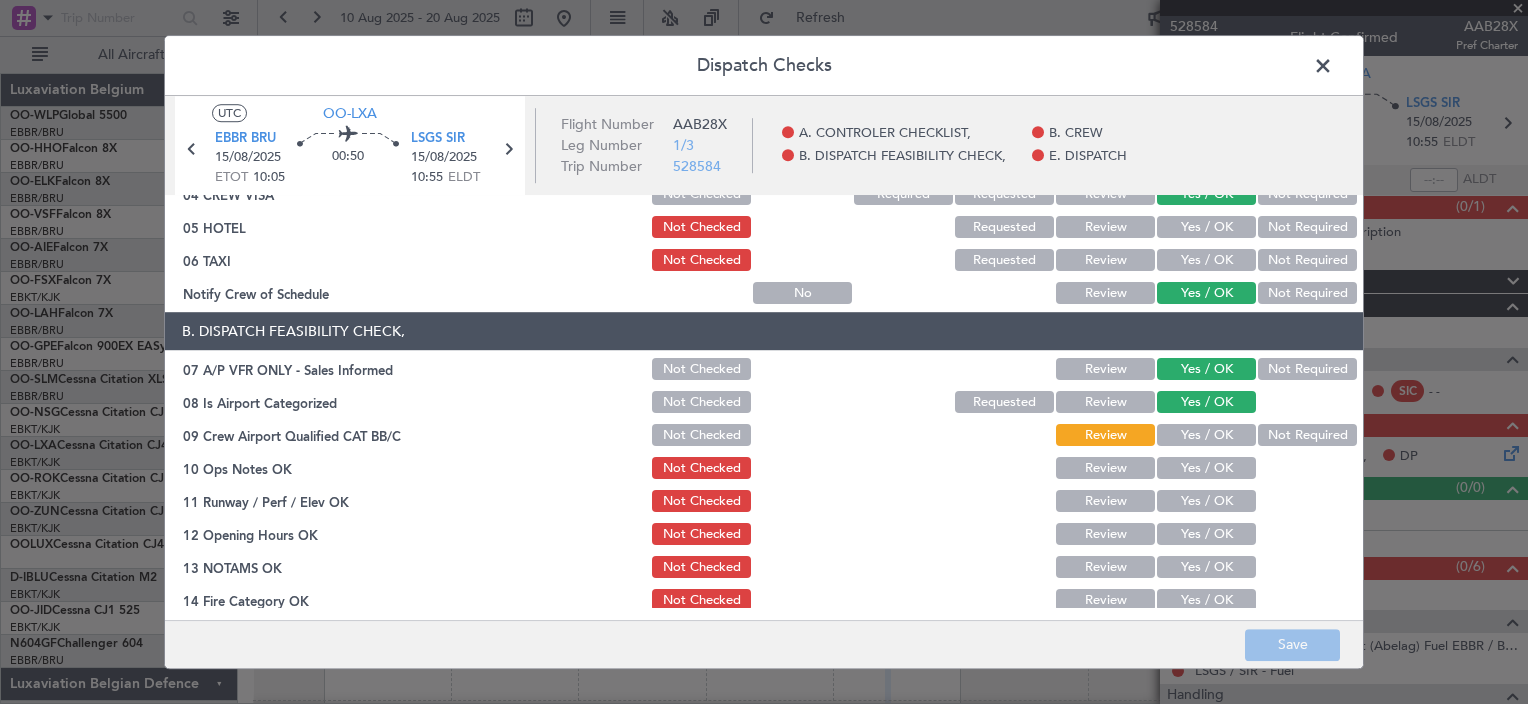 click 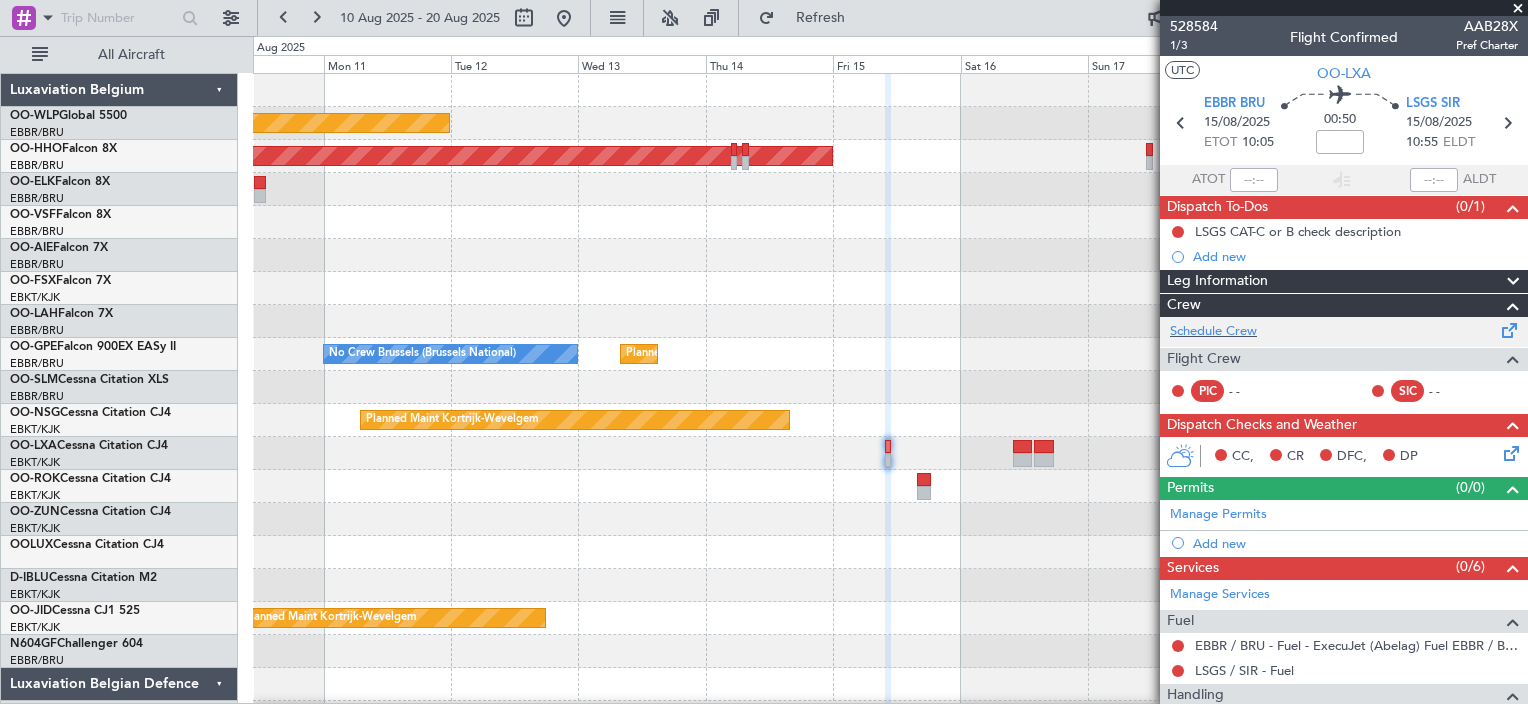 click 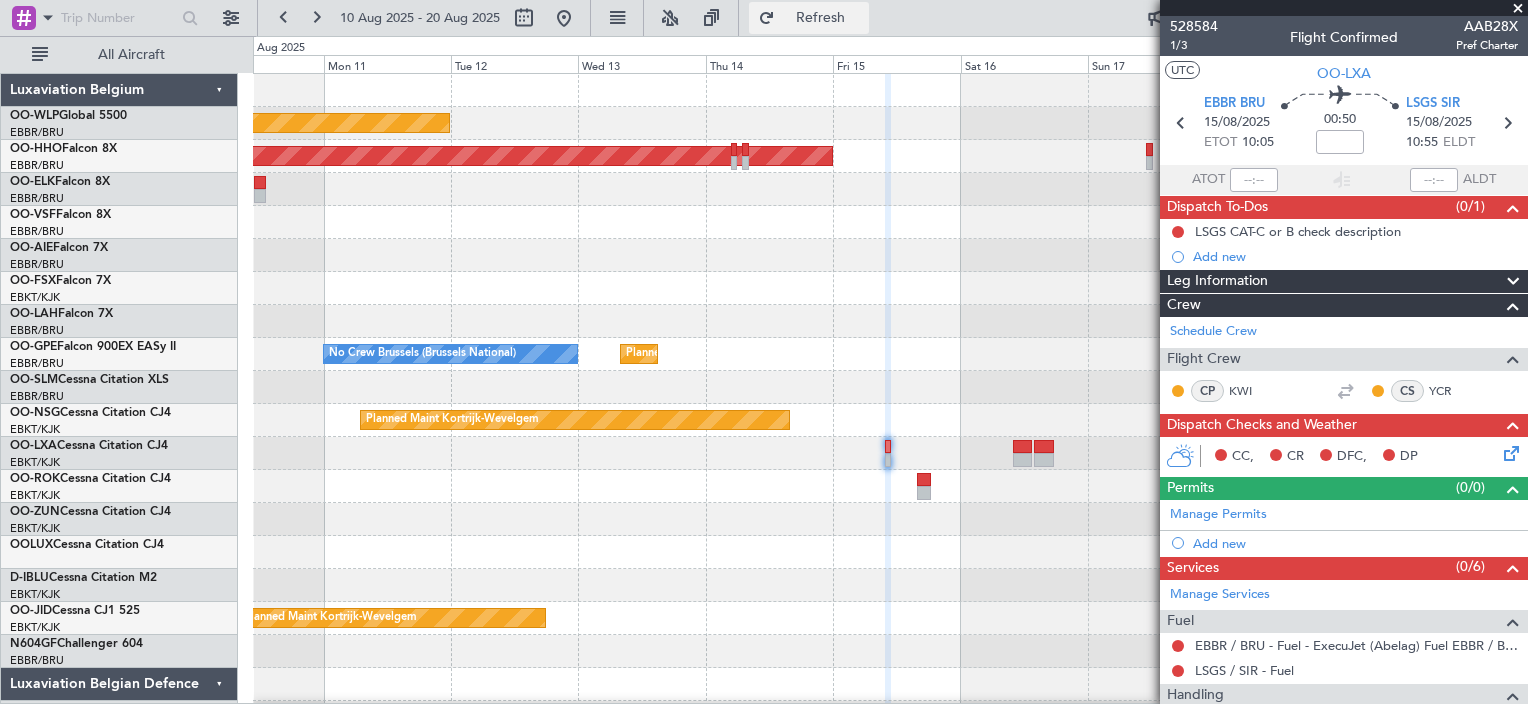 click on "Refresh" 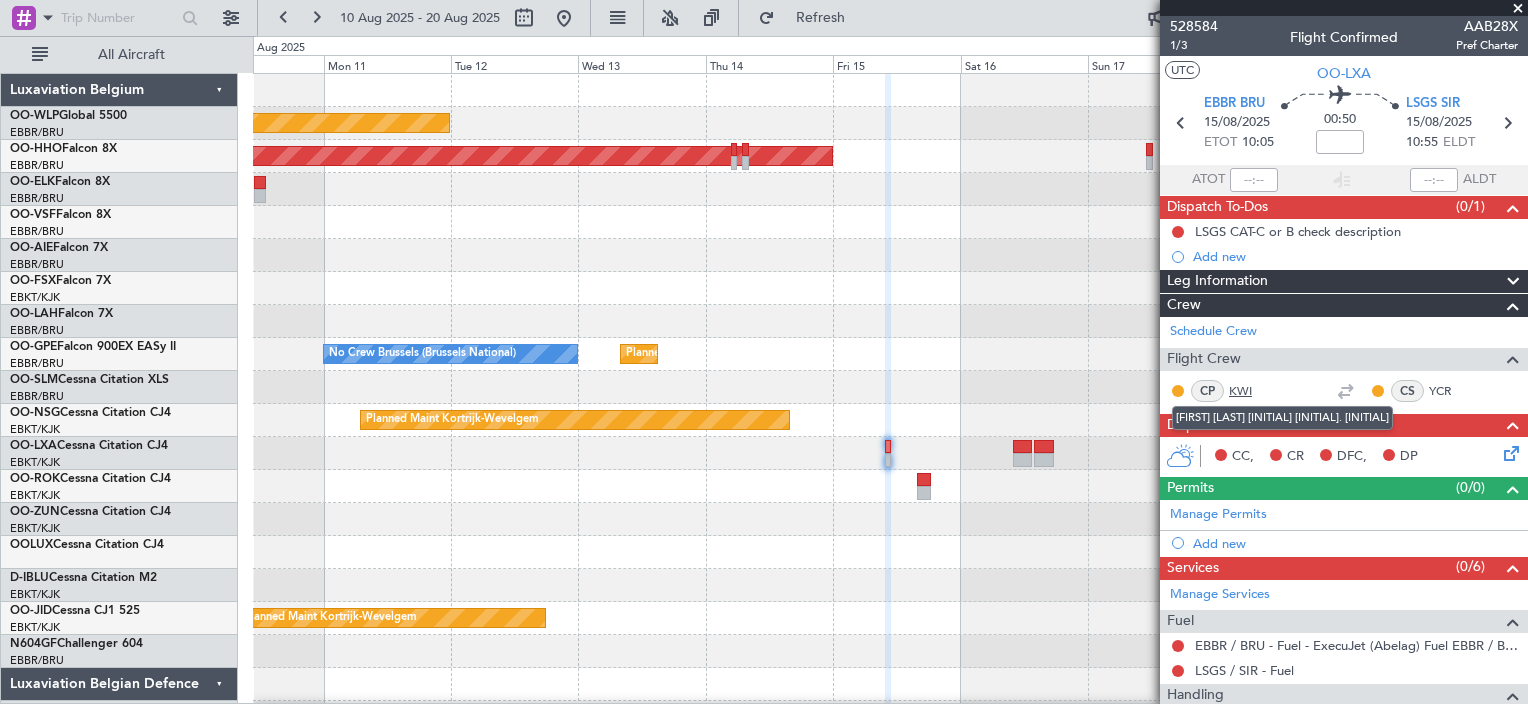 click on "KWI" 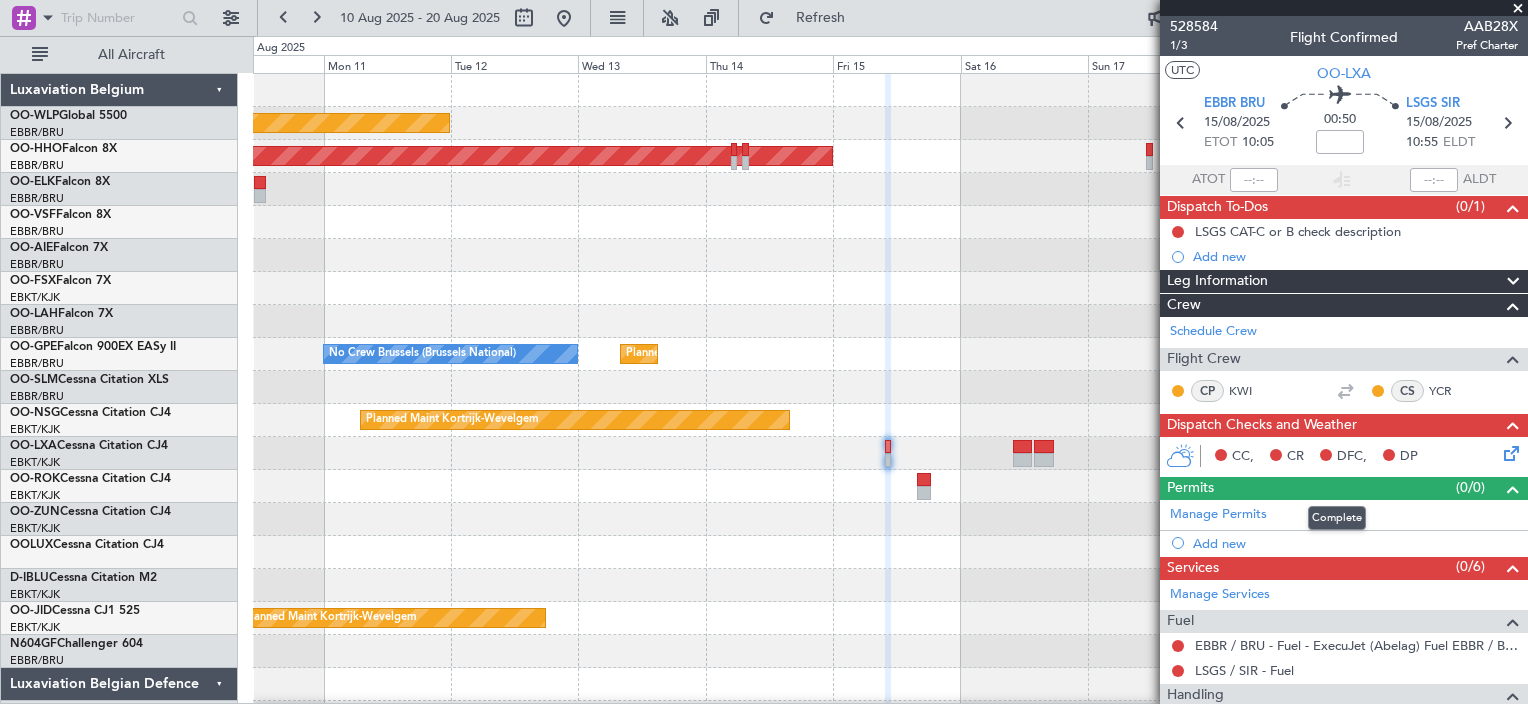 scroll, scrollTop: 100, scrollLeft: 0, axis: vertical 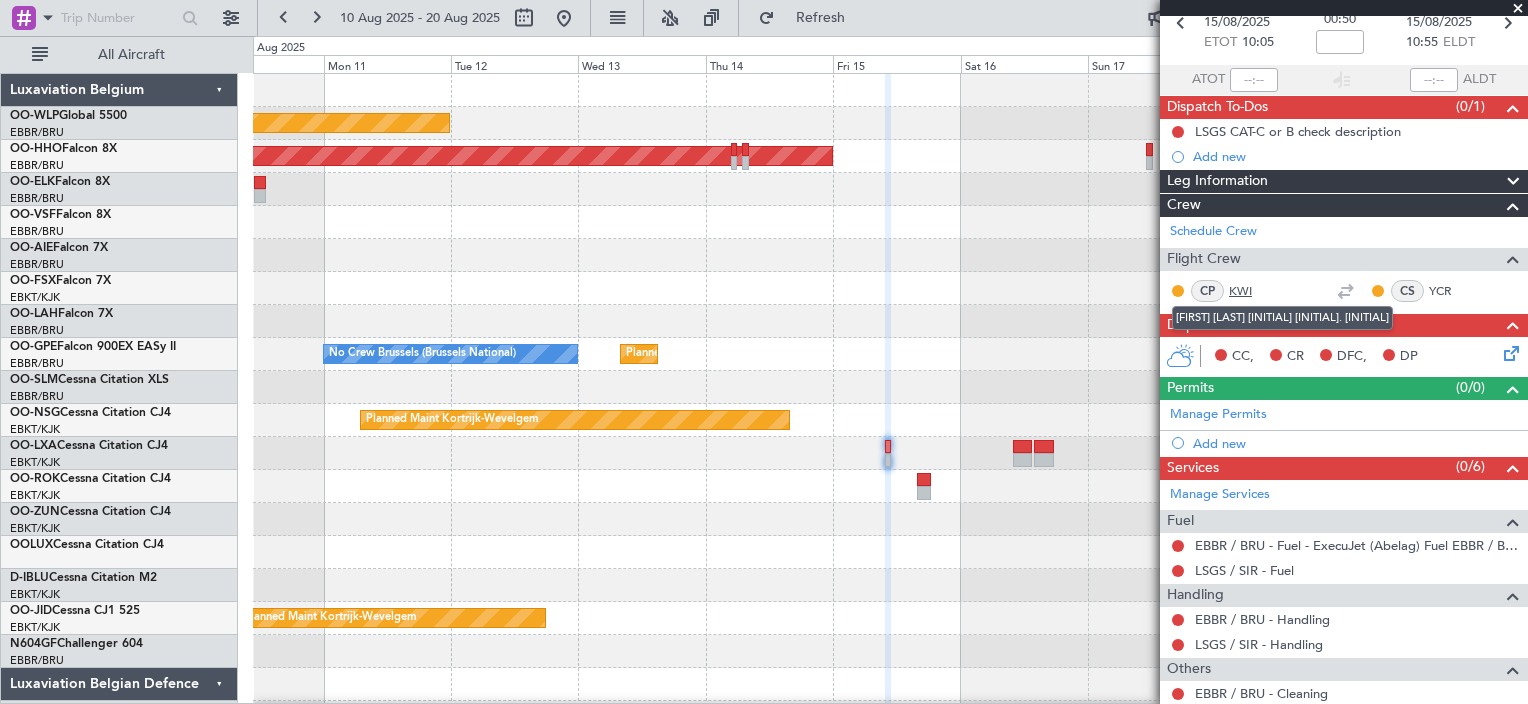 click on "KWI" 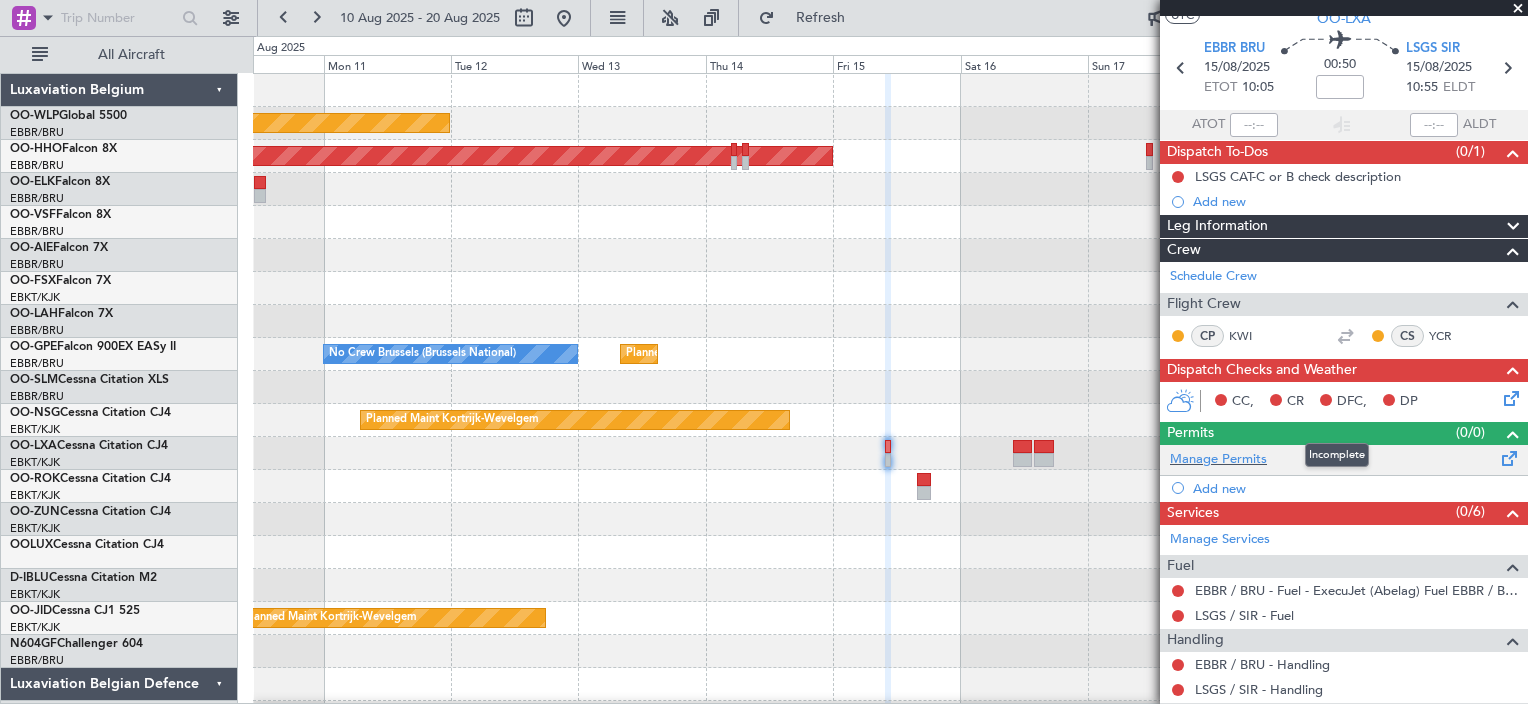 scroll, scrollTop: 100, scrollLeft: 0, axis: vertical 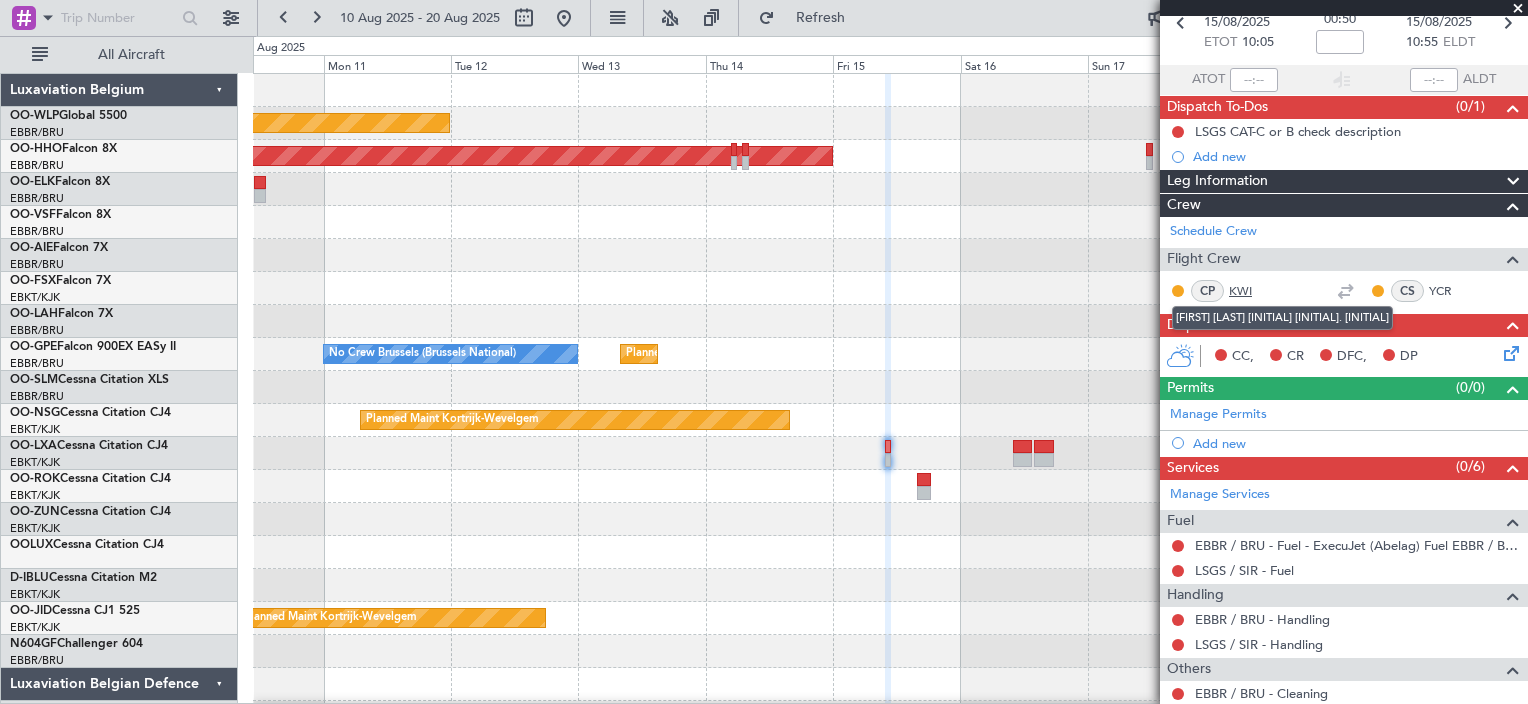 click on "KWI" 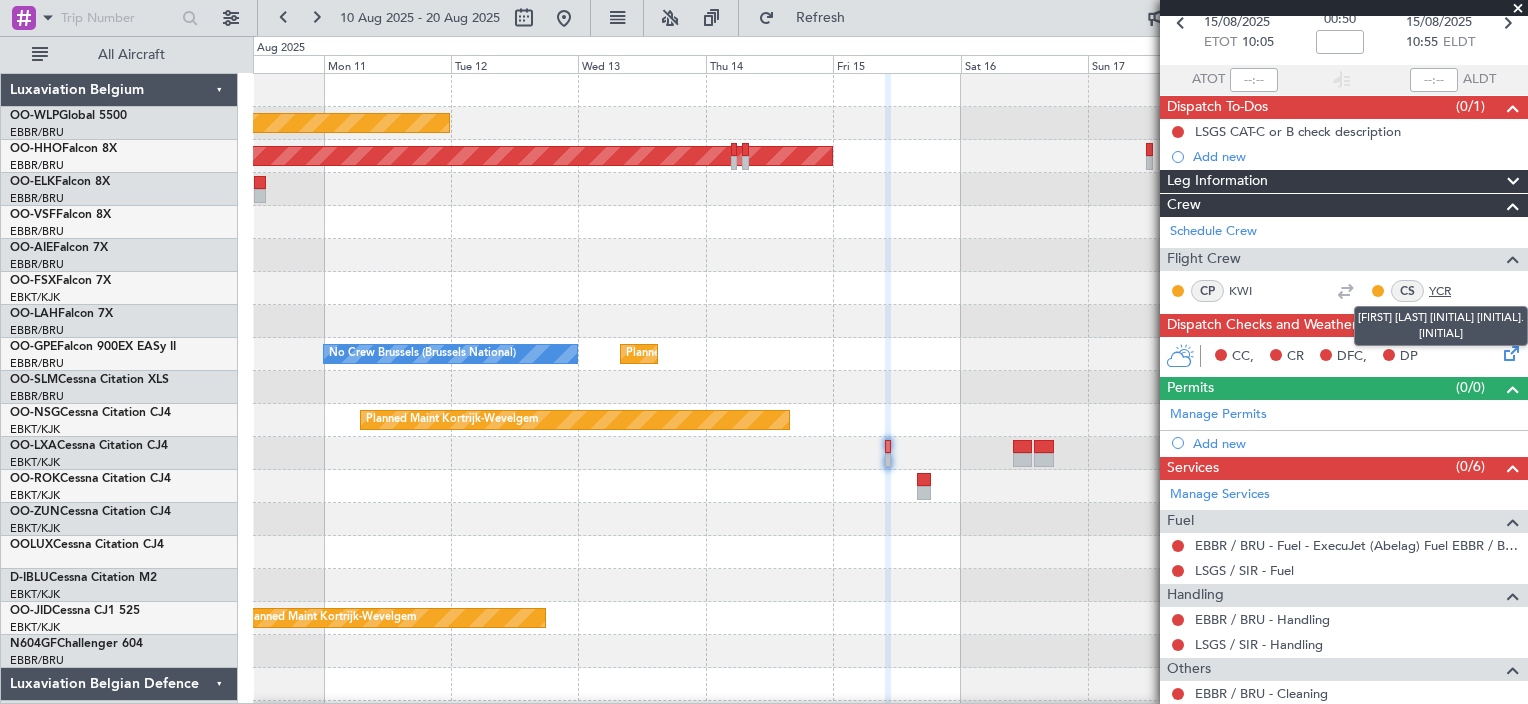 click on "YCR" 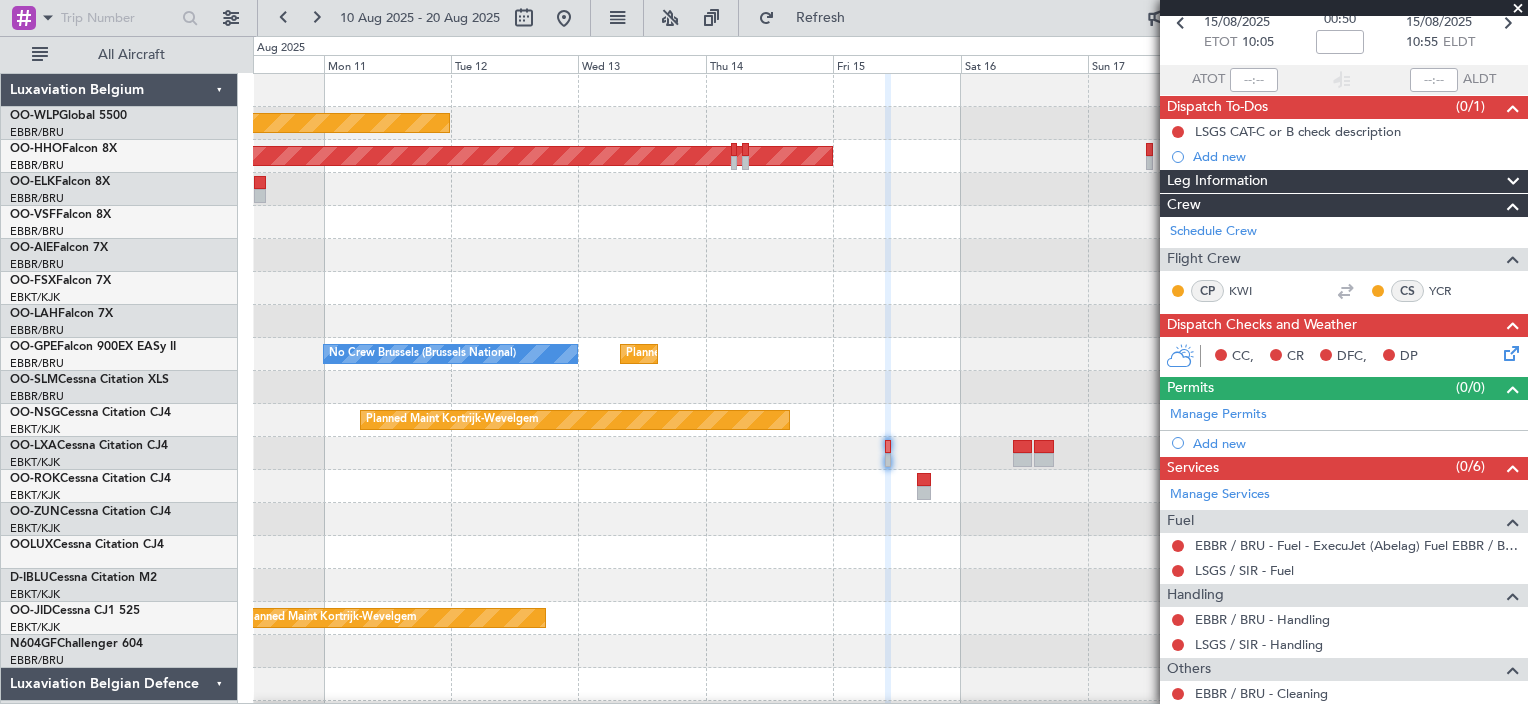 click 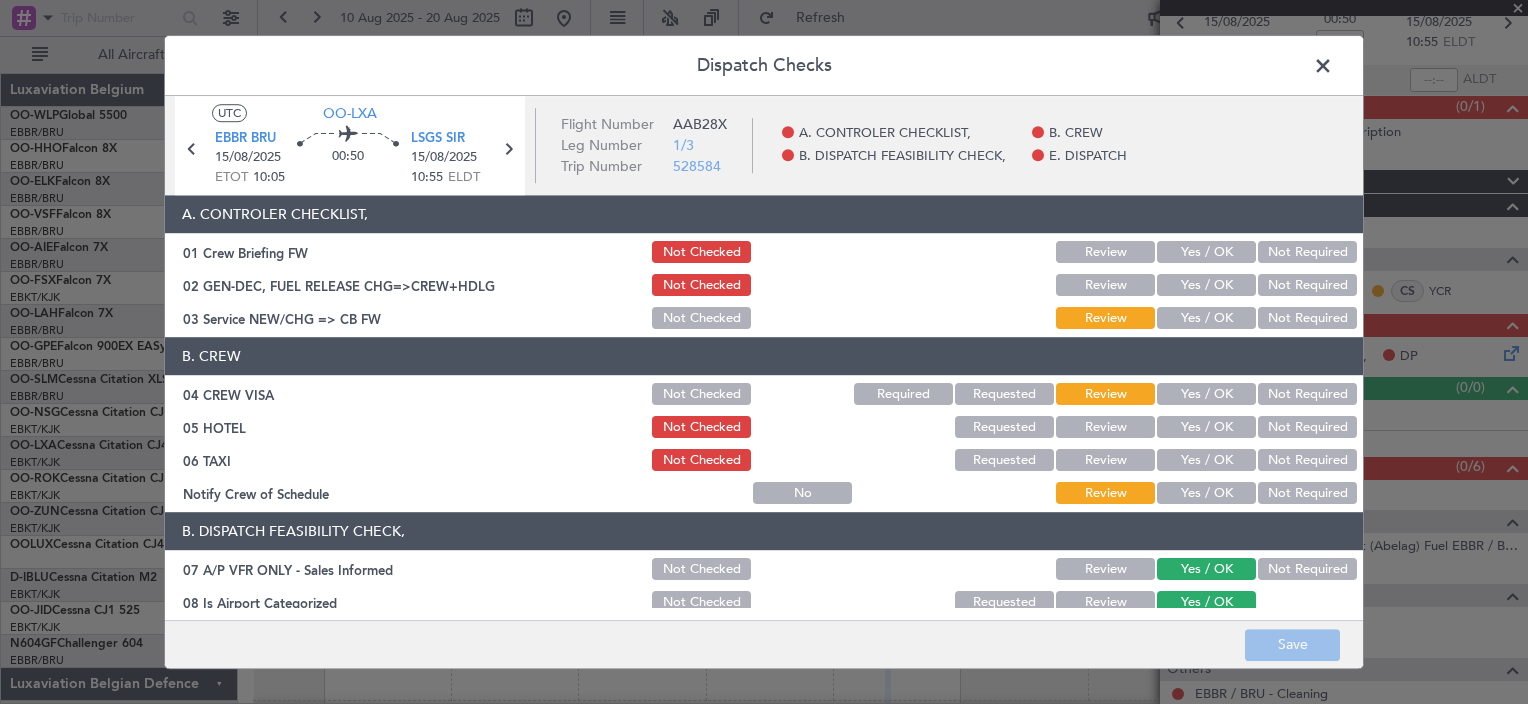 click on "B. CREW" 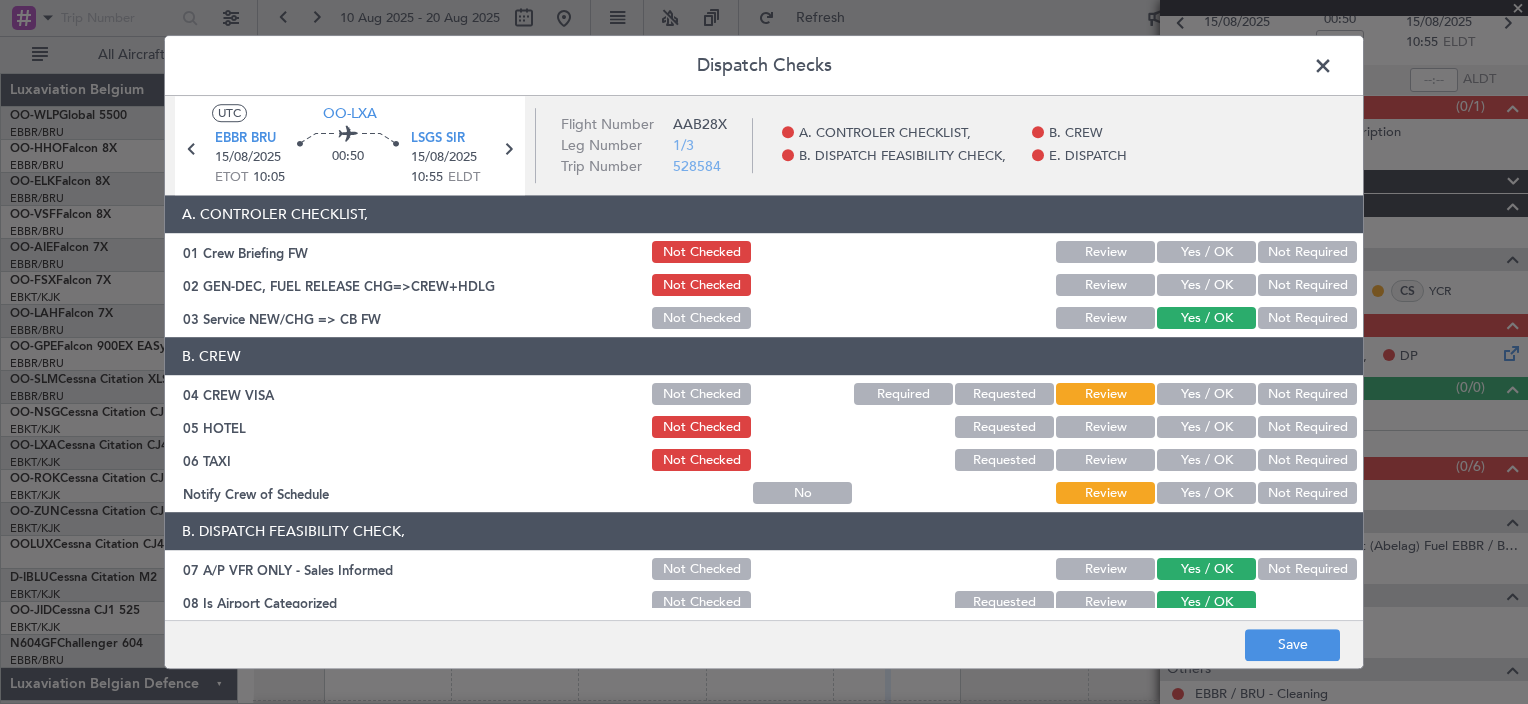 click on "Yes / OK" 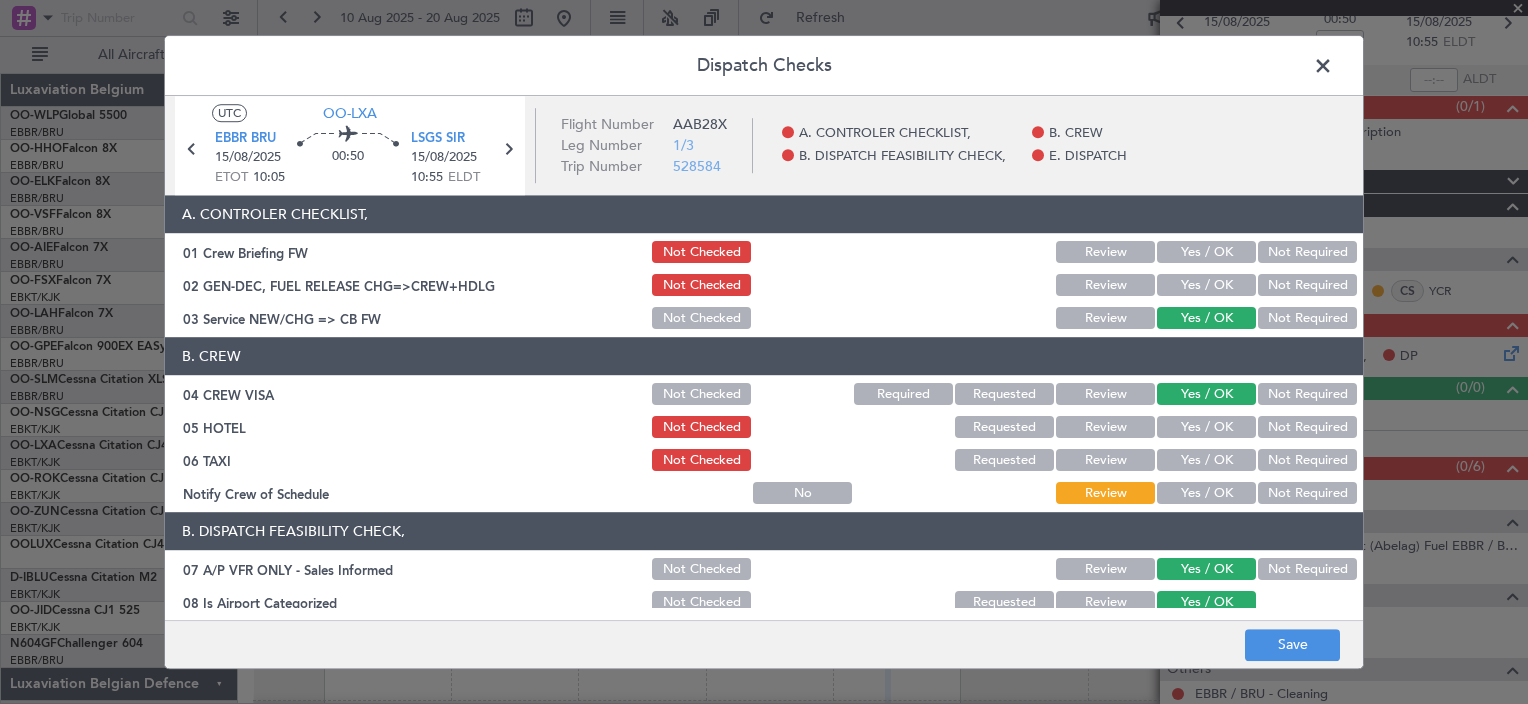 click on "Yes / OK" 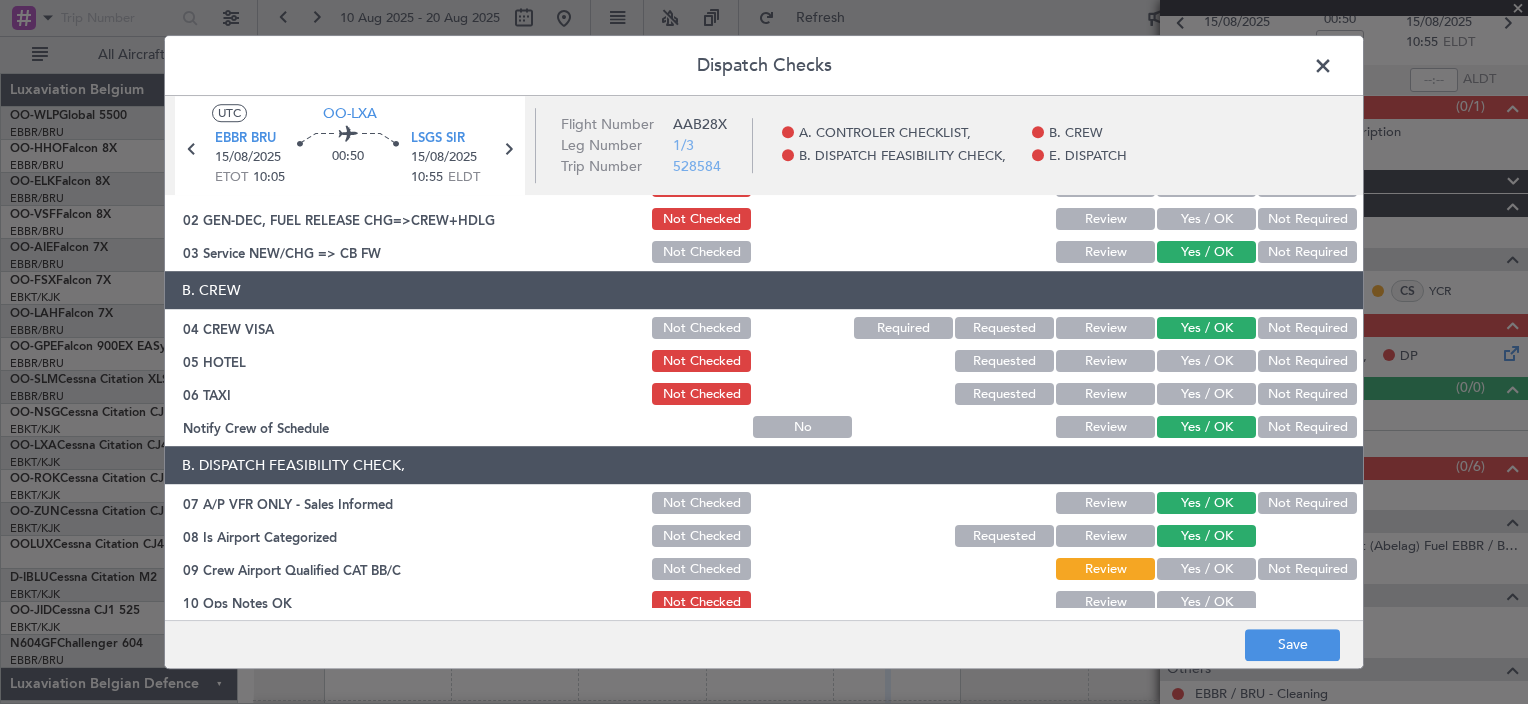 scroll, scrollTop: 100, scrollLeft: 0, axis: vertical 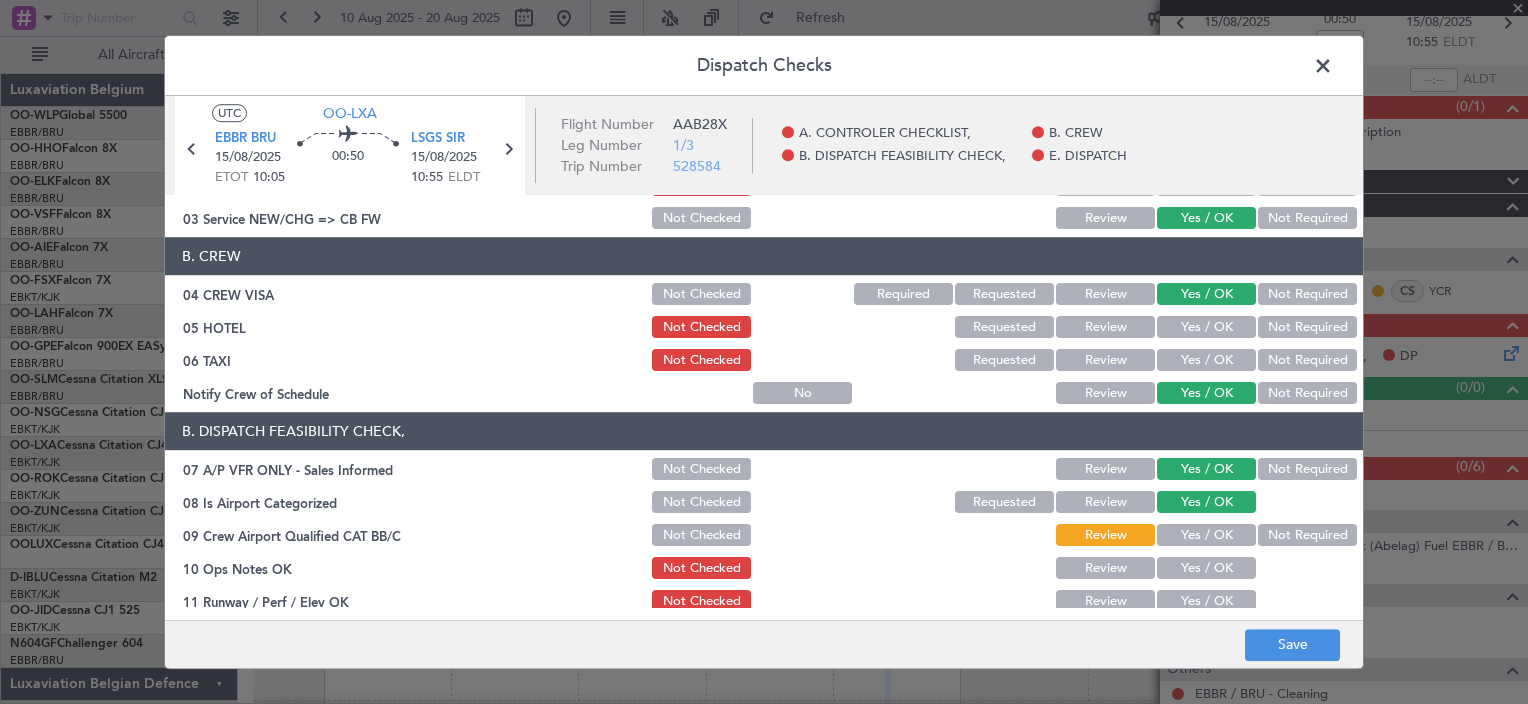 click on "Yes / OK" 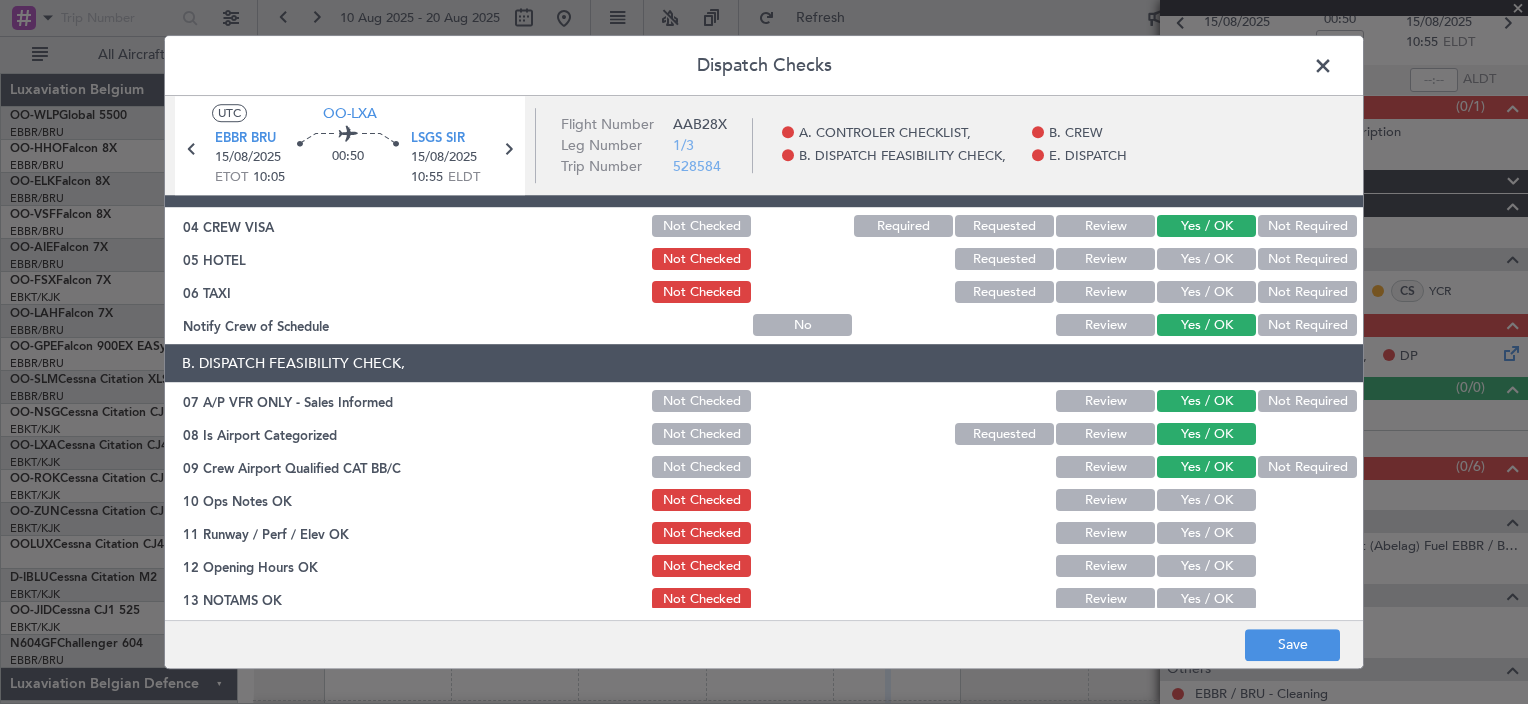 scroll, scrollTop: 200, scrollLeft: 0, axis: vertical 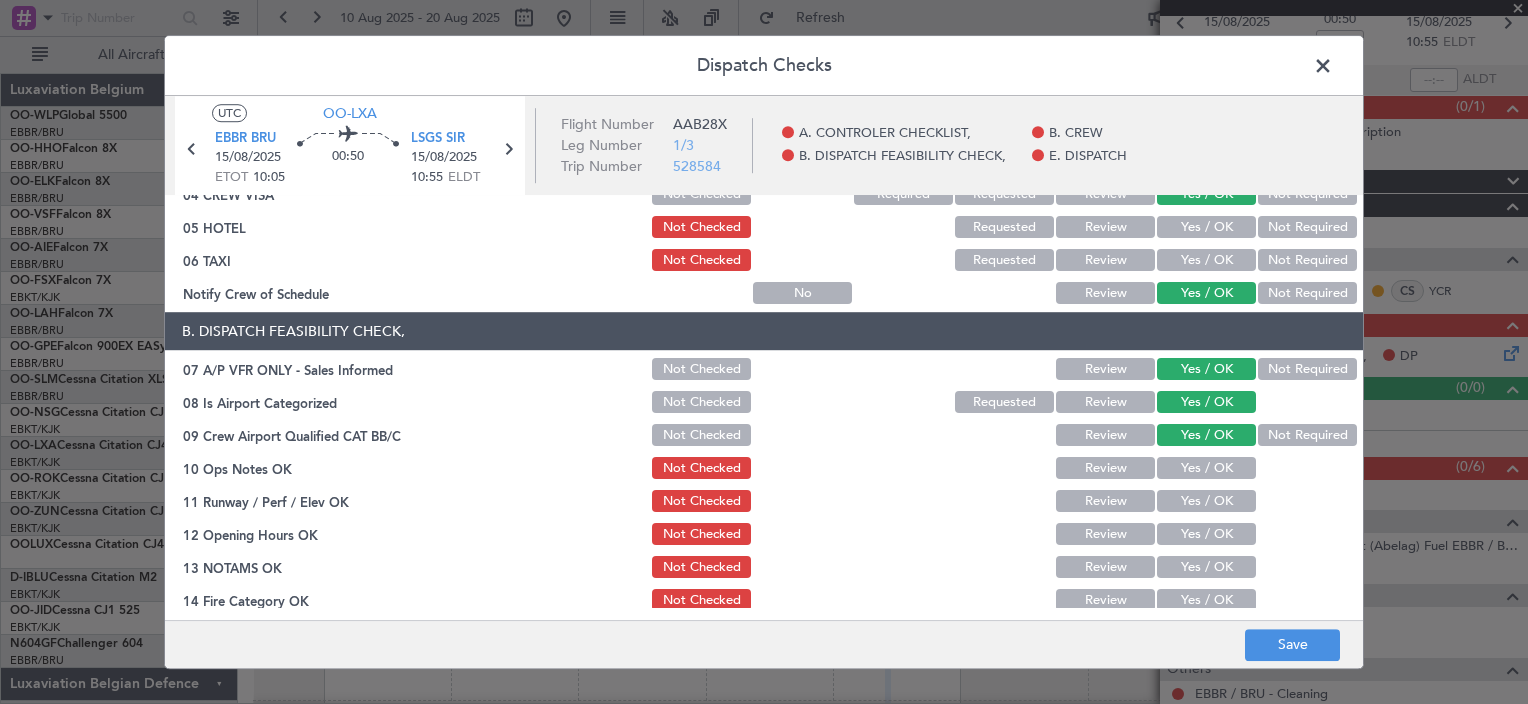 click 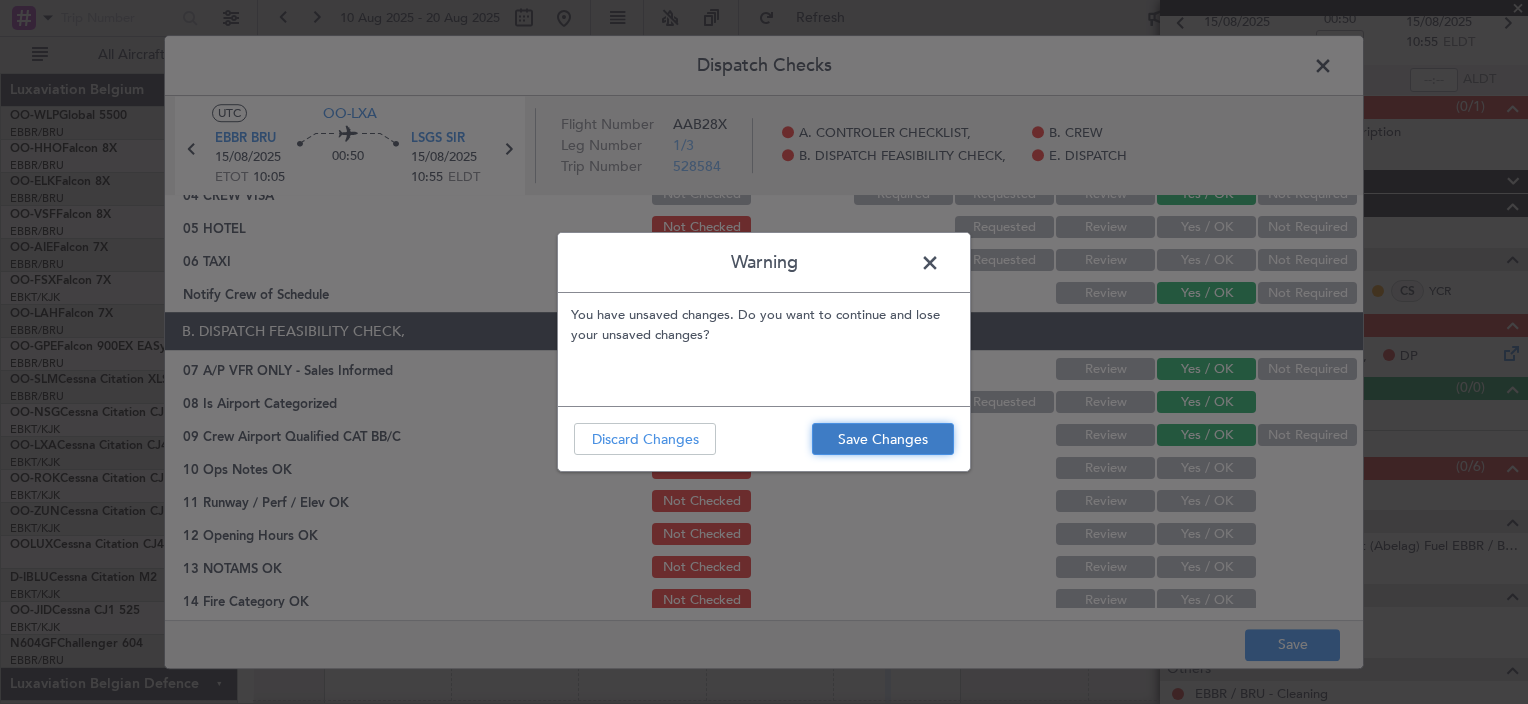 click on "Save Changes" 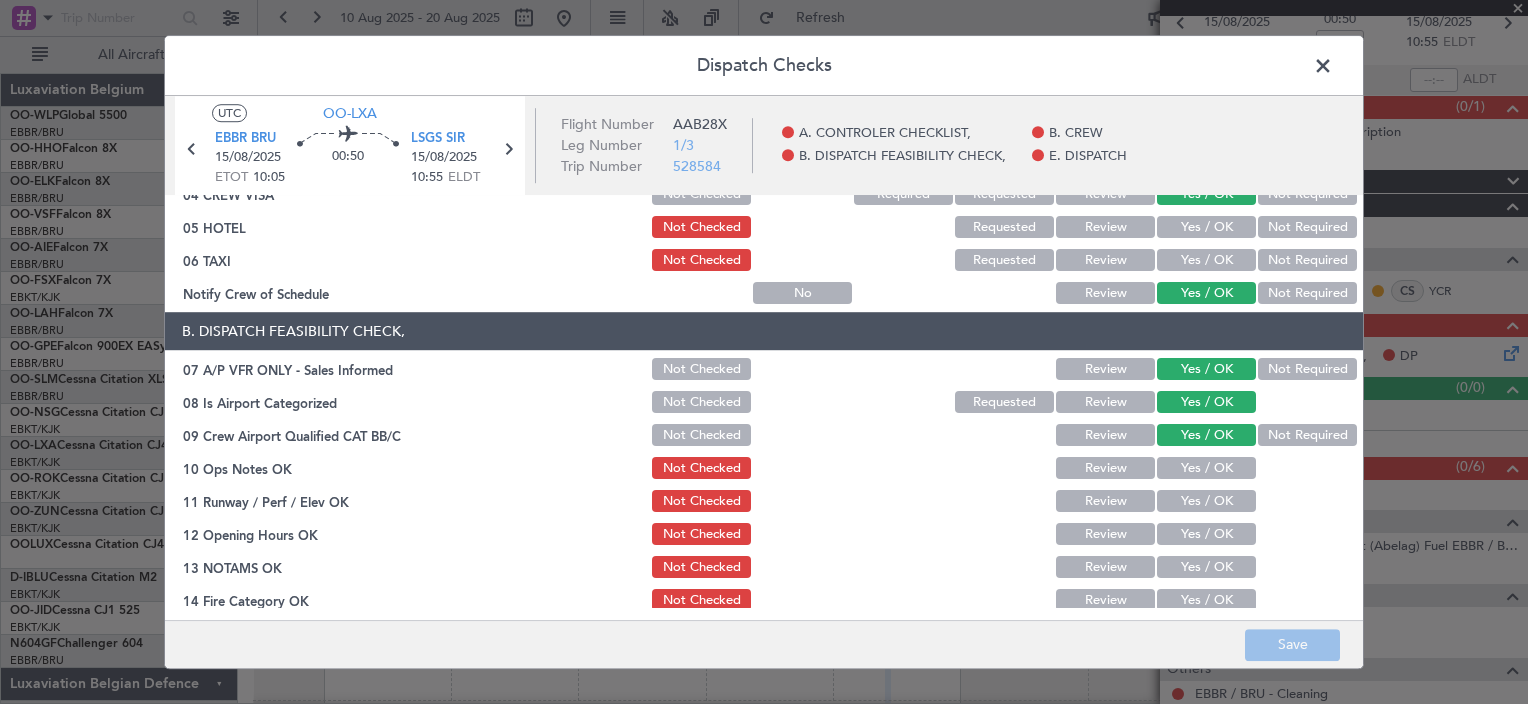 click 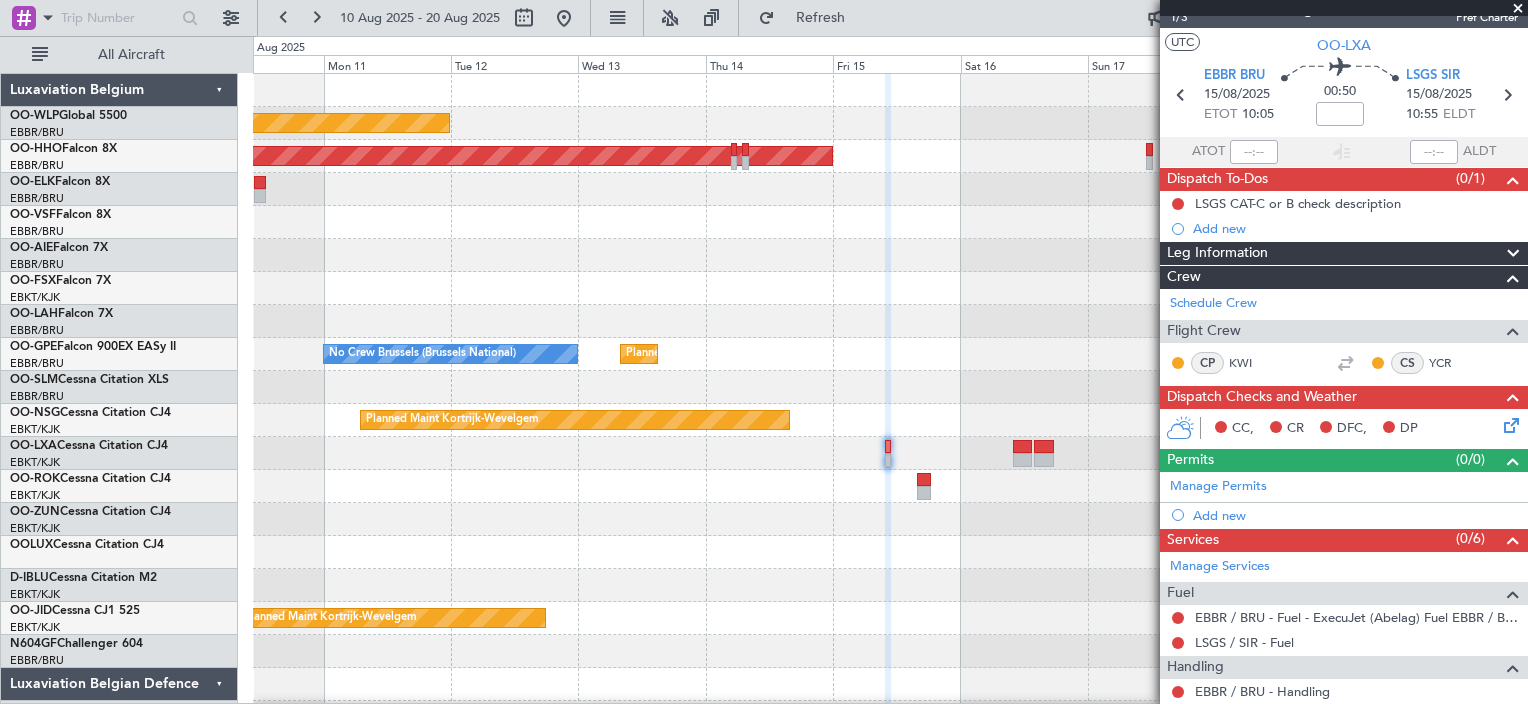 scroll, scrollTop: 0, scrollLeft: 0, axis: both 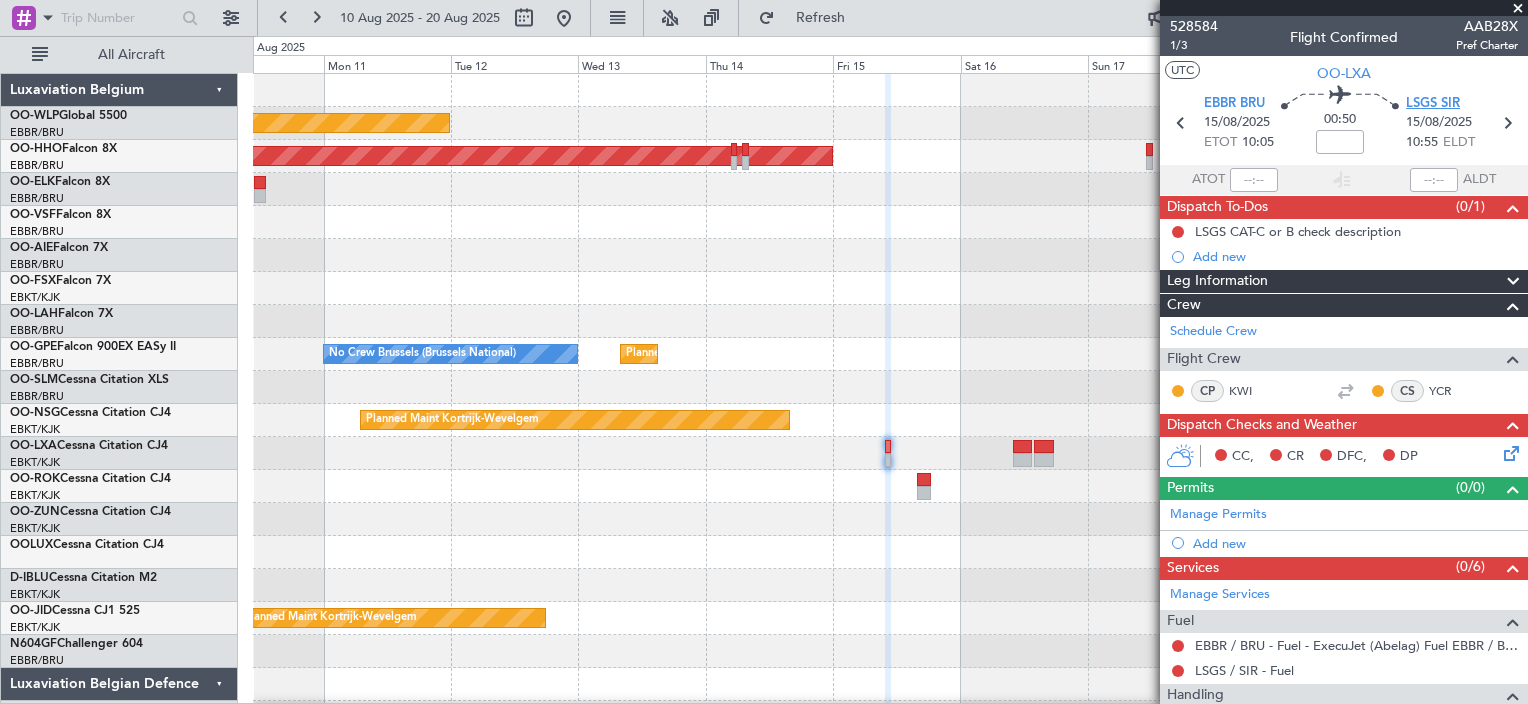 click on "LSGS  SIR" at bounding box center (1433, 104) 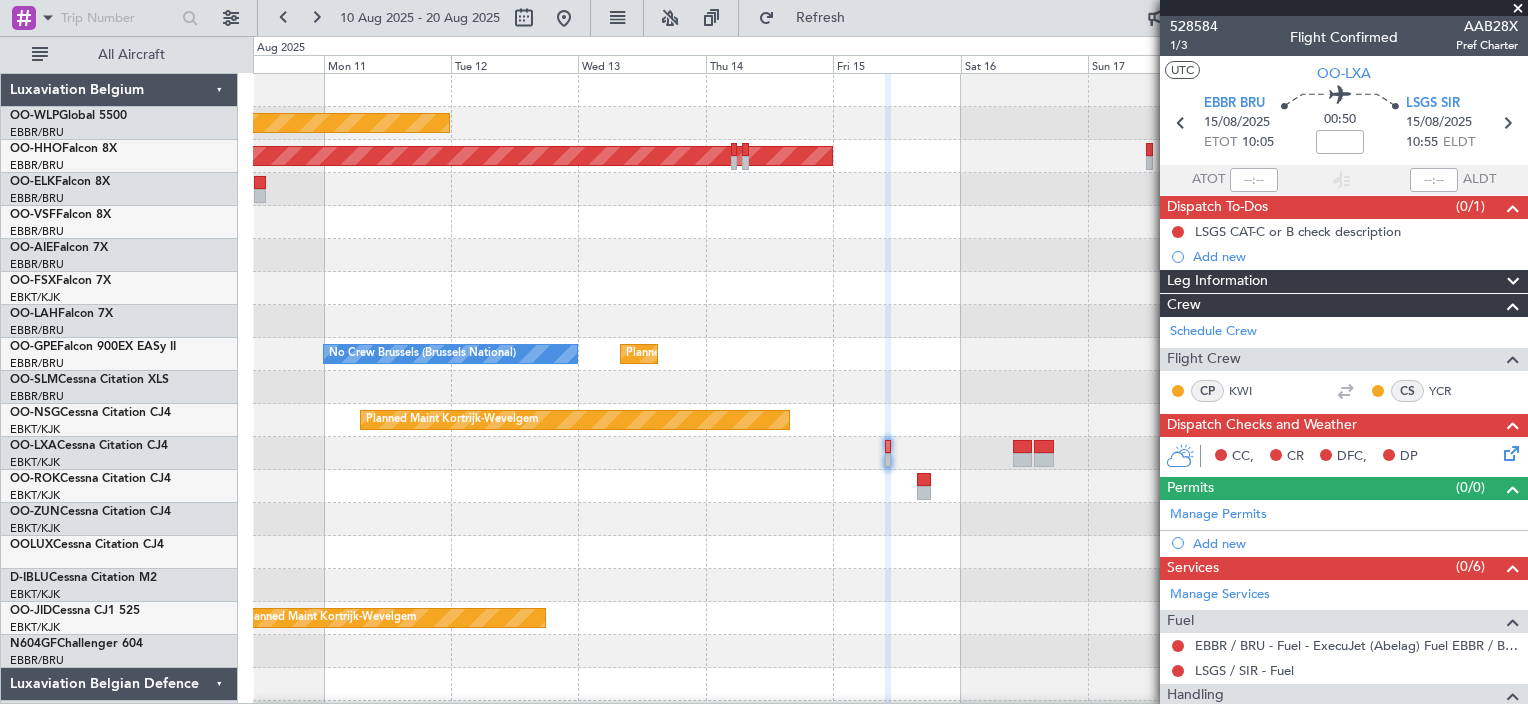 click 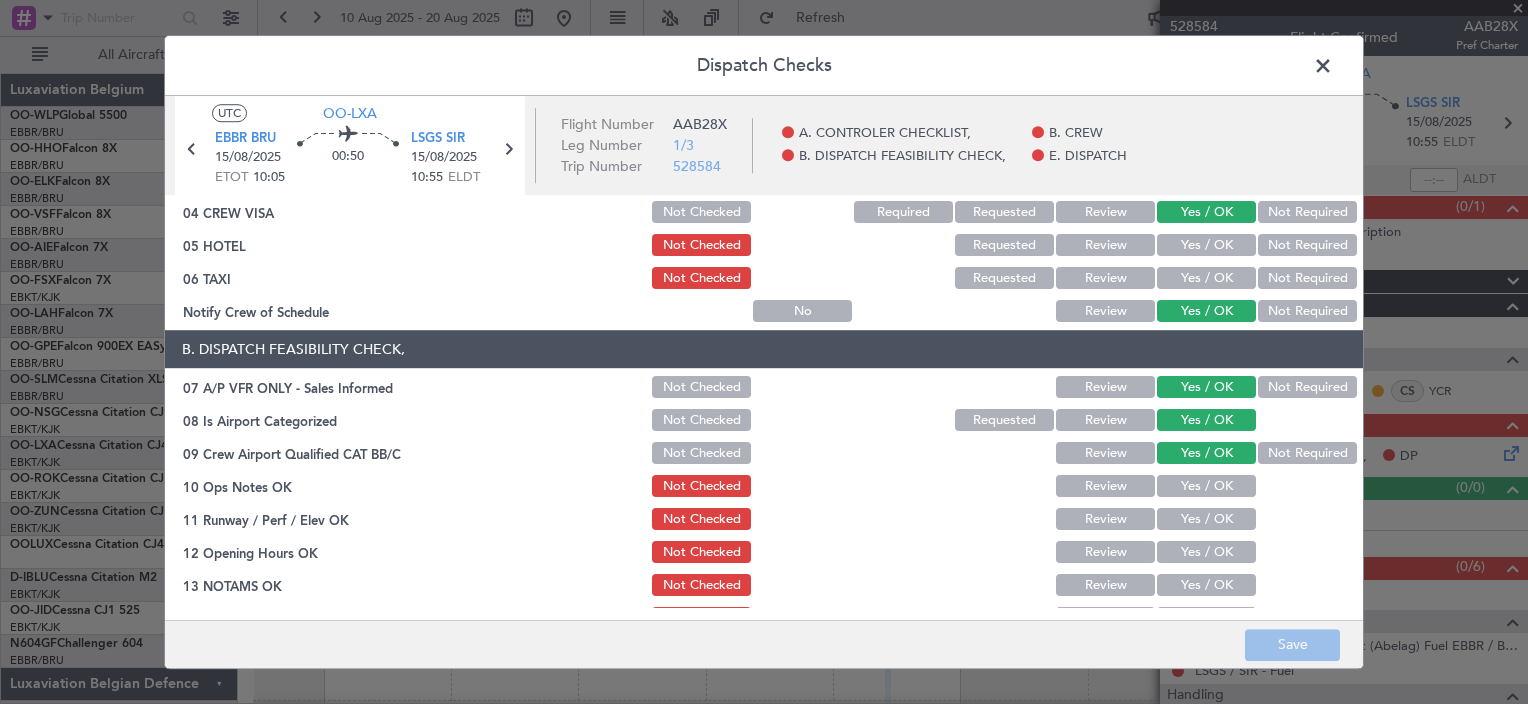 scroll, scrollTop: 200, scrollLeft: 0, axis: vertical 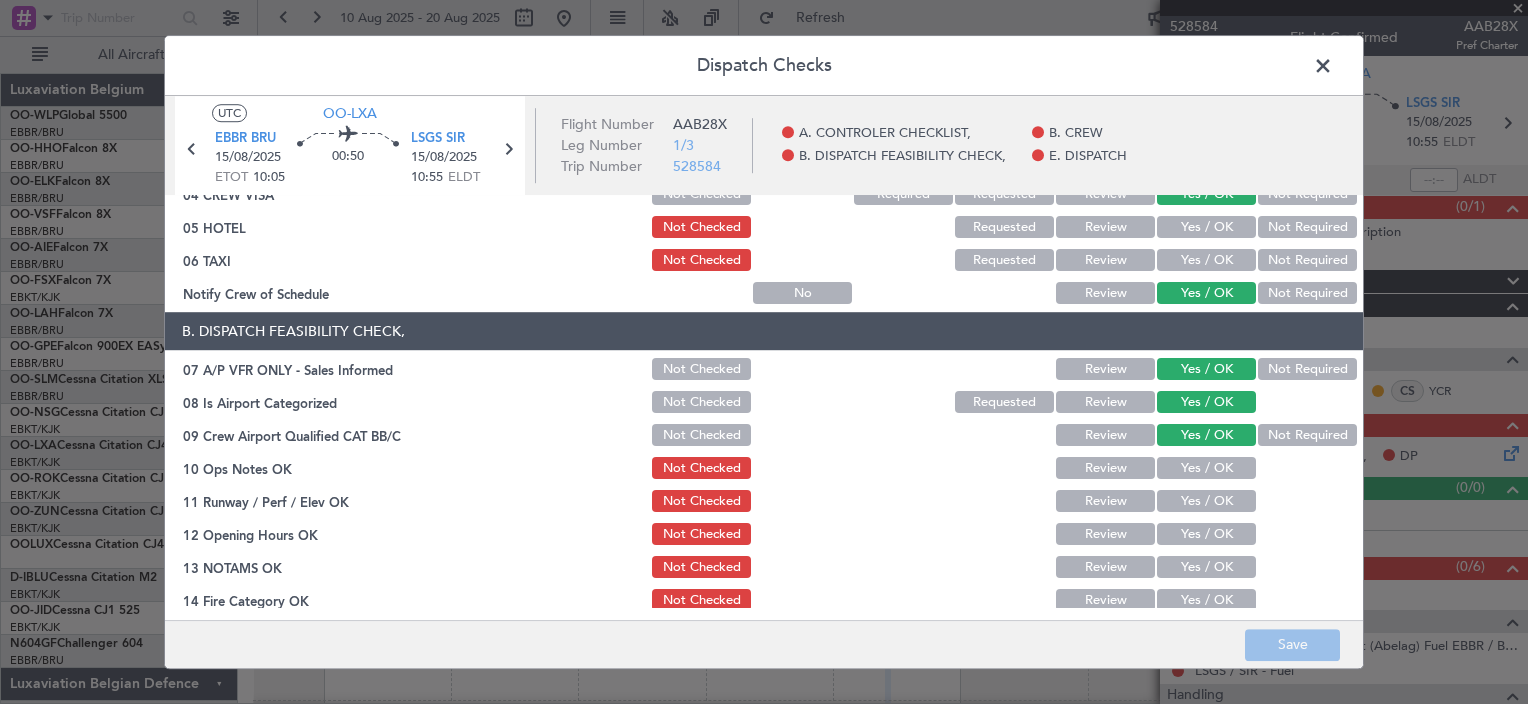 click on "Yes / OK" 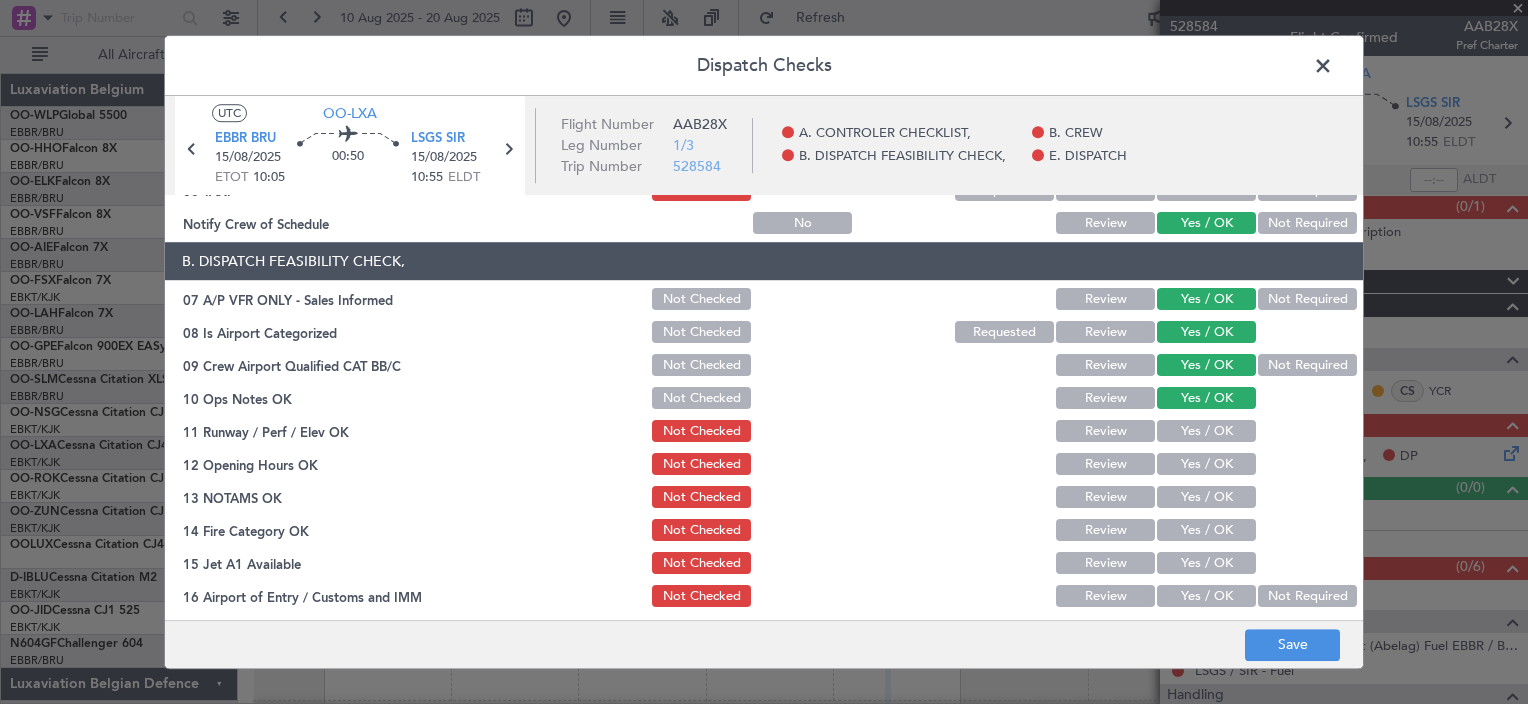 scroll, scrollTop: 300, scrollLeft: 0, axis: vertical 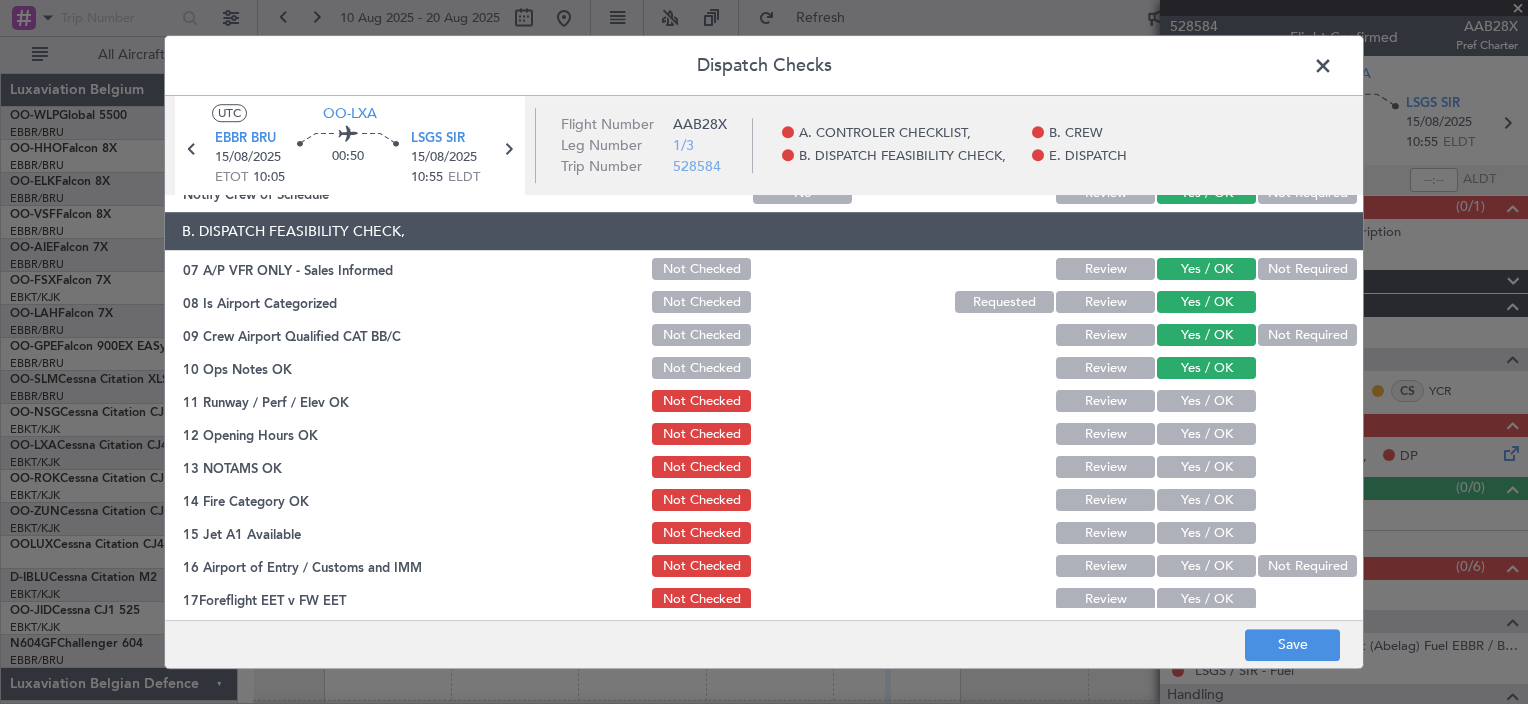 click on "Yes / OK" 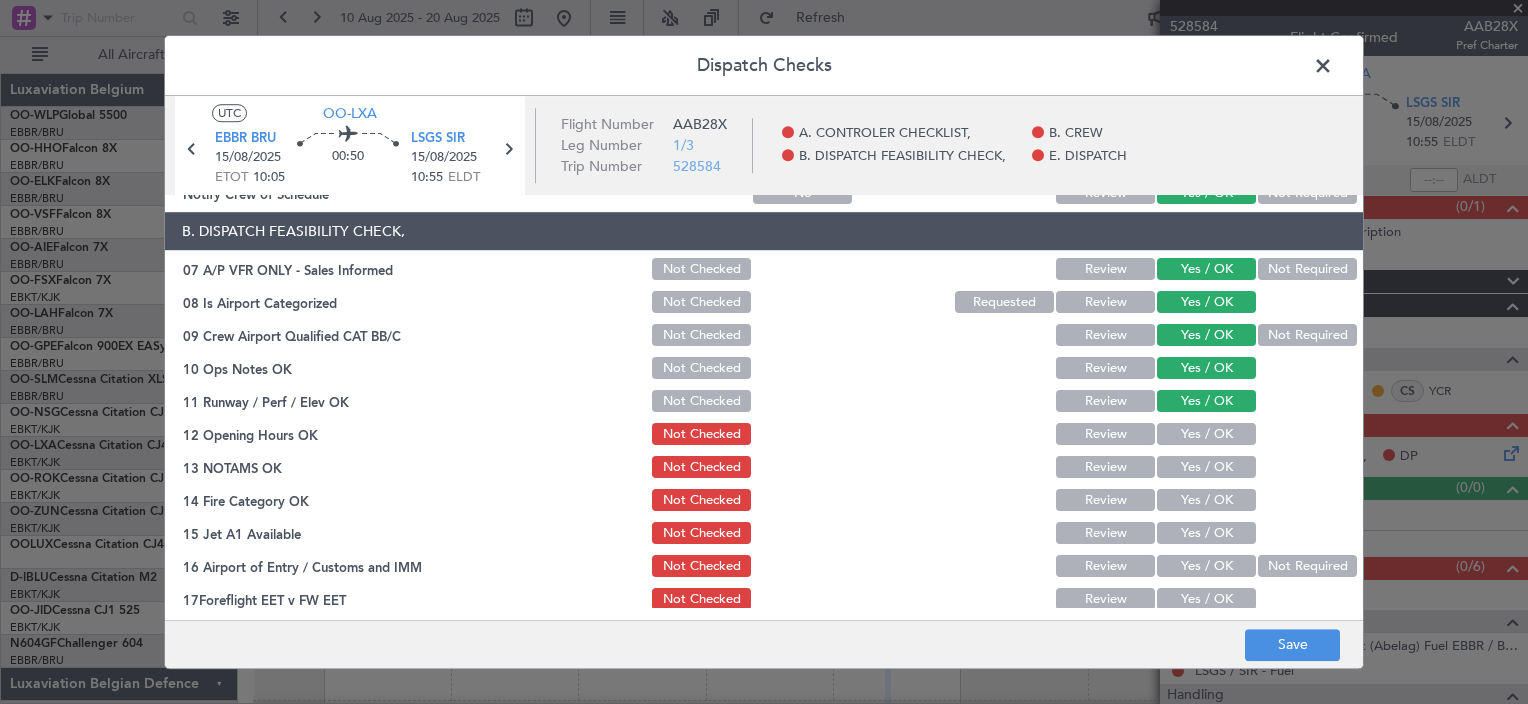 click on "Yes / OK" 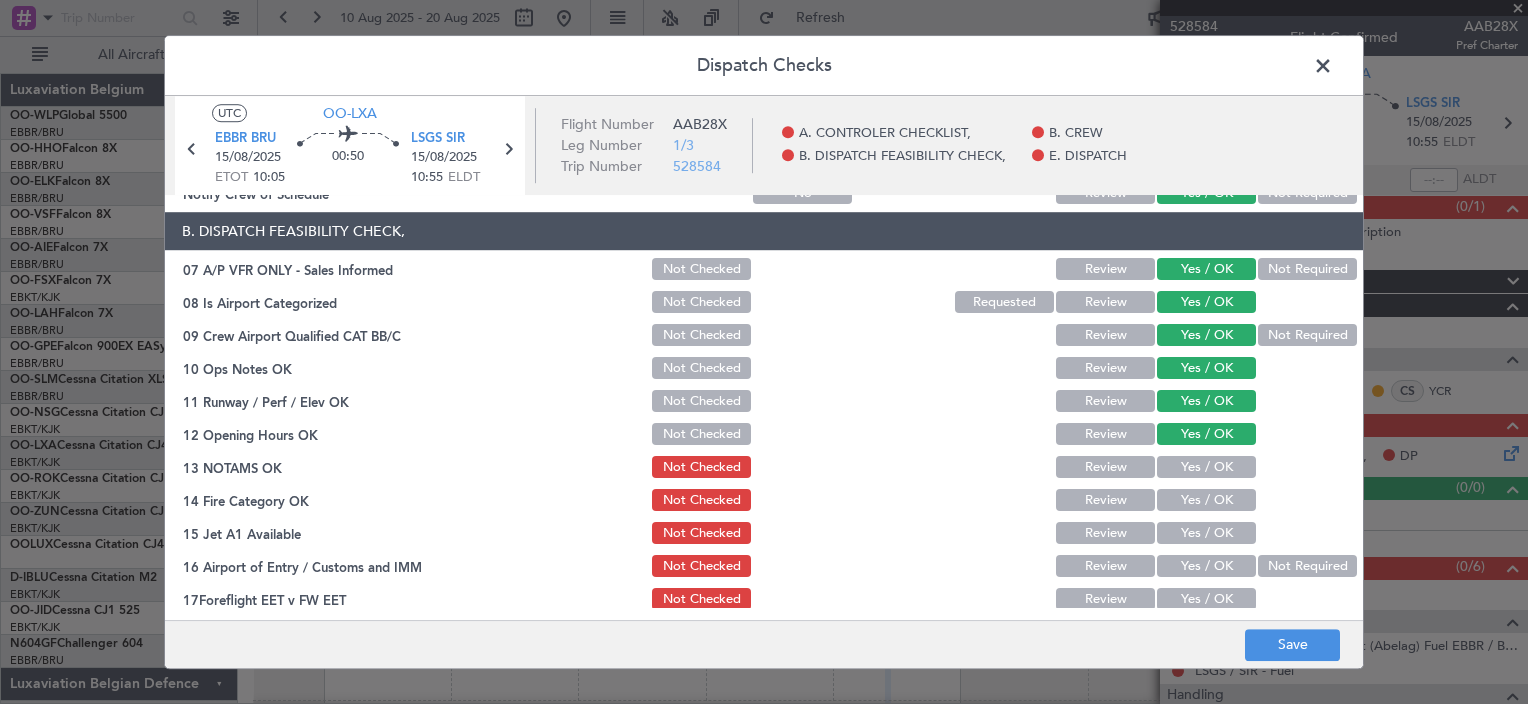 click on "Yes / OK" 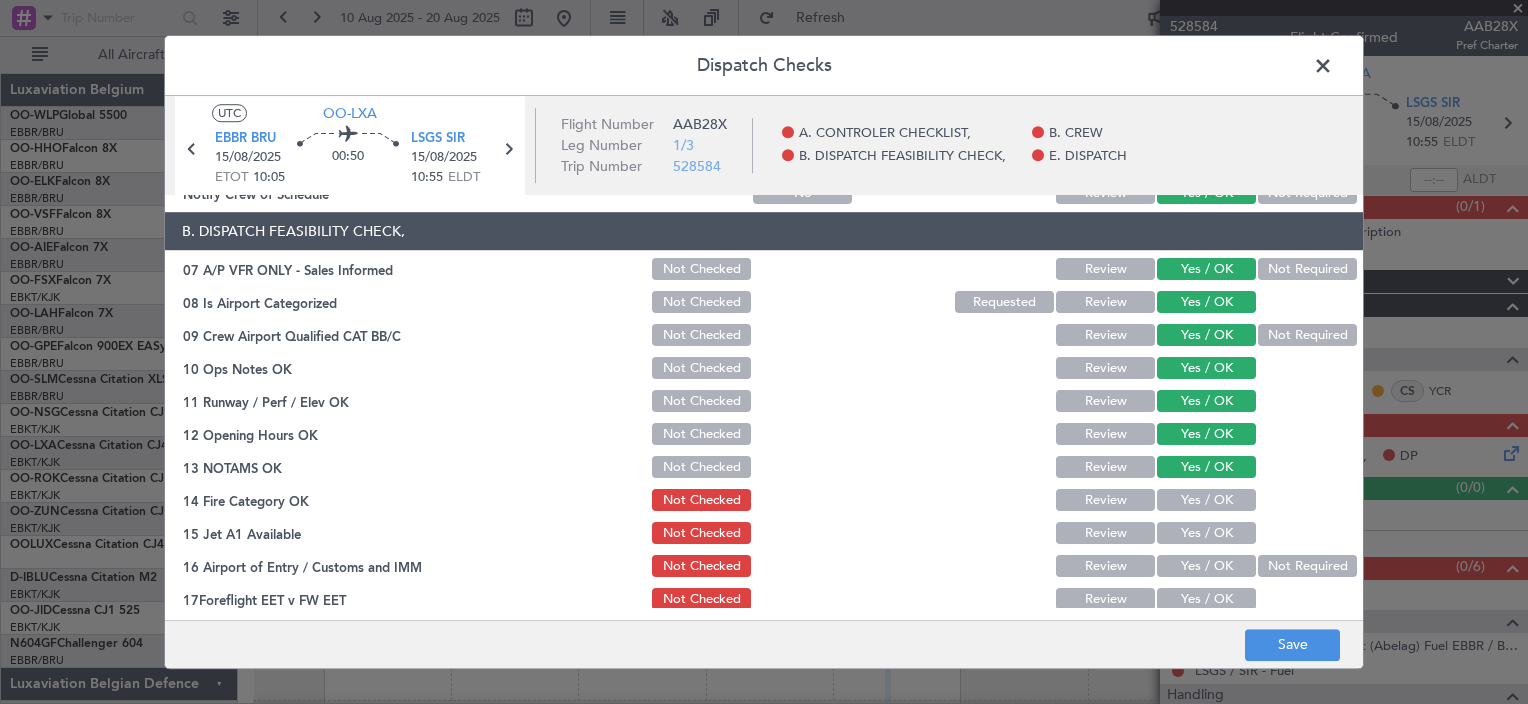 click on "Yes / OK" 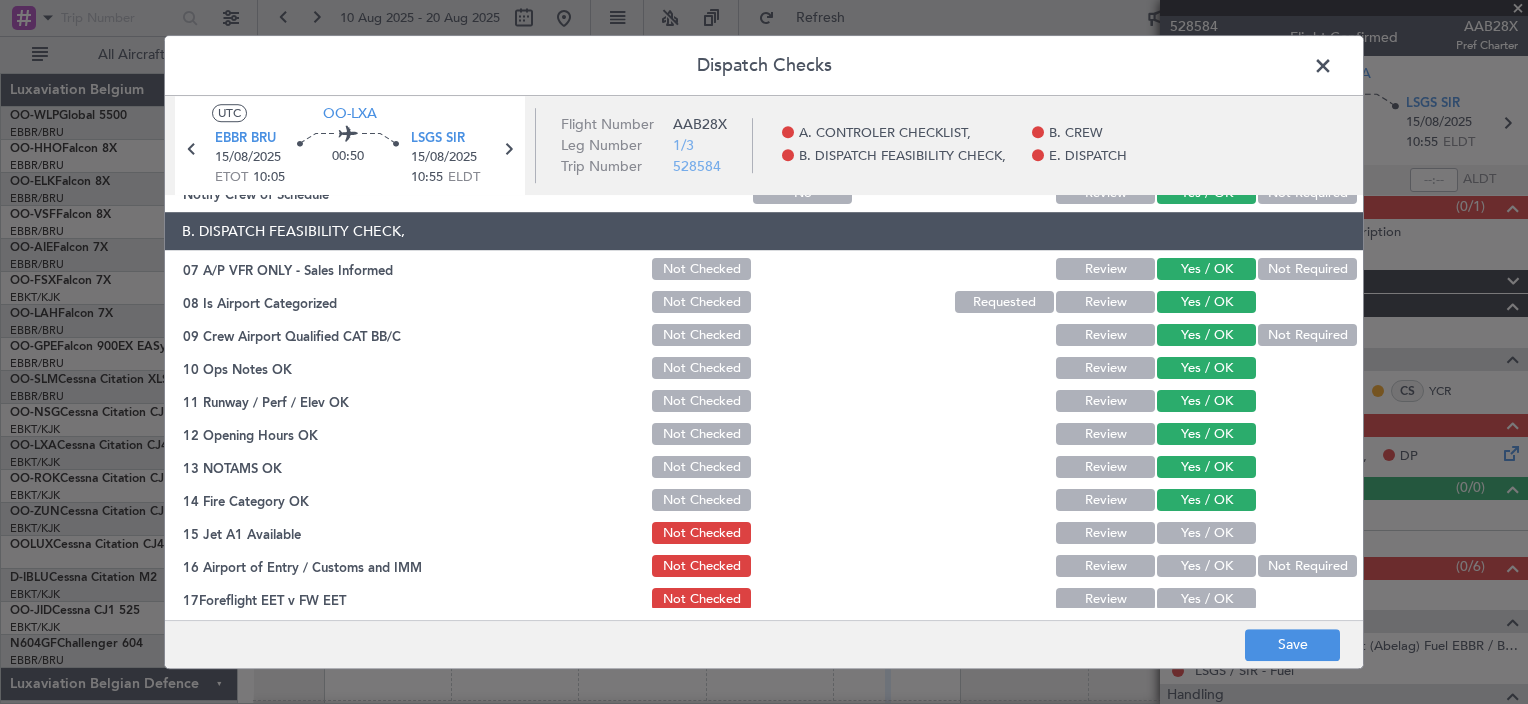 click on "Yes / OK" 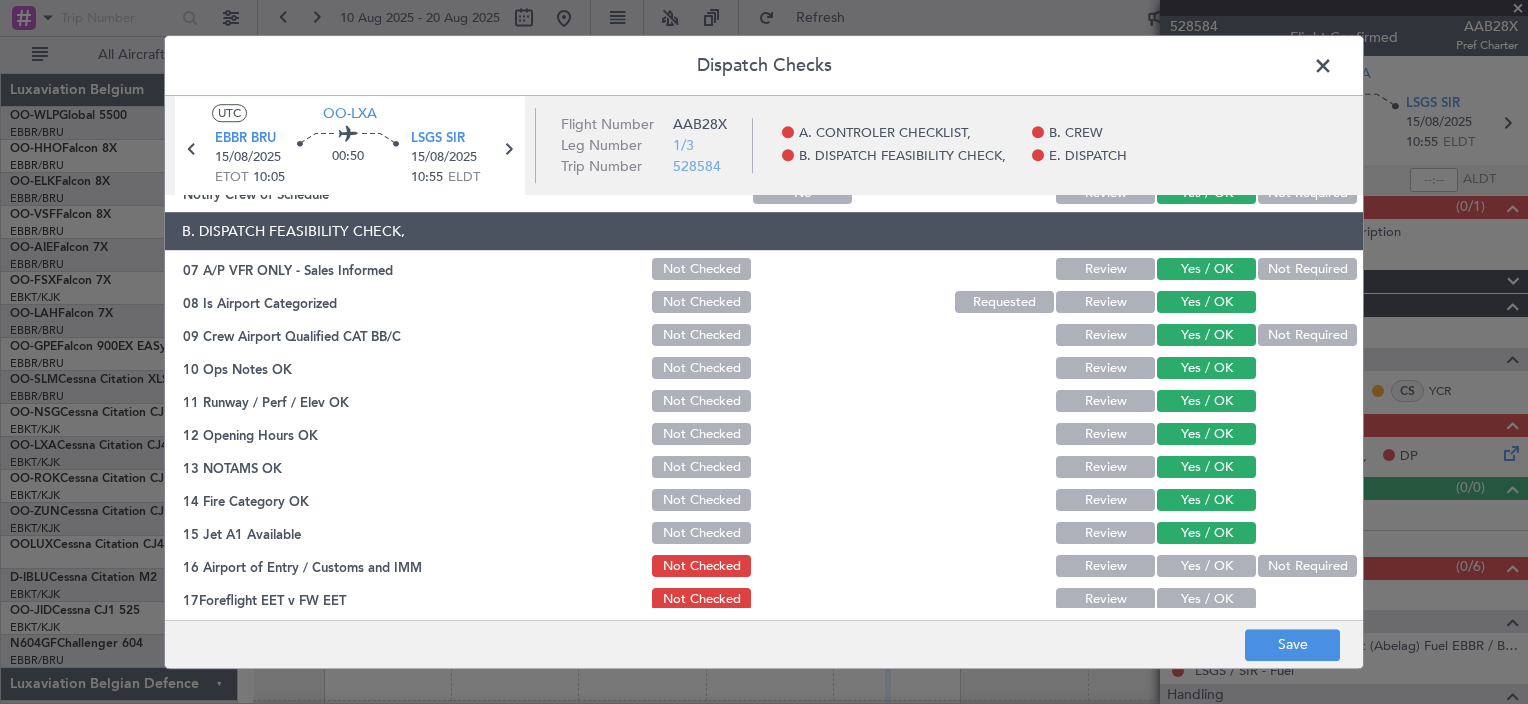 click on "Yes / OK" 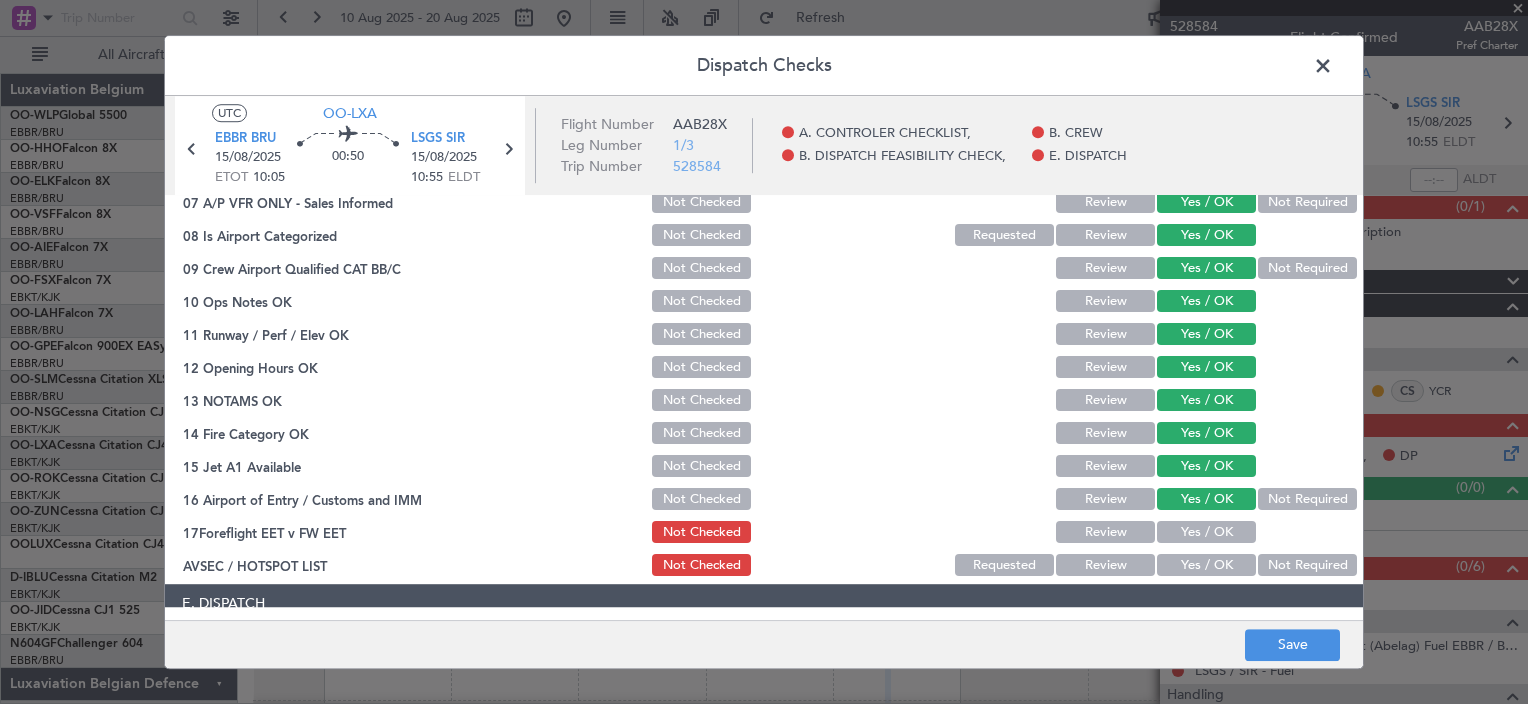 scroll, scrollTop: 400, scrollLeft: 0, axis: vertical 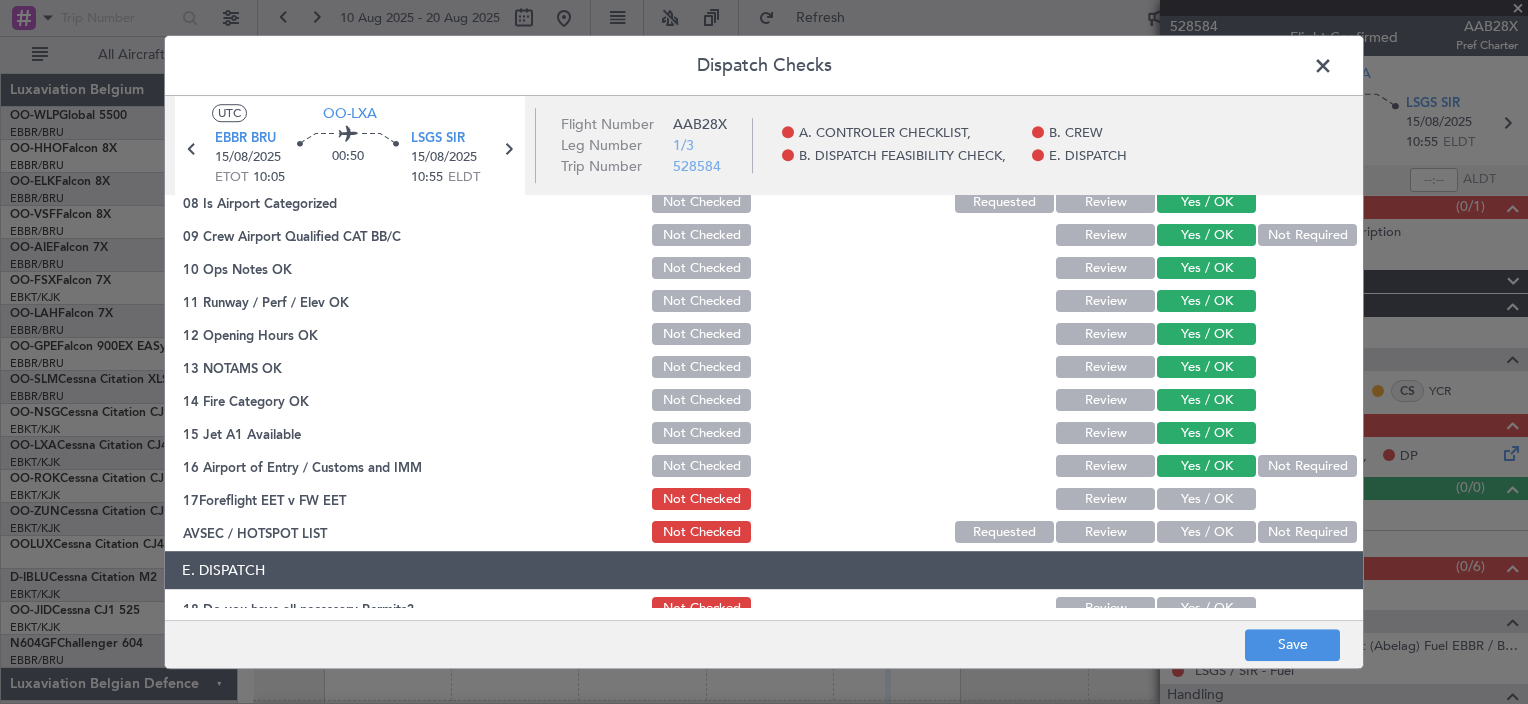 click on "Yes / OK" 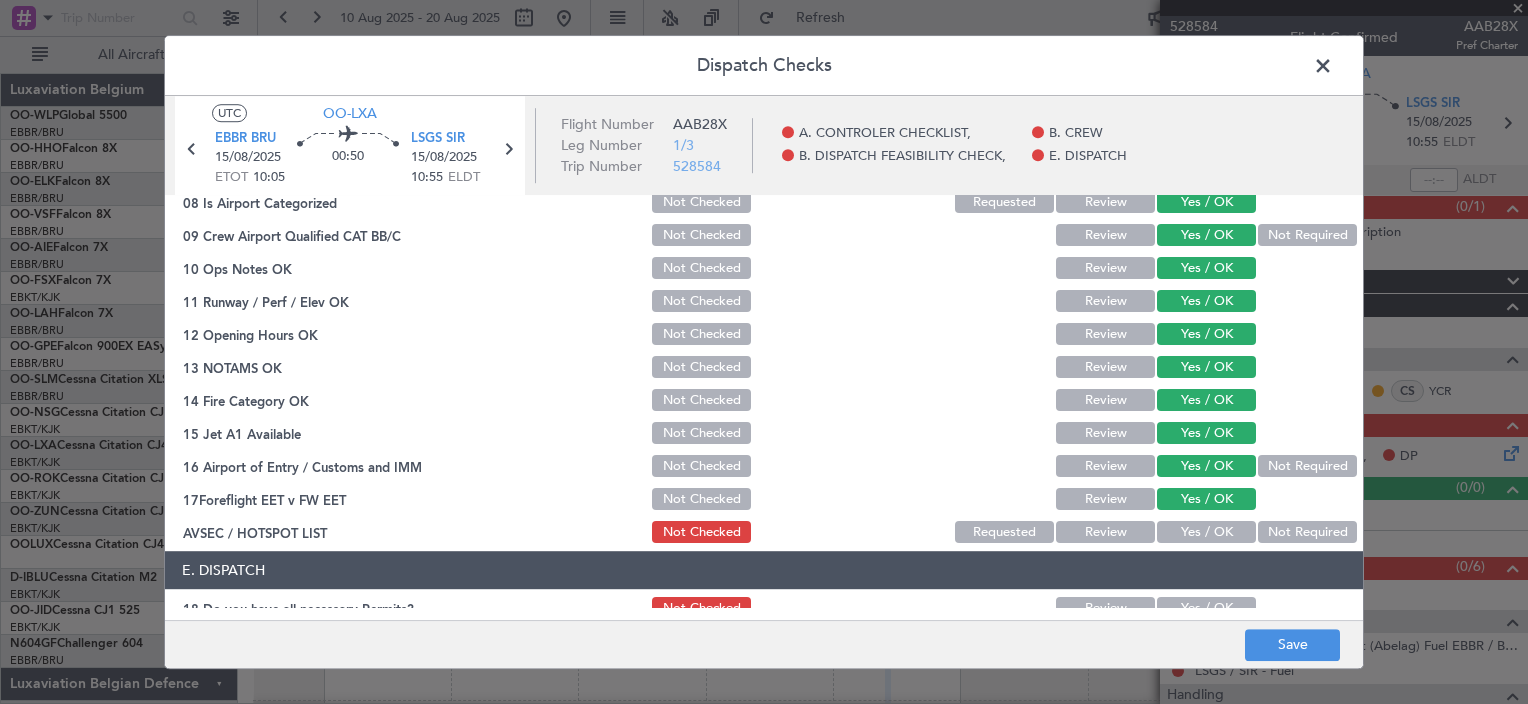 click on "Yes / OK" 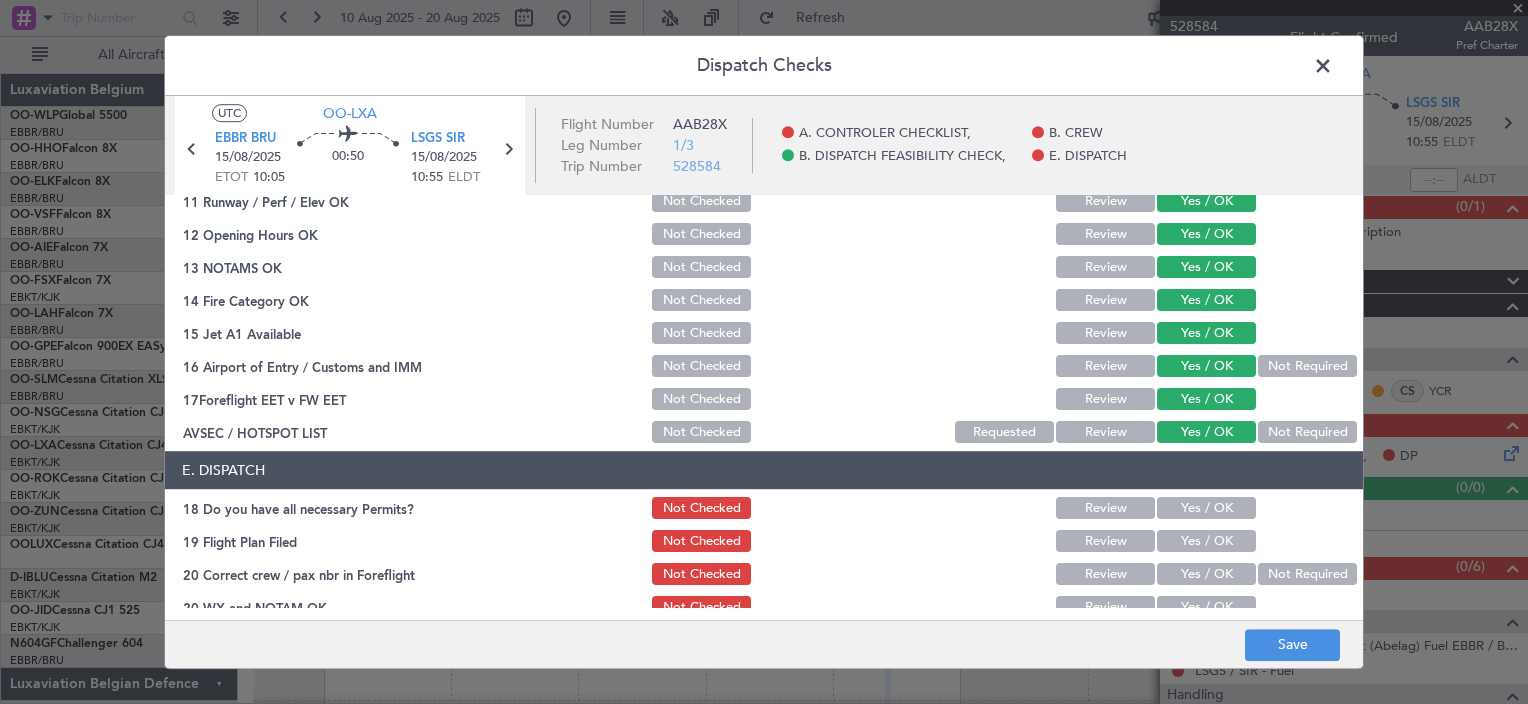 scroll, scrollTop: 519, scrollLeft: 0, axis: vertical 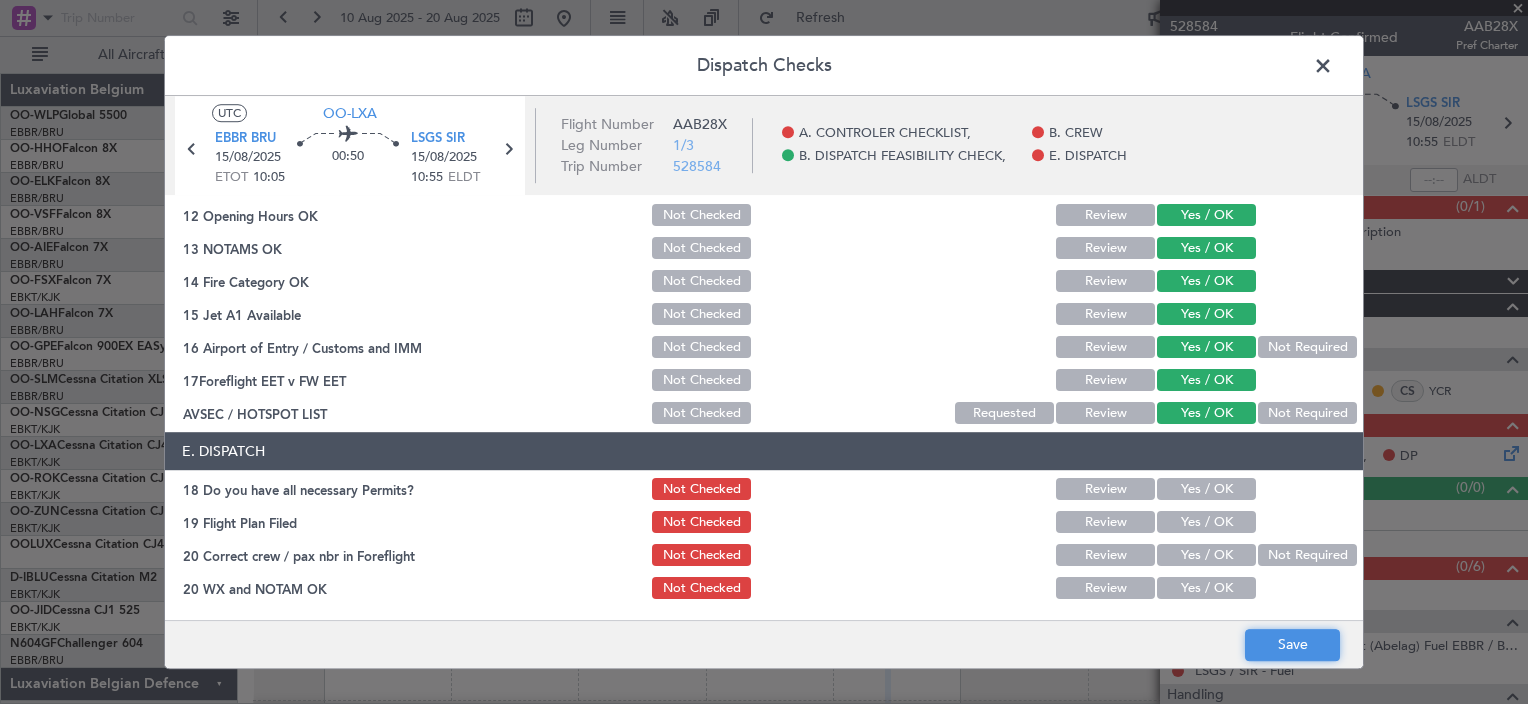 click on "Save" 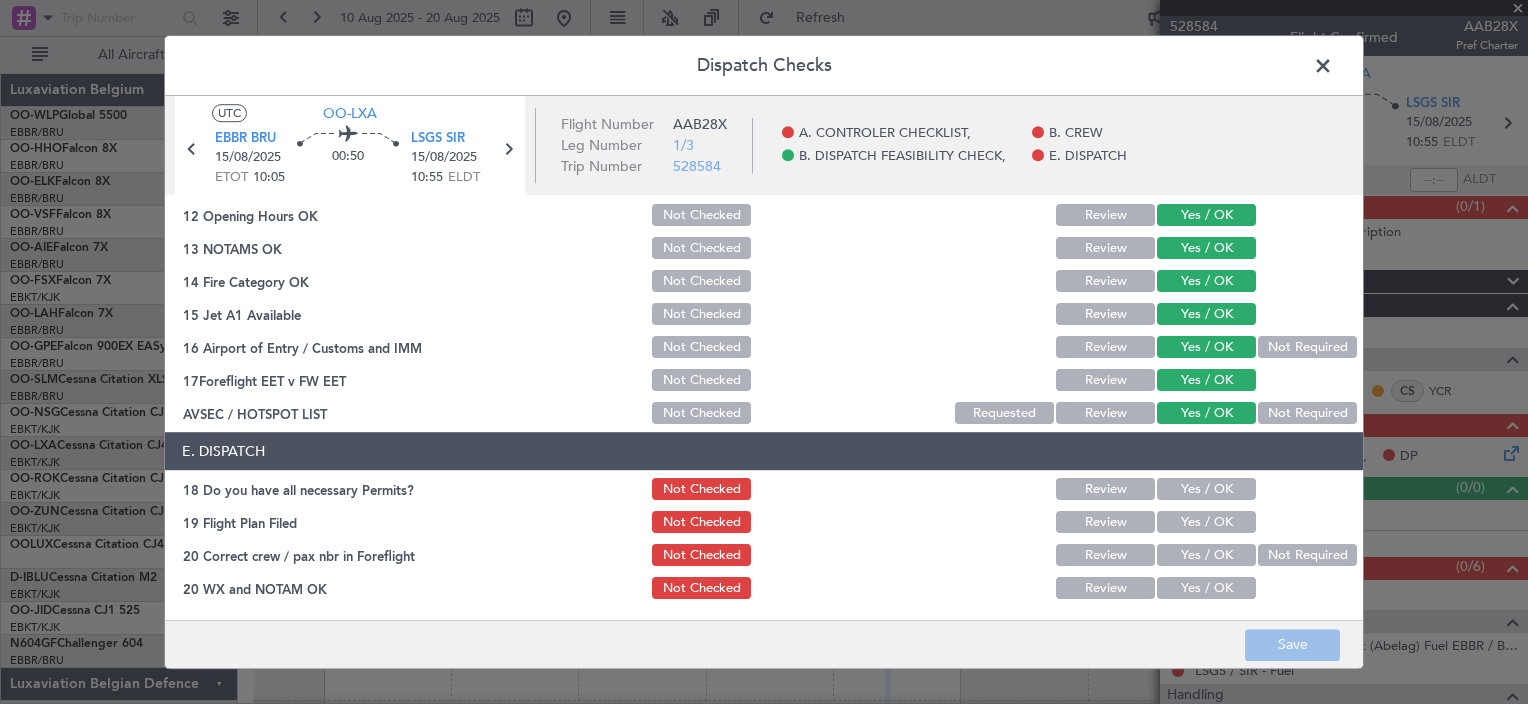 click 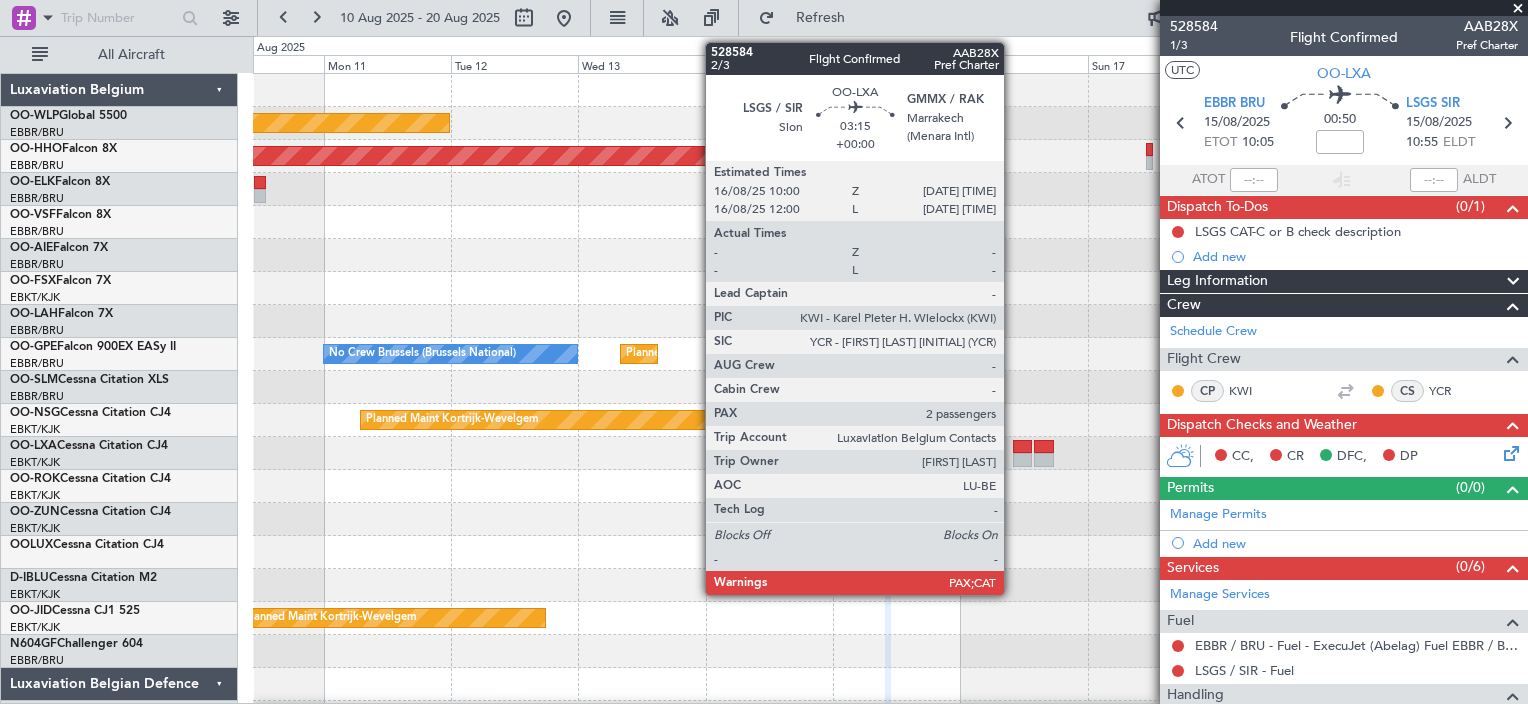 click 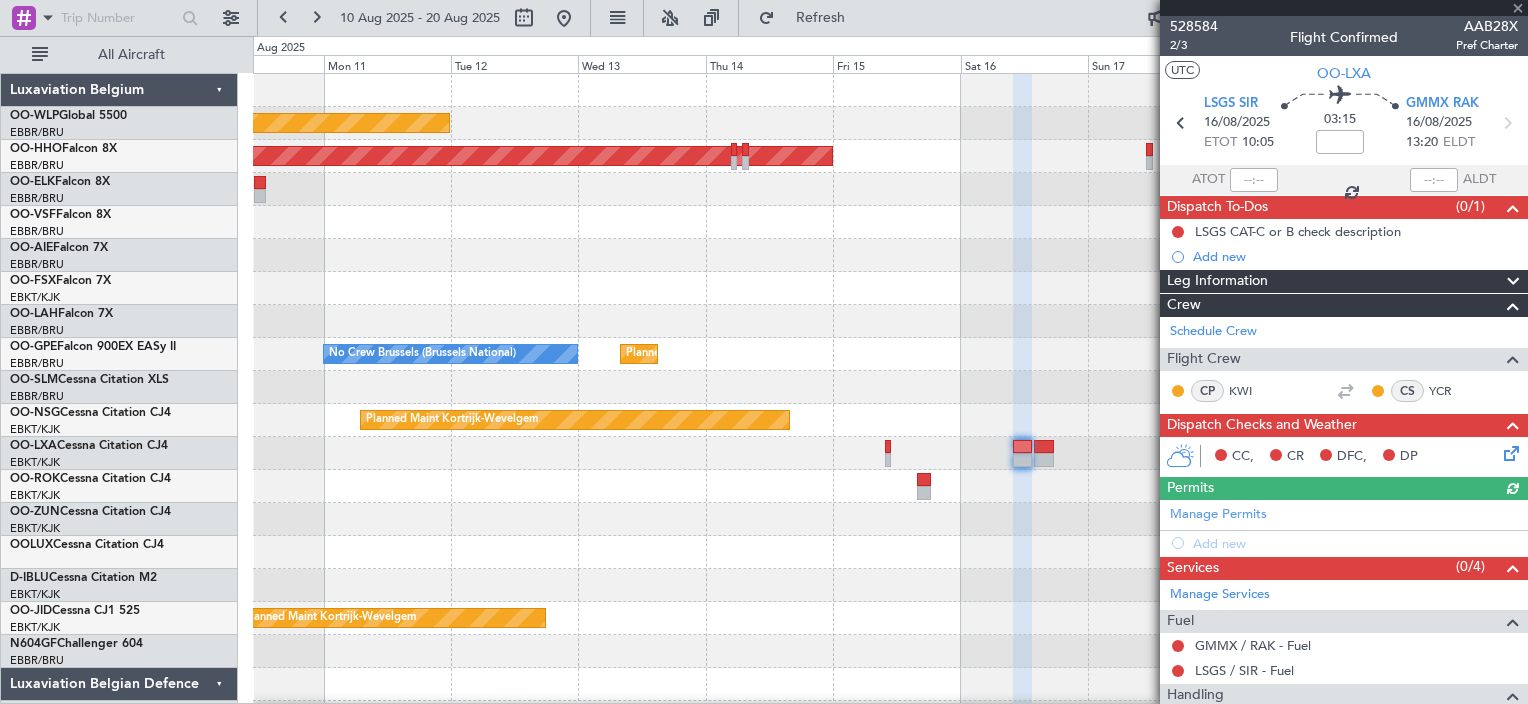click 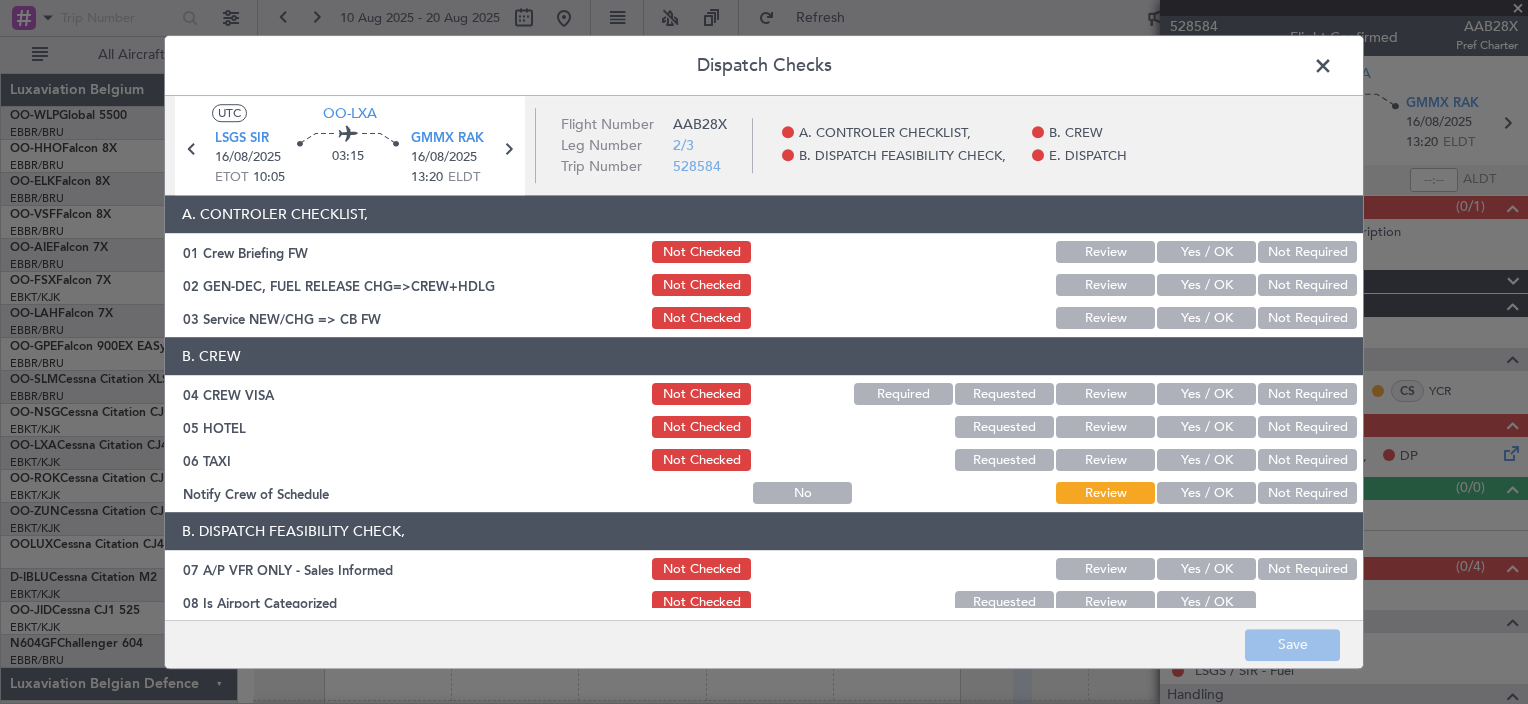 click on "Yes / OK" 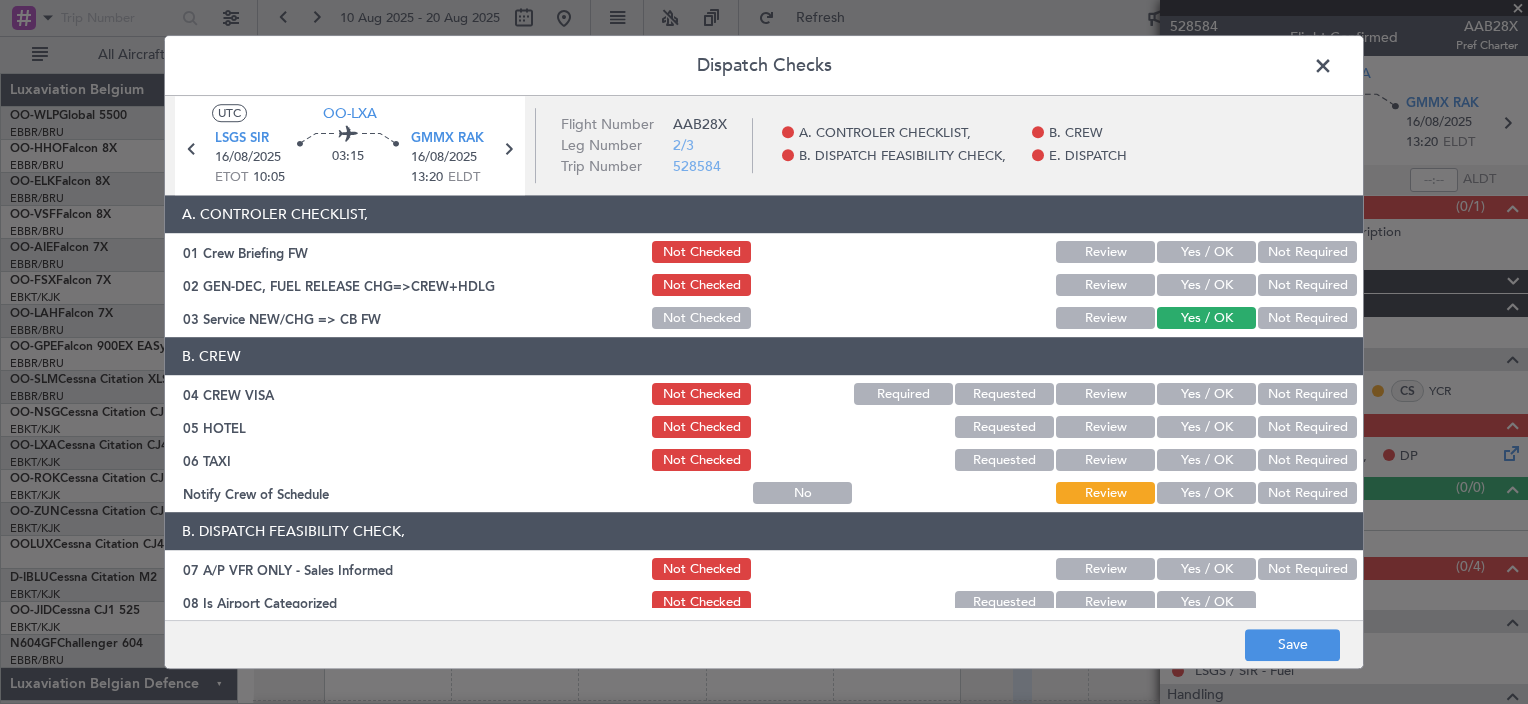 click on "Yes / OK" 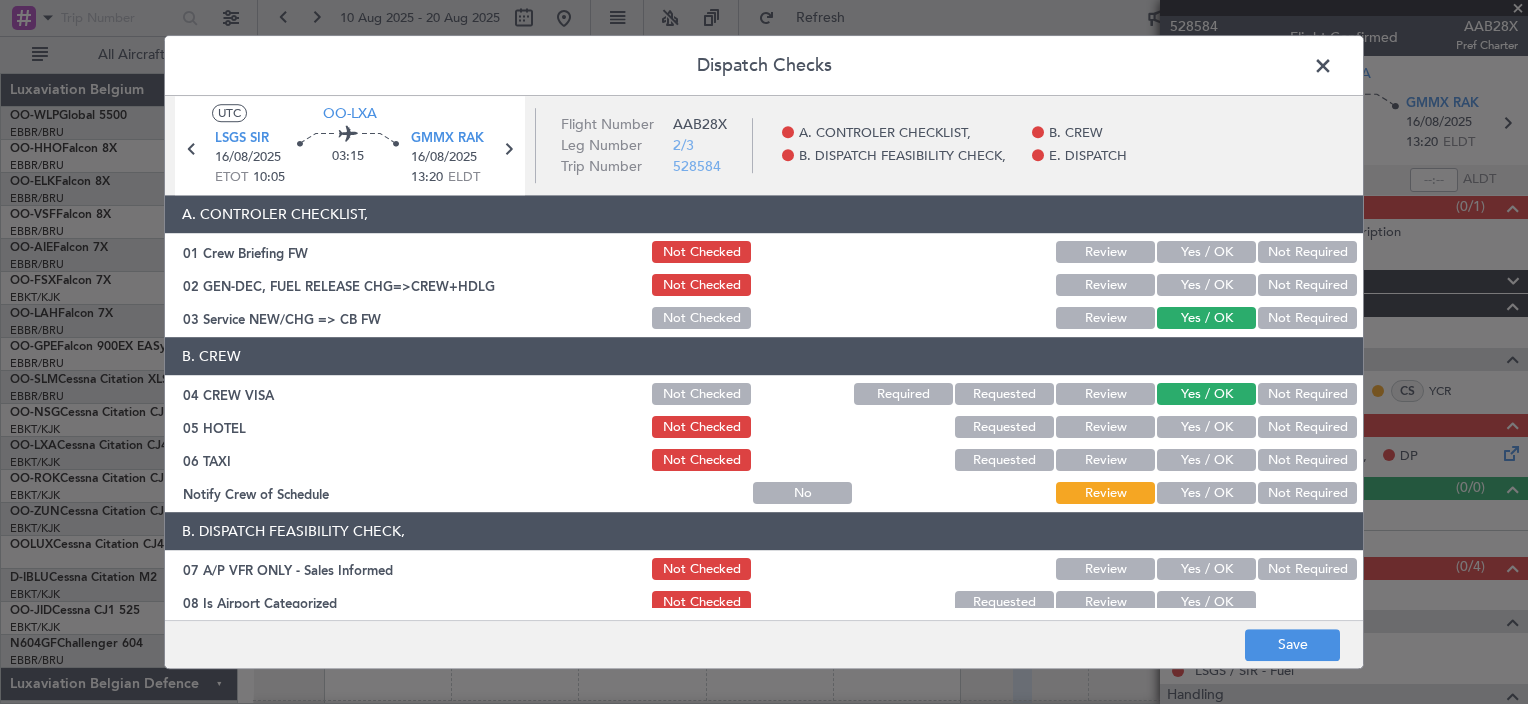 click on "Yes / OK" 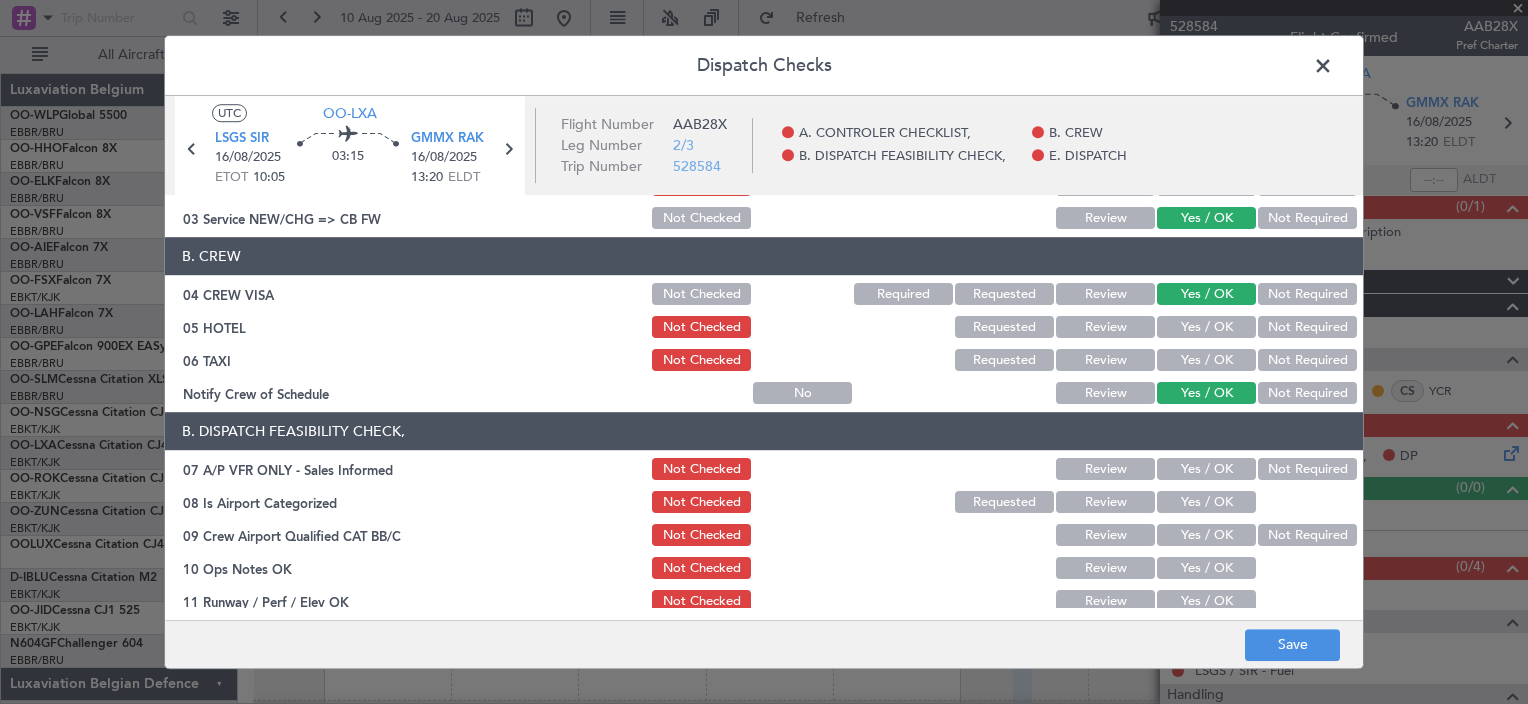 scroll, scrollTop: 200, scrollLeft: 0, axis: vertical 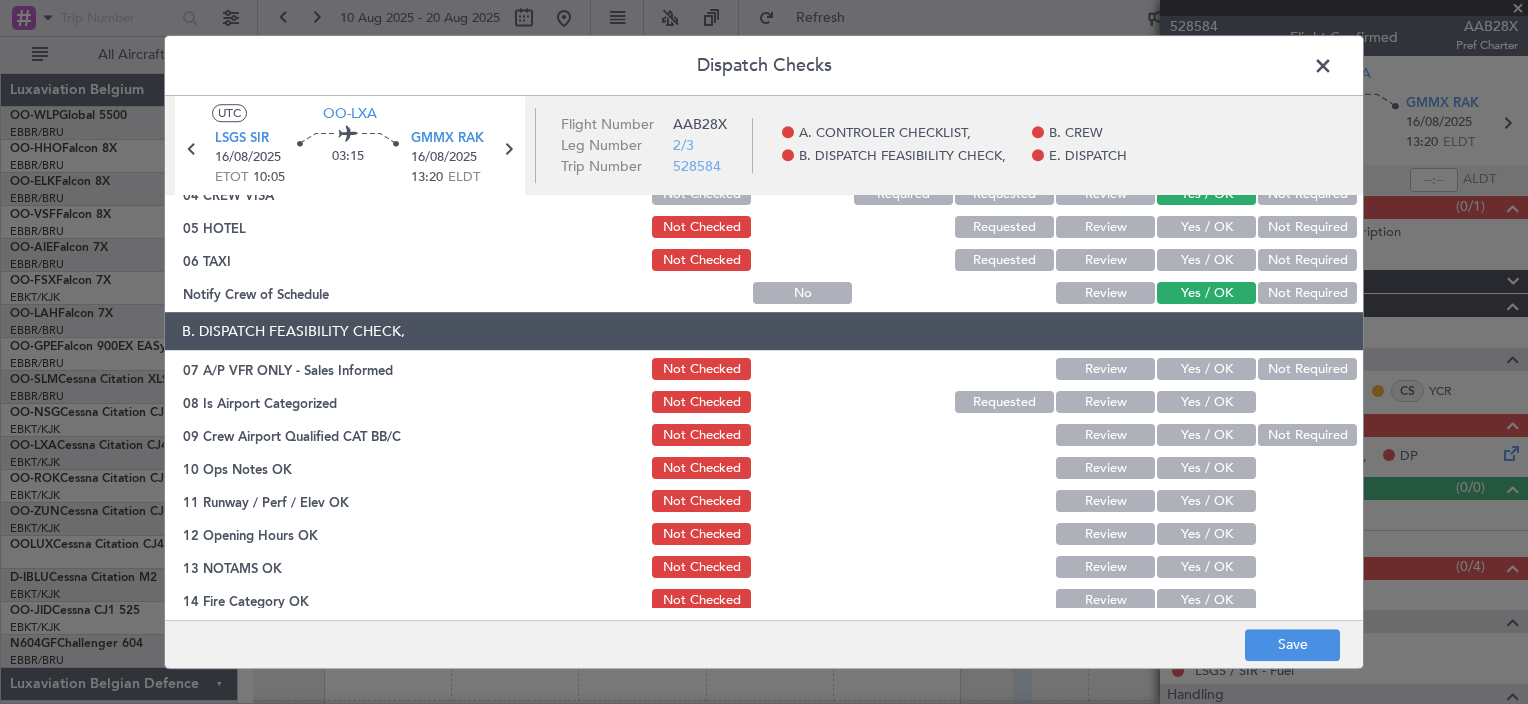 click on "Yes / OK" 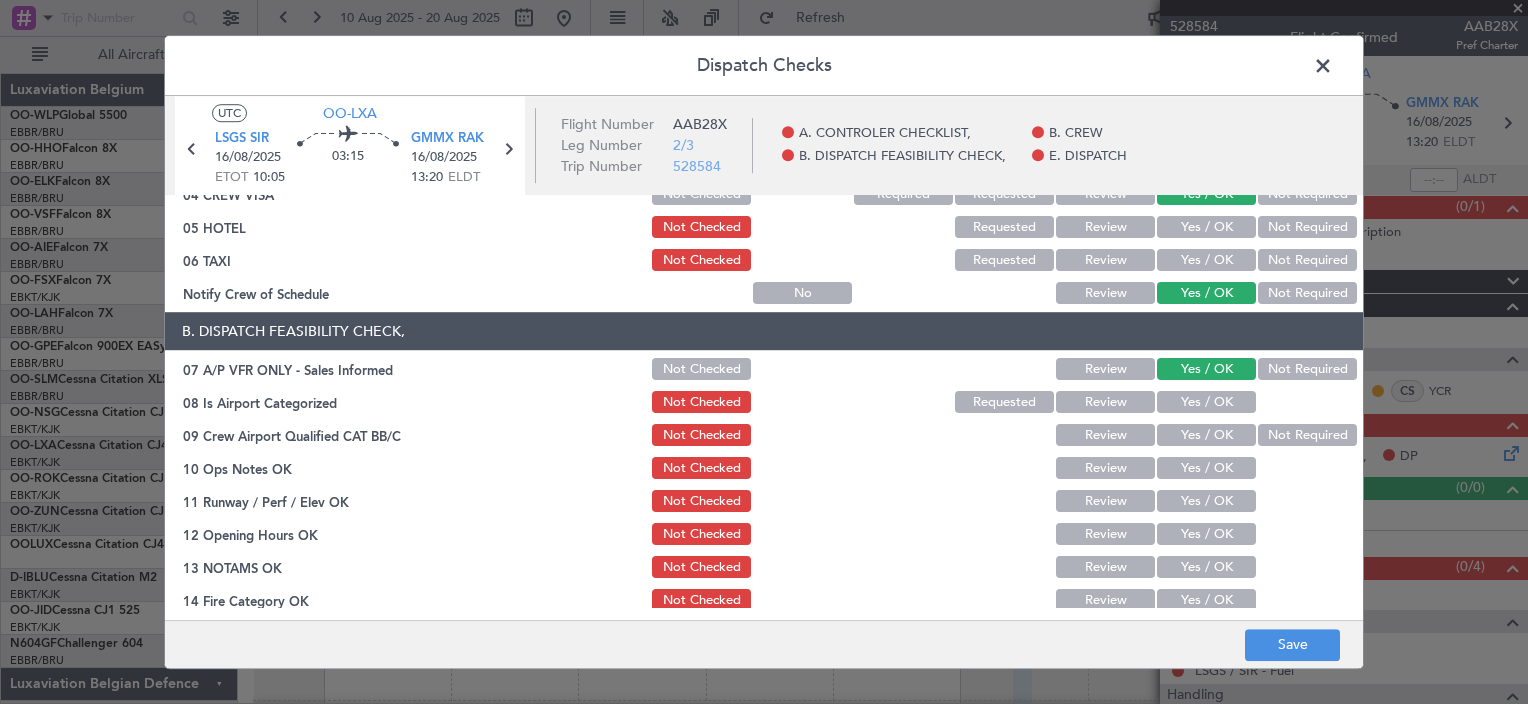 click on "Not Required" 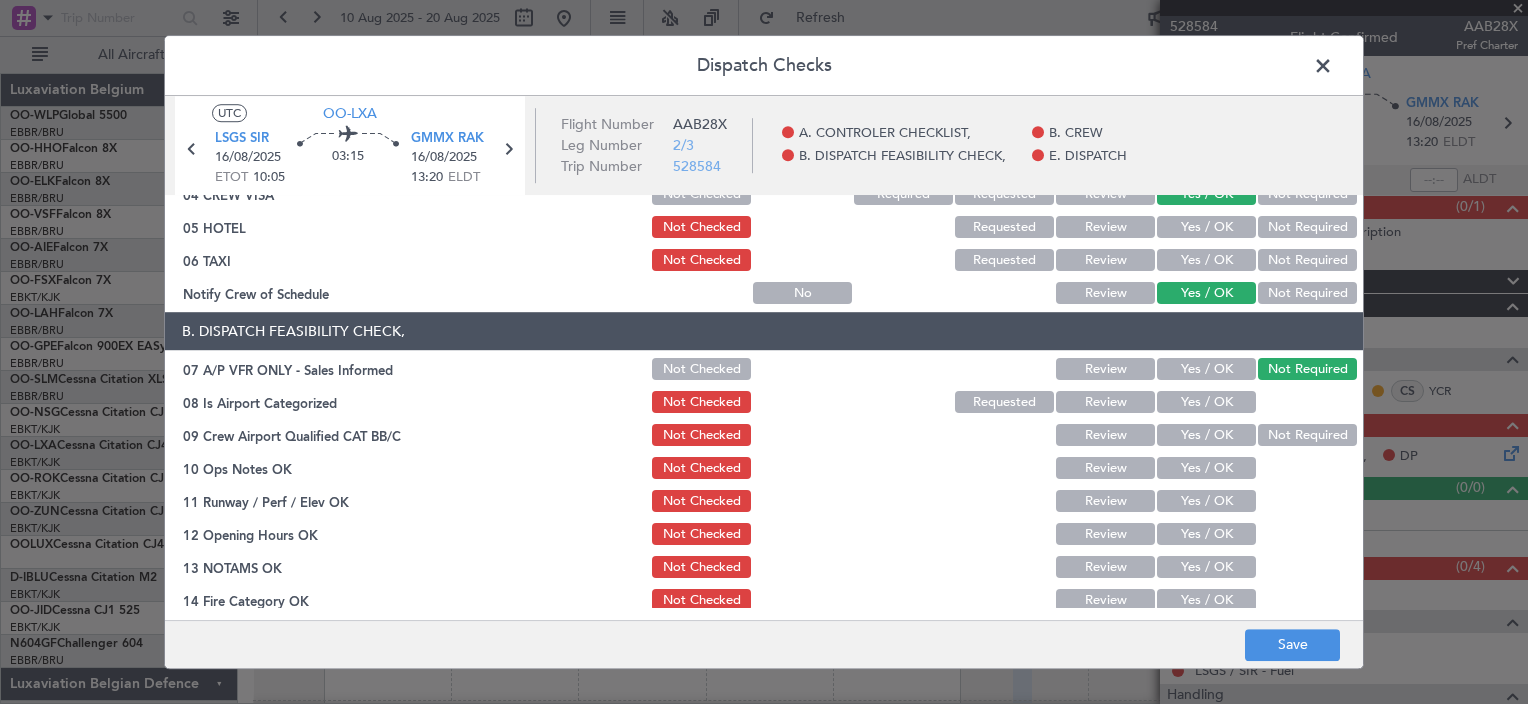 click 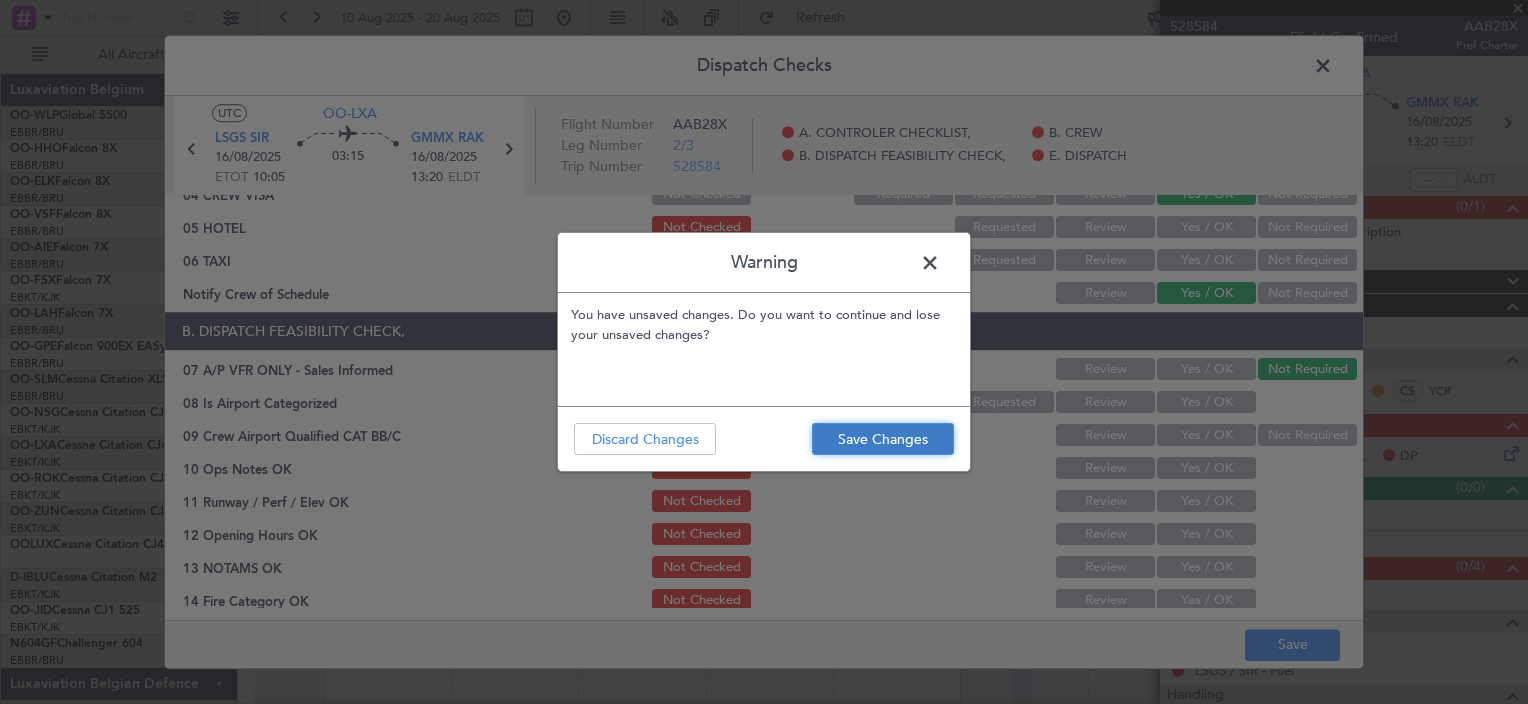 click on "Save Changes" 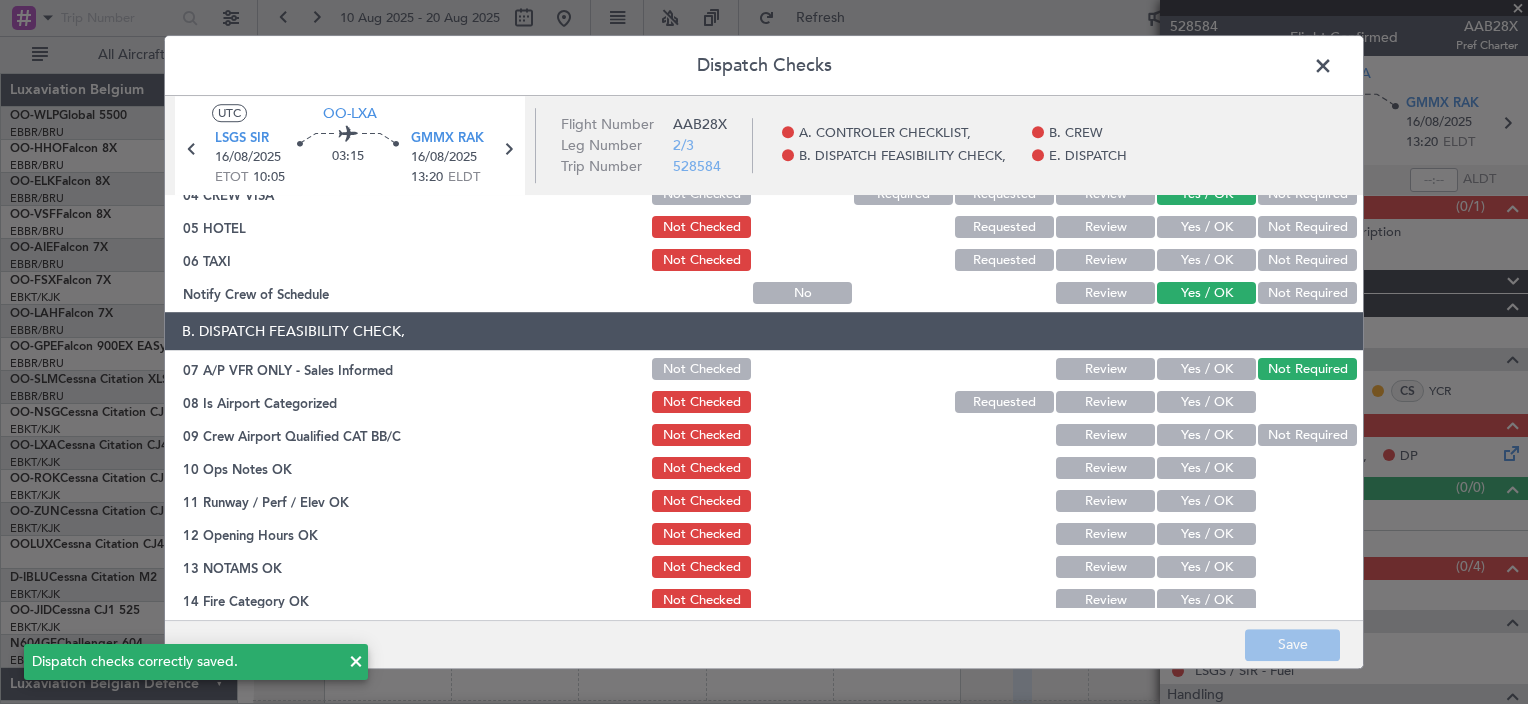 click 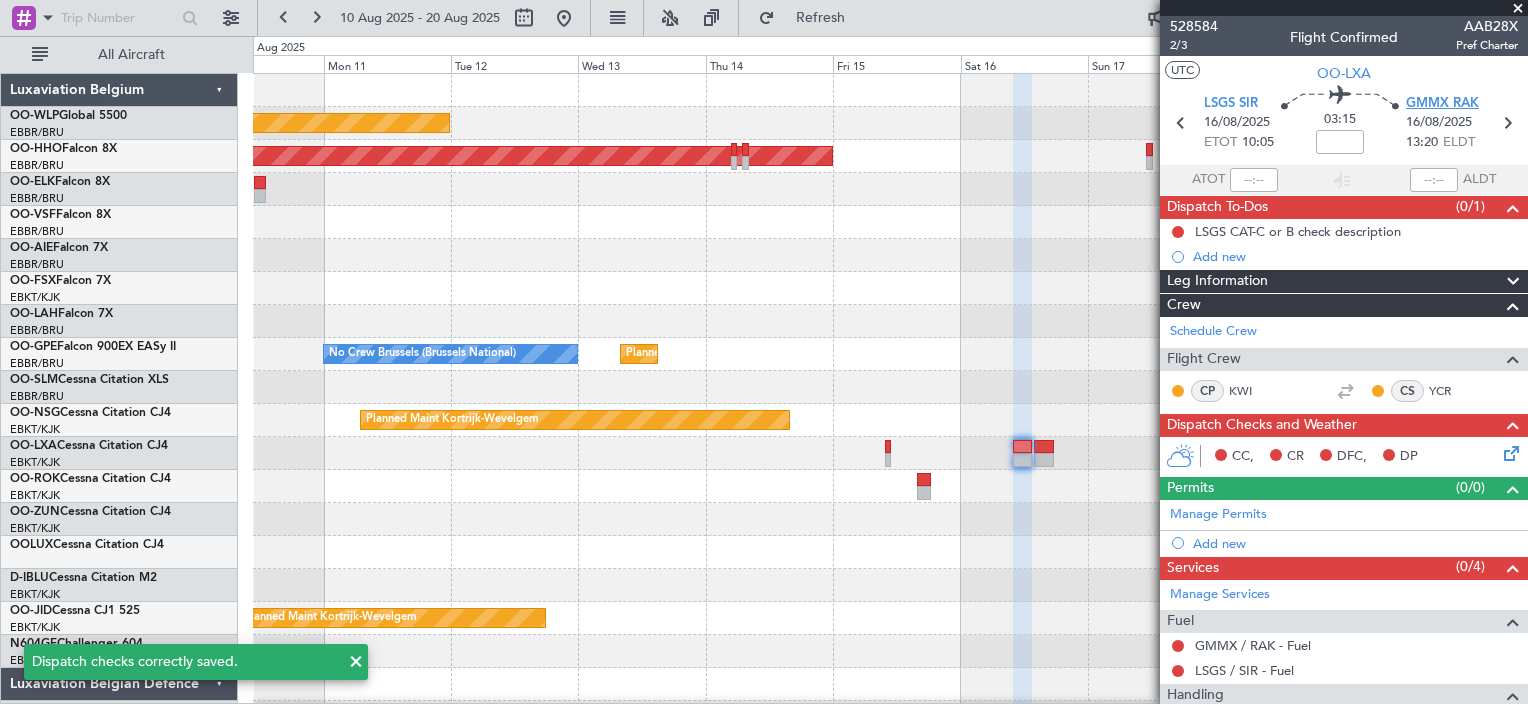 click on "GMMX  RAK" at bounding box center (1442, 104) 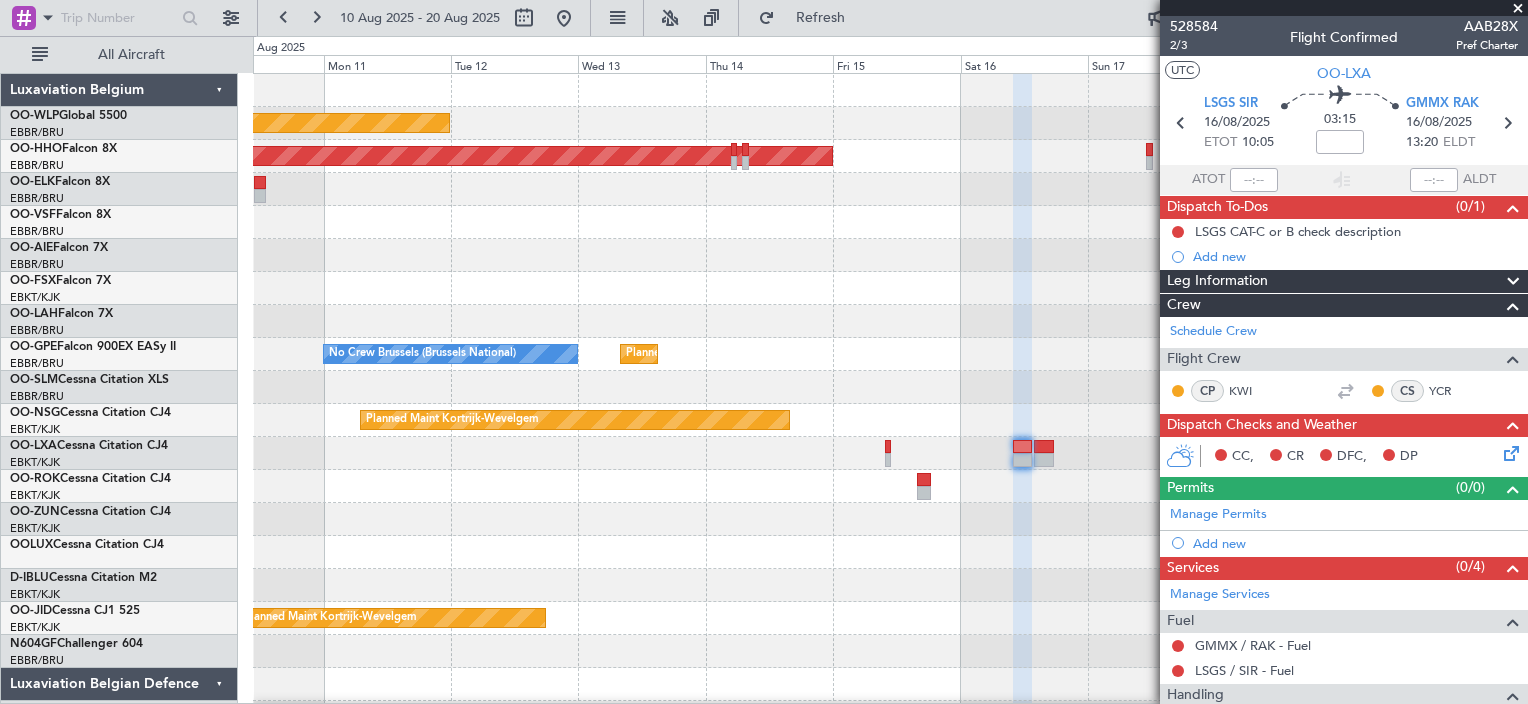 click 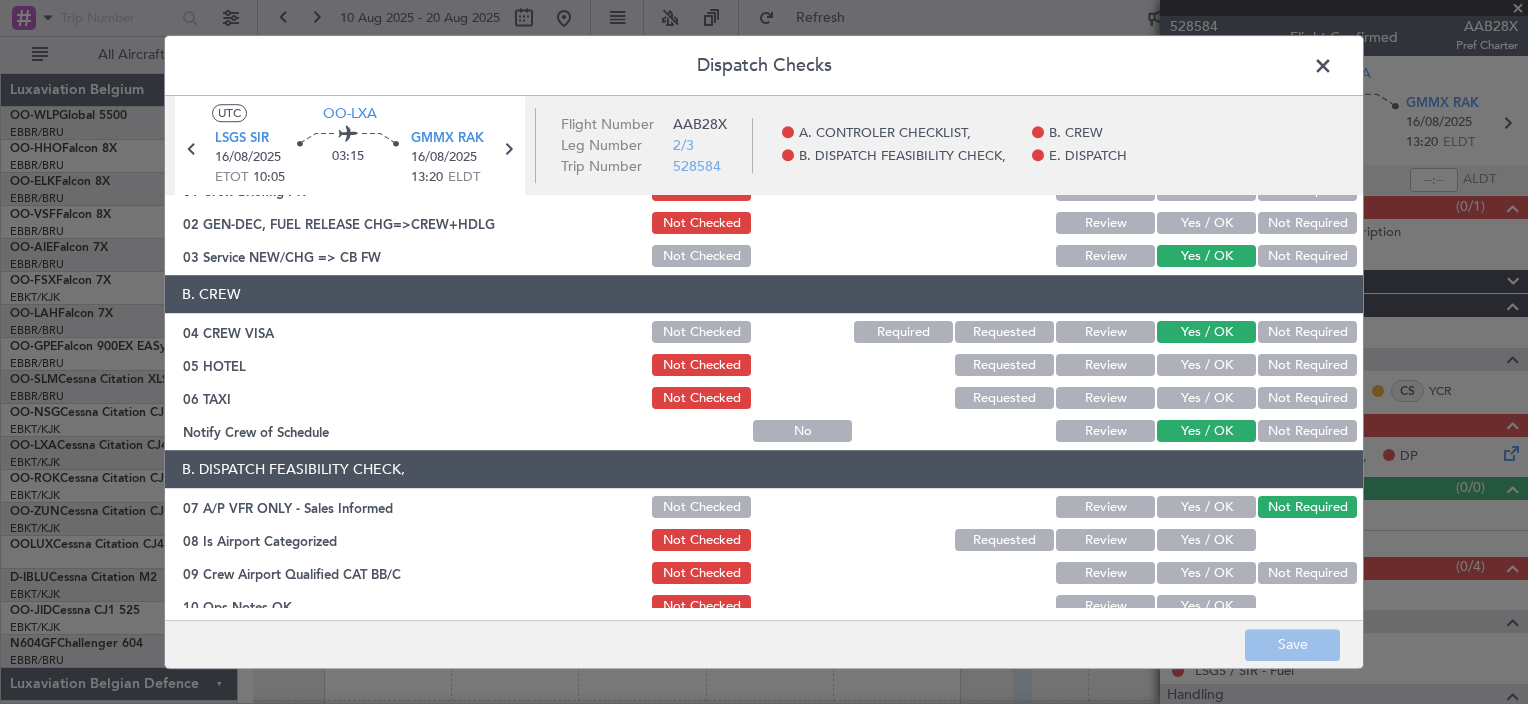 scroll, scrollTop: 100, scrollLeft: 0, axis: vertical 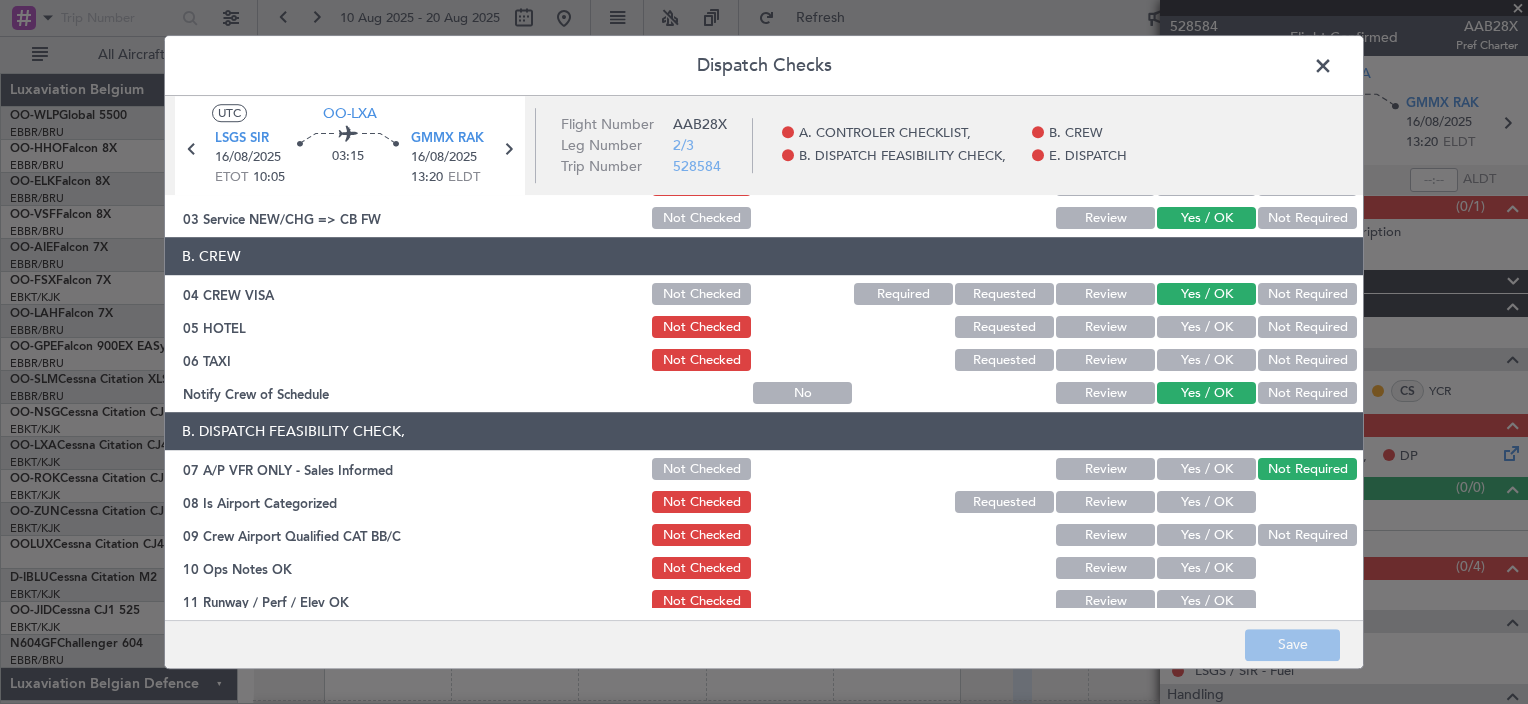 click on "Yes / OK" 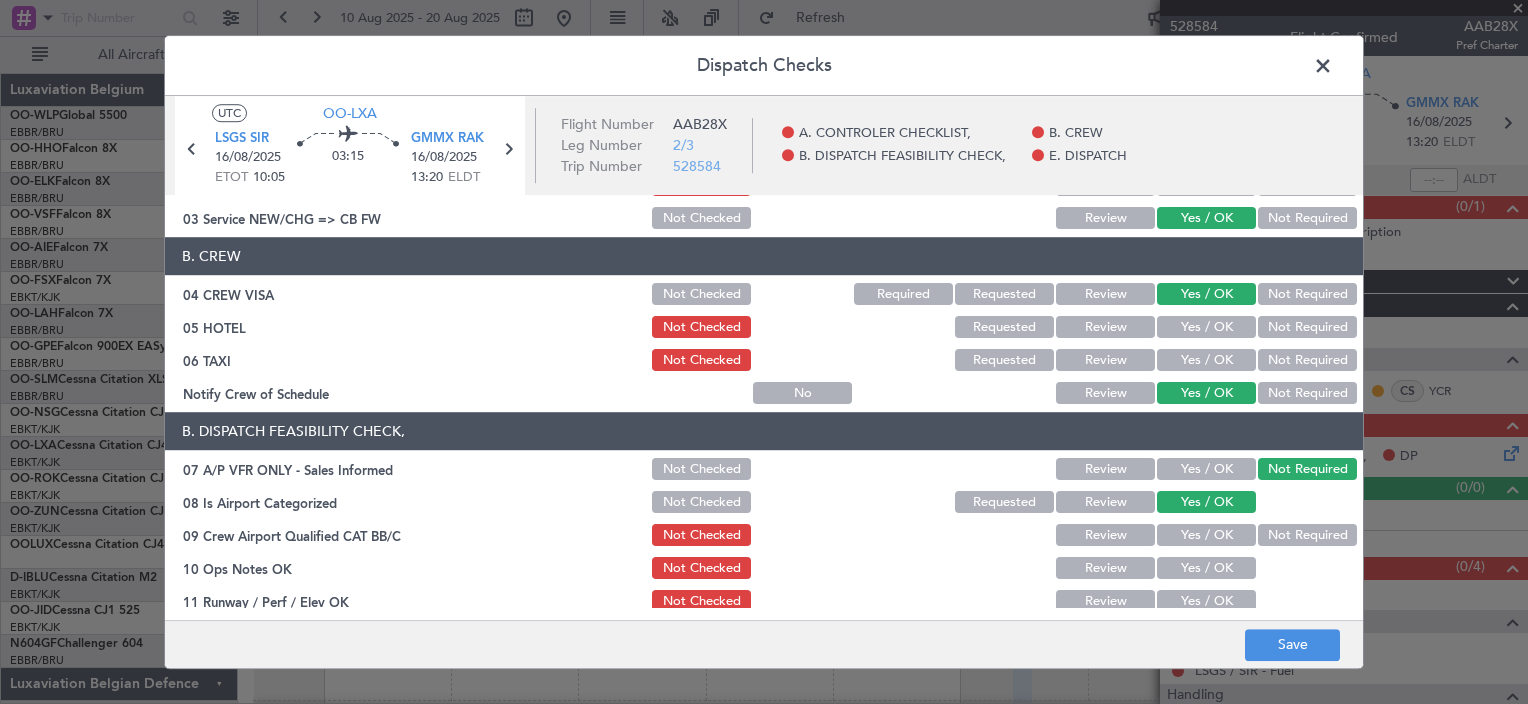 scroll, scrollTop: 200, scrollLeft: 0, axis: vertical 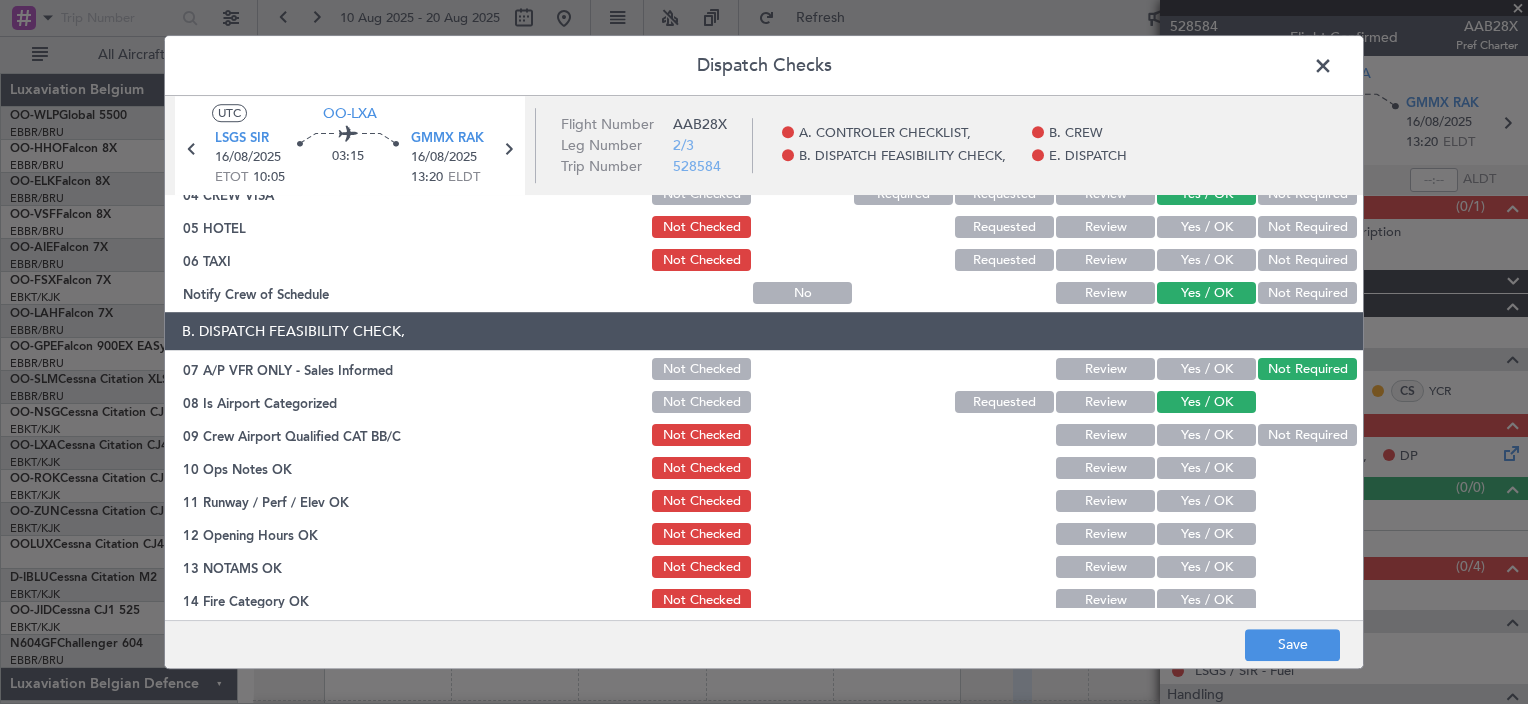 click on "Not Required" 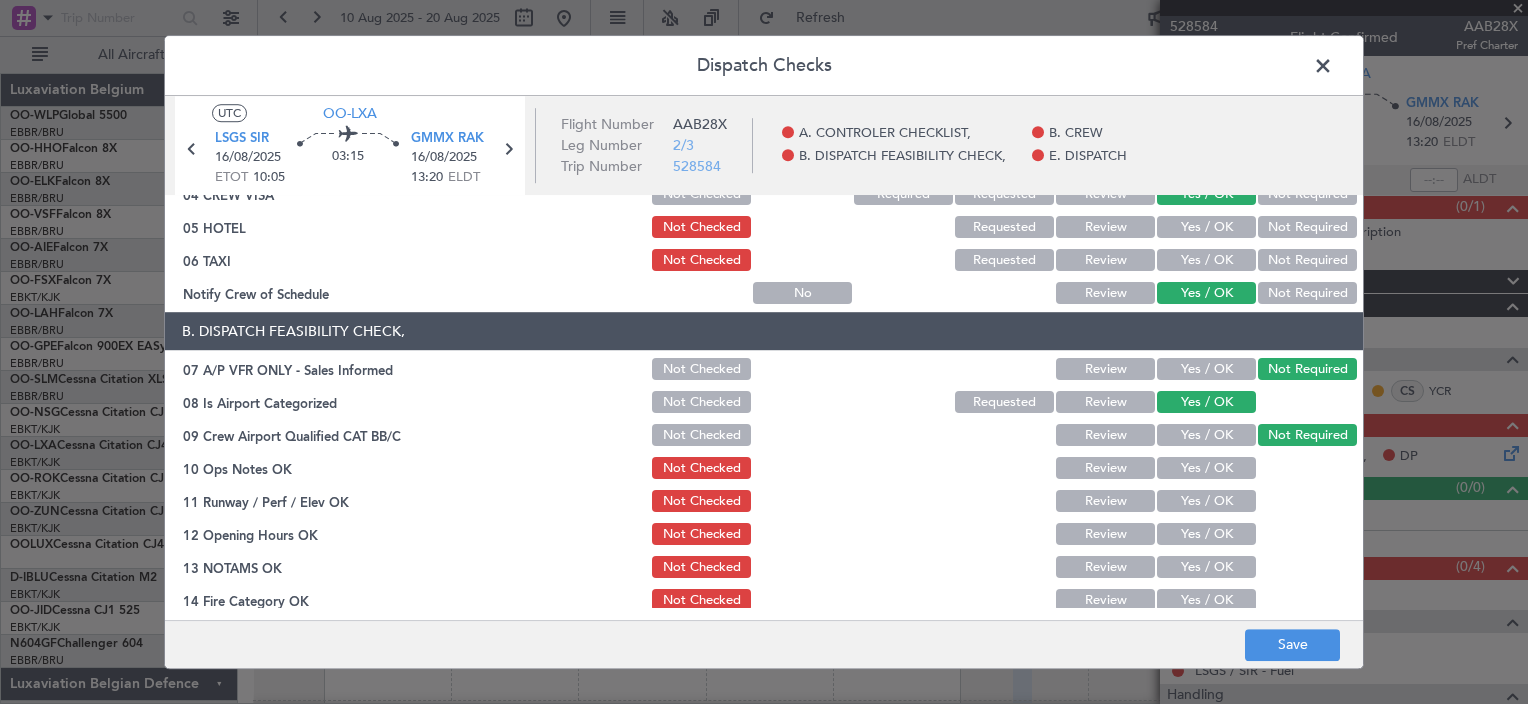 click on "Yes / OK" 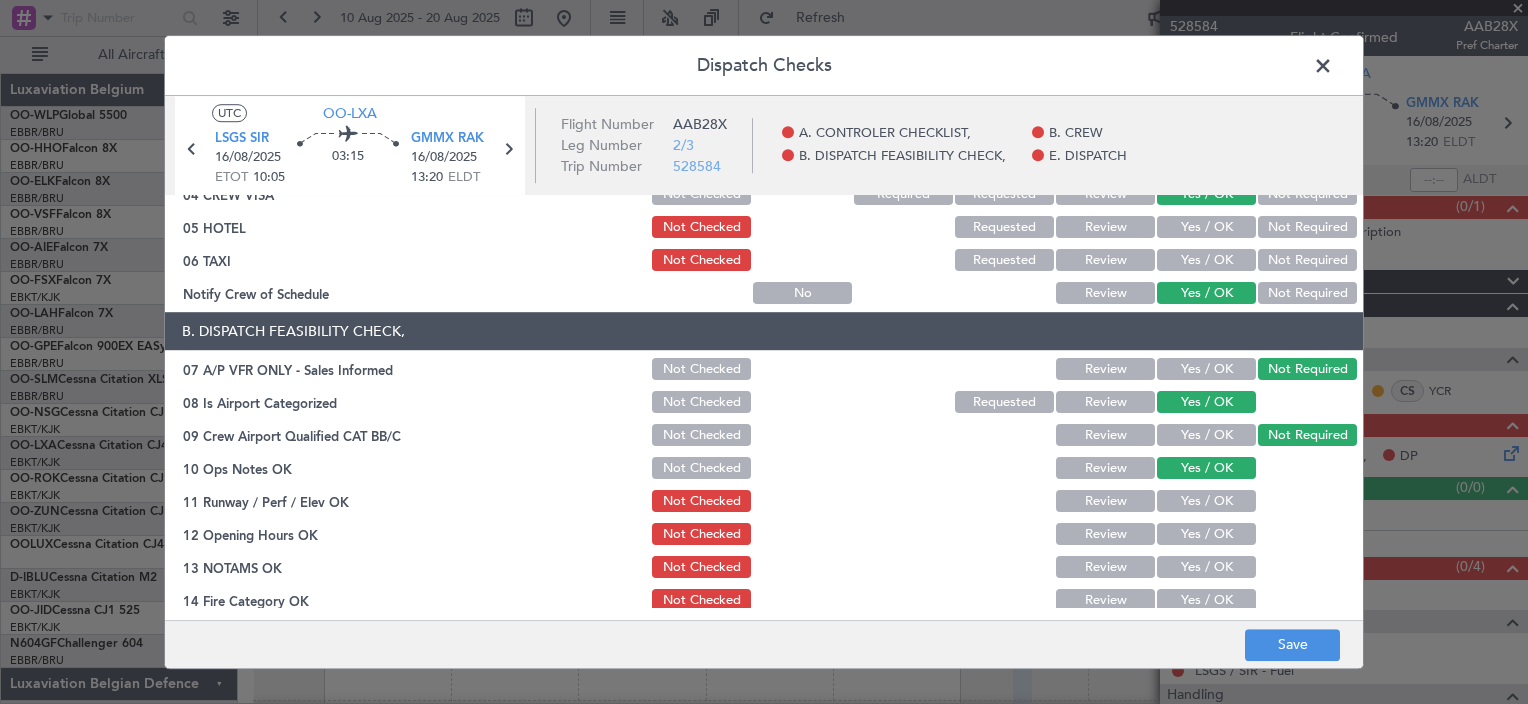click on "Yes / OK" 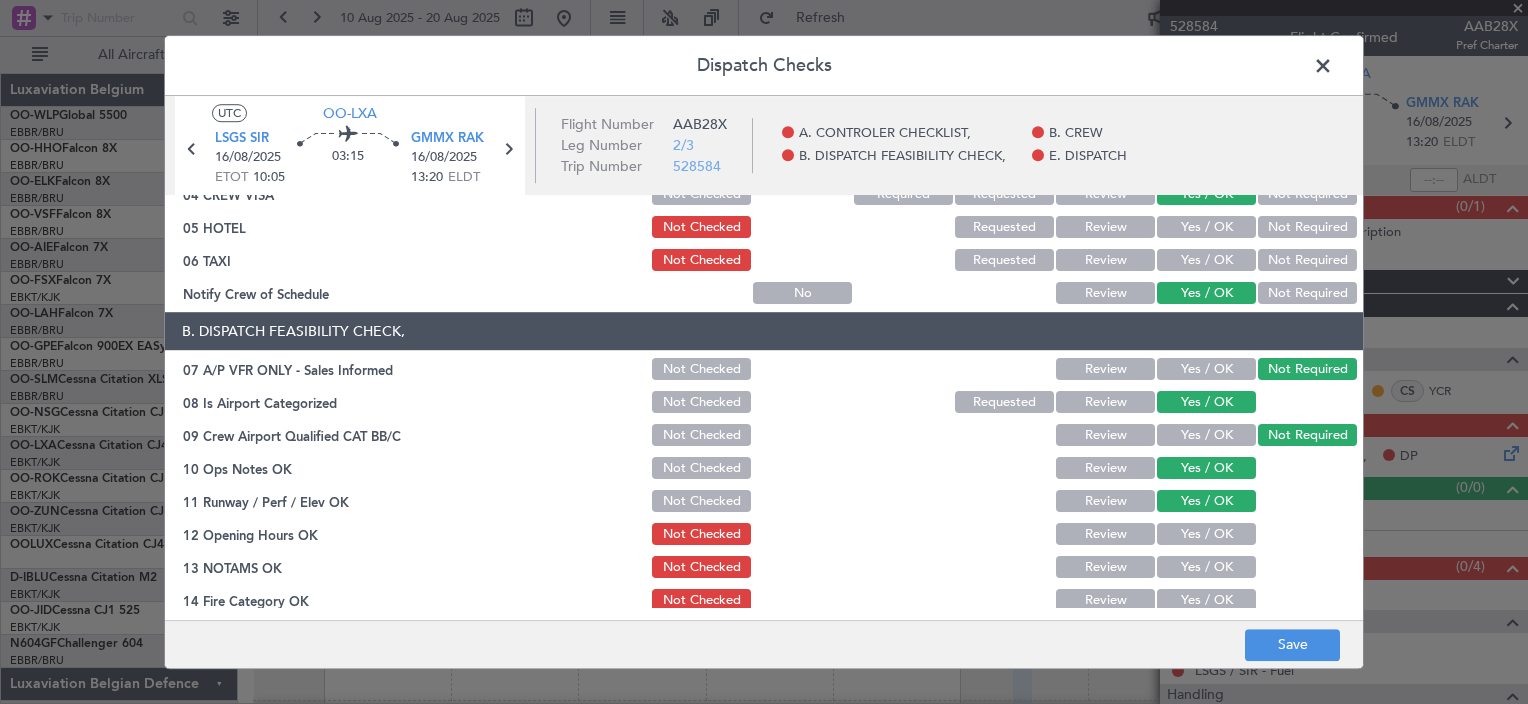 click on "Yes / OK" 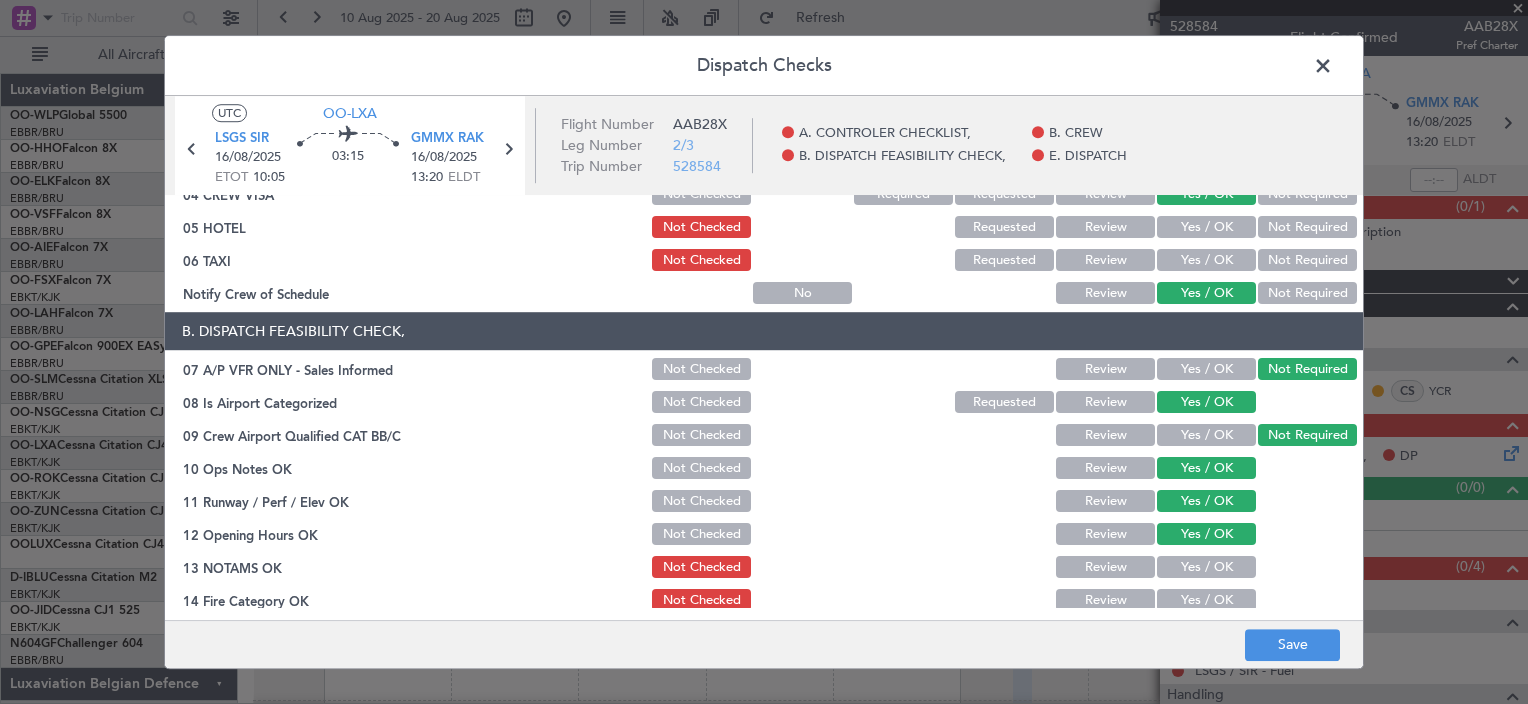 scroll, scrollTop: 300, scrollLeft: 0, axis: vertical 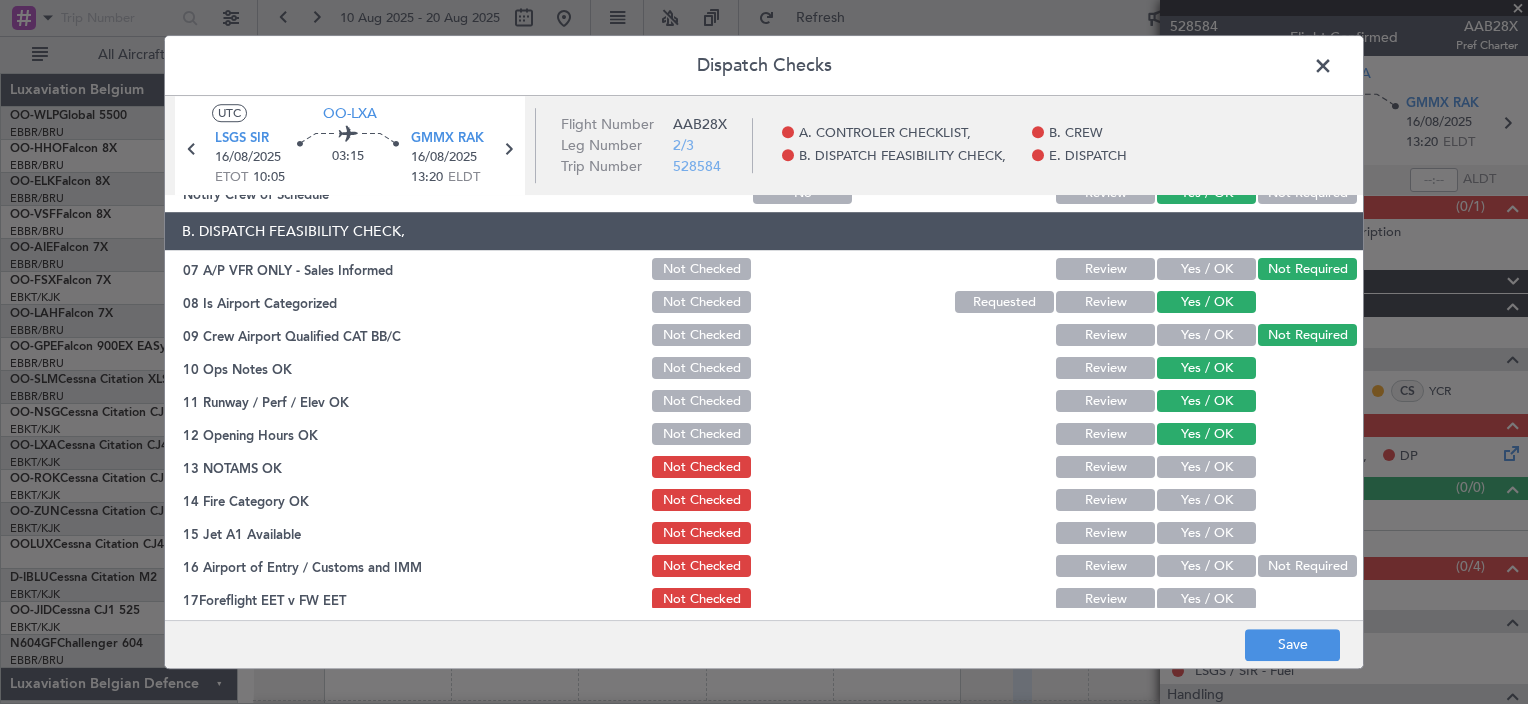 click on "Dispatch Checks  UTC  OO-LXA LSGS  SIR 16/08/2025 ETOT 10:05 03:15 GMMX  RAK 16/08/2025 13:20 ELDT Flight Number AAB28X Leg Number 2/3 Trip Number 528584    A. CONTROLER CHECKLIST,    B. CREW    B. DISPATCH FEASIBILITY CHECK,    E. DISPATCH  A. CONTROLER CHECKLIST,   01 Crew Briefing FW  Not Checked Review Yes / OK Not Required  02 GEN-DEC, FUEL RELEASE CHG=>CREW+HDLG  Not Checked Review Yes / OK Not Required  03 Service NEW/CHG => CB FW  Not Checked Review Yes / OK Not Required  B. CREW   04 CREW VISA  Not Checked Required Requested Review Yes / OK Not Required  05 HOTEL  Not Checked Requested Review Yes / OK Not Required  06 TAXI  Not Checked Requested Review Yes / OK Not Required  Notify Crew of Schedule  No Review Yes / OK Not Required  B. DISPATCH FEASIBILITY CHECK,   07 A/P VFR ONLY - Sales Informed  Not Checked Review Yes / OK Not Required  08 Is Airport Categorized  Not Checked Requested Review Yes / OK  09 Crew Airport Qualified CAT BB/C  Not Checked Review Yes / OK Not Required  10 Ops Notes OK" 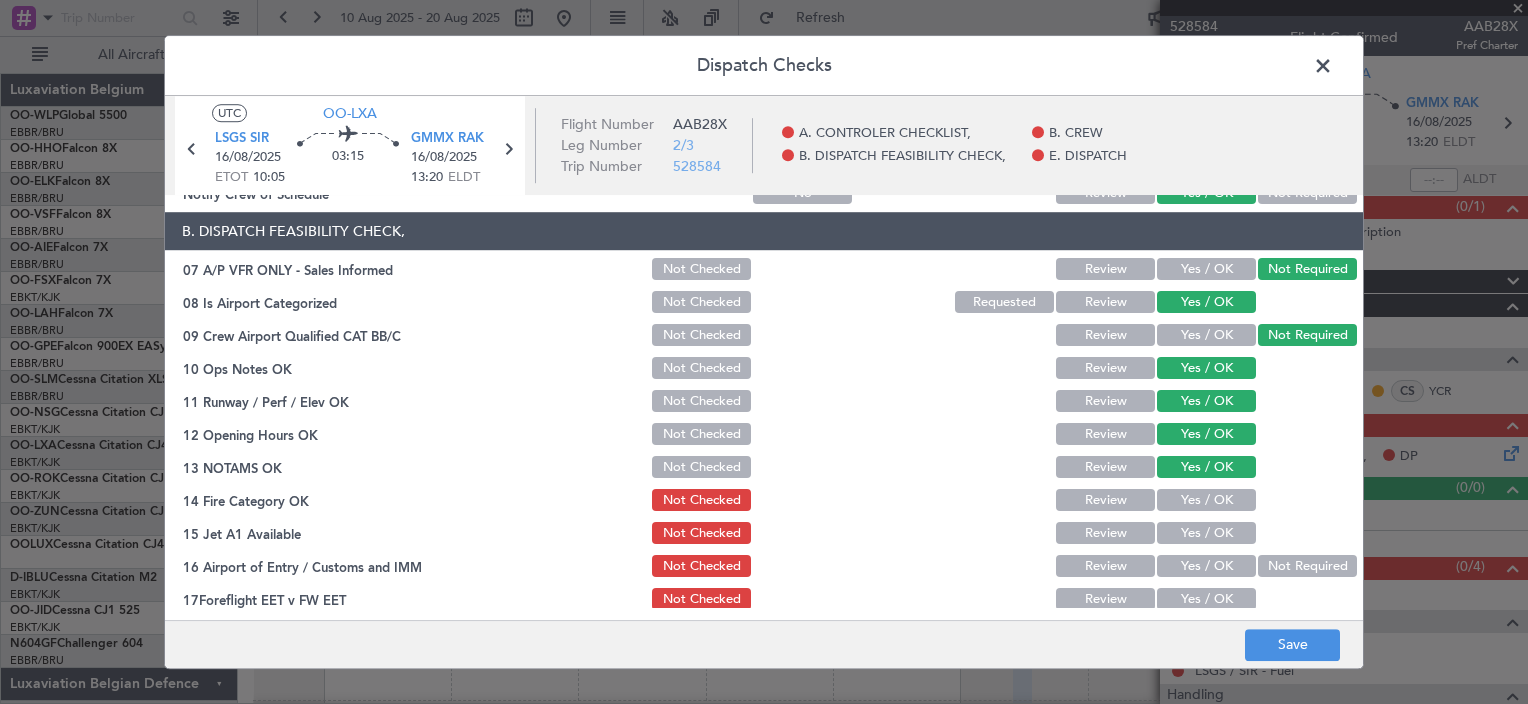 click on "Yes / OK" 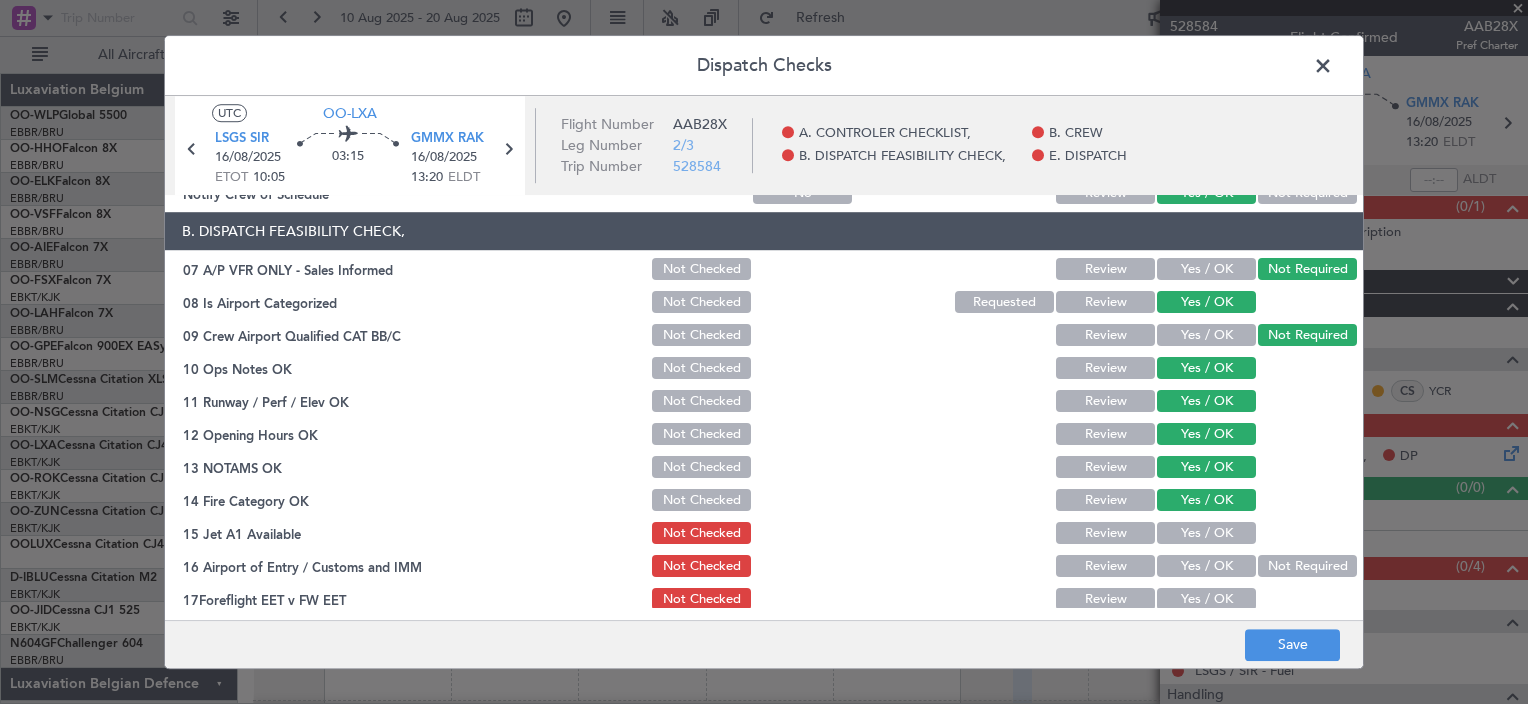 click on "Yes / OK" 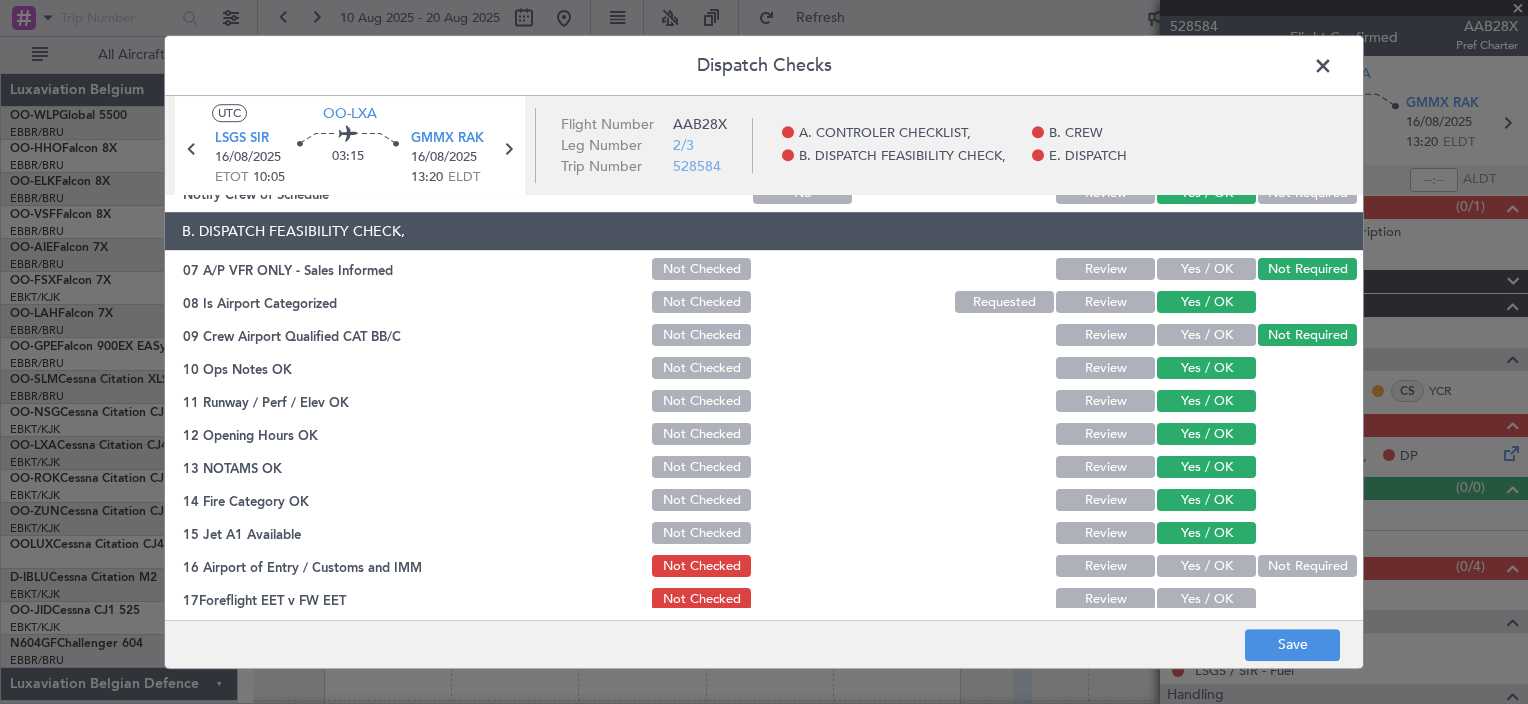 click on "Yes / OK" 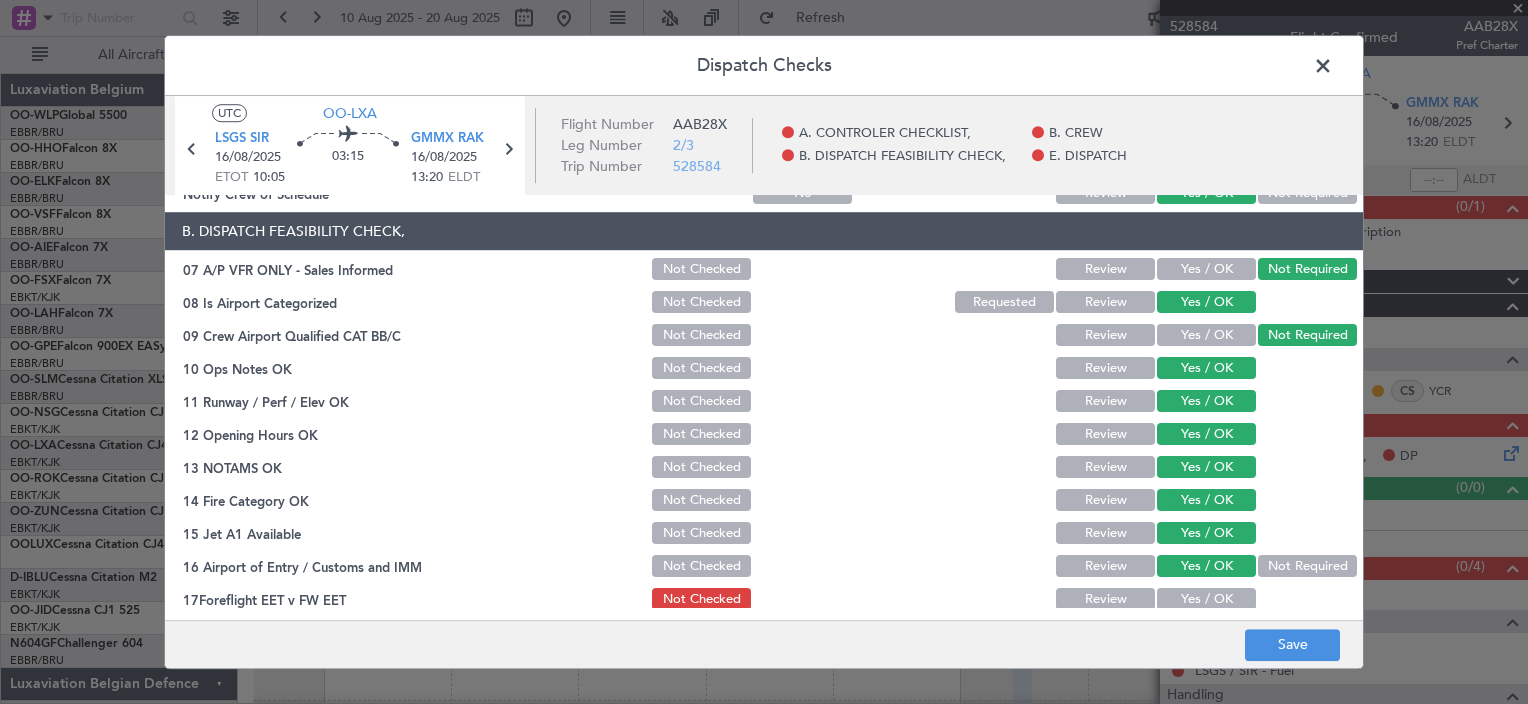 scroll, scrollTop: 400, scrollLeft: 0, axis: vertical 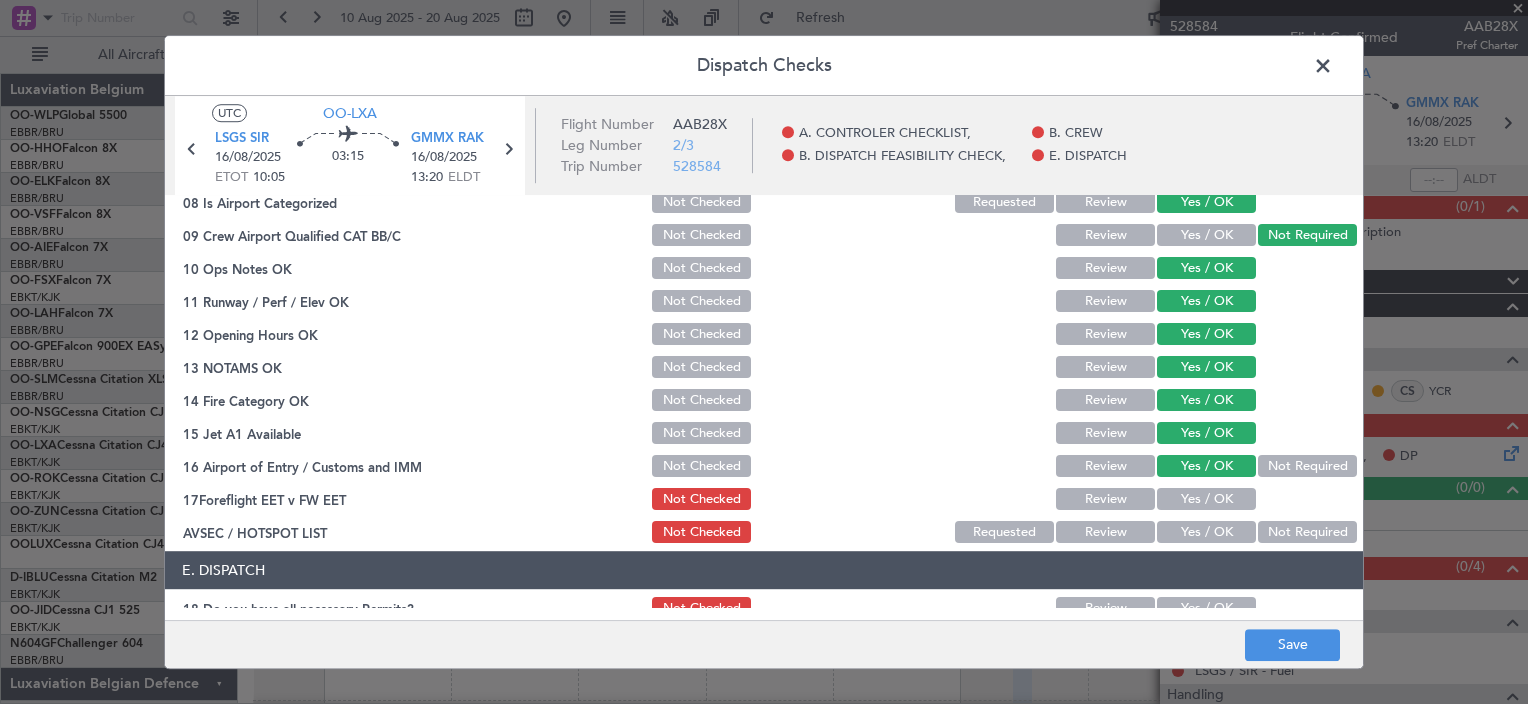 click on "Yes / OK" 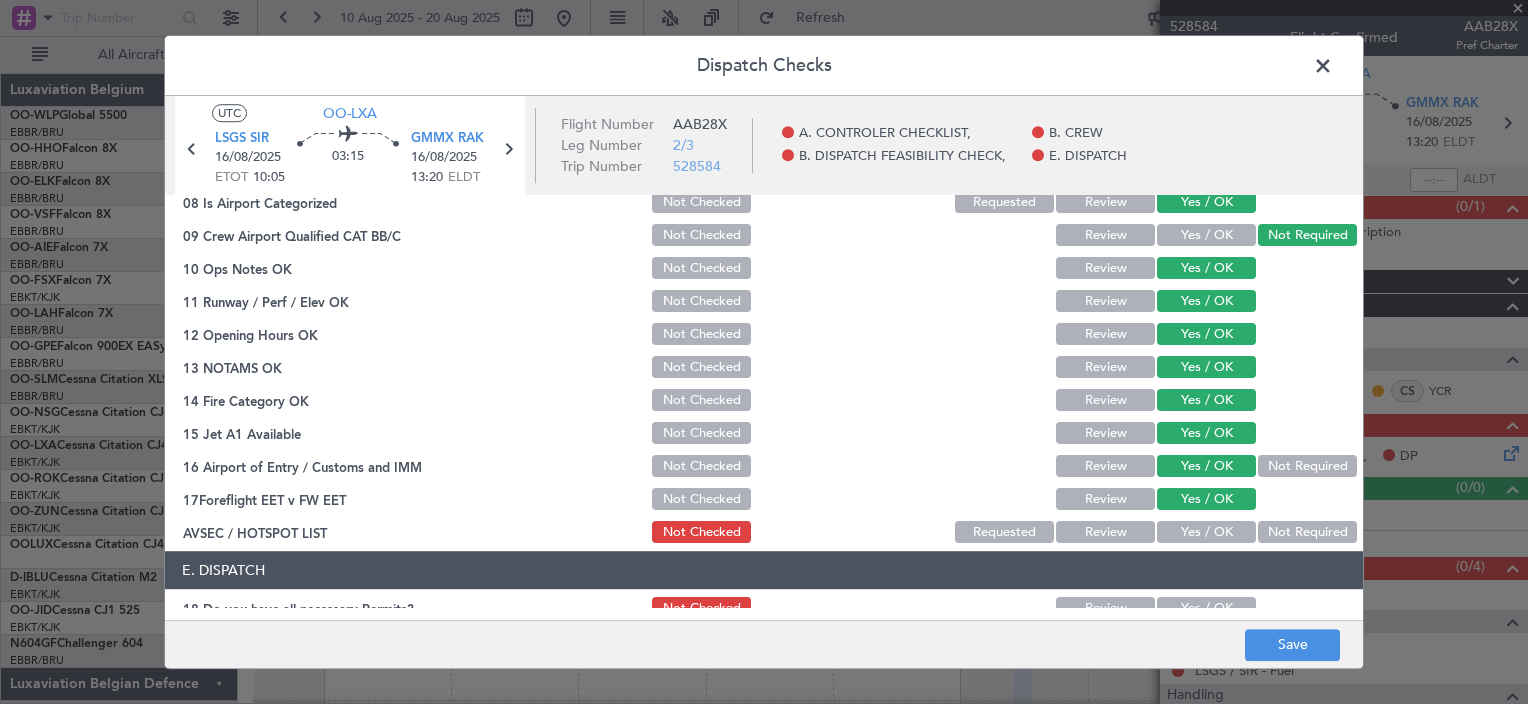 click on "Yes / OK" 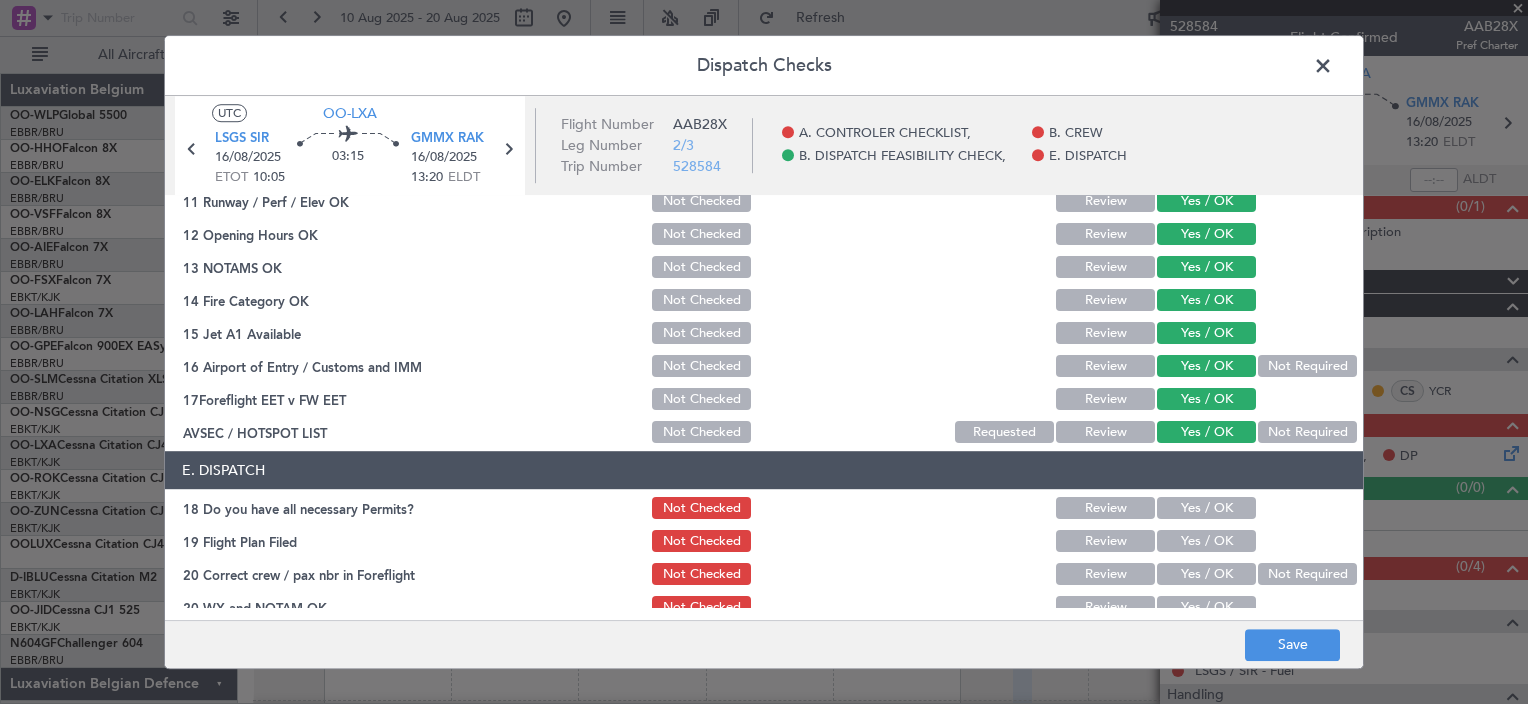 scroll, scrollTop: 519, scrollLeft: 0, axis: vertical 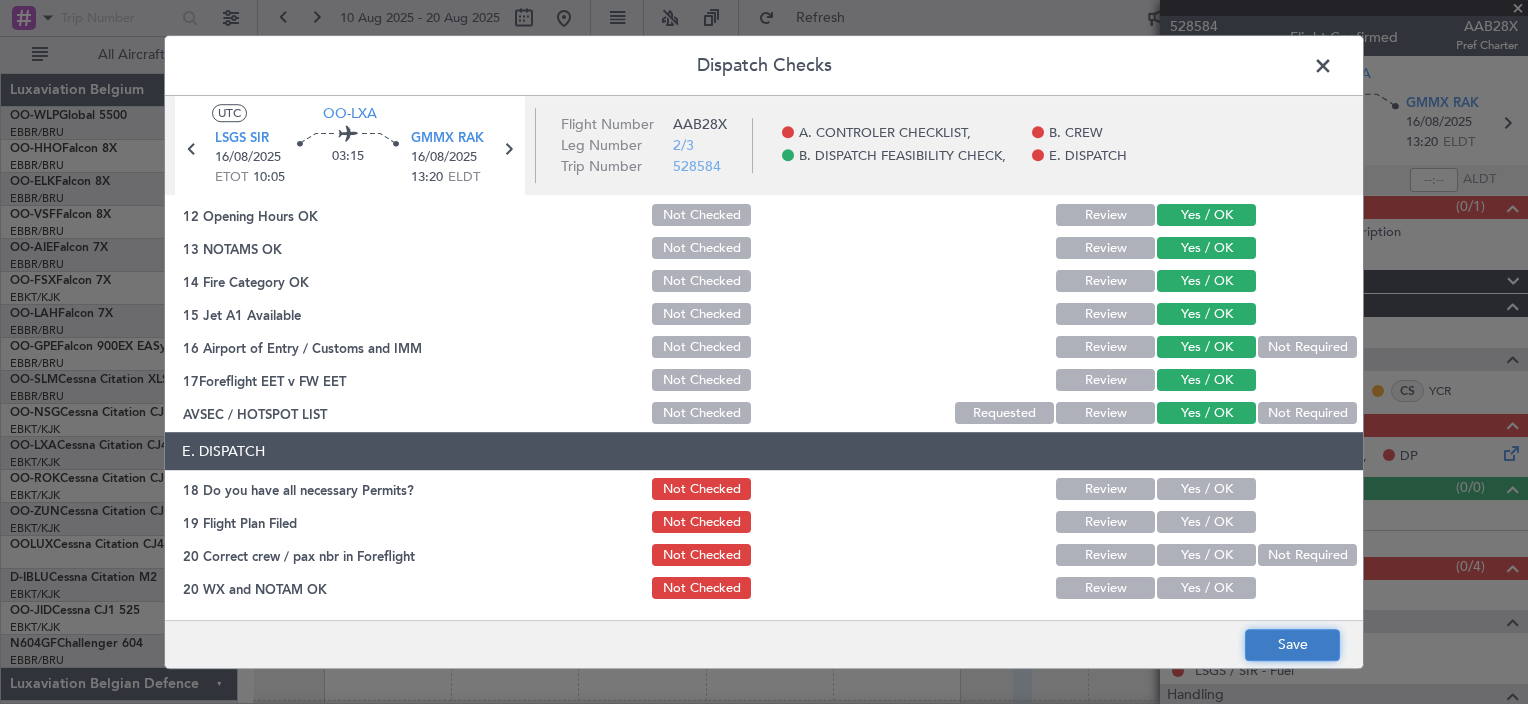 click on "Save" 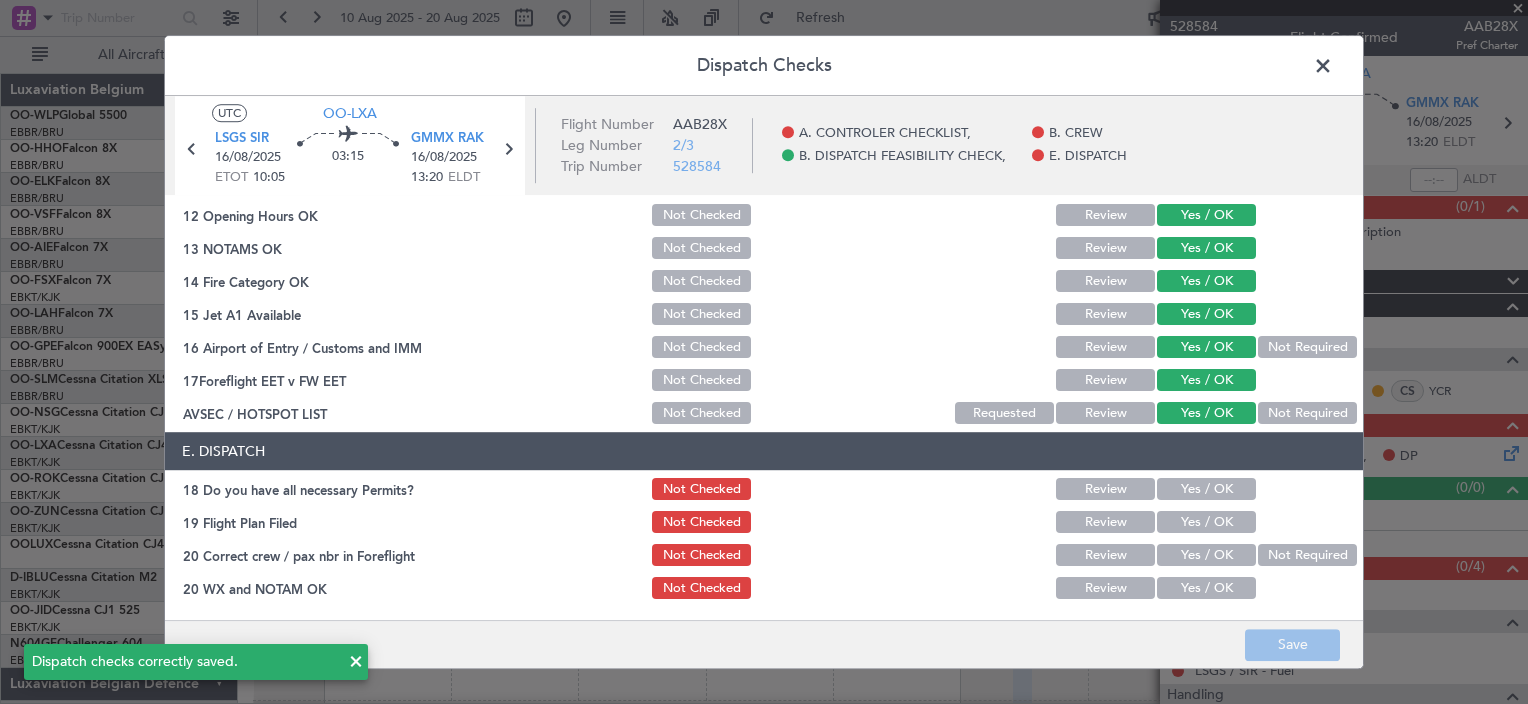 click 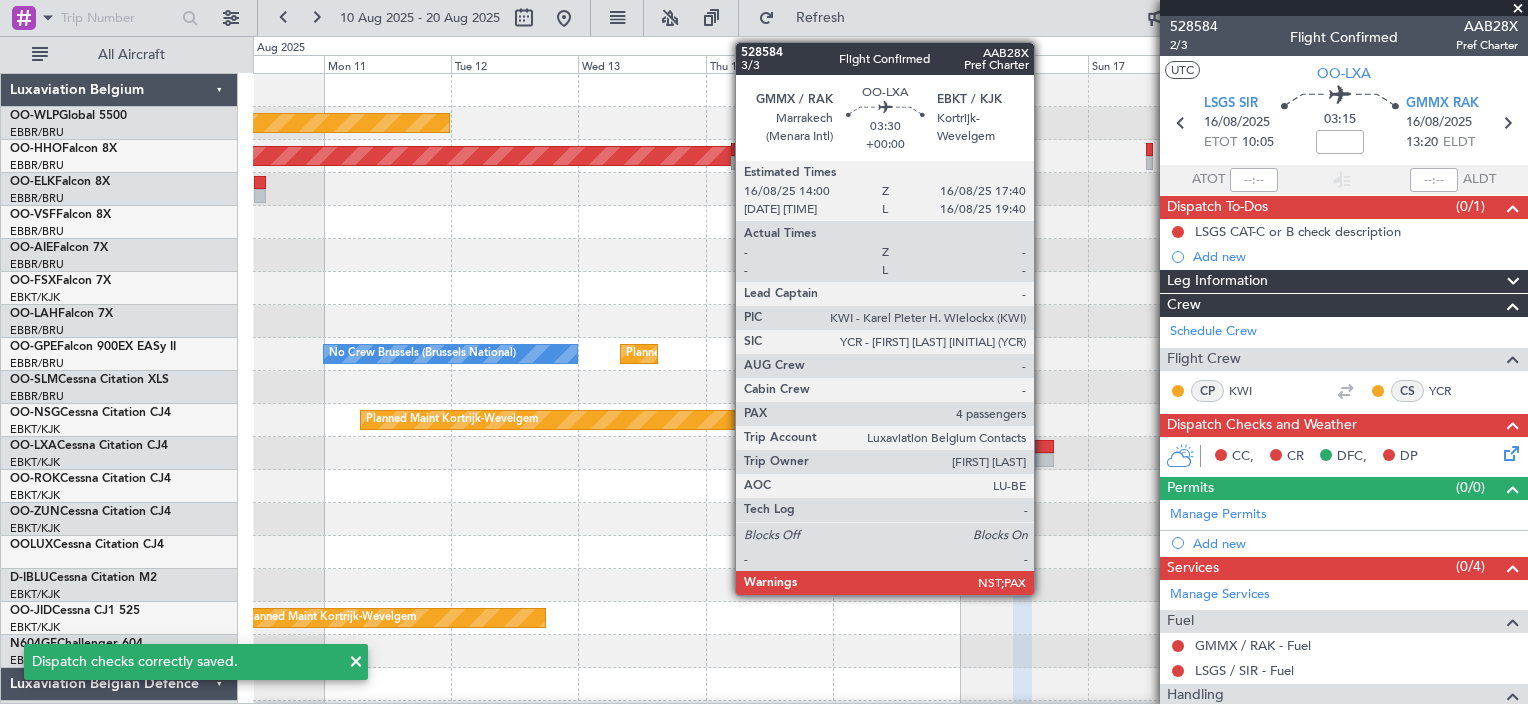 click 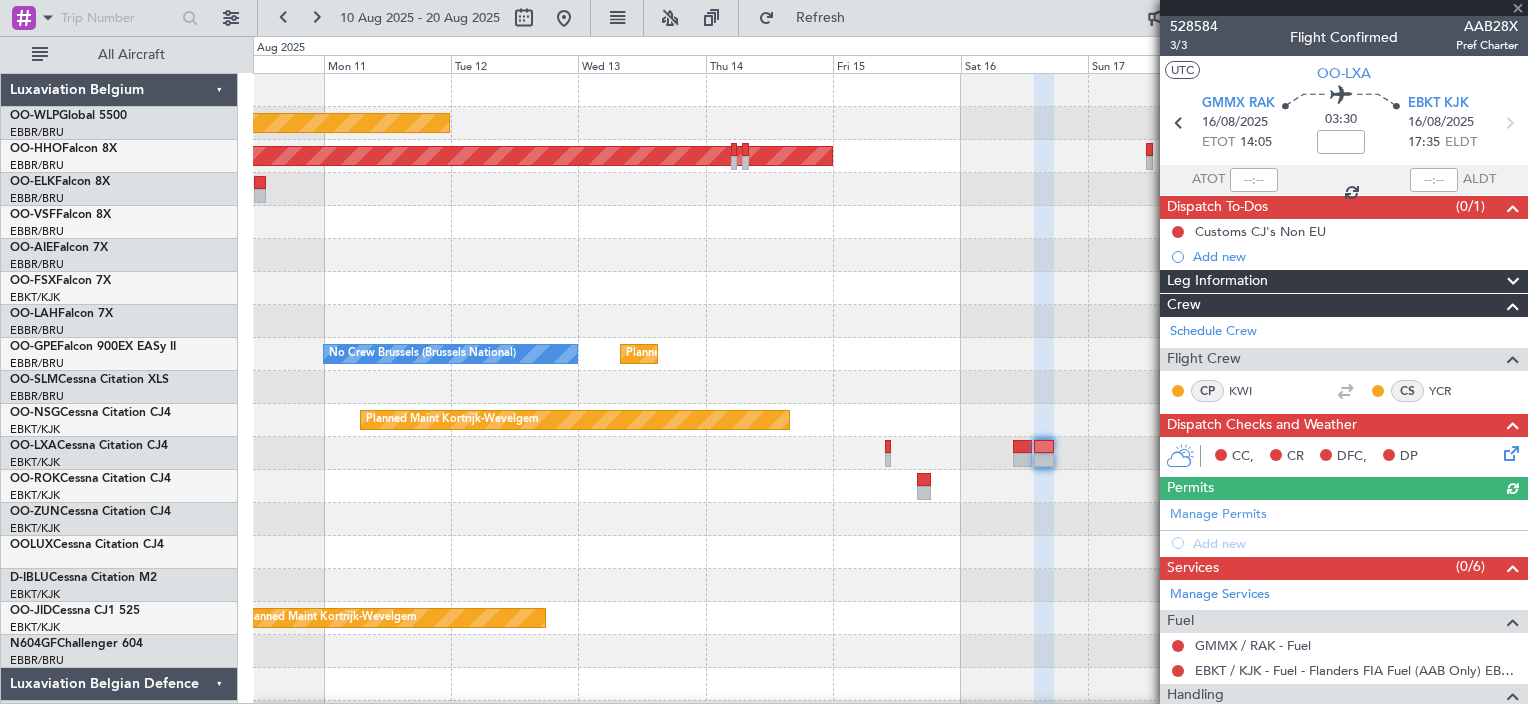 click 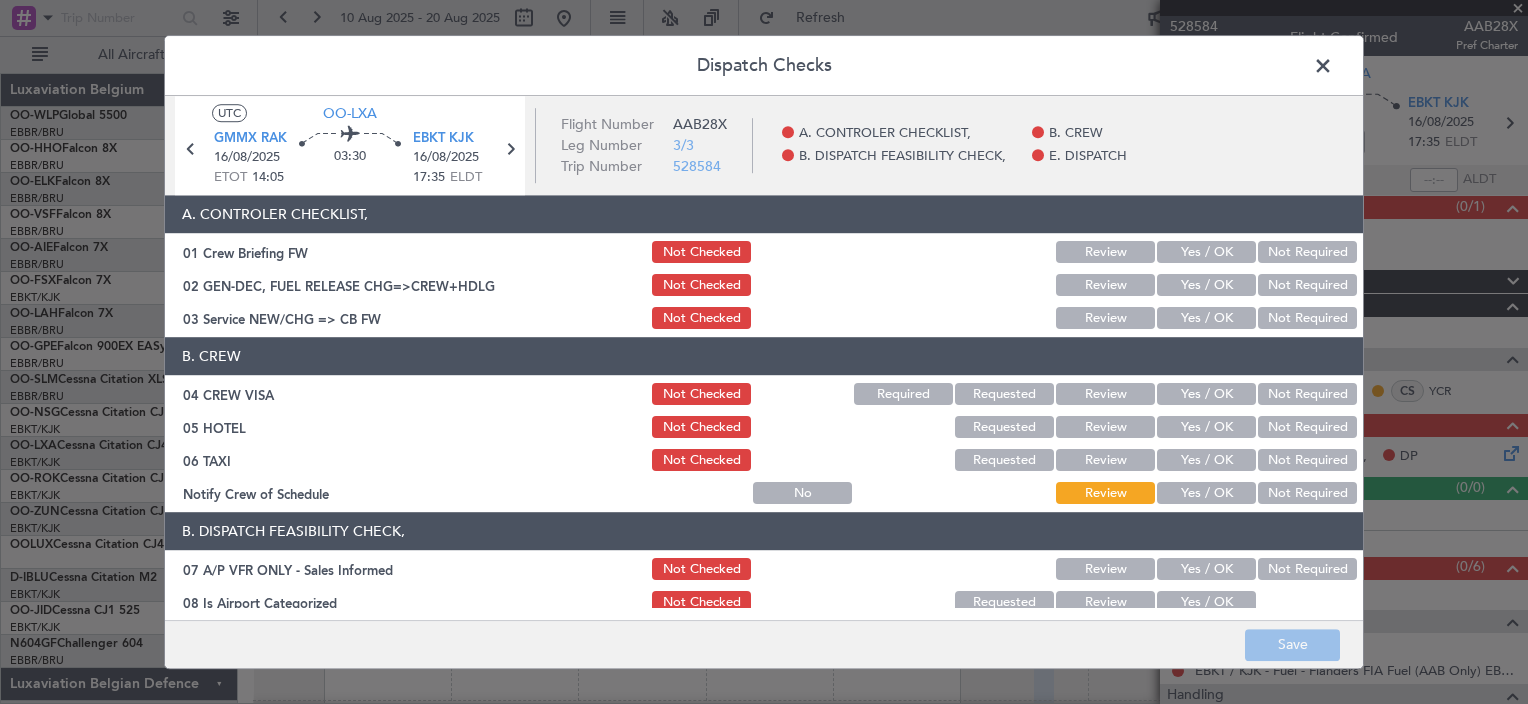 click on "Yes / OK" 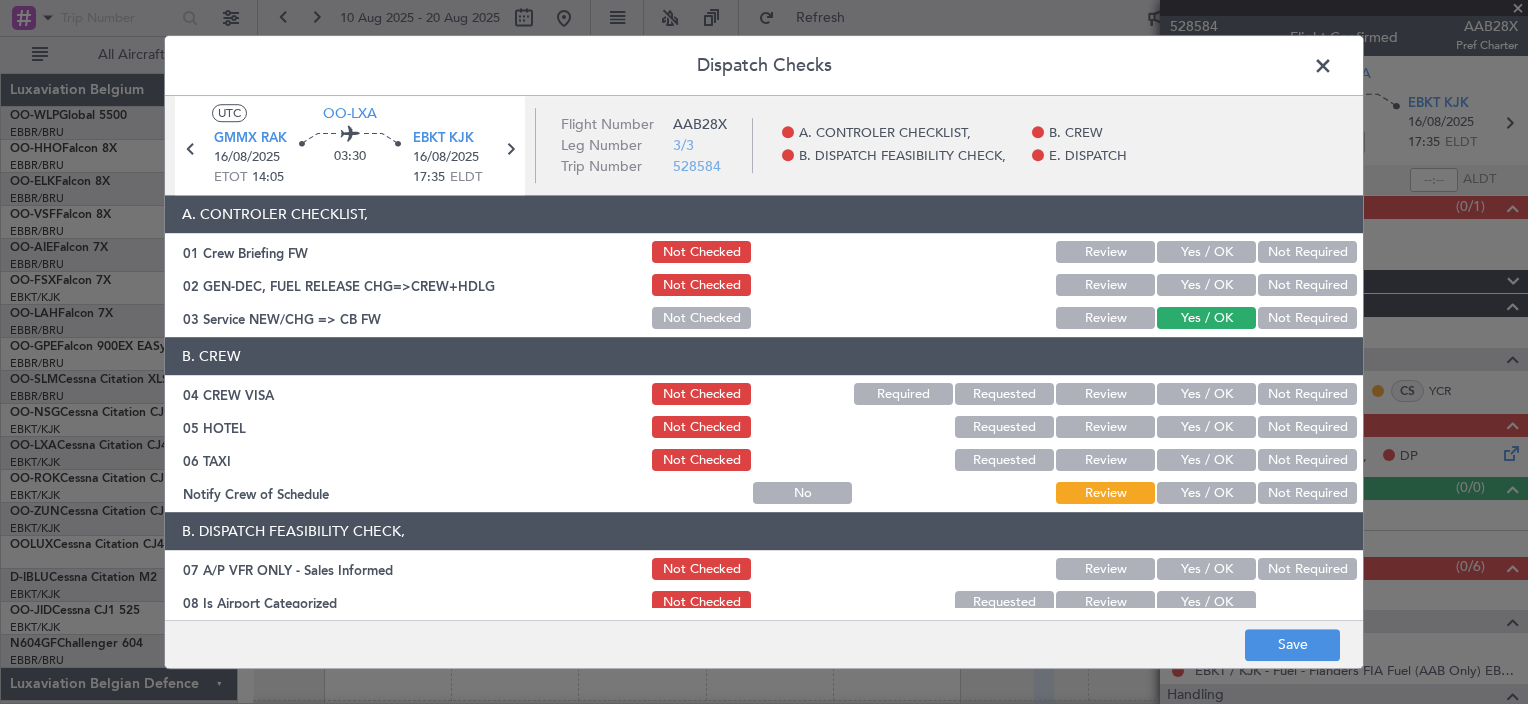 click on "Yes / OK" 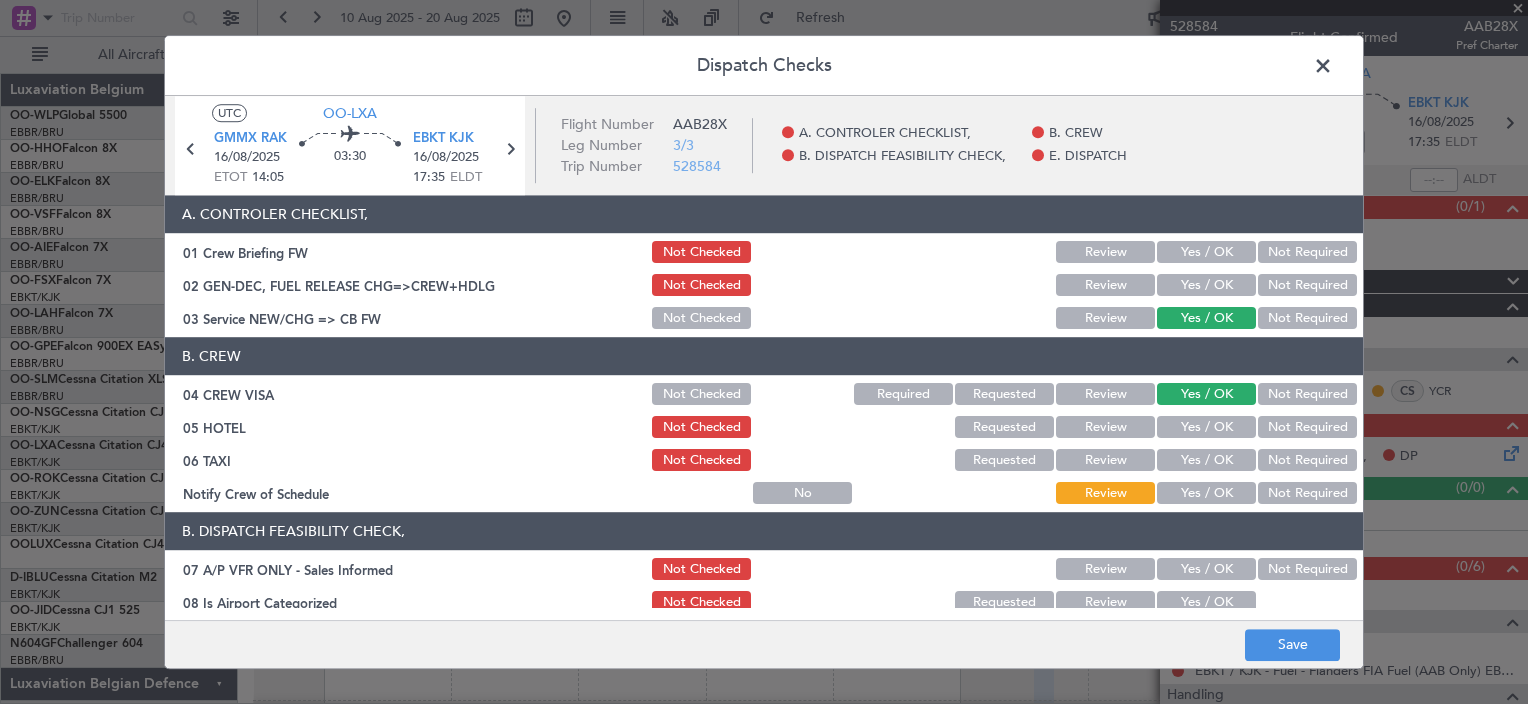 click on "Yes / OK" 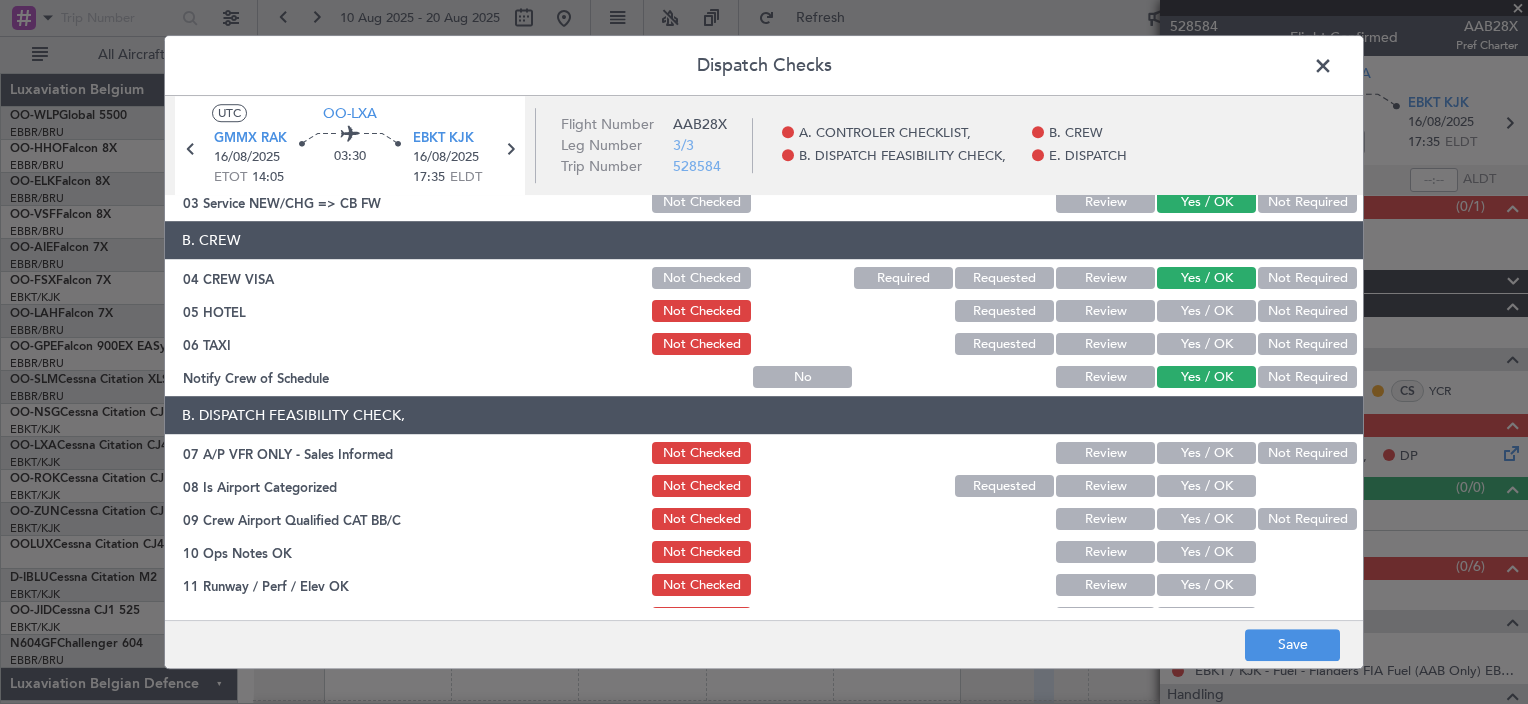 scroll, scrollTop: 200, scrollLeft: 0, axis: vertical 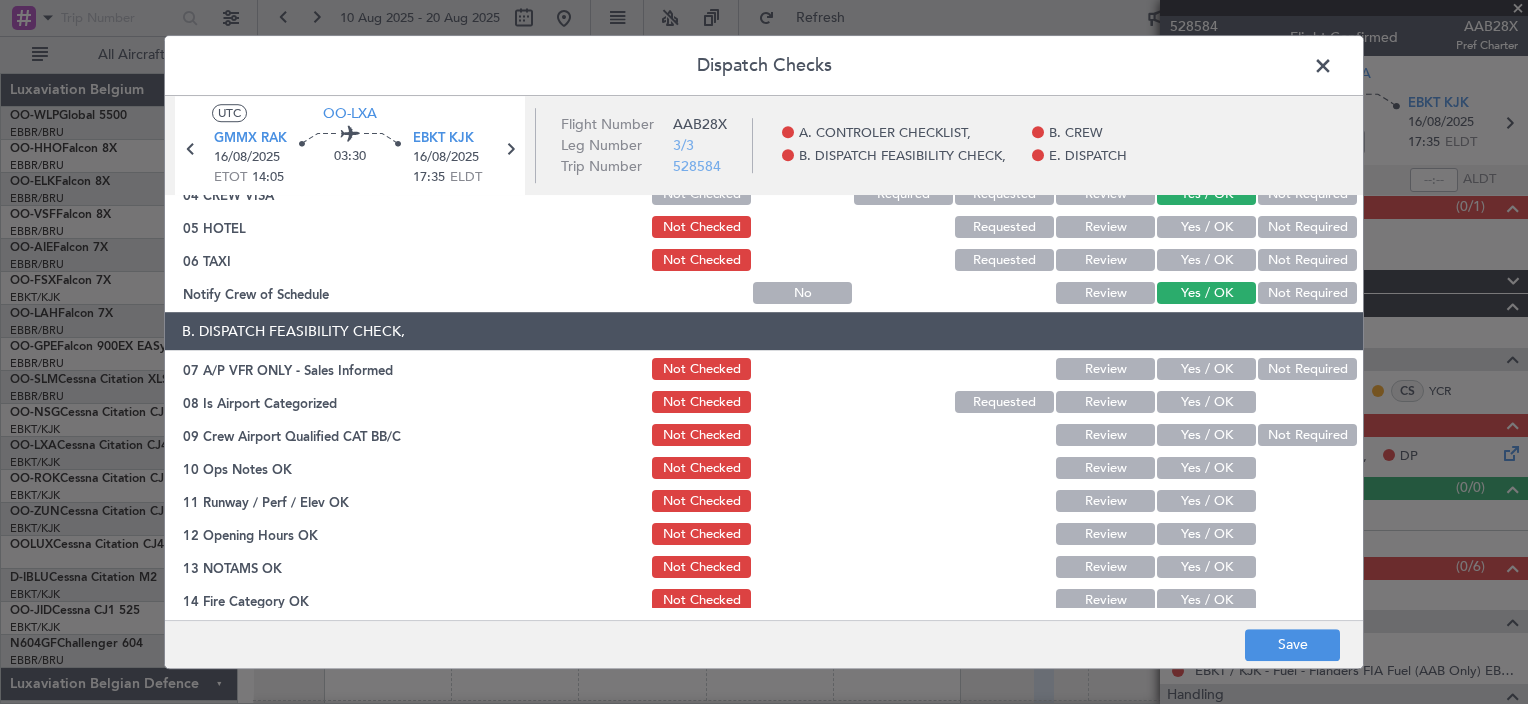 click on "Yes / OK" 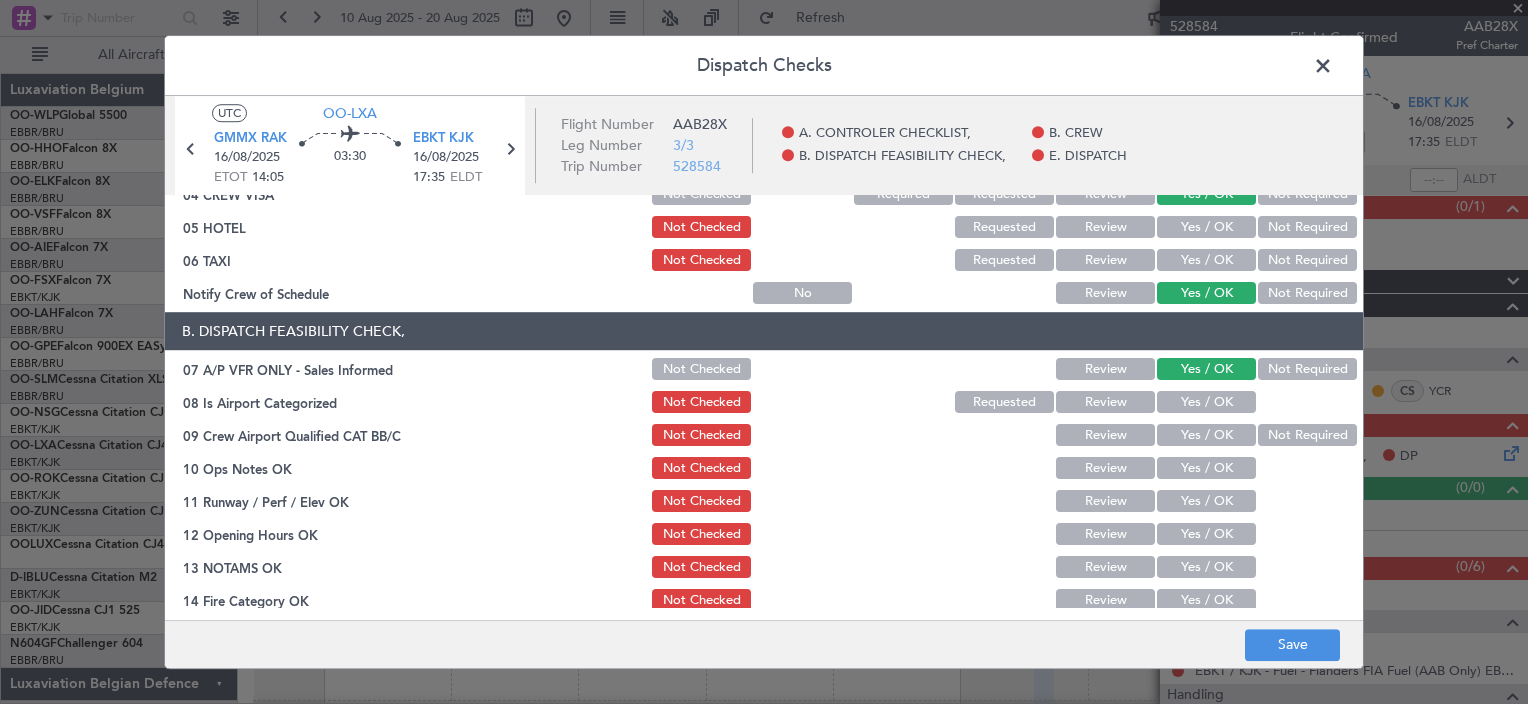 click on "B. DISPATCH FEASIBILITY CHECK,   07 A/P VFR ONLY - Sales Informed  Not Checked Review Yes / OK Not Required  08 Is Airport Categorized  Not Checked Requested Review Yes / OK  09 Crew Airport Qualified CAT BB/C  Not Checked Review Yes / OK Not Required  10 Ops Notes OK  Not Checked Review Yes / OK  11 Runway / Perf / Elev OK  Not Checked Review Yes / OK  12 Opening Hours OK  Not Checked Review Yes / OK  13 NOTAMS OK  Not Checked Review Yes / OK  14 Fire Category OK  Not Checked Review Yes / OK  15 Jet A1 Available  Not Checked Review Yes / OK  16 Airport of Entry / Customs and IMM  Not Checked Review Yes / OK Not Required  17Foreflight  EET v FW EET  Not Checked Review Yes / OK  AVSEC / HOTSPOT LIST  Not Checked Requested Review Yes / OK Not Required" 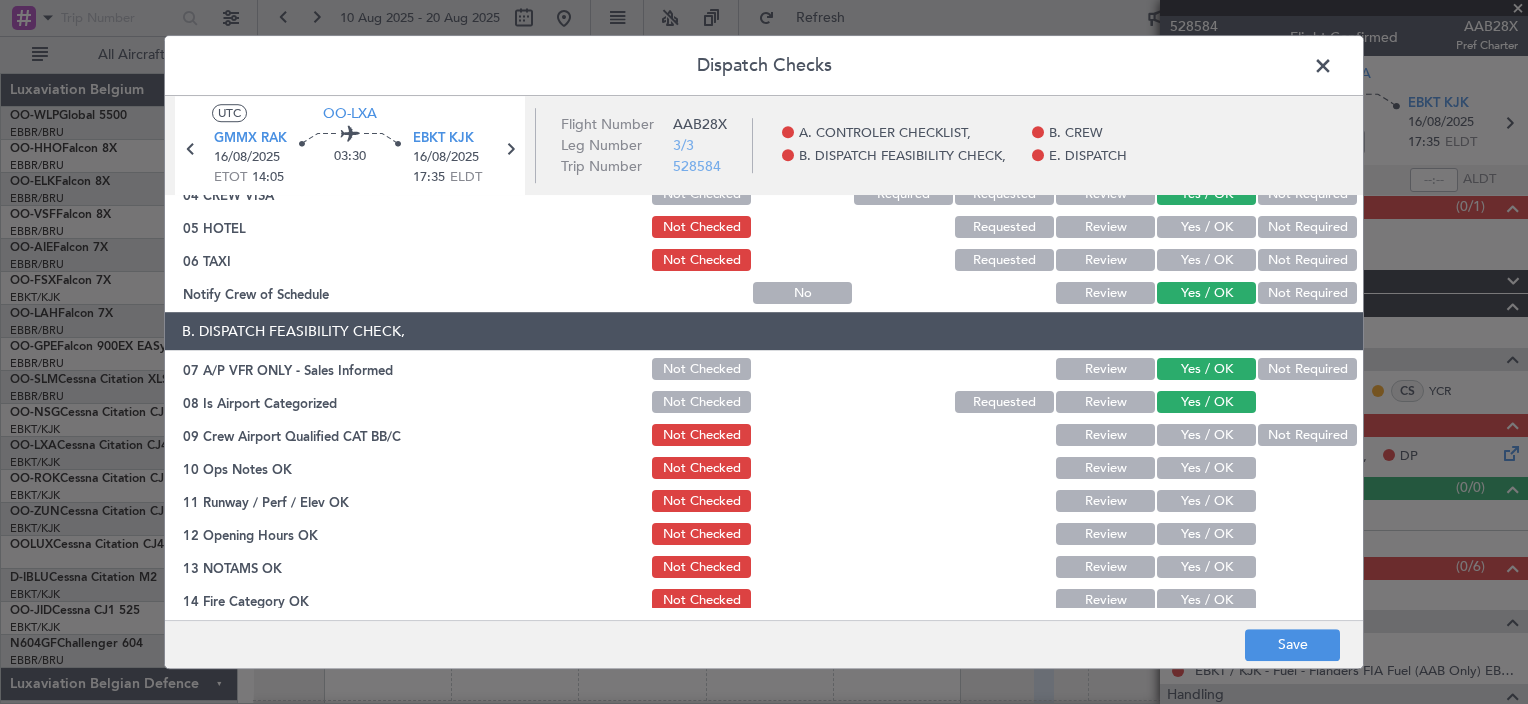 click on "Not Required" 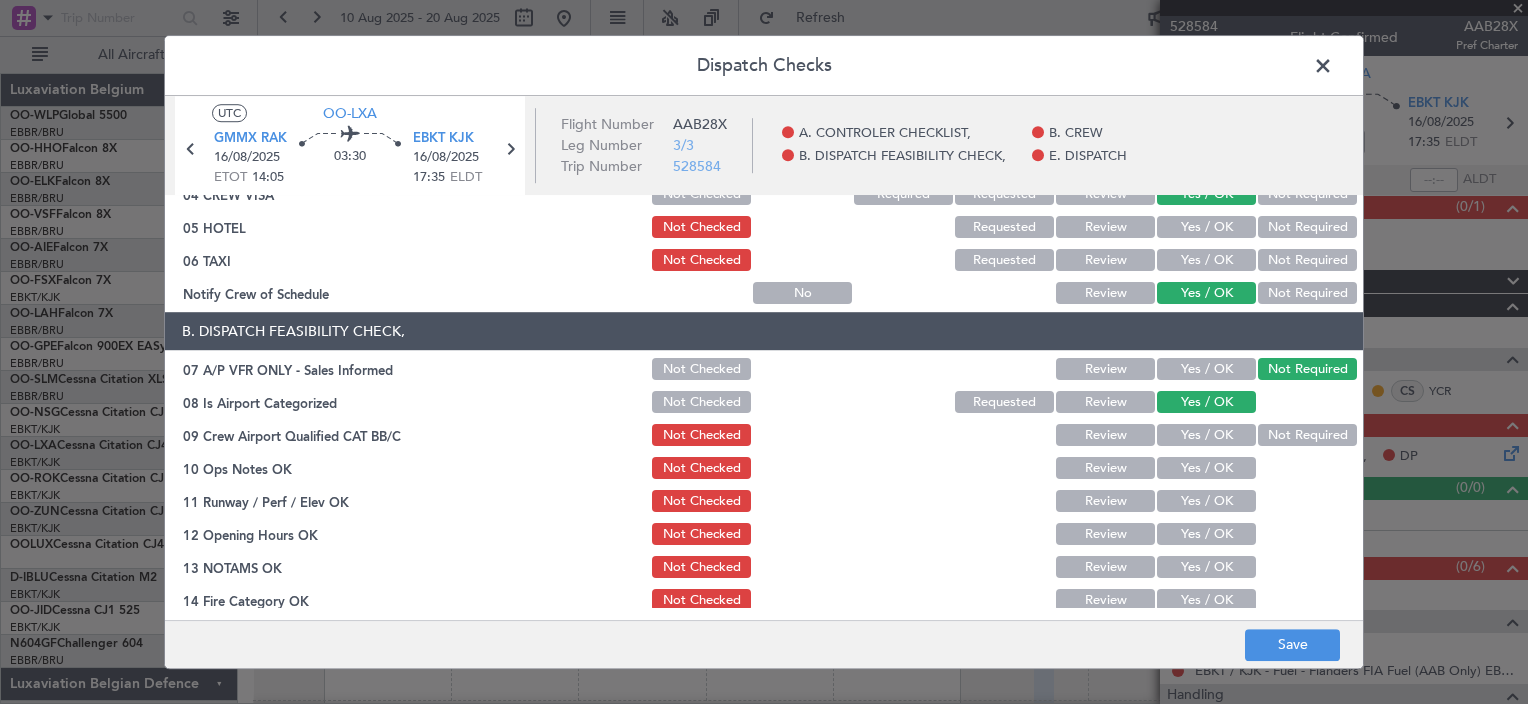 click on "Not Required" 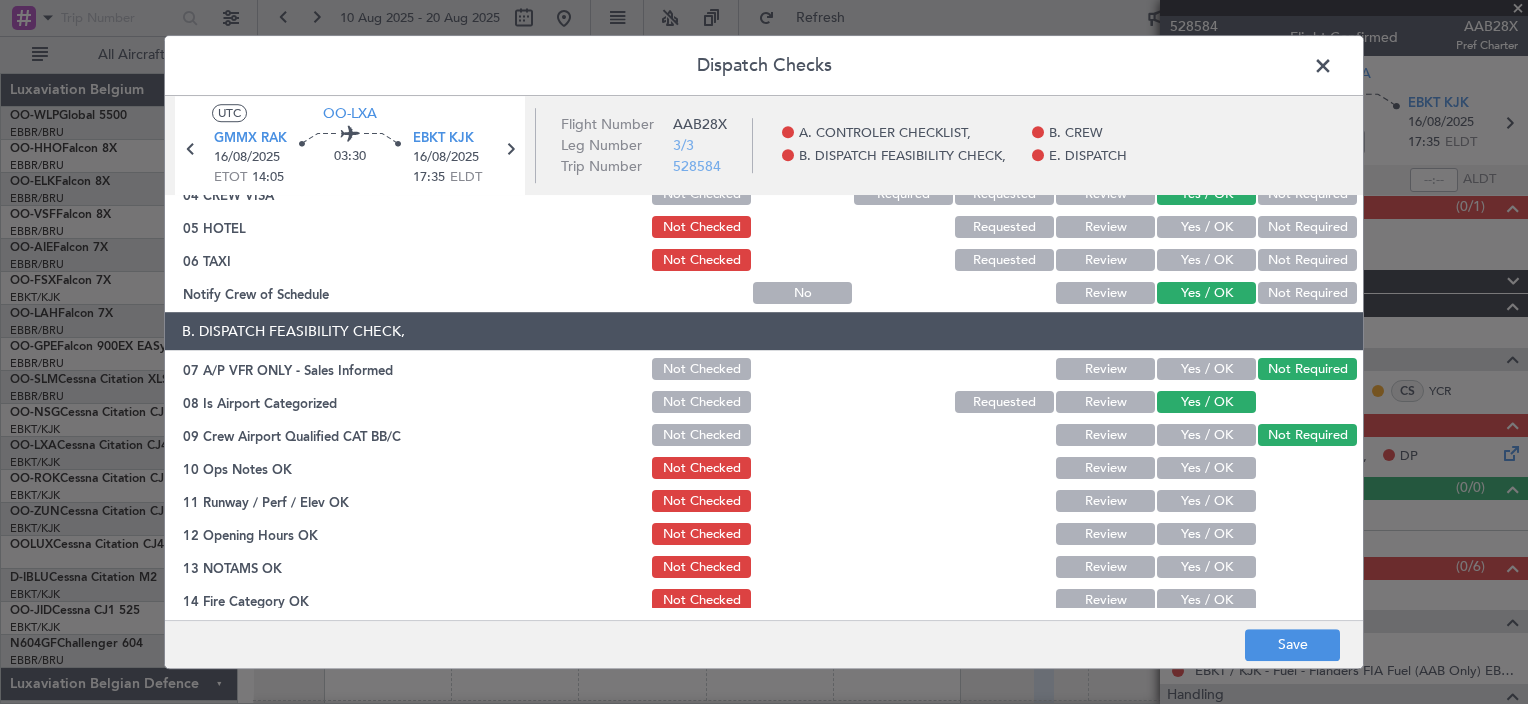 click on "Yes / OK" 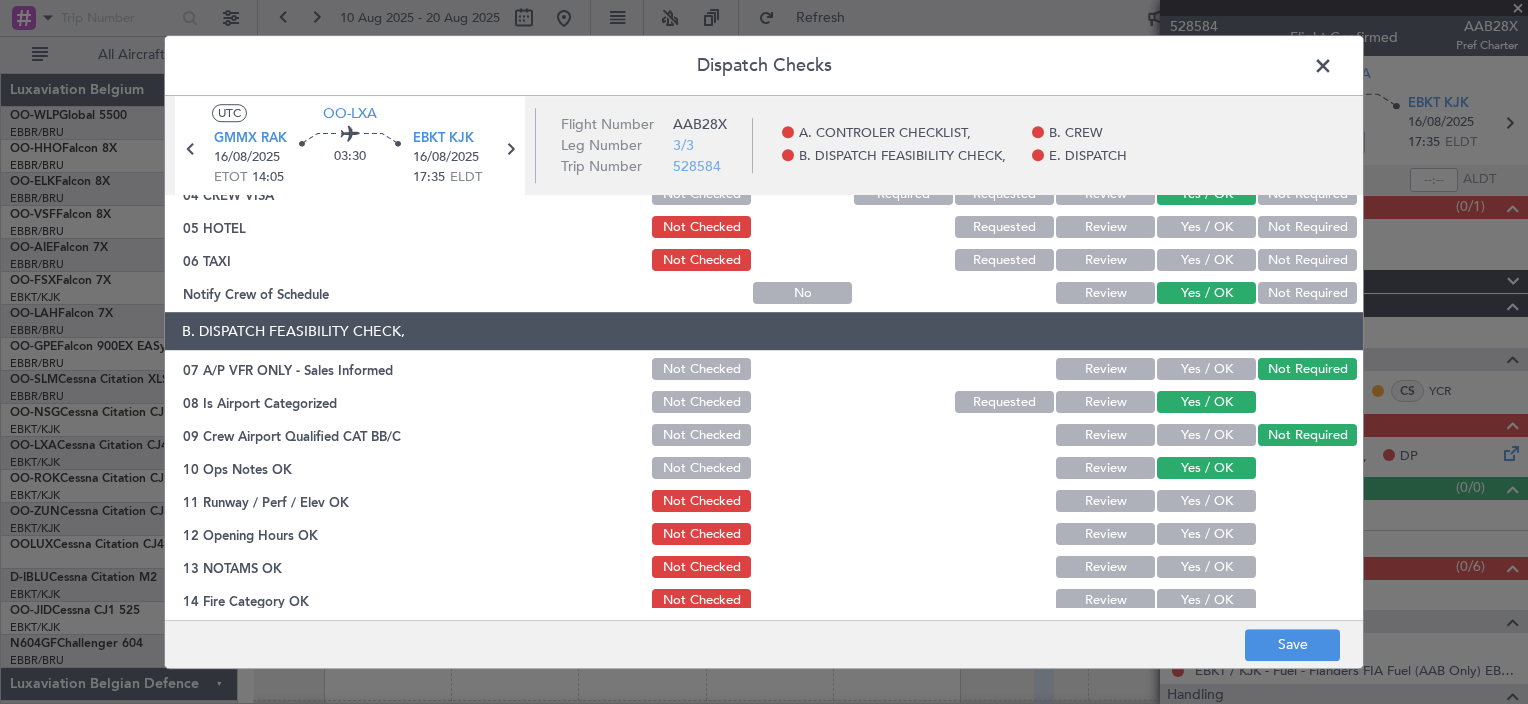 click on "Yes / OK" 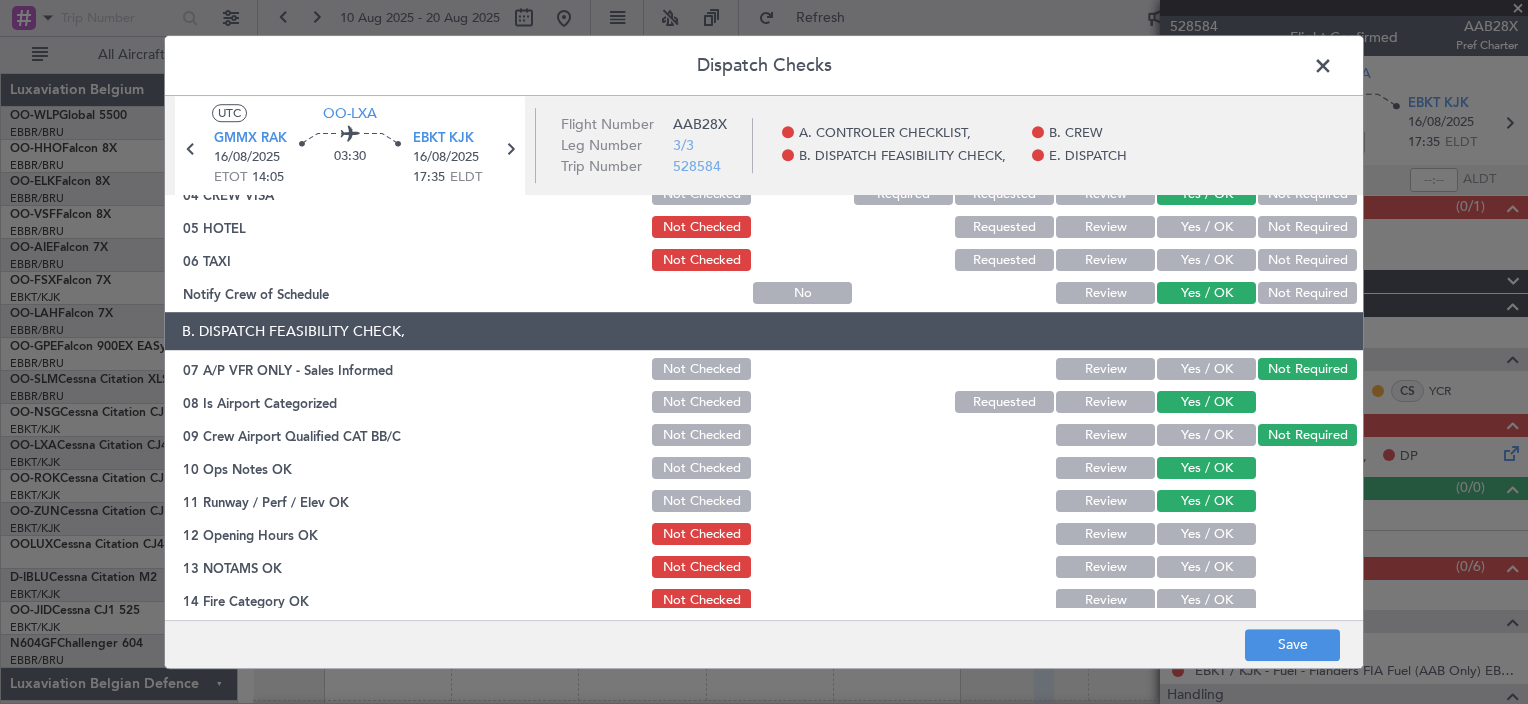scroll, scrollTop: 300, scrollLeft: 0, axis: vertical 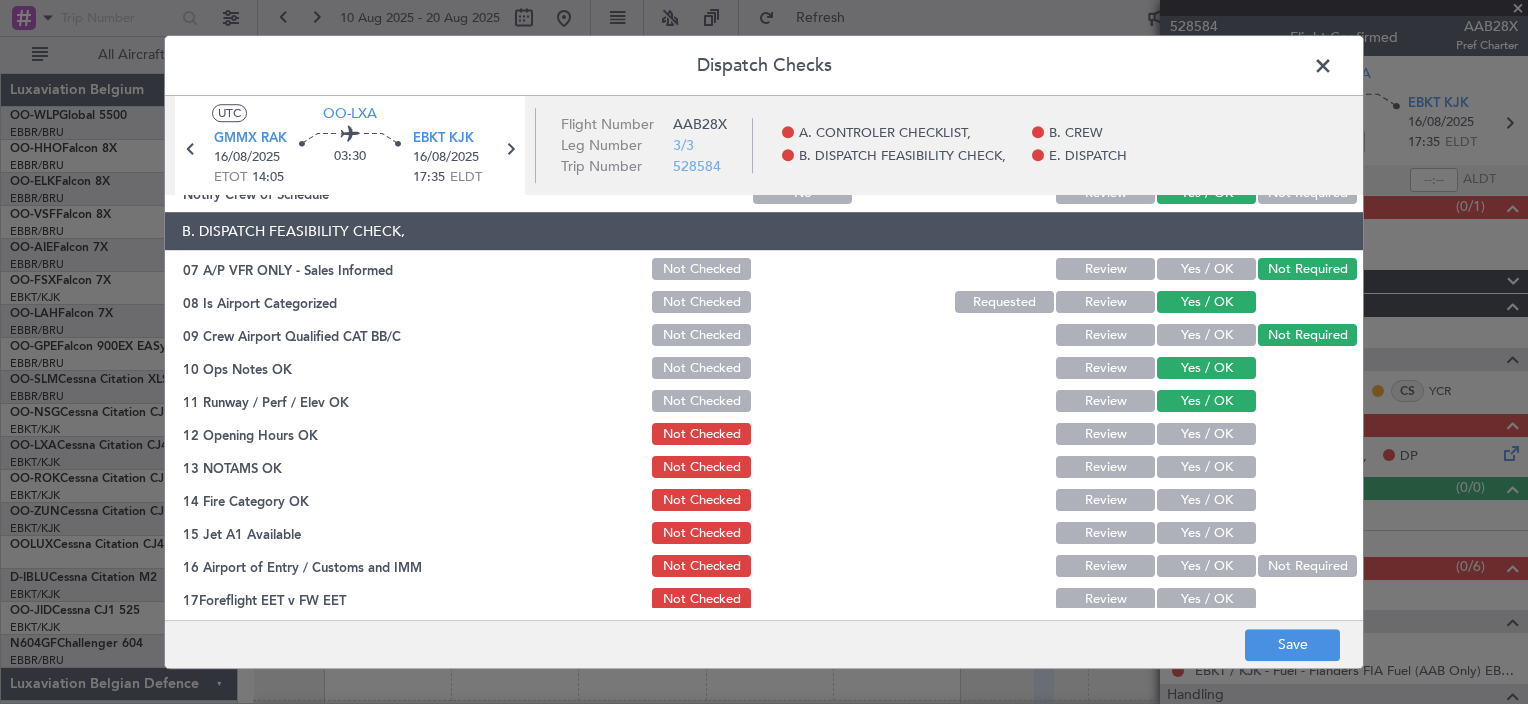 click on "Yes / OK" 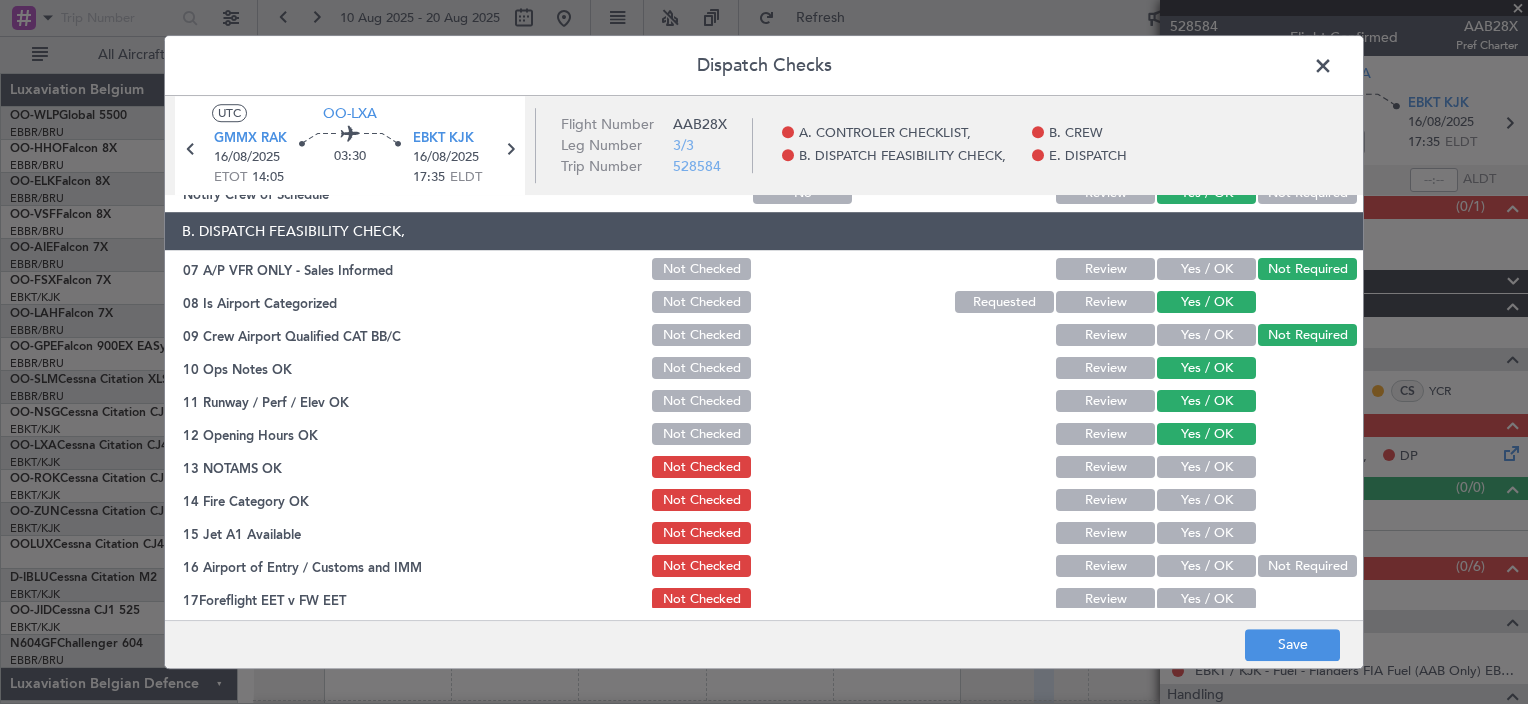 click on "Yes / OK" 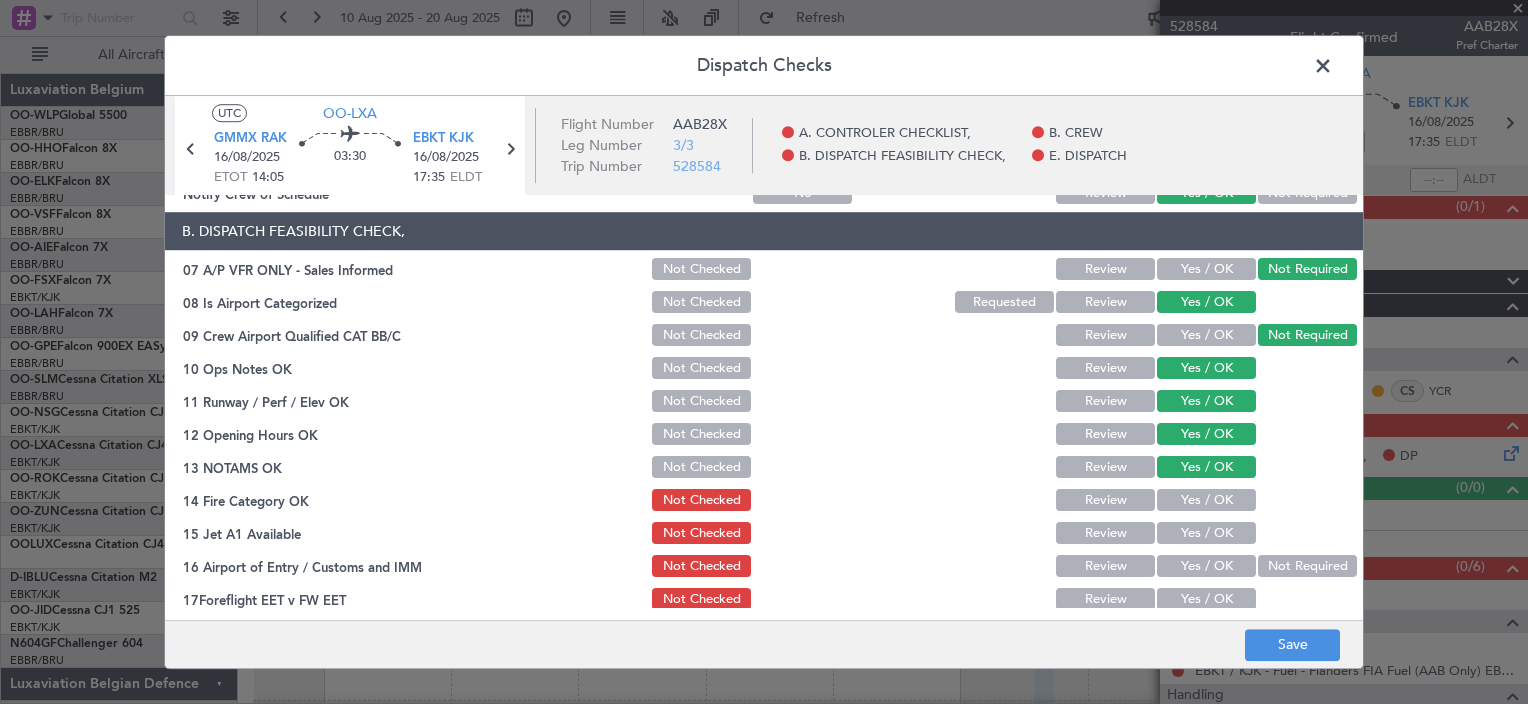 click on "Yes / OK" 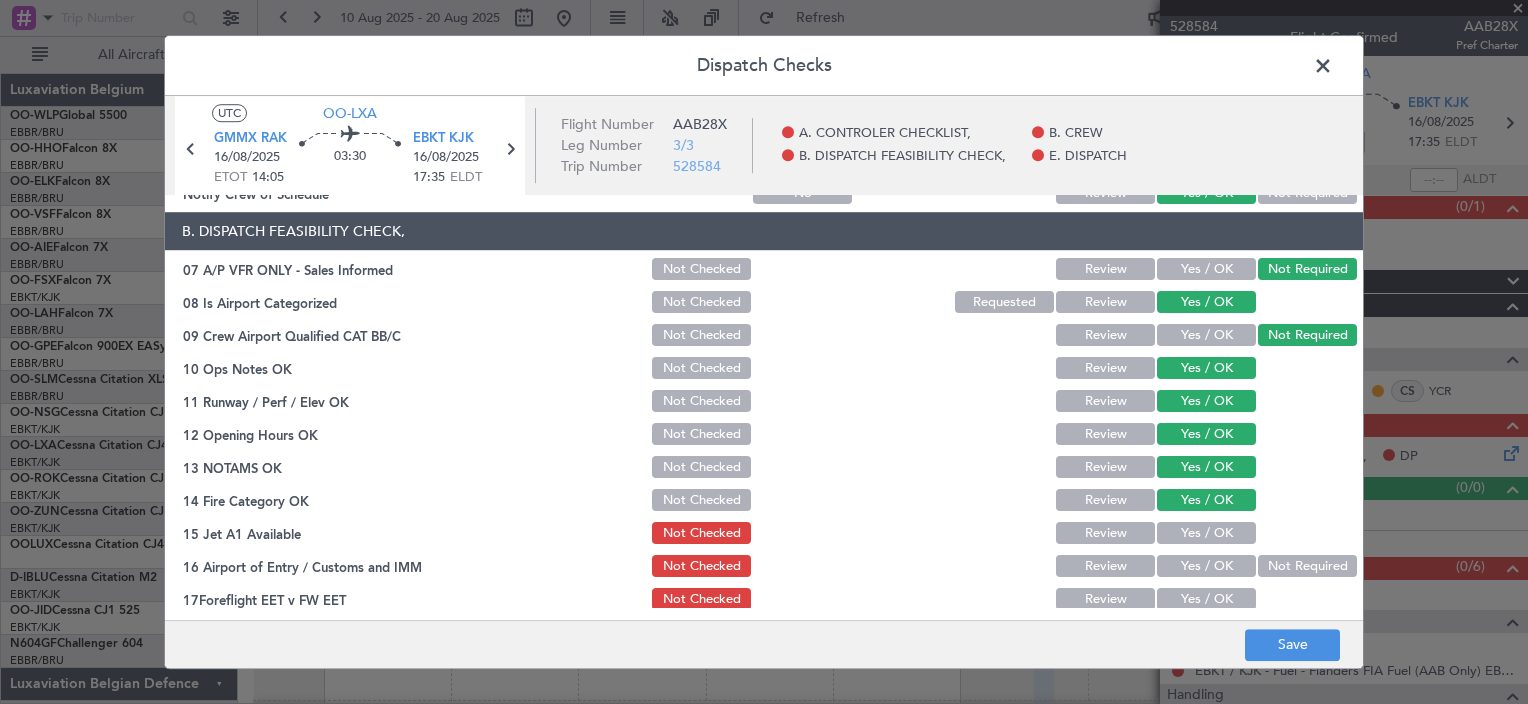 click on "Yes / OK" 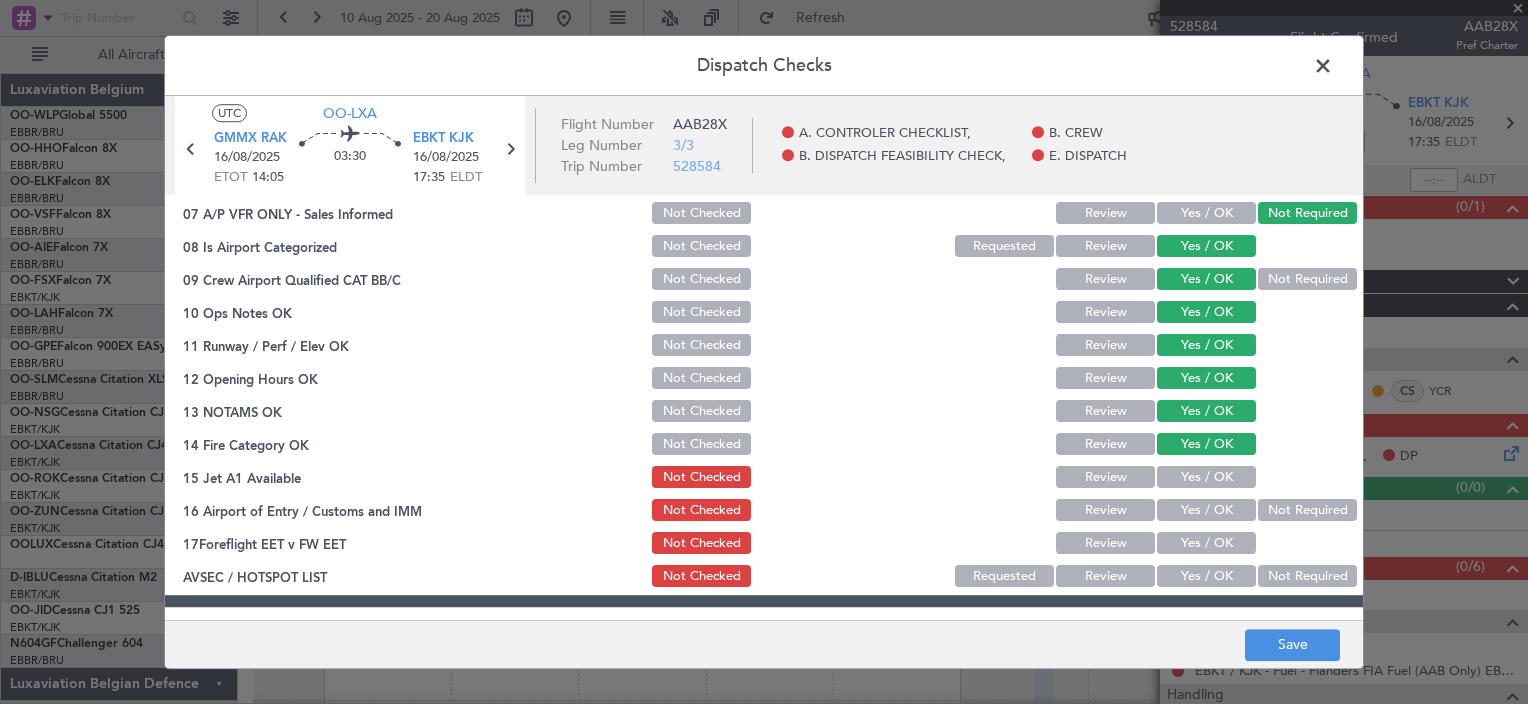 scroll, scrollTop: 400, scrollLeft: 0, axis: vertical 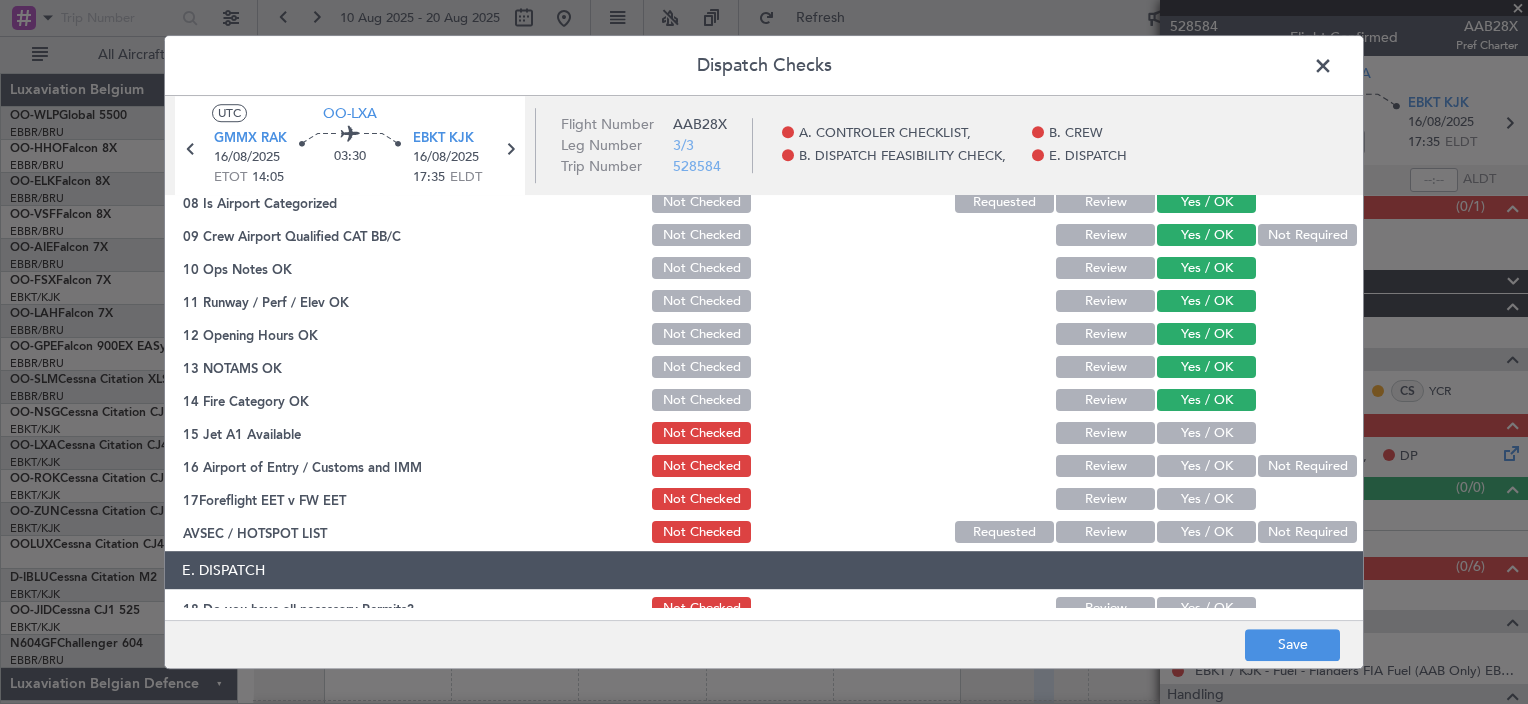 click on "Yes / OK" 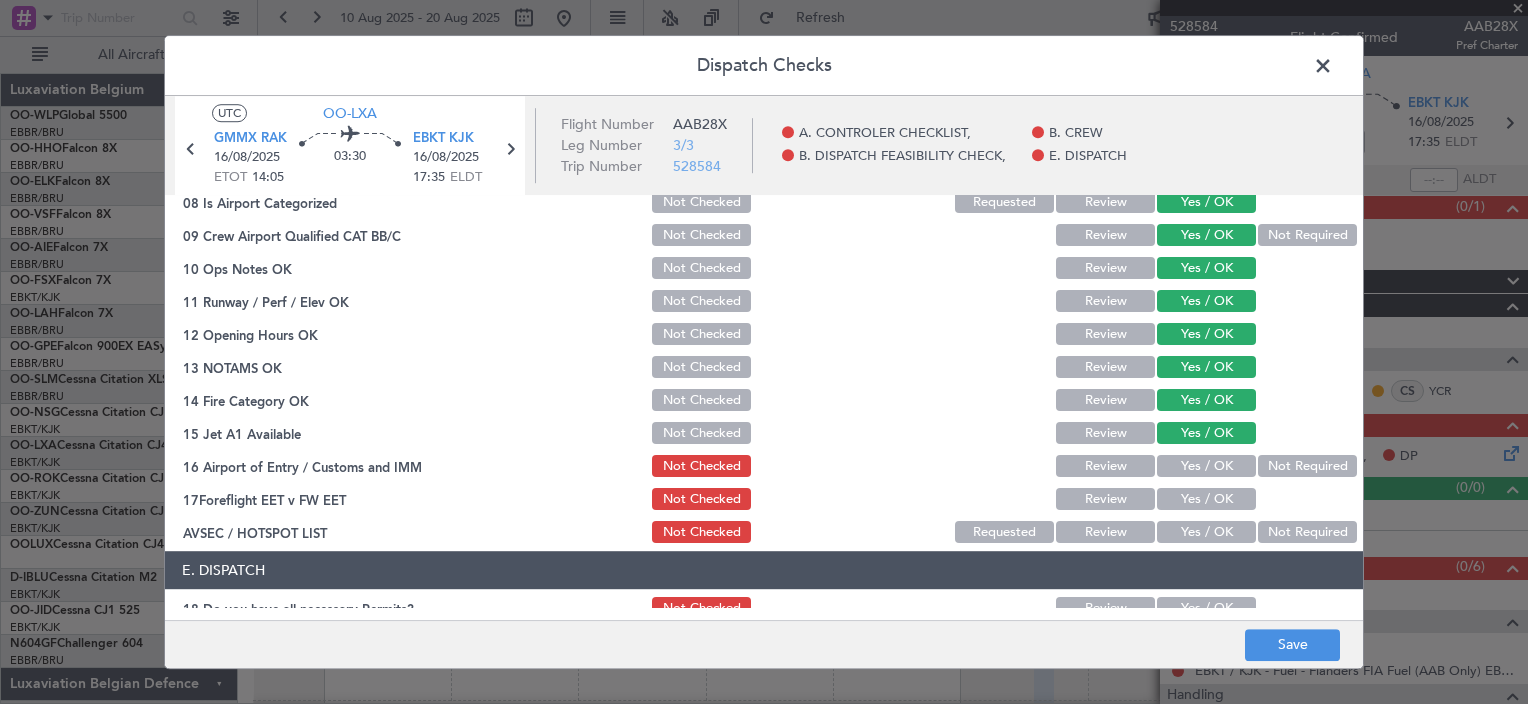 click on "Yes / OK" 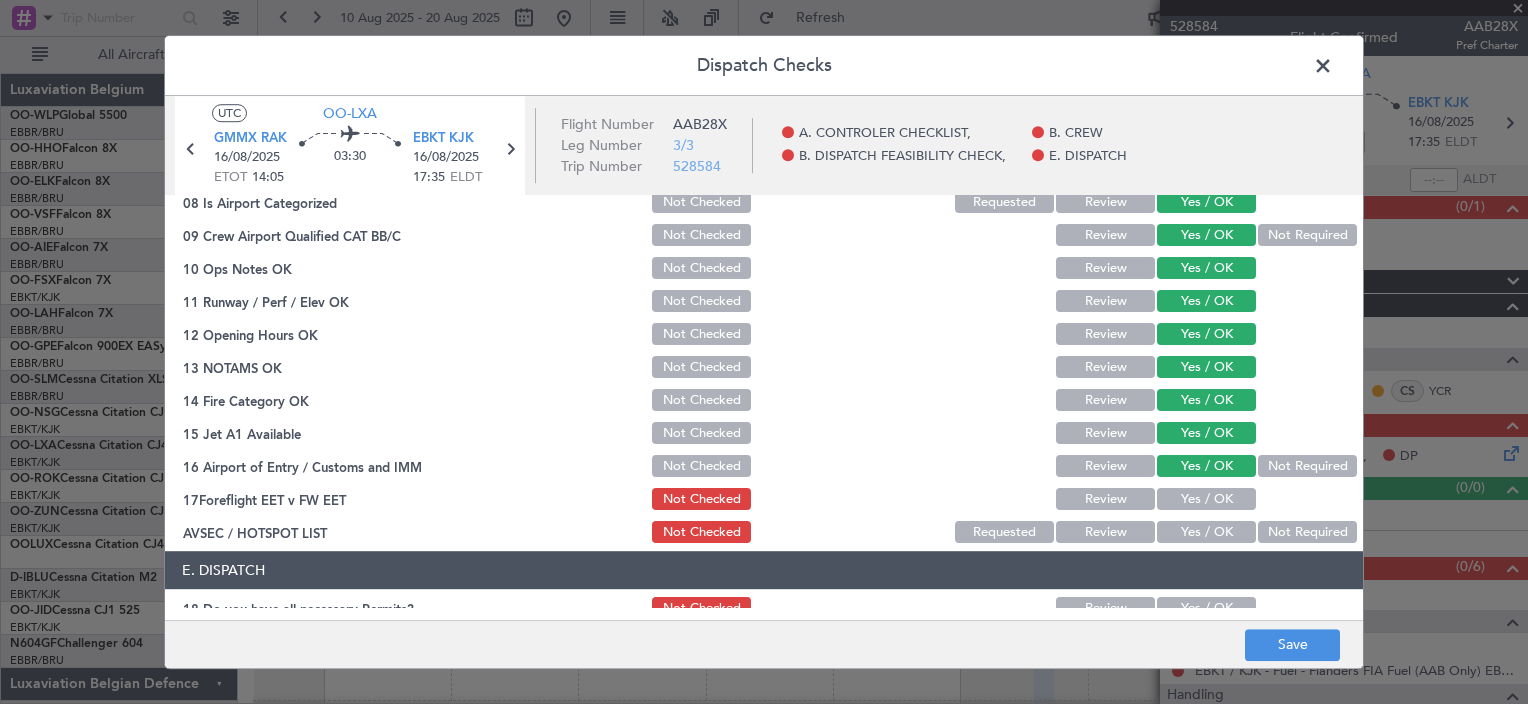 click on "Yes / OK" 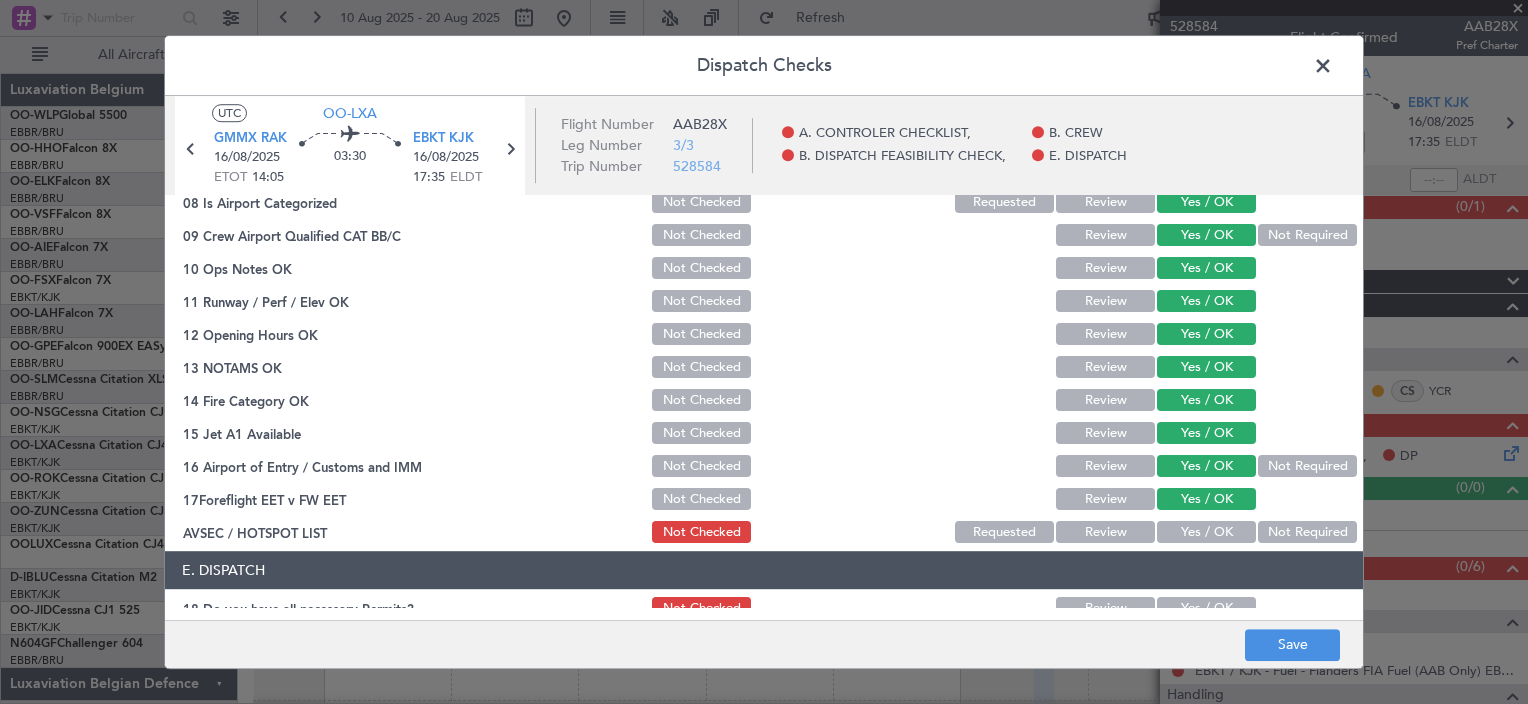 click on "Yes / OK" 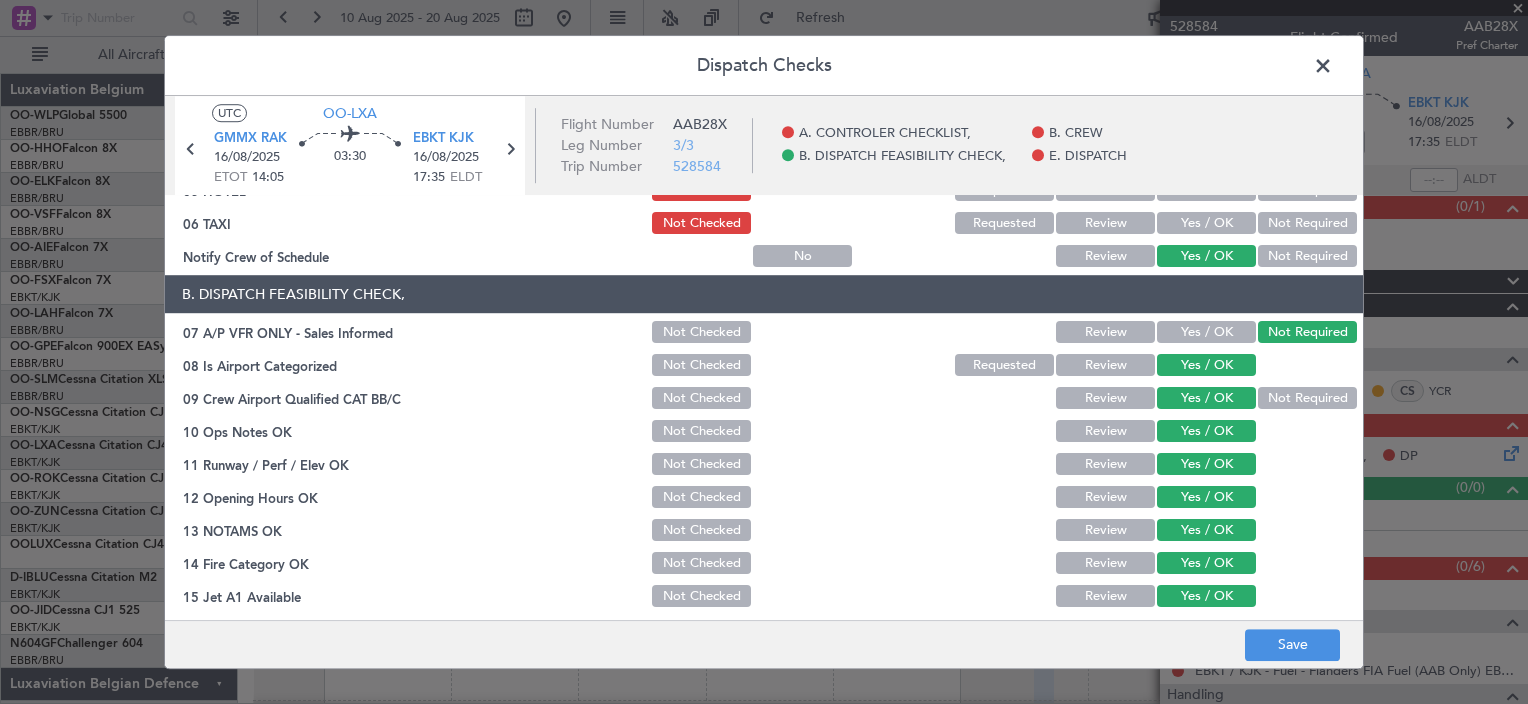 scroll, scrollTop: 219, scrollLeft: 0, axis: vertical 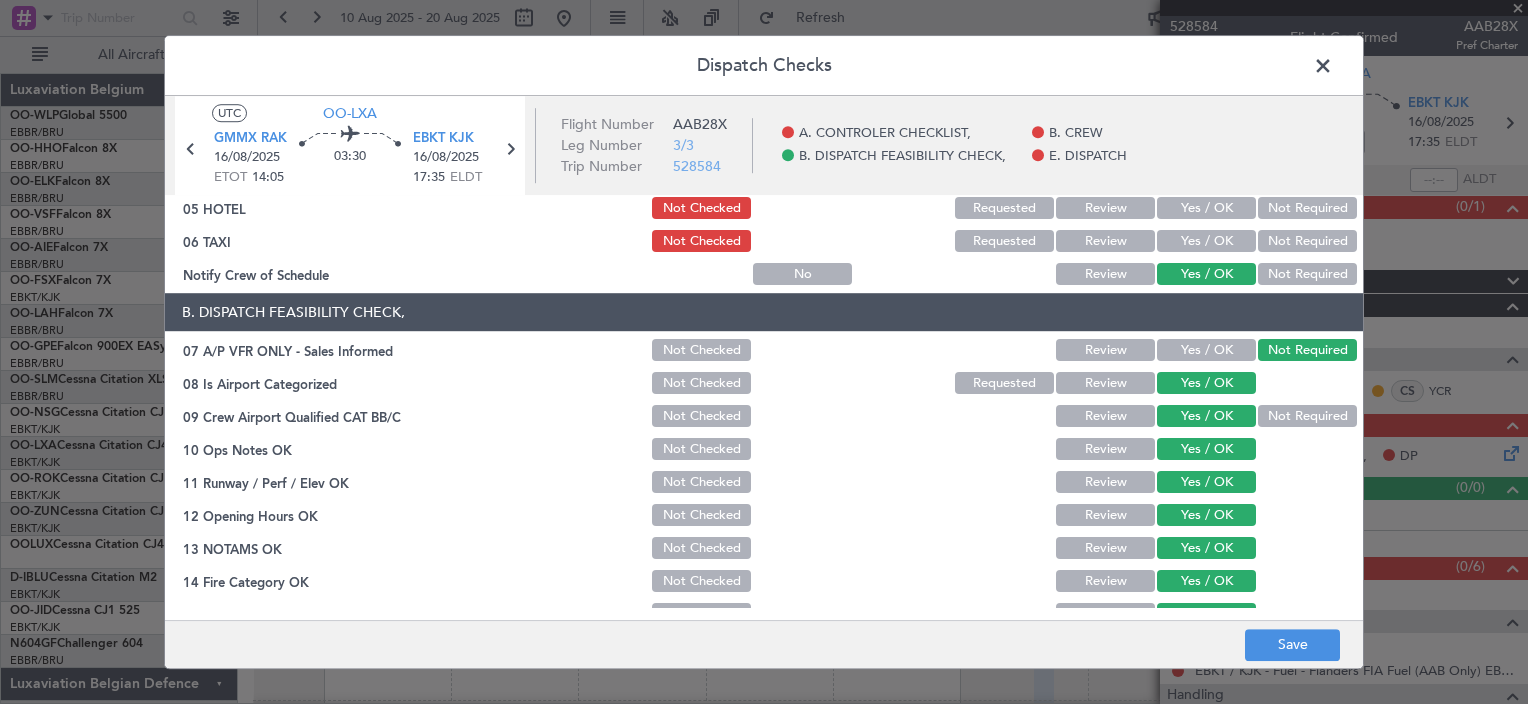 drag, startPoint x: 1261, startPoint y: 410, endPoint x: 1245, endPoint y: 423, distance: 20.615528 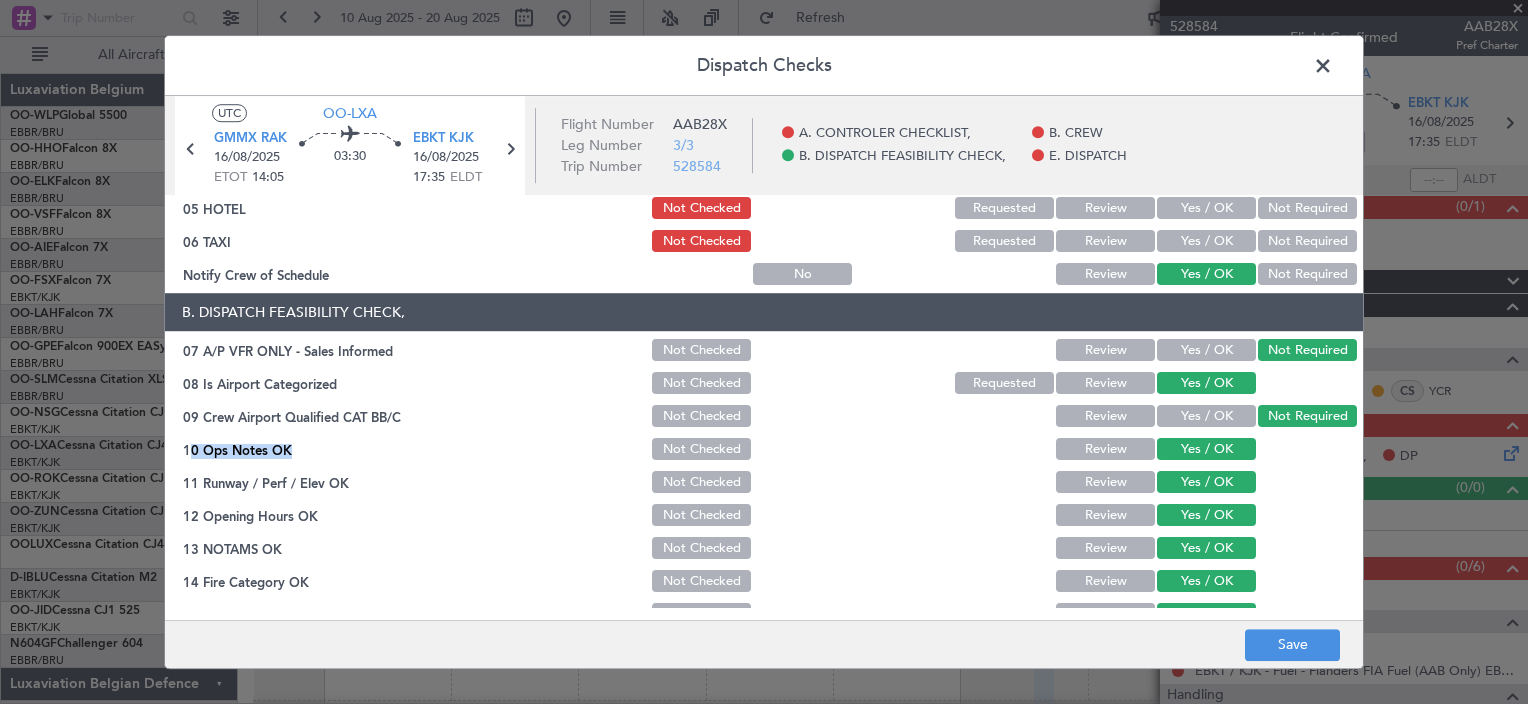 click on "B. DISPATCH FEASIBILITY CHECK,   07 A/P VFR ONLY - Sales Informed  Not Checked Review Yes / OK Not Required  08 Is Airport Categorized  Not Checked Requested Review Yes / OK  09 Crew Airport Qualified CAT BB/C  Not Checked Review Yes / OK Not Required  10 Ops Notes OK  Not Checked Review Yes / OK  11 Runway / Perf / Elev OK  Not Checked Review Yes / OK  12 Opening Hours OK  Not Checked Review Yes / OK  13 NOTAMS OK  Not Checked Review Yes / OK  14 Fire Category OK  Not Checked Review Yes / OK  15 Jet A1 Available  Not Checked Review Yes / OK  16 Airport of Entry / Customs and IMM  Not Checked Review Yes / OK Not Required  17Foreflight  EET v FW EET  Not Checked Review Yes / OK  AVSEC / HOTSPOT LIST  Not Checked Requested Review Yes / OK Not Required" 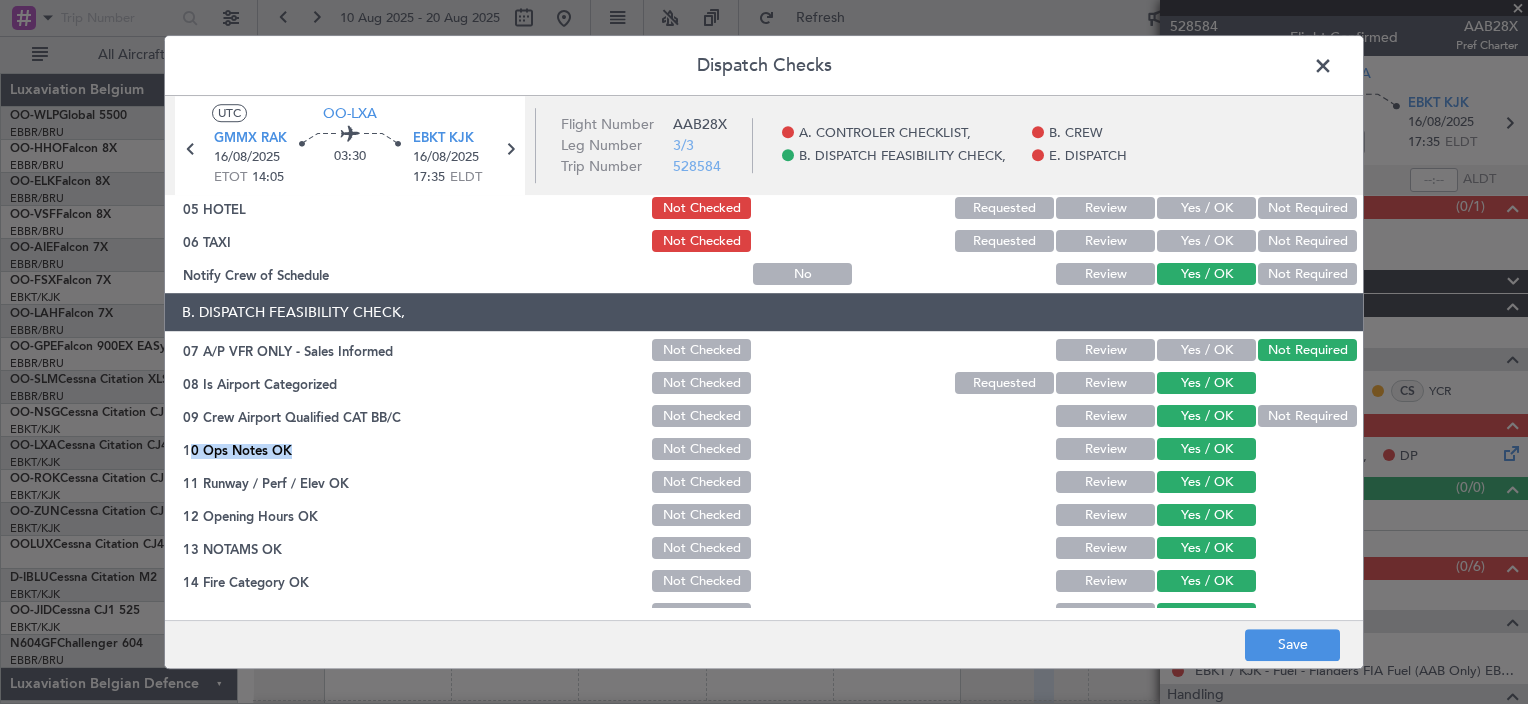 click on "Not Required" 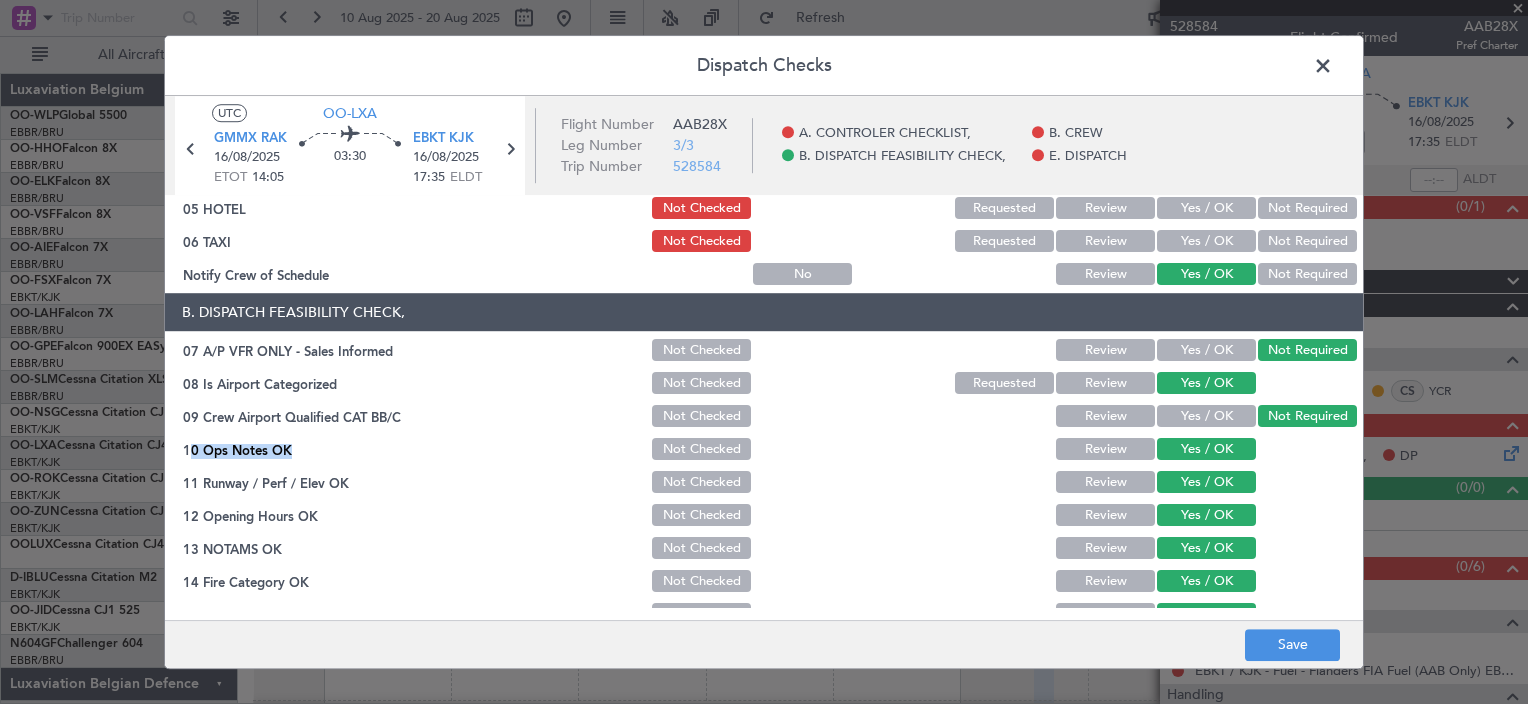 click on "Yes / OK" 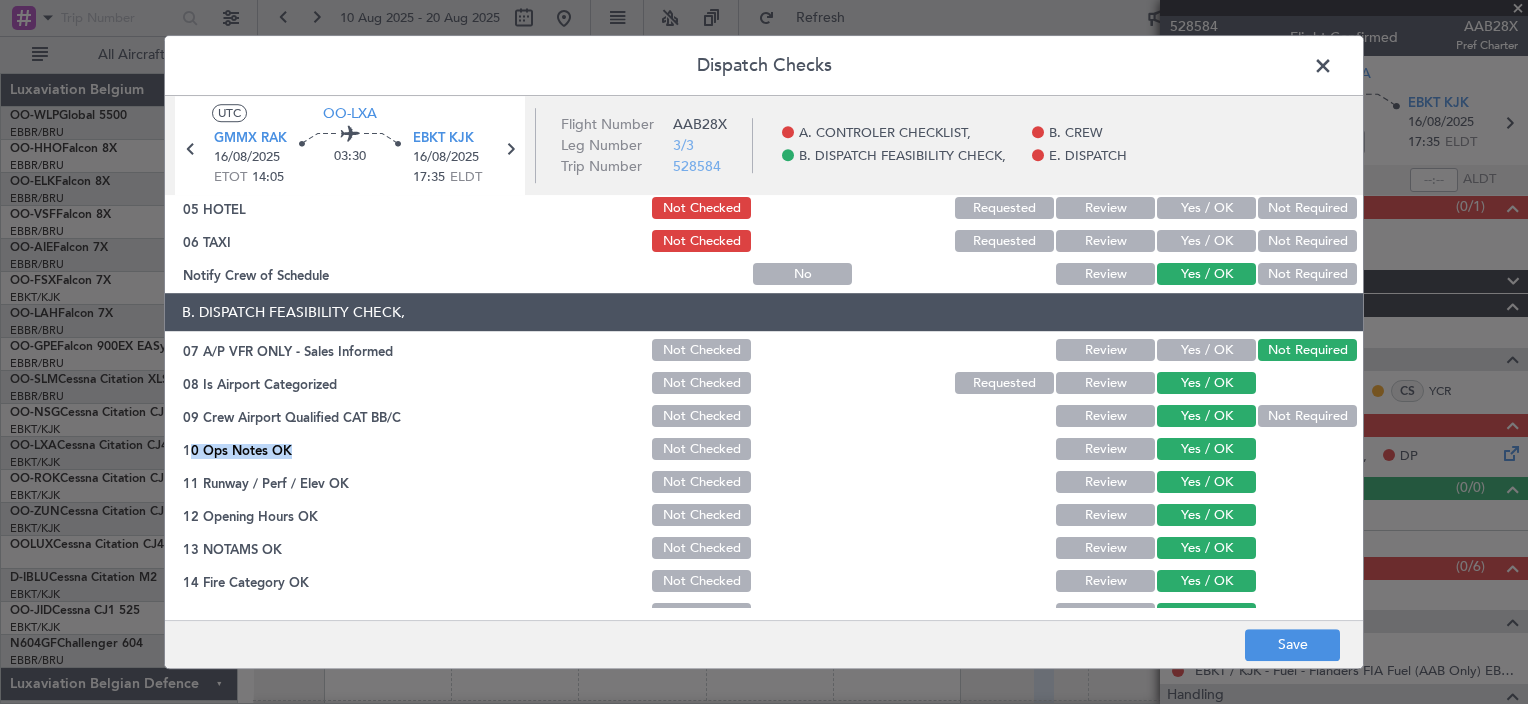 click on "Not Required" 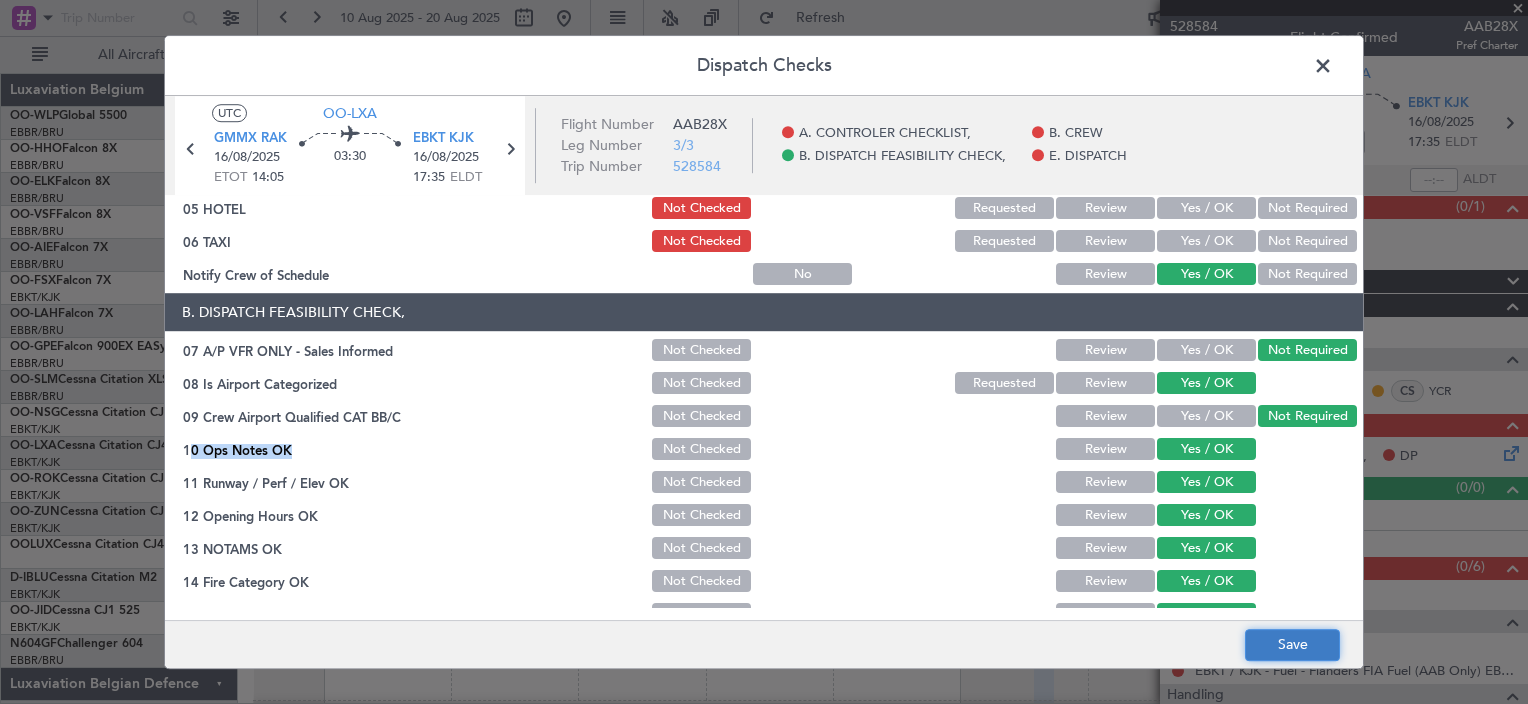 click on "Save" 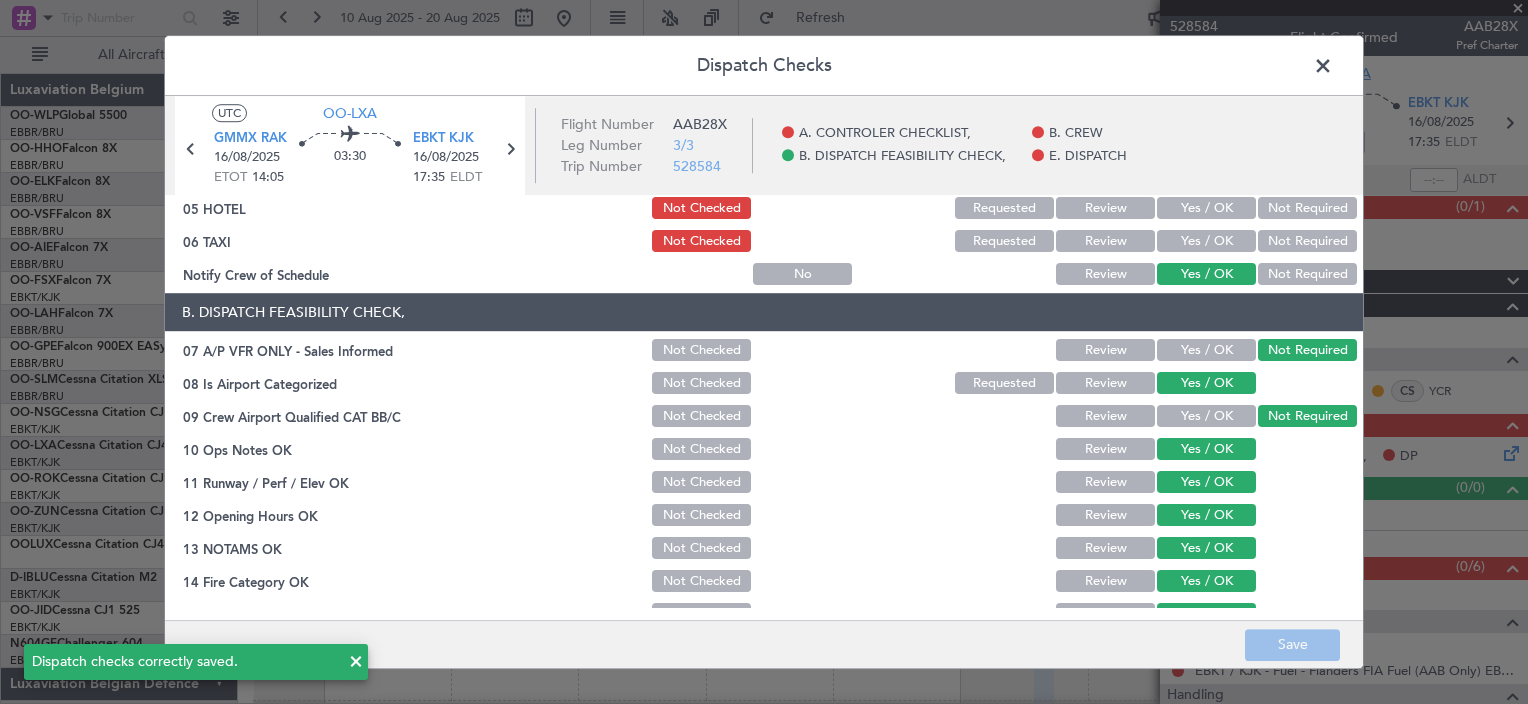 click 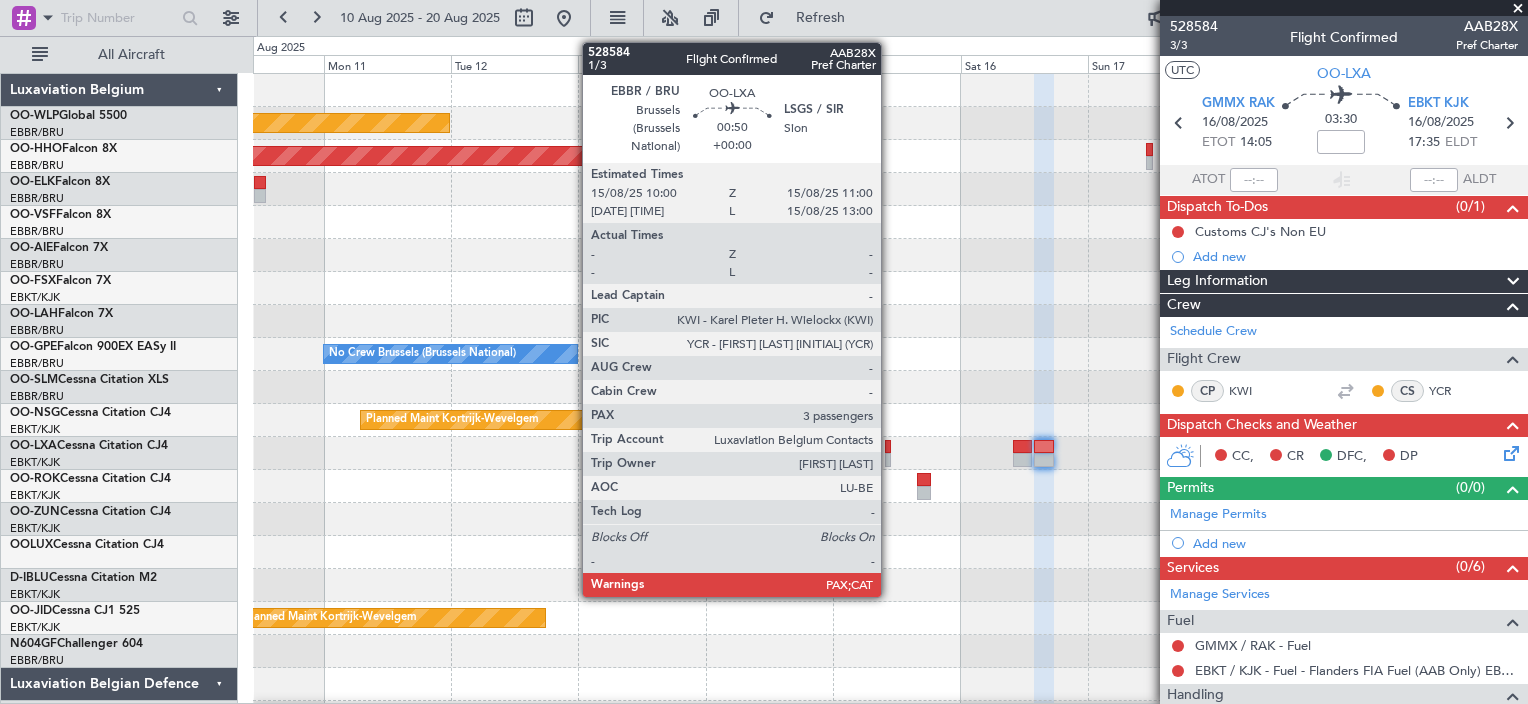click 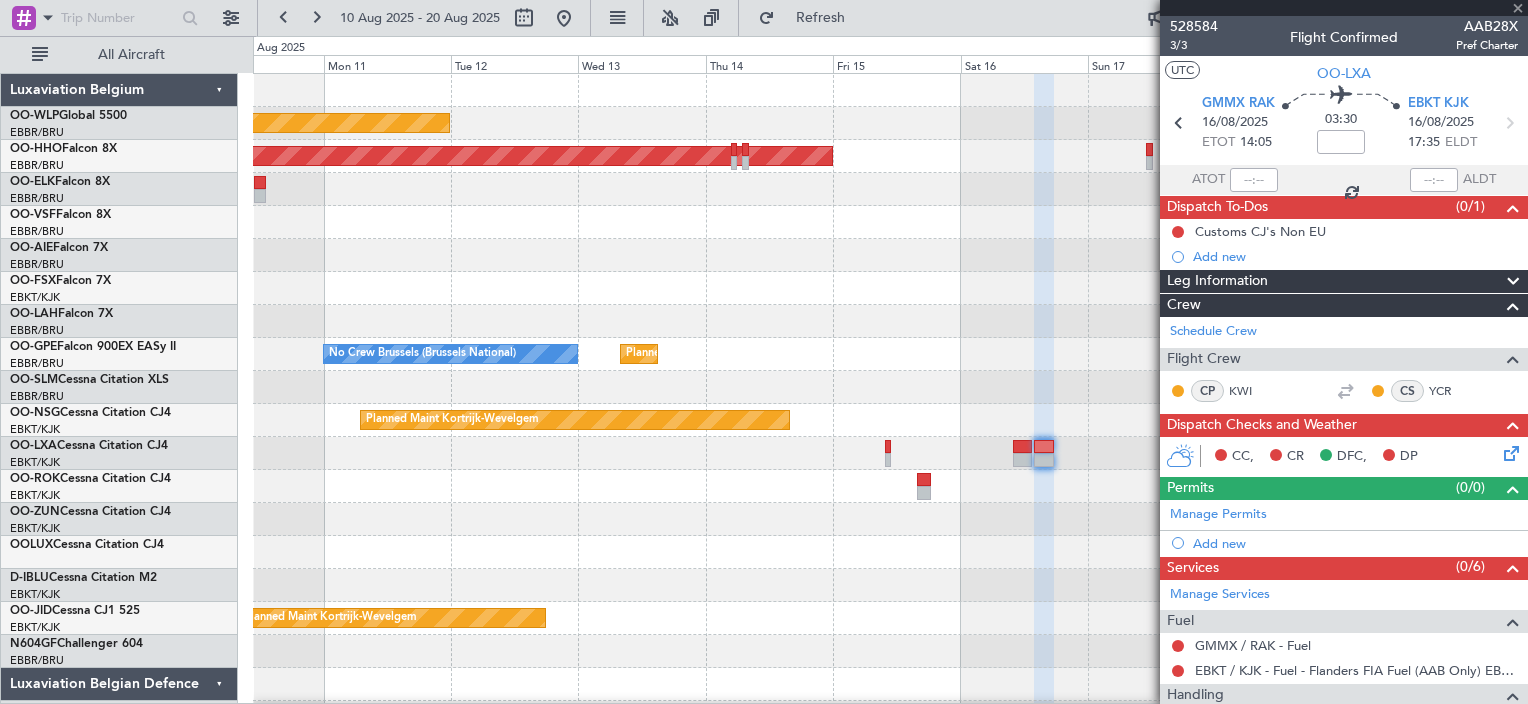 type on "3" 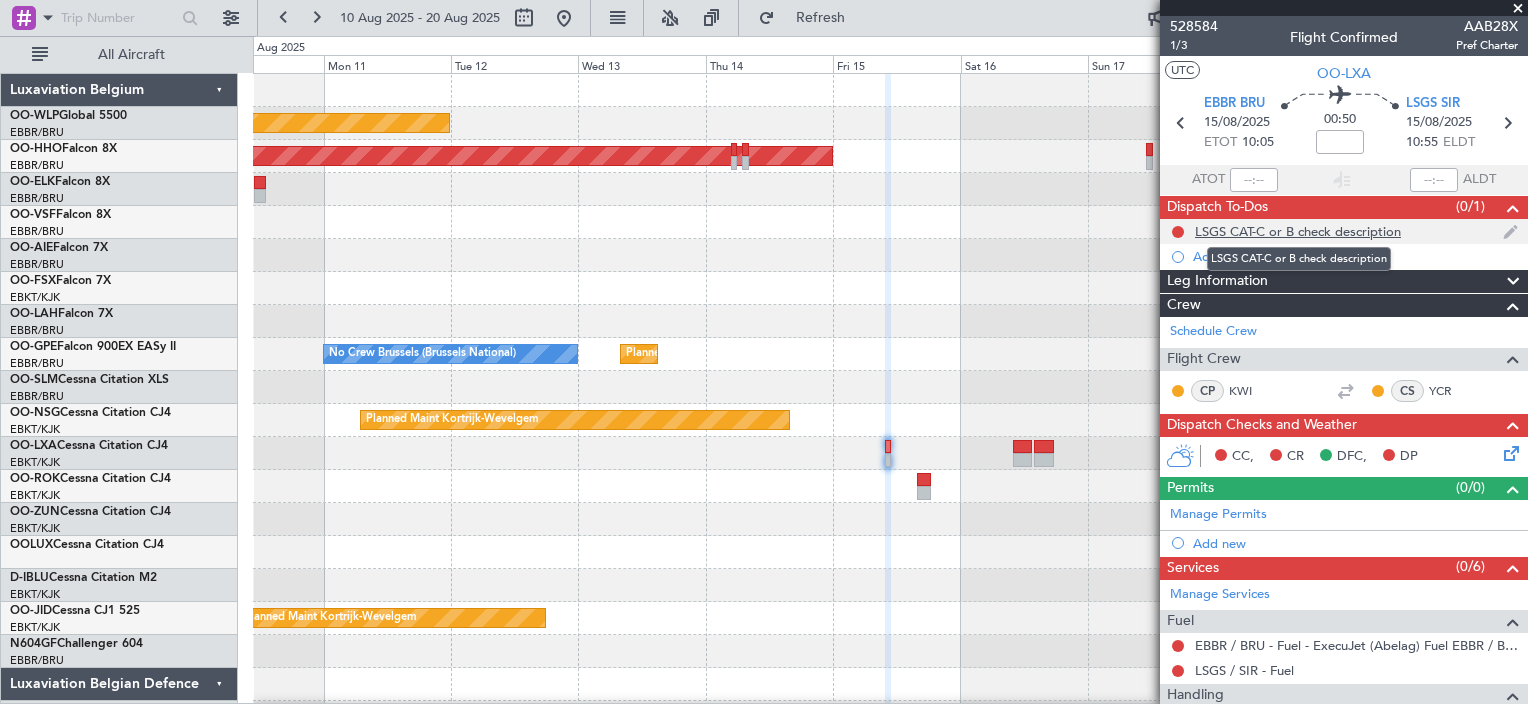 click on "LSGS CAT-C or B check description" 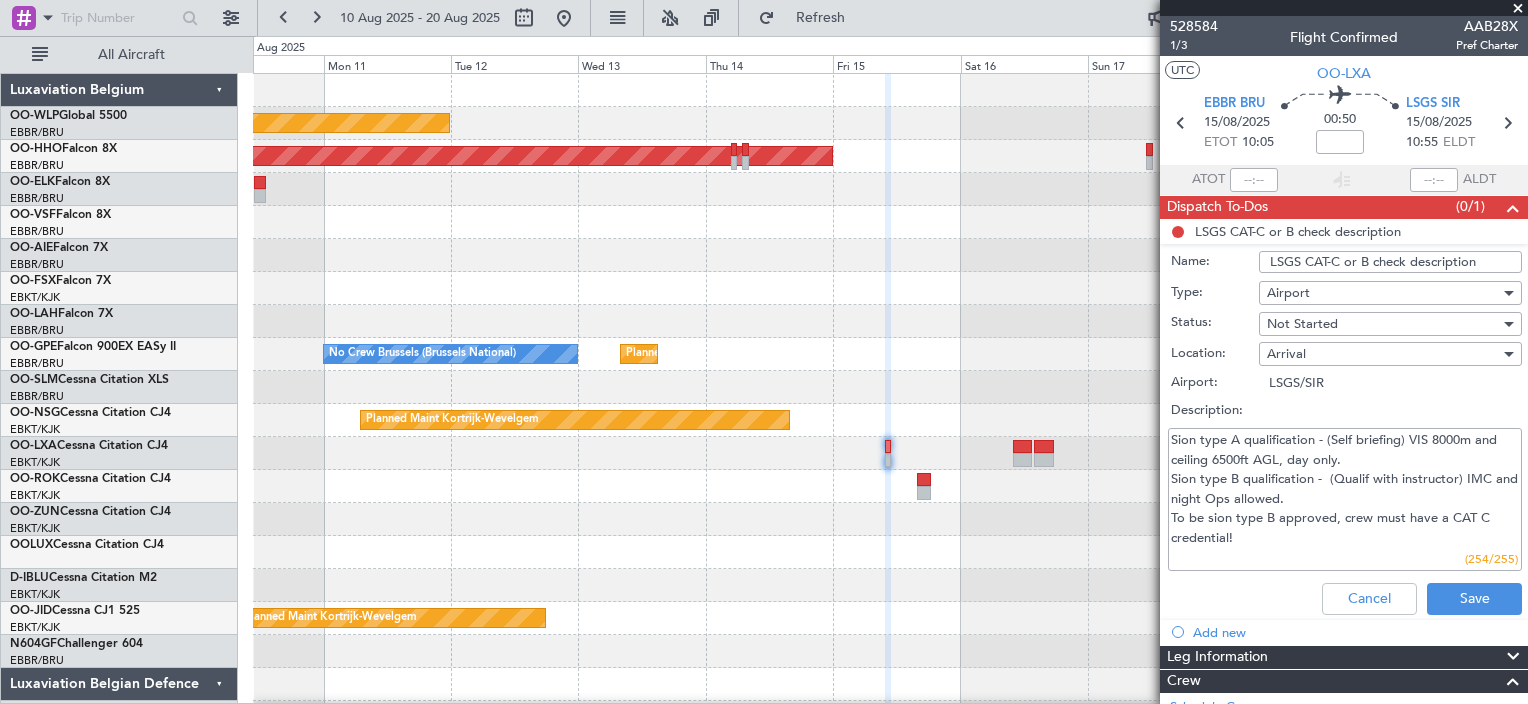 scroll, scrollTop: 100, scrollLeft: 0, axis: vertical 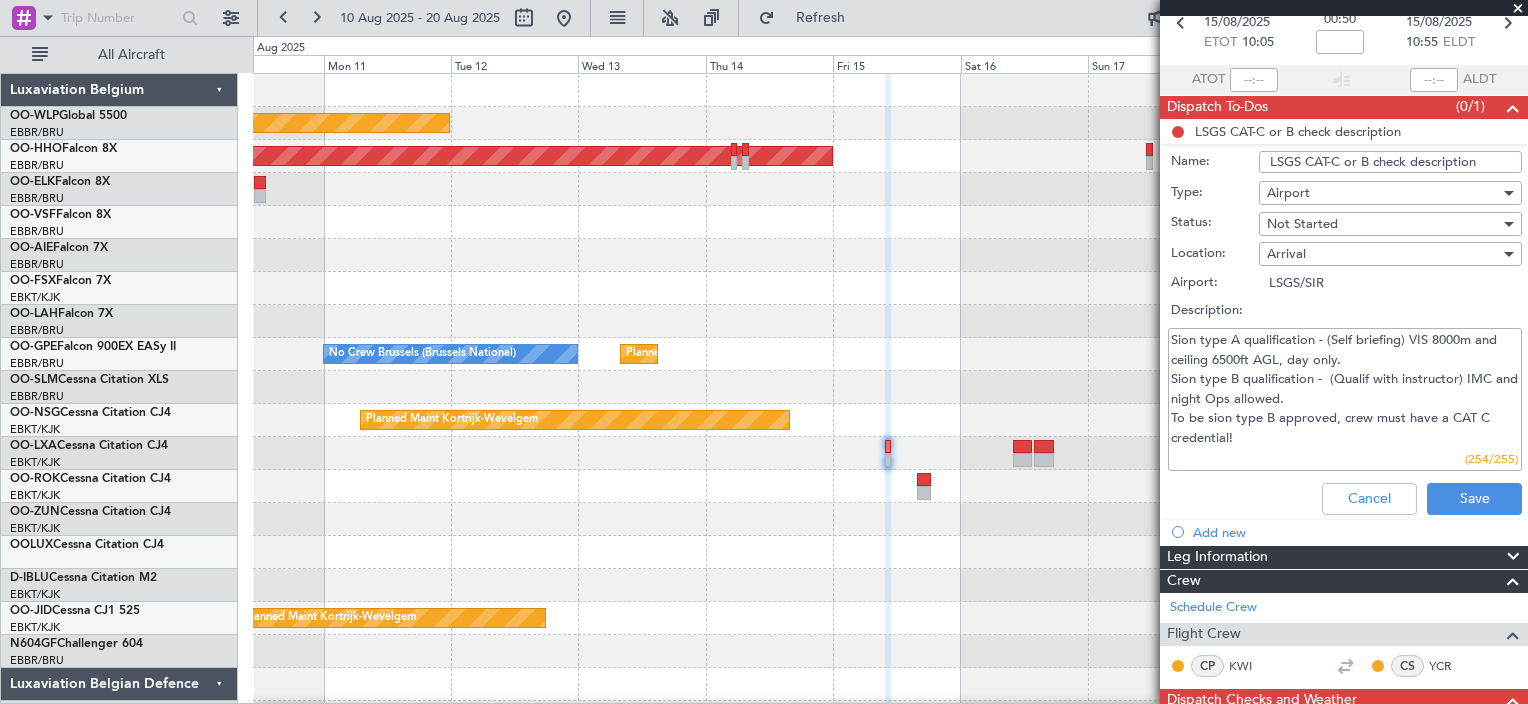 drag, startPoint x: 1309, startPoint y: 339, endPoint x: 1226, endPoint y: 344, distance: 83.15047 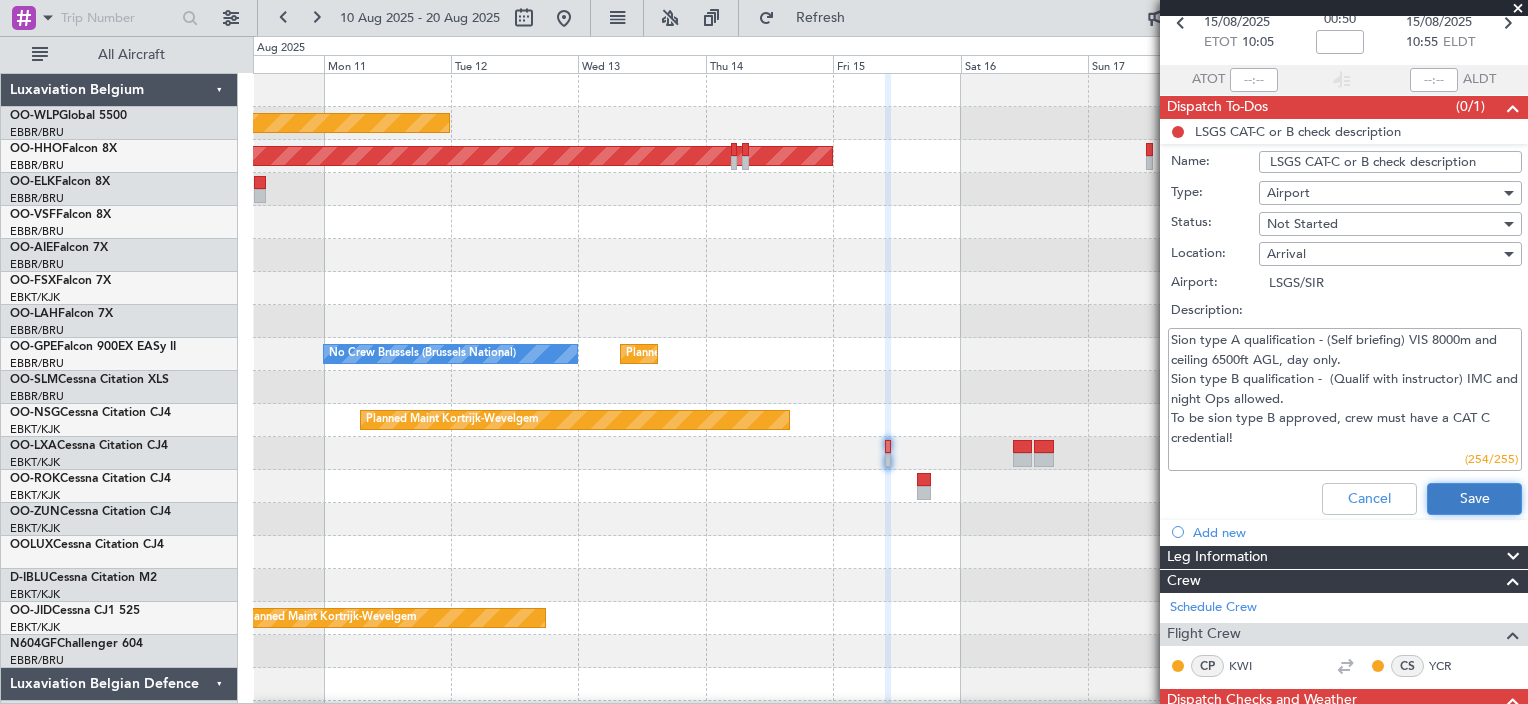 click on "Save" 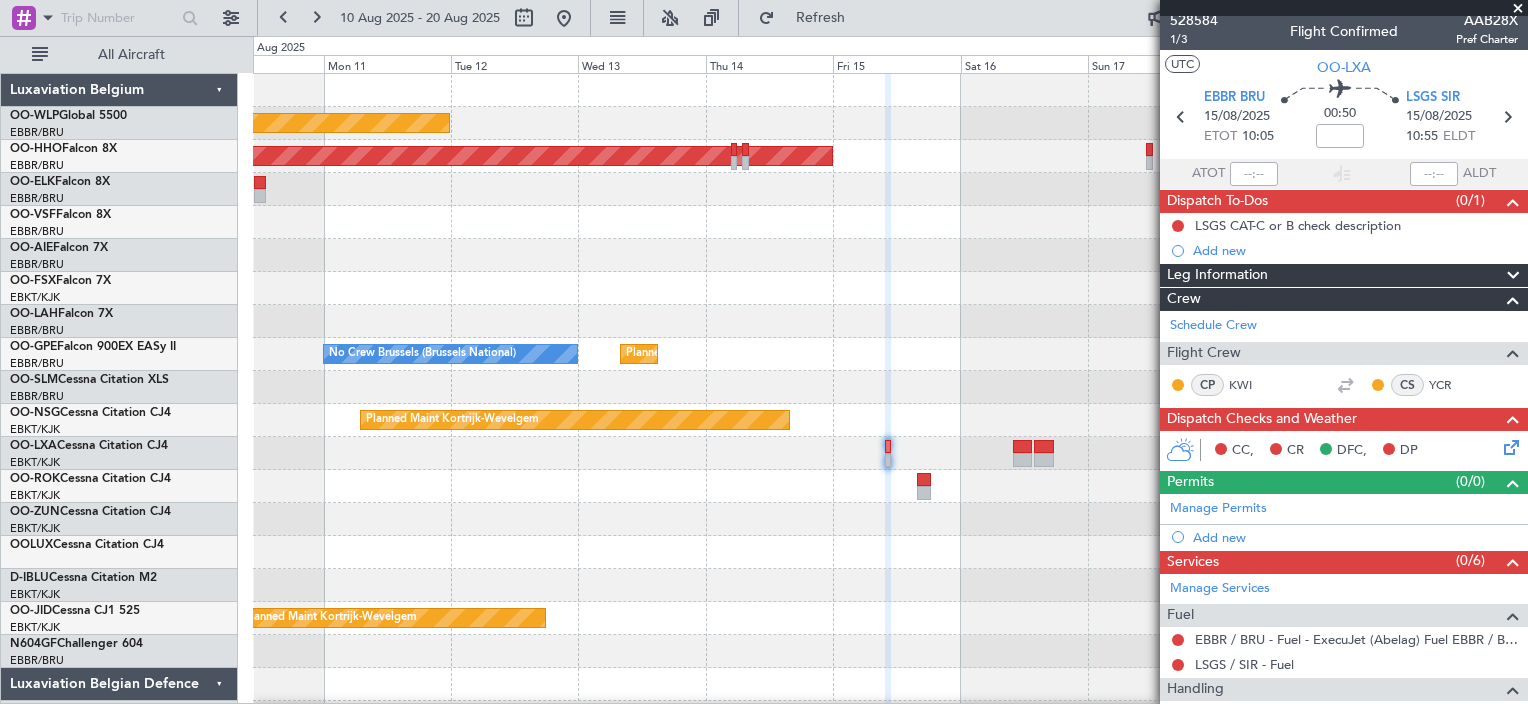 scroll, scrollTop: 106, scrollLeft: 0, axis: vertical 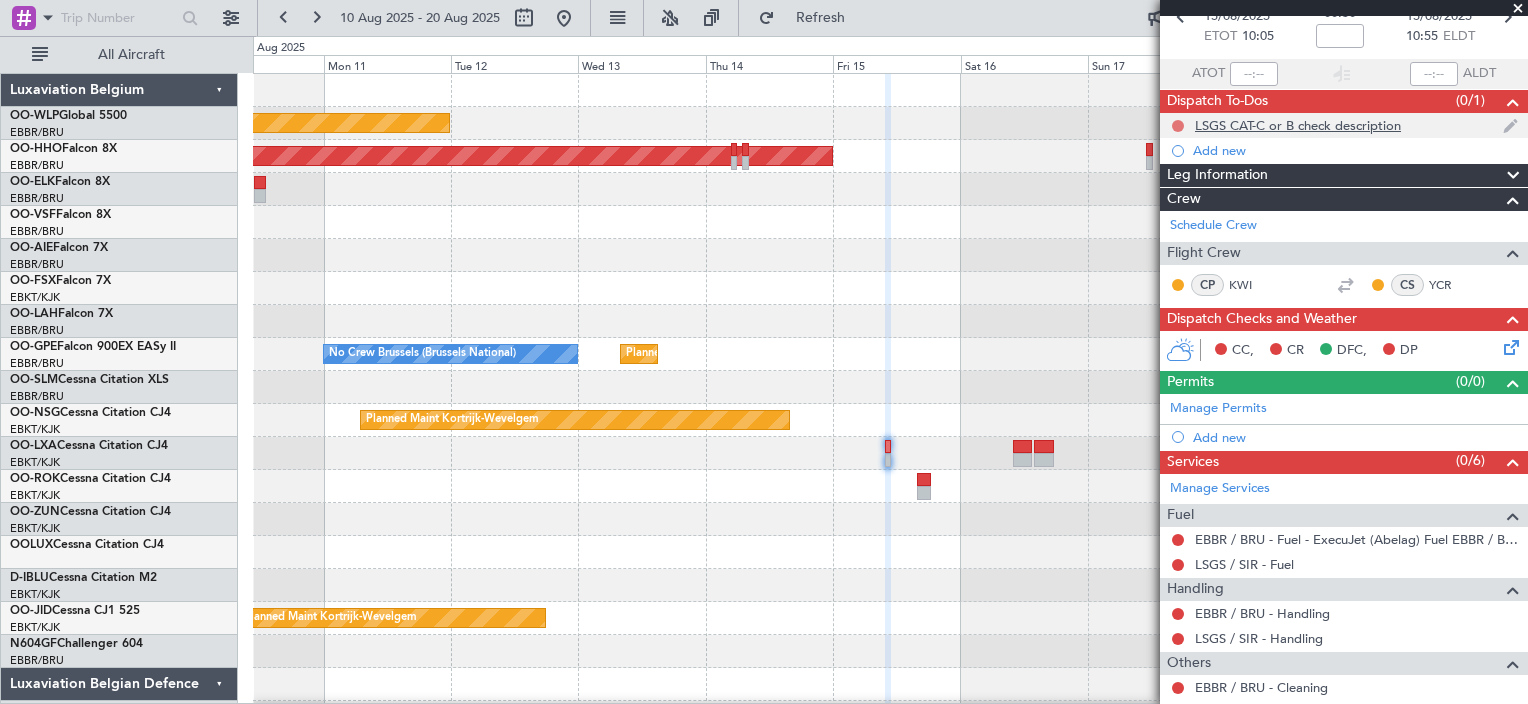 click 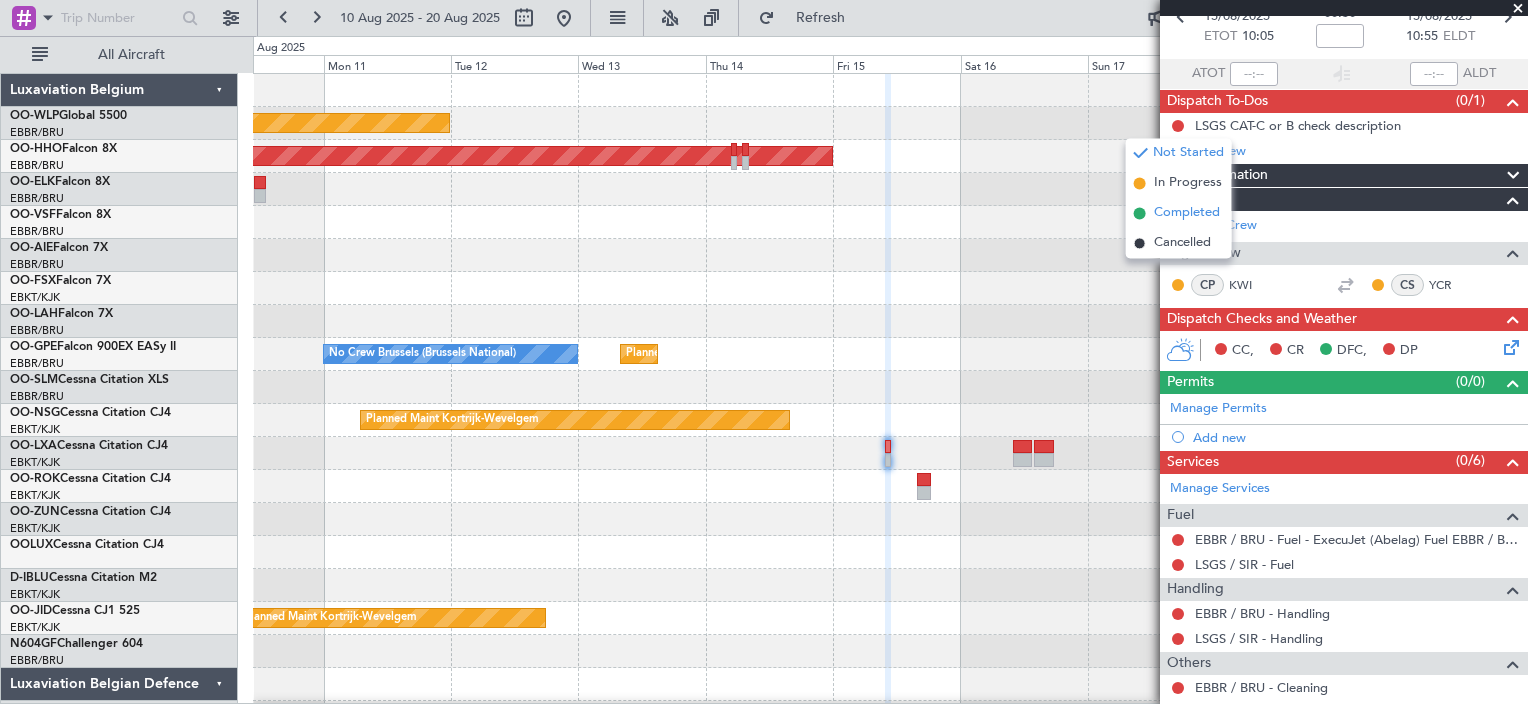 click on "Completed" at bounding box center (1187, 214) 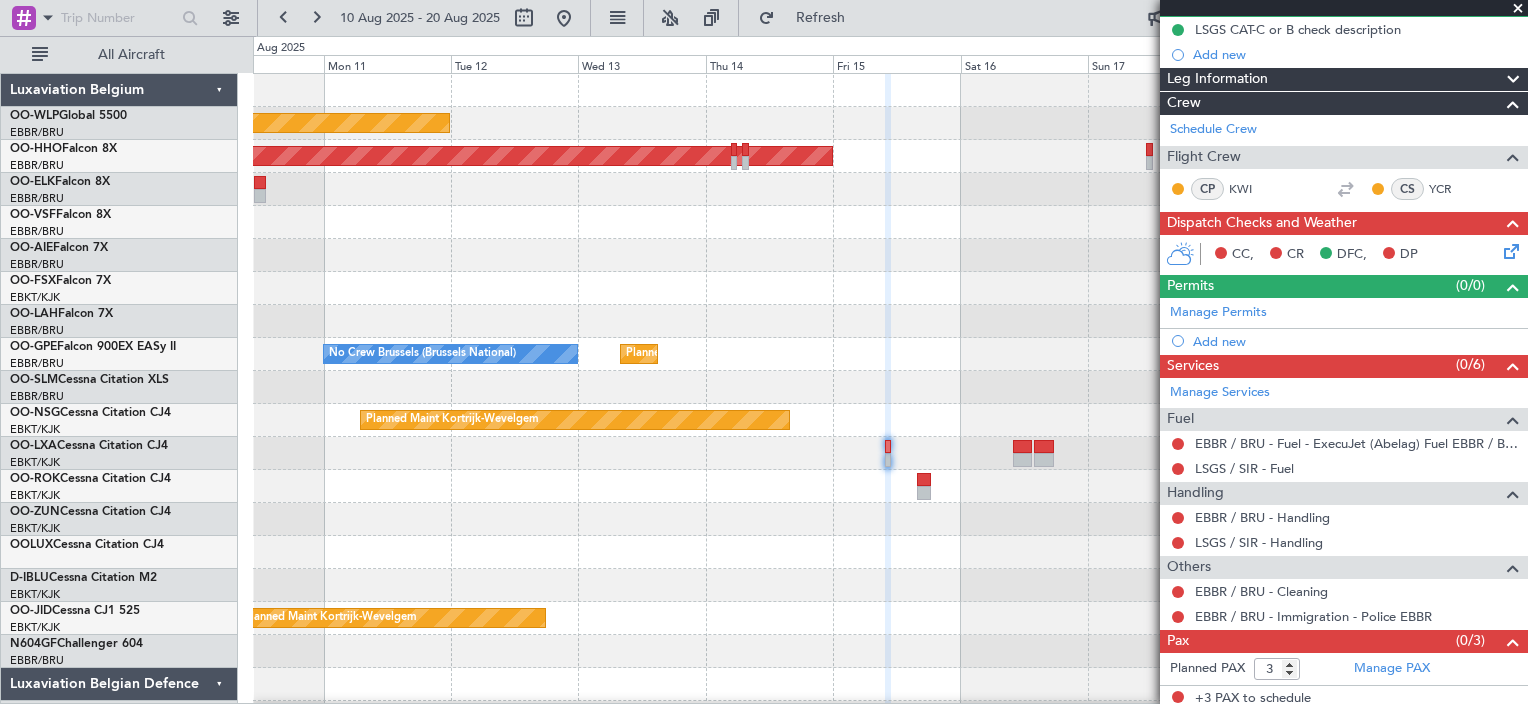 scroll, scrollTop: 206, scrollLeft: 0, axis: vertical 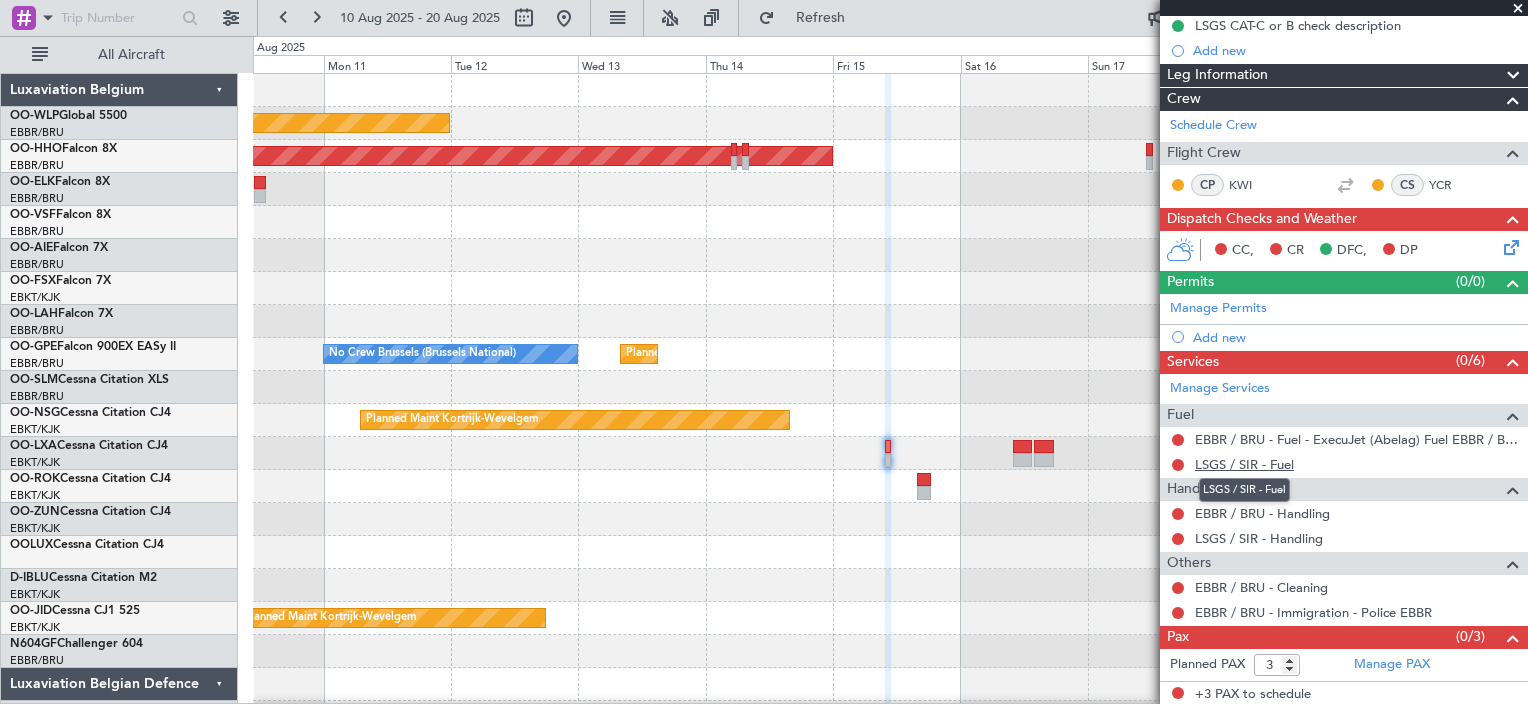 click on "LSGS / SIR - Fuel" at bounding box center [1244, 464] 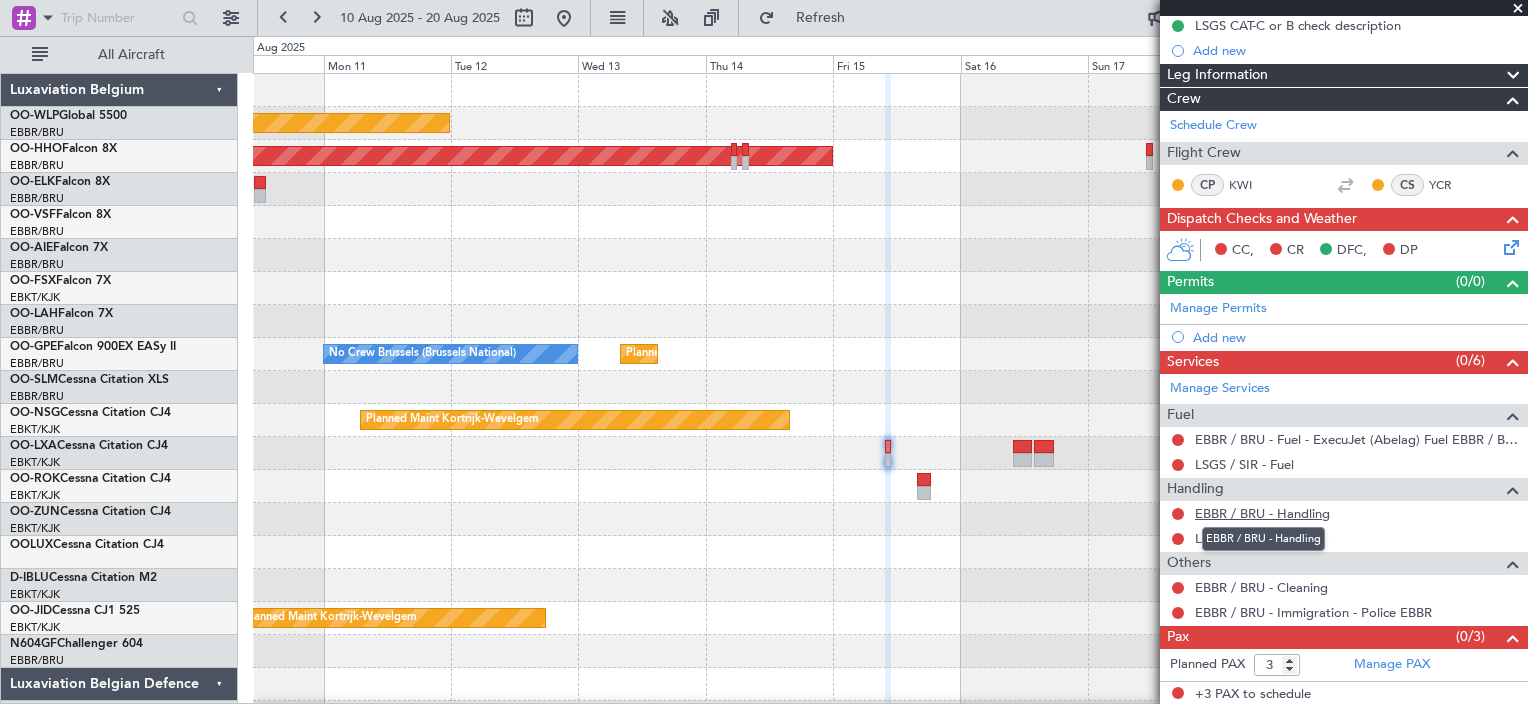 click on "EBBR / BRU - Handling" at bounding box center [1262, 513] 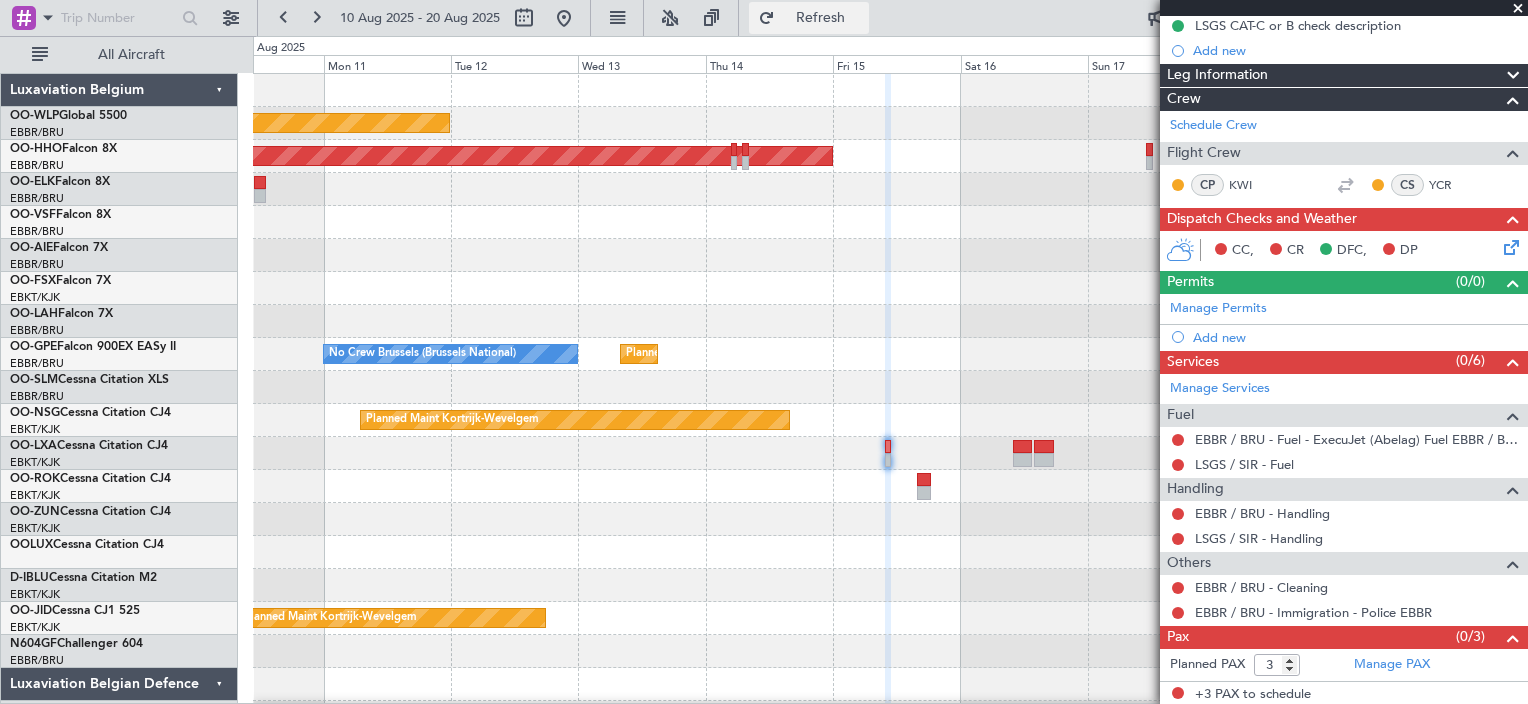 click on "Refresh" 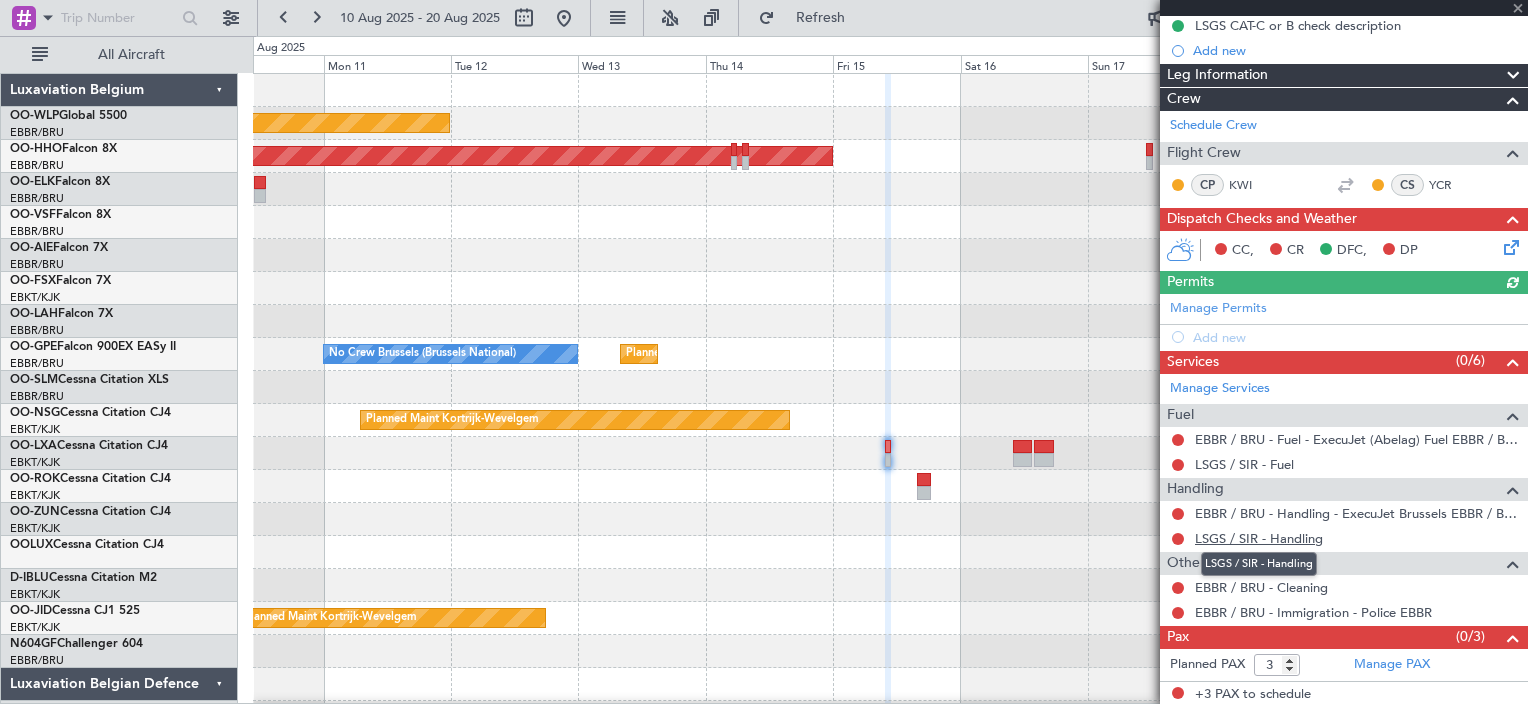 click on "LSGS / SIR - Handling" at bounding box center (1259, 538) 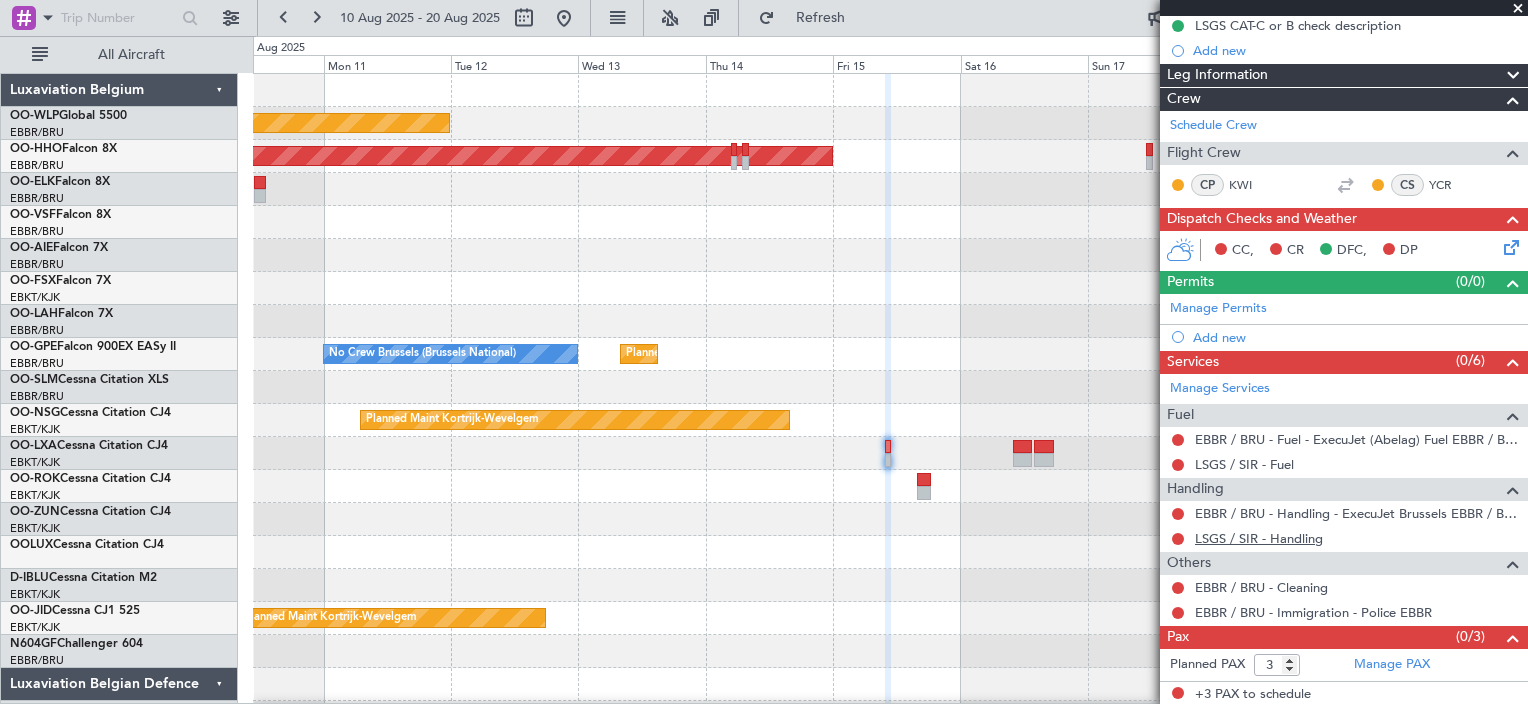 click on "LSGS / SIR - Handling" at bounding box center [1259, 538] 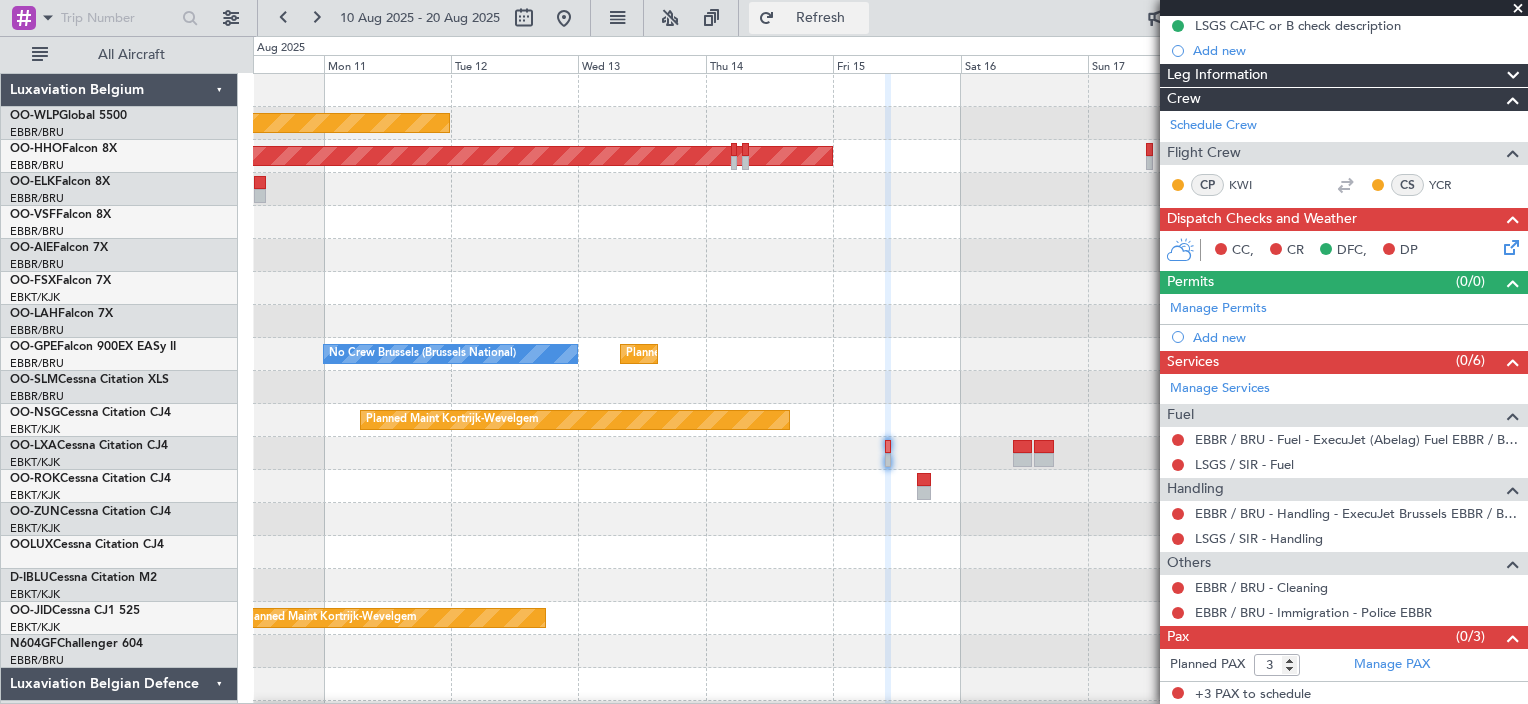 click on "Refresh" 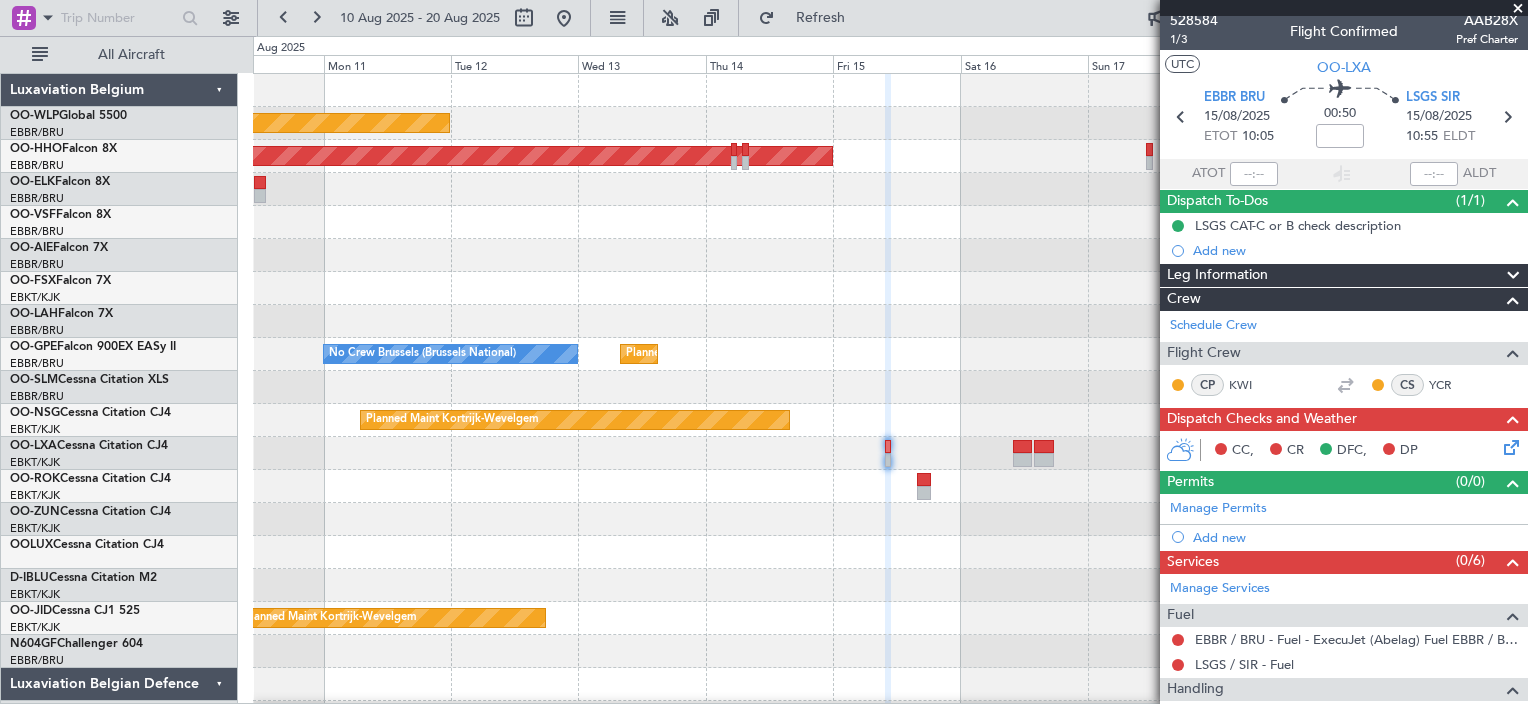scroll, scrollTop: 0, scrollLeft: 0, axis: both 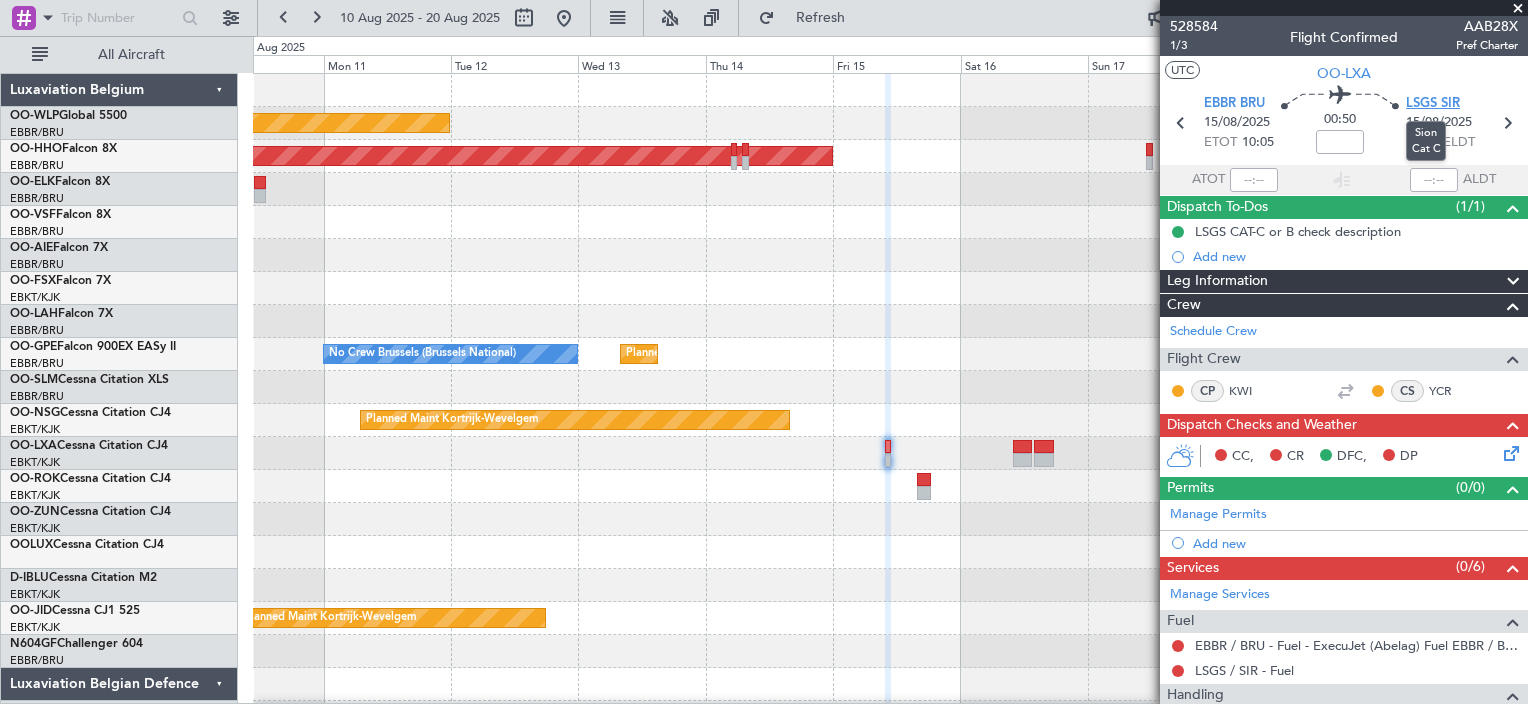 click on "LSGS  SIR" at bounding box center (1433, 104) 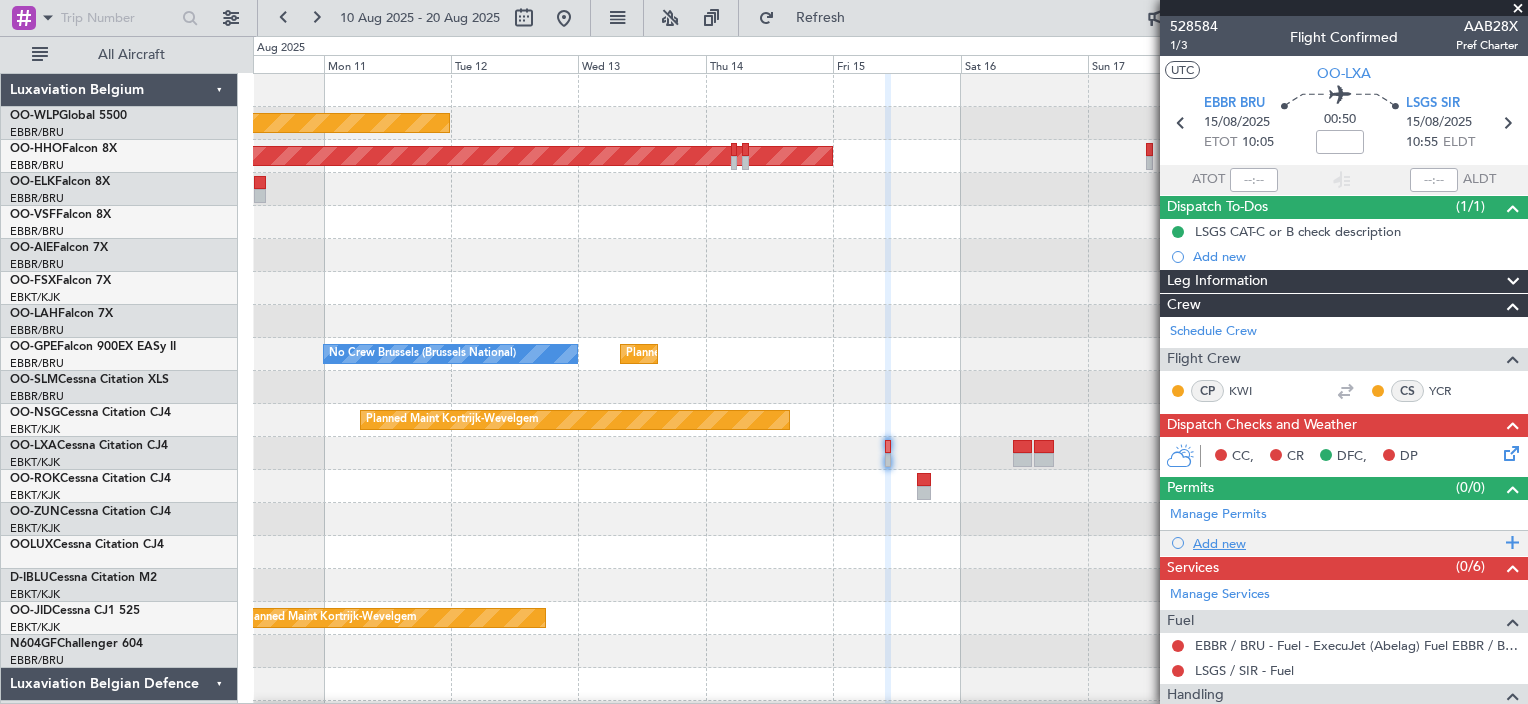 click on "Add new" at bounding box center (1346, 543) 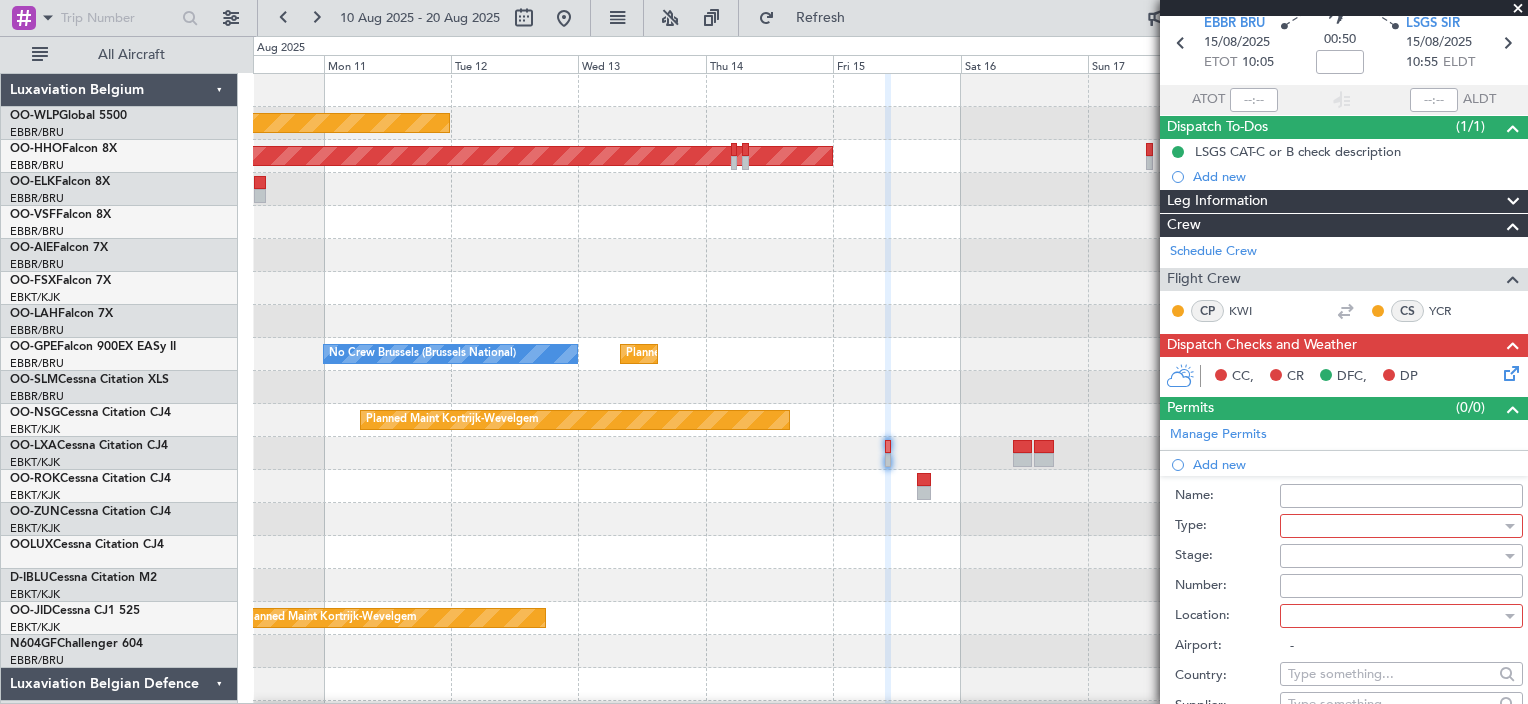 scroll, scrollTop: 100, scrollLeft: 0, axis: vertical 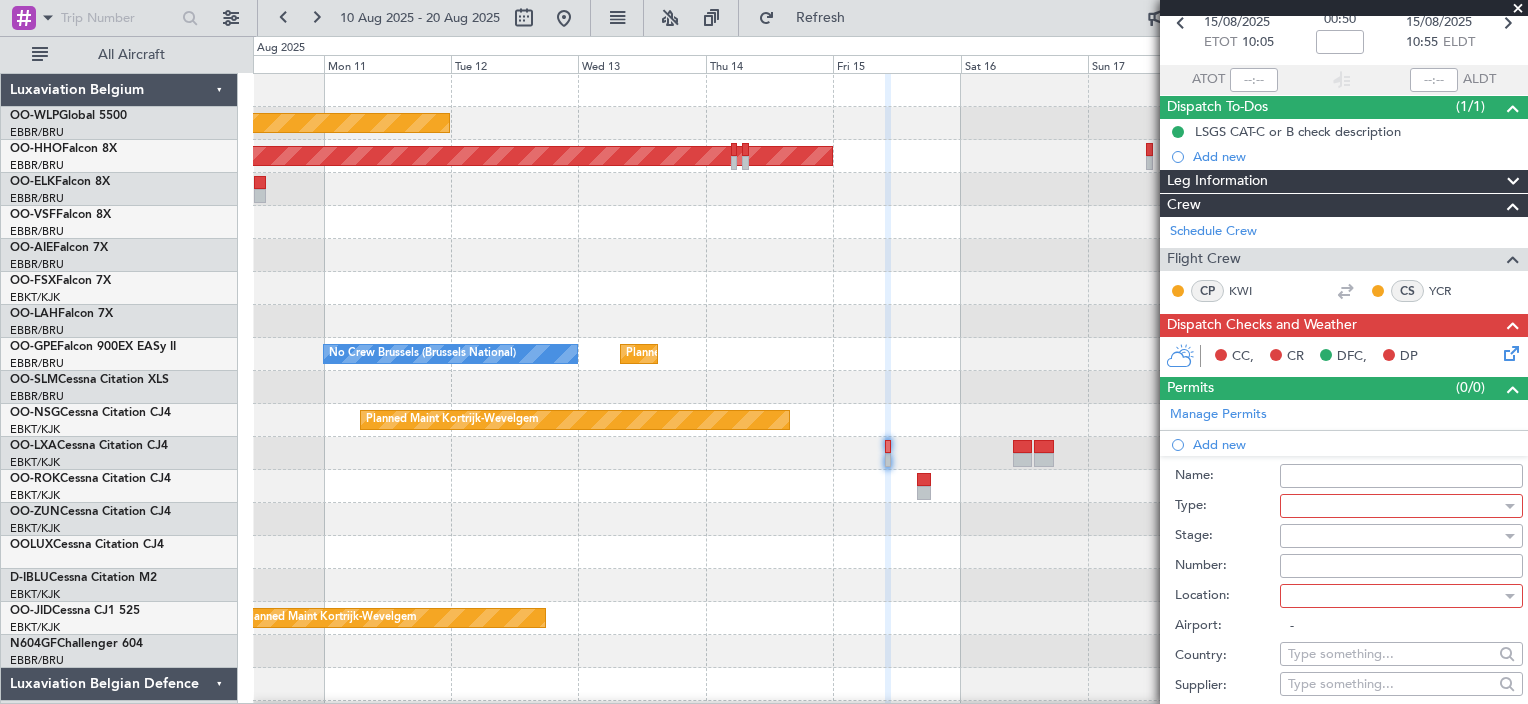 click at bounding box center (1394, 506) 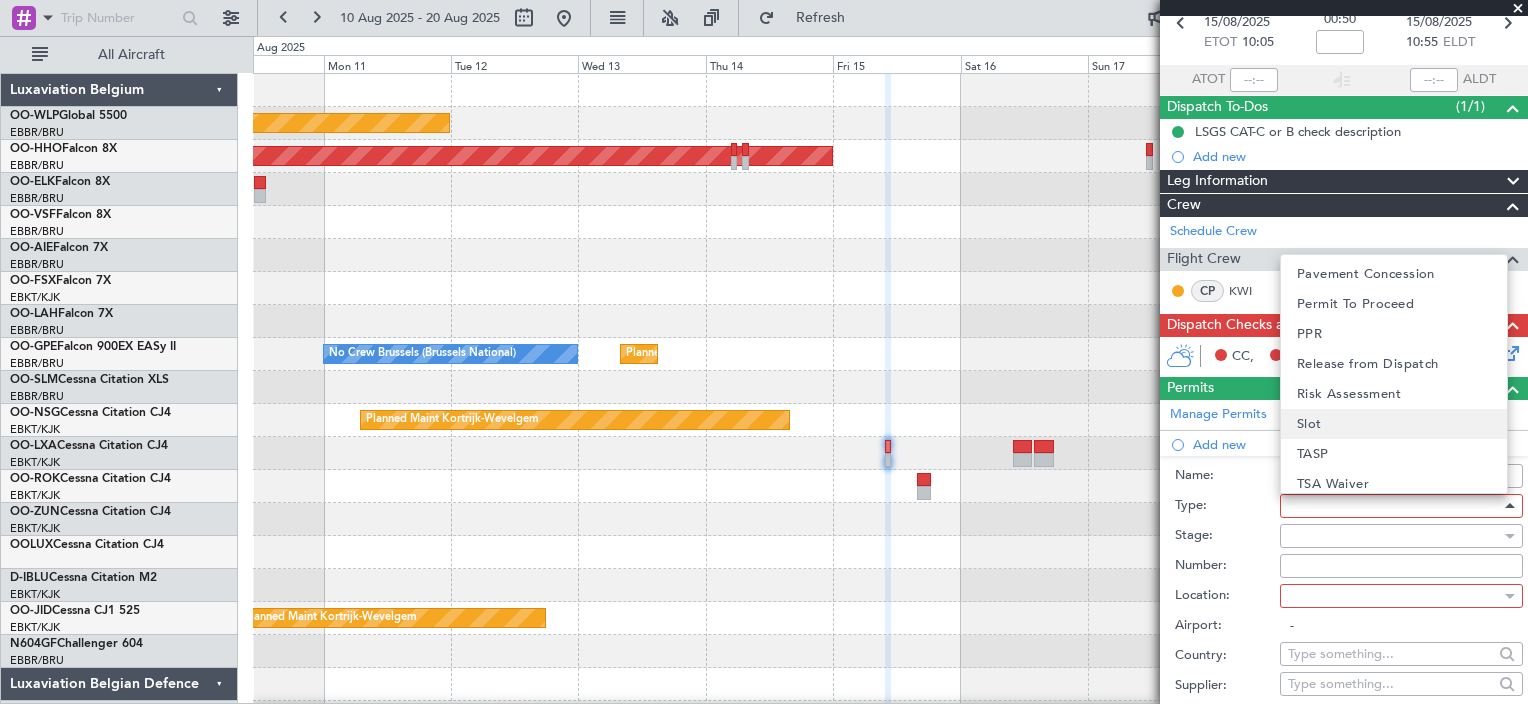 scroll, scrollTop: 601, scrollLeft: 0, axis: vertical 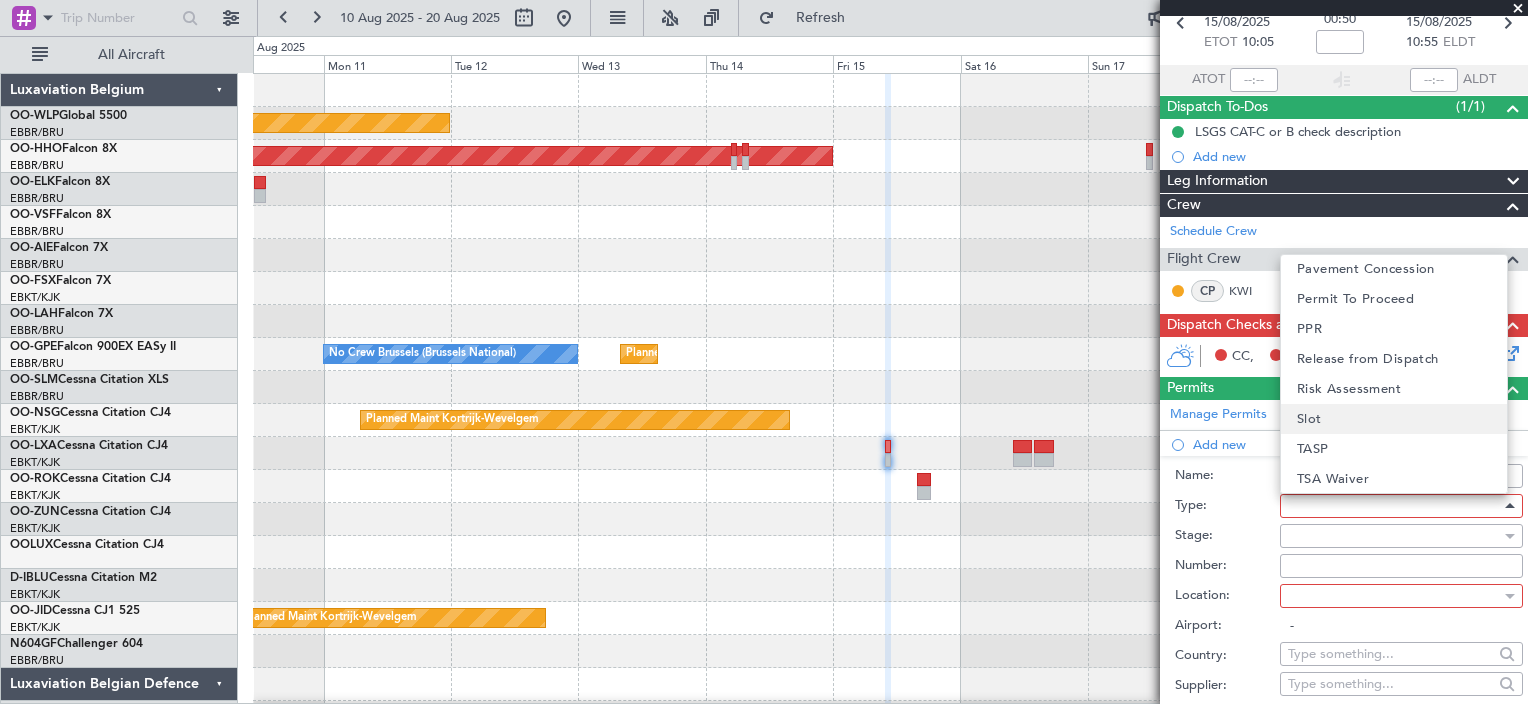 click on "Slot" at bounding box center (1394, 419) 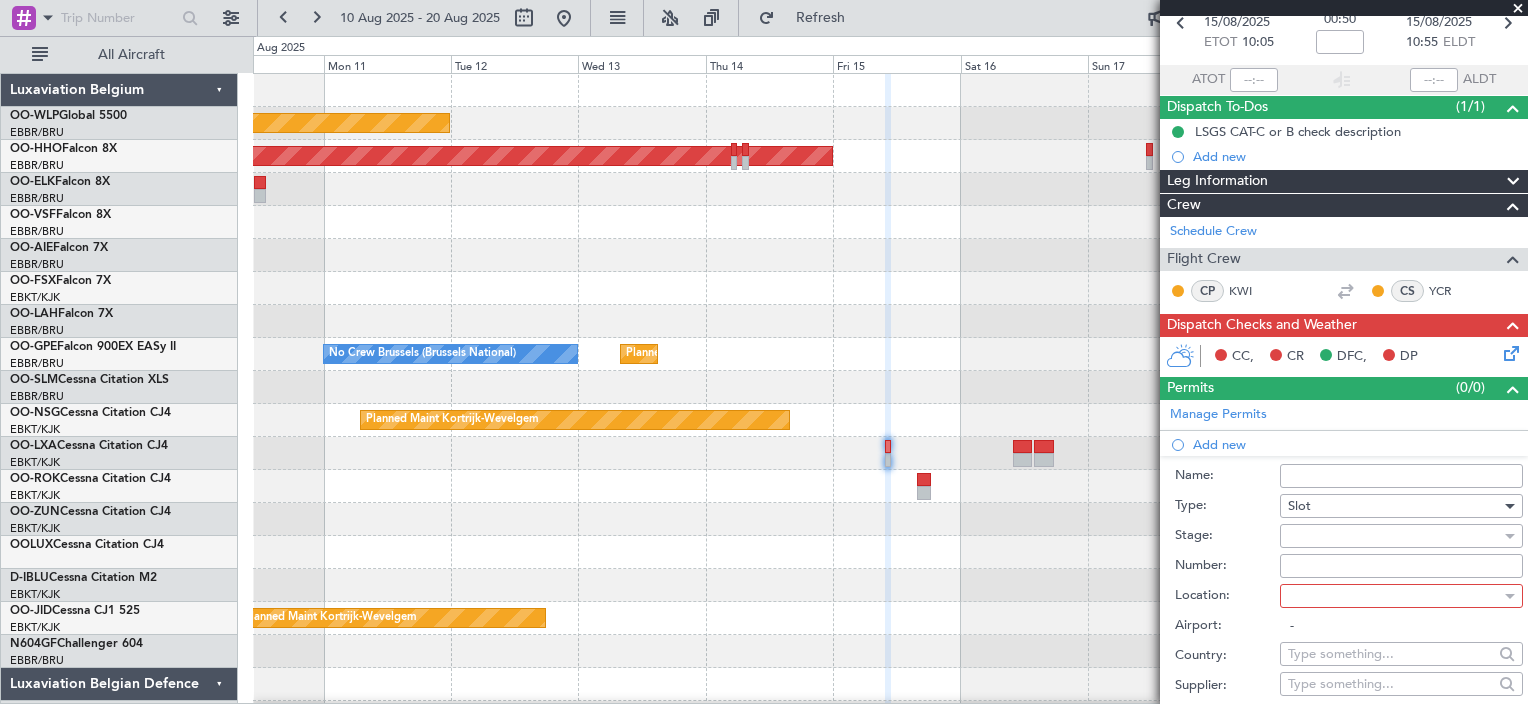 click at bounding box center [1394, 536] 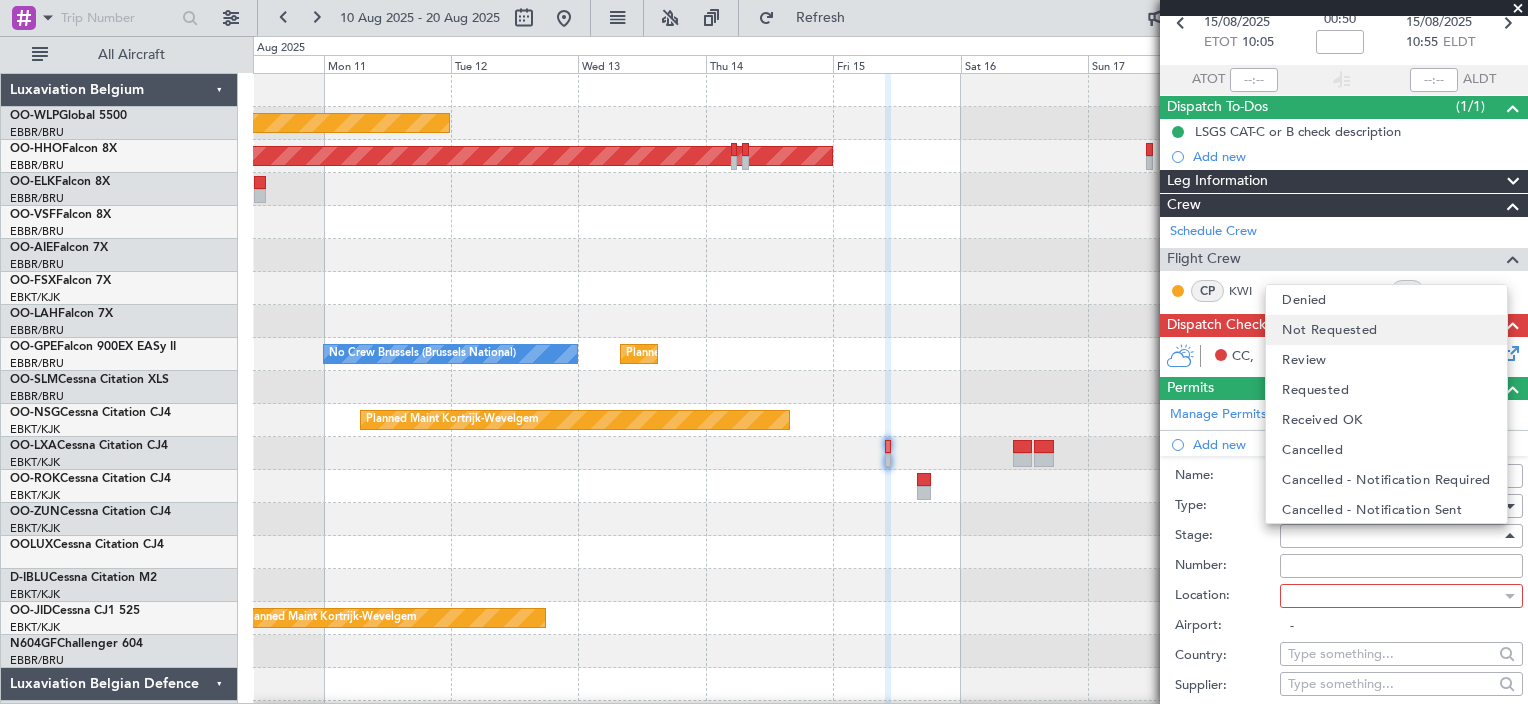click on "Not Requested" at bounding box center (1329, 330) 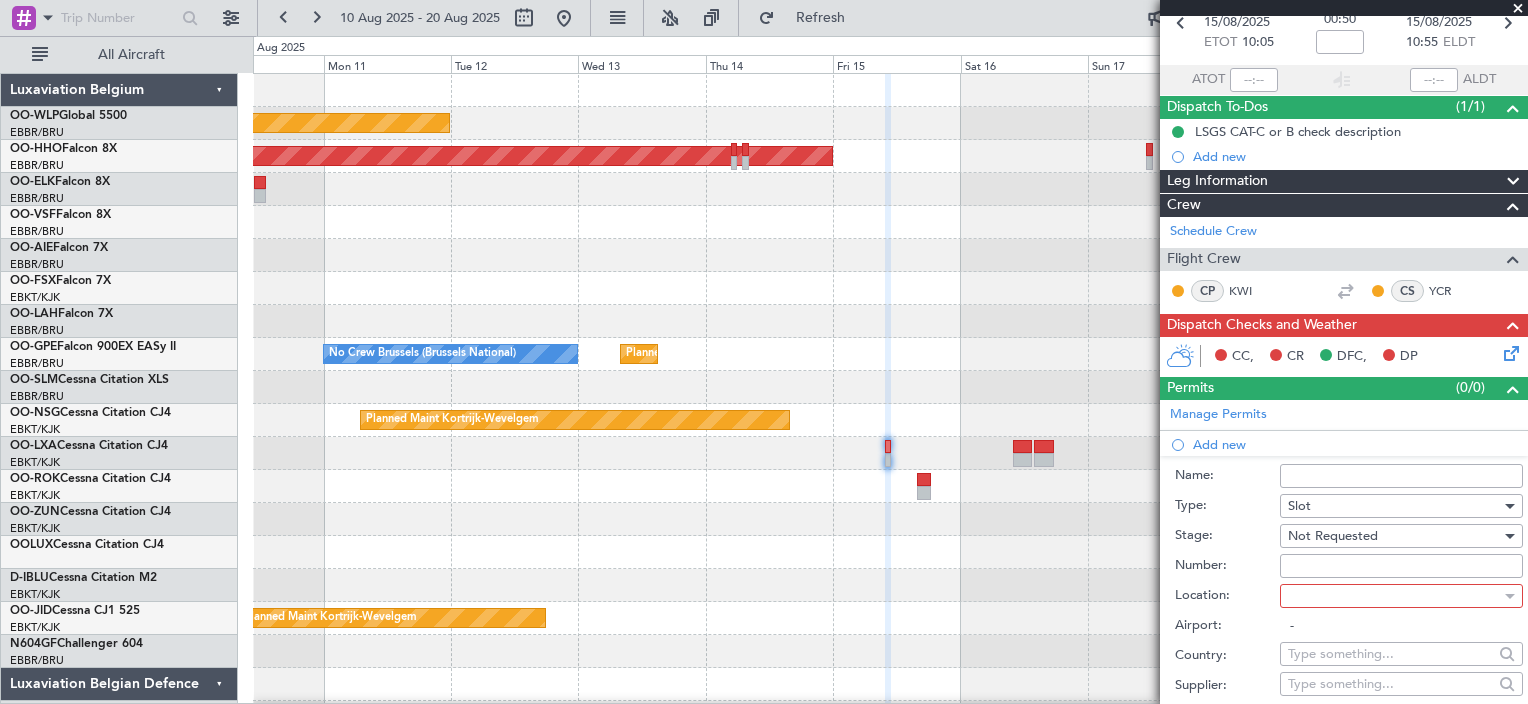 scroll, scrollTop: 200, scrollLeft: 0, axis: vertical 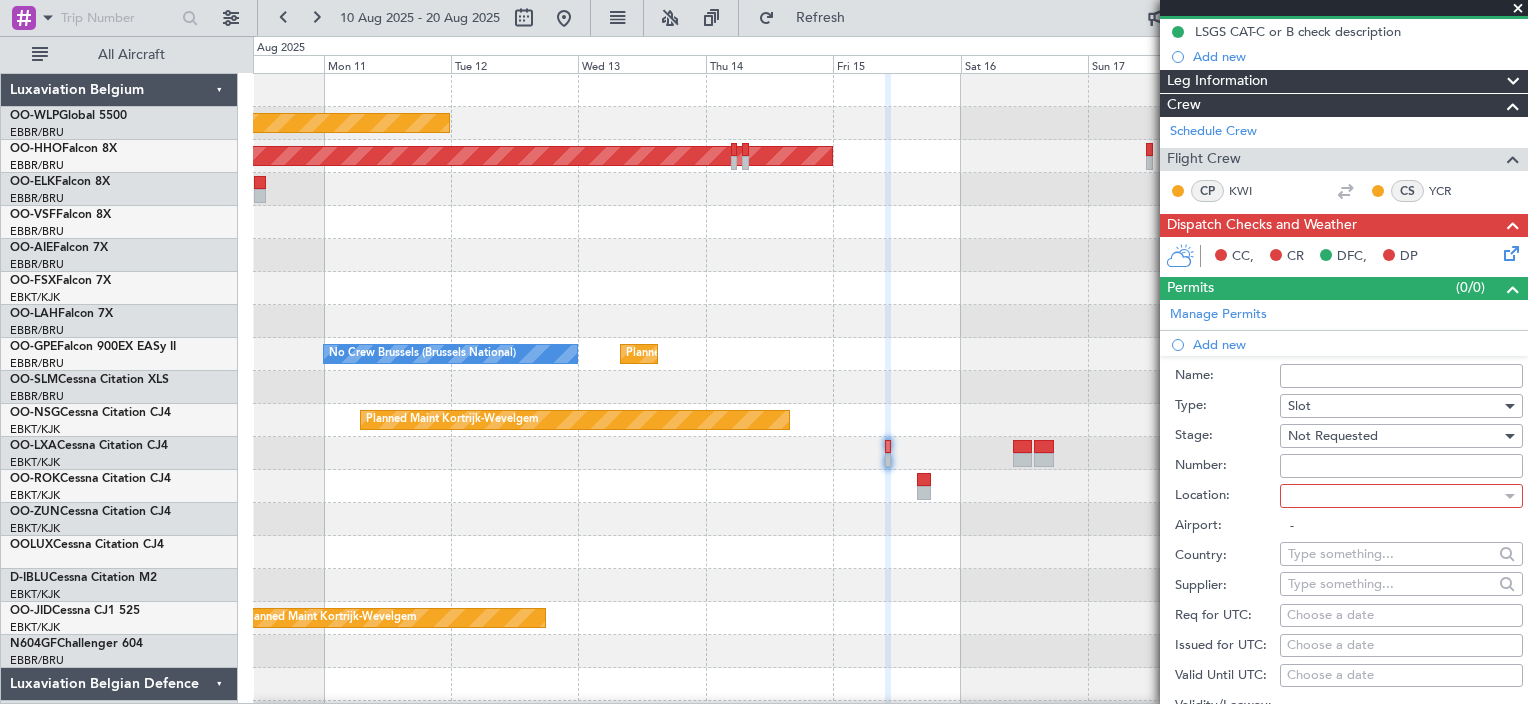 click at bounding box center (1394, 496) 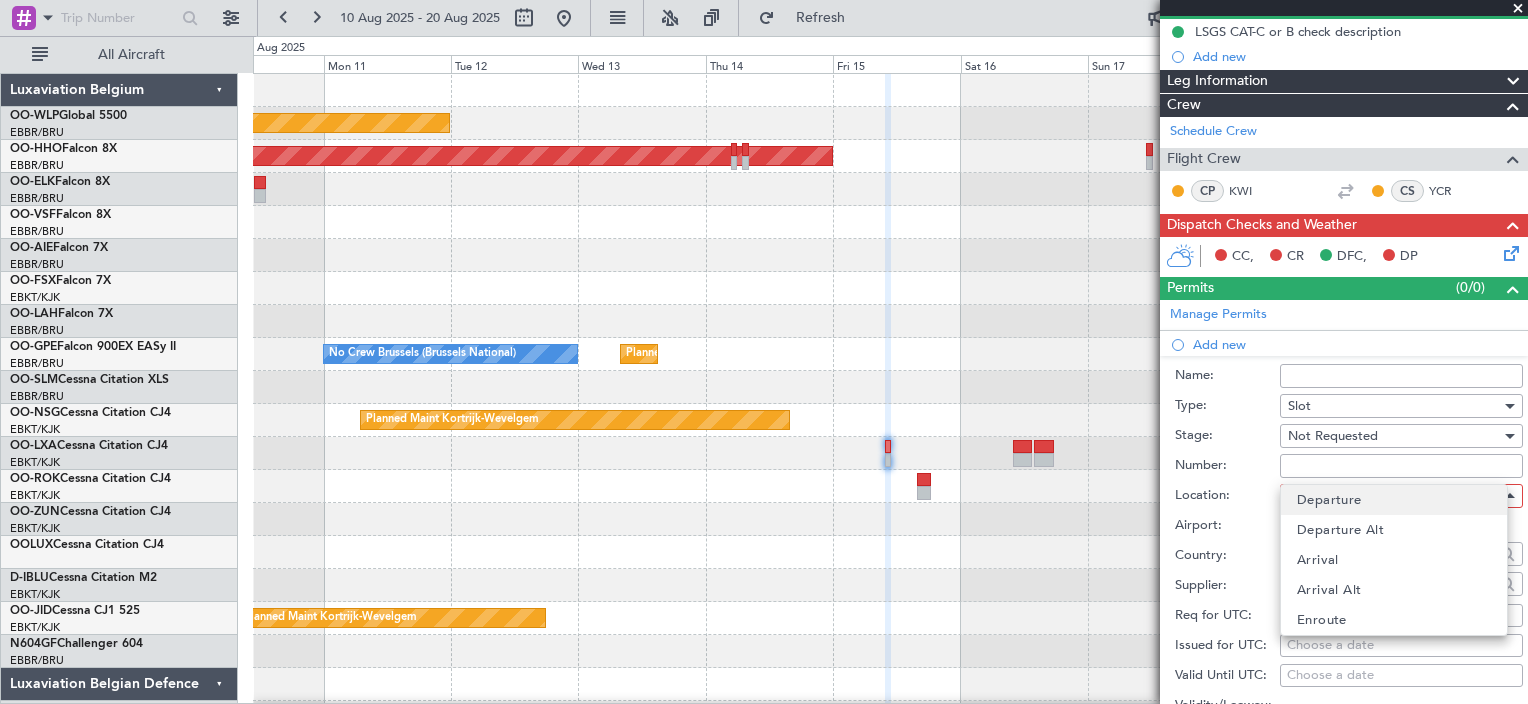 click on "Departure" at bounding box center (1329, 500) 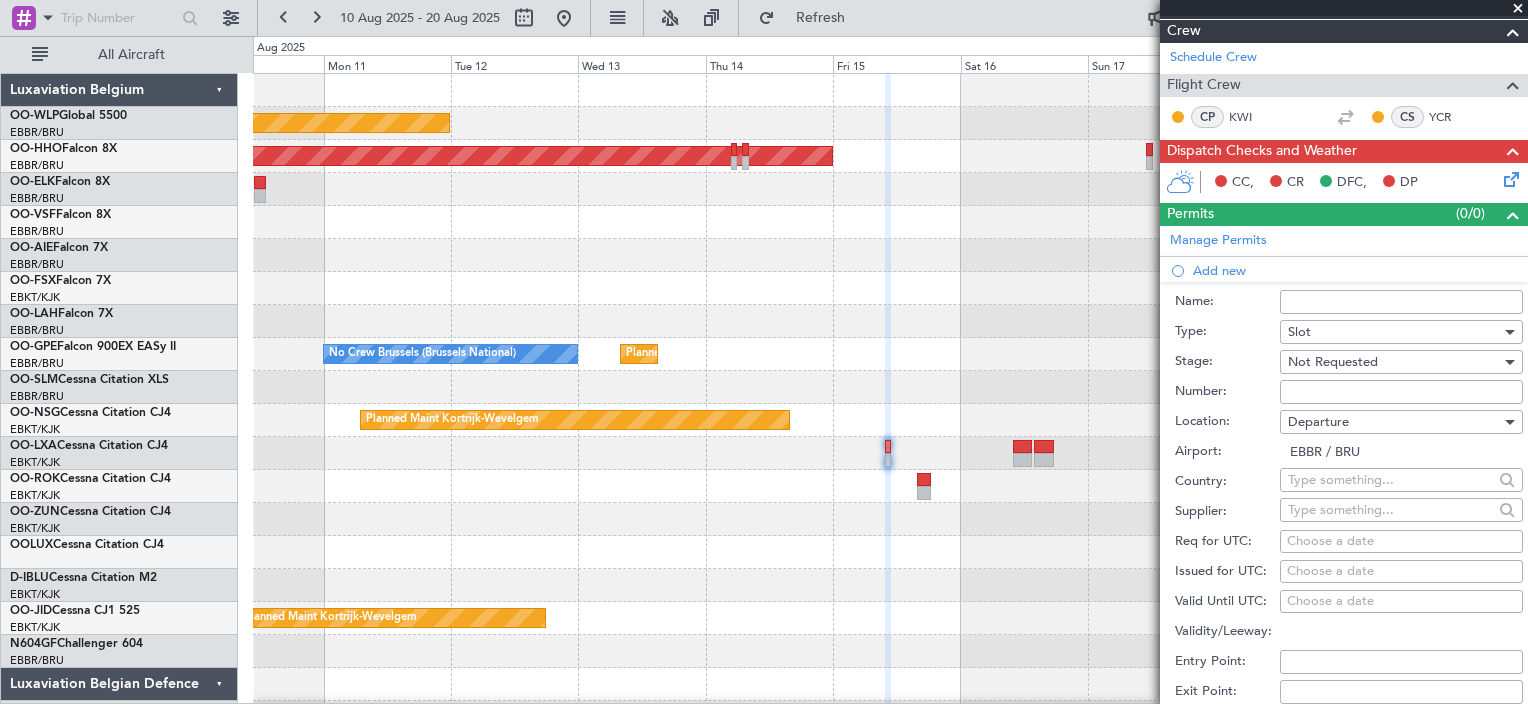 scroll, scrollTop: 300, scrollLeft: 0, axis: vertical 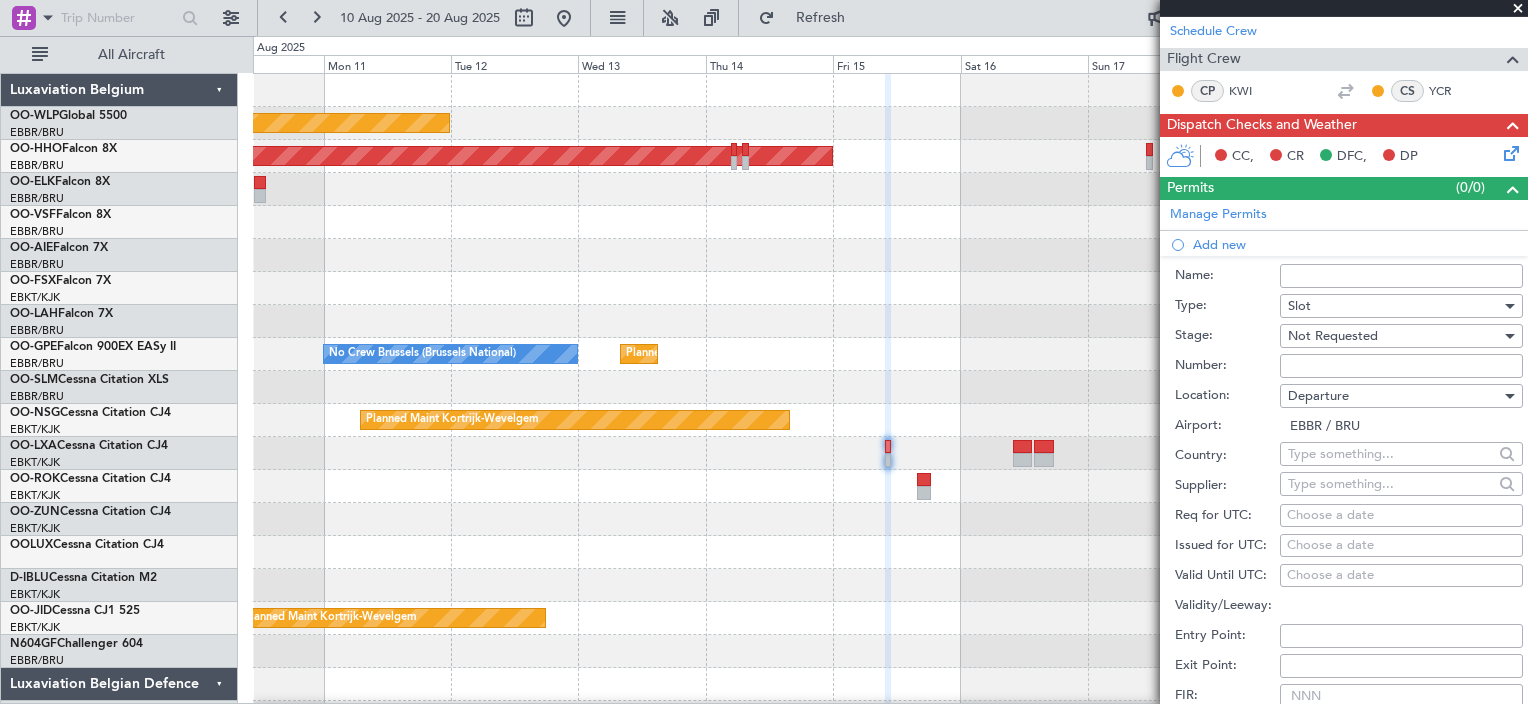click on "Choose a date" at bounding box center (1401, 516) 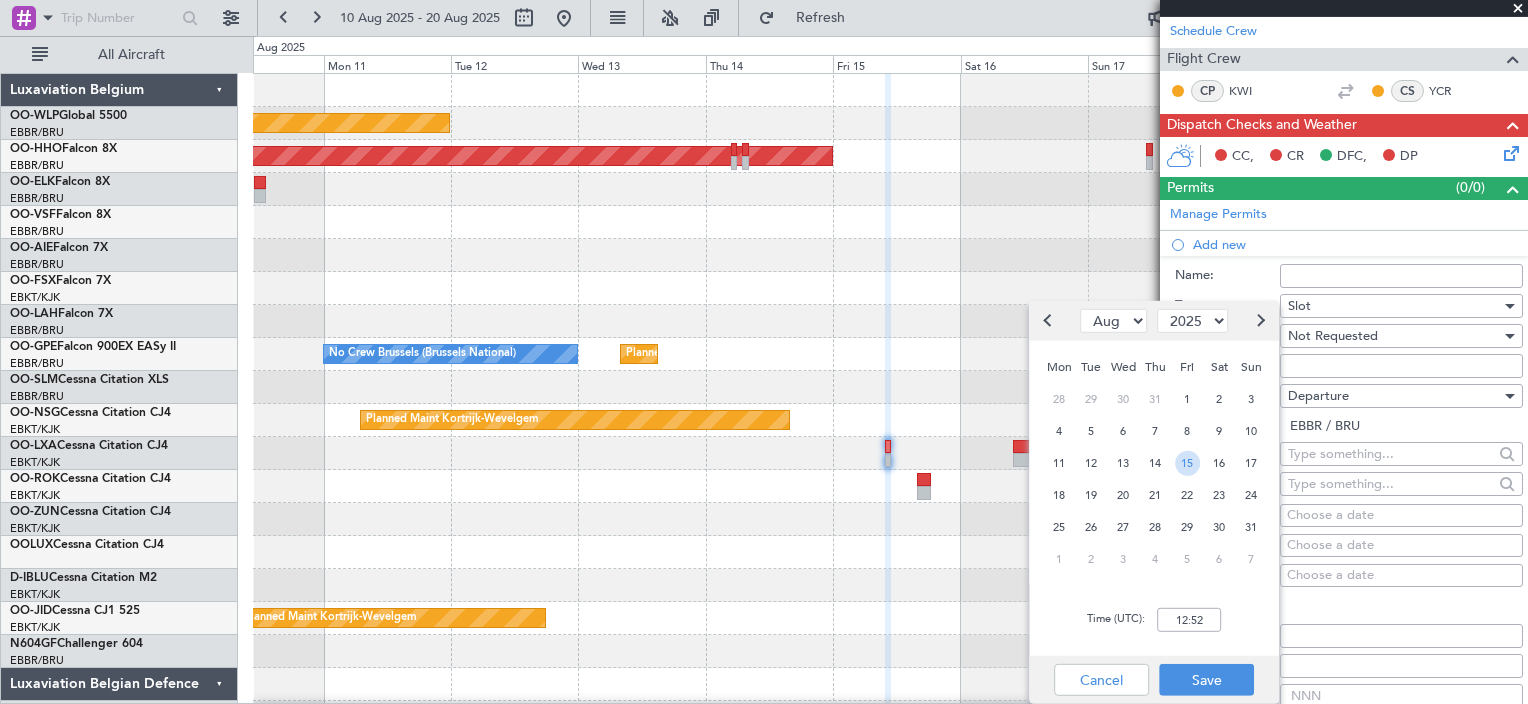 click on "15" at bounding box center [1187, 462] 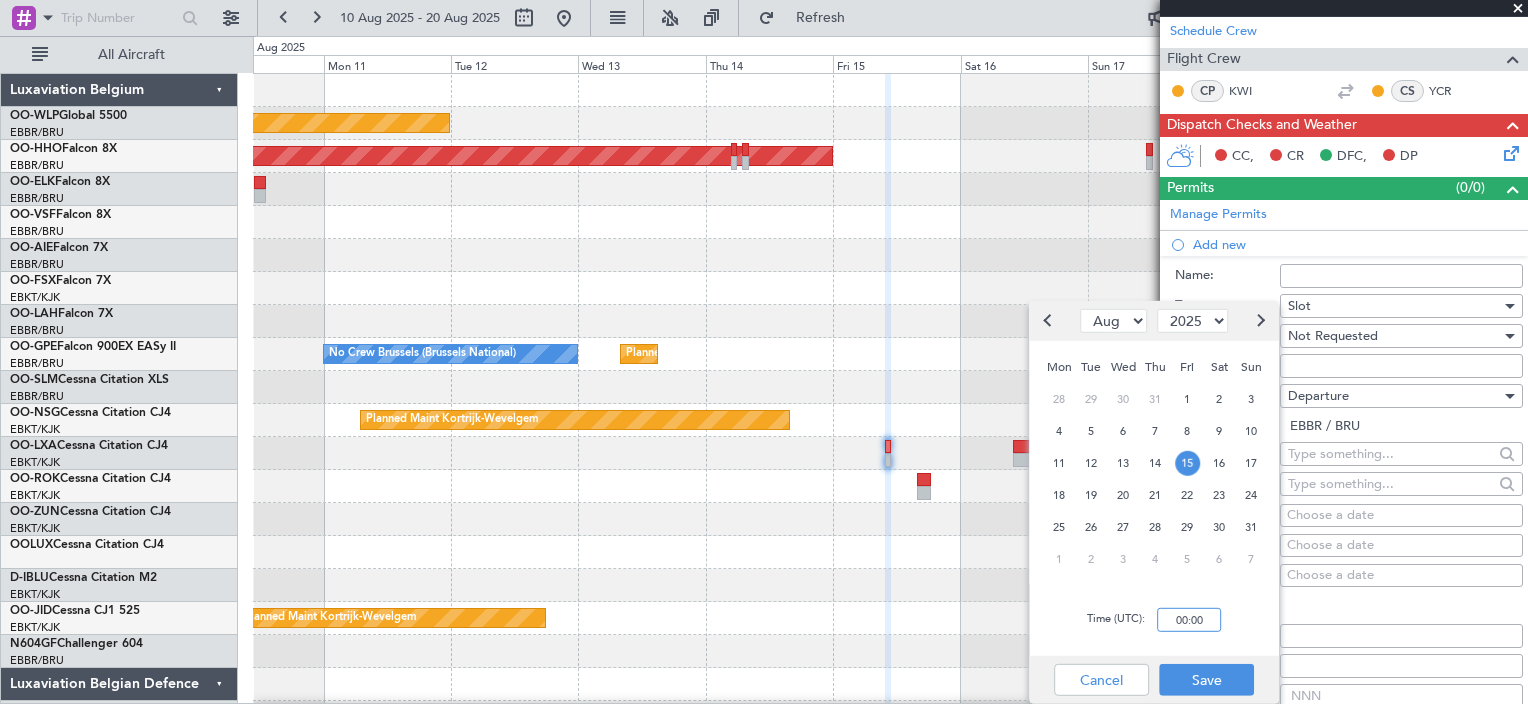 click on "00:00" at bounding box center (1189, 620) 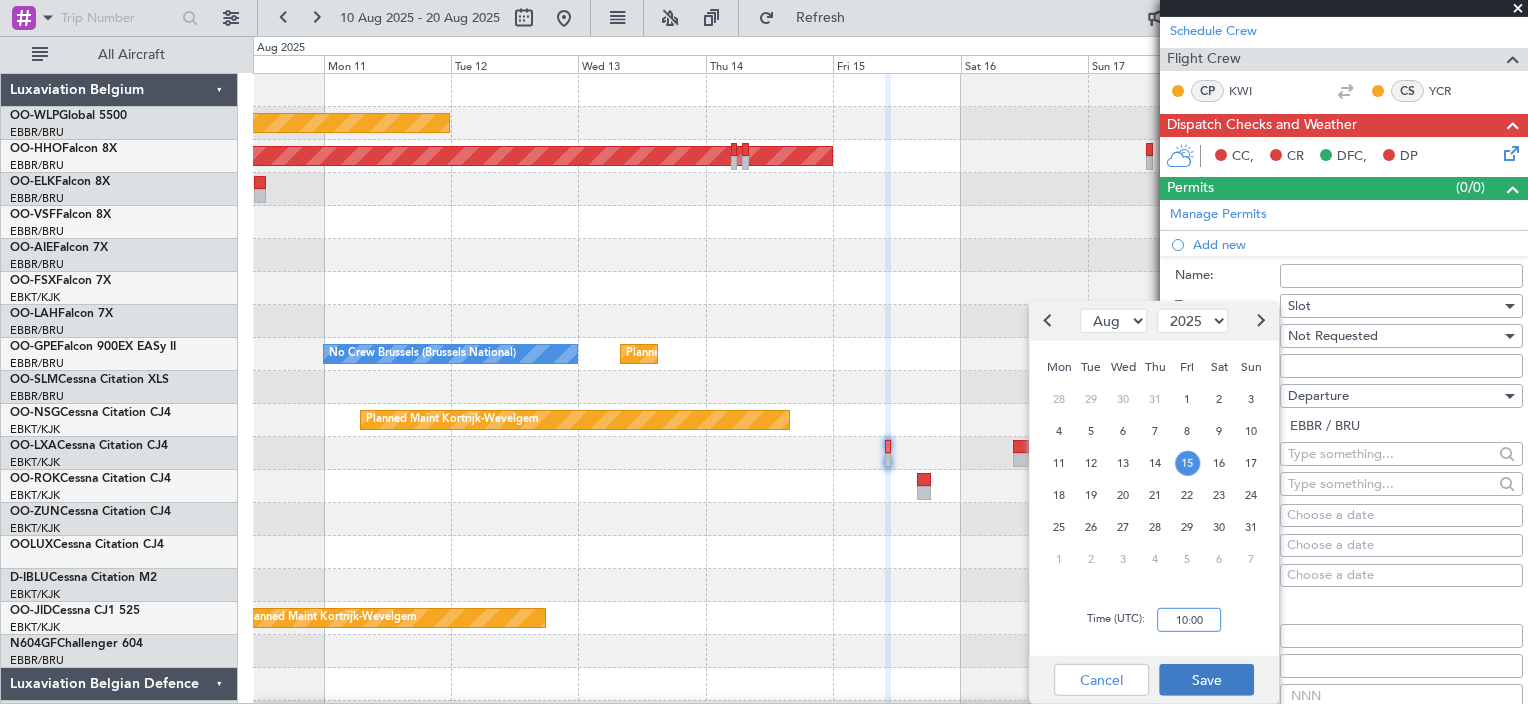 type on "10:00" 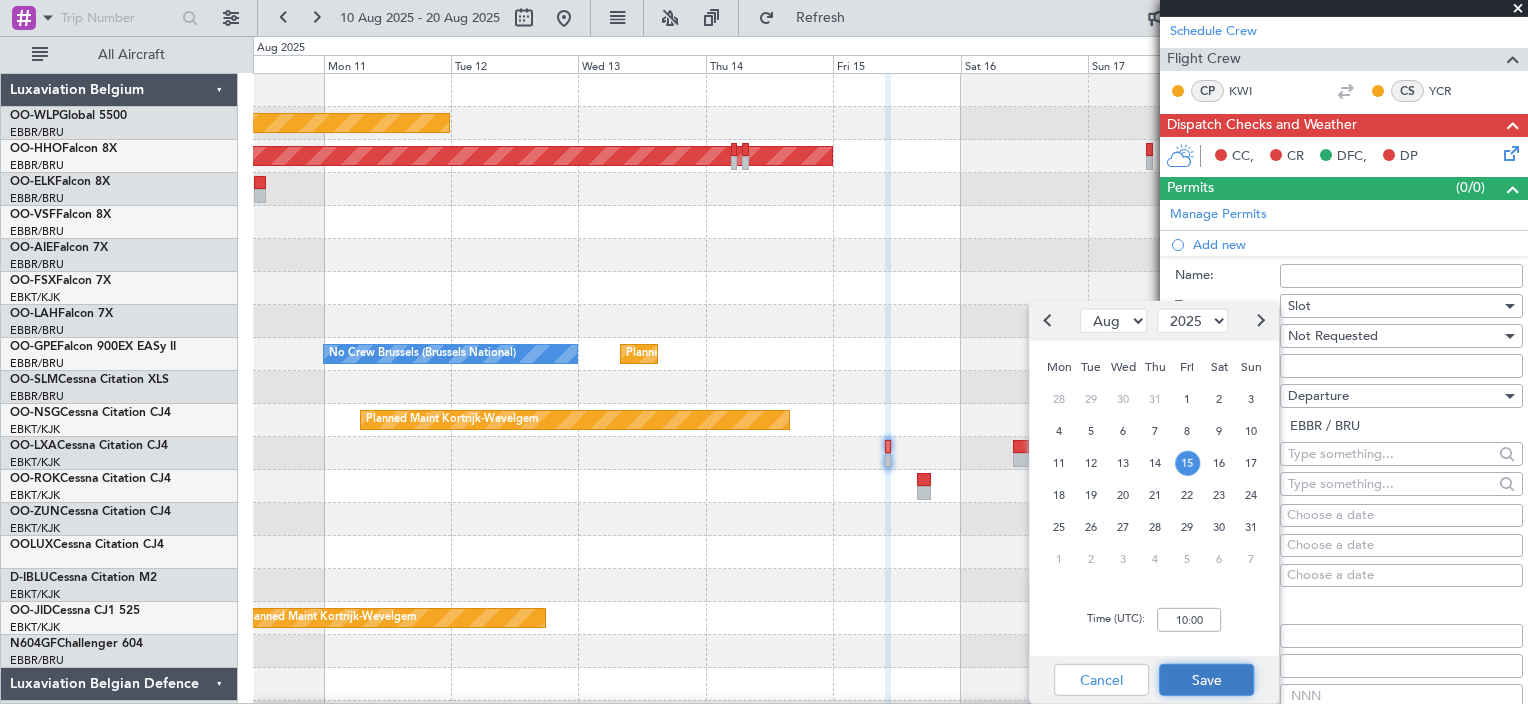click on "Save" at bounding box center [1206, 680] 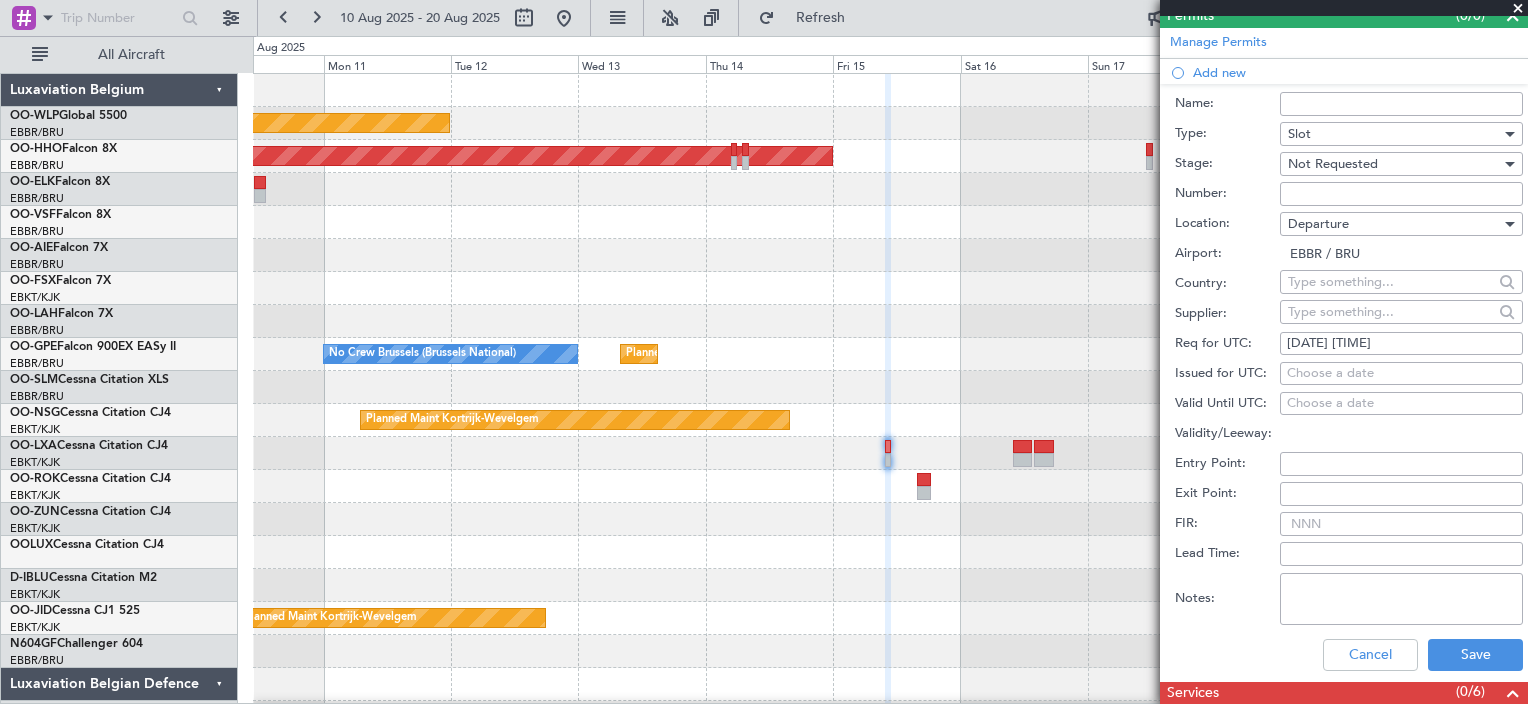scroll, scrollTop: 500, scrollLeft: 0, axis: vertical 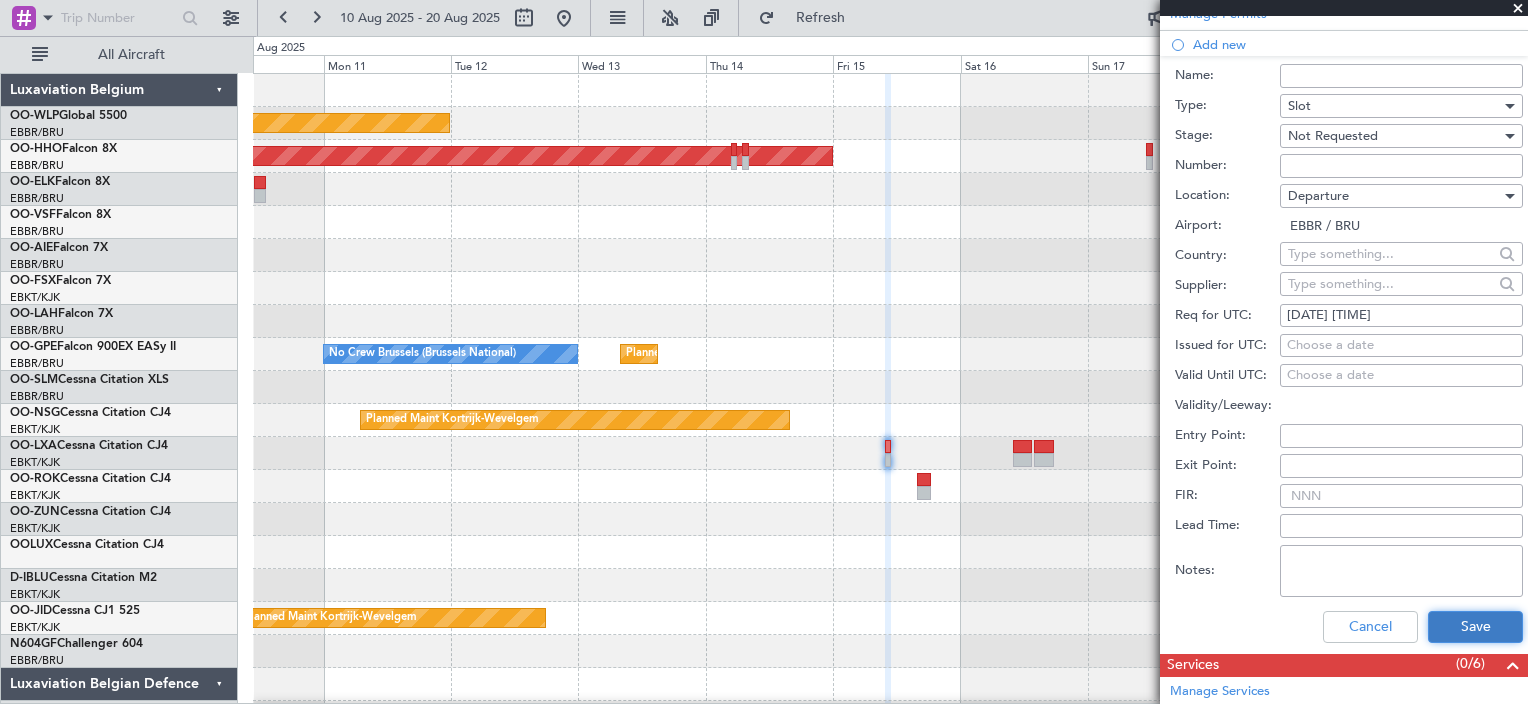 click on "Save" at bounding box center (1475, 627) 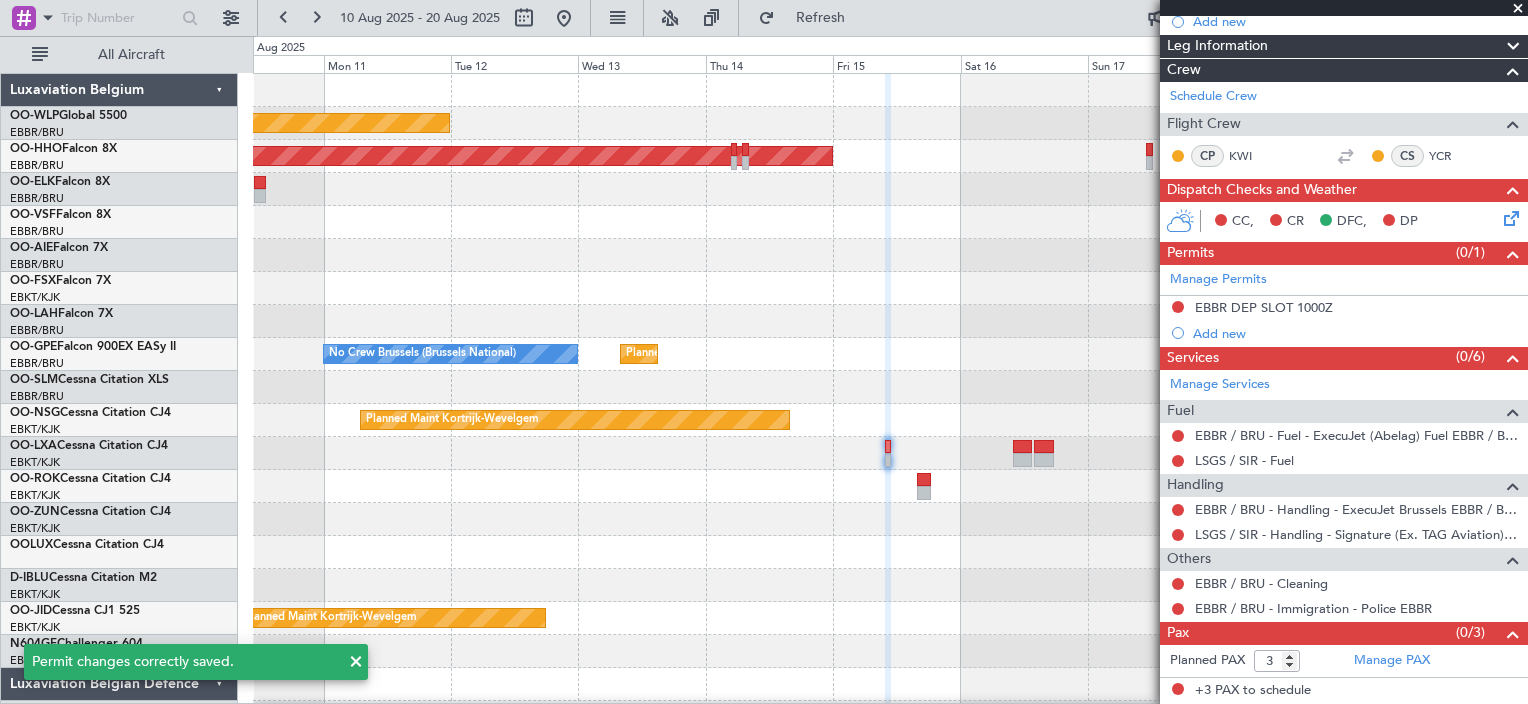 scroll, scrollTop: 231, scrollLeft: 0, axis: vertical 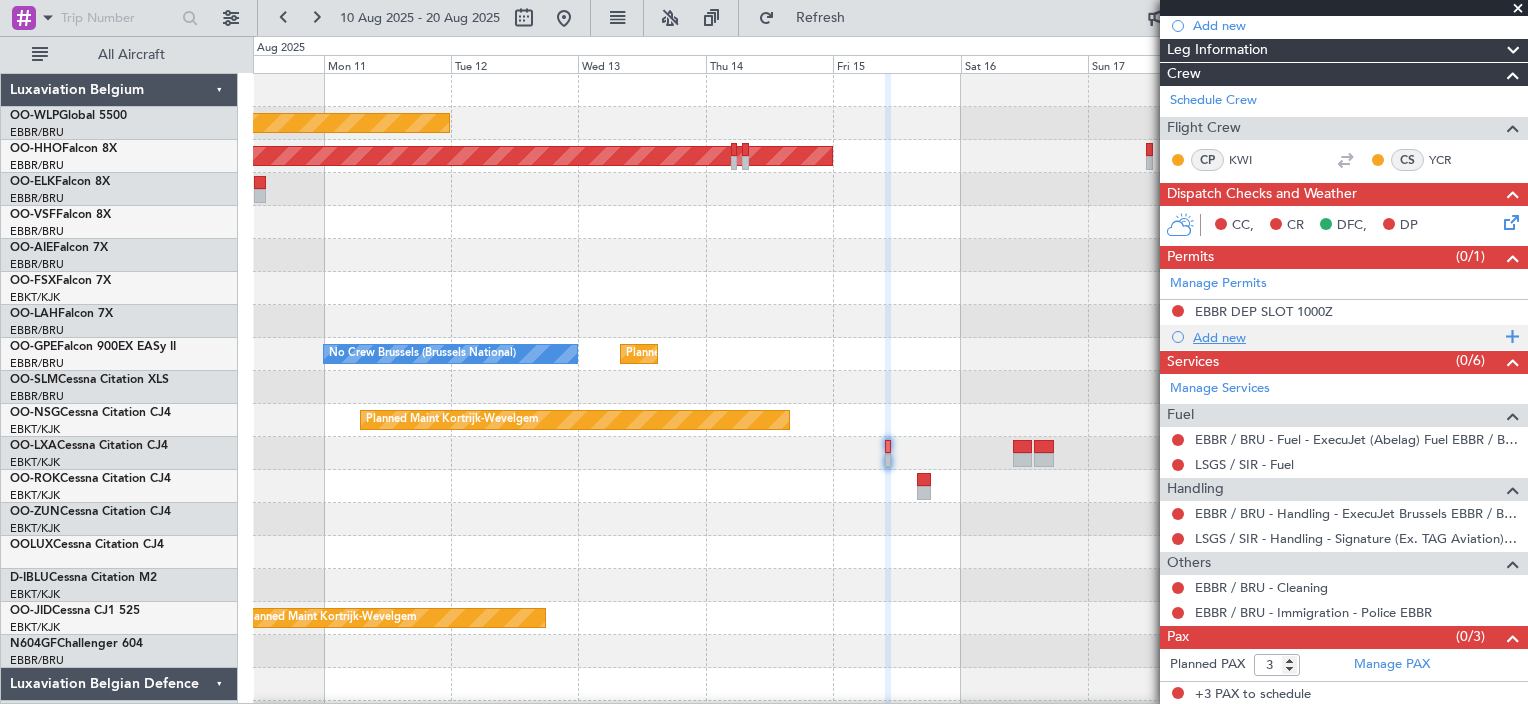 click on "Add new" at bounding box center [1346, 337] 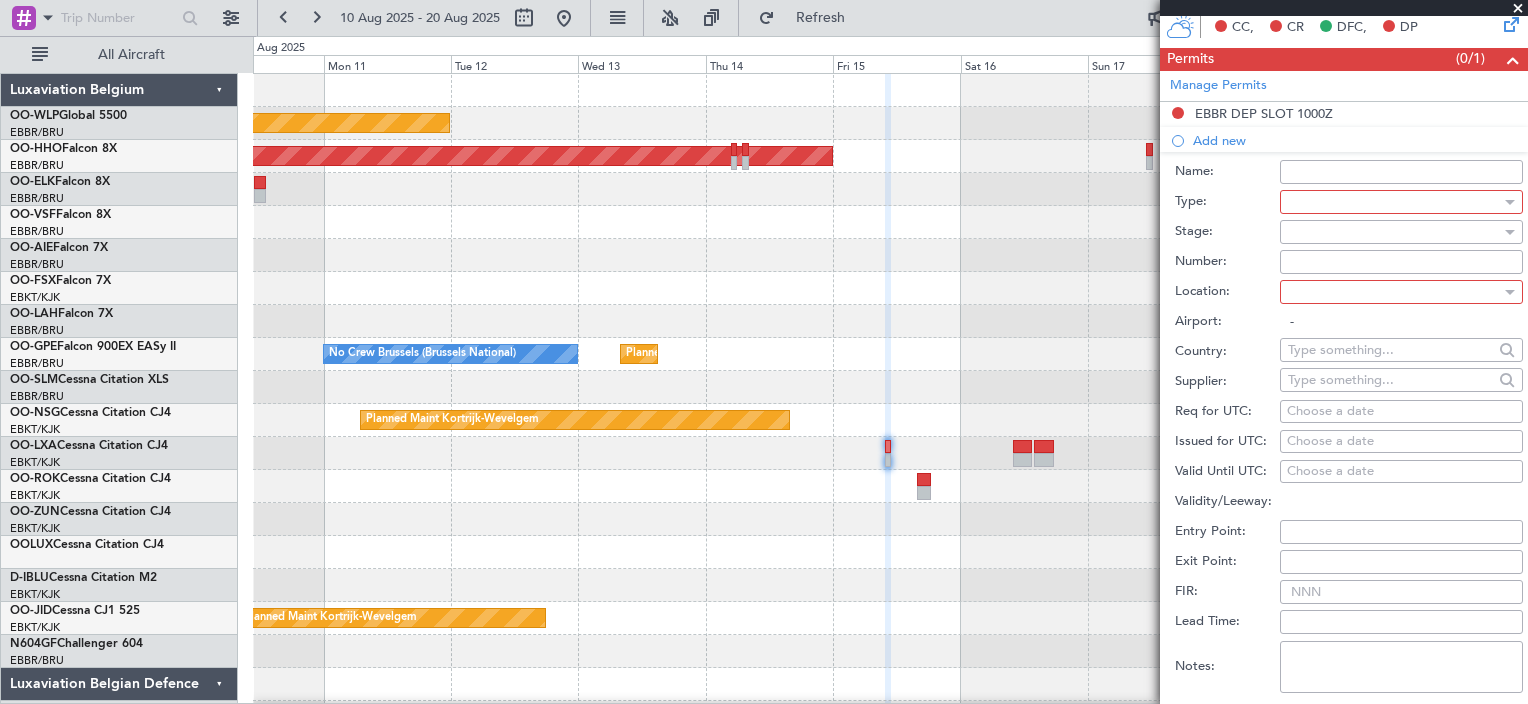 scroll, scrollTop: 400, scrollLeft: 0, axis: vertical 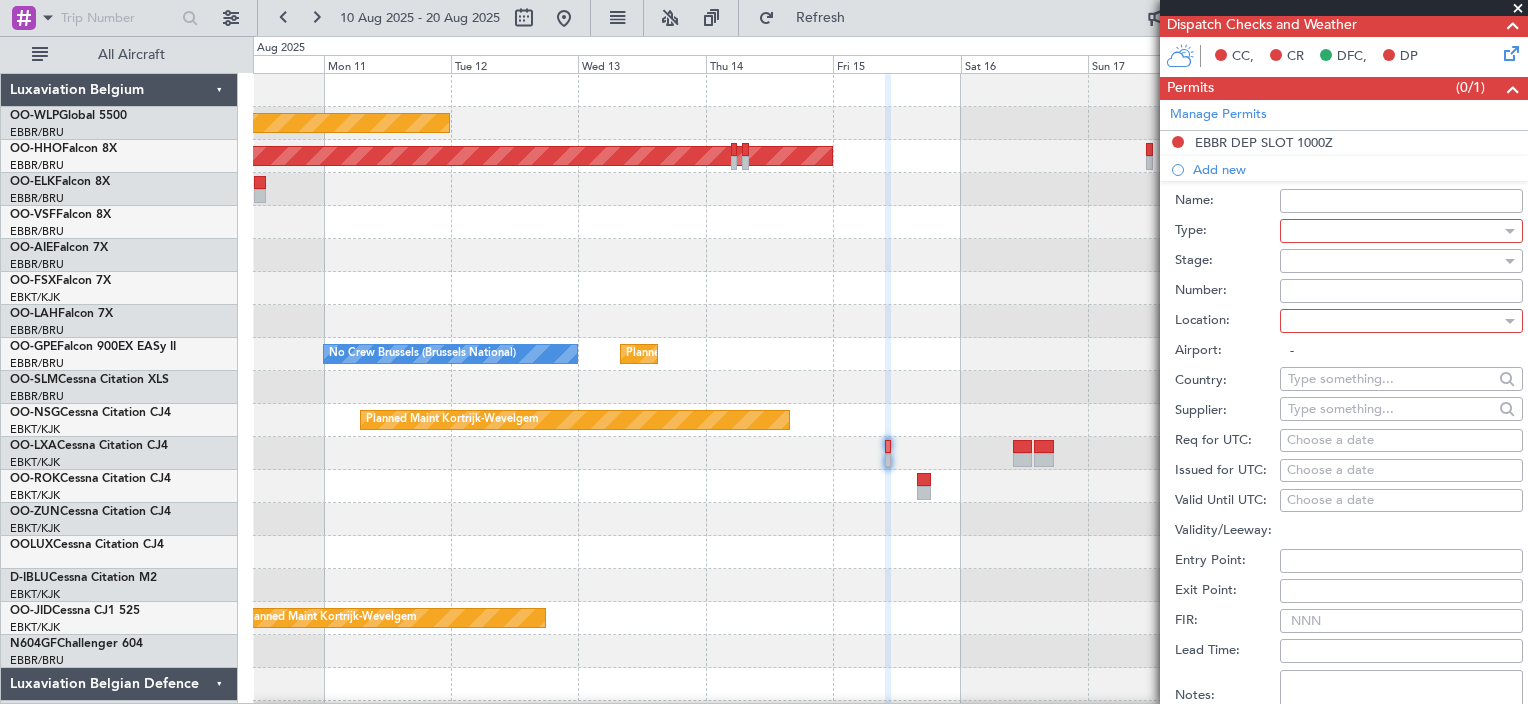 click at bounding box center [1394, 231] 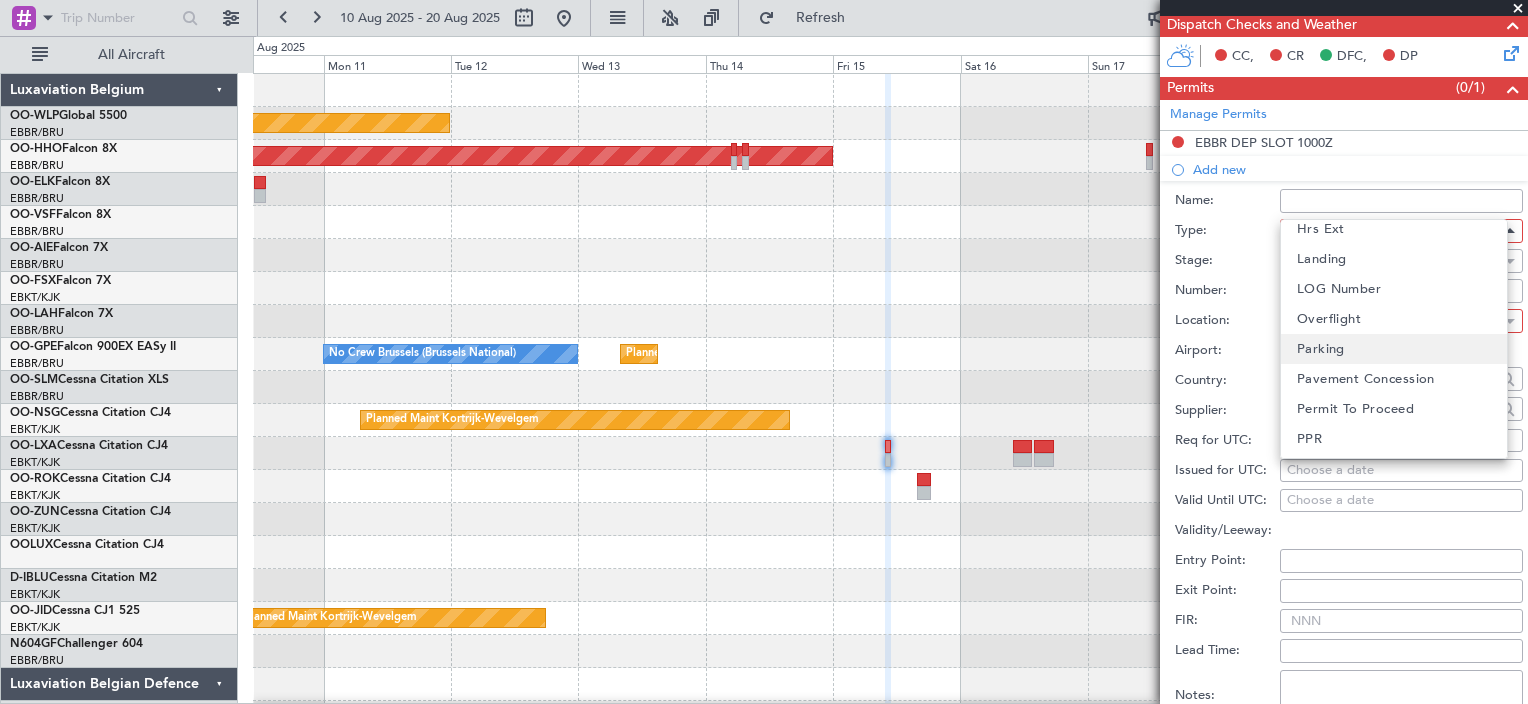 scroll, scrollTop: 500, scrollLeft: 0, axis: vertical 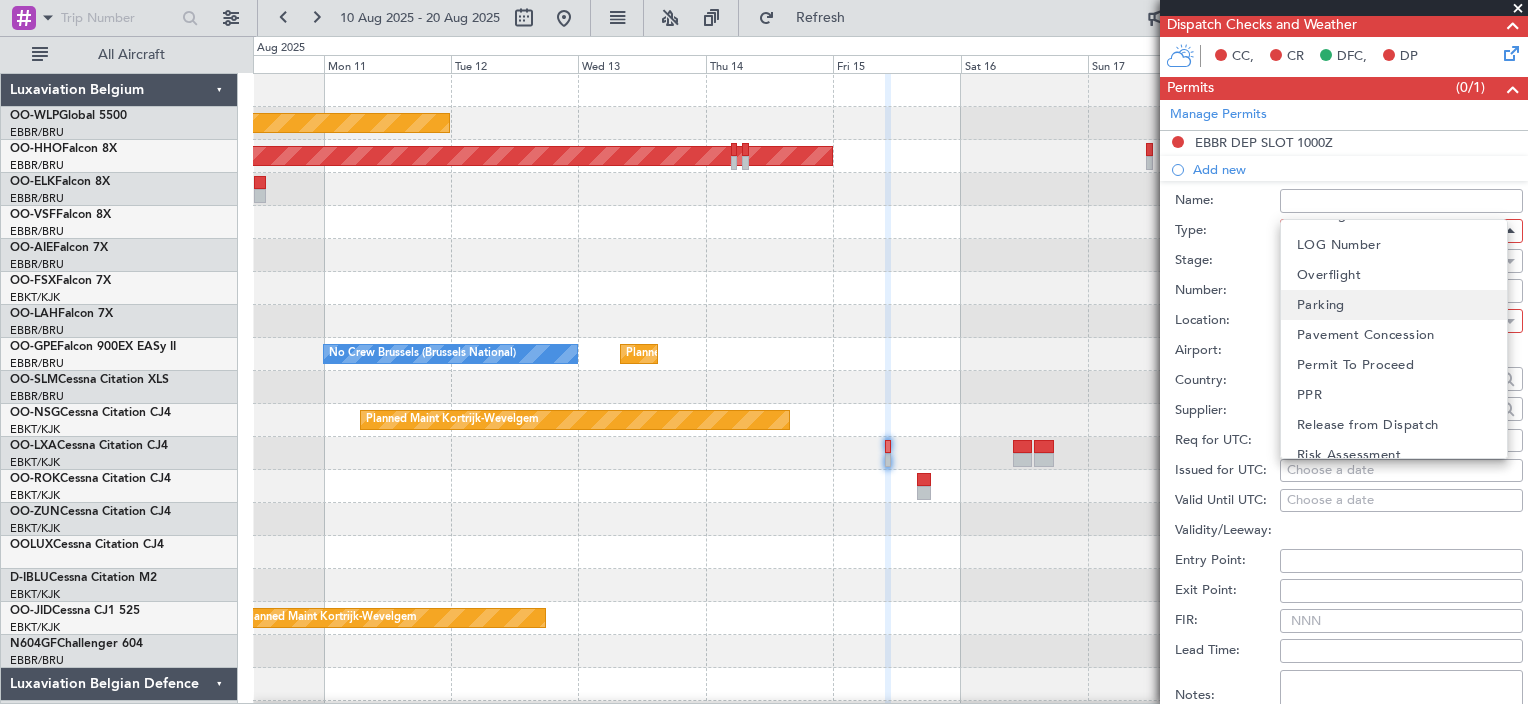 click on "Parking" at bounding box center (1394, 305) 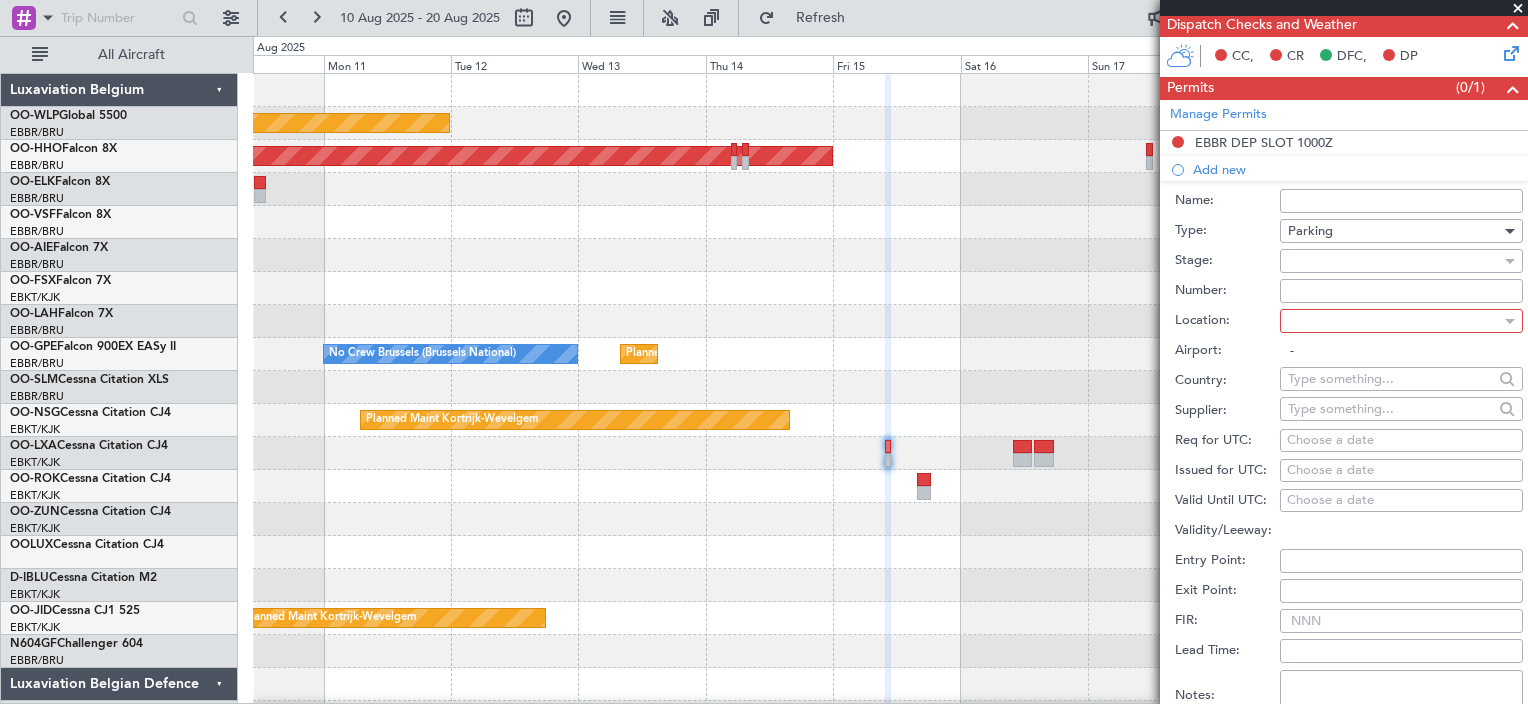 click at bounding box center (1394, 261) 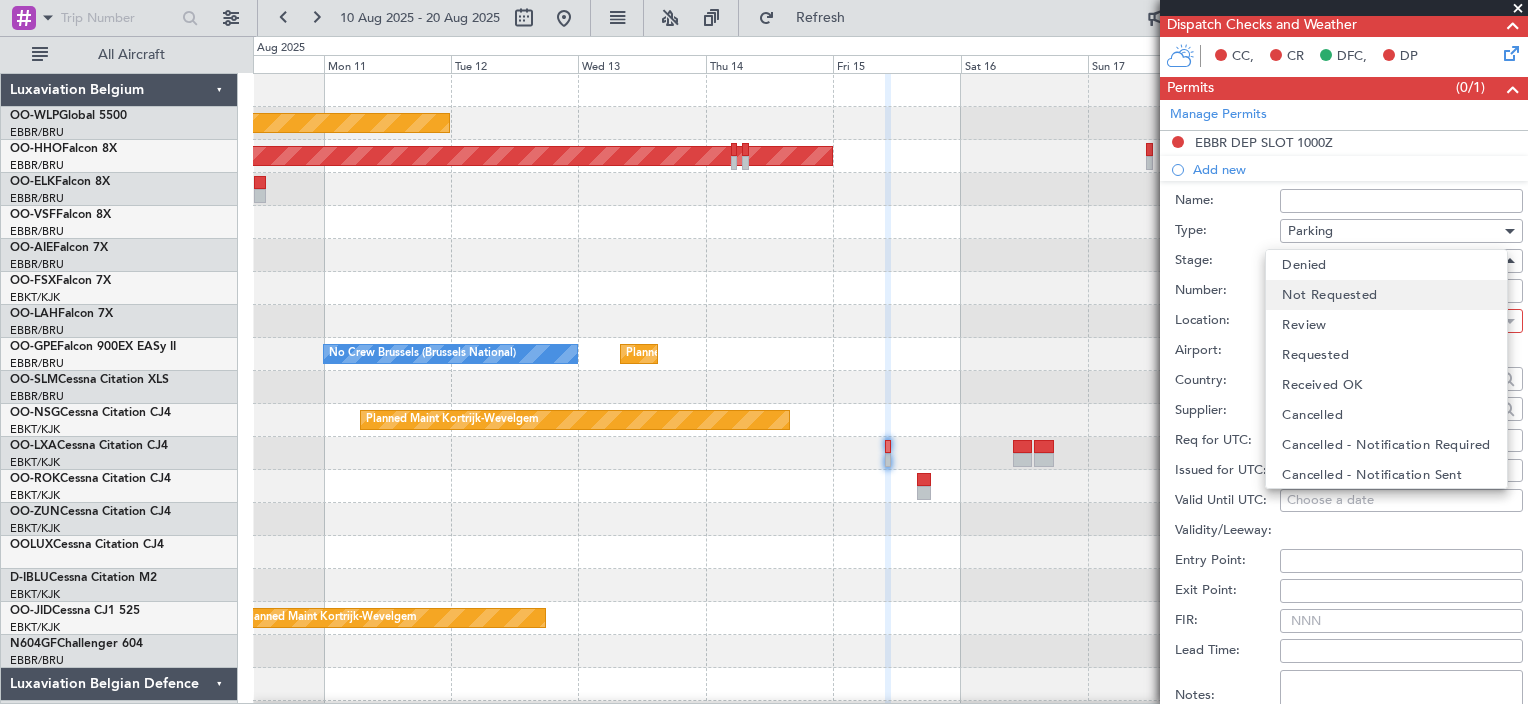 click on "Not Requested" at bounding box center [1329, 295] 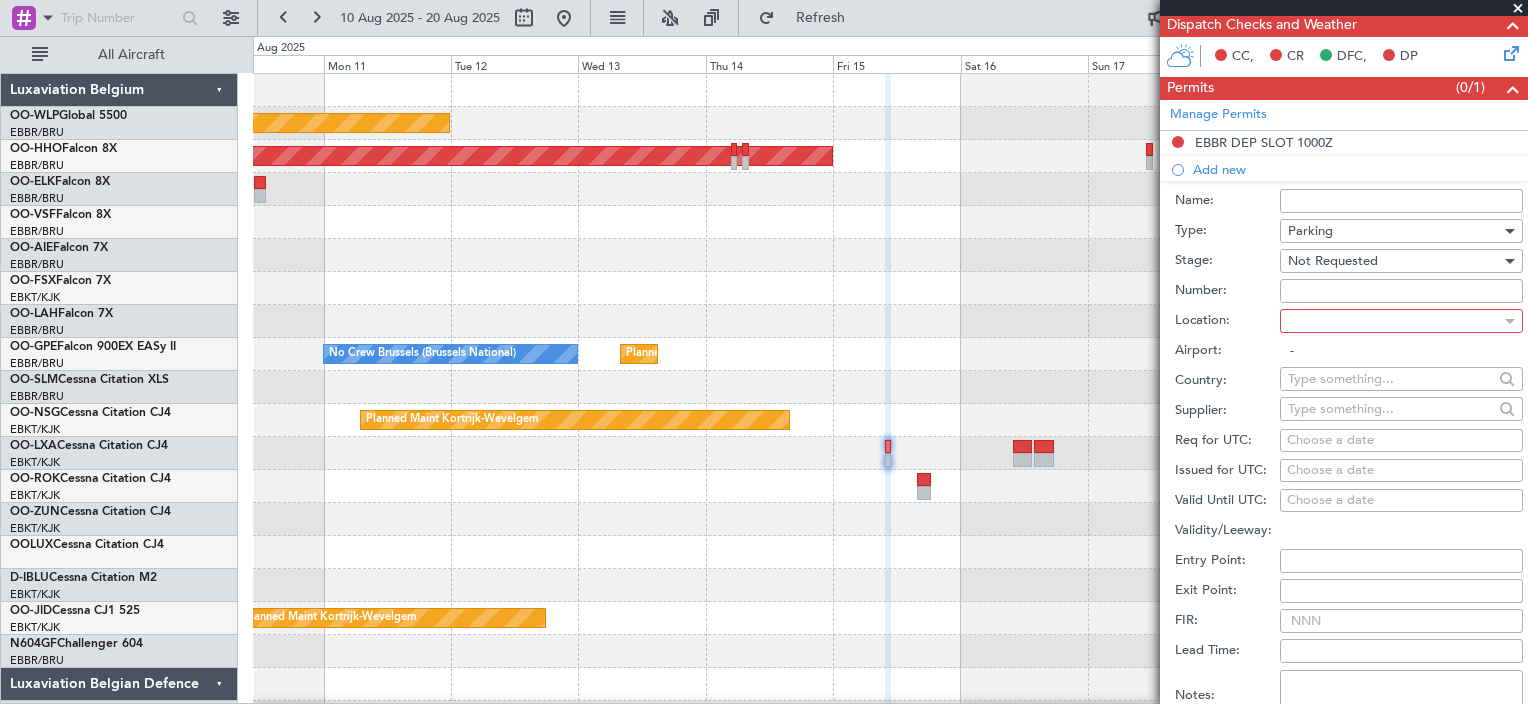 click on "Choose a date" at bounding box center [1401, 441] 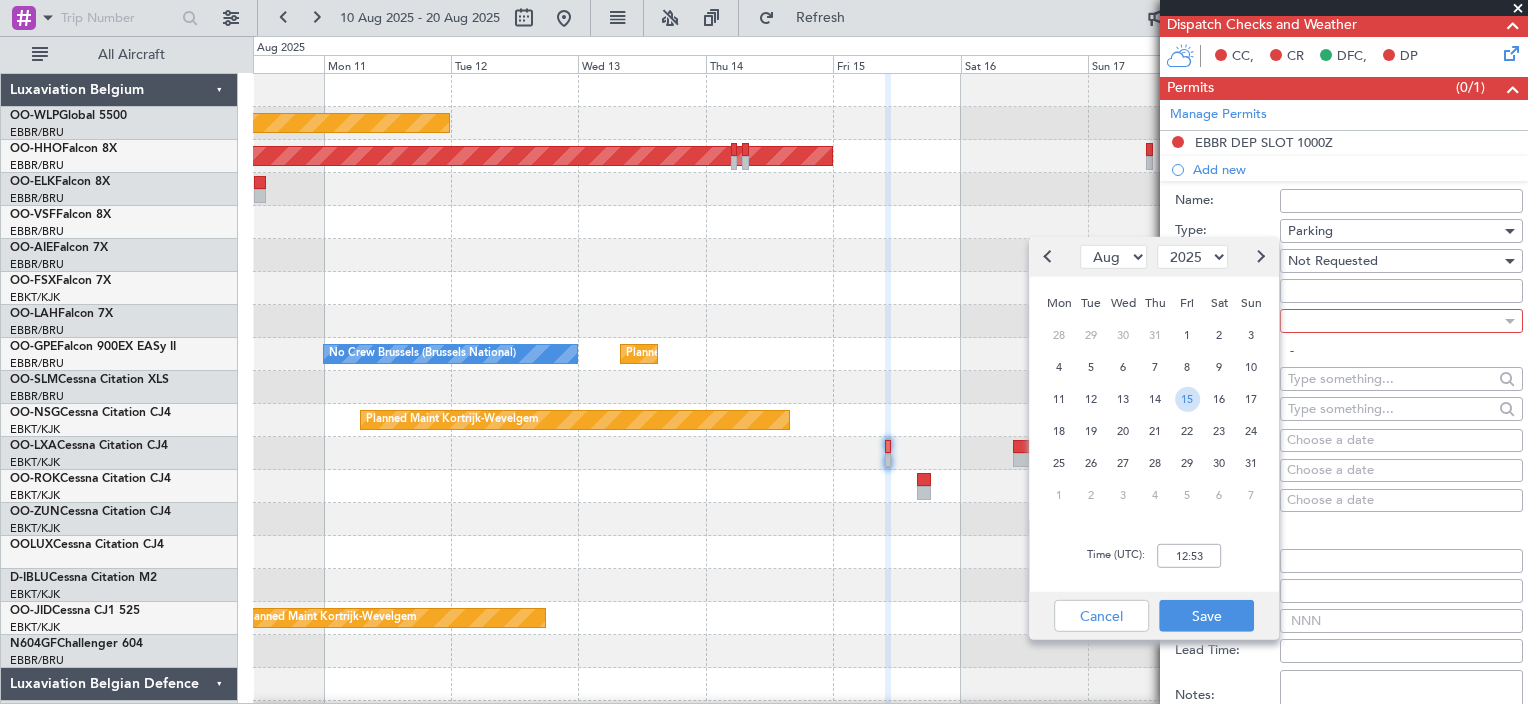 click on "15" at bounding box center (1187, 398) 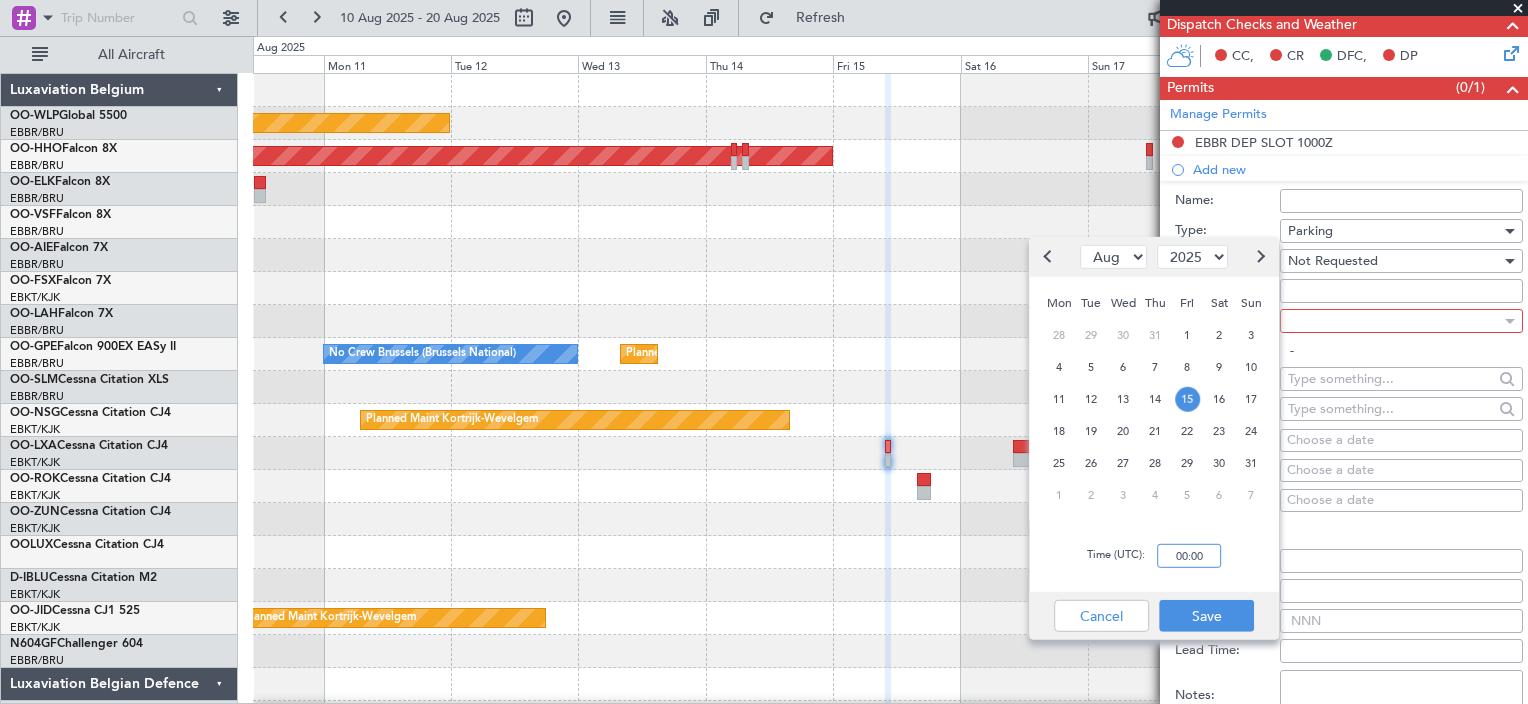click on "00:00" at bounding box center [1189, 556] 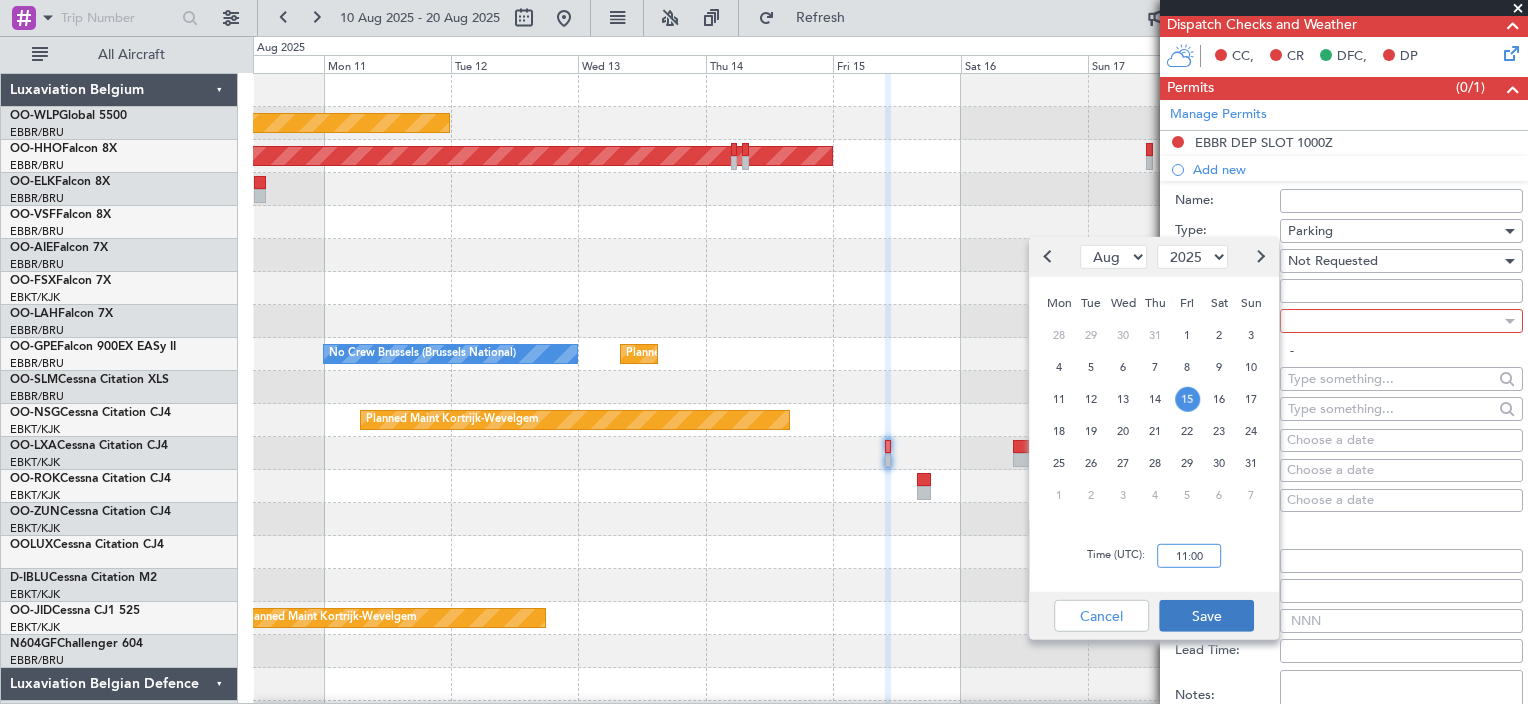 type on "11:00" 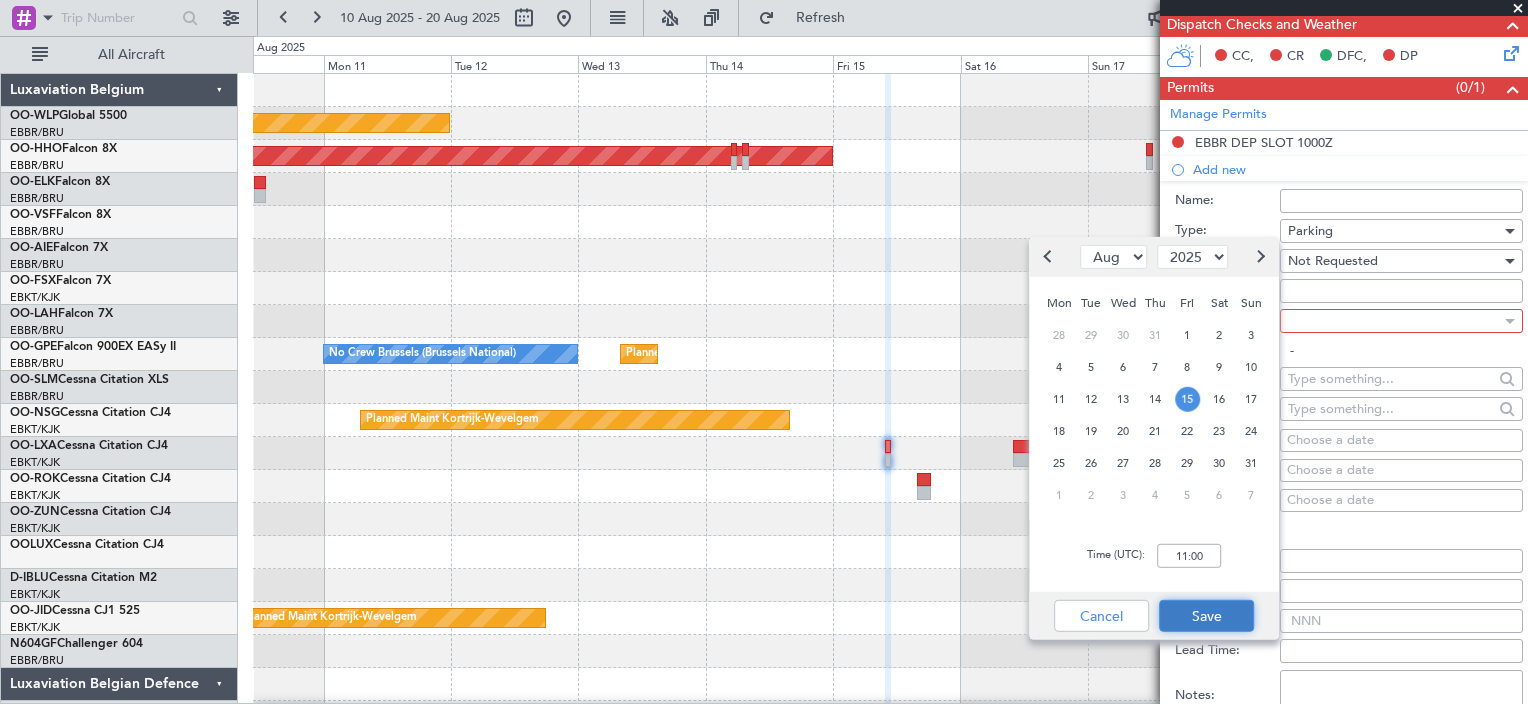 click on "Save" at bounding box center (1206, 616) 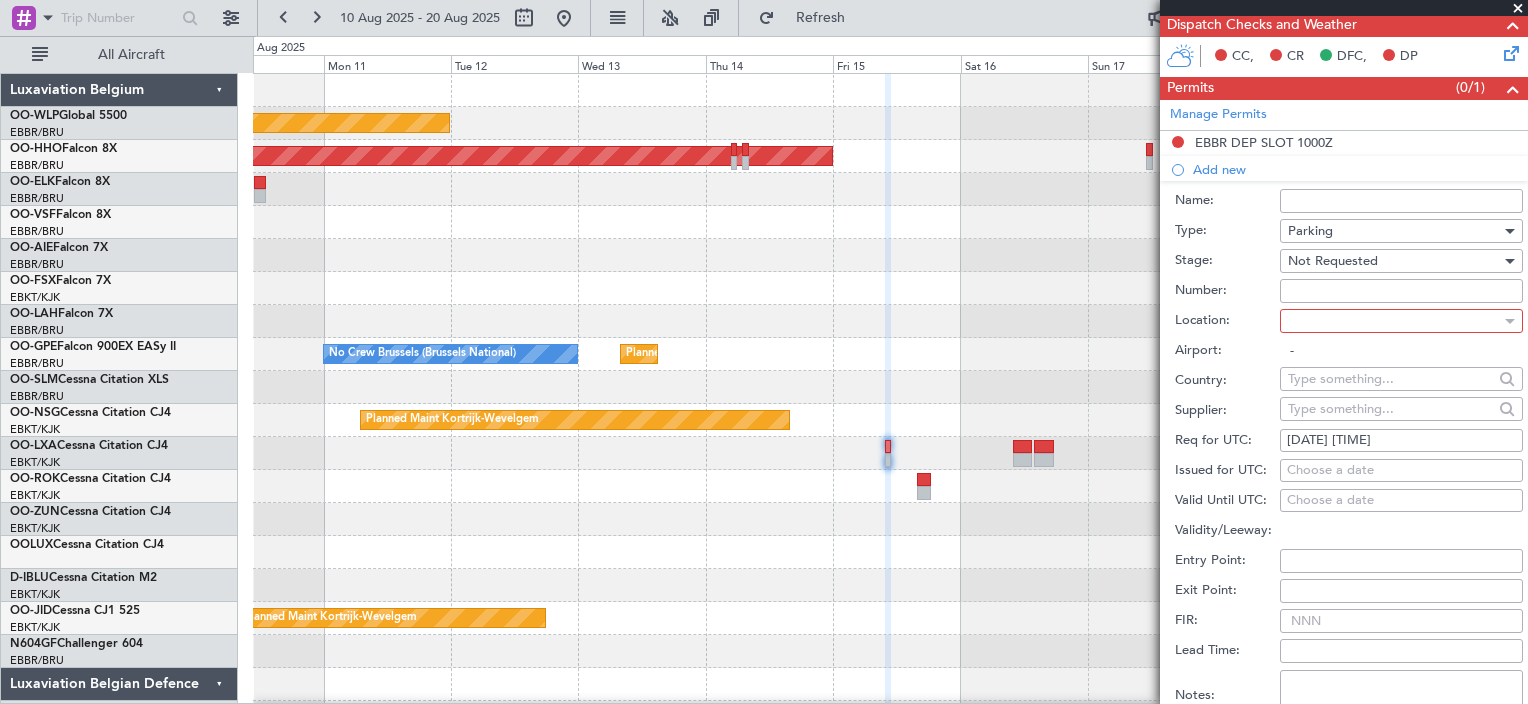 click at bounding box center [1394, 321] 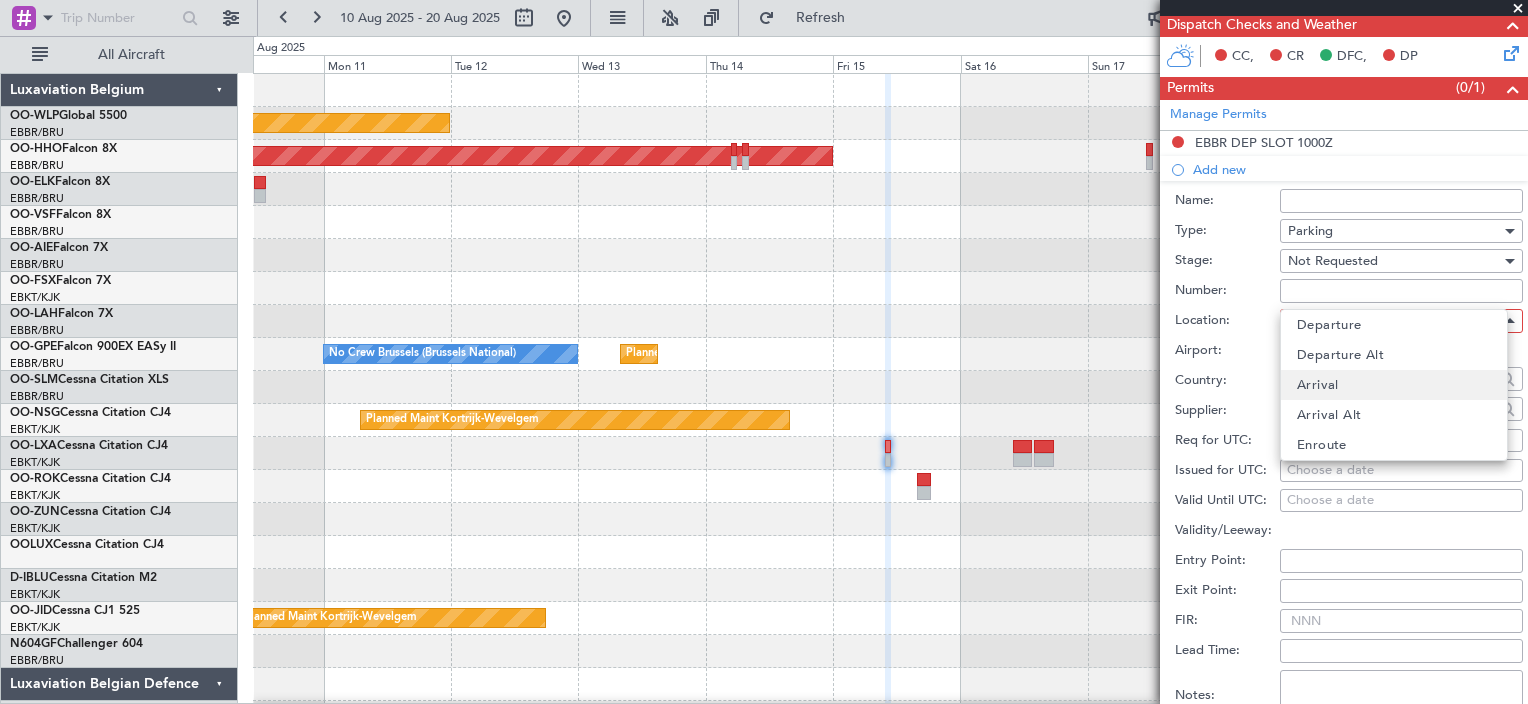 click on "Arrival" at bounding box center (1394, 385) 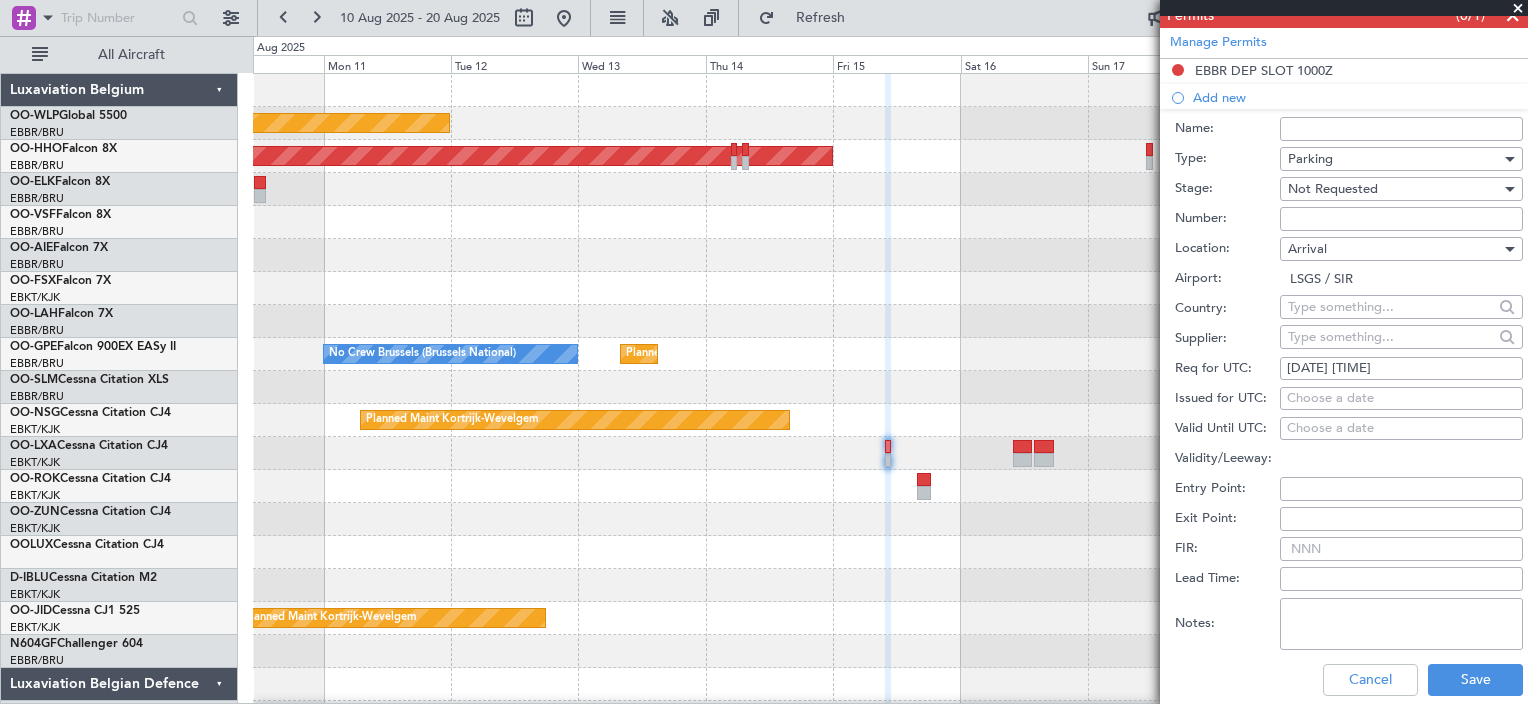 scroll, scrollTop: 500, scrollLeft: 0, axis: vertical 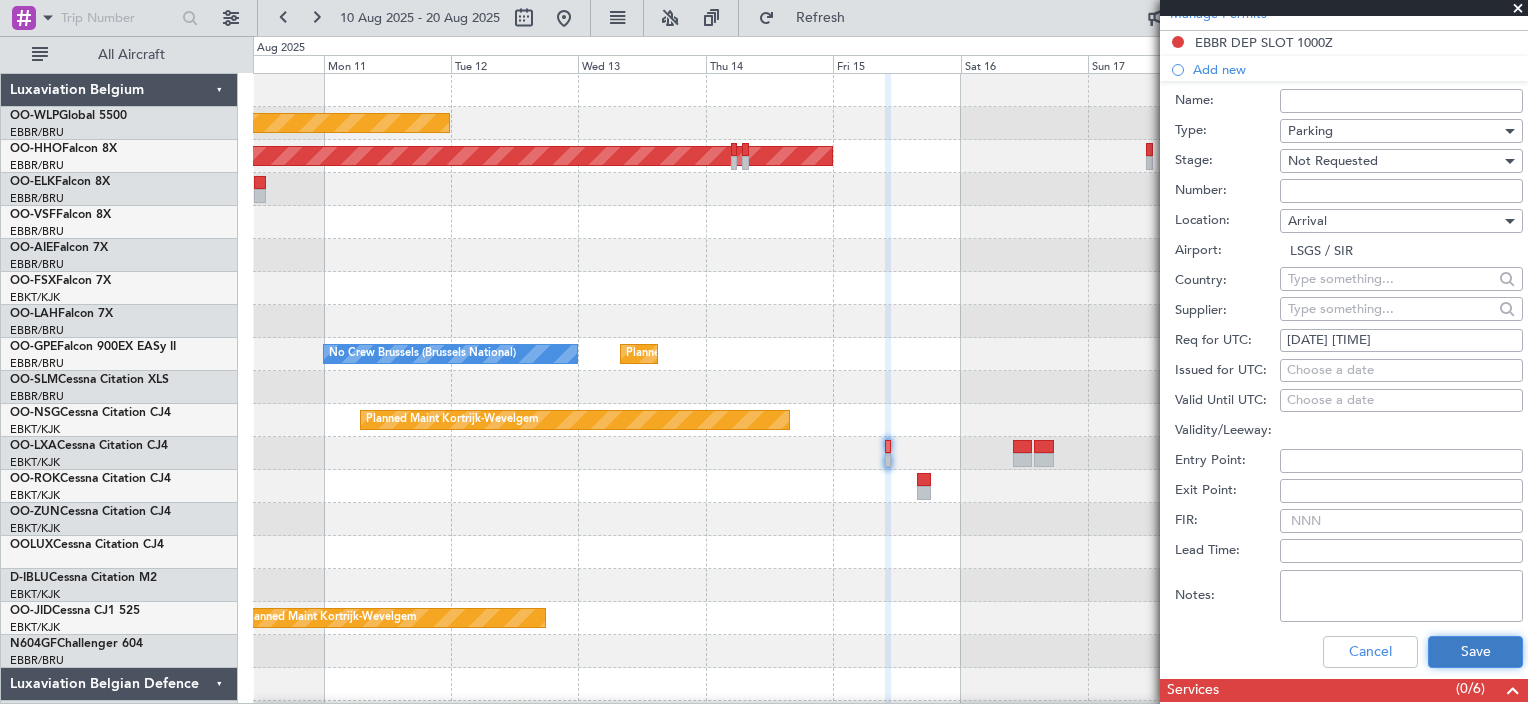 click on "Save" at bounding box center (1475, 652) 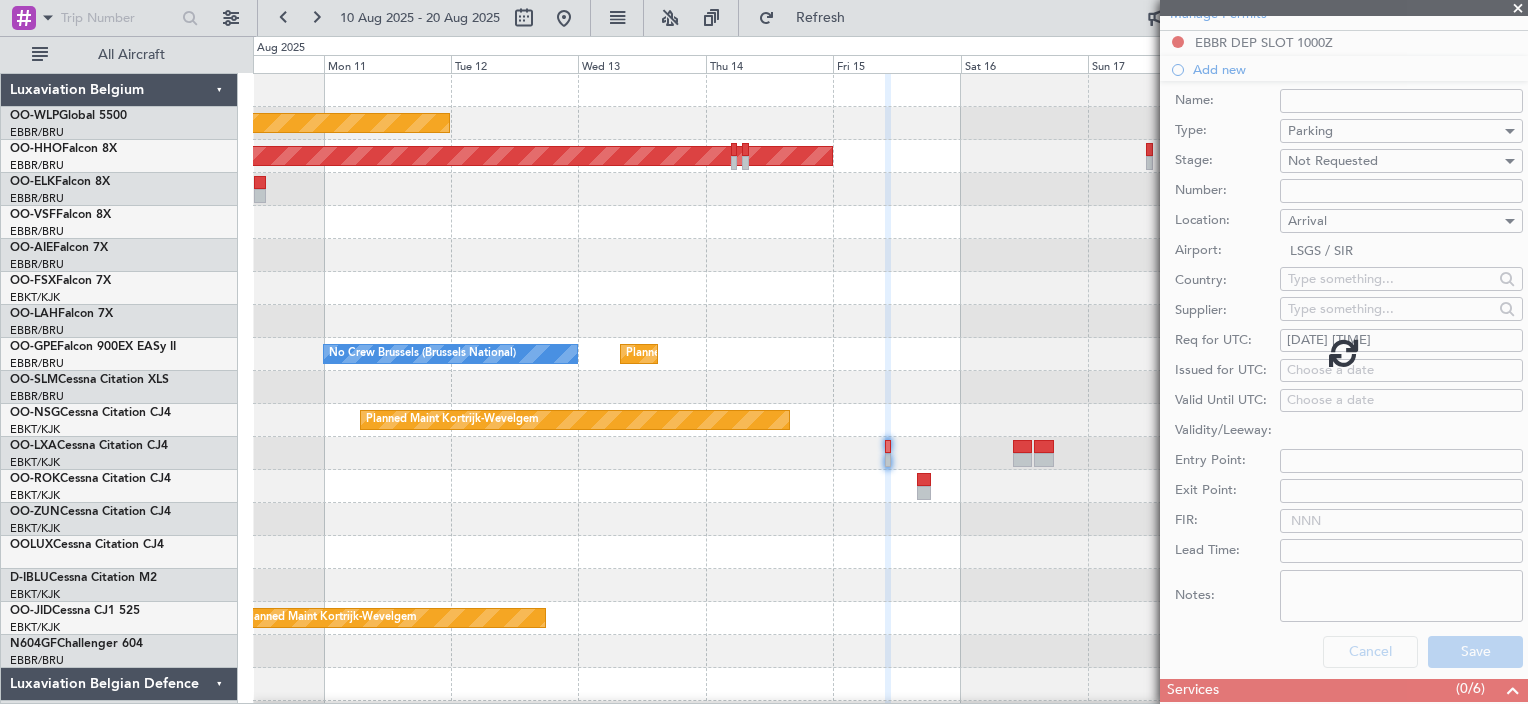 scroll, scrollTop: 256, scrollLeft: 0, axis: vertical 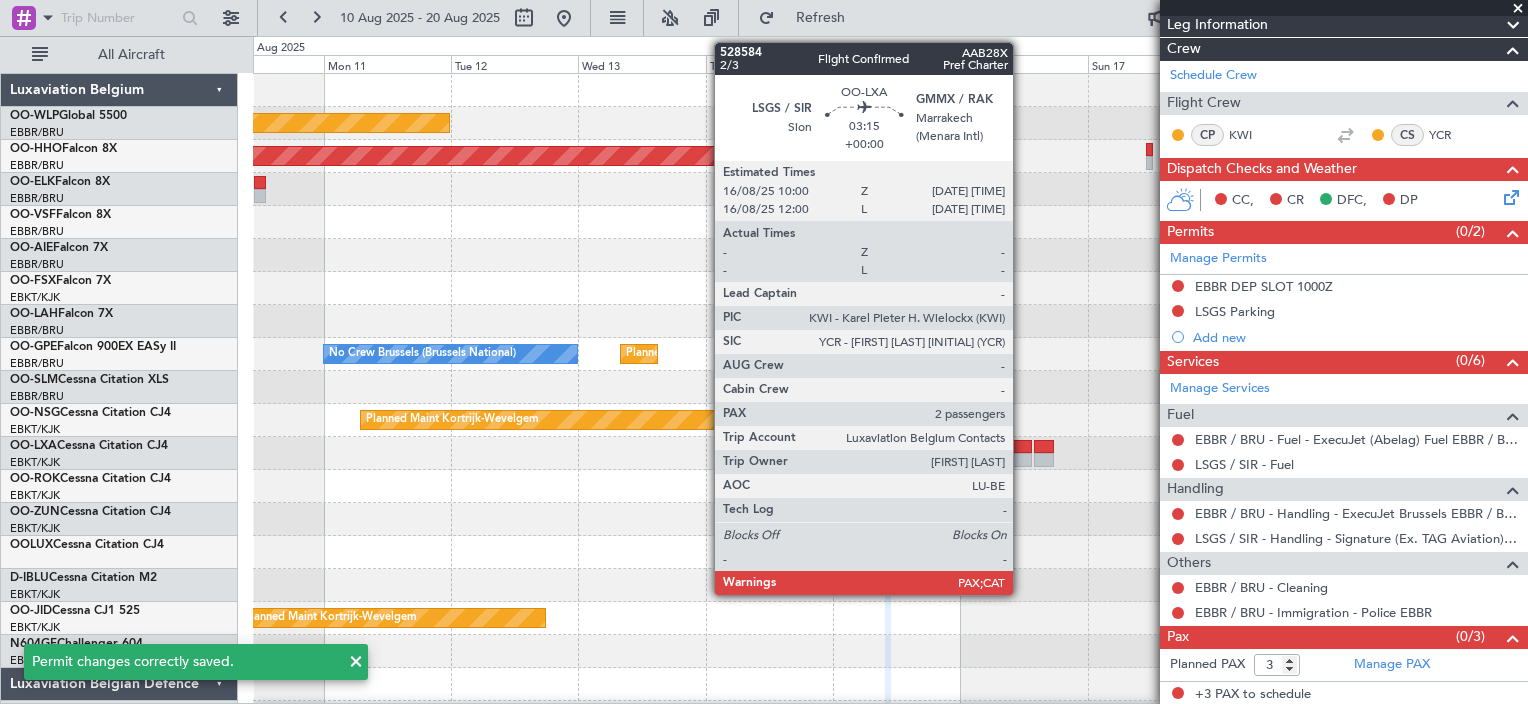 click 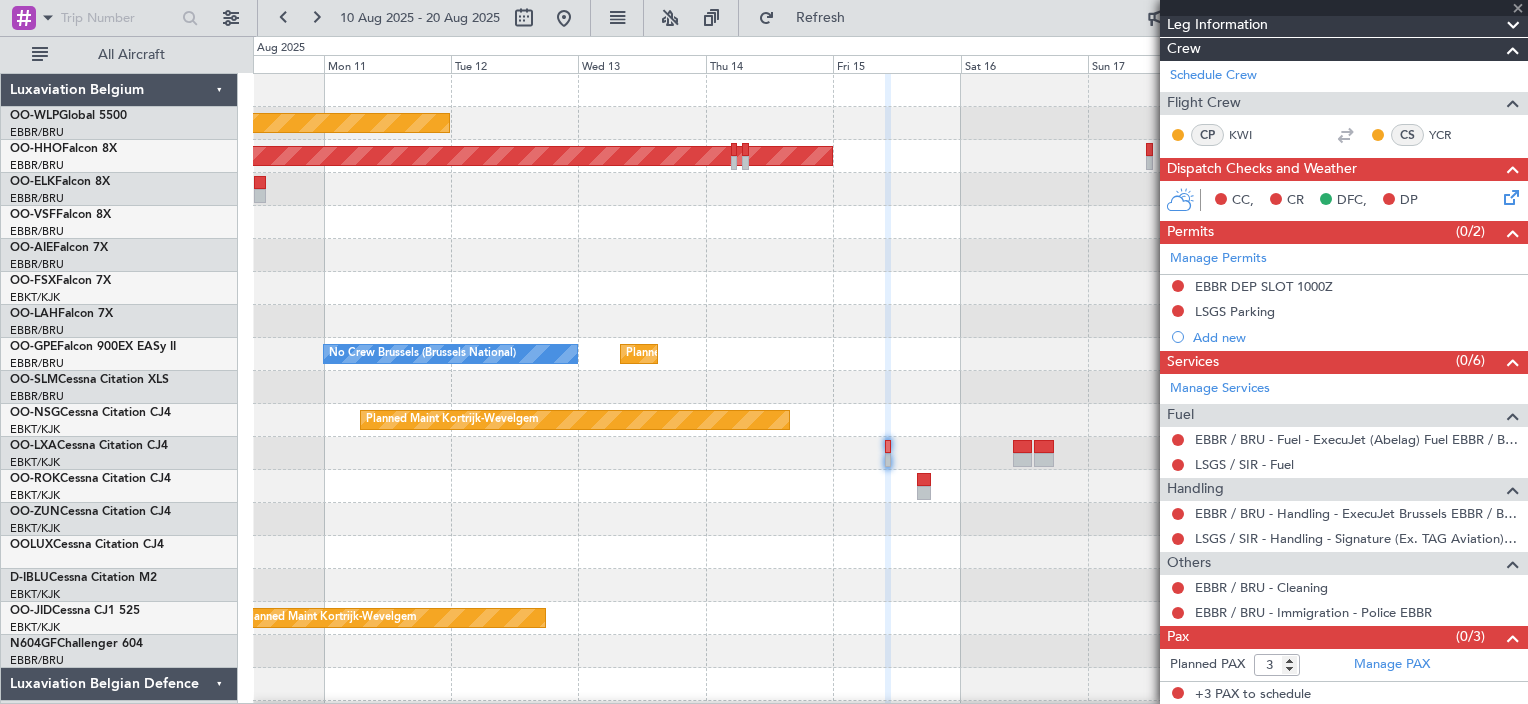 type on "2" 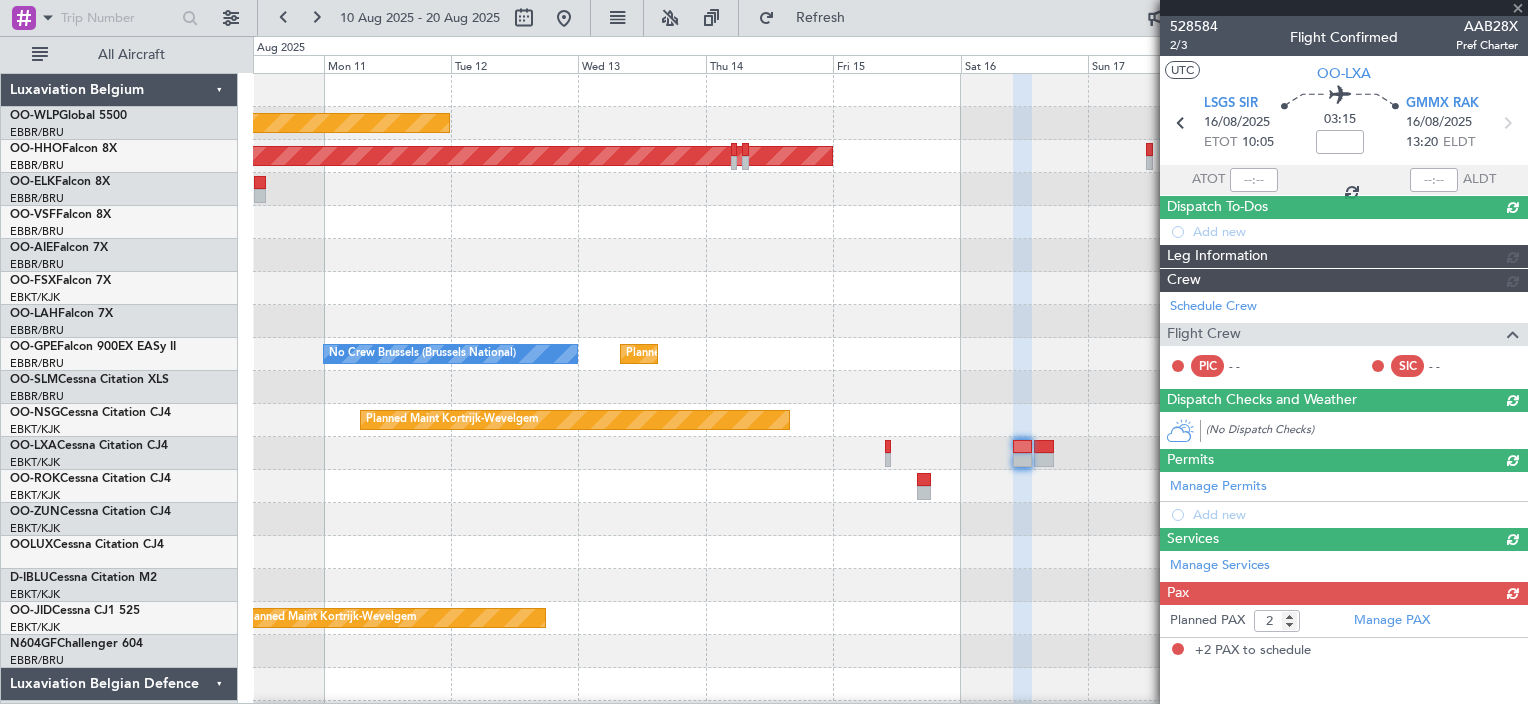 scroll, scrollTop: 0, scrollLeft: 0, axis: both 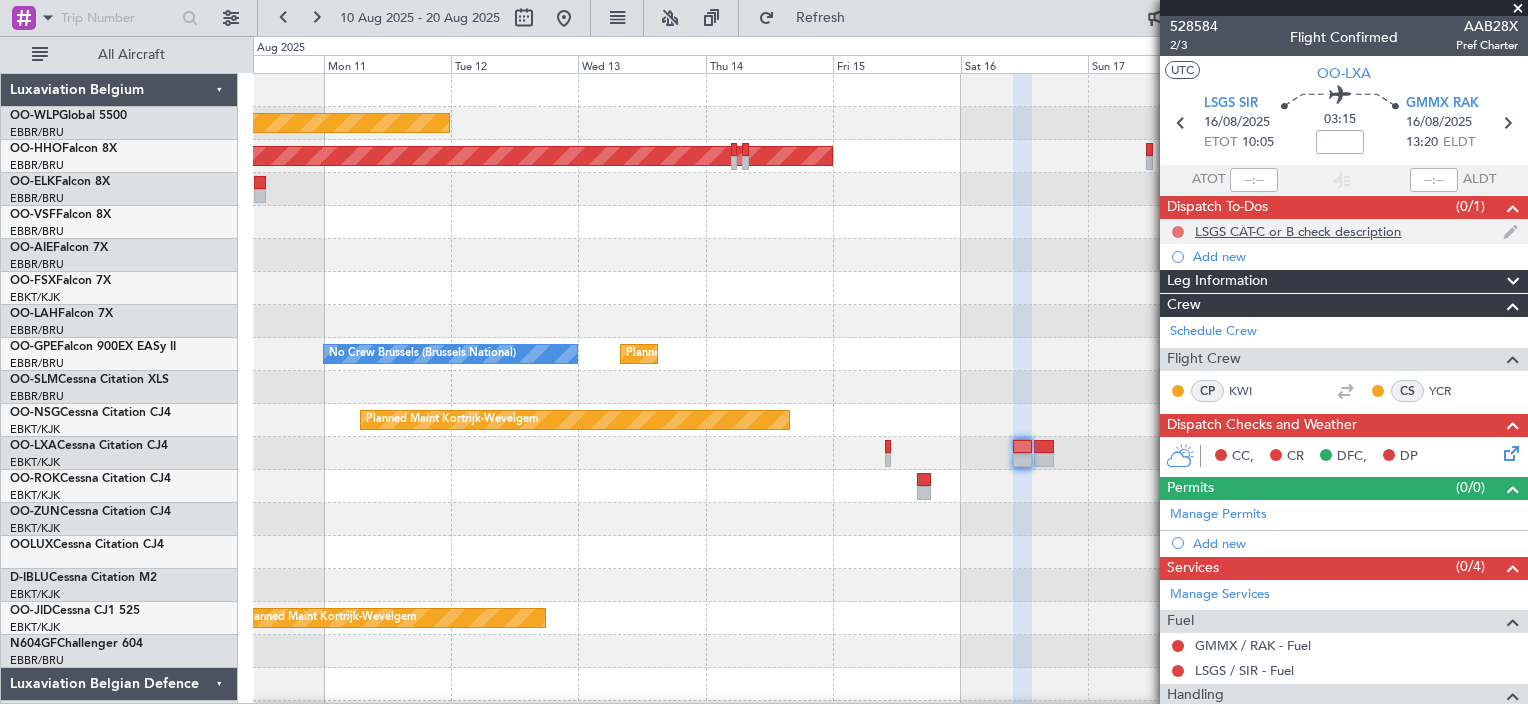 click 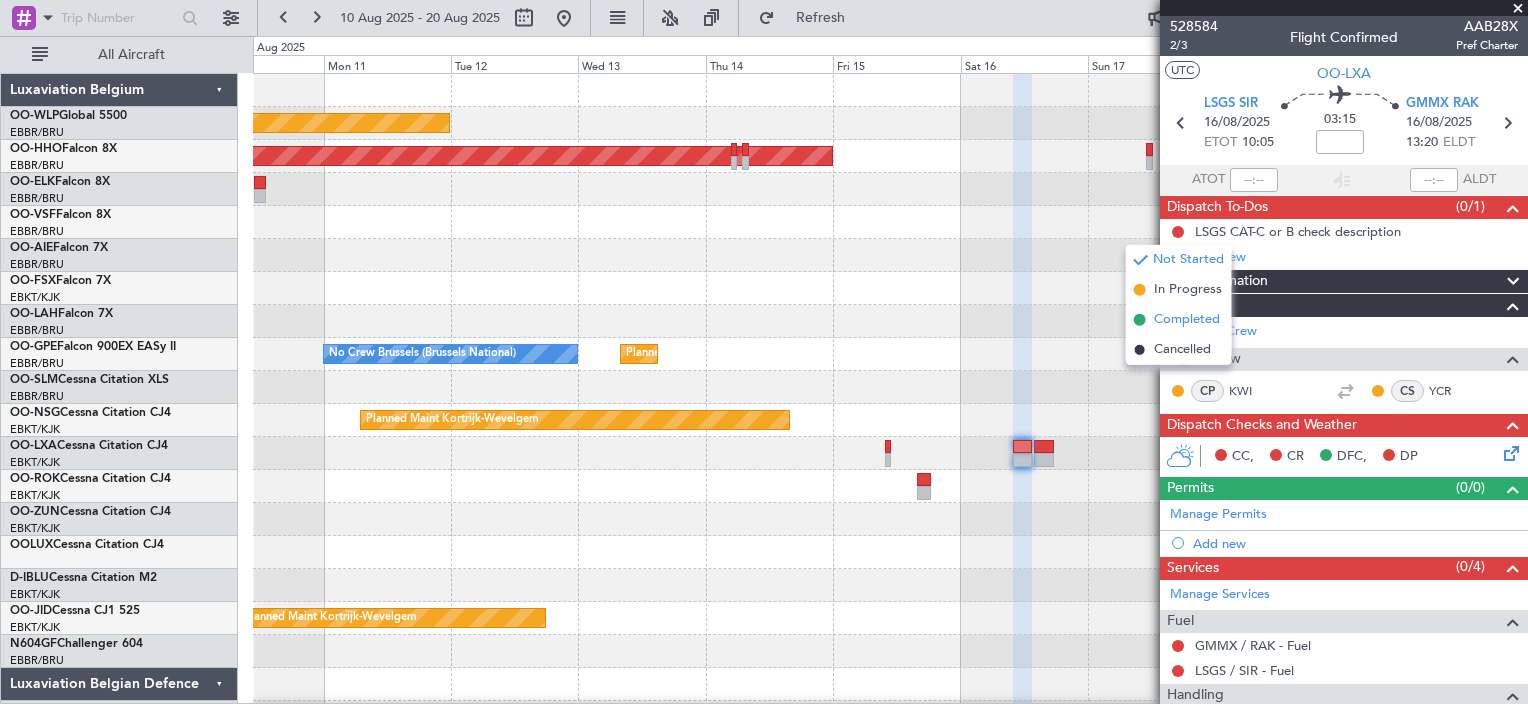 click on "Completed" at bounding box center (1187, 320) 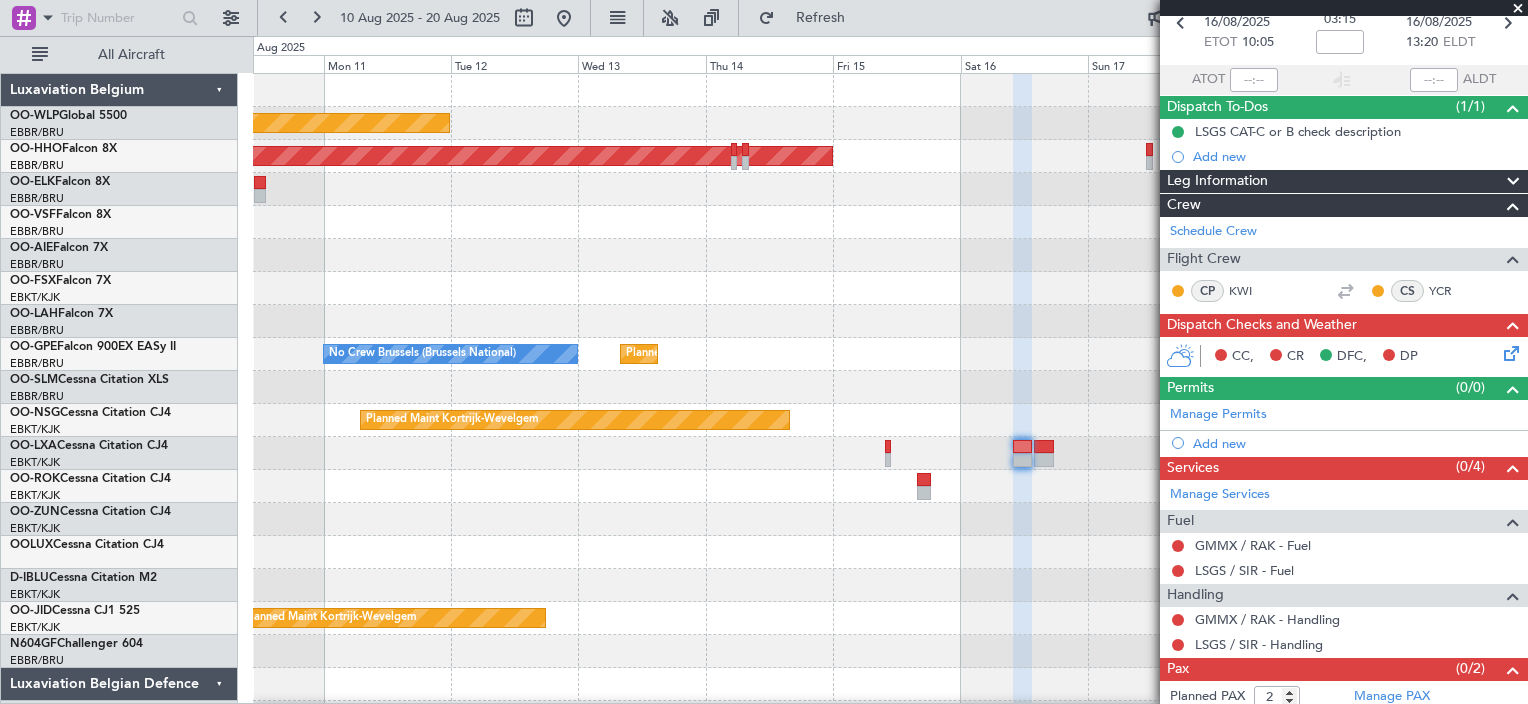scroll, scrollTop: 0, scrollLeft: 0, axis: both 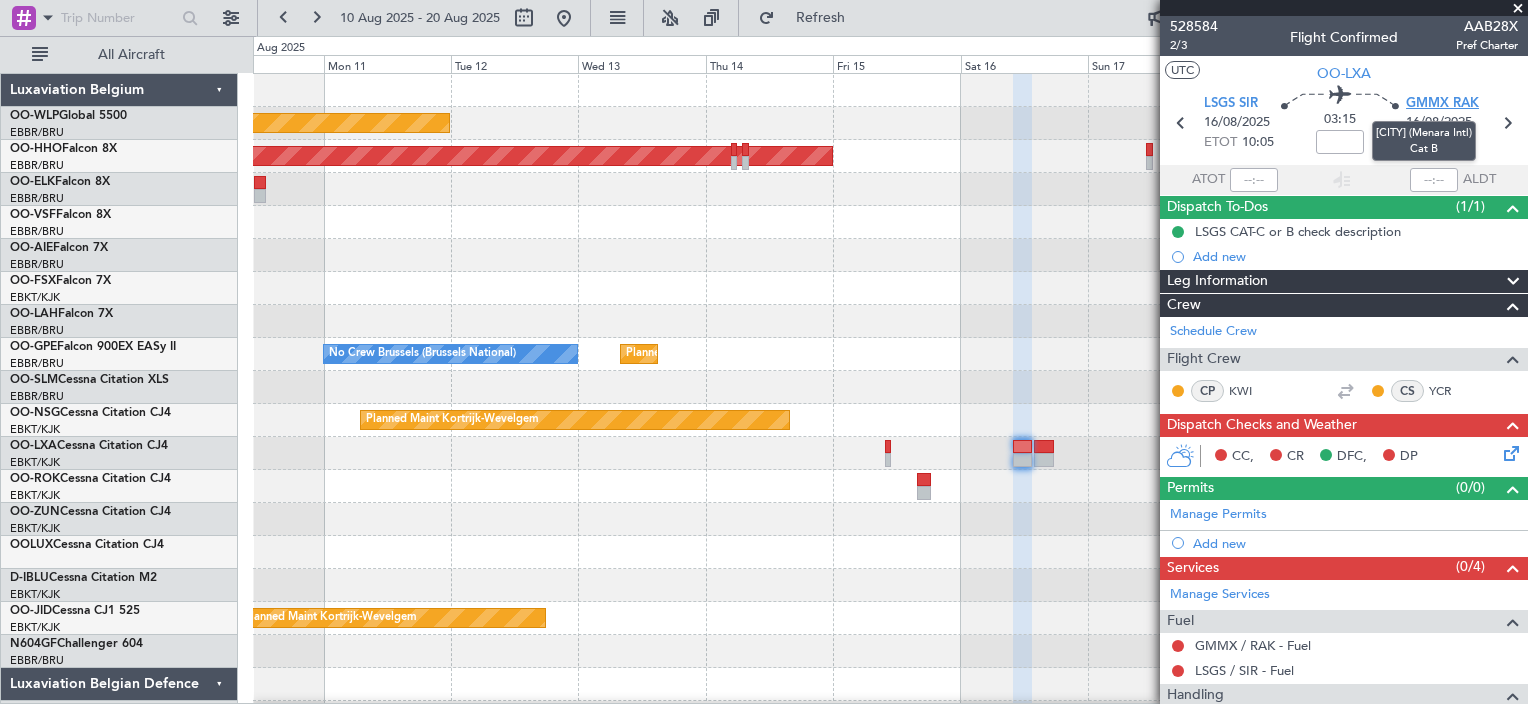 click on "GMMX  RAK" at bounding box center [1442, 104] 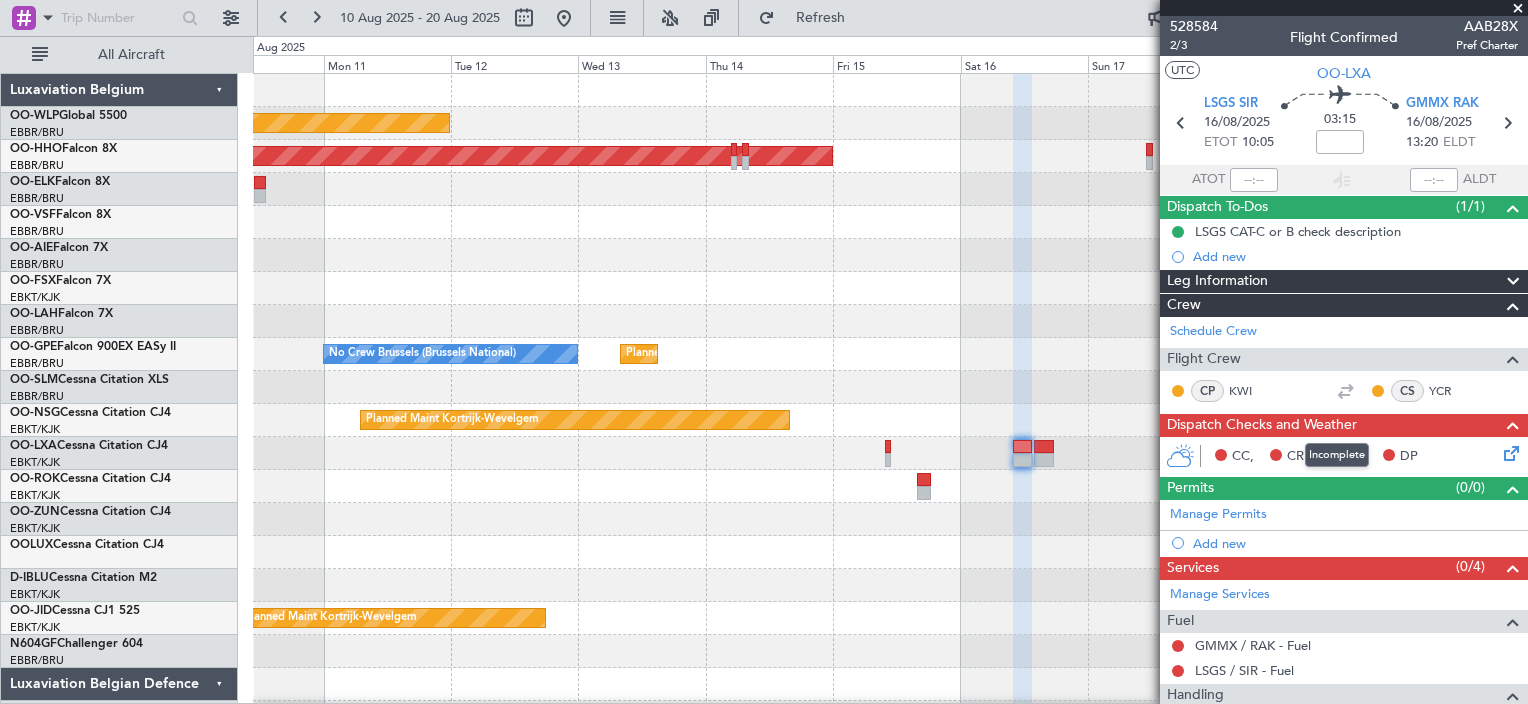 scroll, scrollTop: 100, scrollLeft: 0, axis: vertical 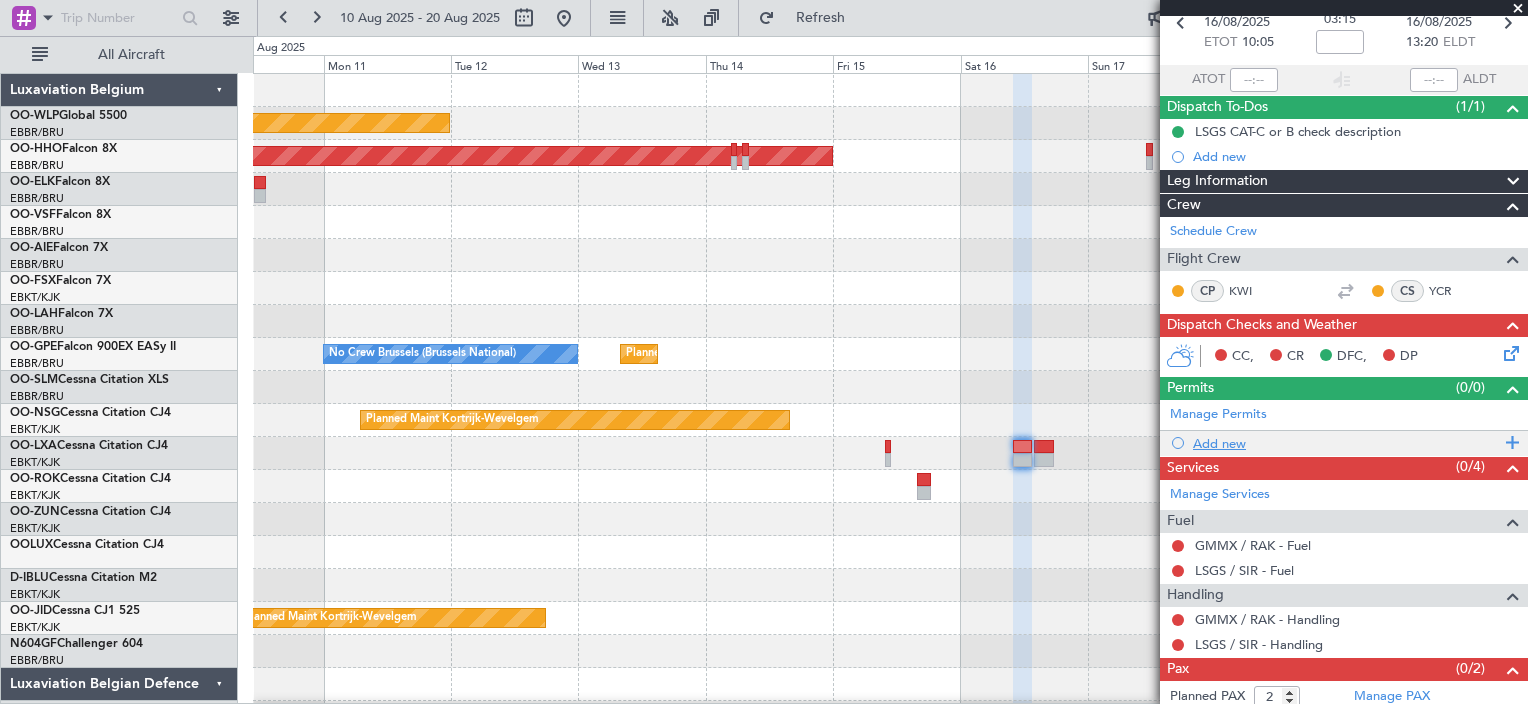 click on "Add new" at bounding box center (1346, 443) 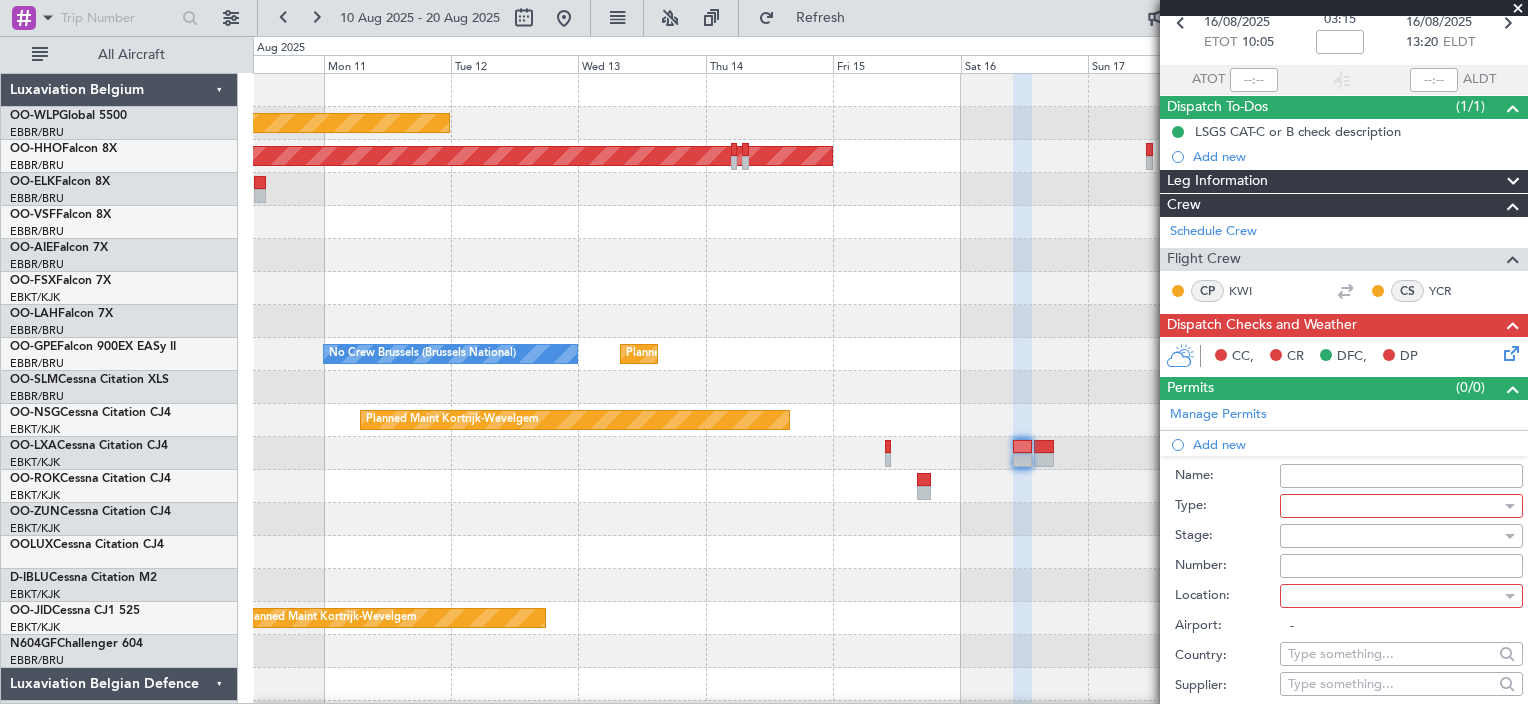 click 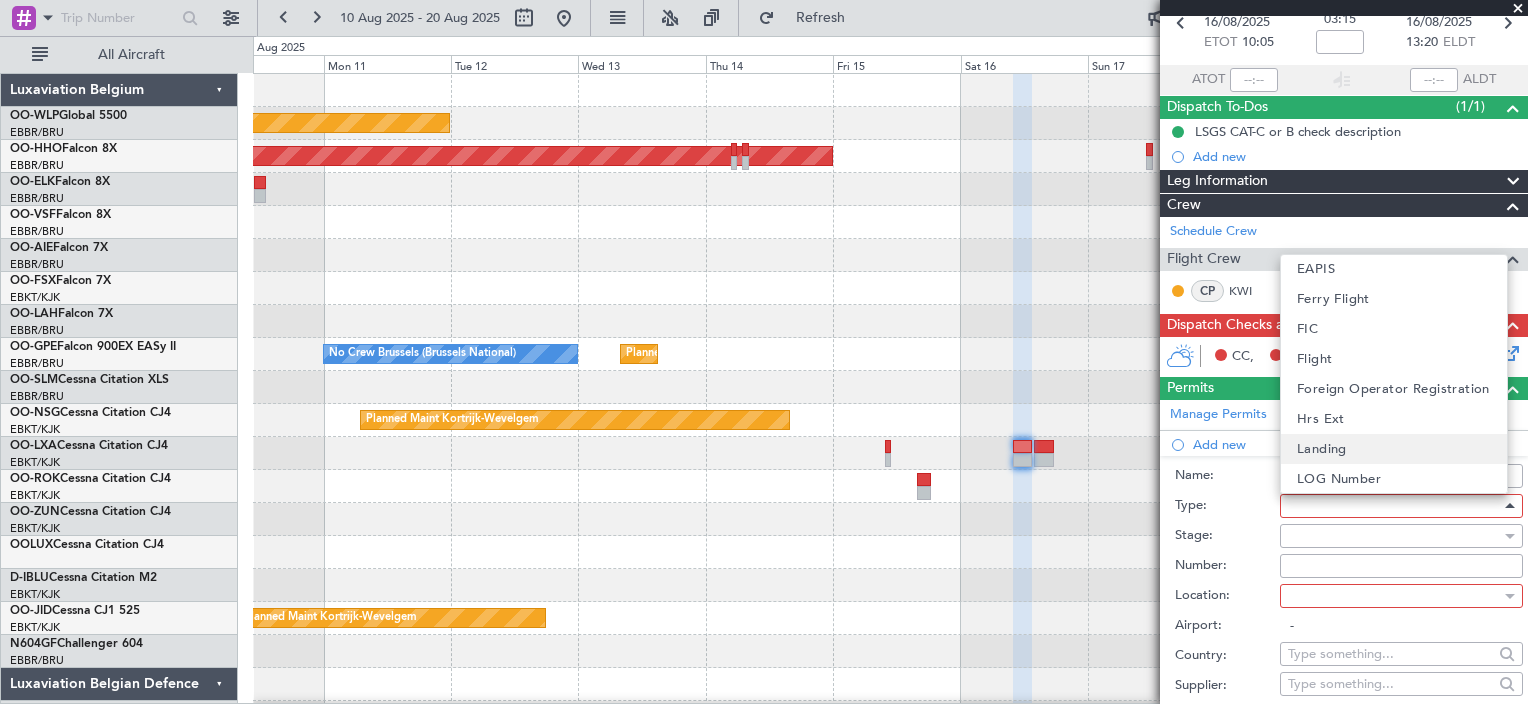 scroll, scrollTop: 101, scrollLeft: 0, axis: vertical 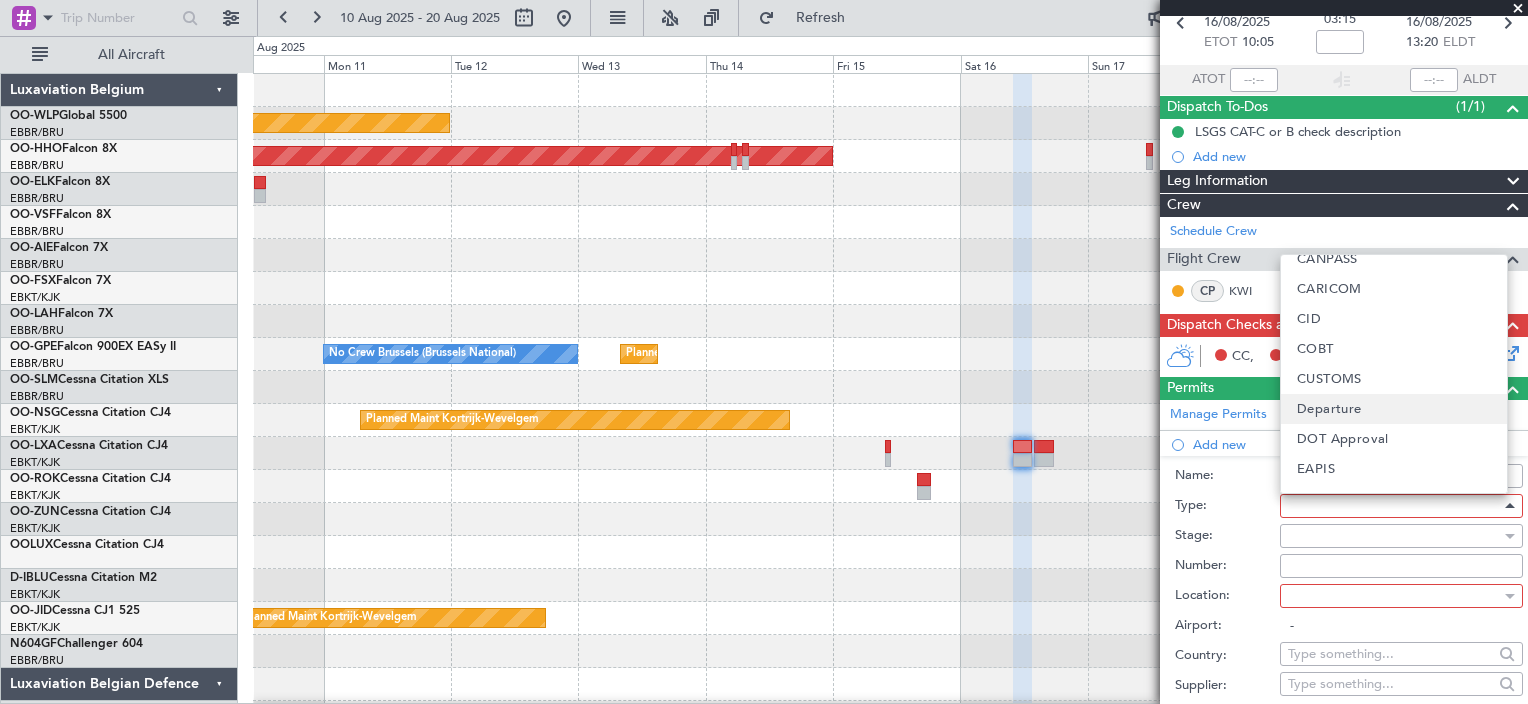 click on "Departure" at bounding box center (1394, 409) 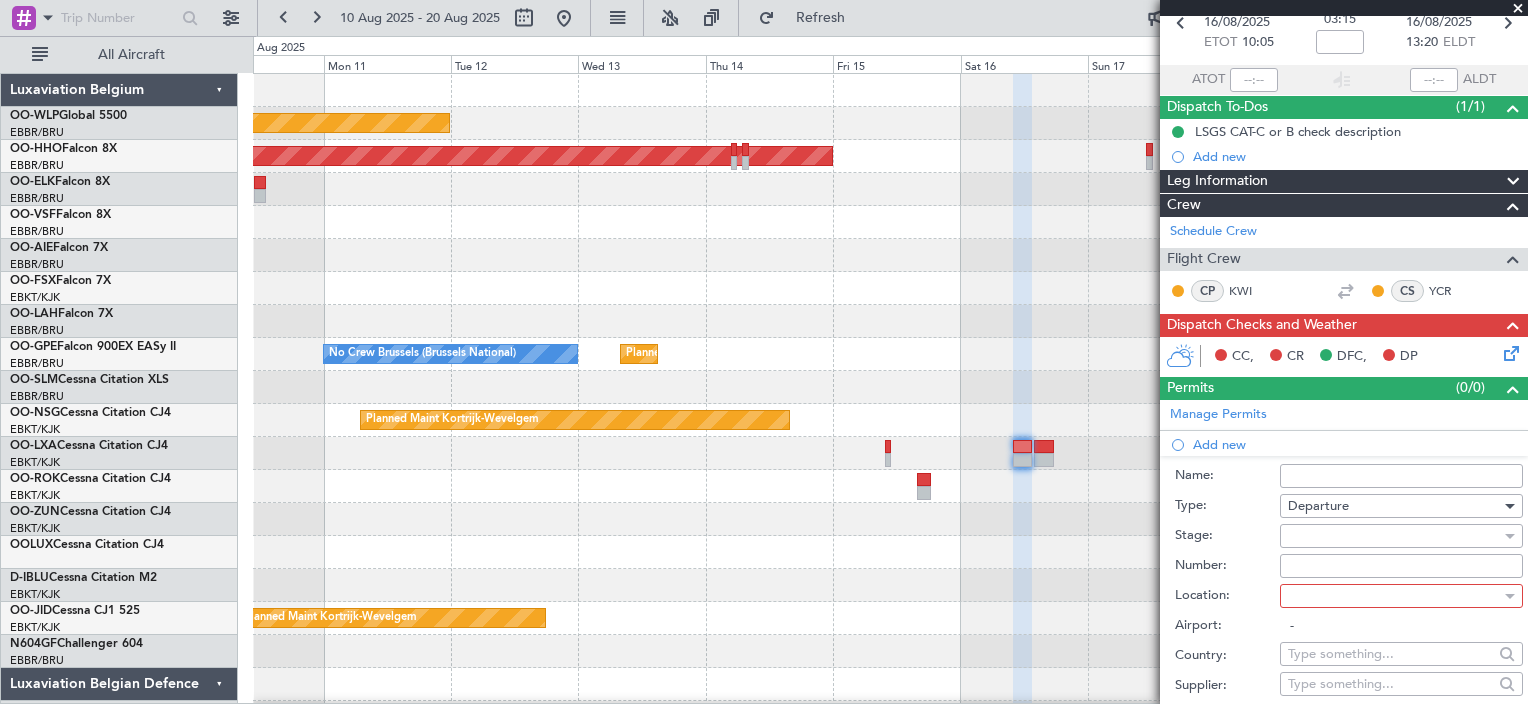 scroll, scrollTop: 200, scrollLeft: 0, axis: vertical 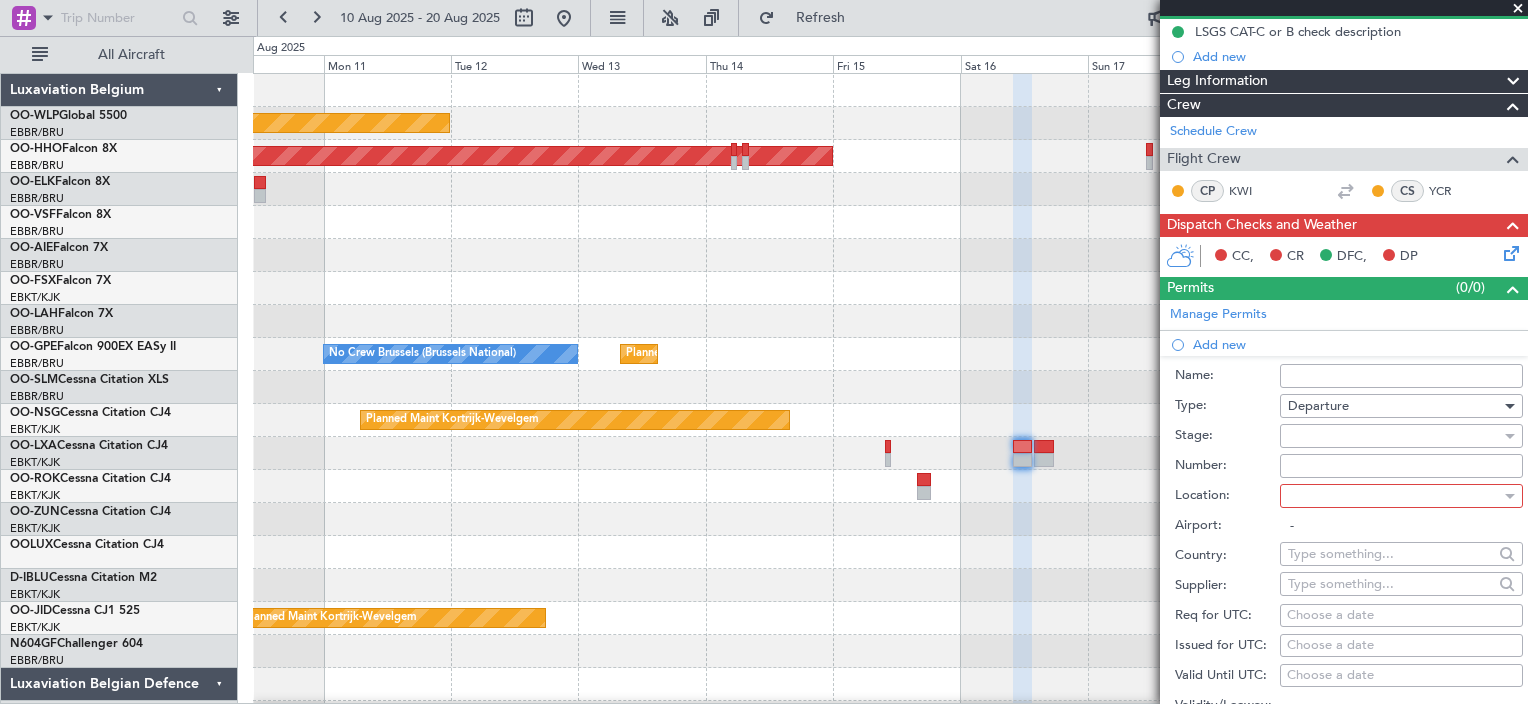 click at bounding box center (1394, 496) 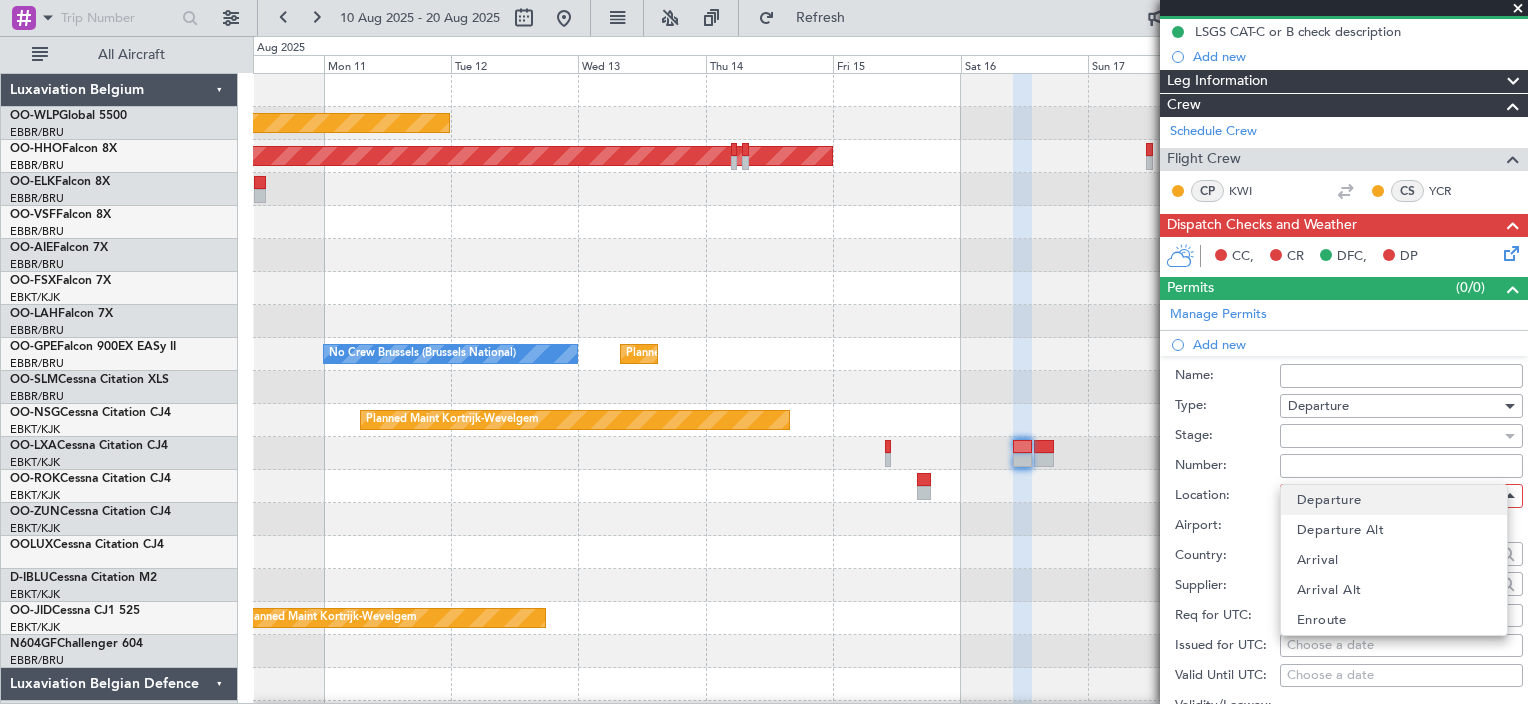 click on "Departure" at bounding box center (1394, 500) 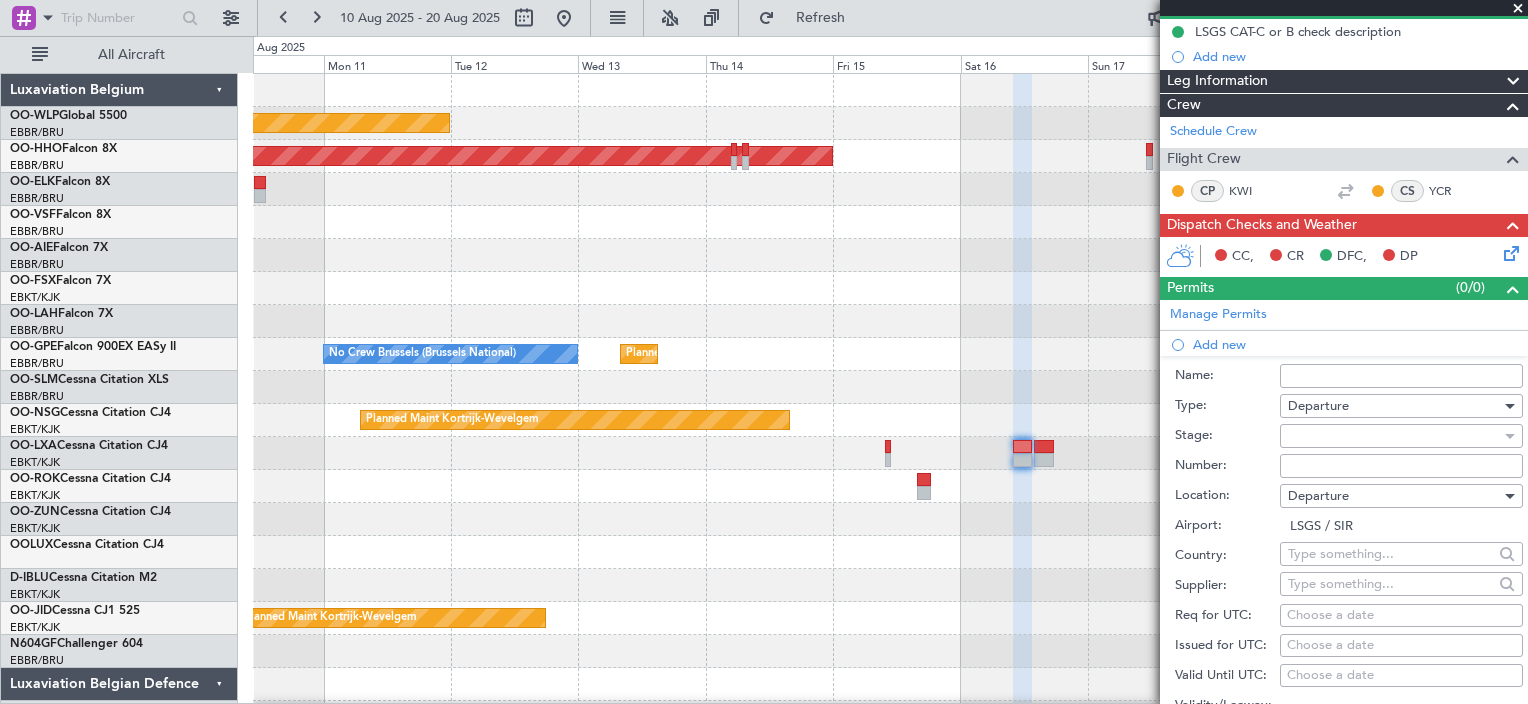 click on "Departure" at bounding box center [1394, 496] 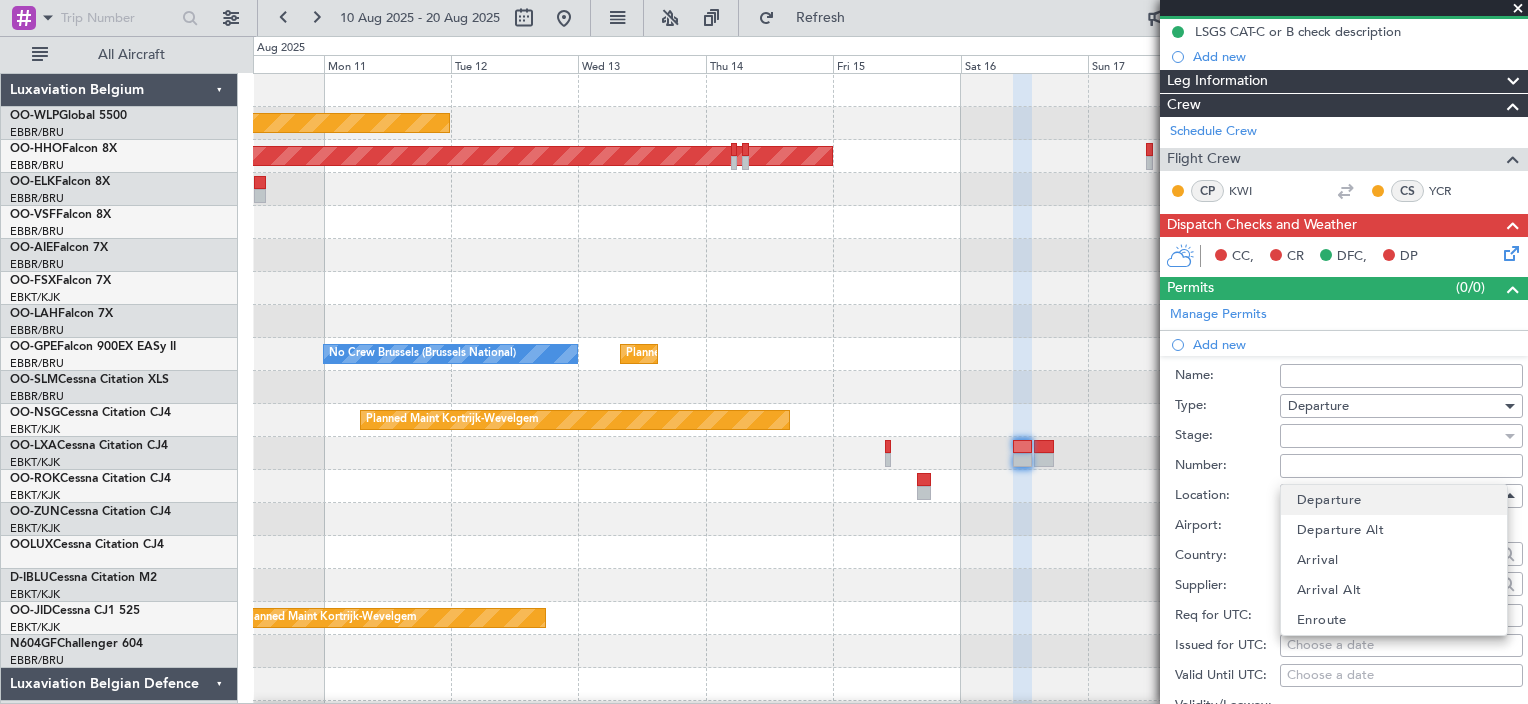 click on "Departure" at bounding box center (1394, 500) 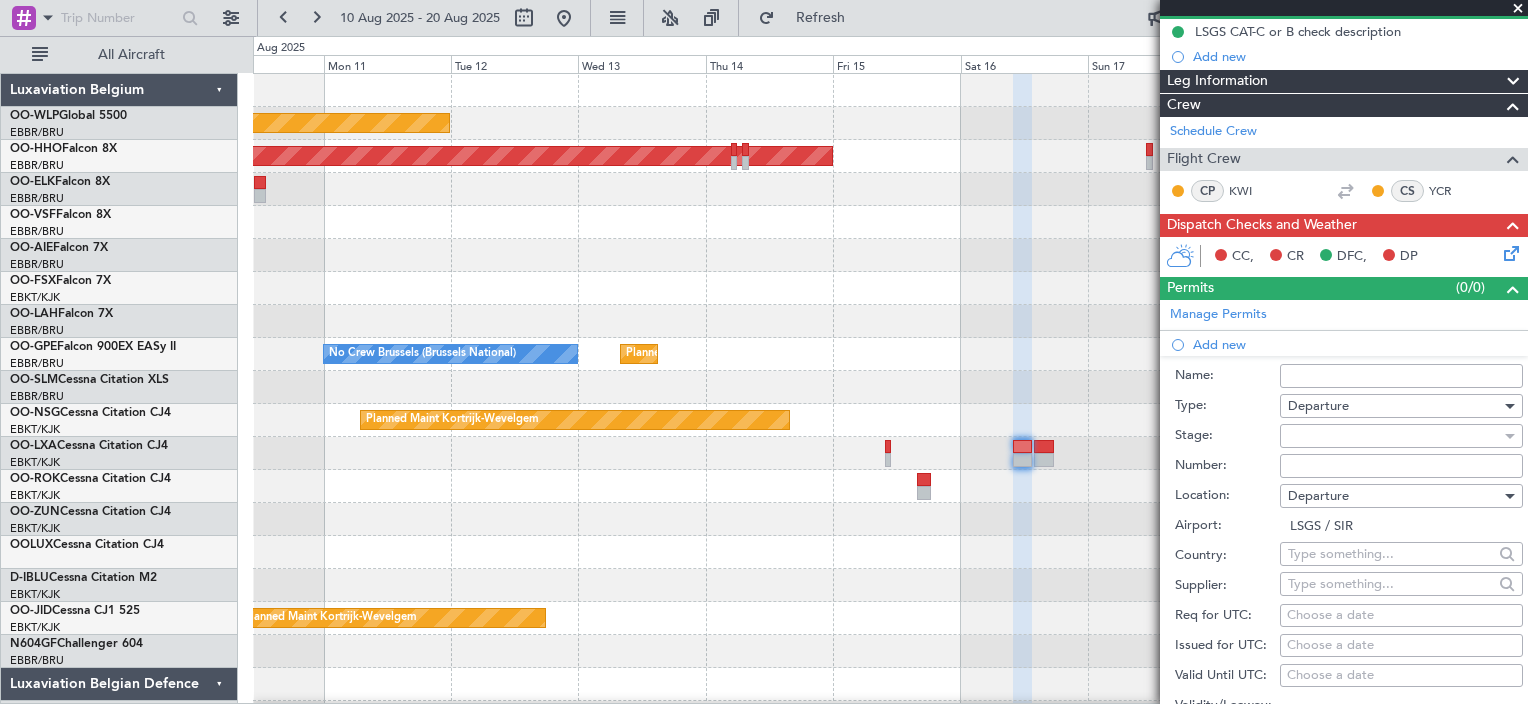 click at bounding box center [1394, 436] 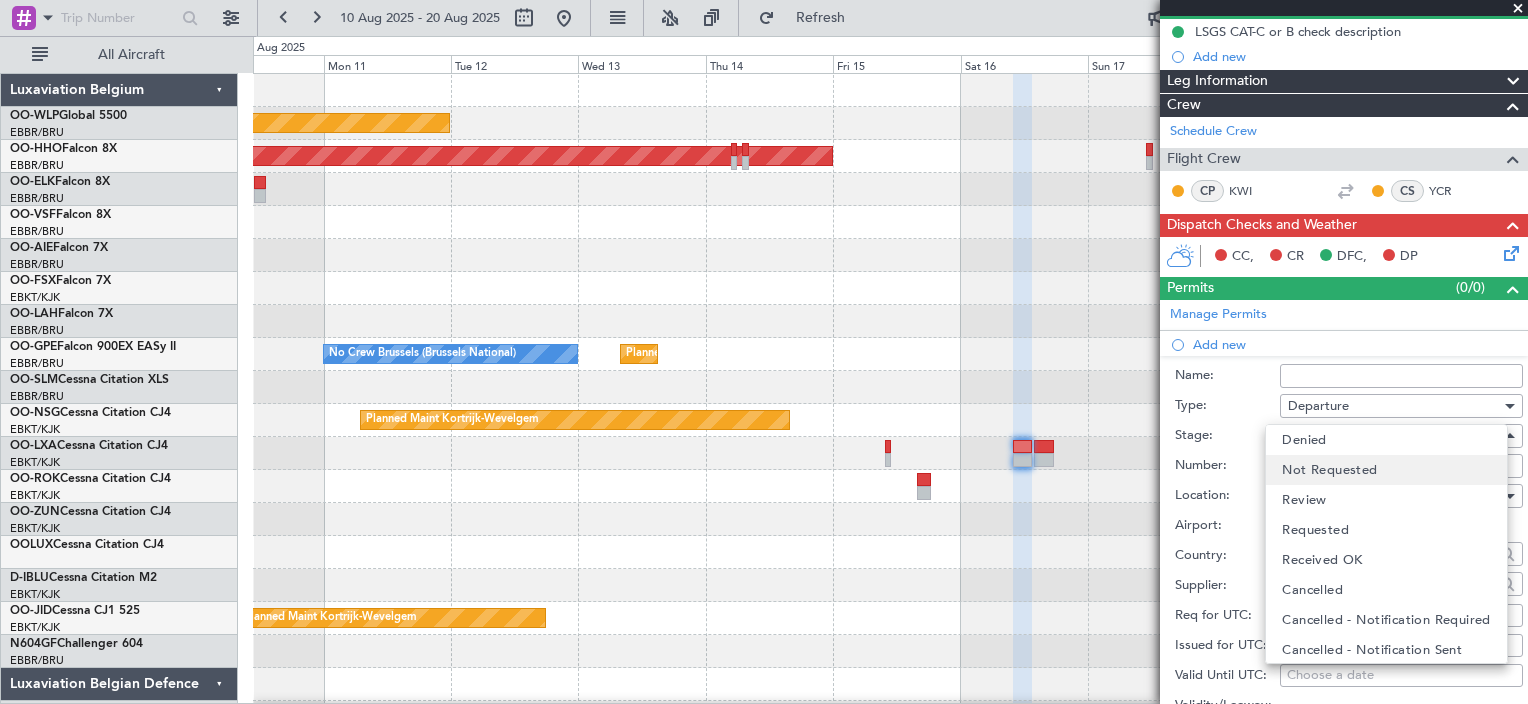 click on "Not Requested" at bounding box center (1329, 470) 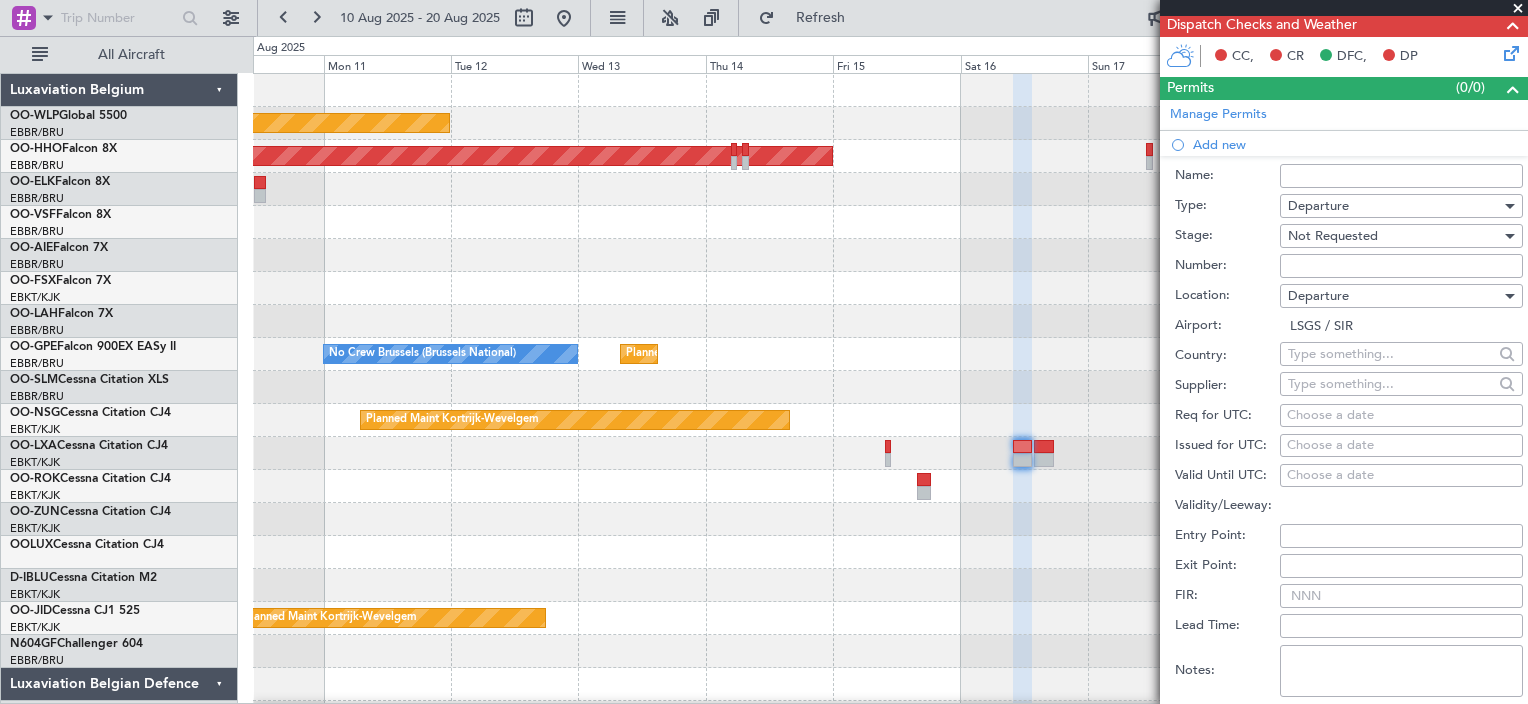 scroll, scrollTop: 500, scrollLeft: 0, axis: vertical 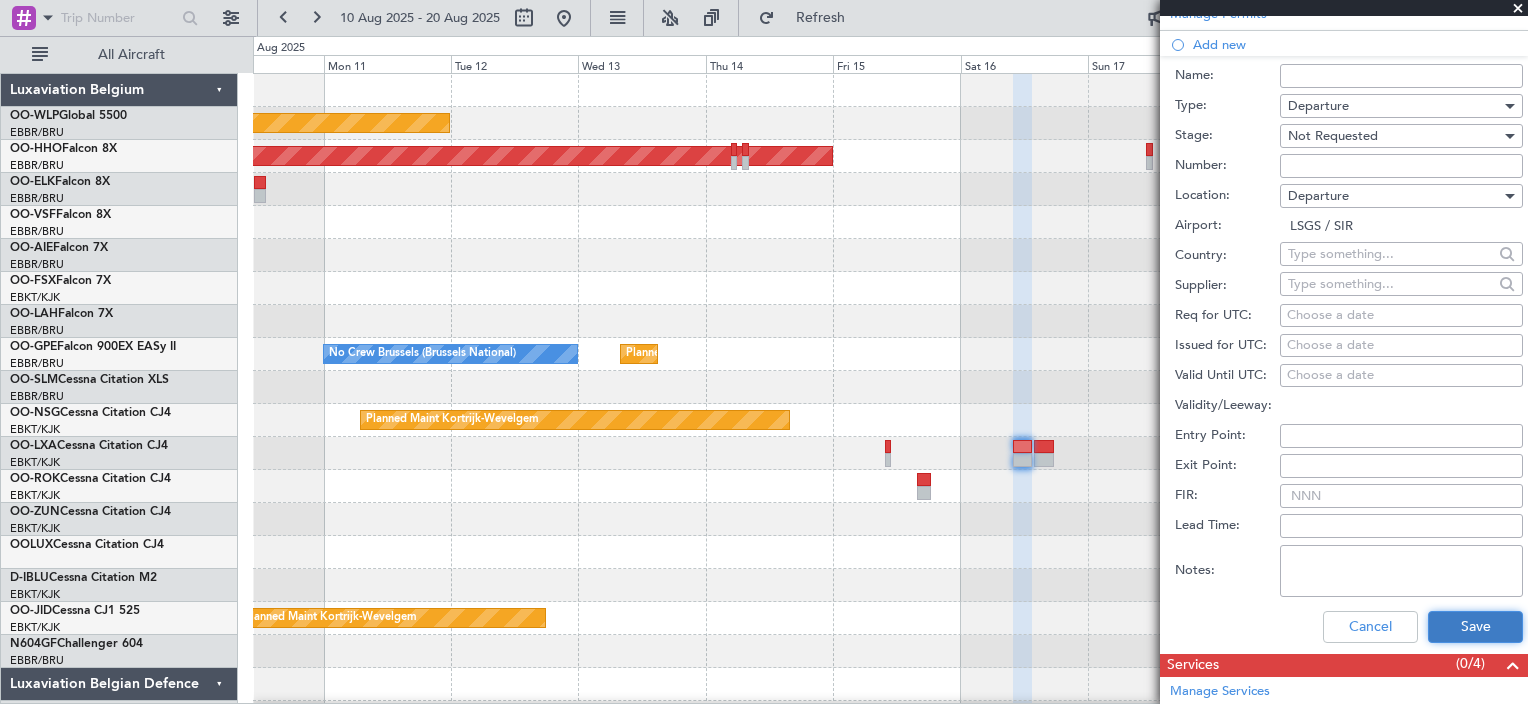 click on "Save" at bounding box center [1475, 627] 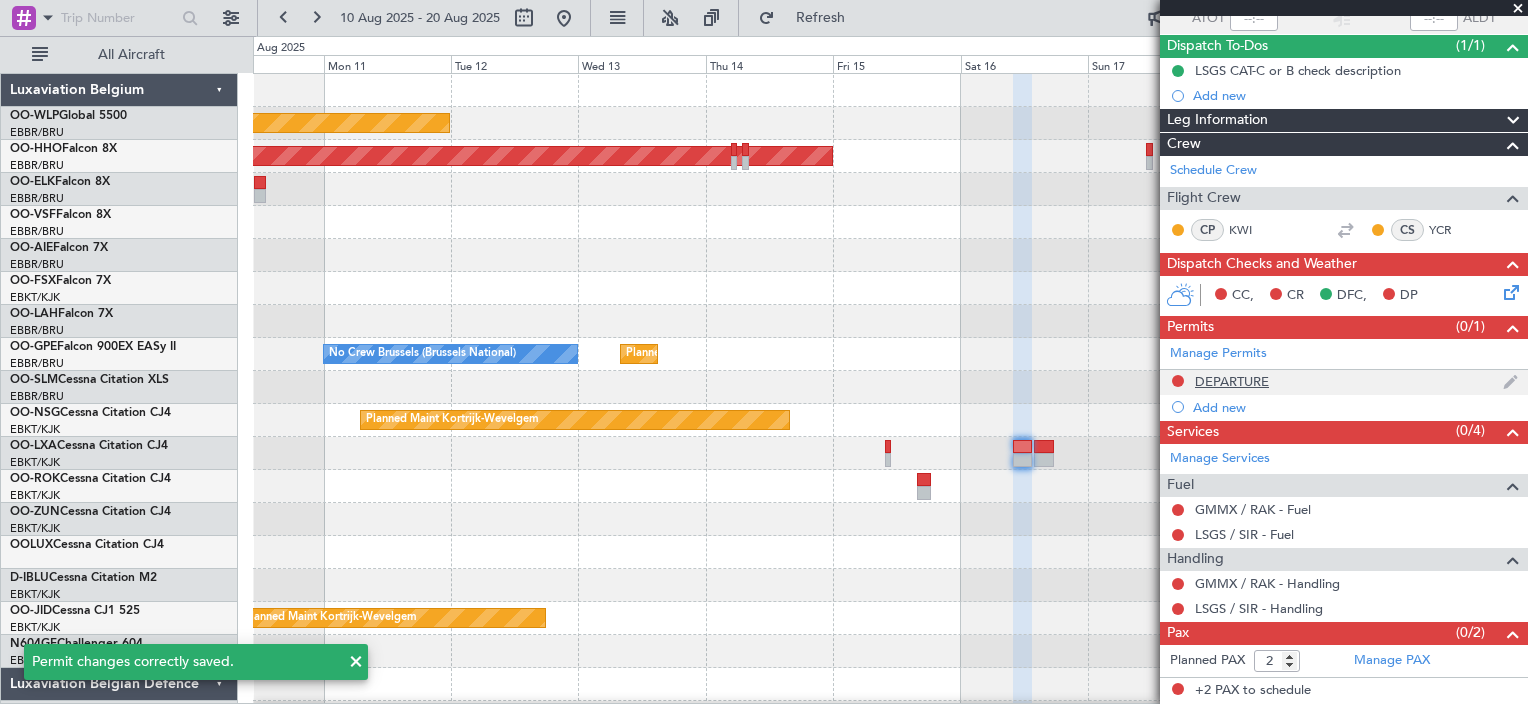 scroll, scrollTop: 157, scrollLeft: 0, axis: vertical 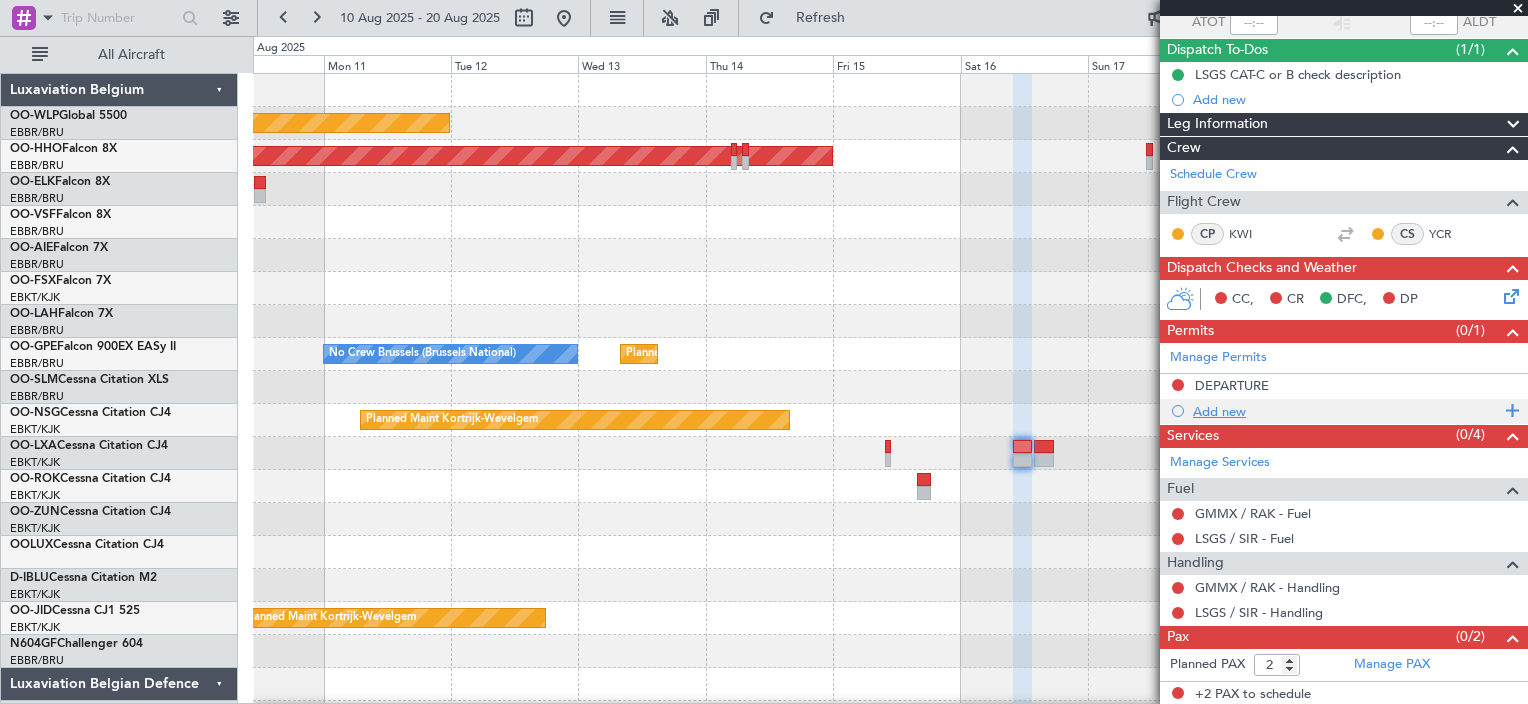 click on "Add new" at bounding box center (1346, 411) 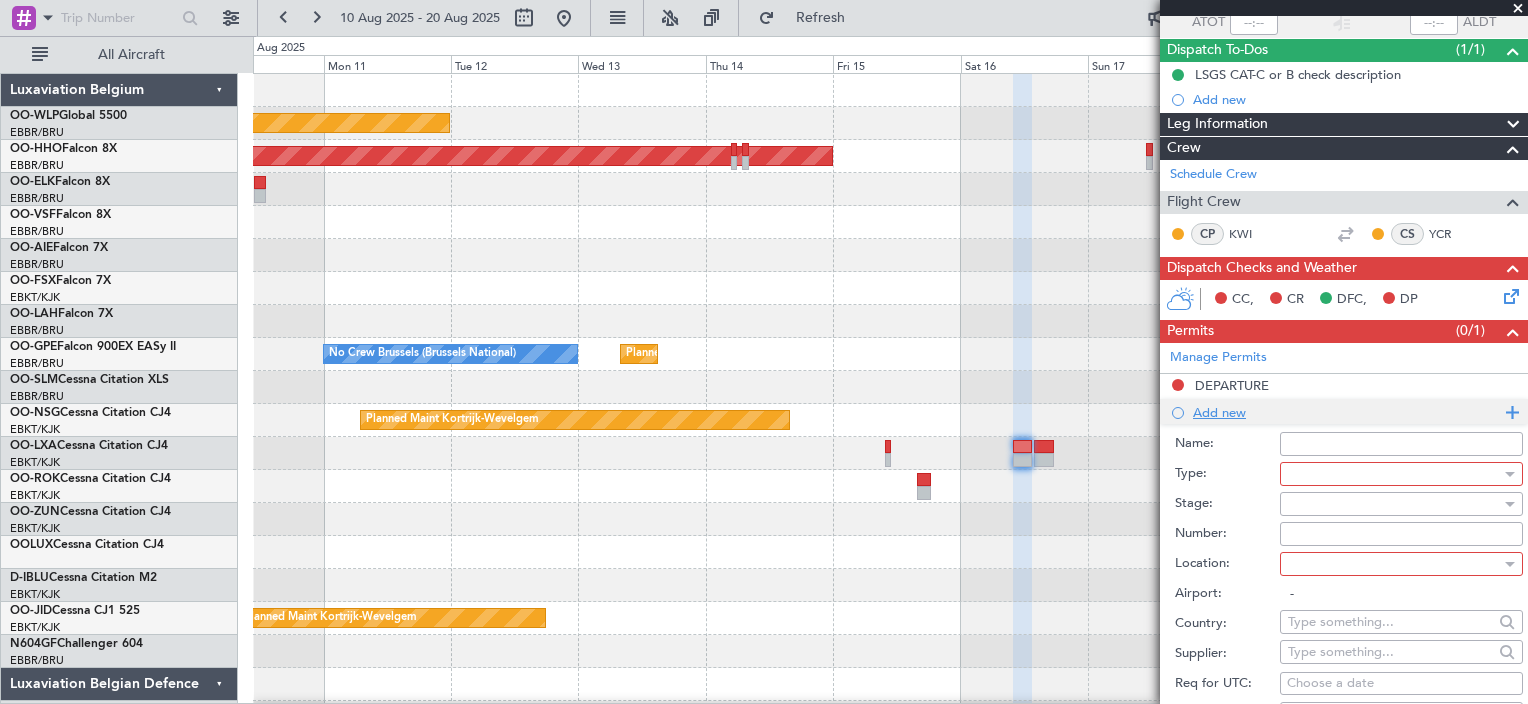 scroll, scrollTop: 500, scrollLeft: 0, axis: vertical 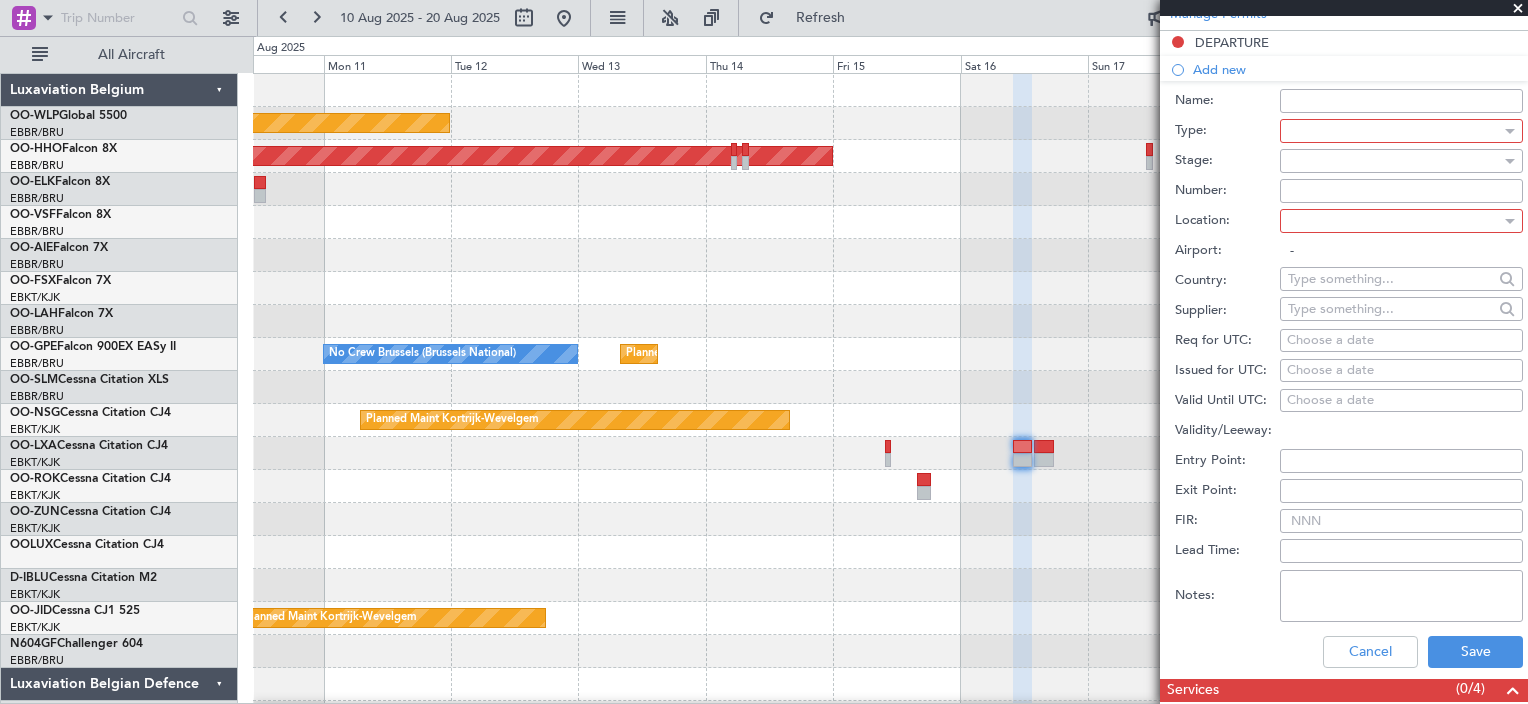 click at bounding box center (1394, 131) 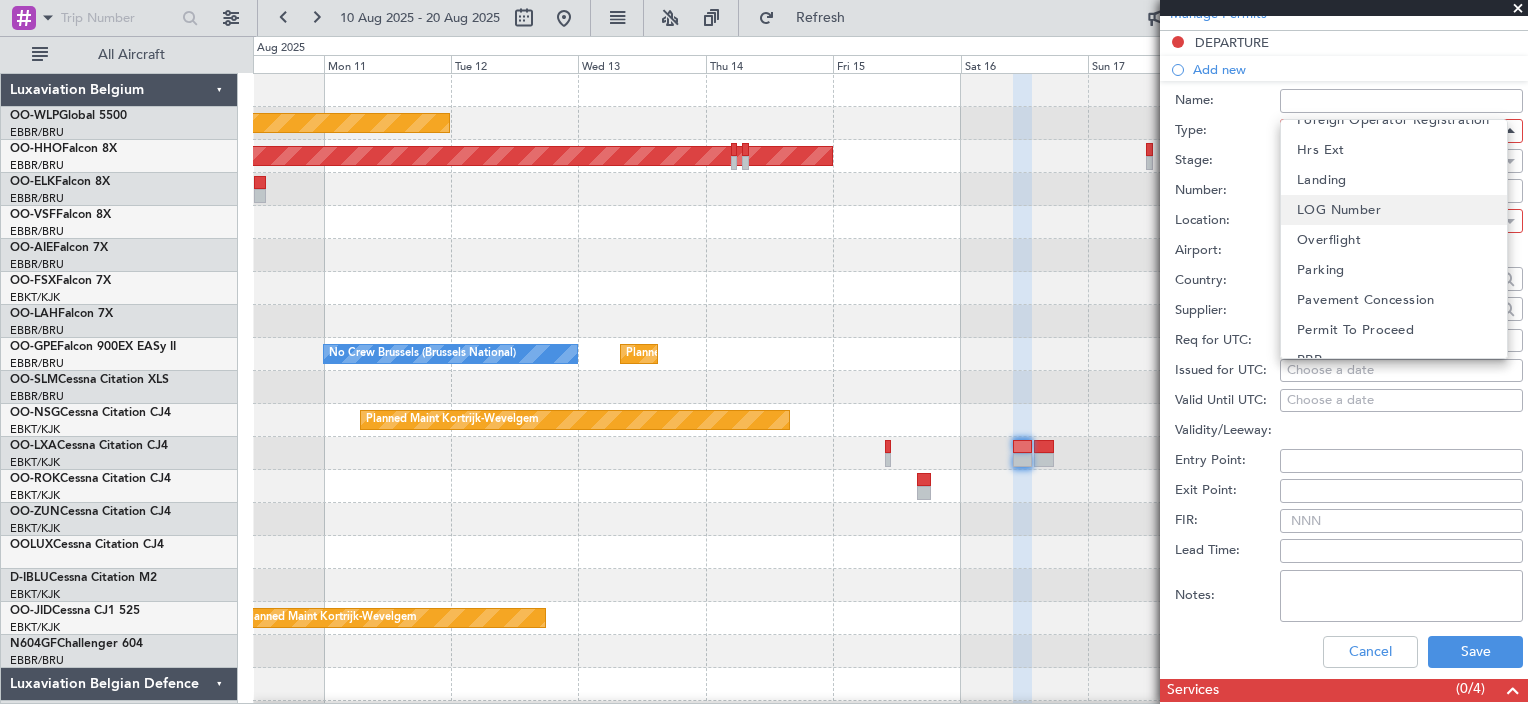 scroll, scrollTop: 401, scrollLeft: 0, axis: vertical 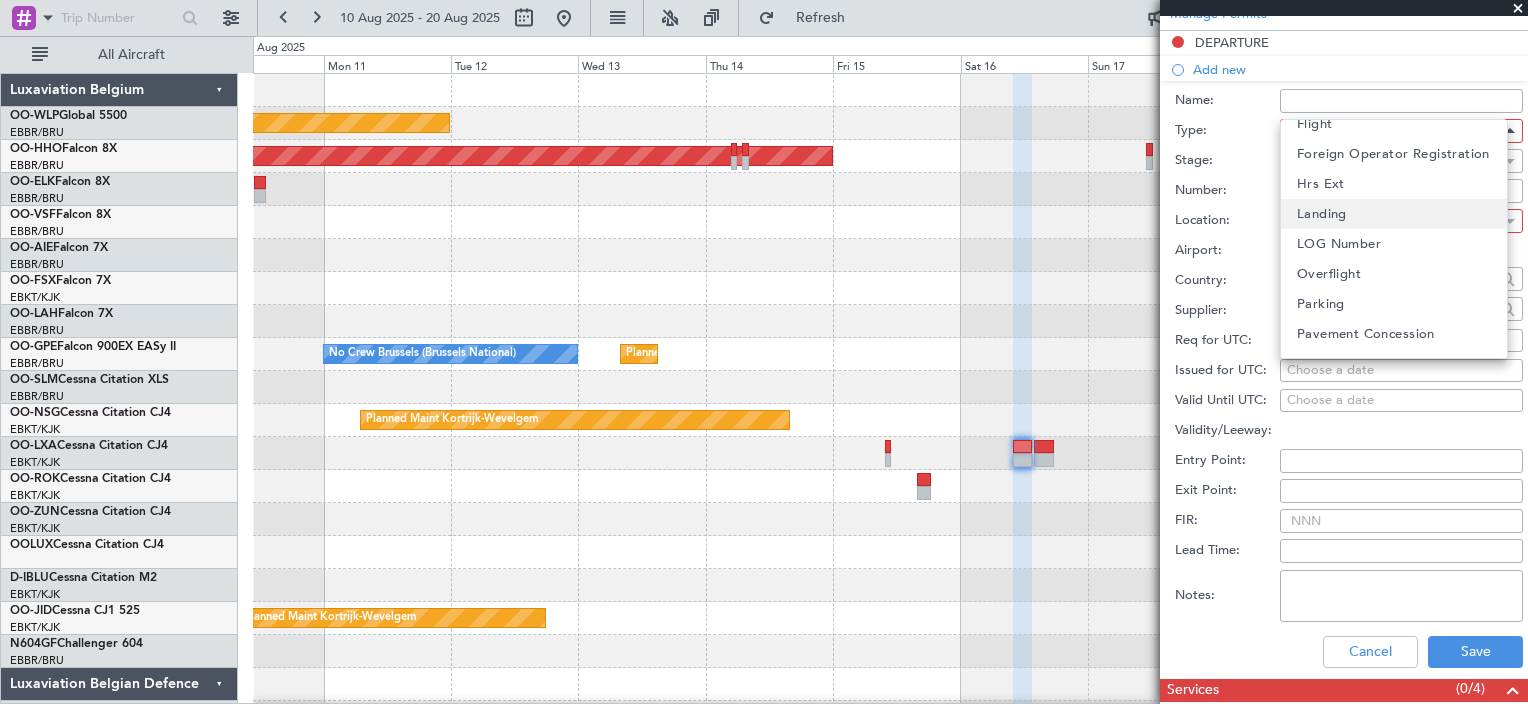 click on "Landing" at bounding box center (1322, 214) 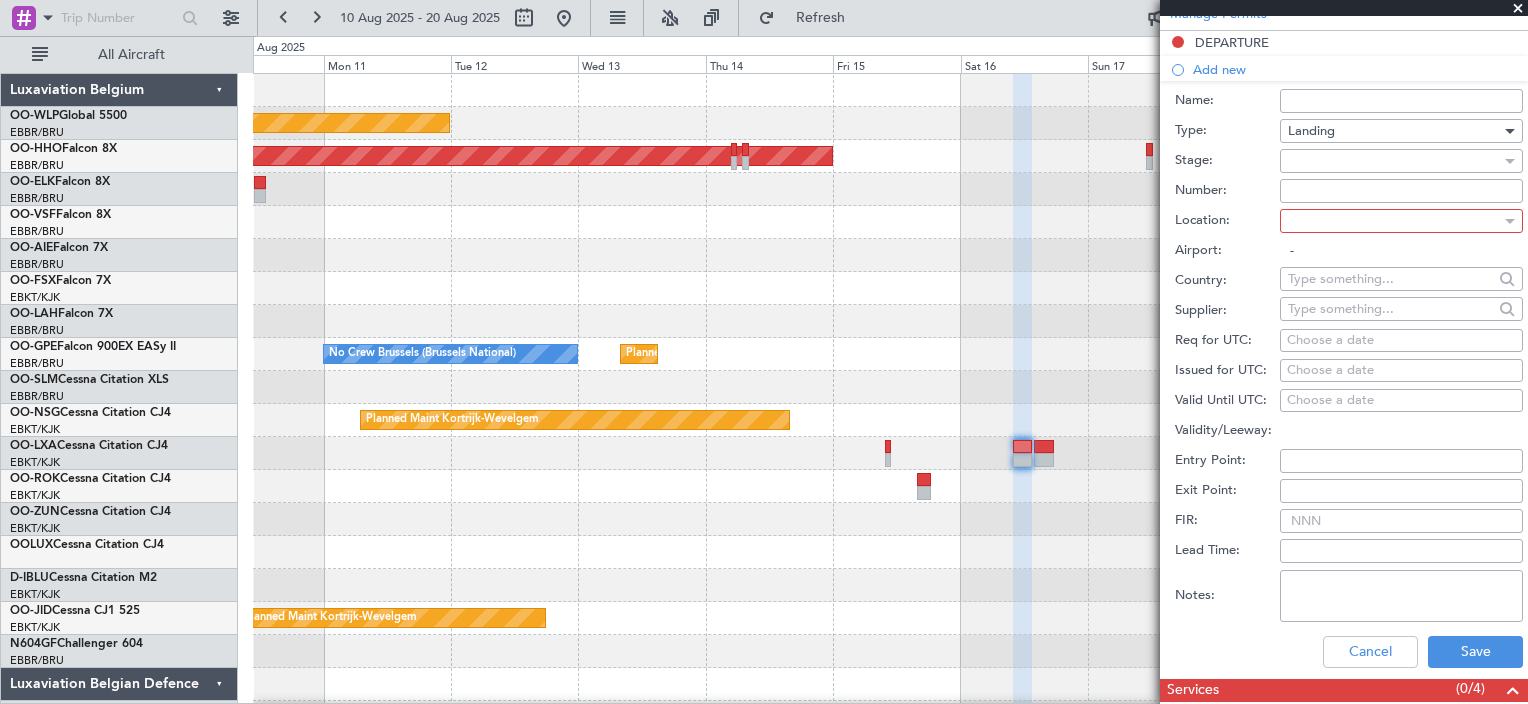 click 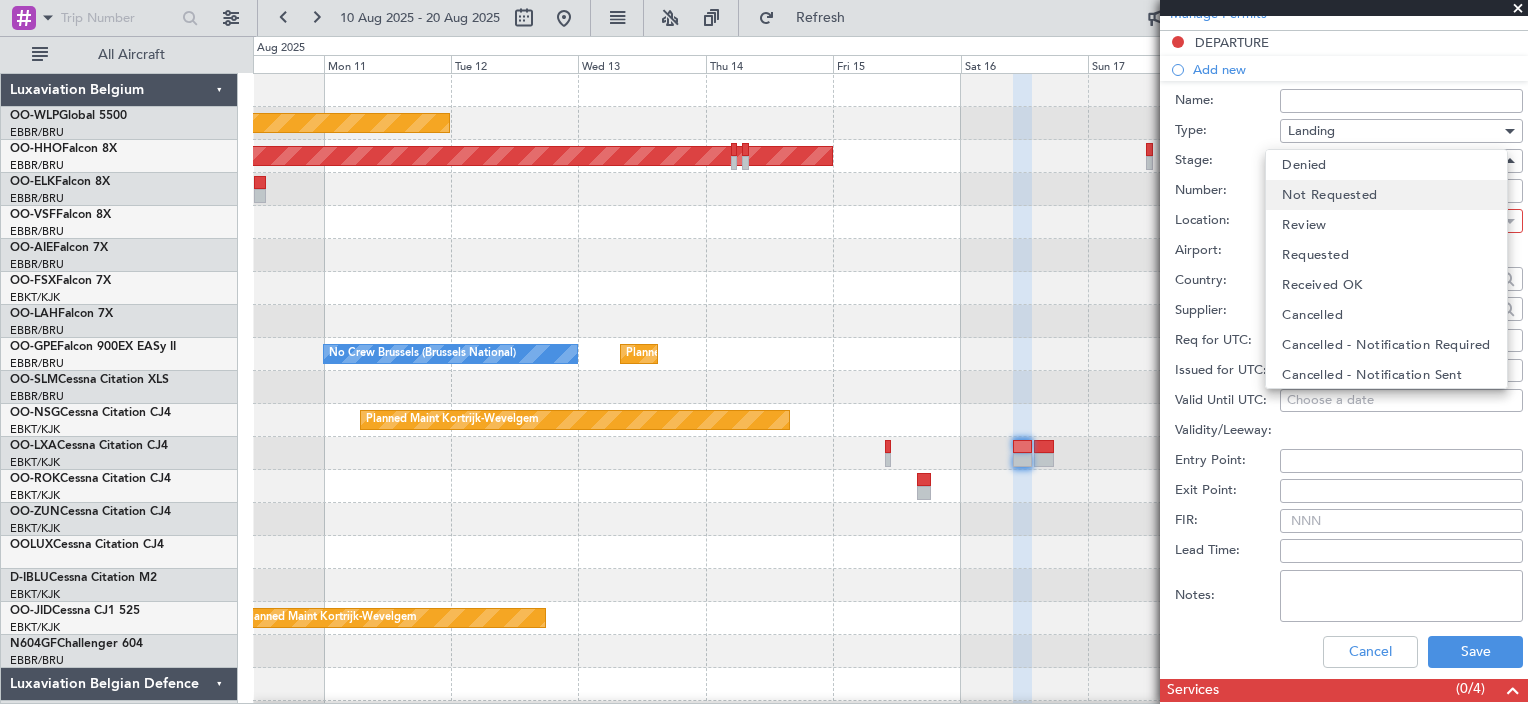 click on "Not Requested" at bounding box center [1386, 195] 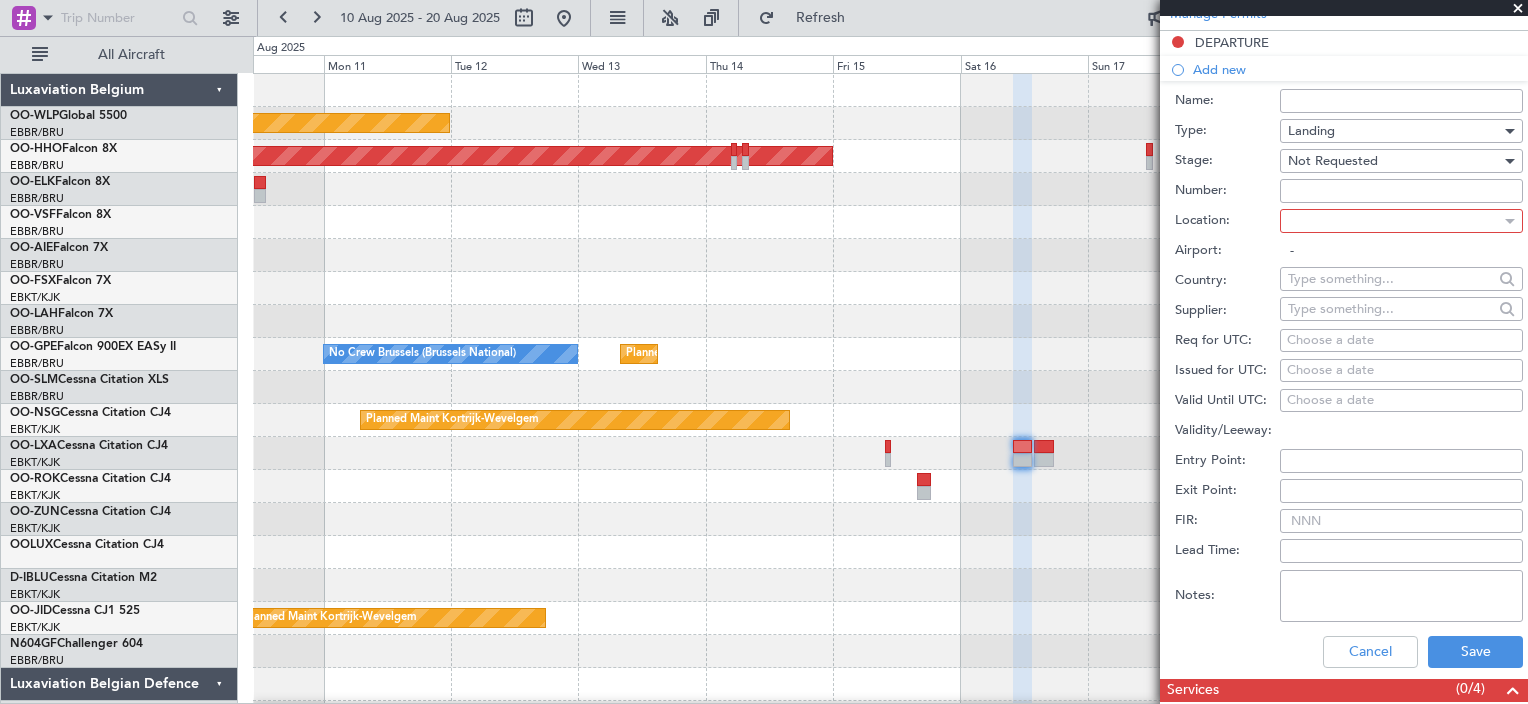 click at bounding box center [1394, 221] 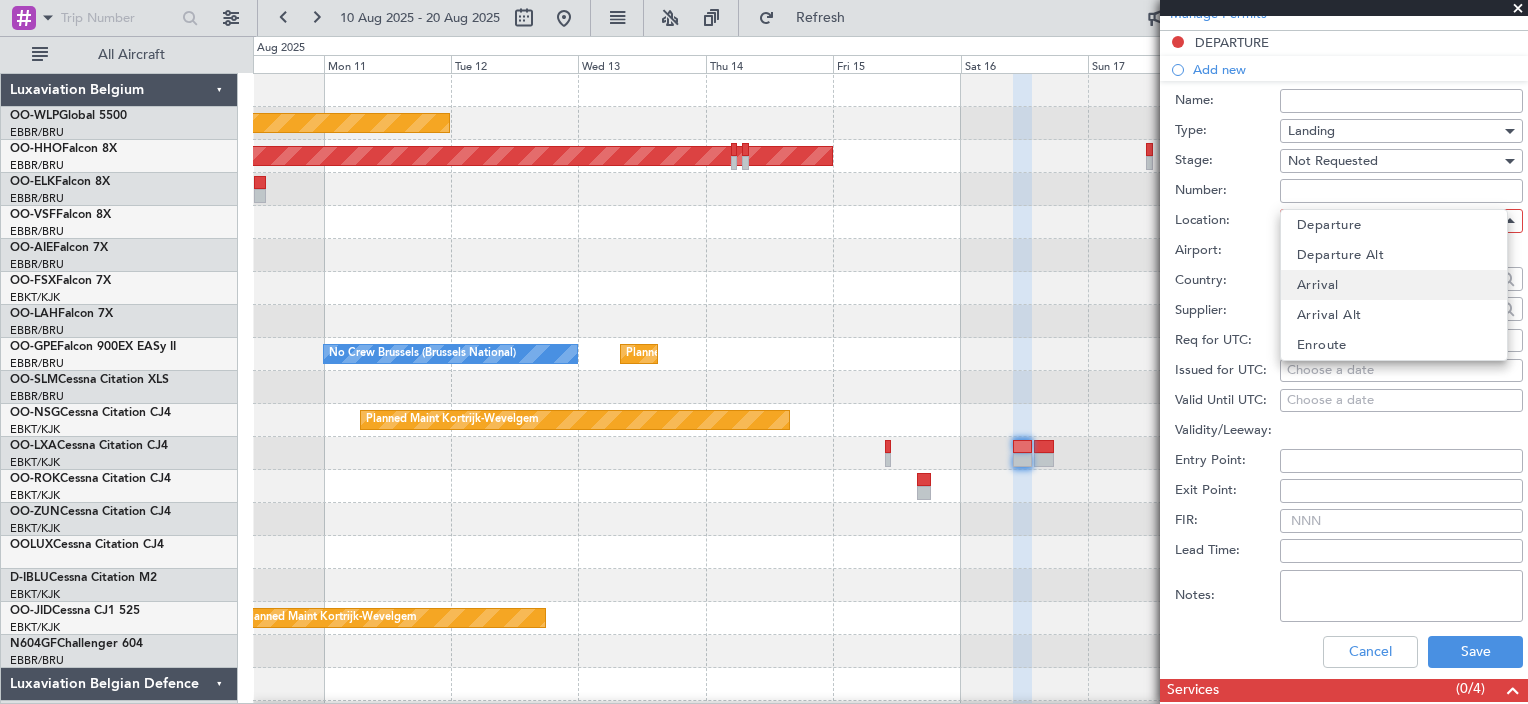 click on "Arrival" at bounding box center [1394, 285] 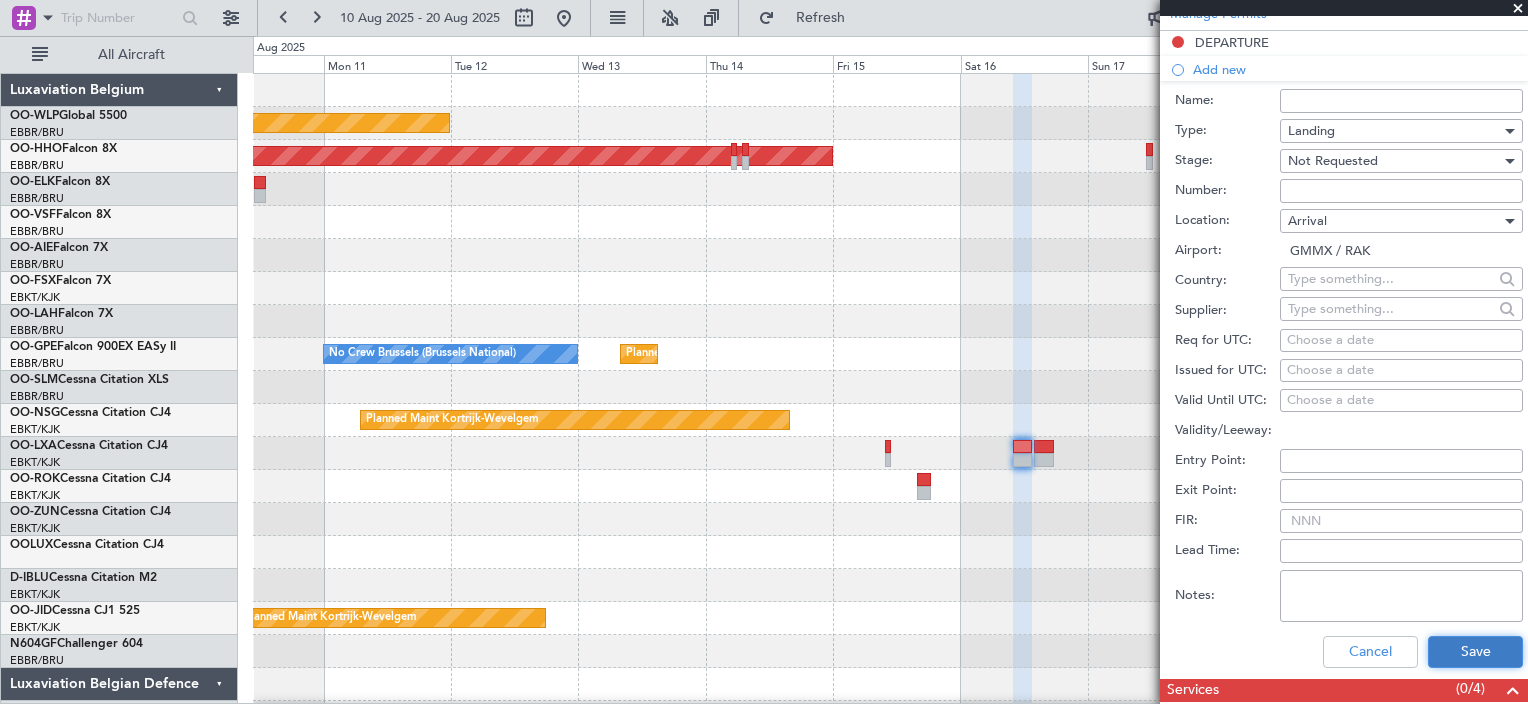 click on "Save" at bounding box center [1475, 652] 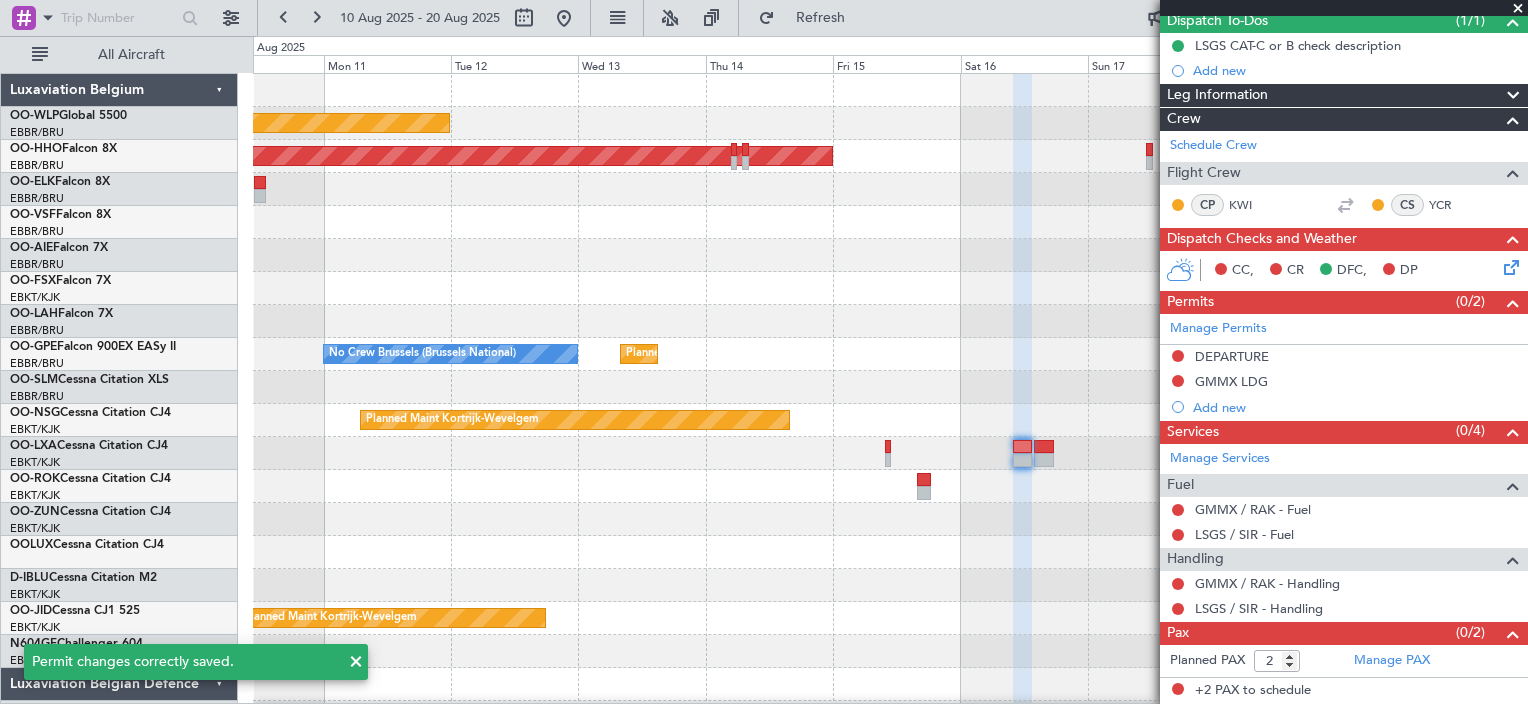 scroll, scrollTop: 182, scrollLeft: 0, axis: vertical 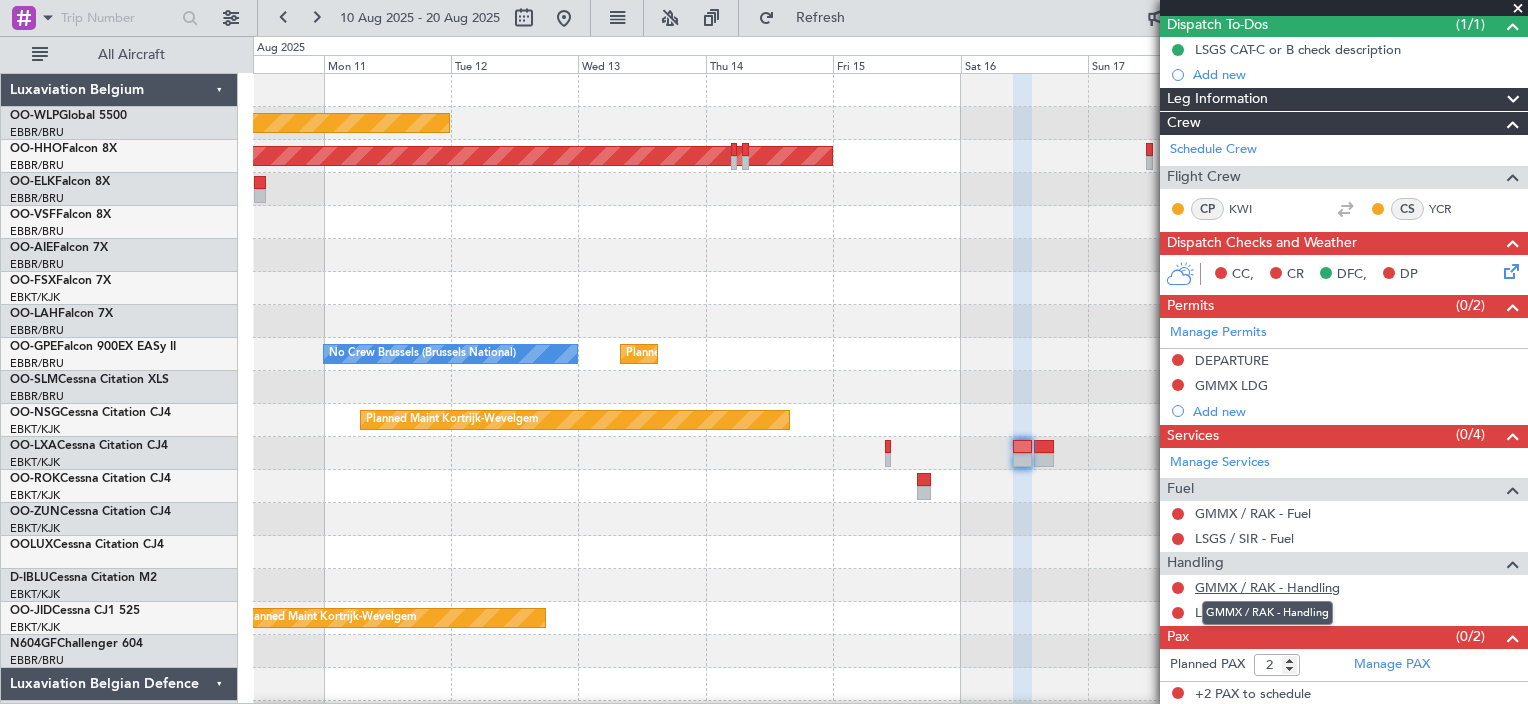 click on "GMMX / RAK - Handling" at bounding box center (1267, 587) 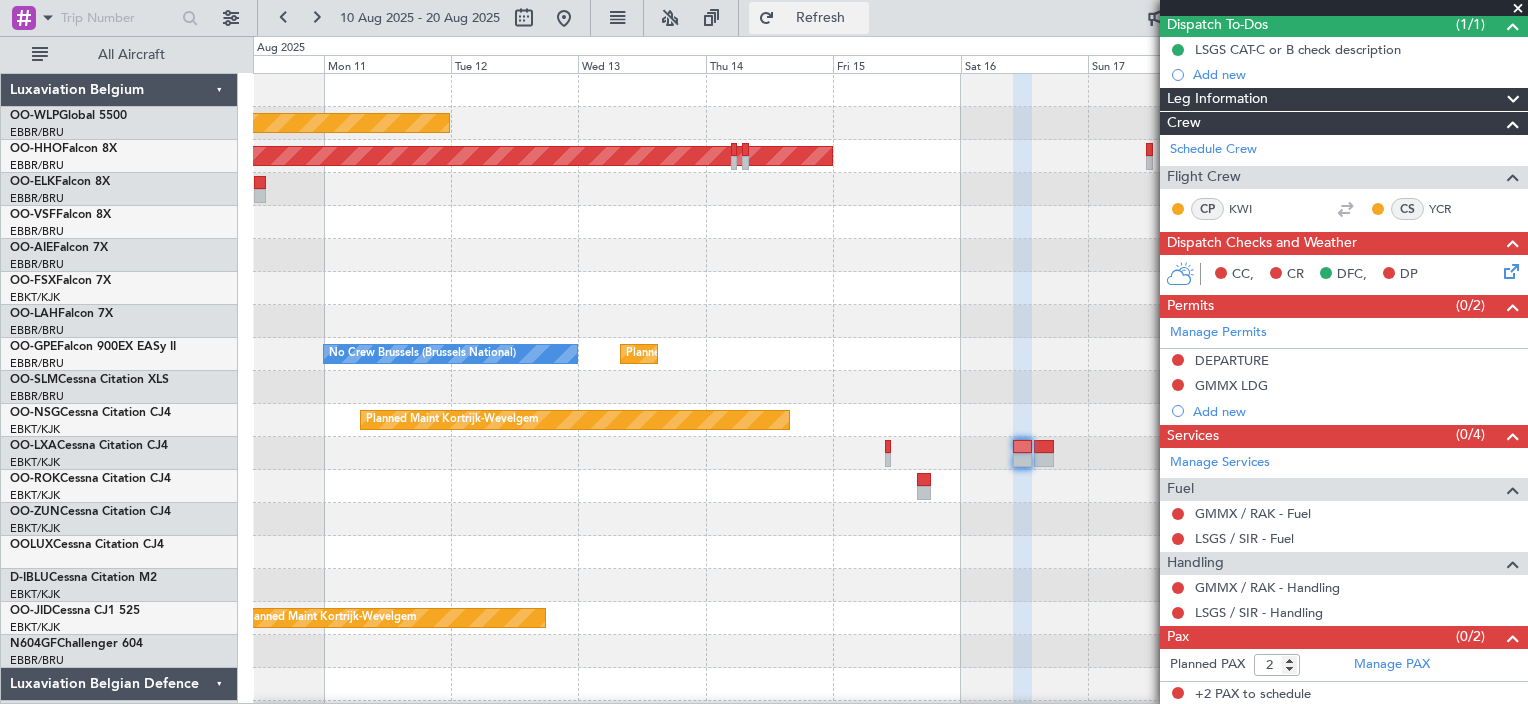 click on "Refresh" 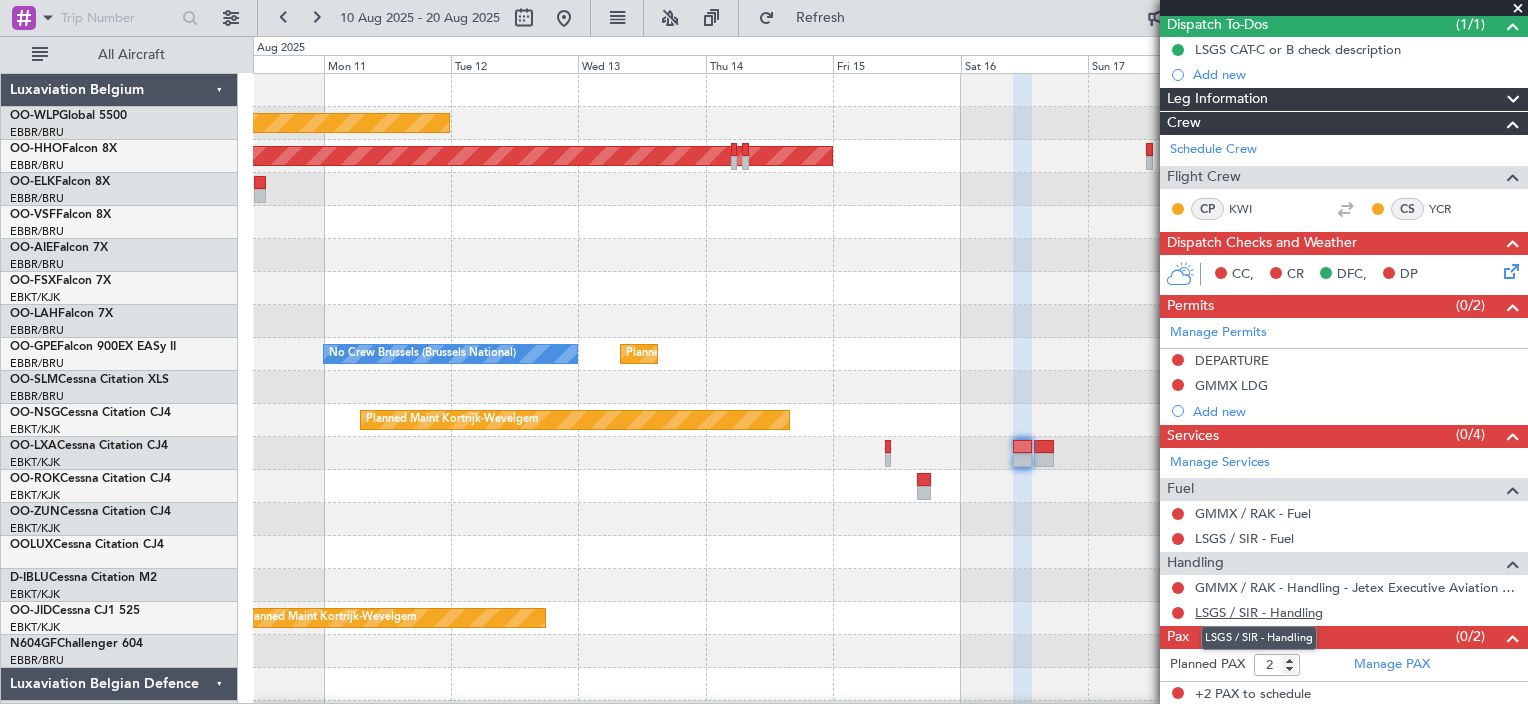 click on "LSGS / SIR - Handling" at bounding box center [1259, 612] 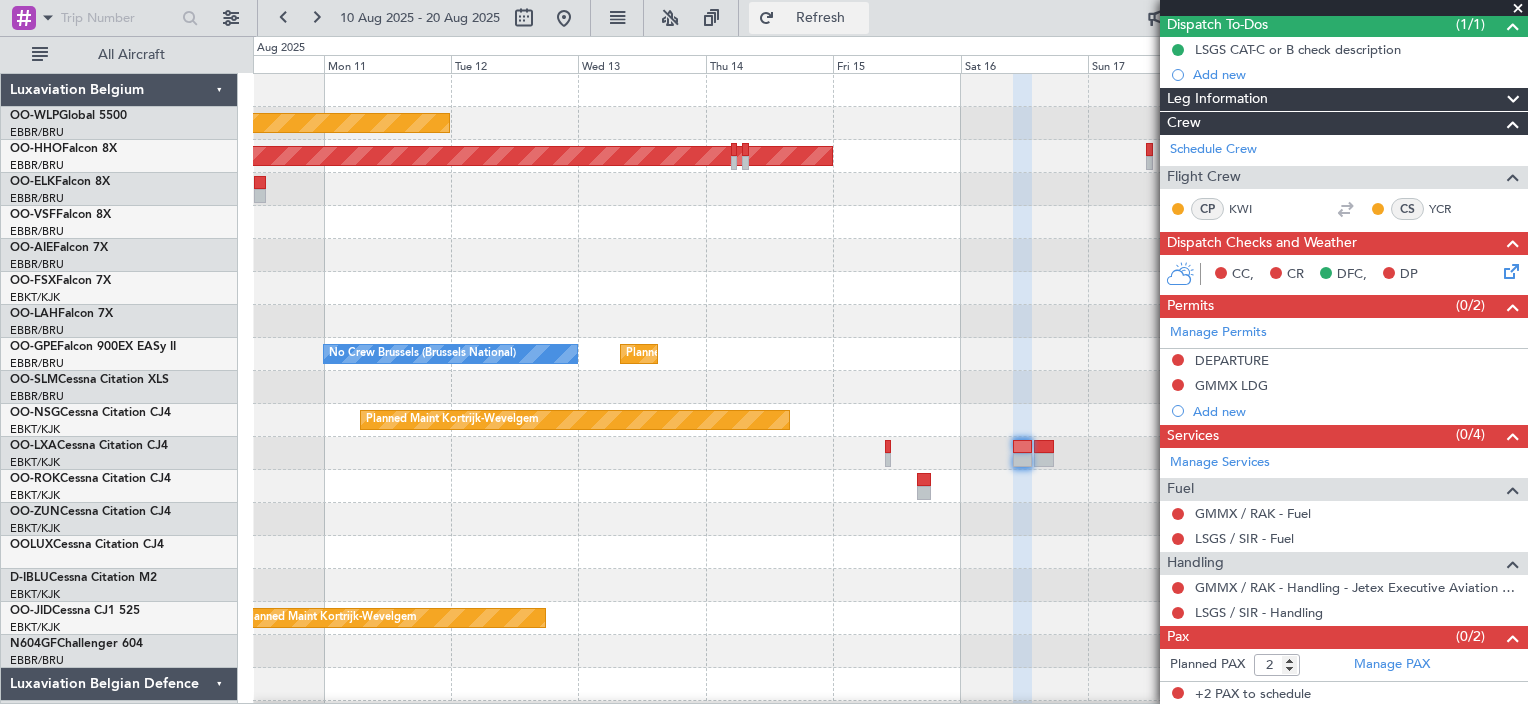 click on "Refresh" 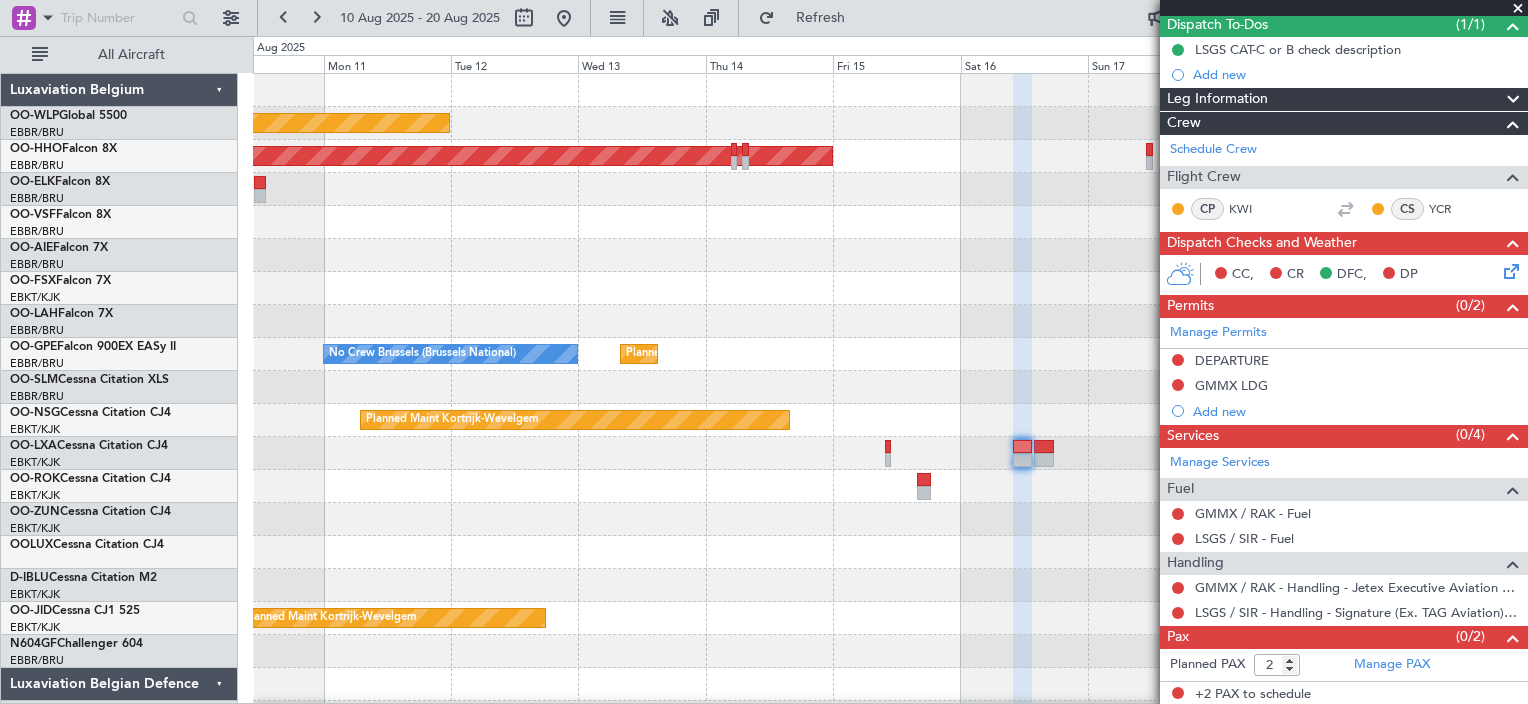 click 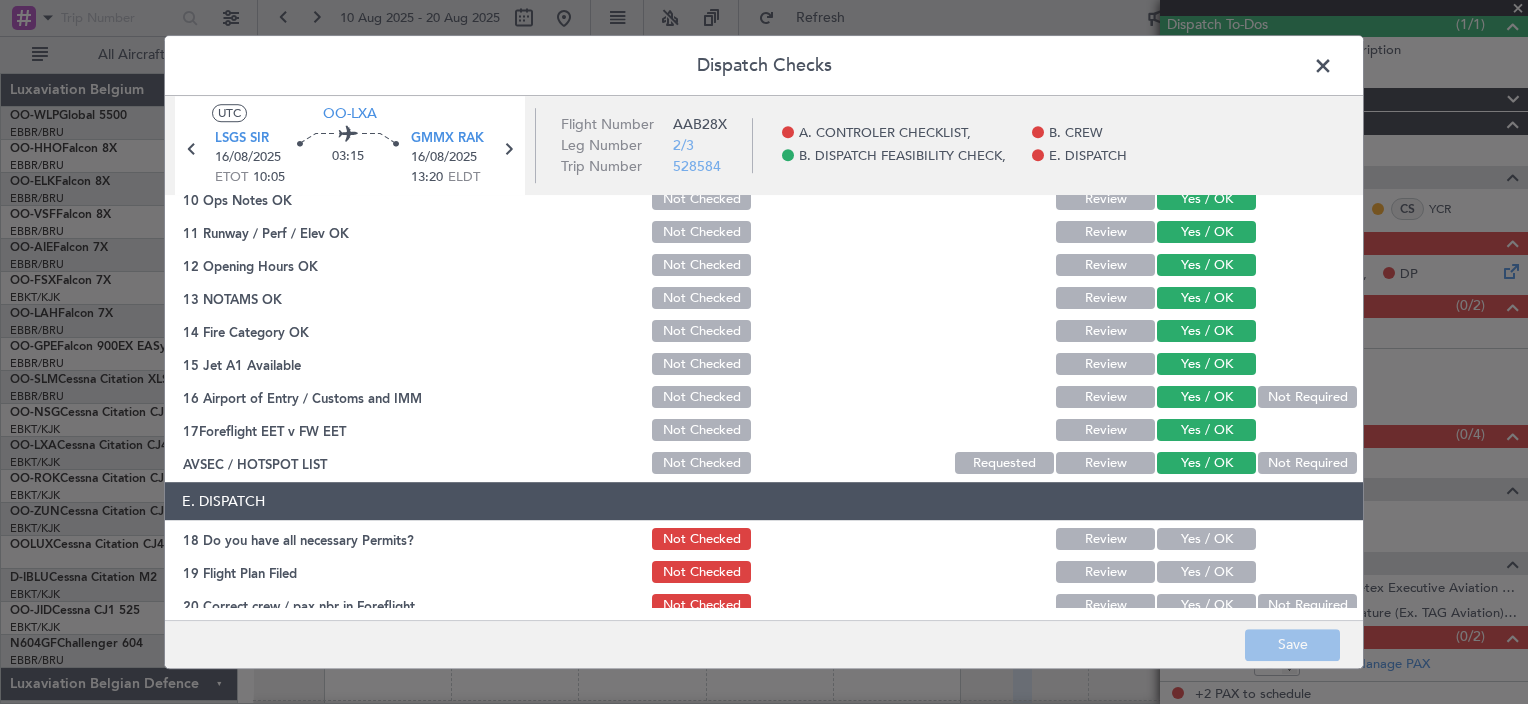 scroll, scrollTop: 500, scrollLeft: 0, axis: vertical 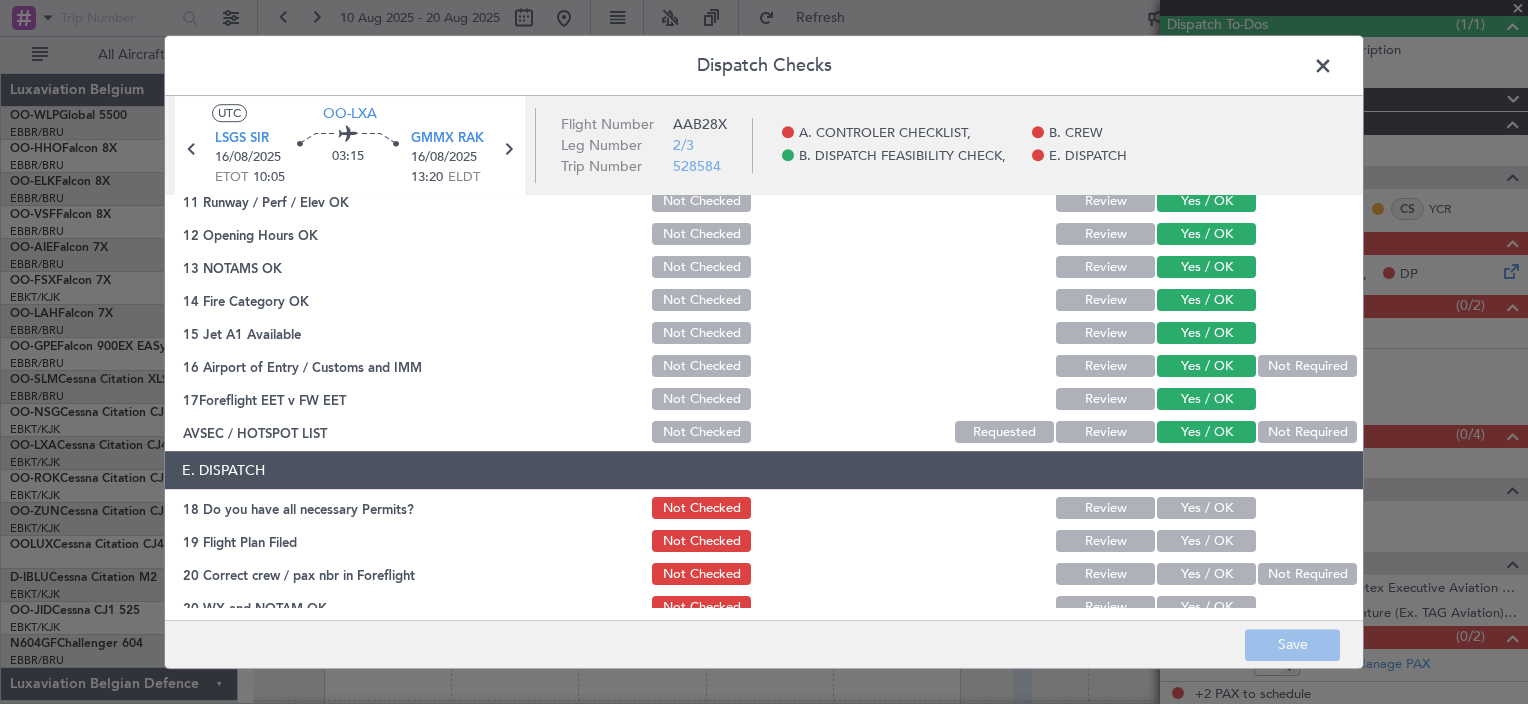 click 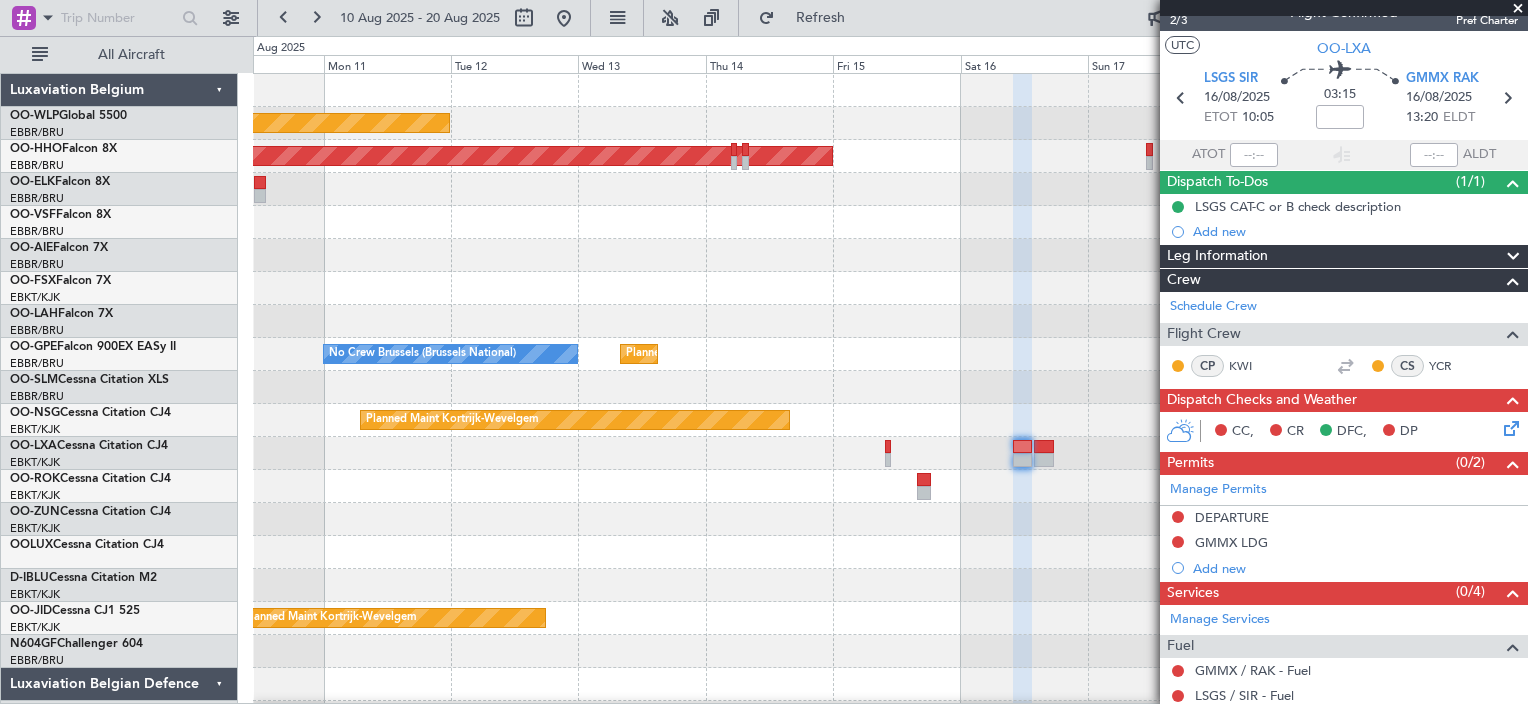 scroll, scrollTop: 0, scrollLeft: 0, axis: both 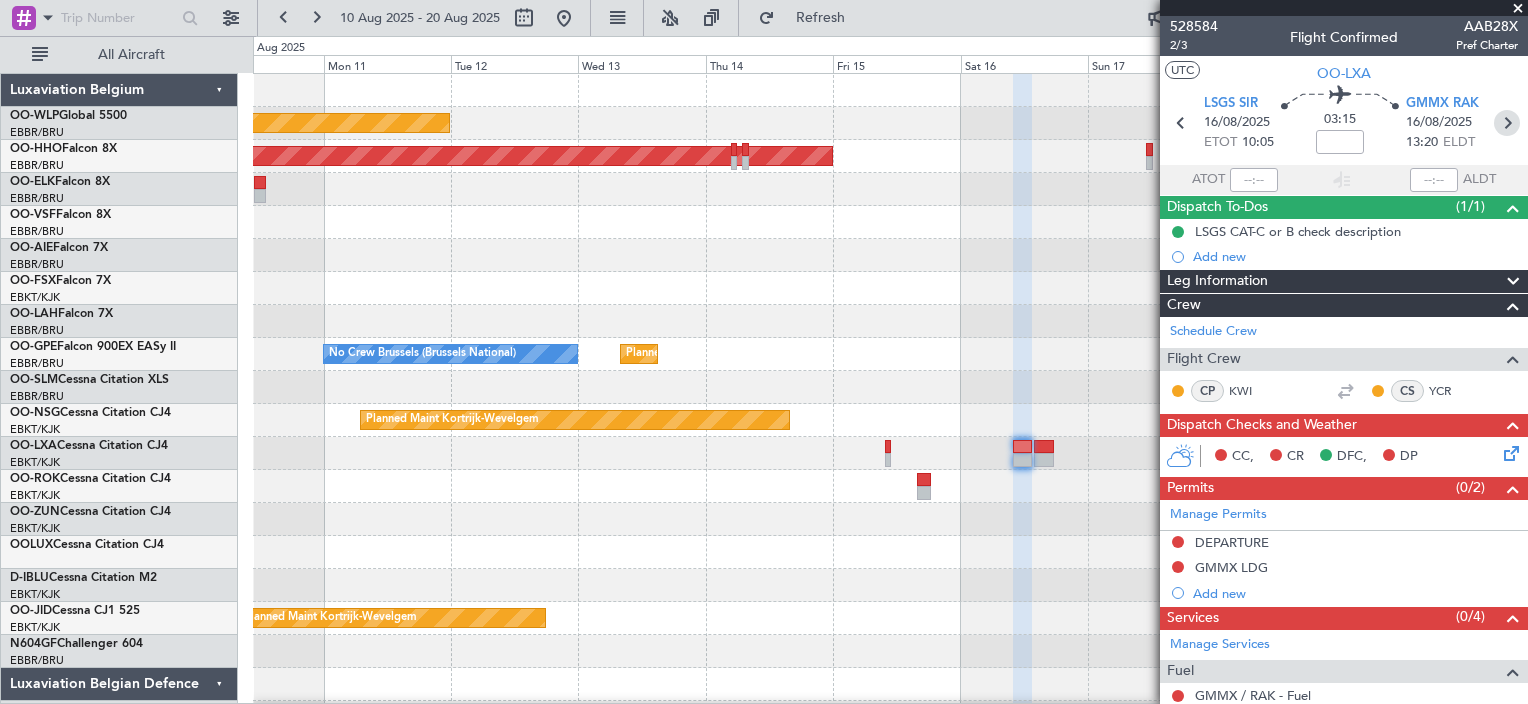 click at bounding box center (1507, 123) 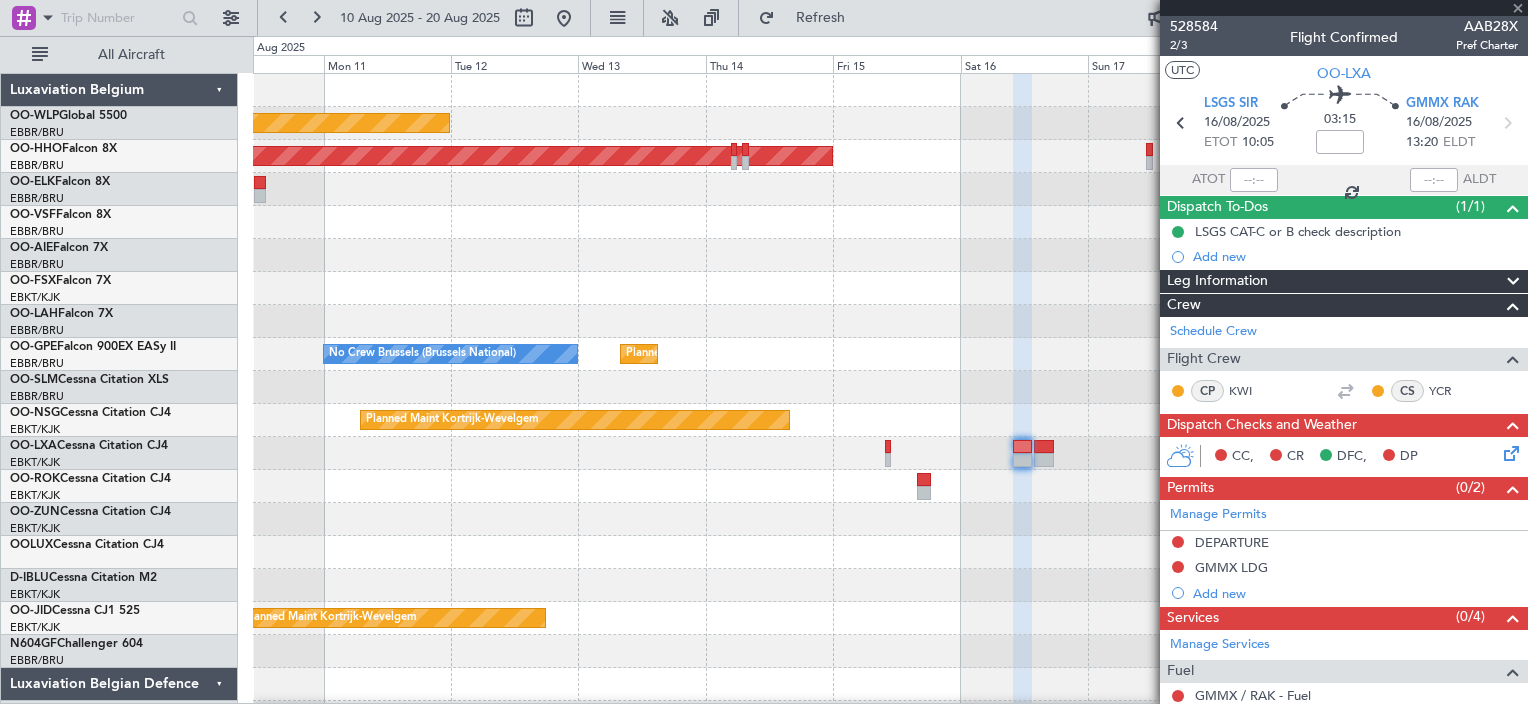 type on "4" 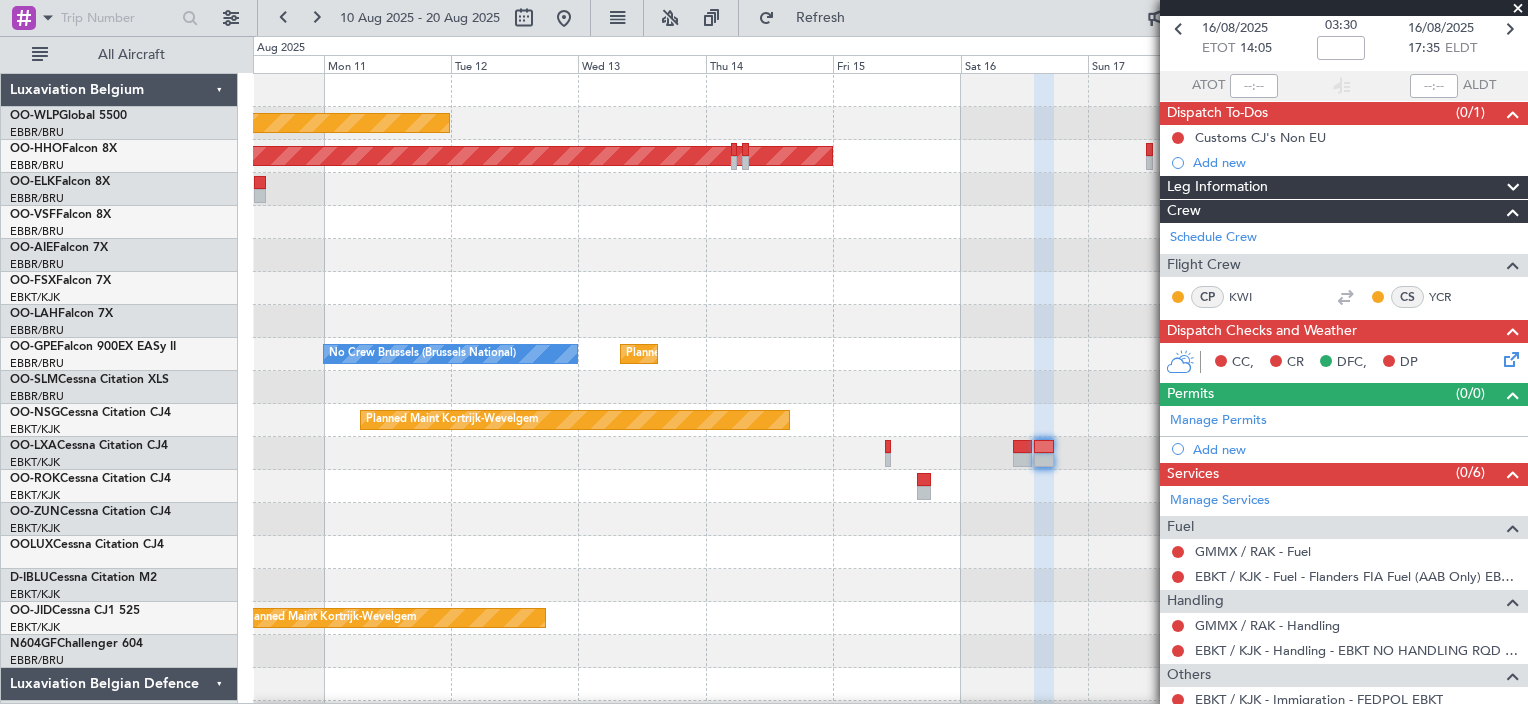 scroll, scrollTop: 100, scrollLeft: 0, axis: vertical 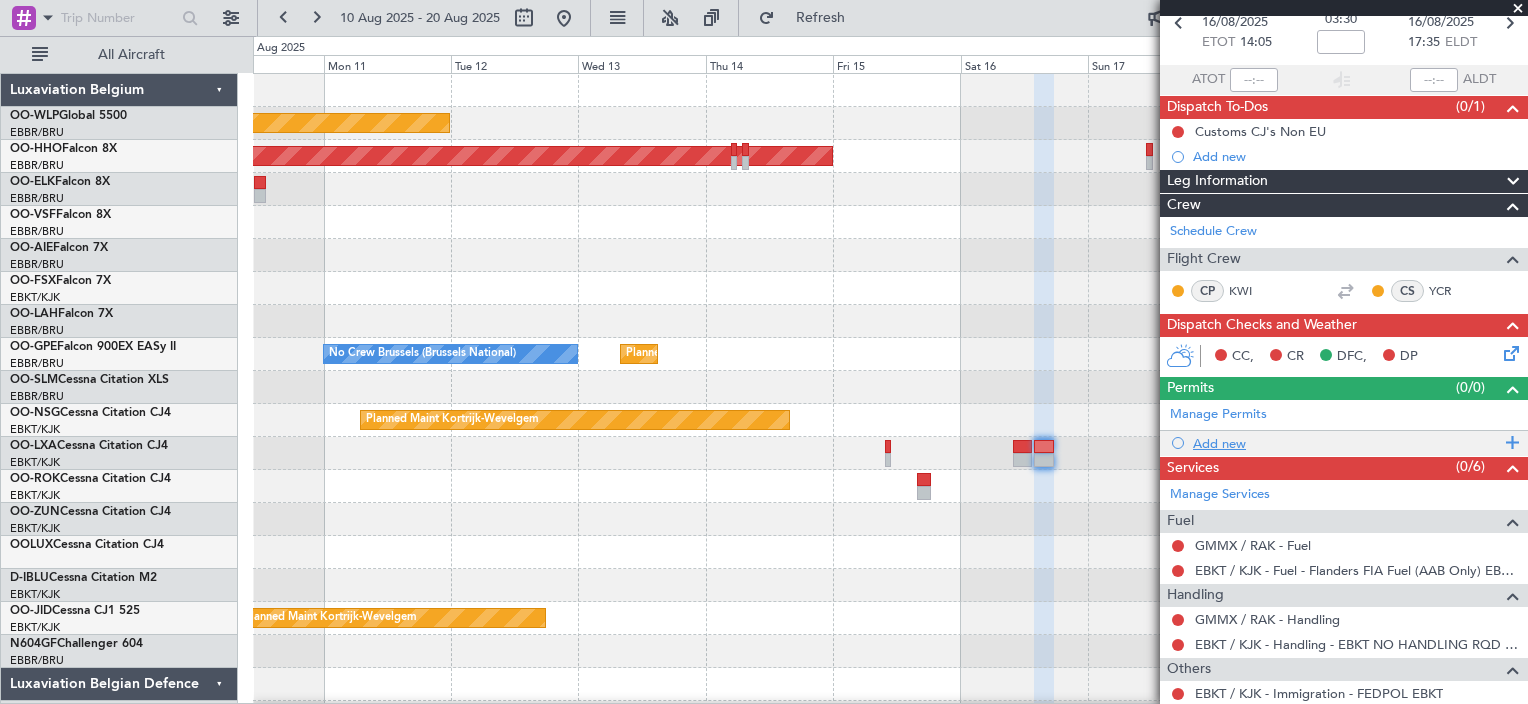 click on "Add new" at bounding box center (1346, 443) 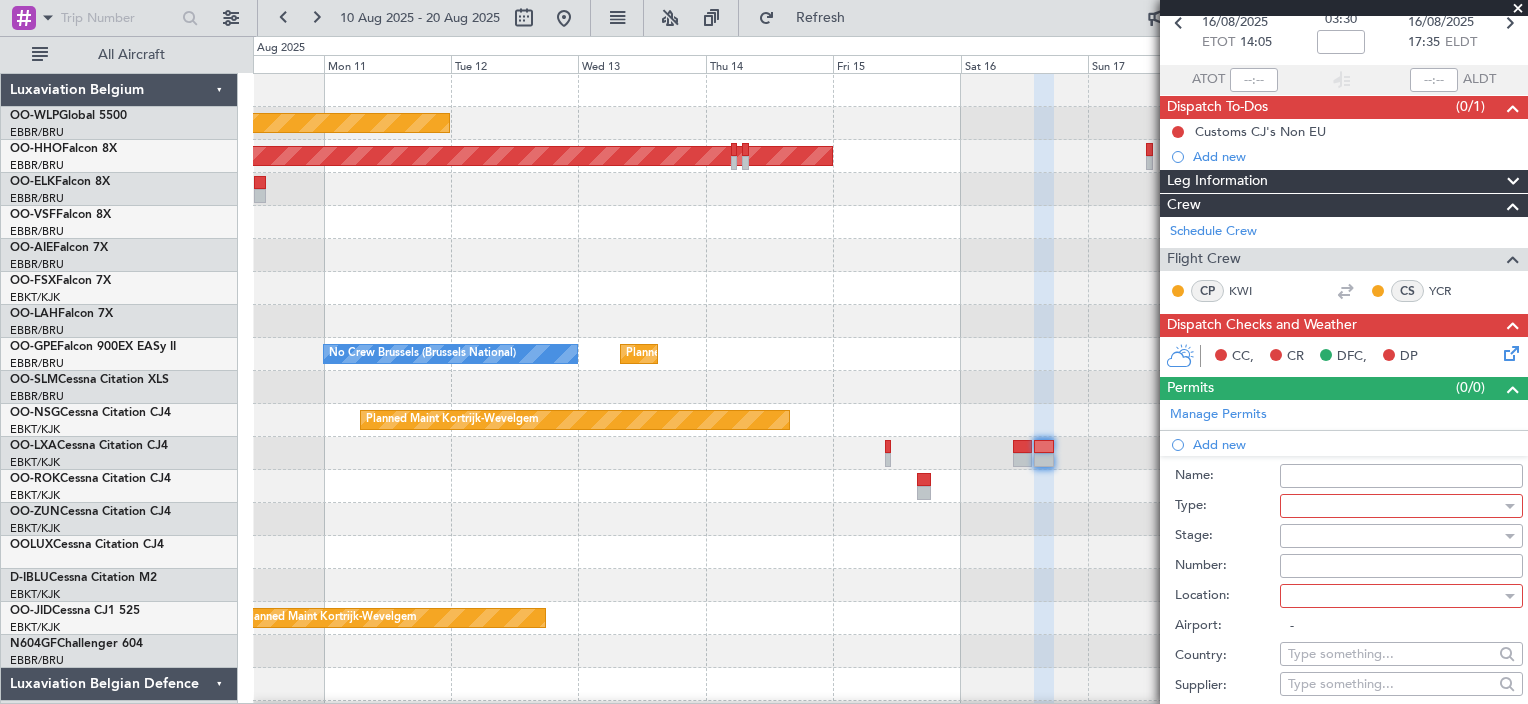 click at bounding box center (1394, 506) 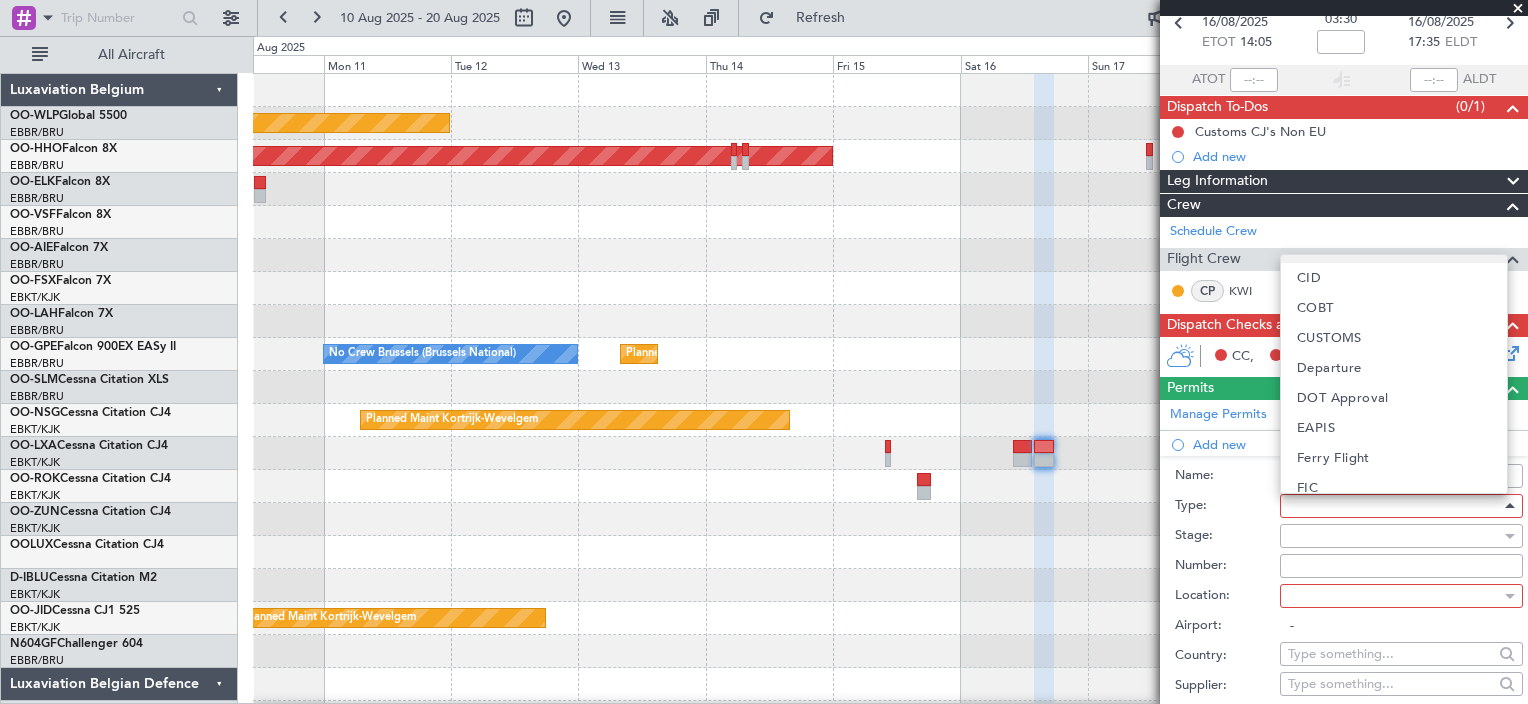 scroll, scrollTop: 200, scrollLeft: 0, axis: vertical 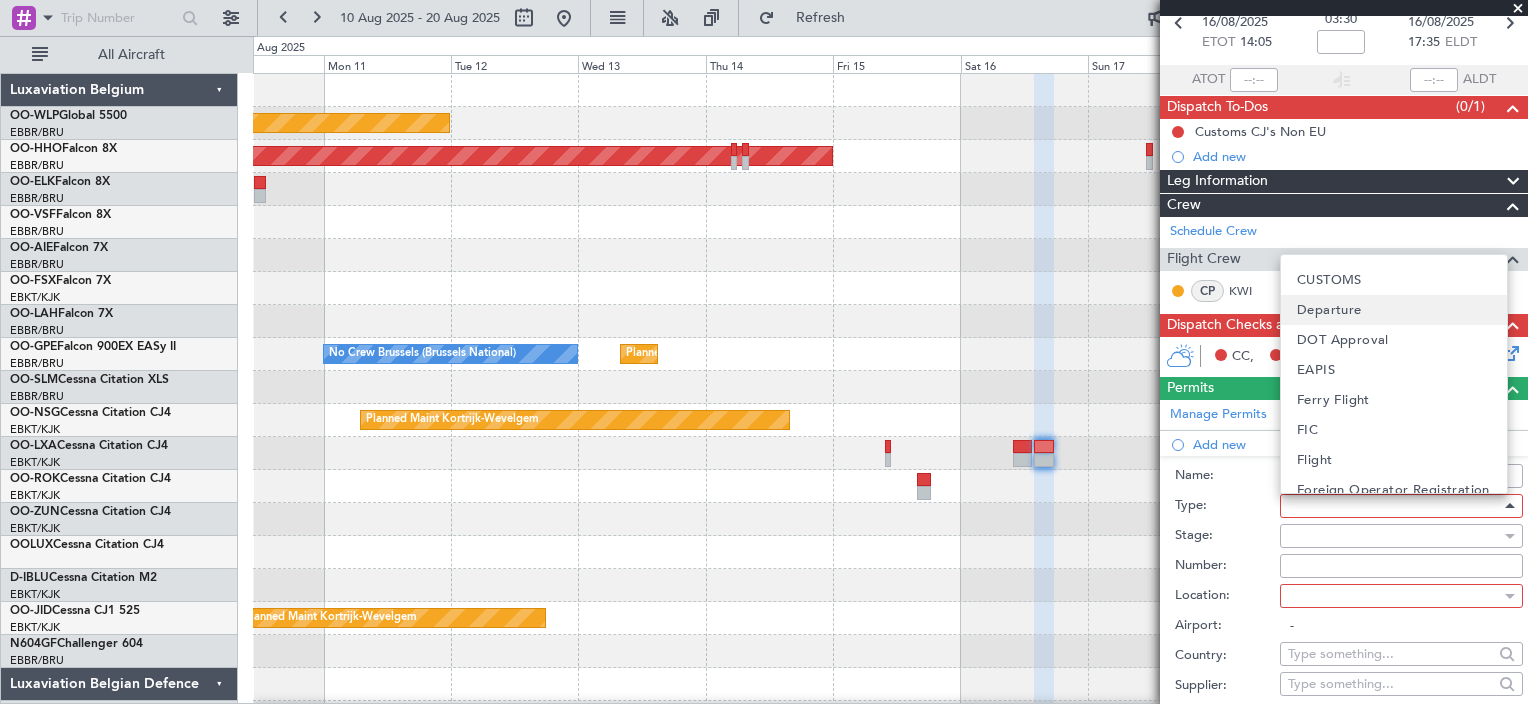 click on "Departure" at bounding box center (1329, 310) 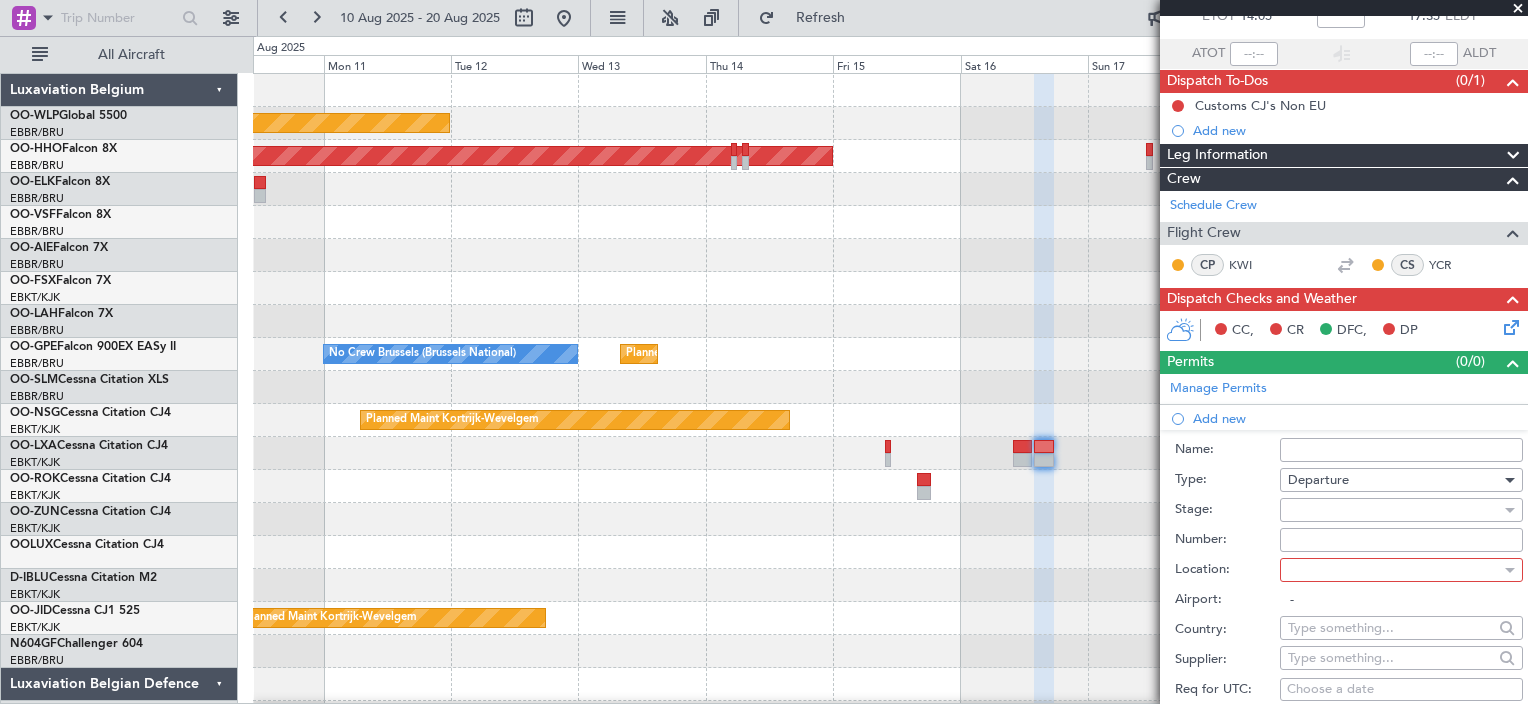 scroll, scrollTop: 200, scrollLeft: 0, axis: vertical 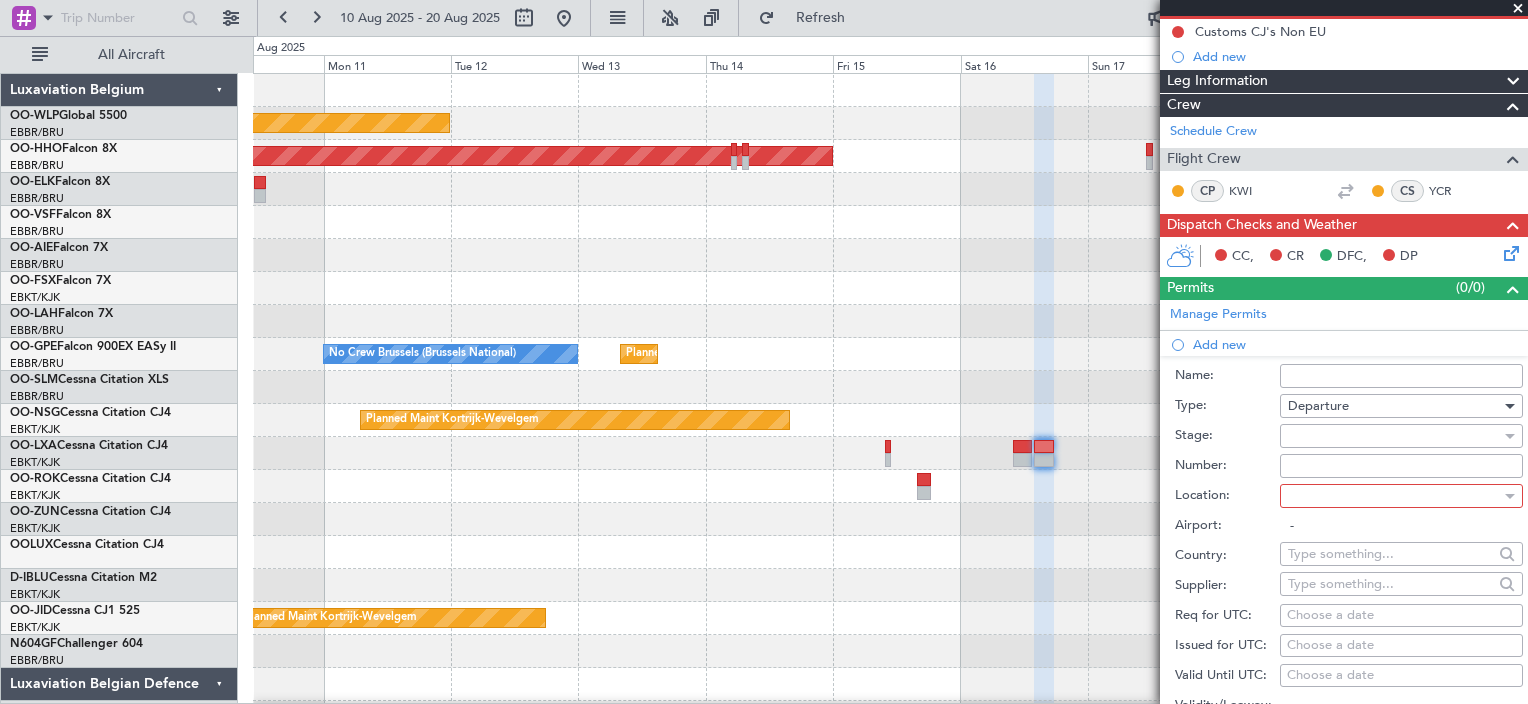 click at bounding box center [1394, 496] 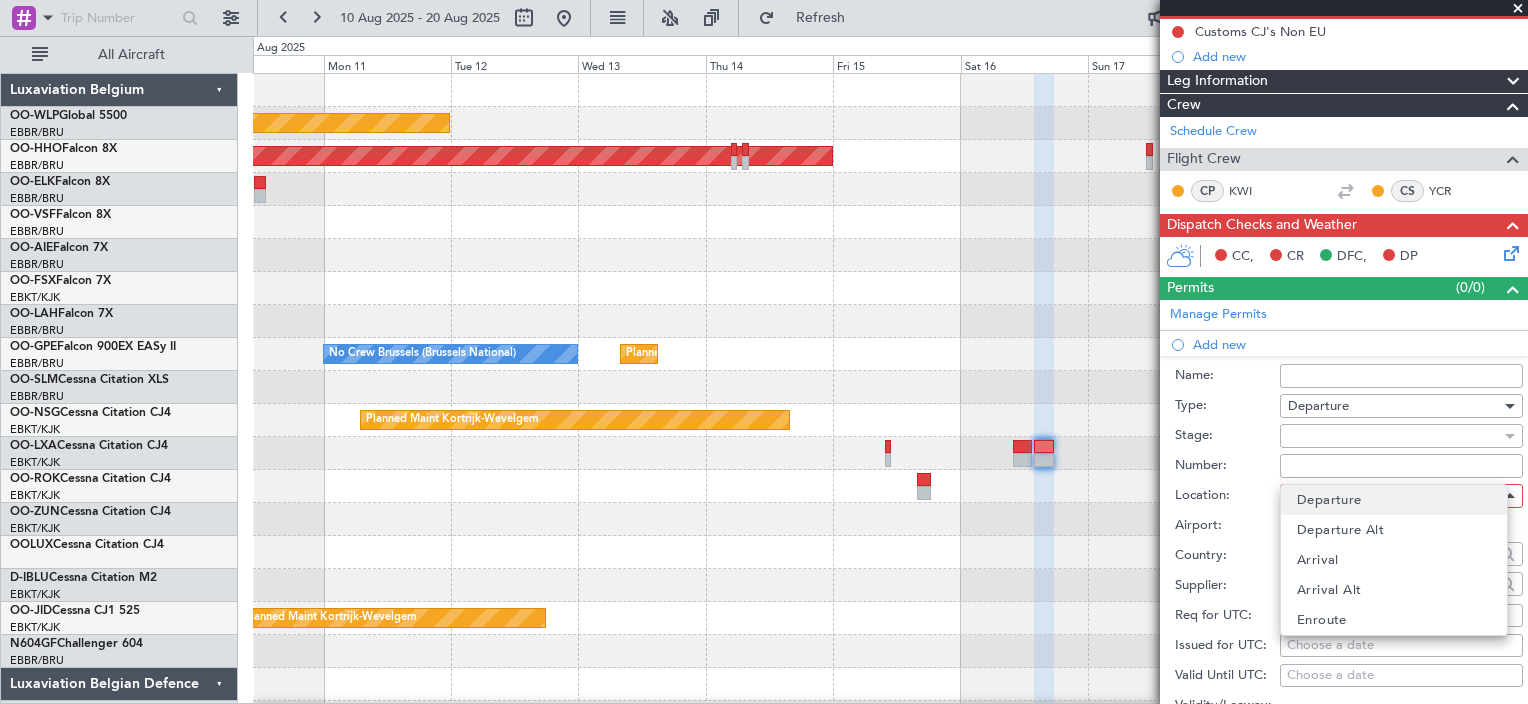 click on "Departure" at bounding box center [1394, 500] 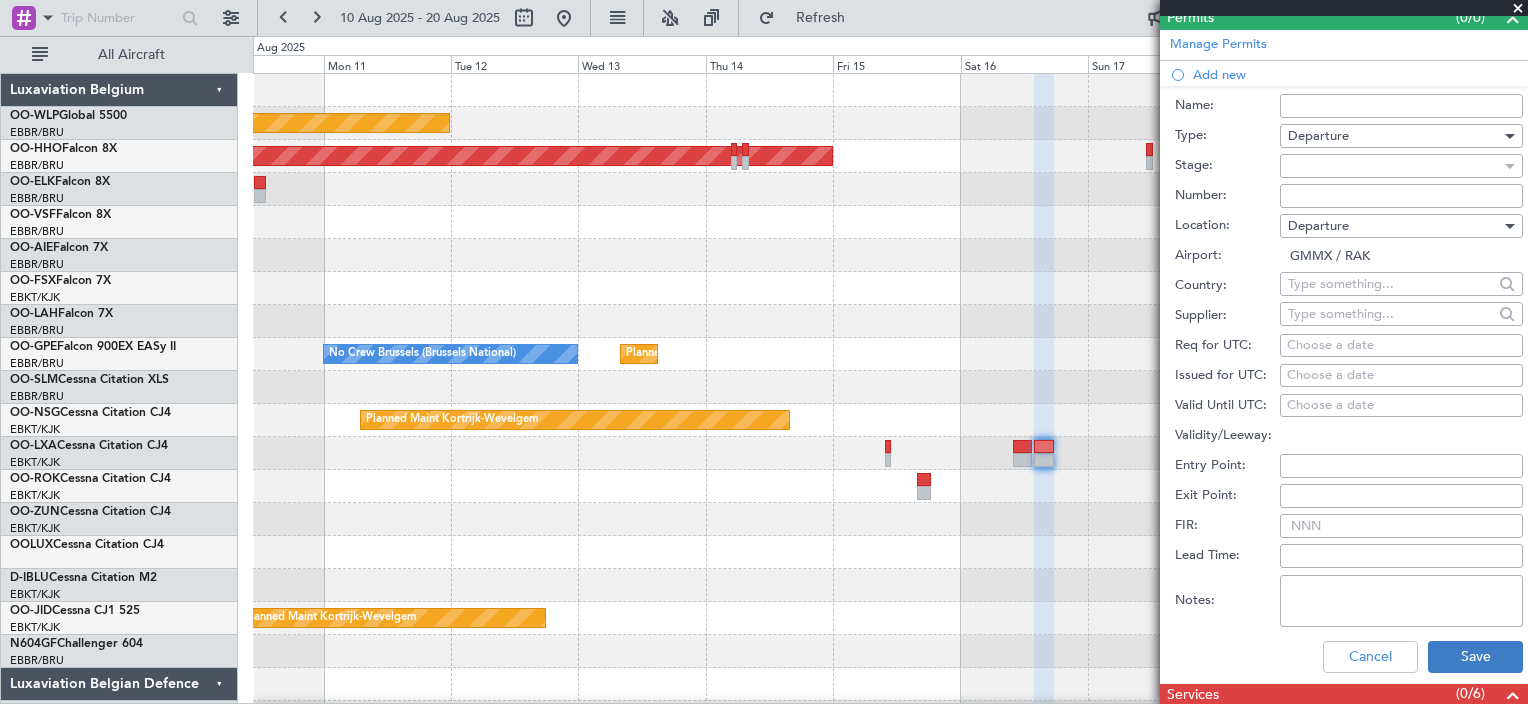 scroll, scrollTop: 500, scrollLeft: 0, axis: vertical 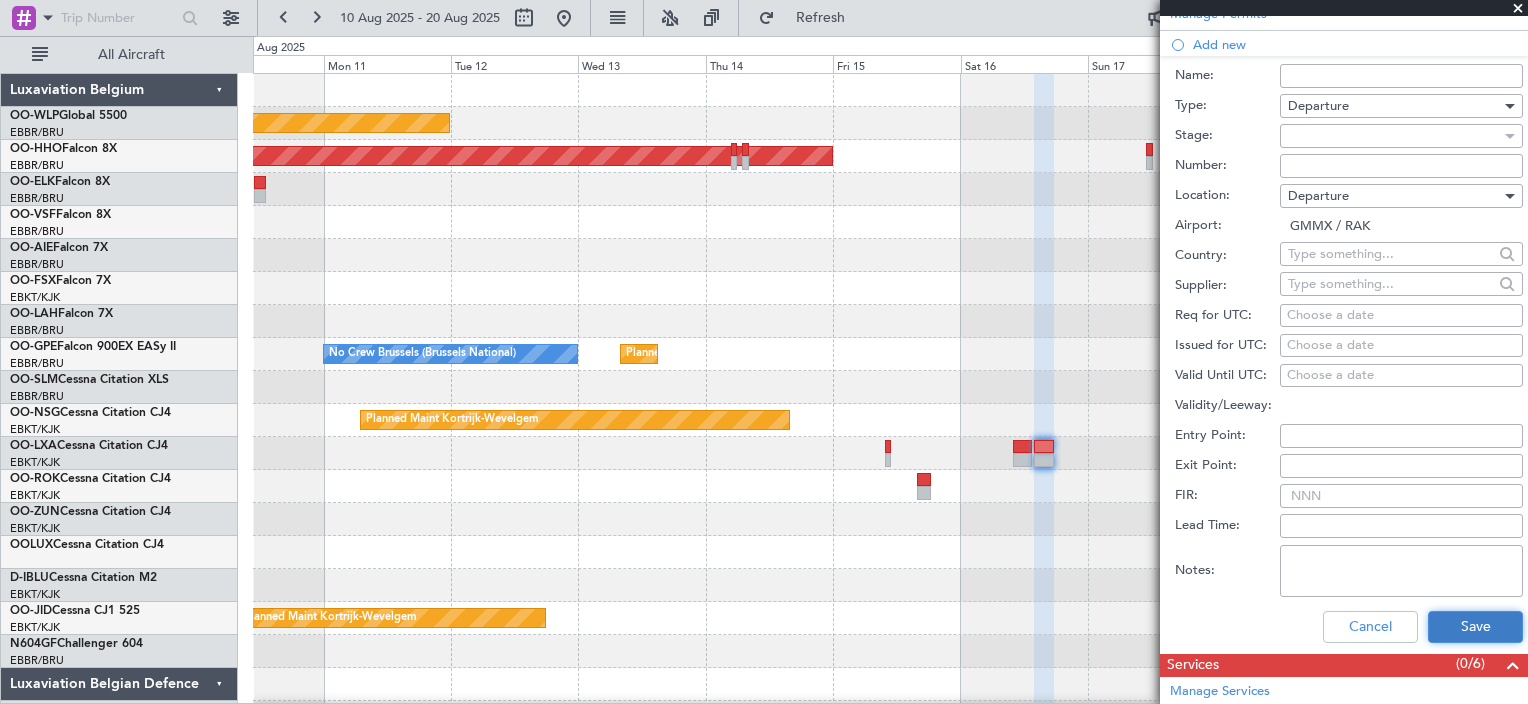 click on "Save" at bounding box center (1475, 627) 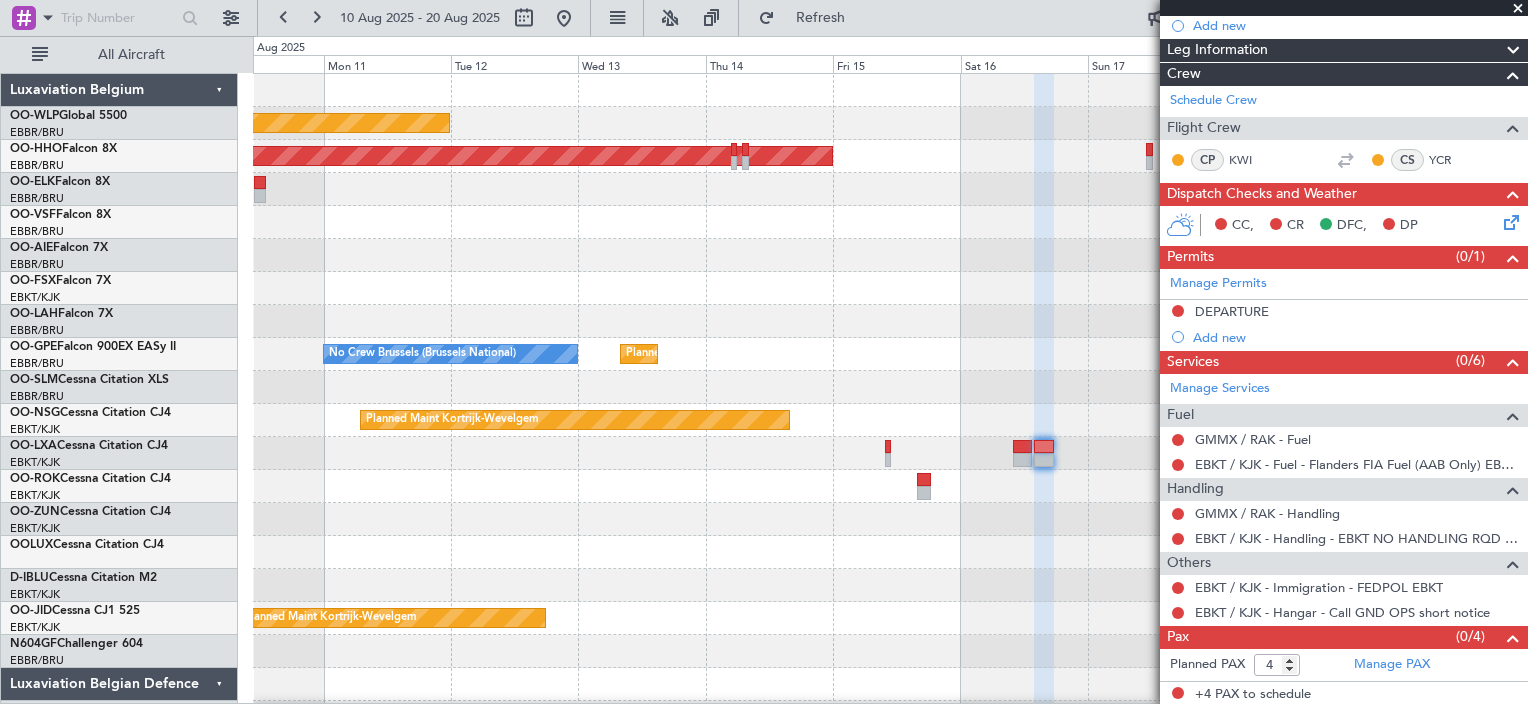 scroll, scrollTop: 31, scrollLeft: 0, axis: vertical 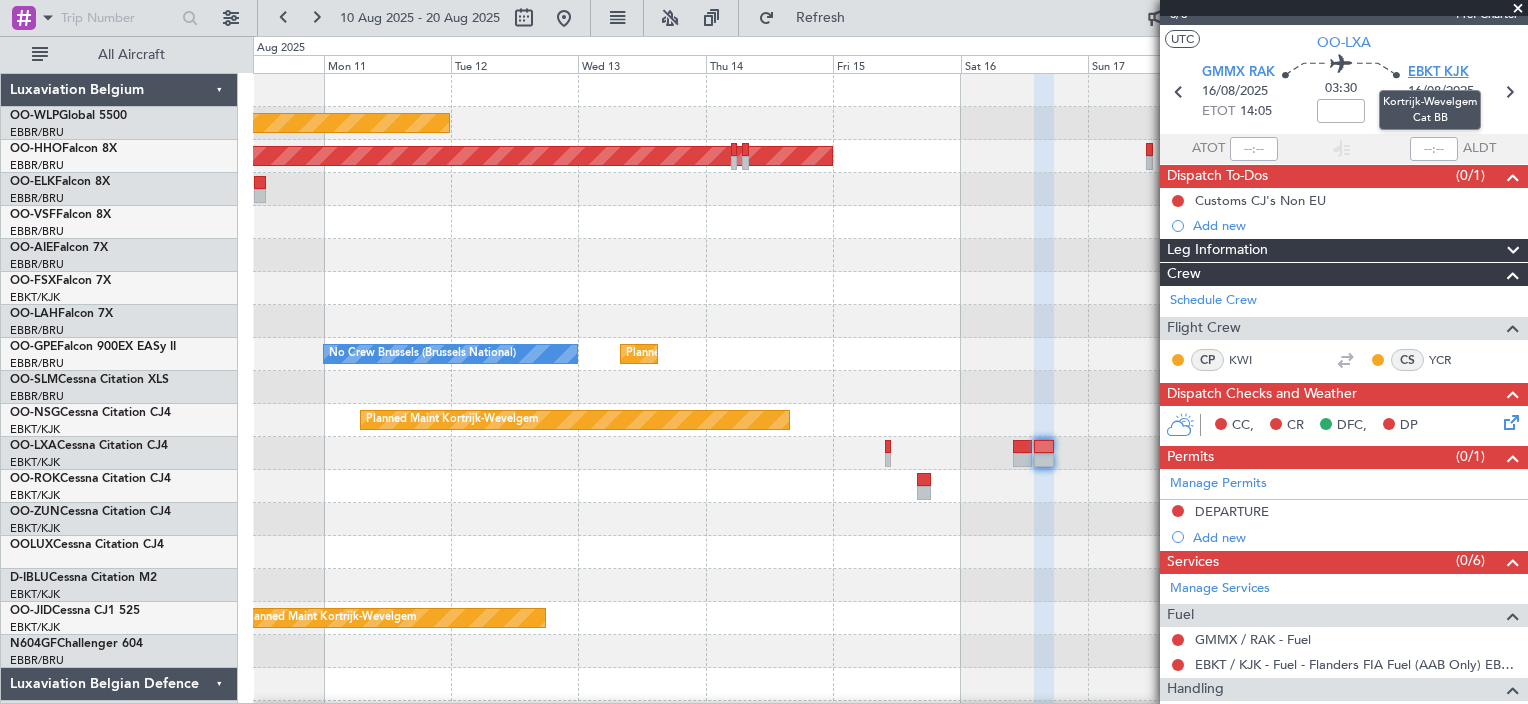 click on "EBKT  KJK" at bounding box center (1438, 73) 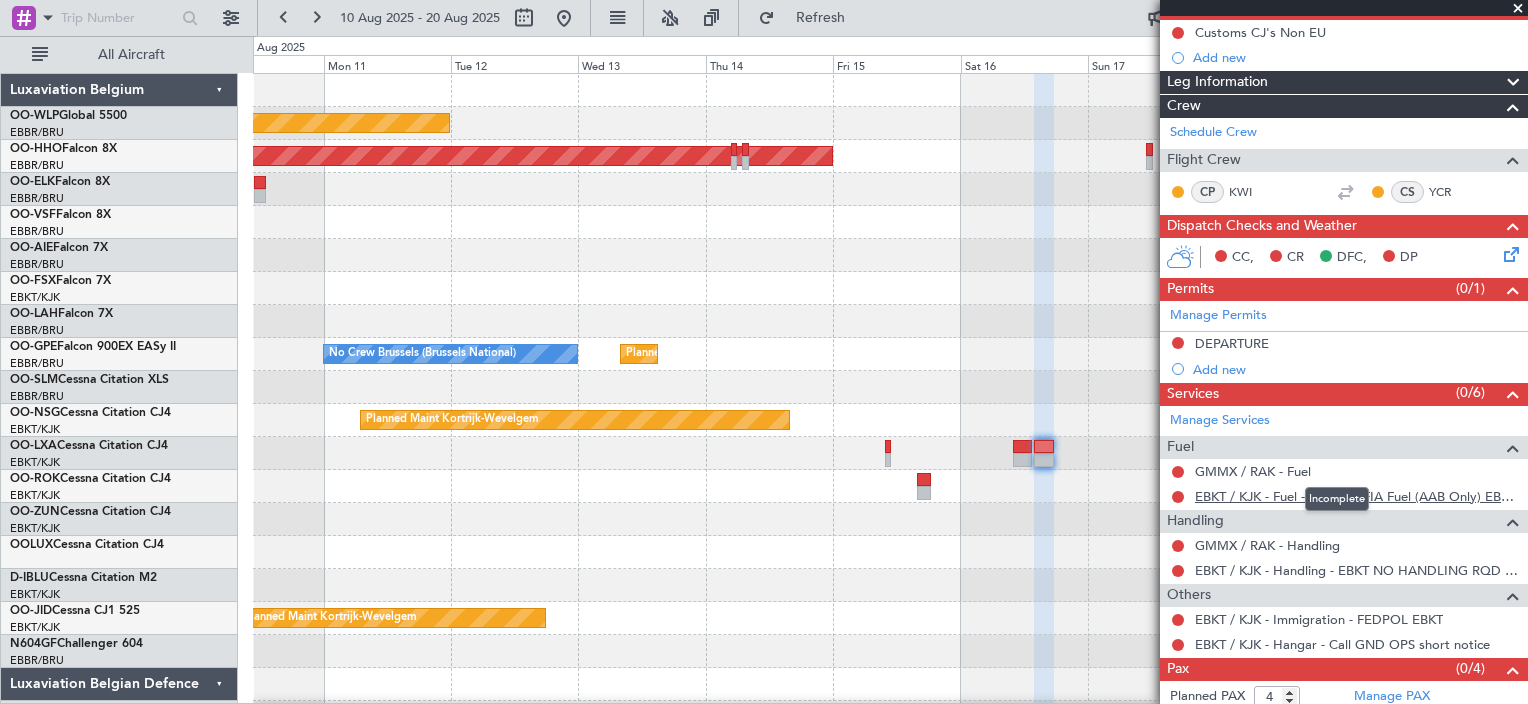 scroll, scrollTop: 231, scrollLeft: 0, axis: vertical 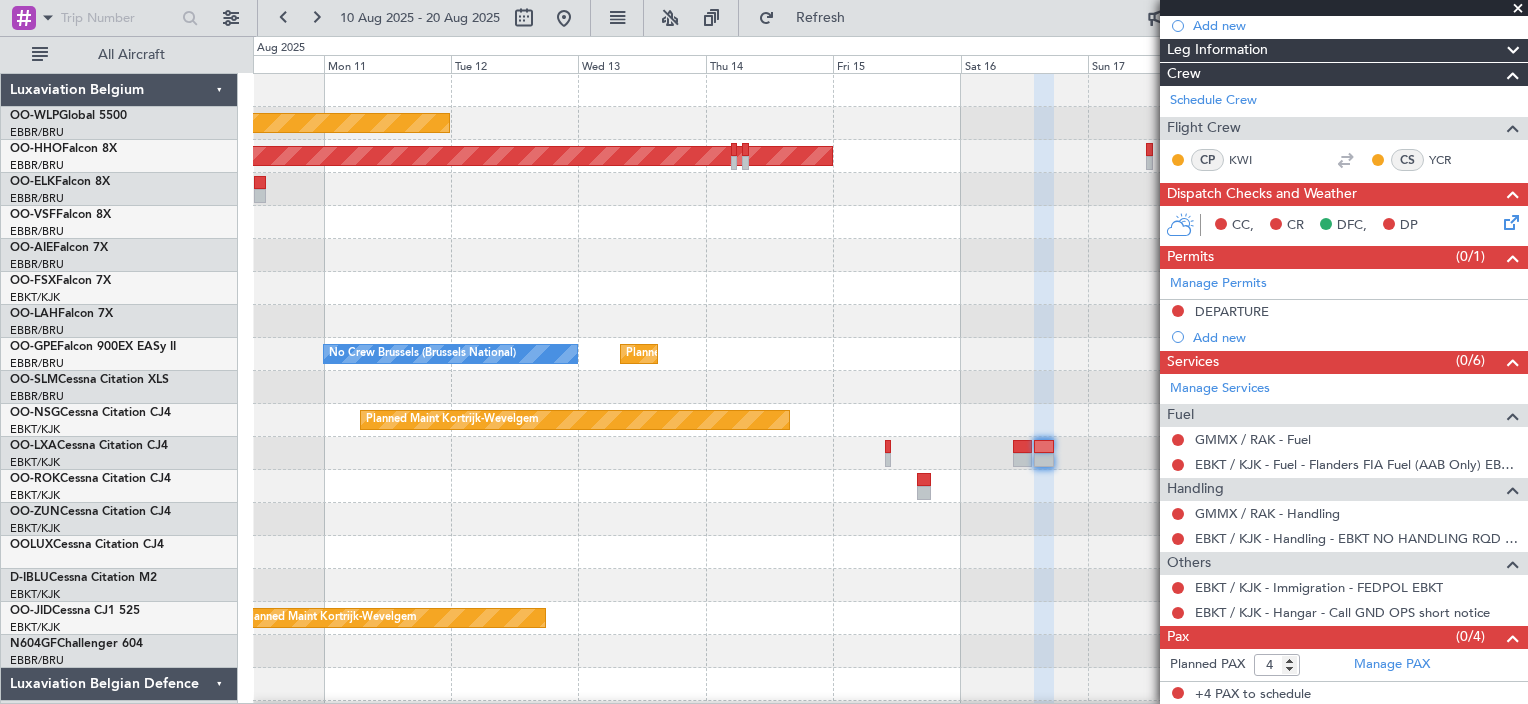 click at bounding box center [1178, 465] 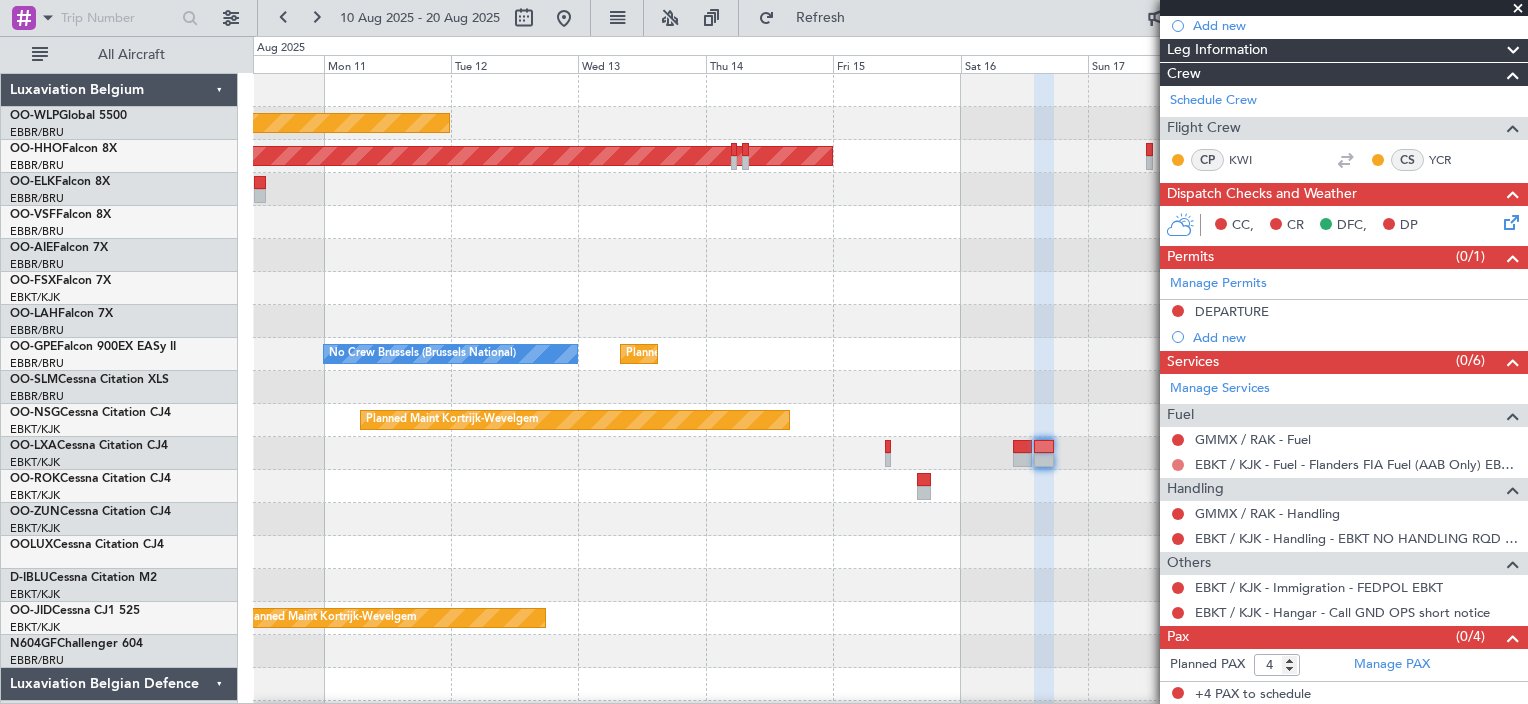 click at bounding box center (1178, 465) 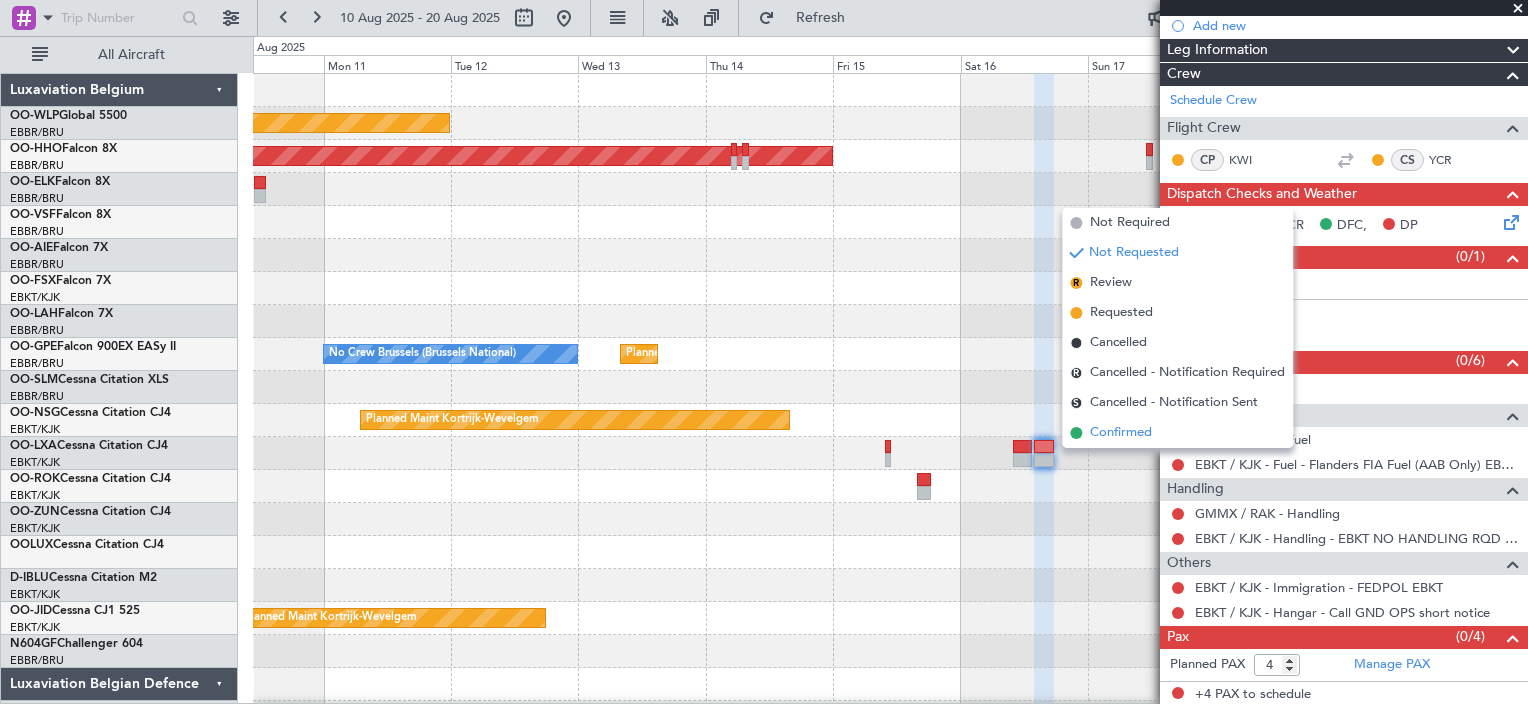 click on "Confirmed" at bounding box center (1177, 433) 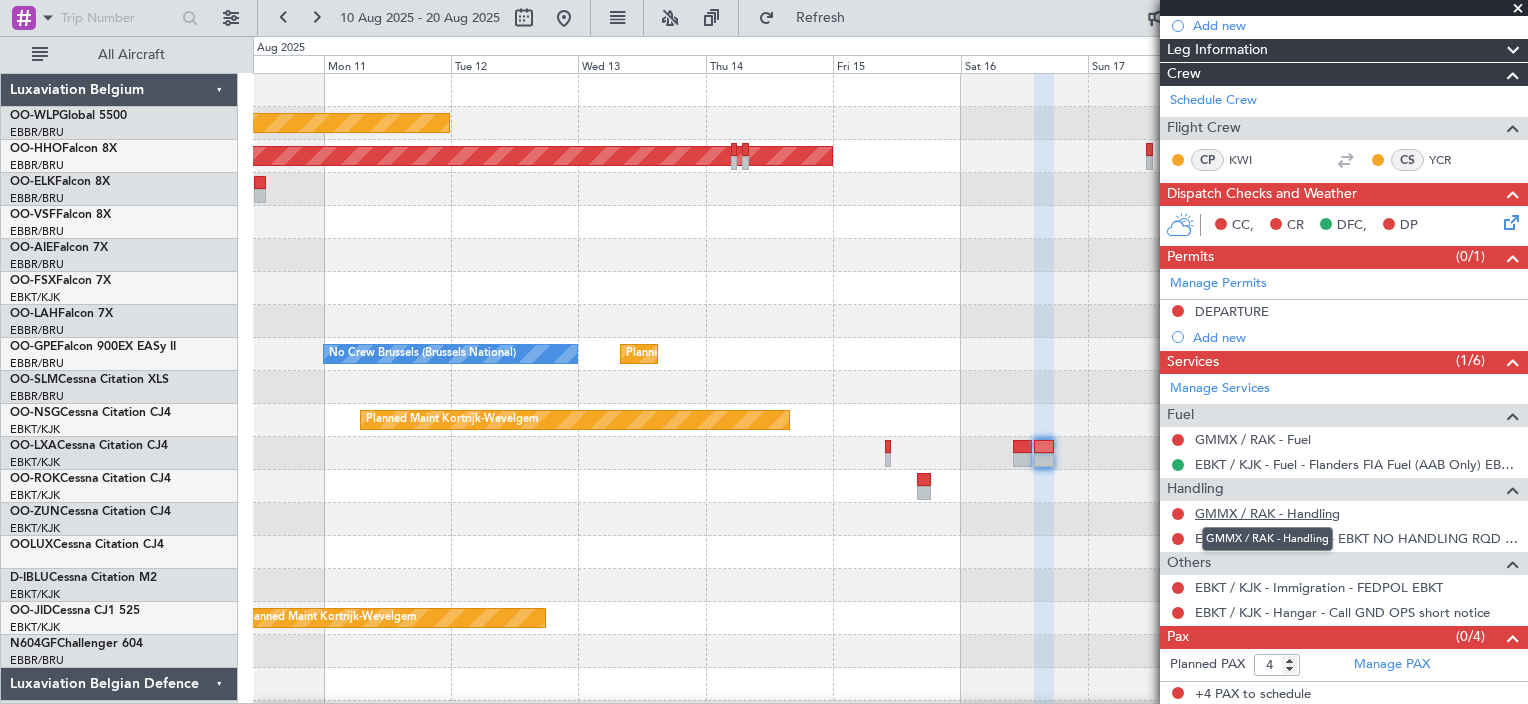 click on "GMMX / RAK - Handling" at bounding box center [1267, 513] 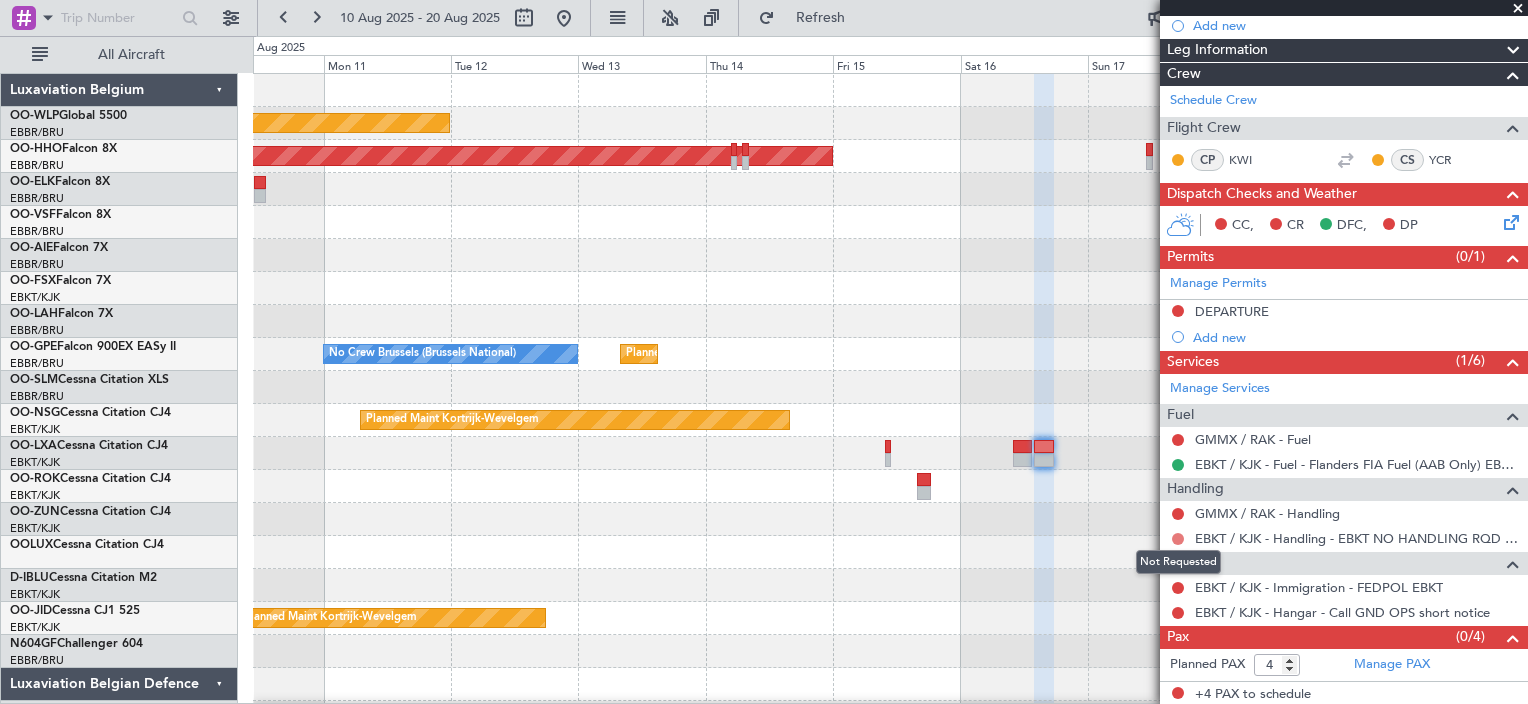 click at bounding box center [1178, 539] 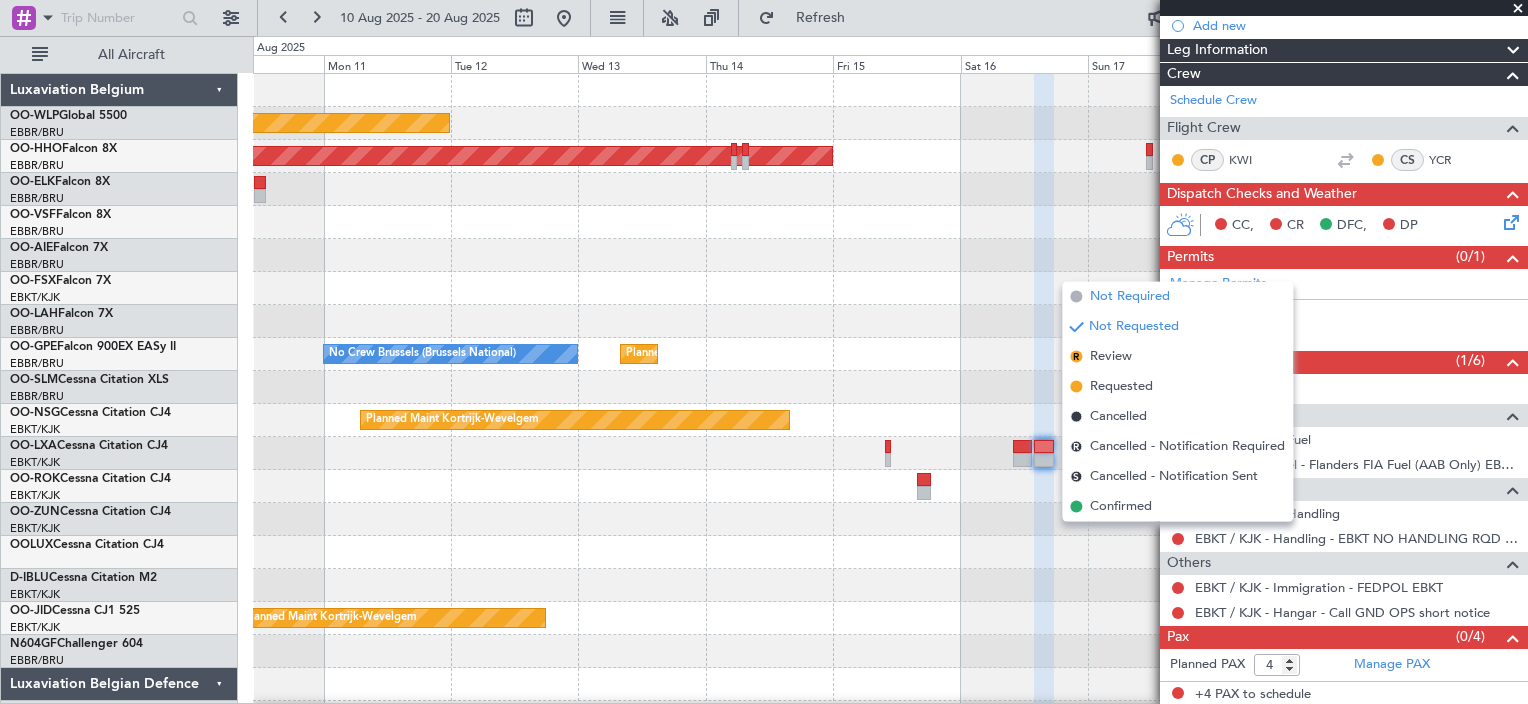 click on "Not Required" at bounding box center (1177, 297) 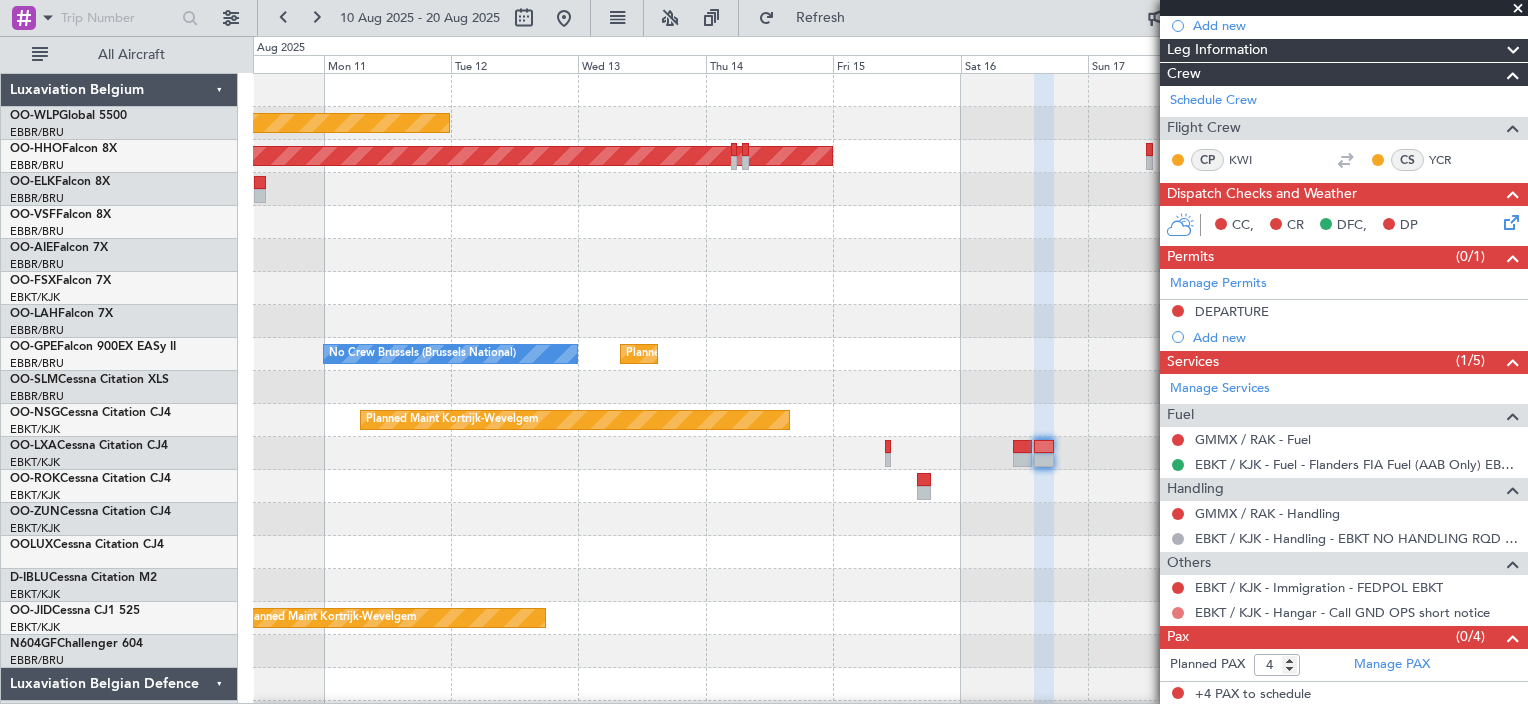 click at bounding box center [1178, 613] 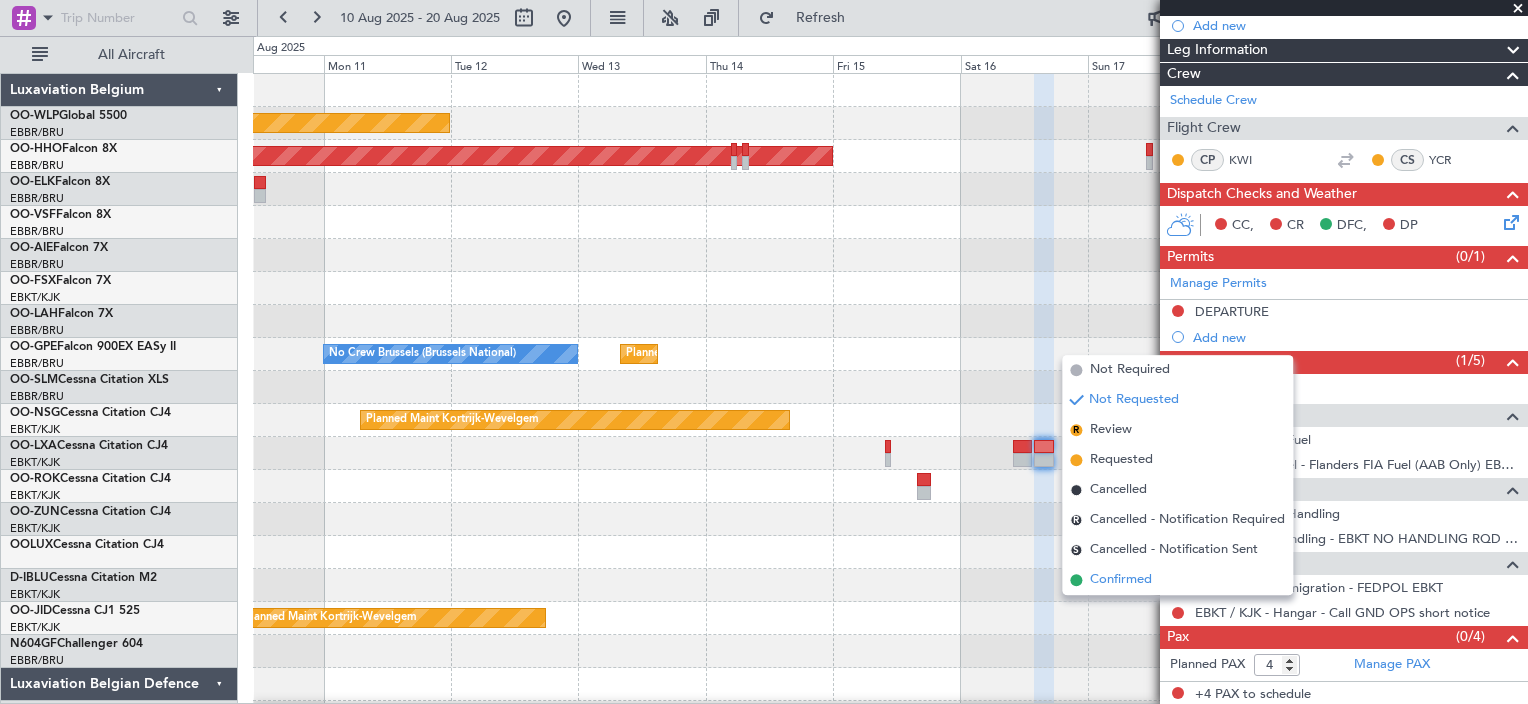 click on "Confirmed" at bounding box center [1177, 580] 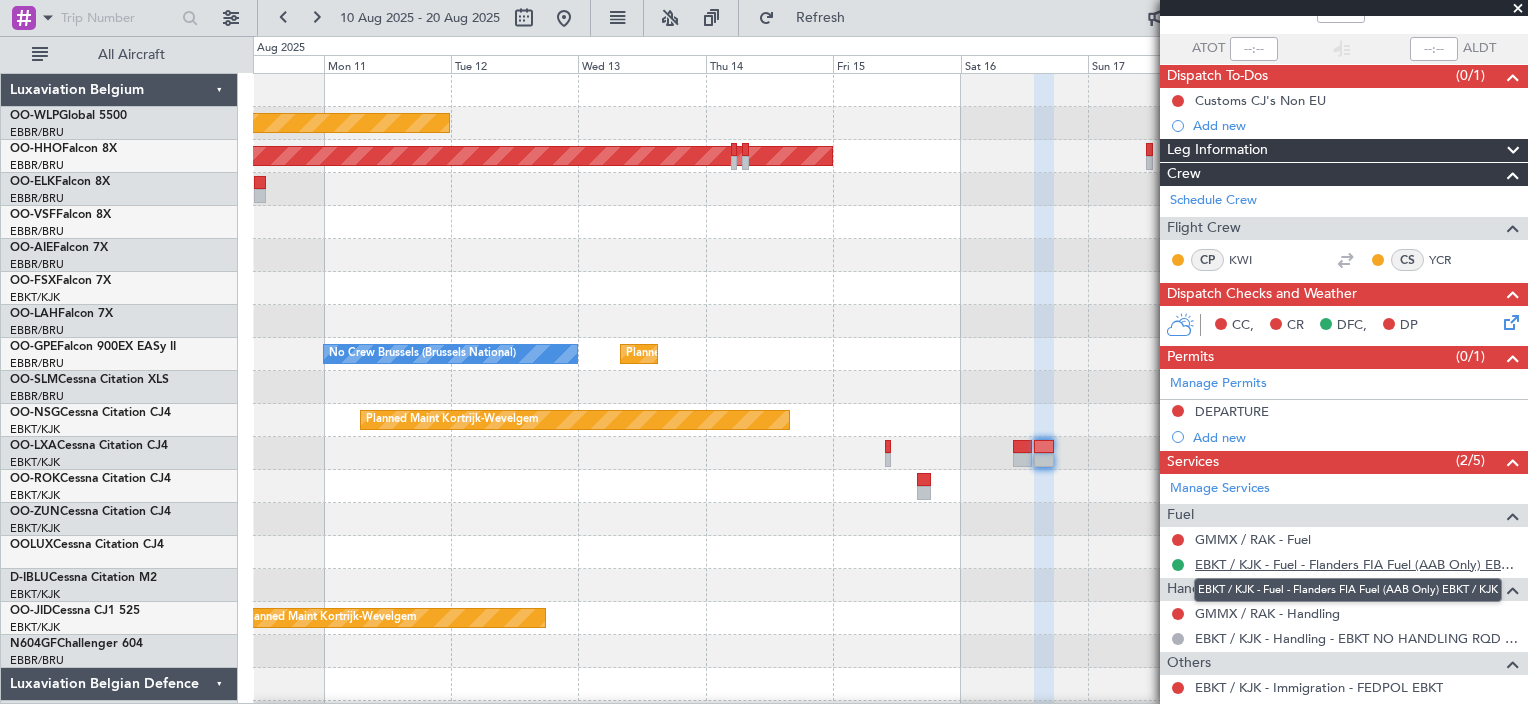 scroll, scrollTop: 231, scrollLeft: 0, axis: vertical 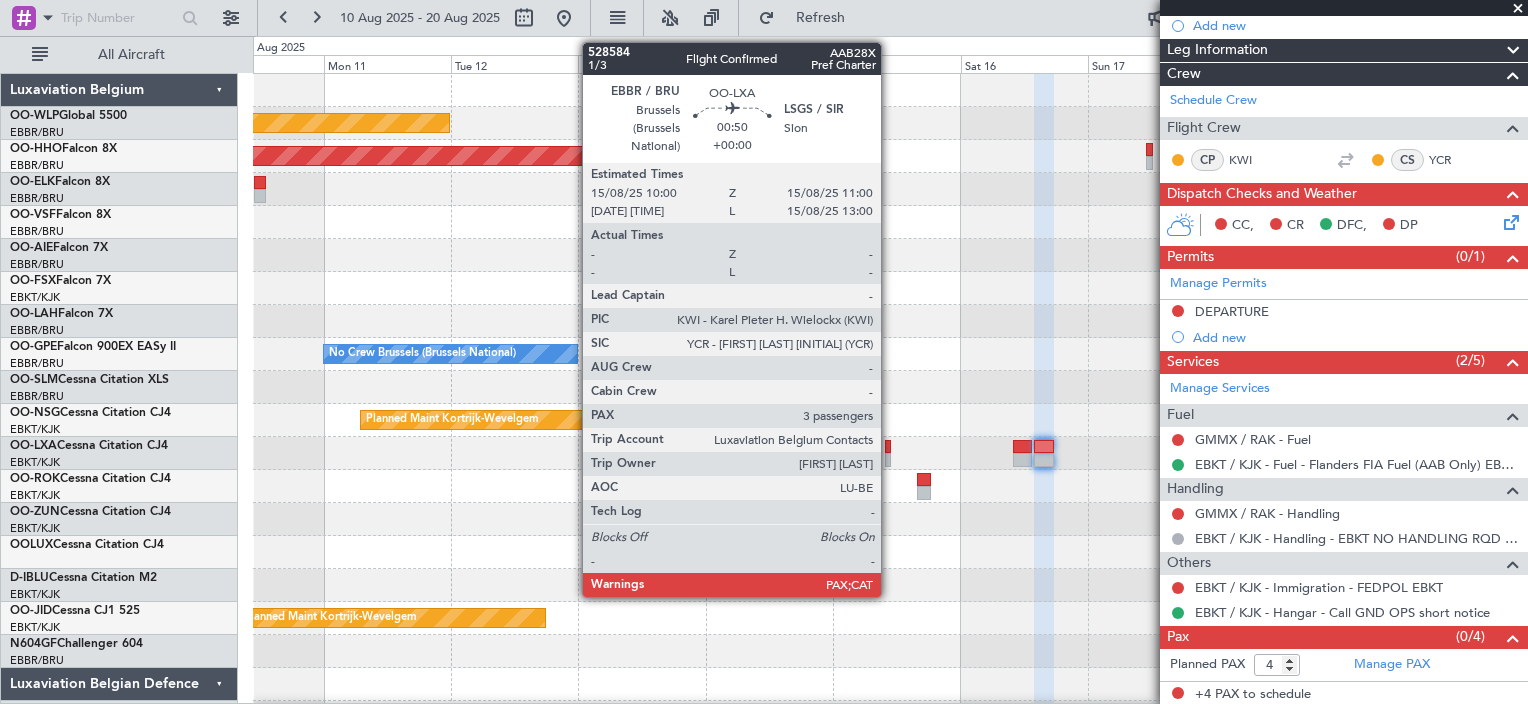 click 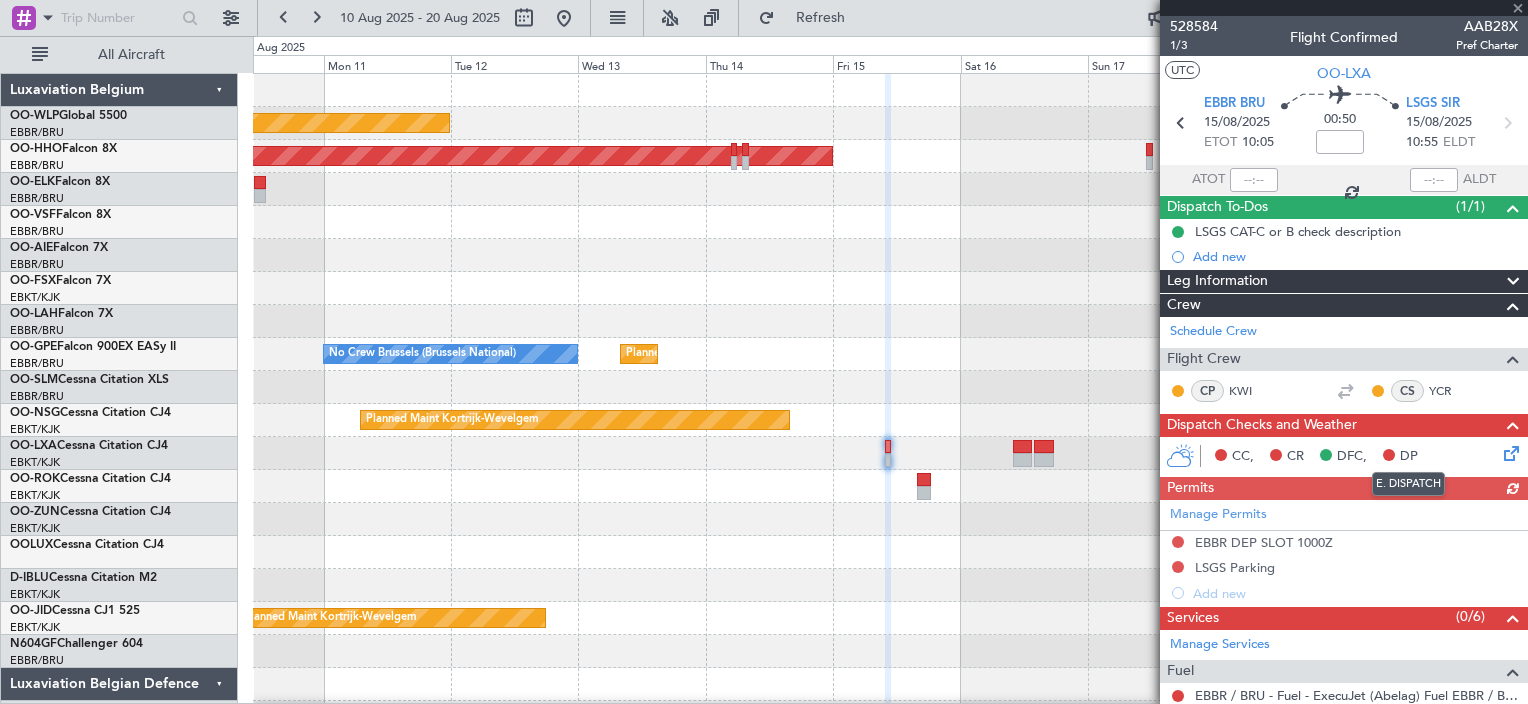 scroll, scrollTop: 100, scrollLeft: 0, axis: vertical 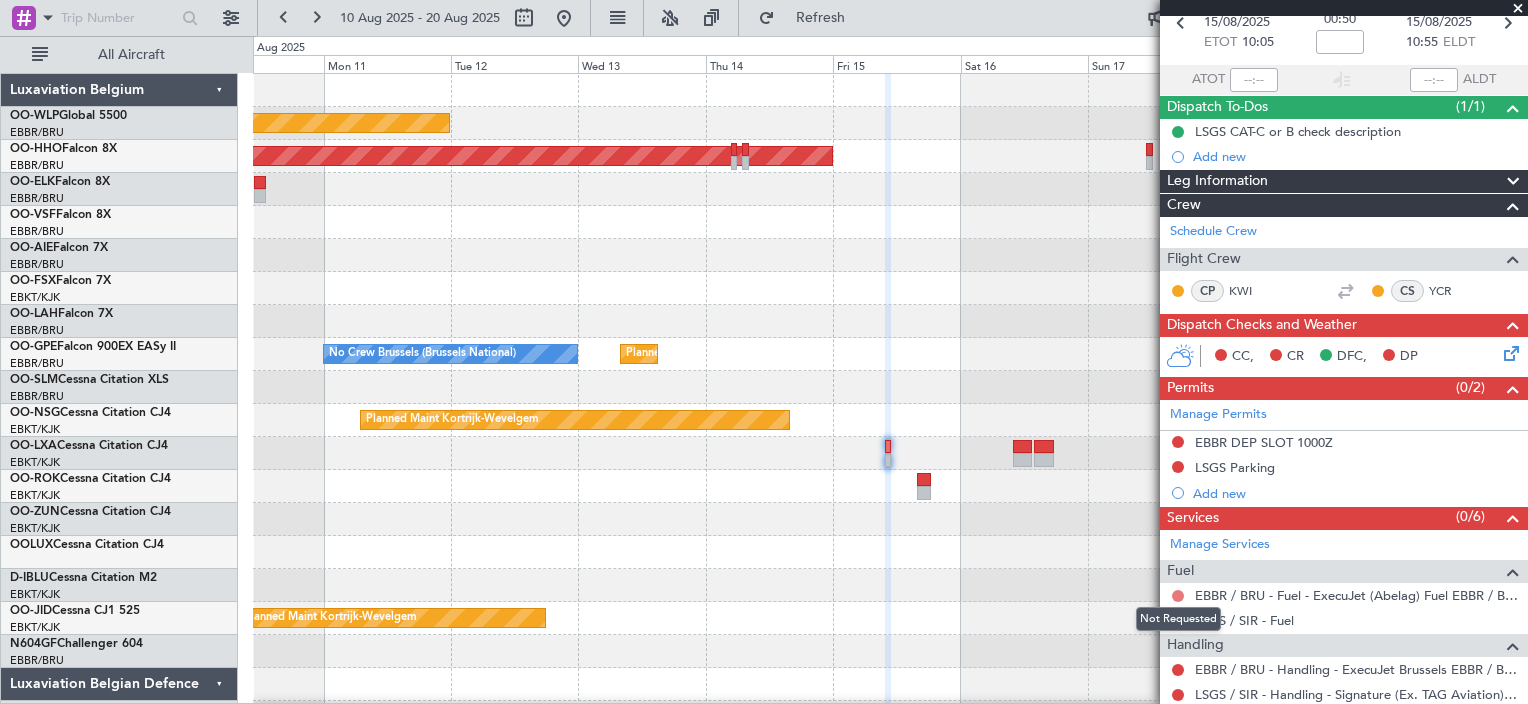 click at bounding box center (1178, 596) 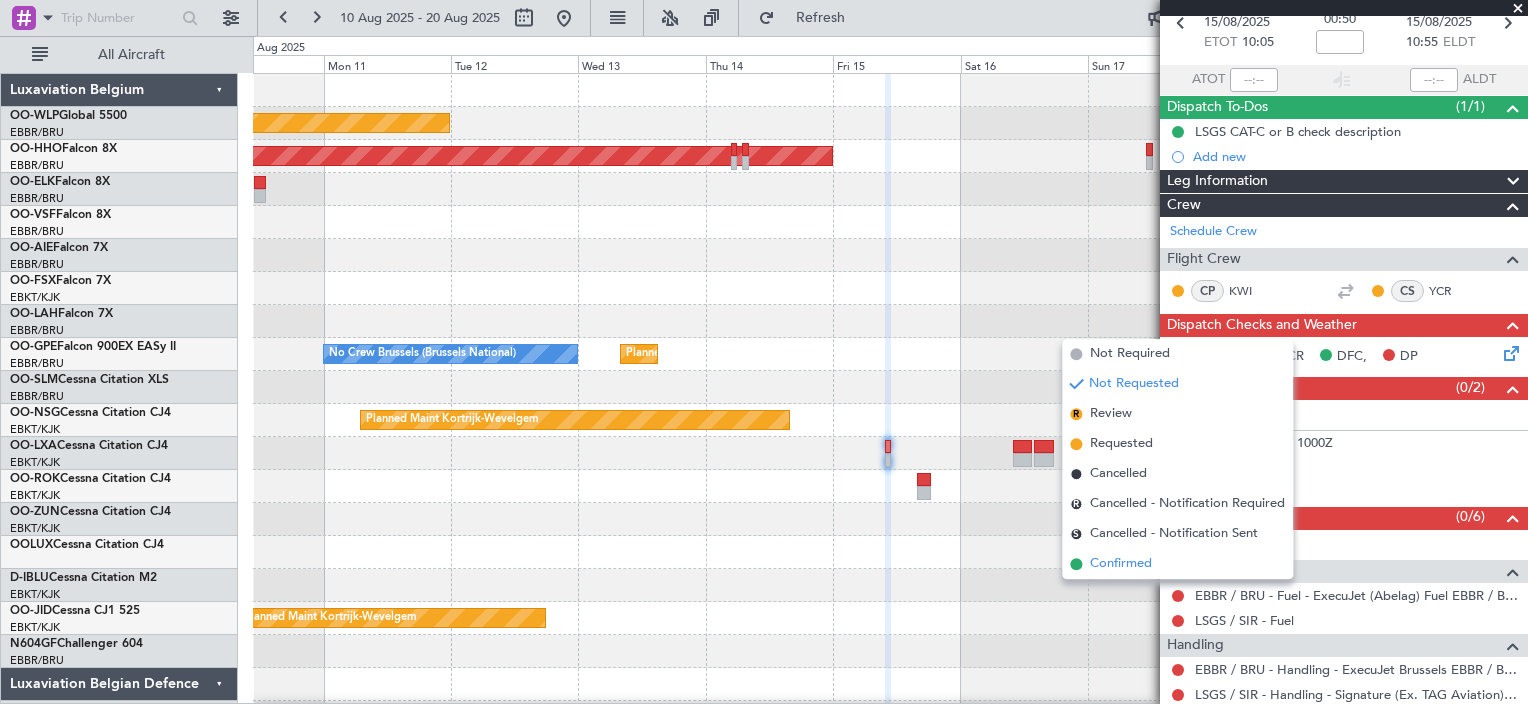 click on "Confirmed" at bounding box center (1177, 564) 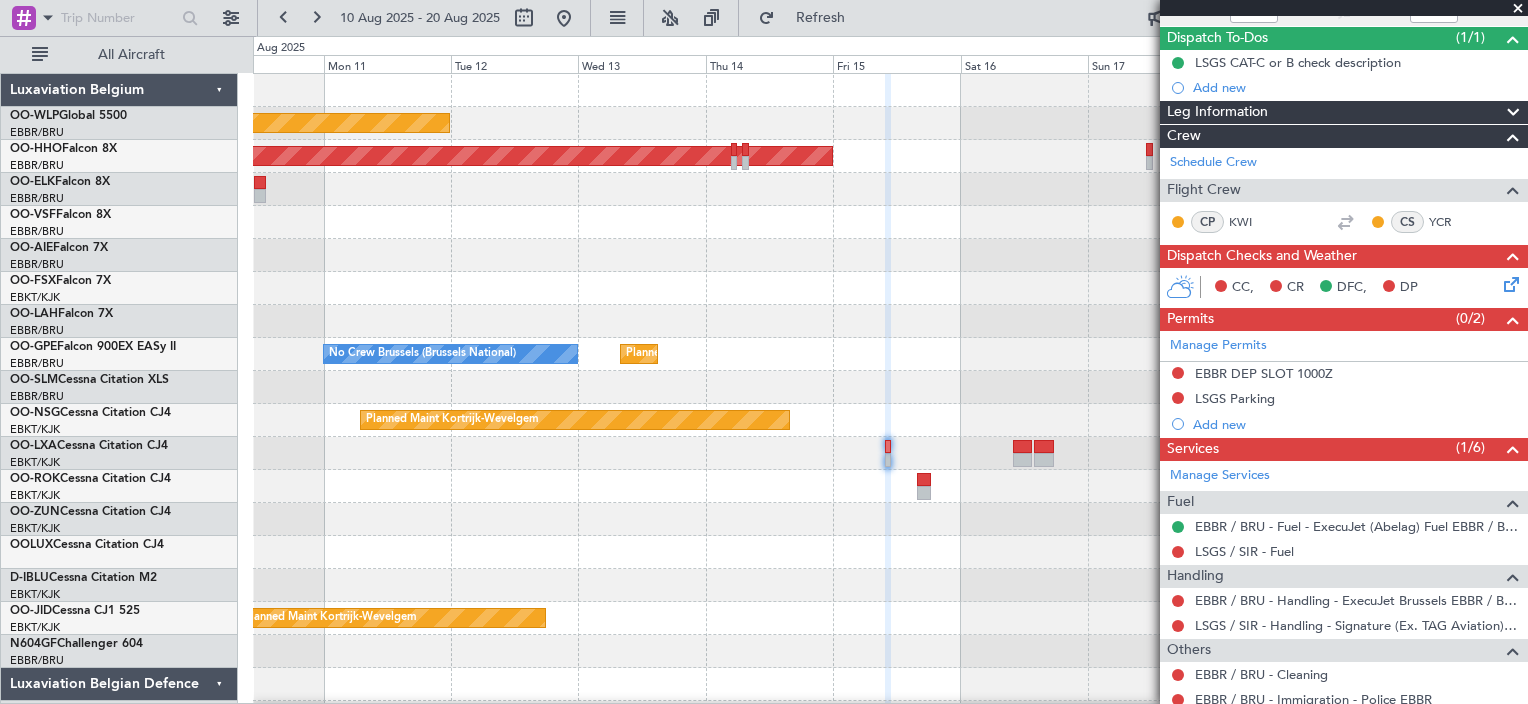 scroll, scrollTop: 200, scrollLeft: 0, axis: vertical 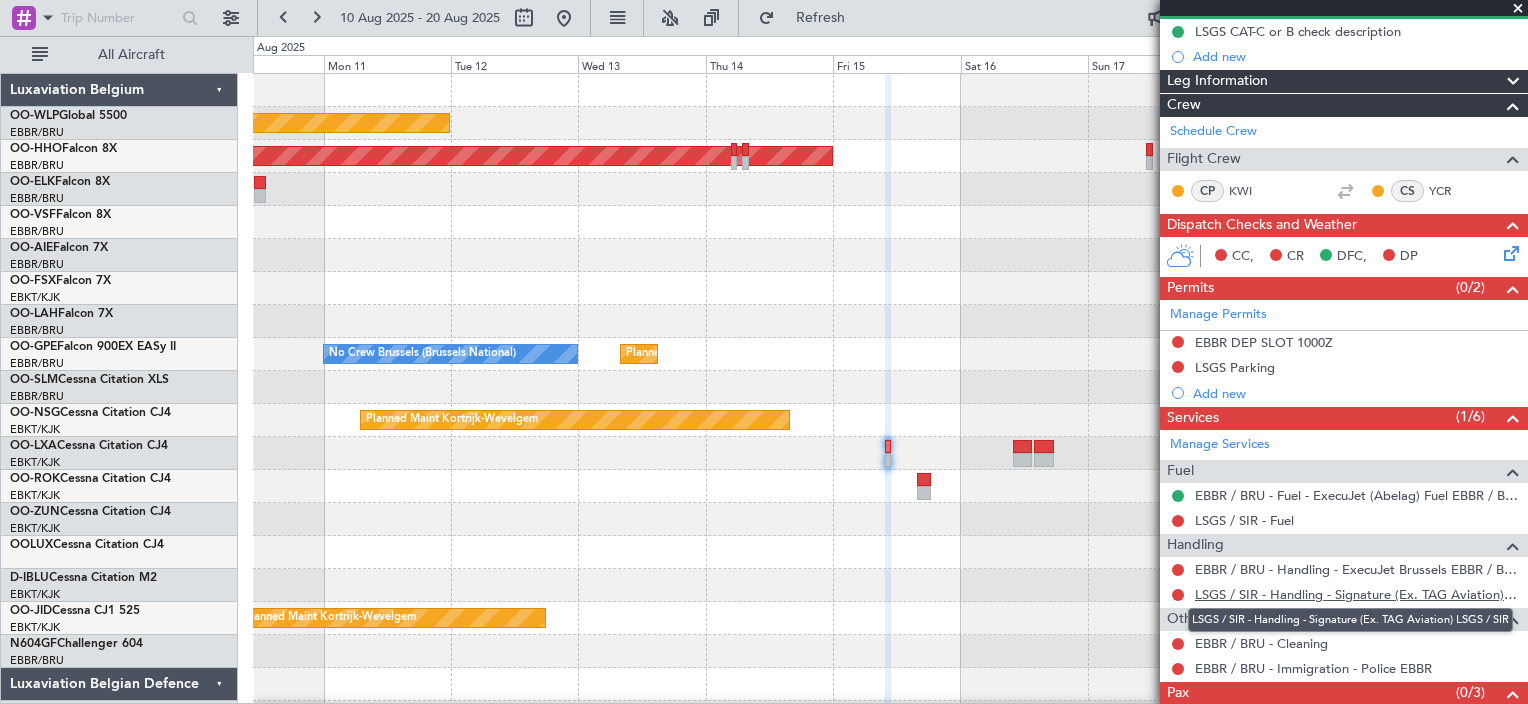 click on "LSGS / SIR - Handling - Signature (Ex. TAG Aviation) LSGS / SIR" at bounding box center [1356, 594] 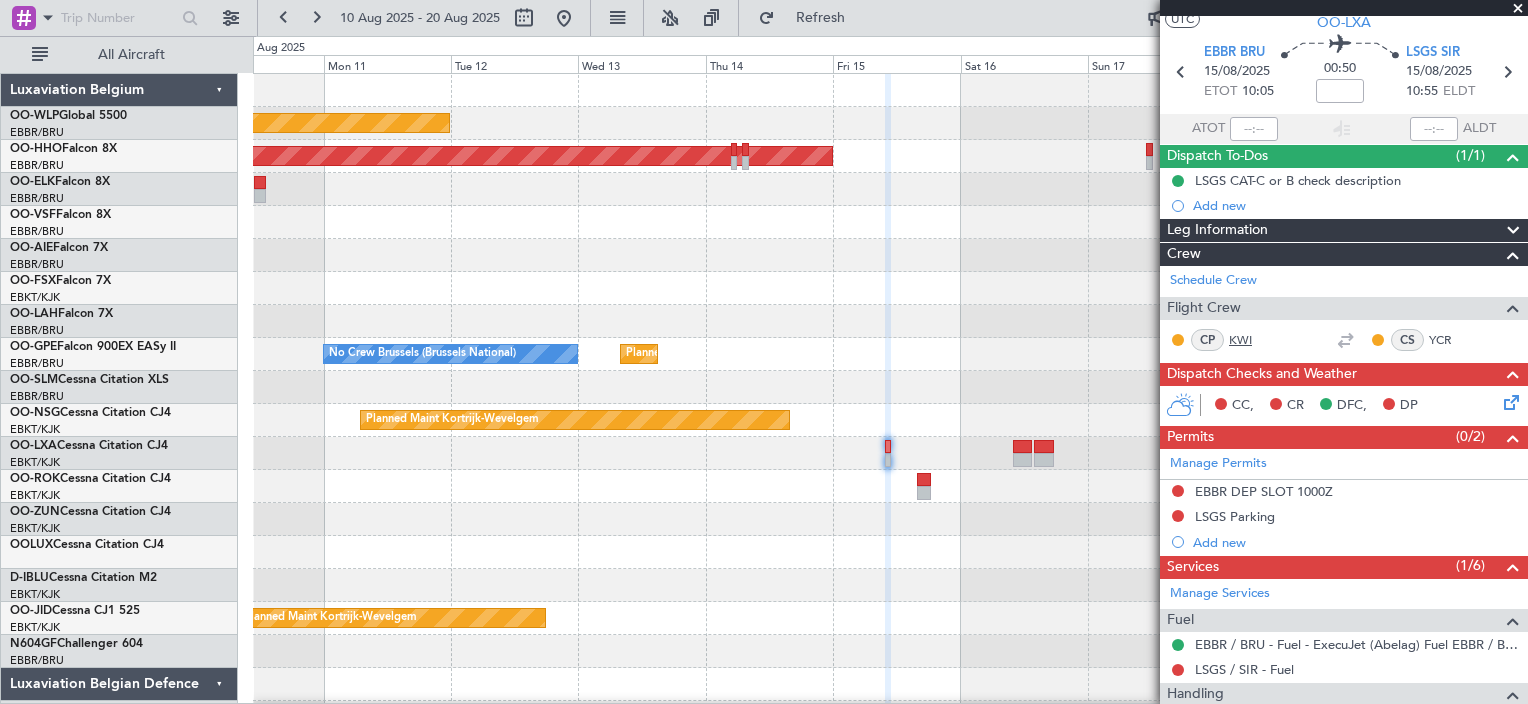 scroll, scrollTop: 0, scrollLeft: 0, axis: both 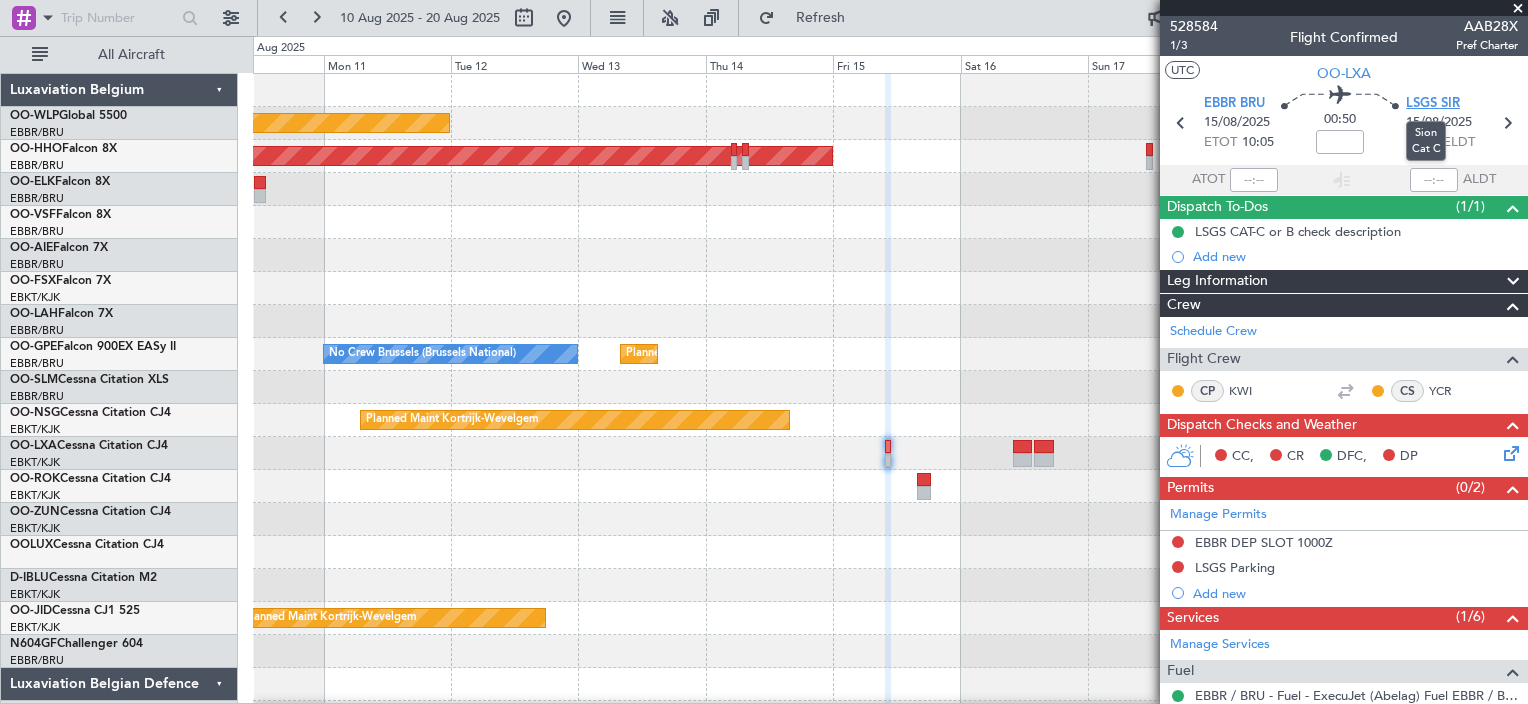 click on "LSGS  SIR" at bounding box center (1433, 104) 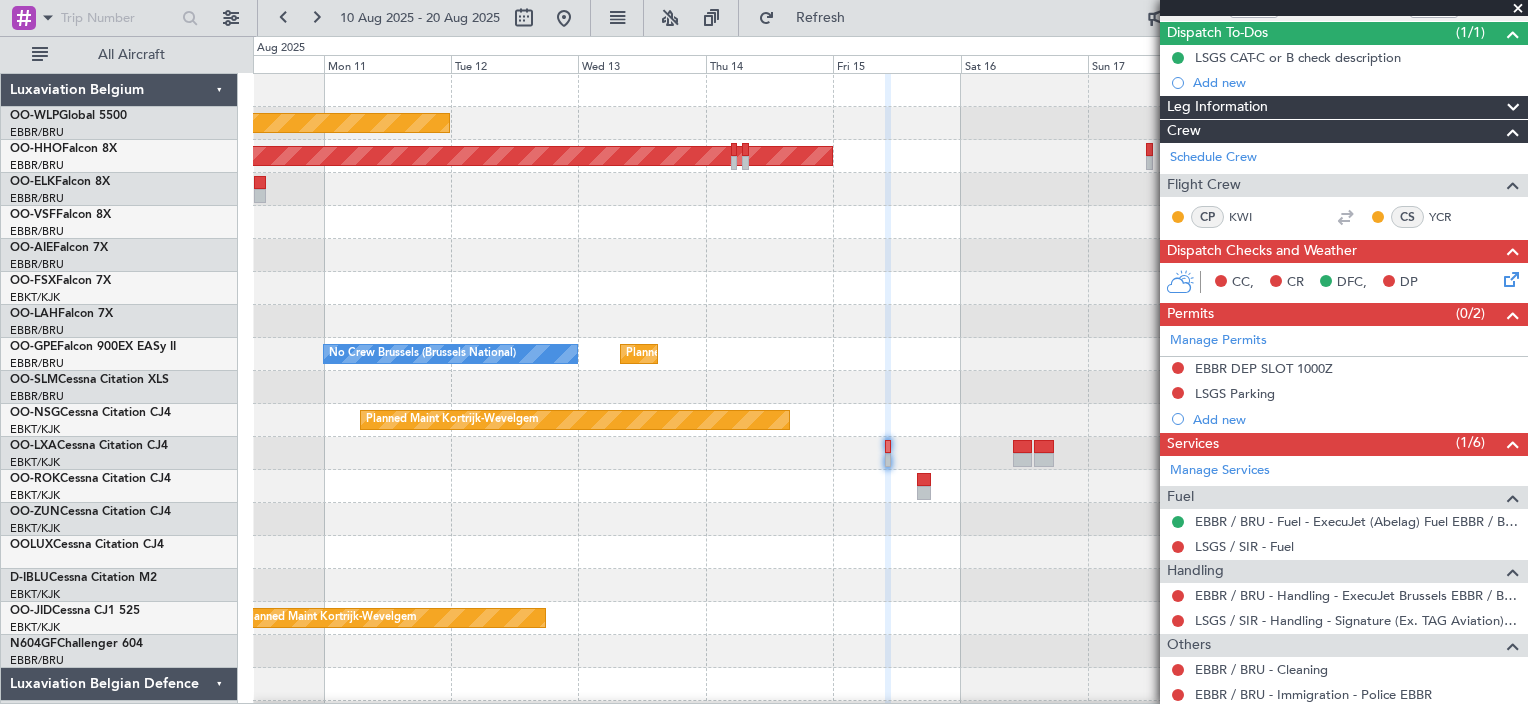 scroll, scrollTop: 200, scrollLeft: 0, axis: vertical 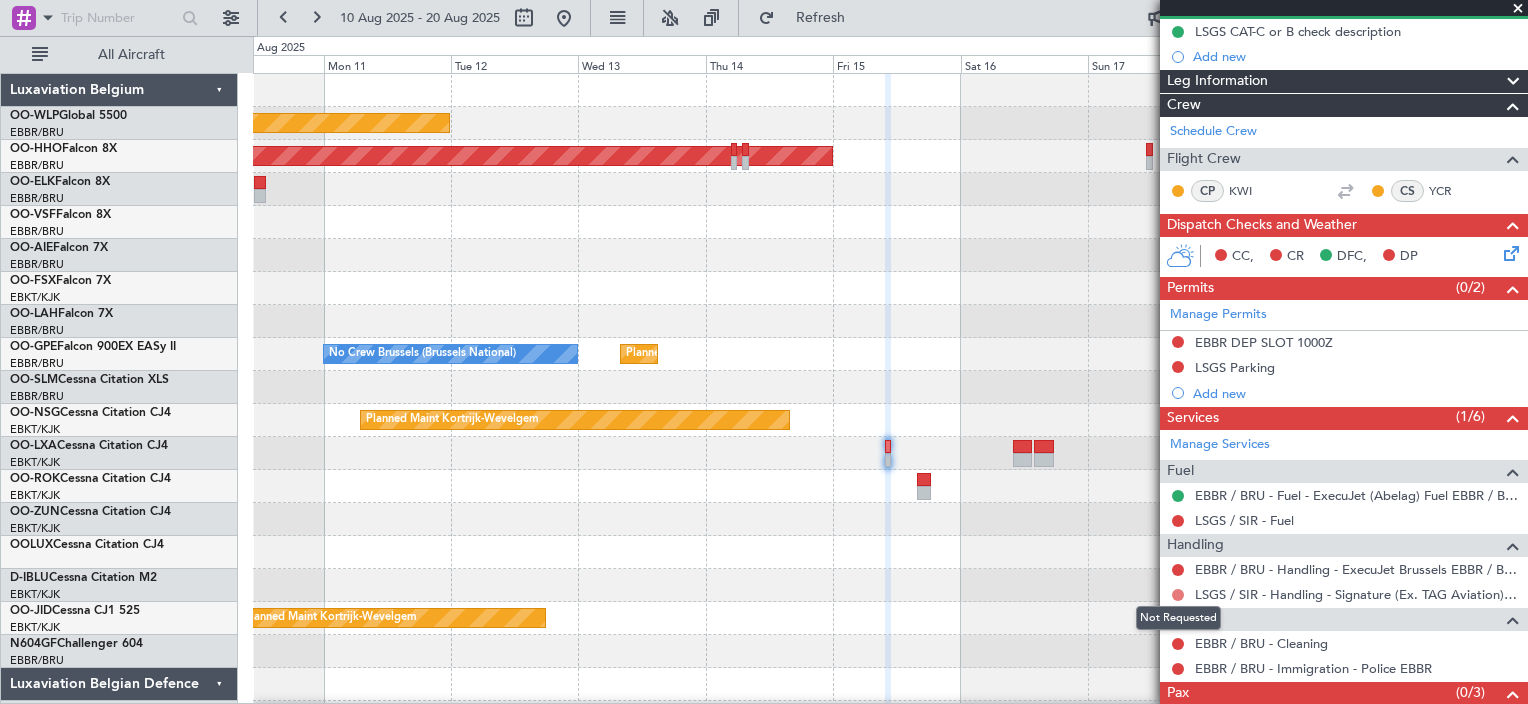 click at bounding box center (1178, 595) 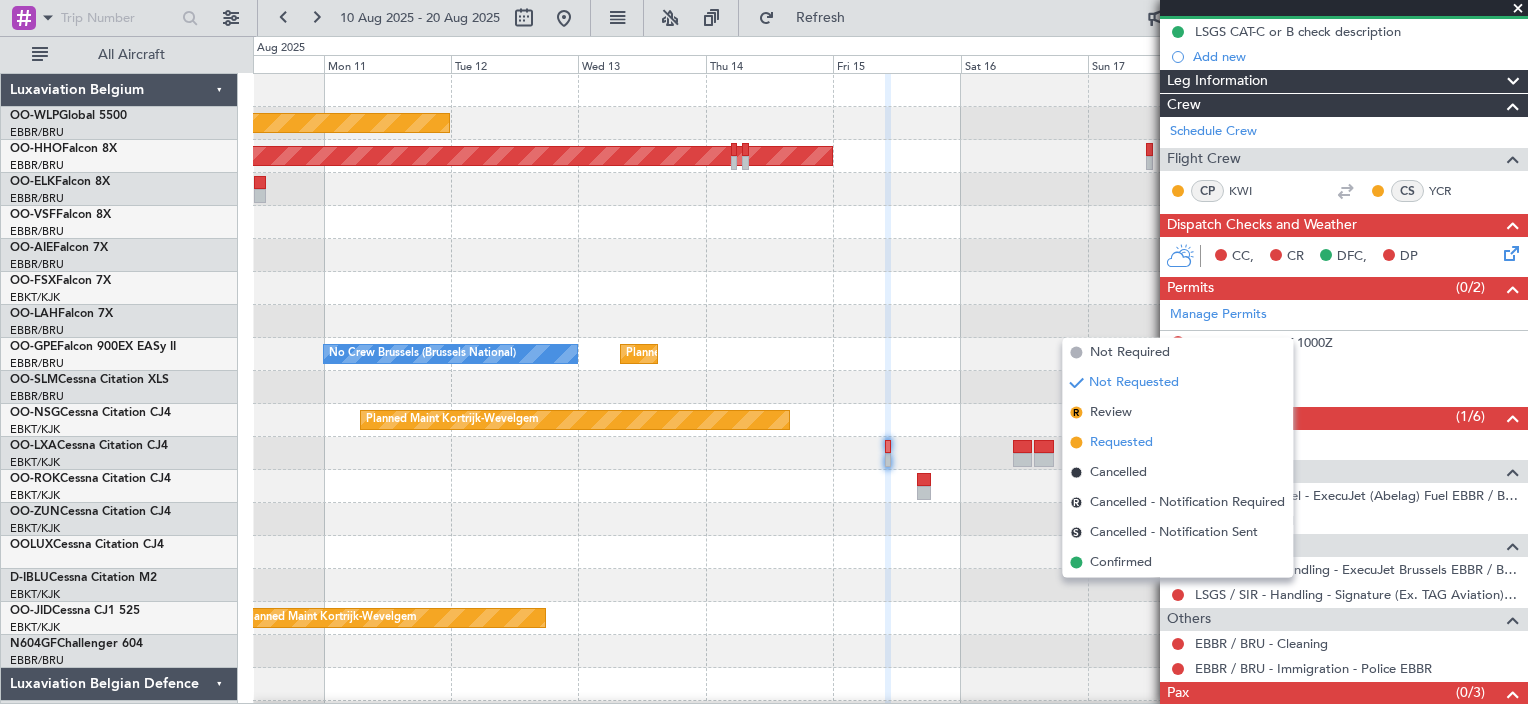 click on "Requested" at bounding box center [1121, 443] 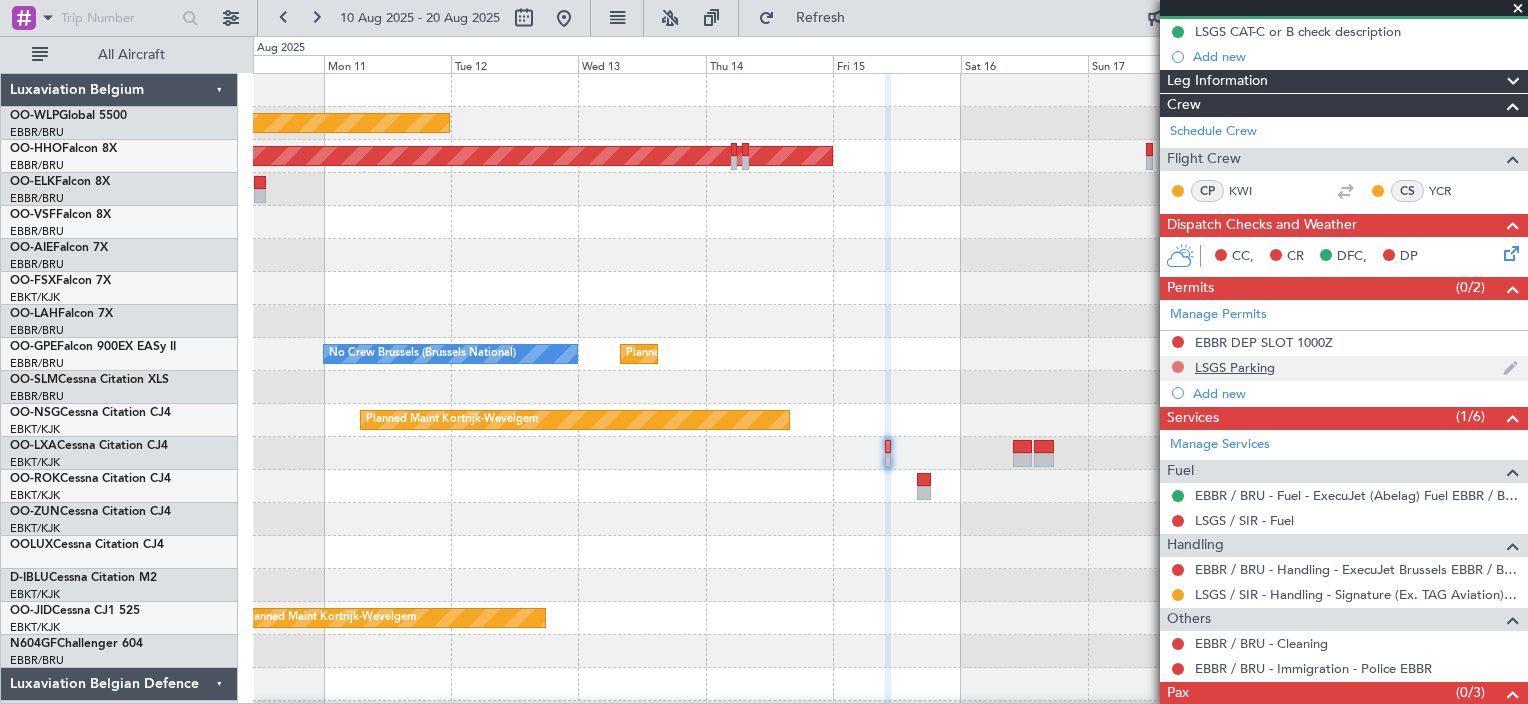 click at bounding box center [1178, 367] 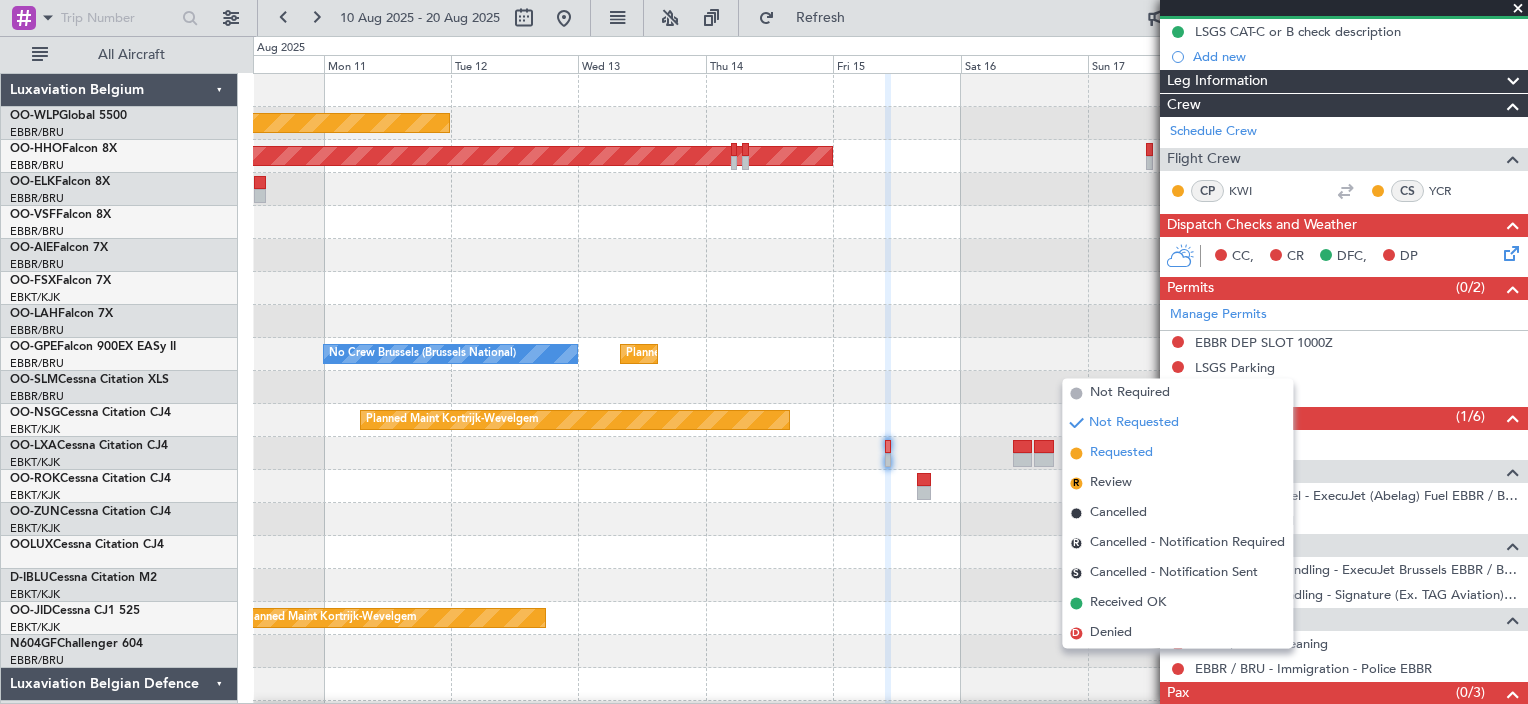 click on "Requested" at bounding box center [1121, 454] 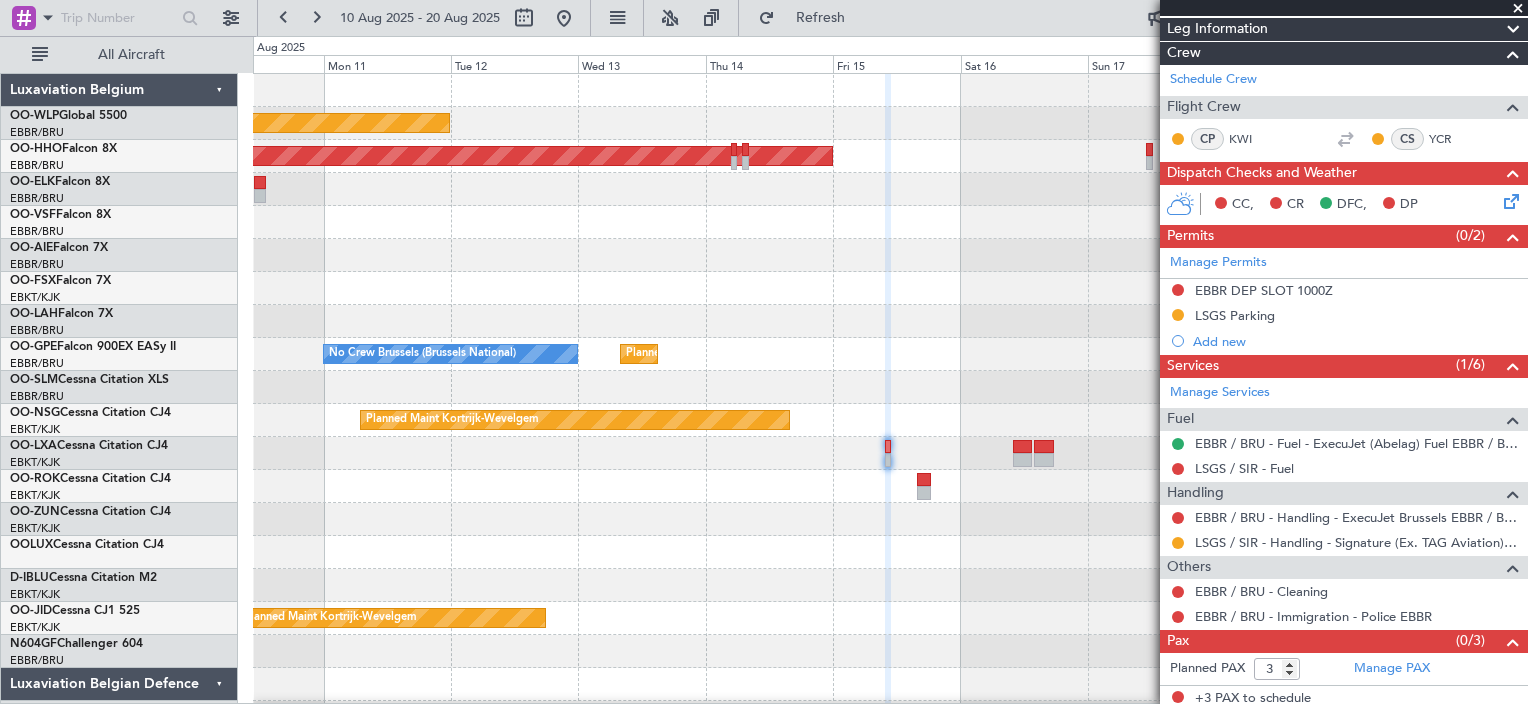 scroll, scrollTop: 256, scrollLeft: 0, axis: vertical 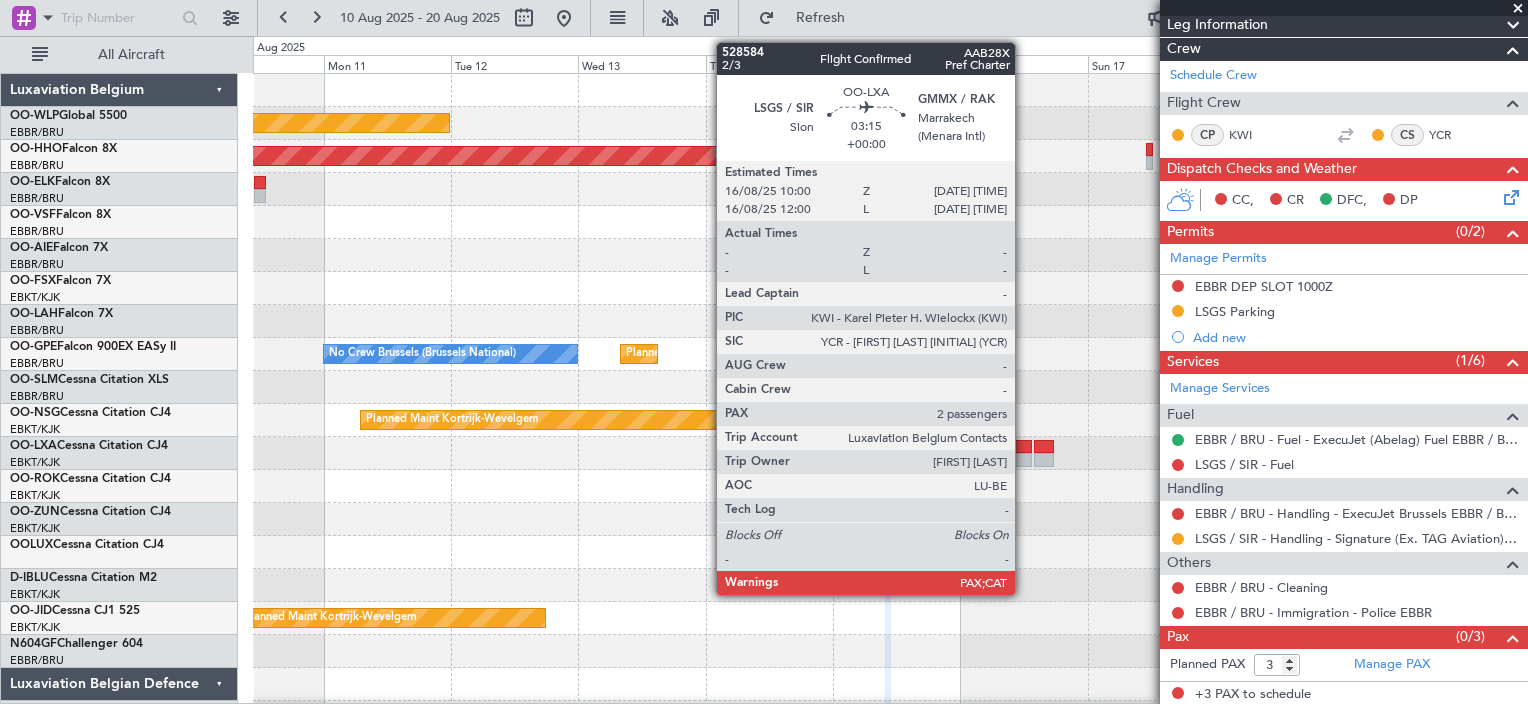 click 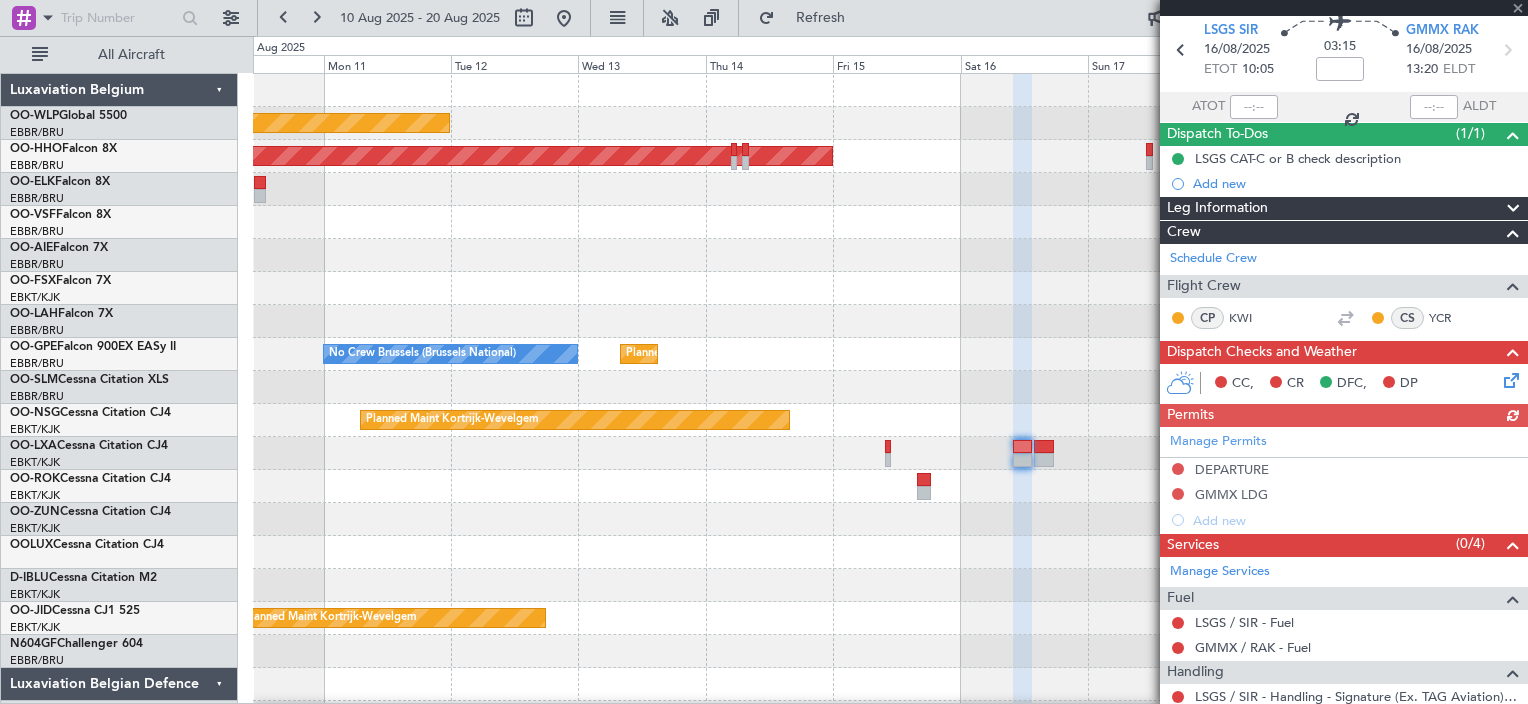 scroll, scrollTop: 100, scrollLeft: 0, axis: vertical 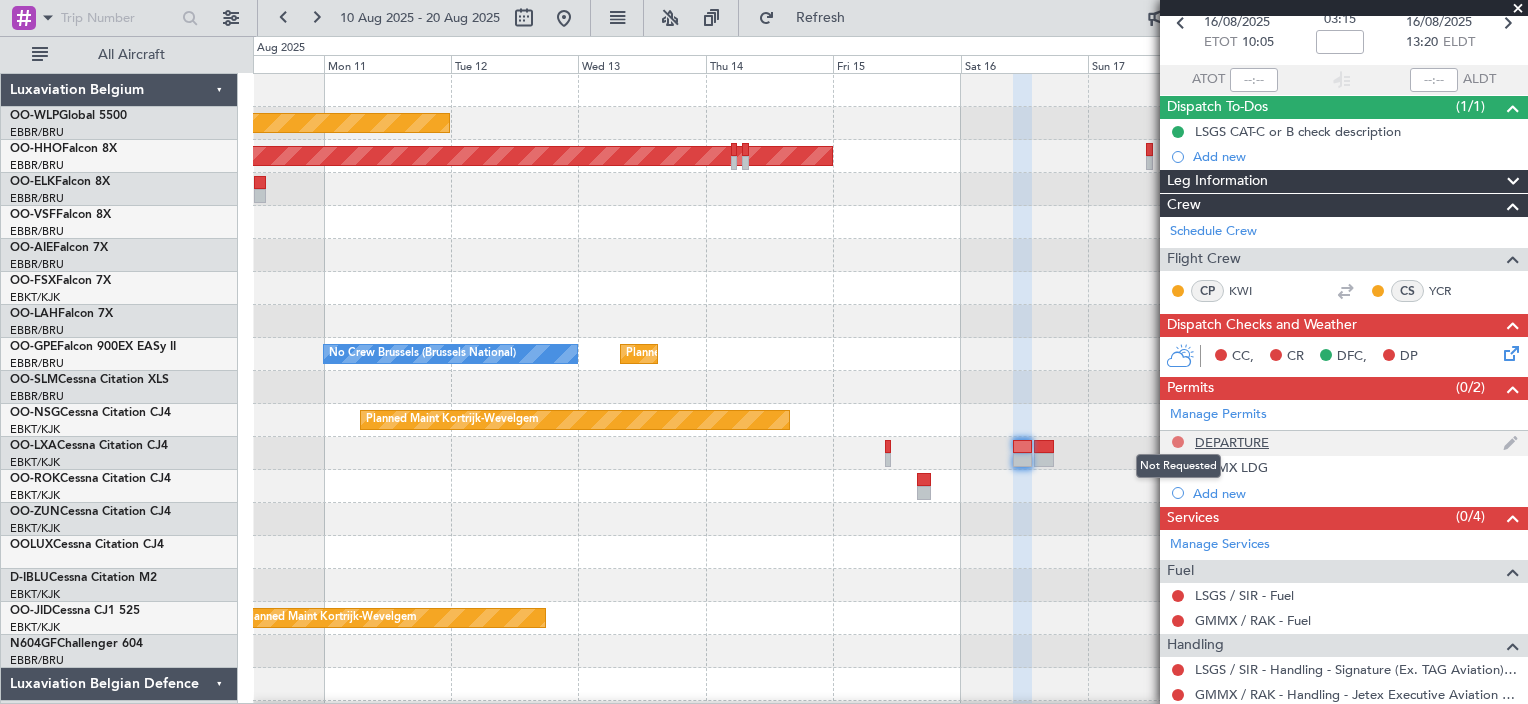 click at bounding box center (1178, 442) 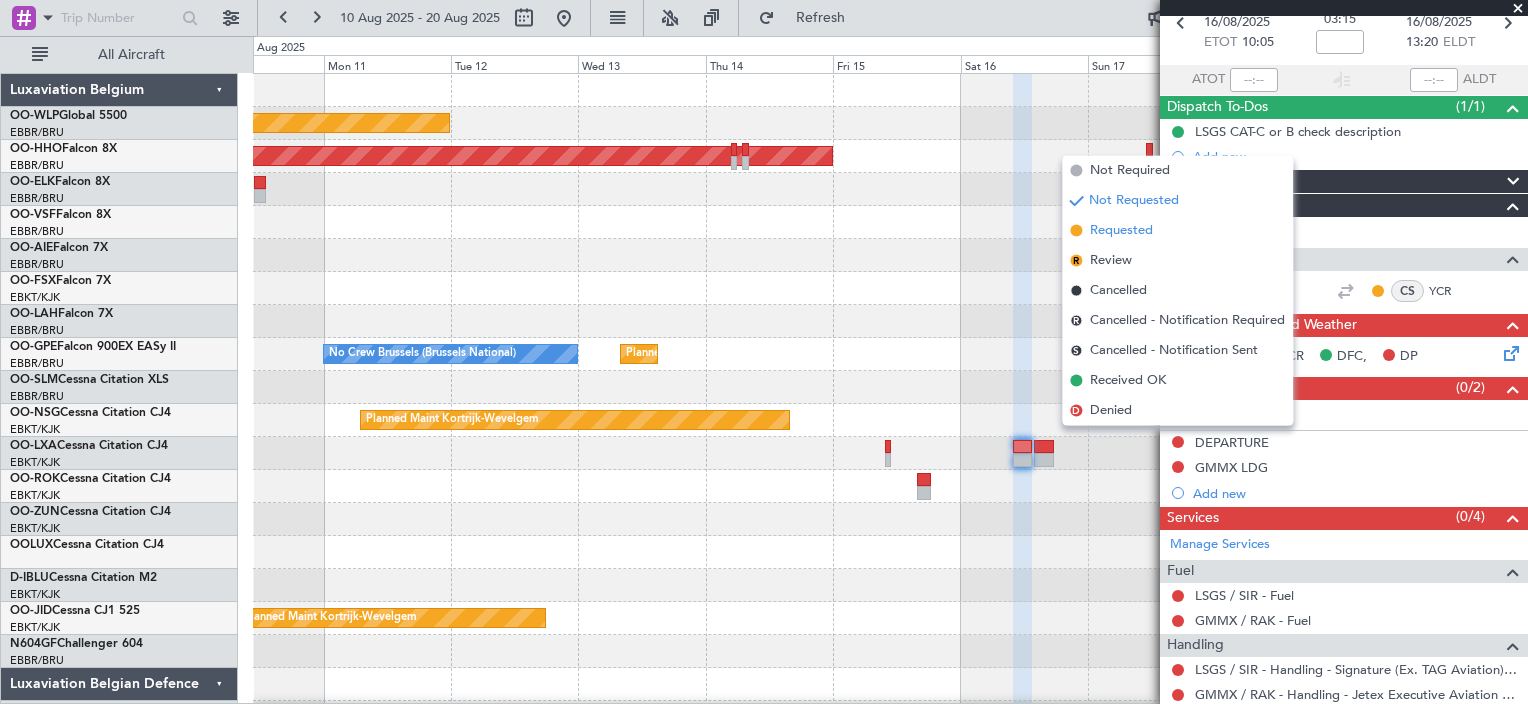 click on "Requested" at bounding box center (1121, 231) 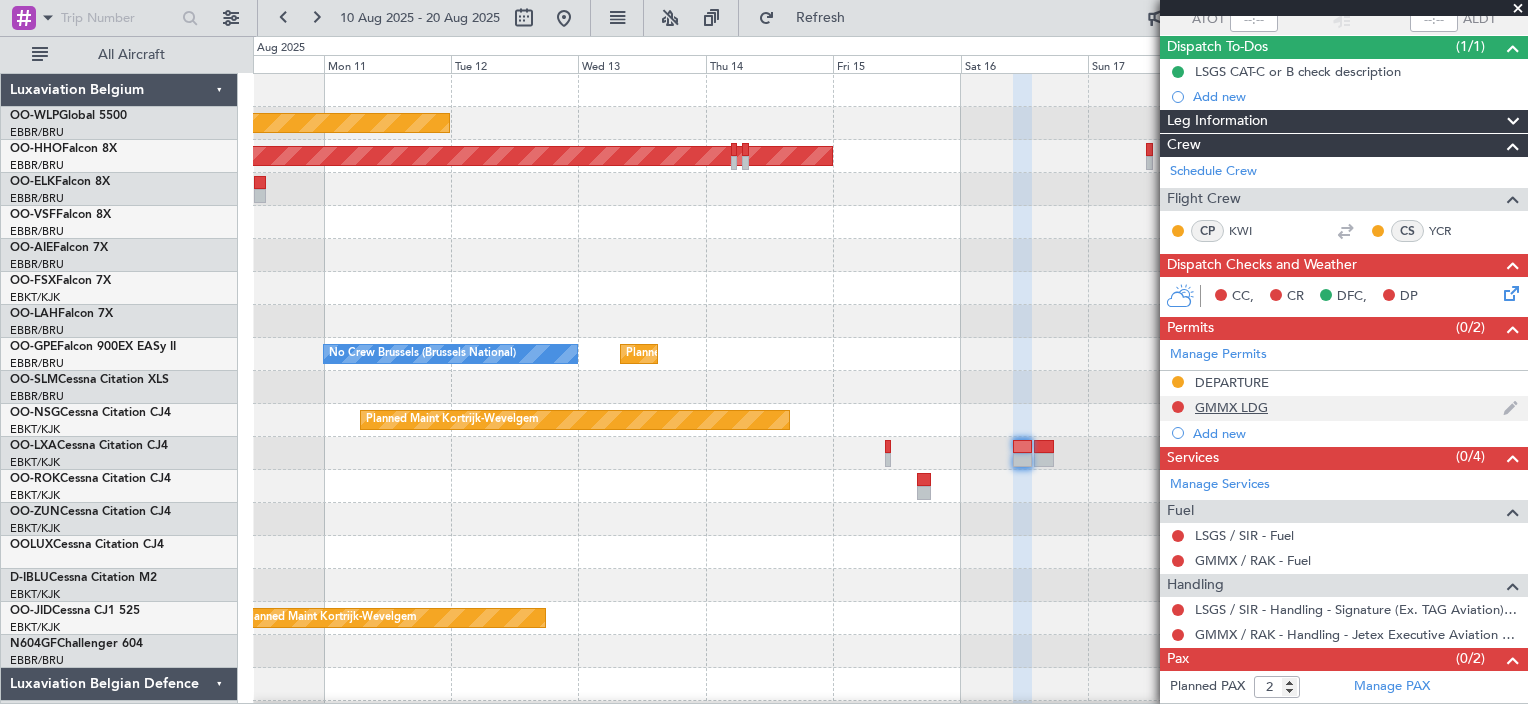scroll, scrollTop: 182, scrollLeft: 0, axis: vertical 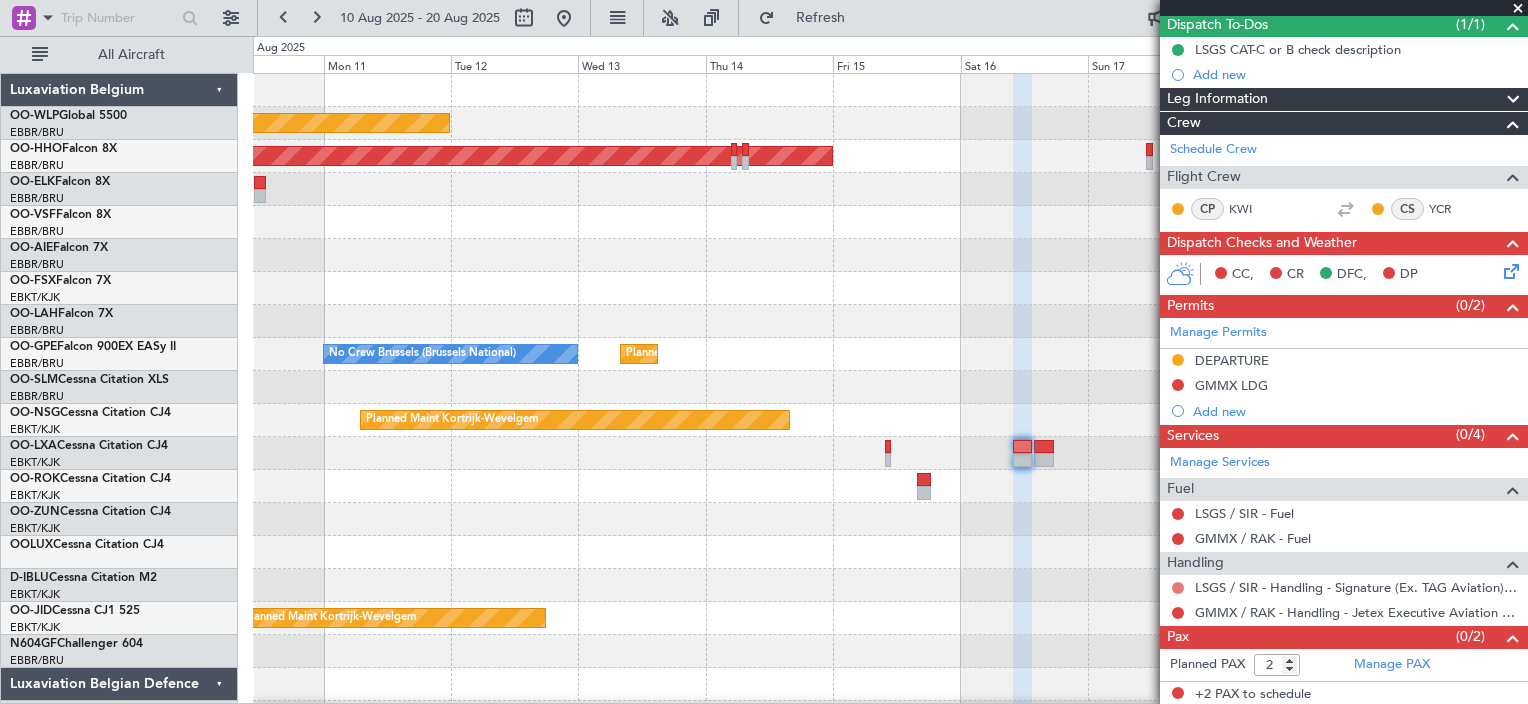 click at bounding box center (1178, 588) 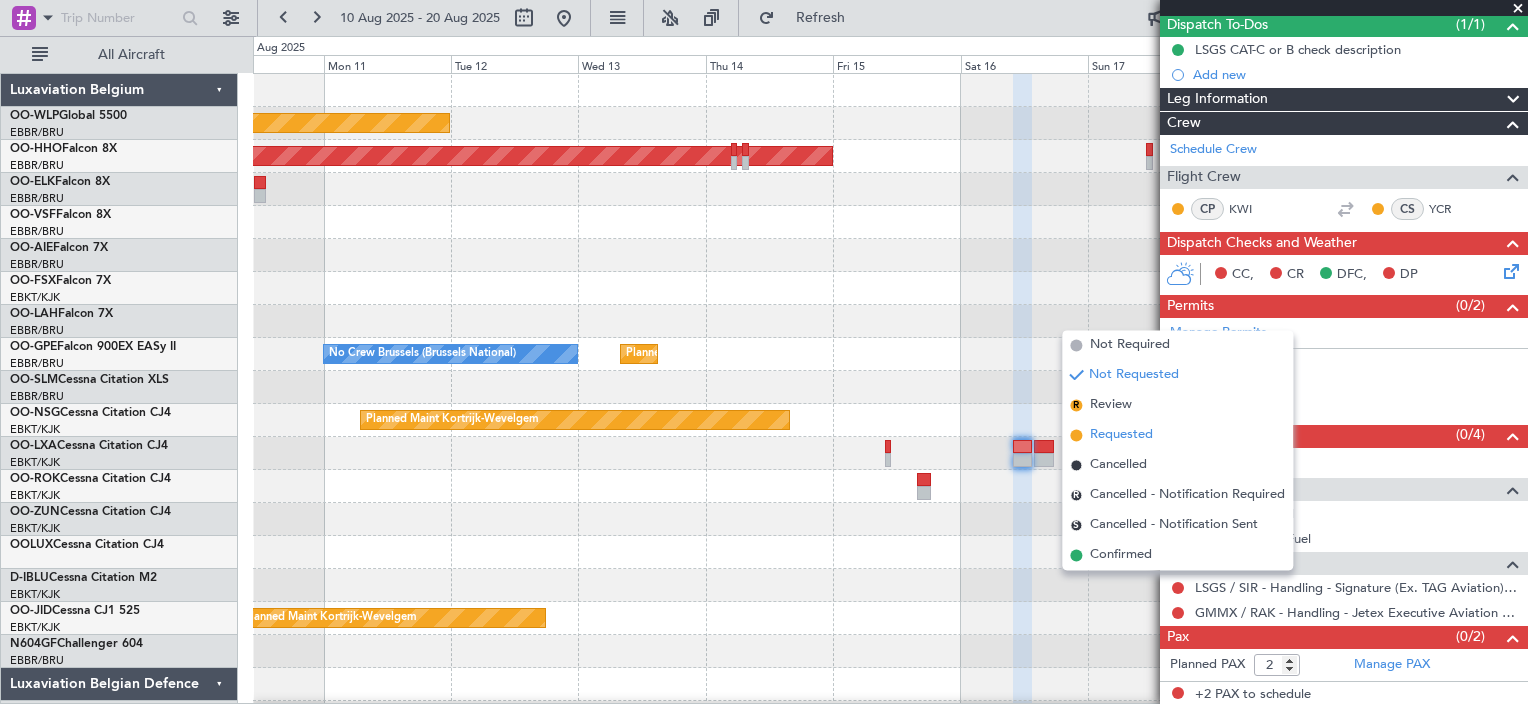 click on "Requested" at bounding box center [1121, 436] 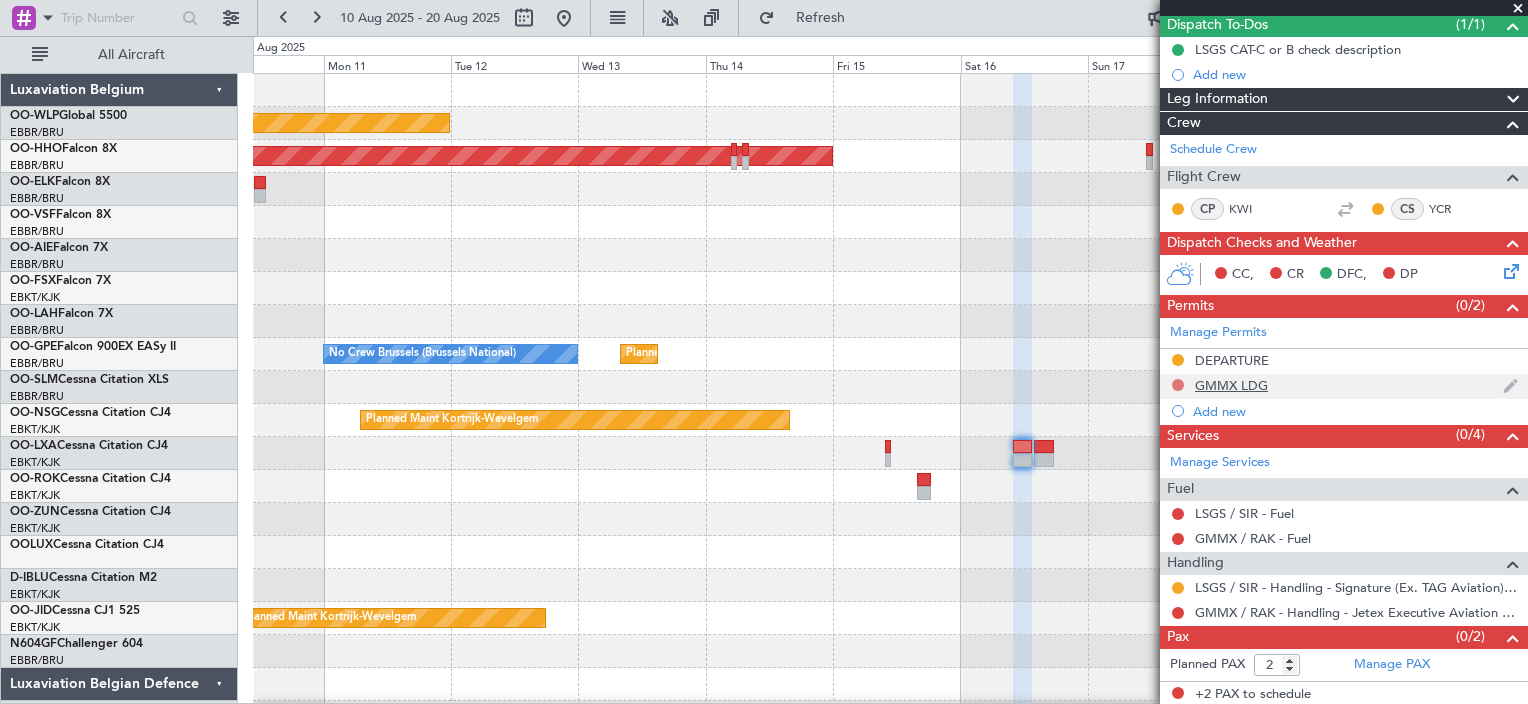 click at bounding box center [1178, 385] 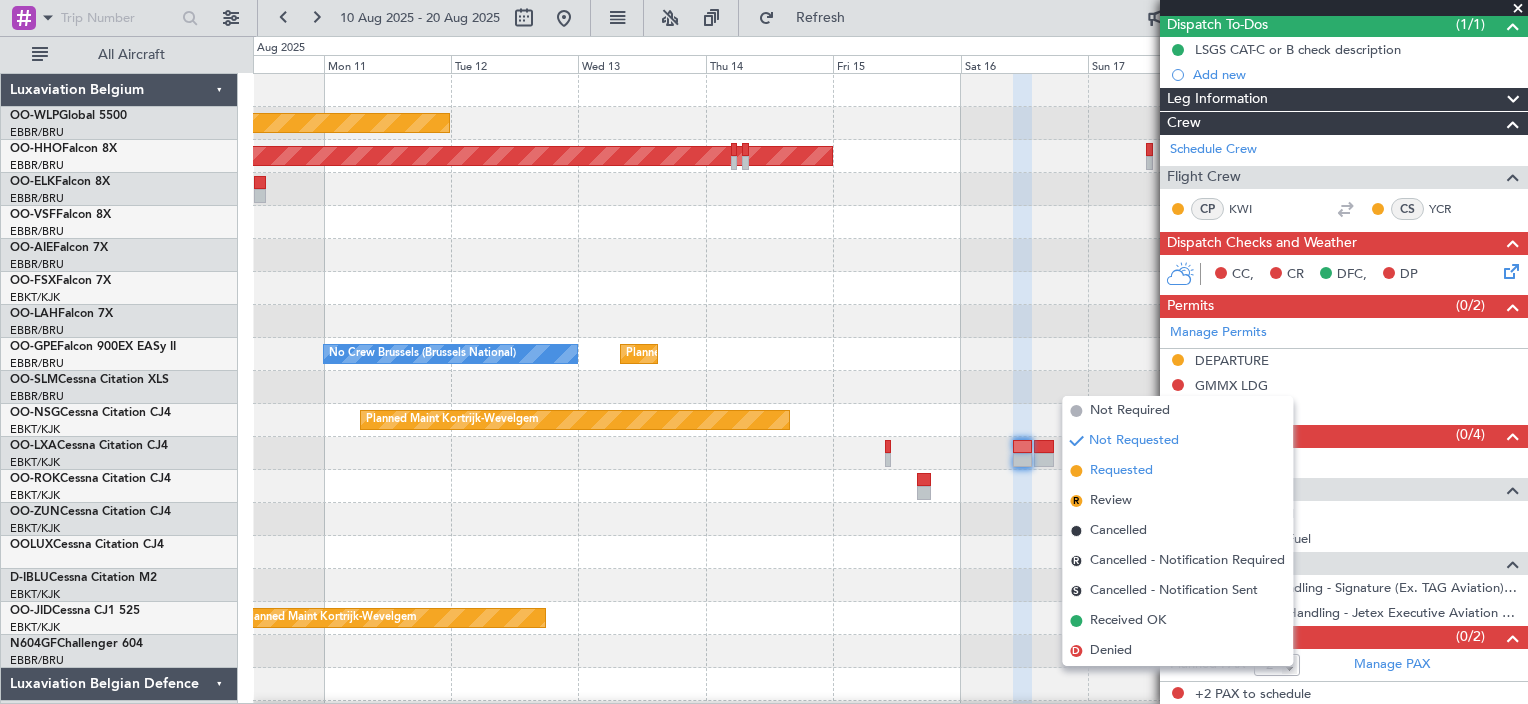 click on "Requested" at bounding box center [1121, 471] 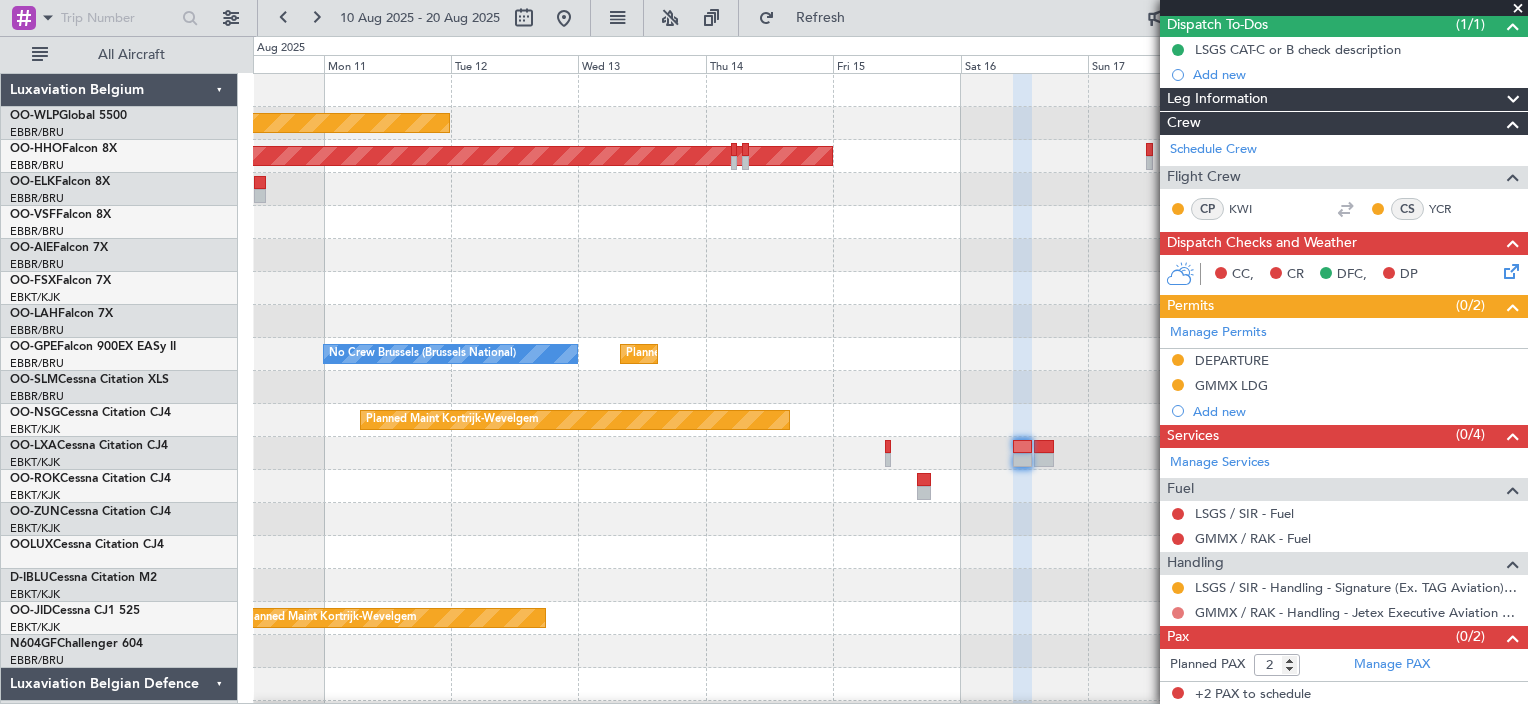 click at bounding box center (1178, 613) 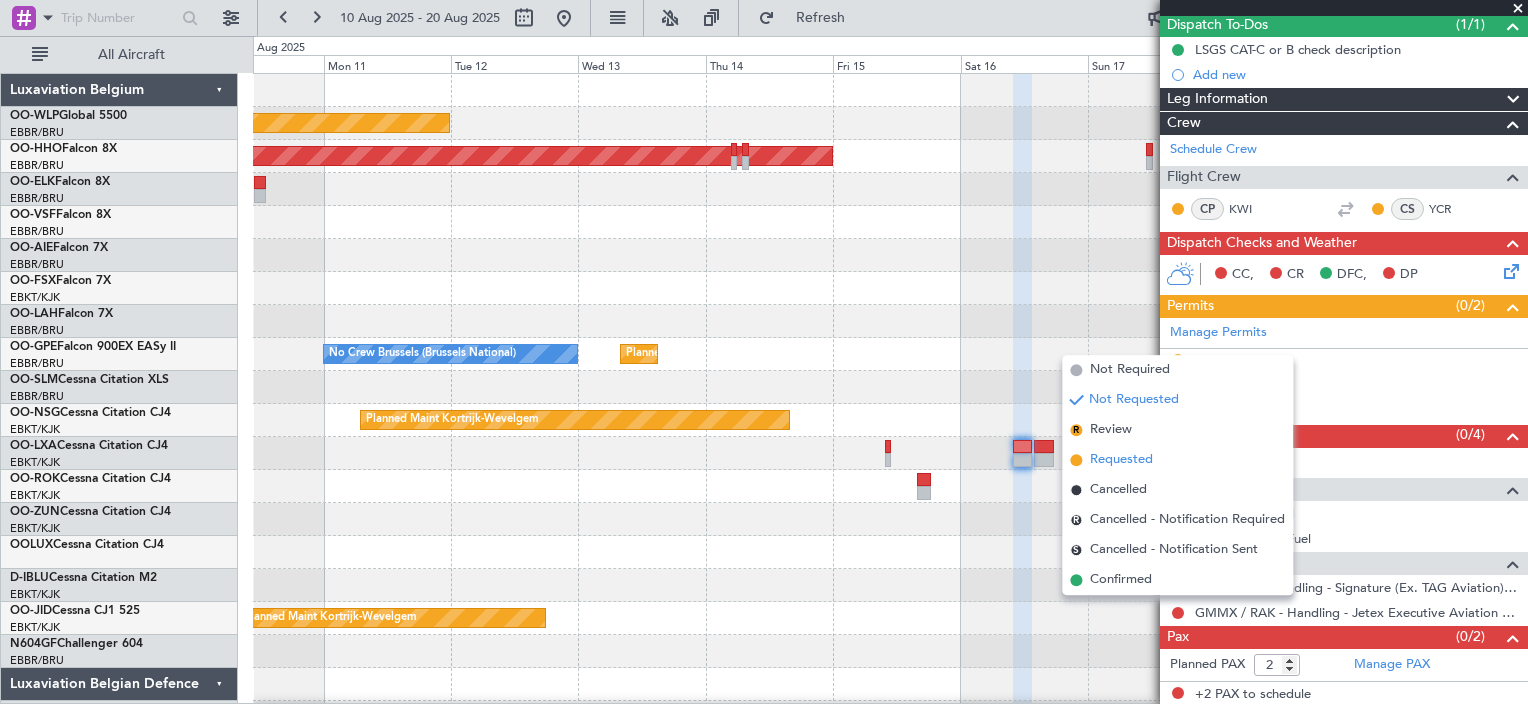 click on "Requested" at bounding box center (1121, 460) 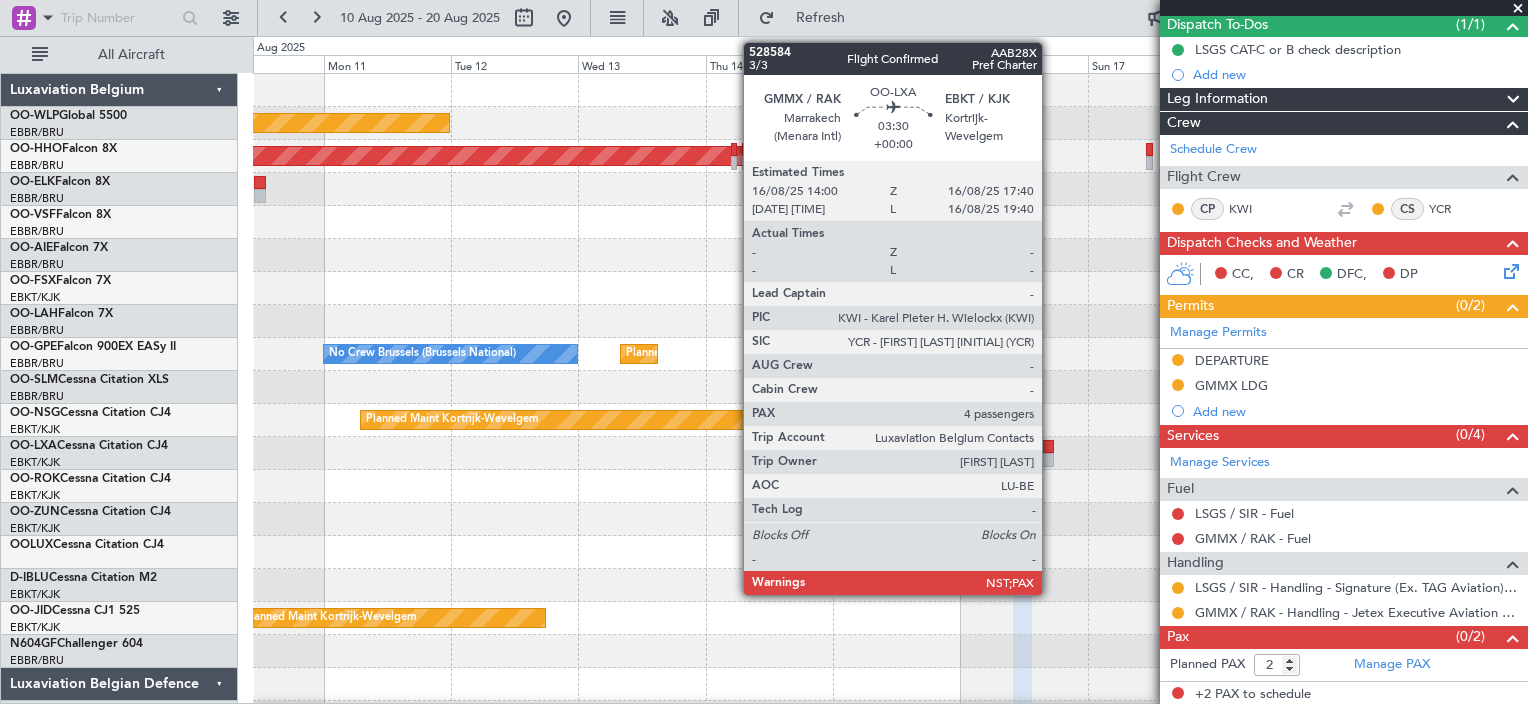 click 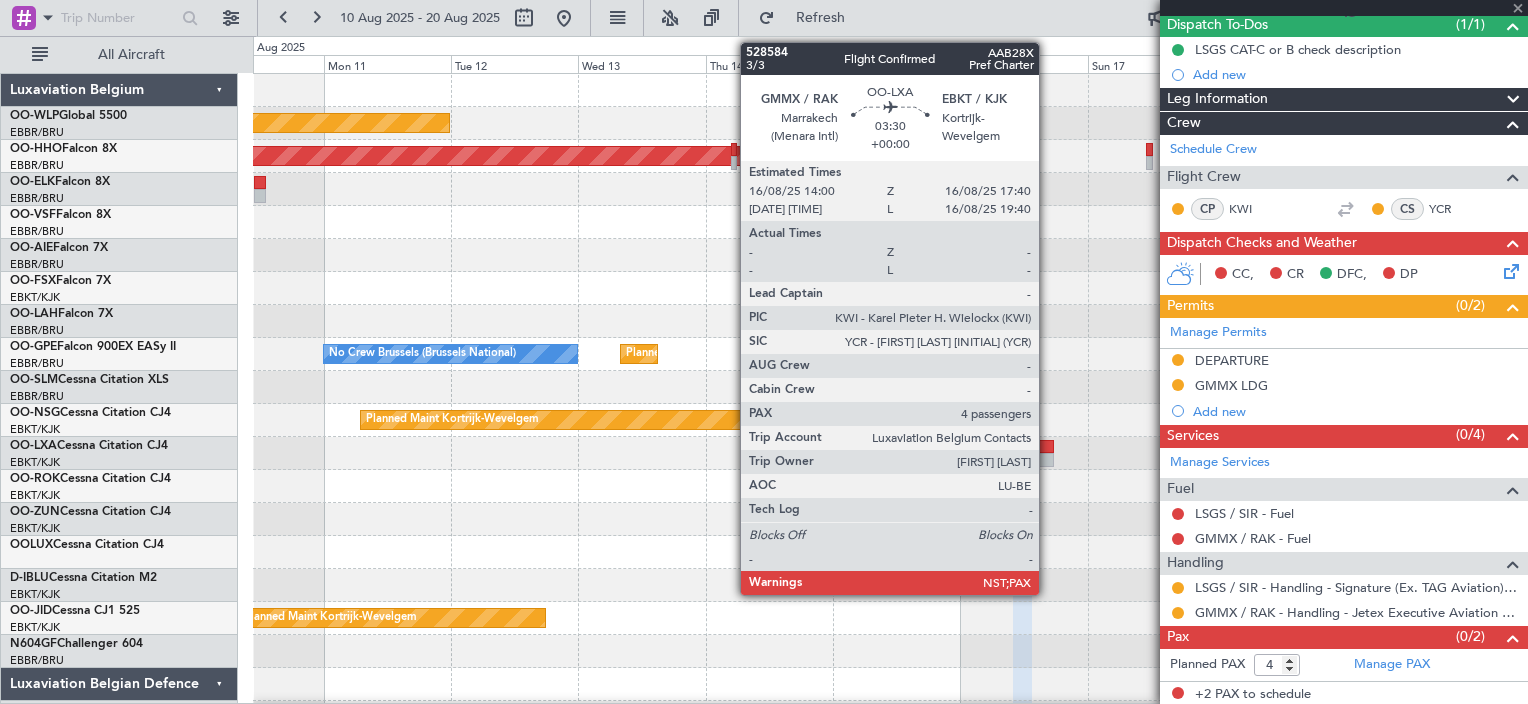 scroll, scrollTop: 0, scrollLeft: 0, axis: both 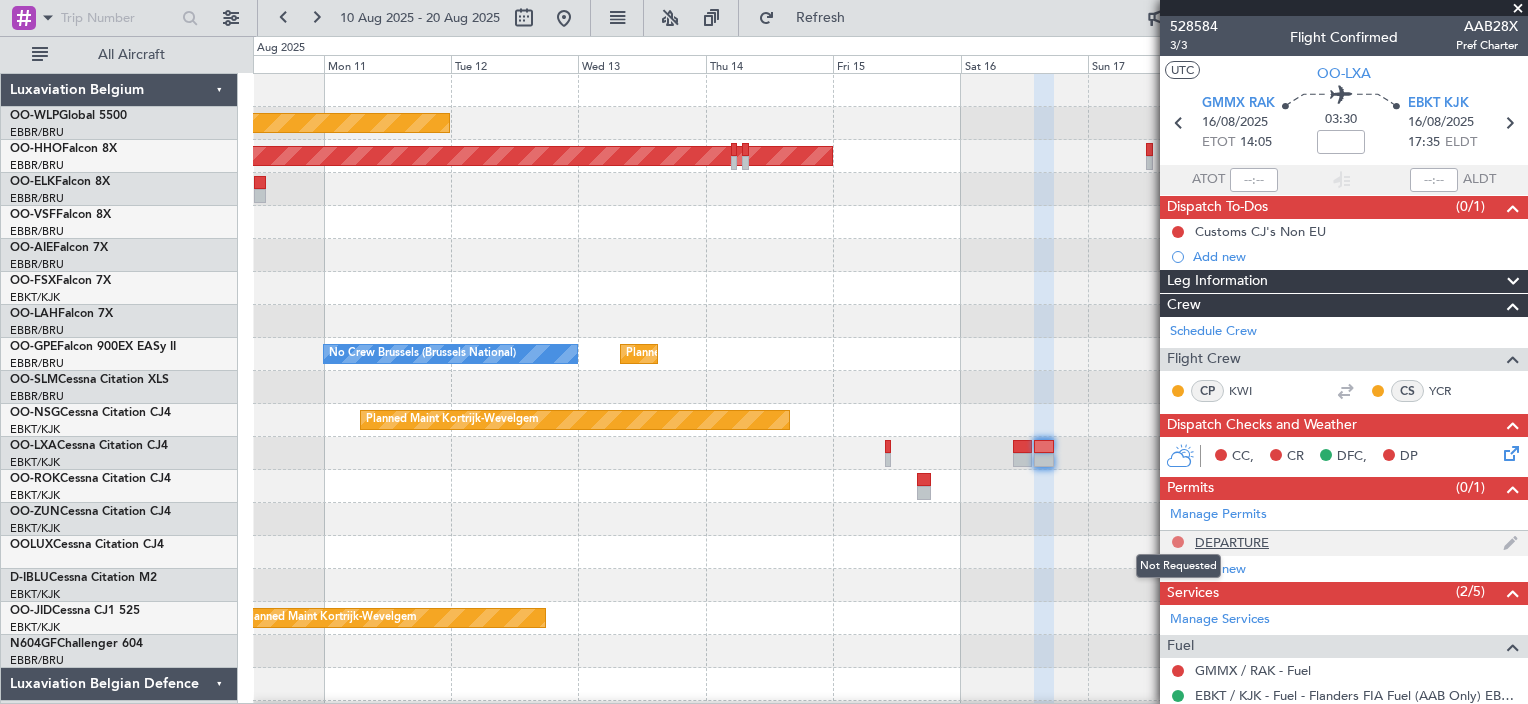 click at bounding box center [1178, 542] 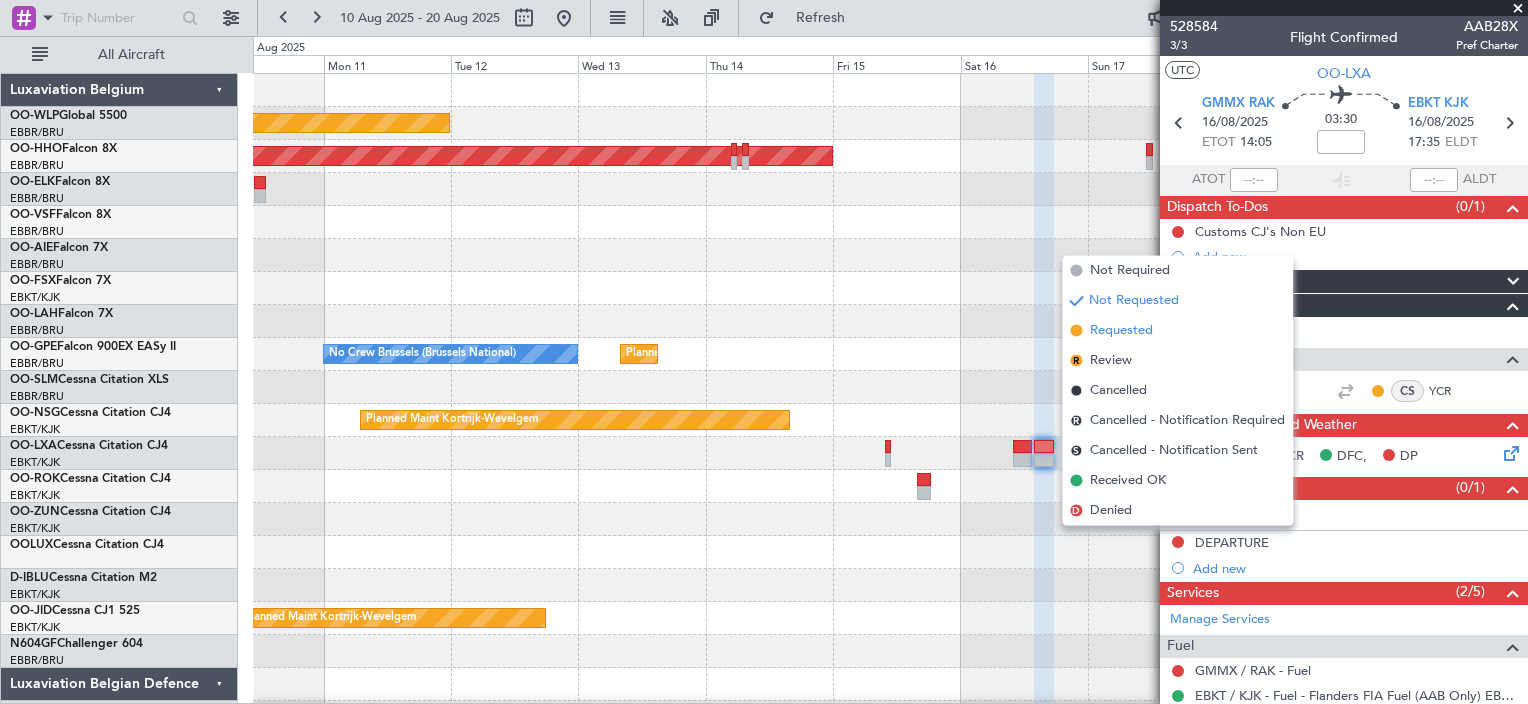 click on "Requested" at bounding box center (1177, 331) 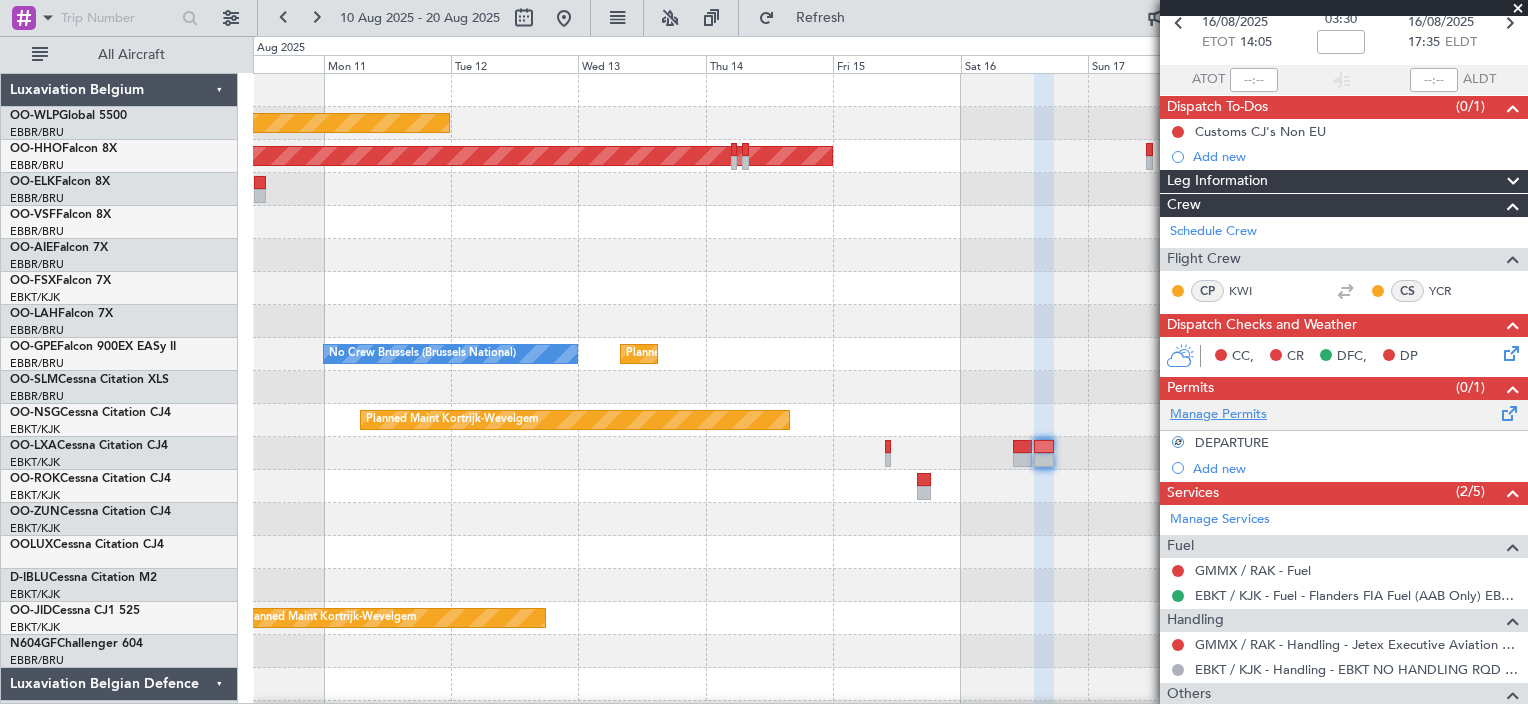 scroll, scrollTop: 200, scrollLeft: 0, axis: vertical 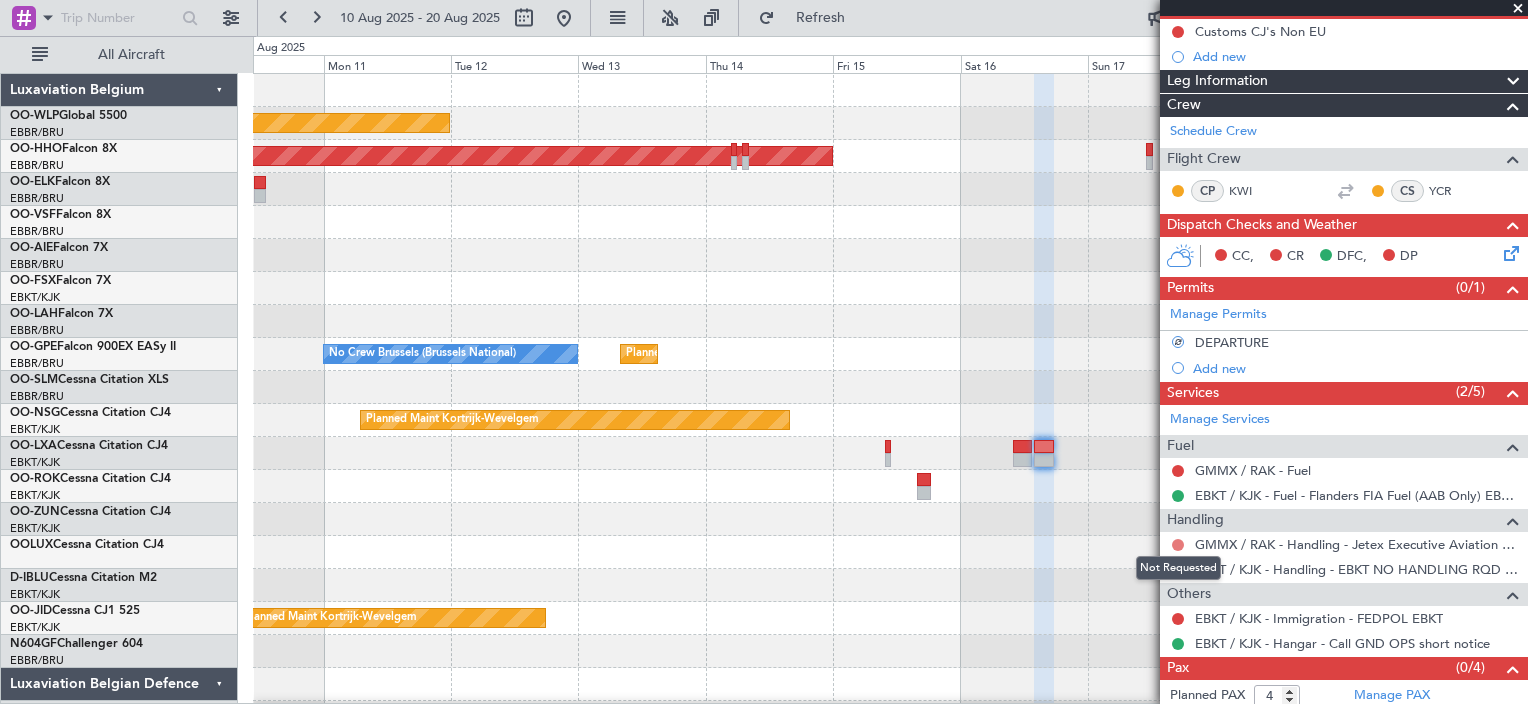 click at bounding box center [1178, 545] 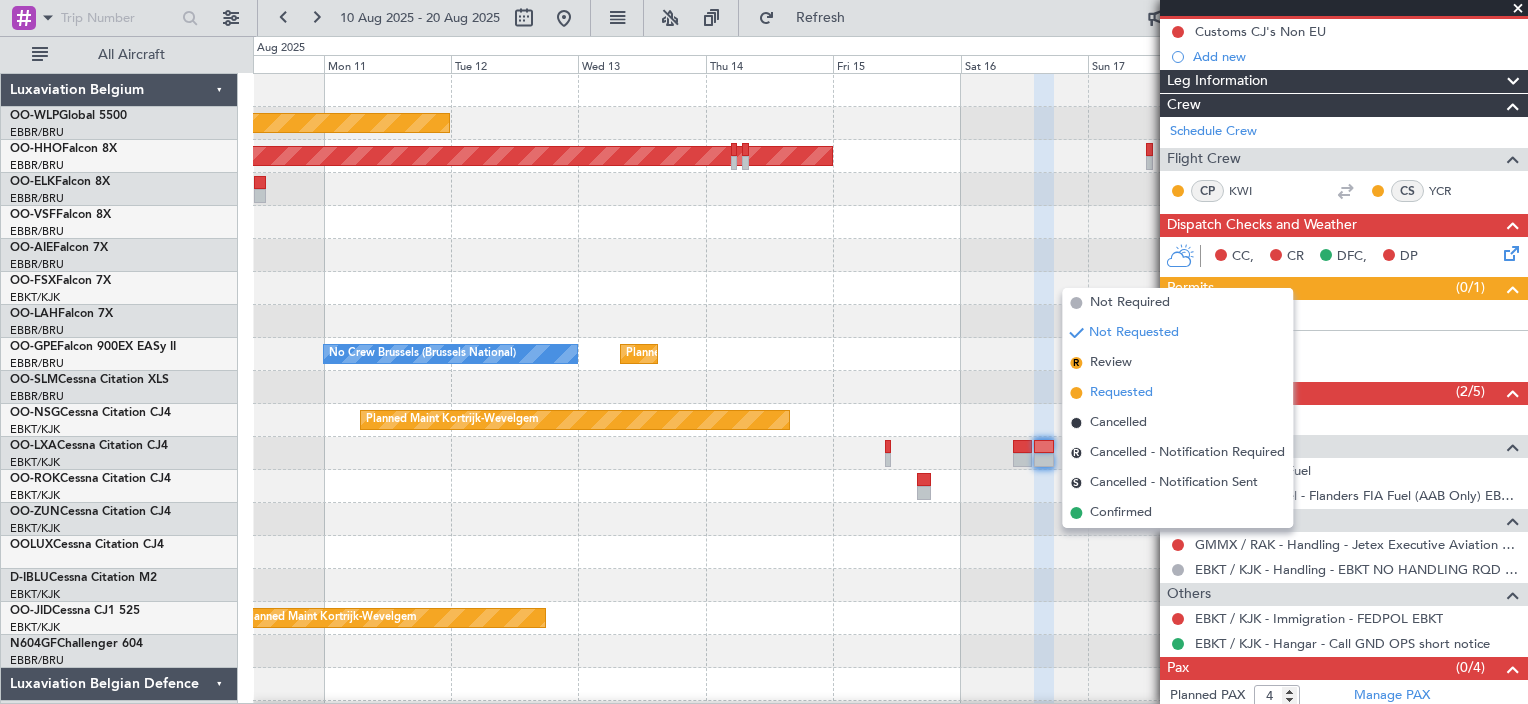 click on "Requested" at bounding box center (1121, 393) 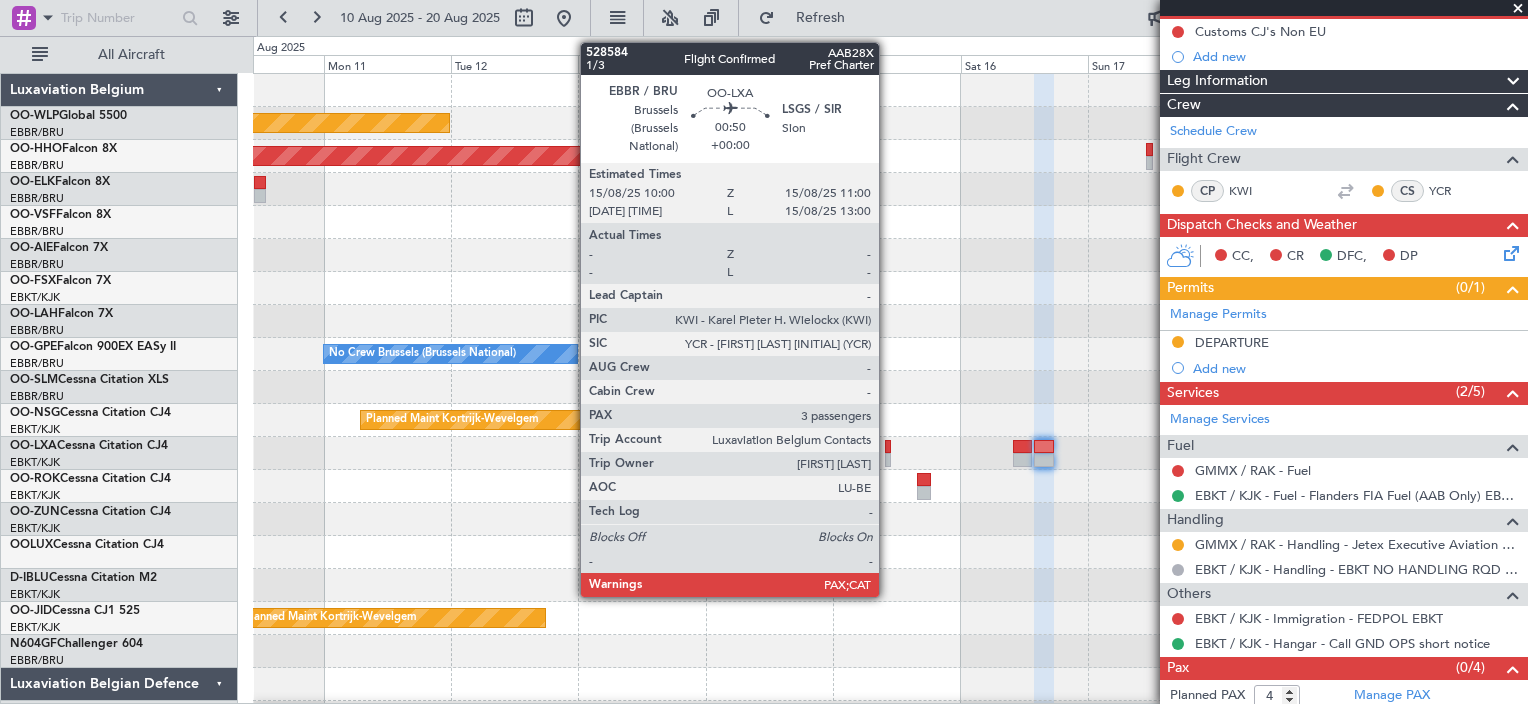 click 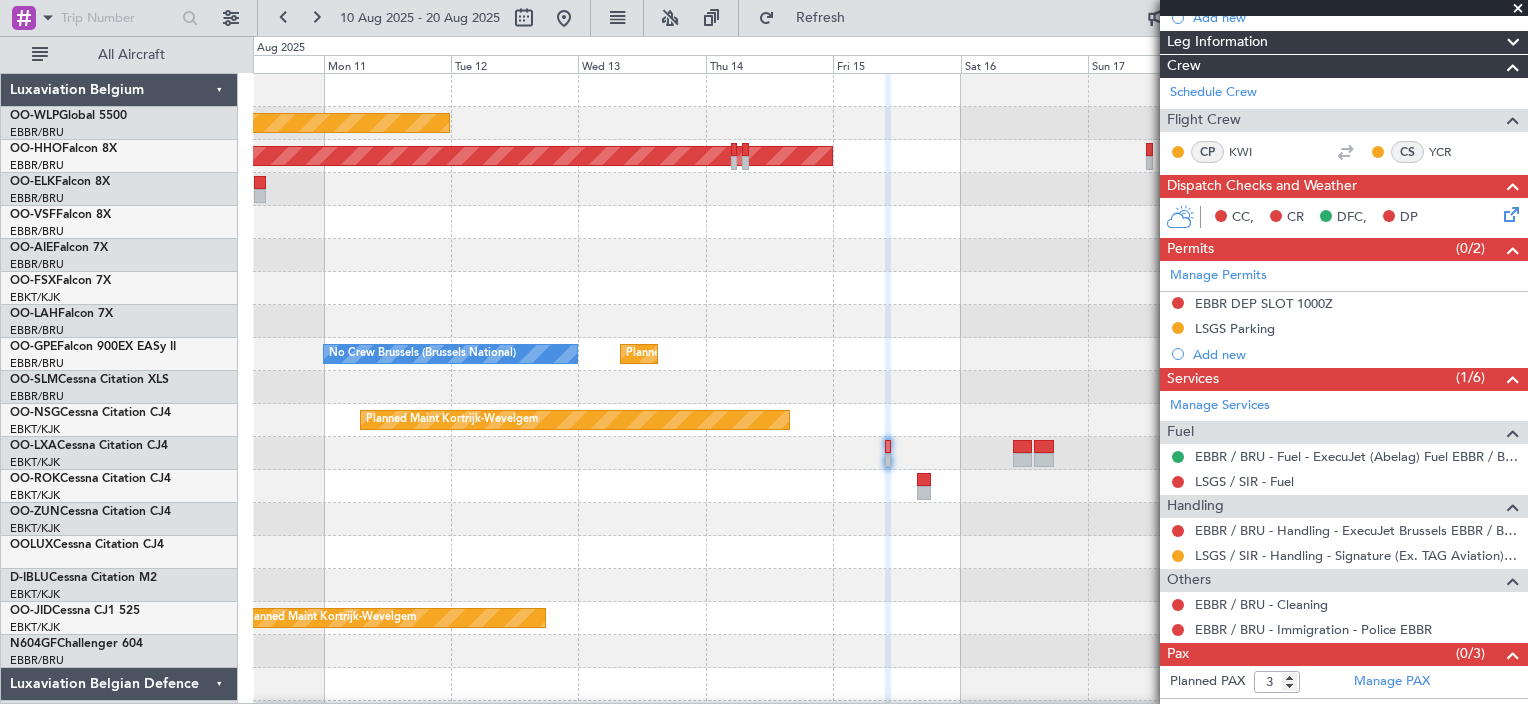 scroll, scrollTop: 256, scrollLeft: 0, axis: vertical 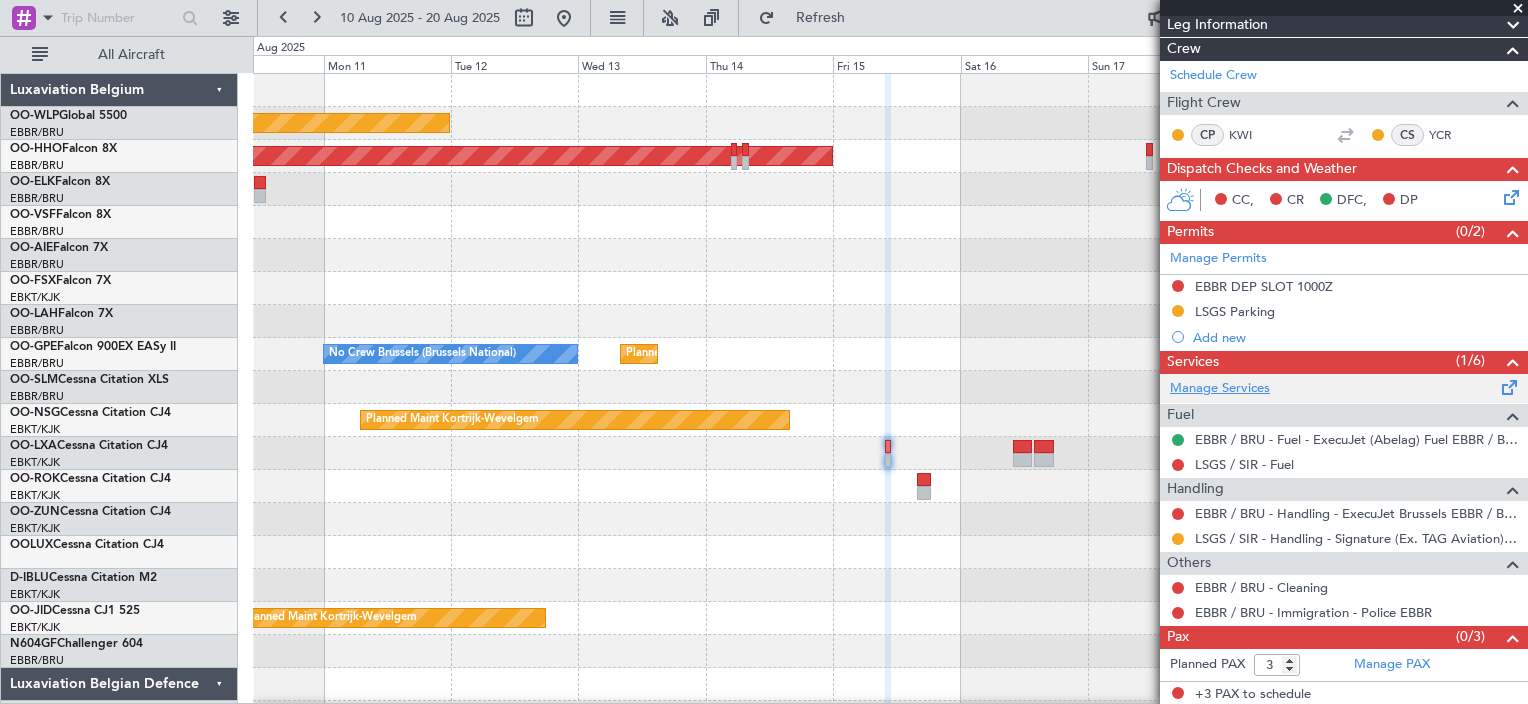 click on "Manage Services" at bounding box center [1220, 389] 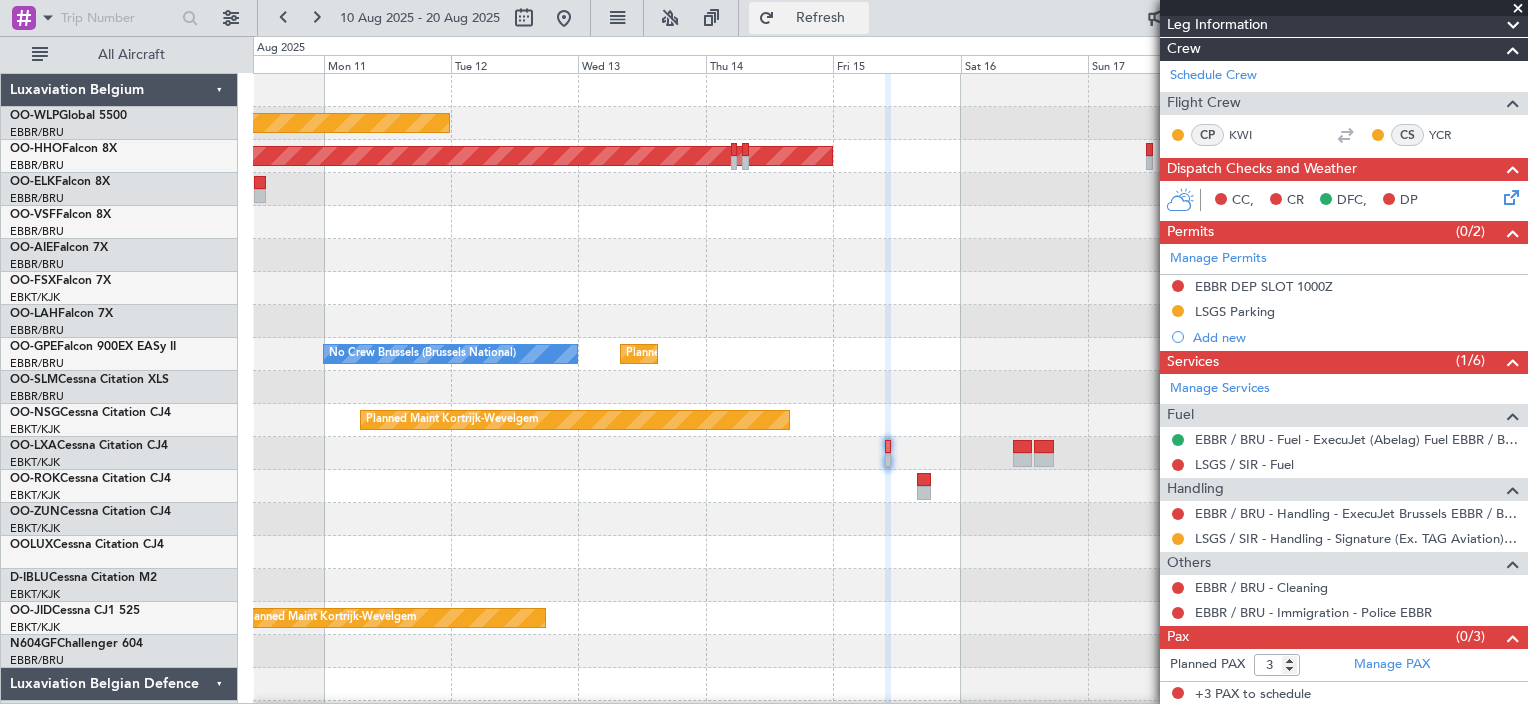 click on "Refresh" 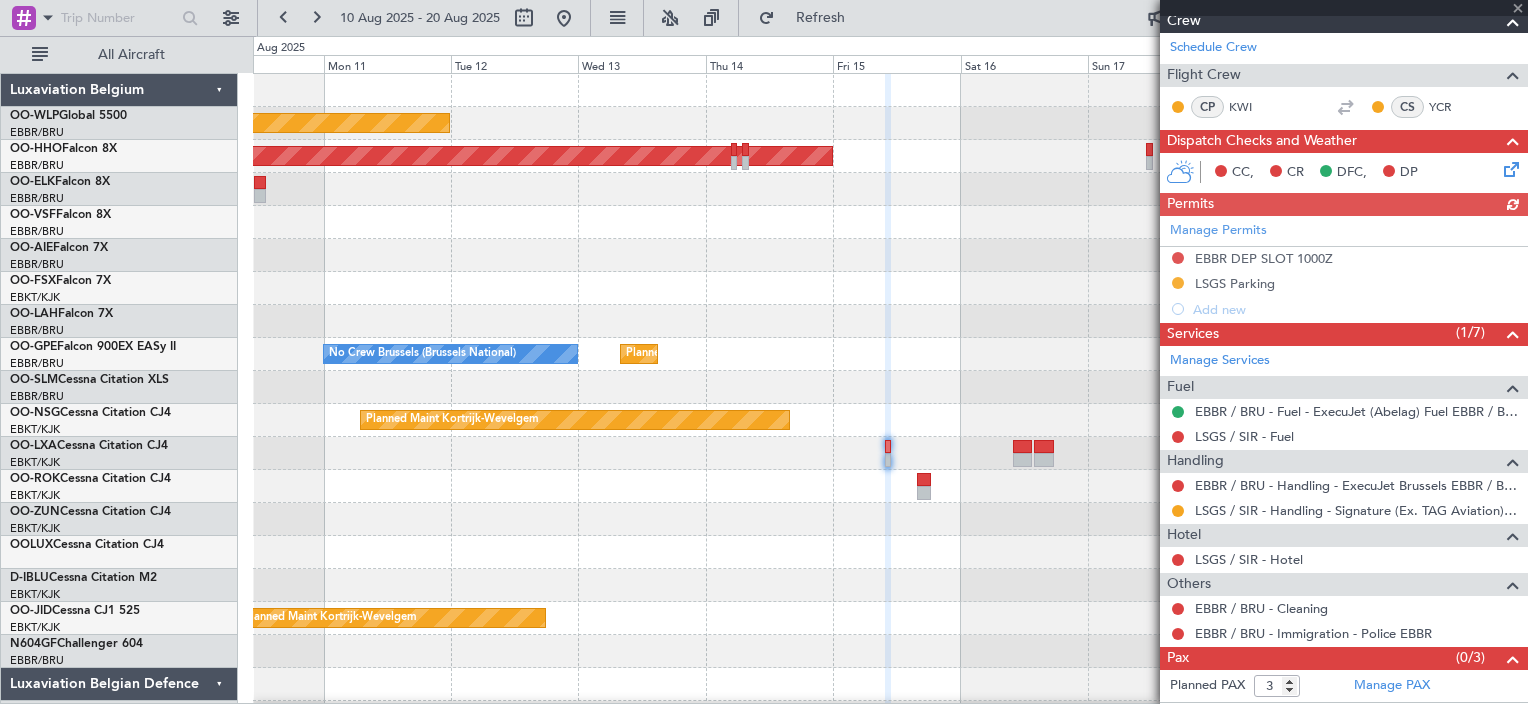 scroll, scrollTop: 304, scrollLeft: 0, axis: vertical 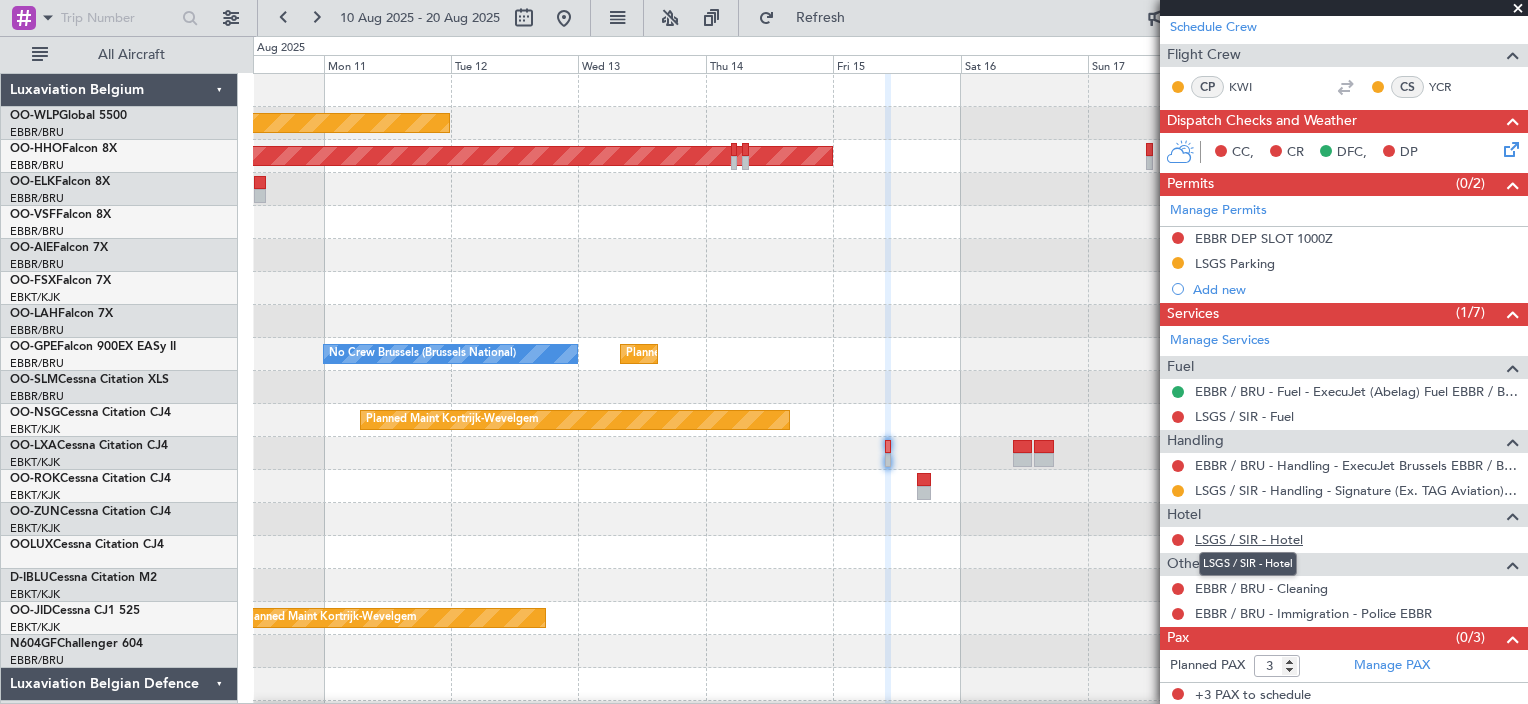 click on "LSGS / SIR - Hotel" at bounding box center (1249, 539) 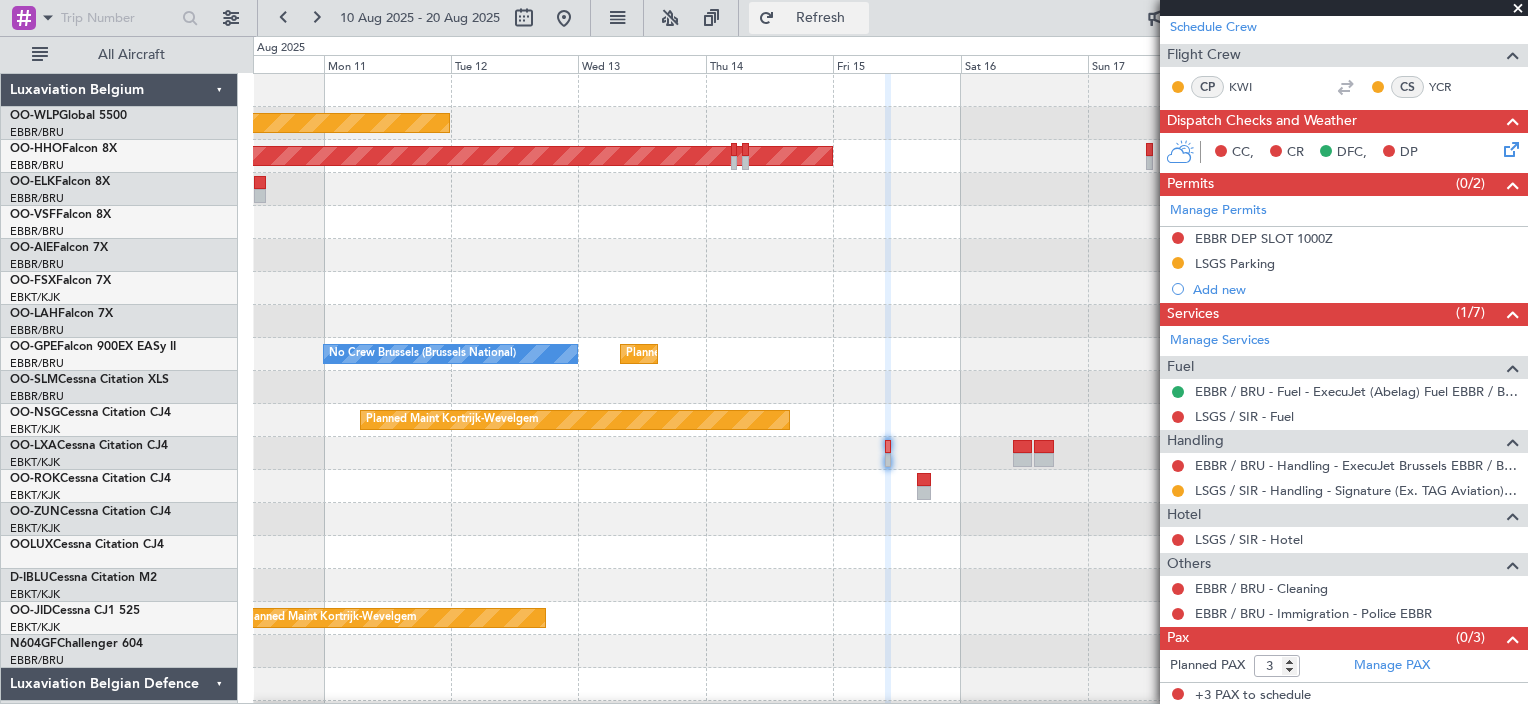 click on "Refresh" 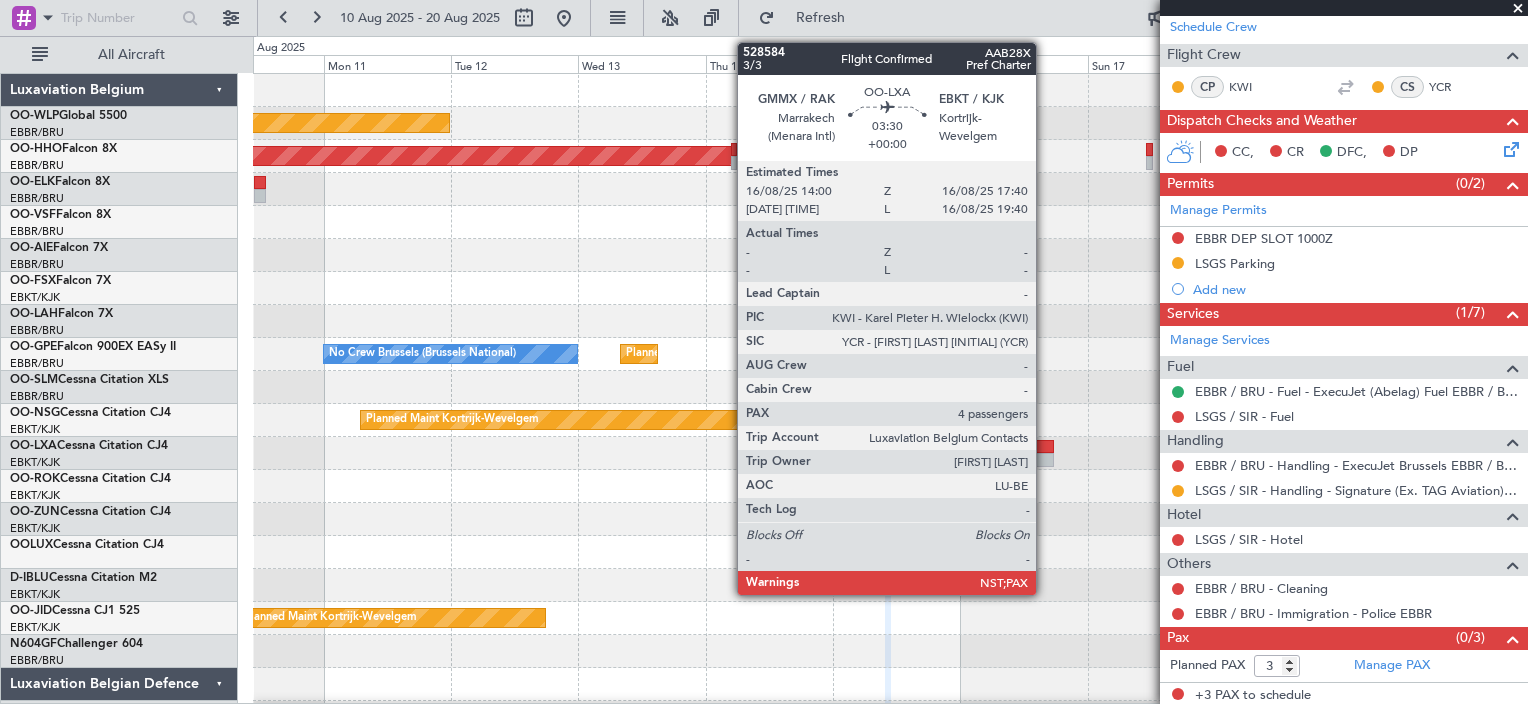 click 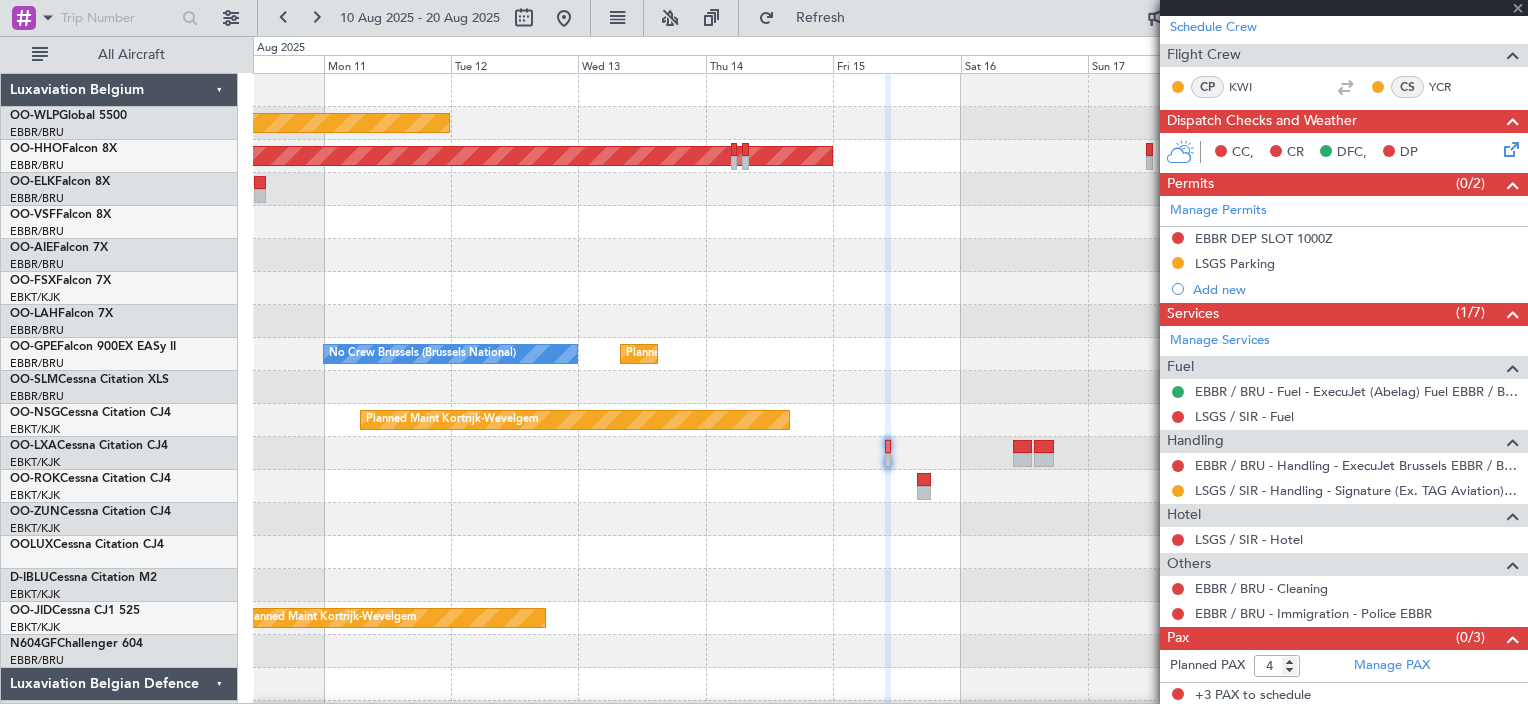 scroll, scrollTop: 0, scrollLeft: 0, axis: both 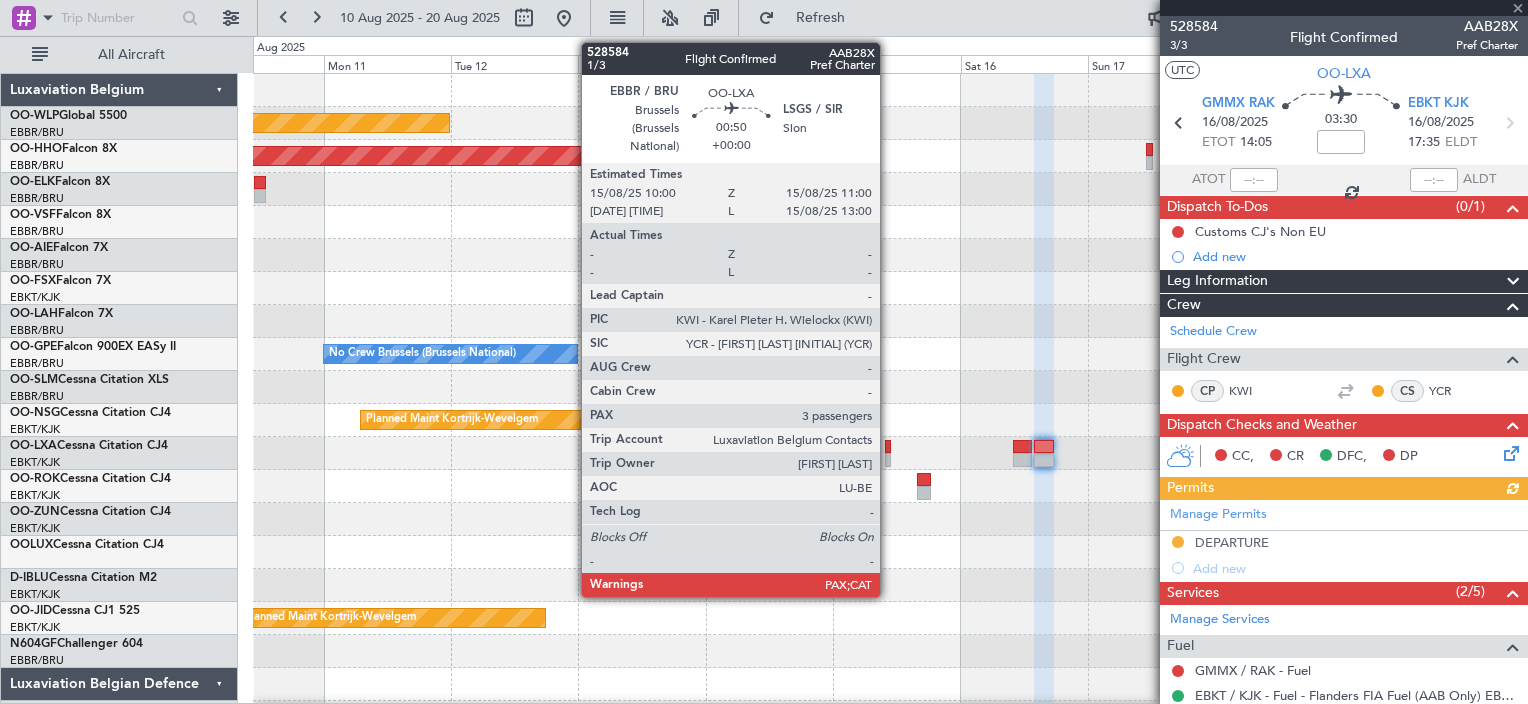 click 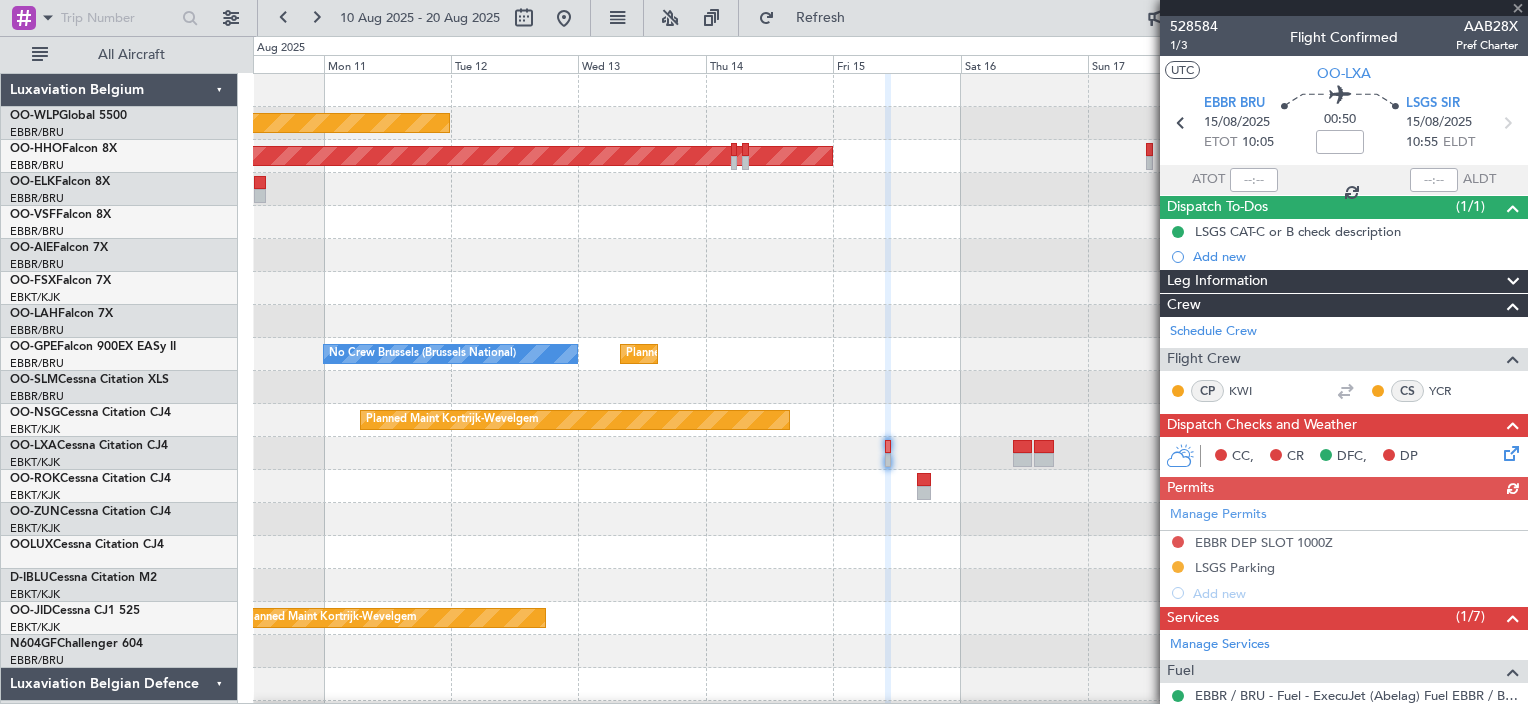click 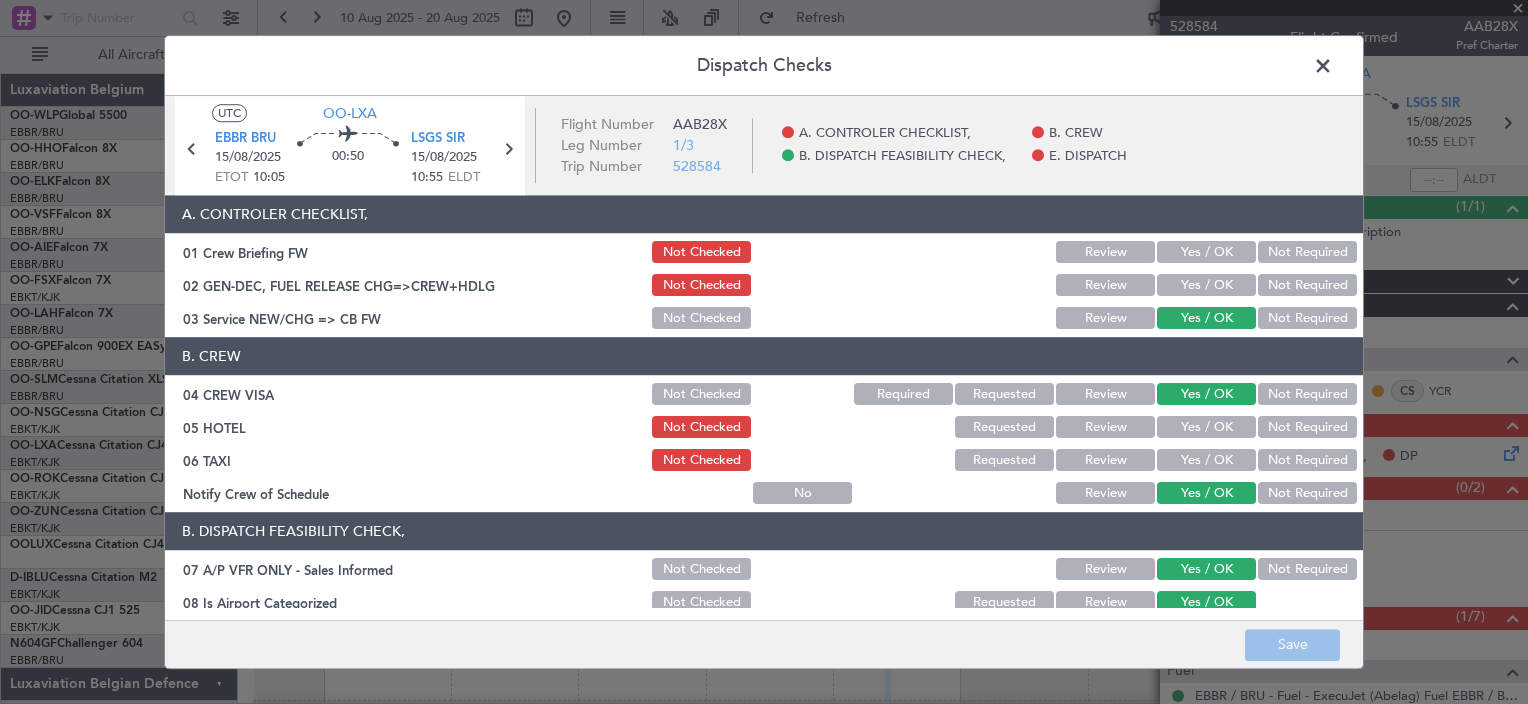 click on "Not Required" 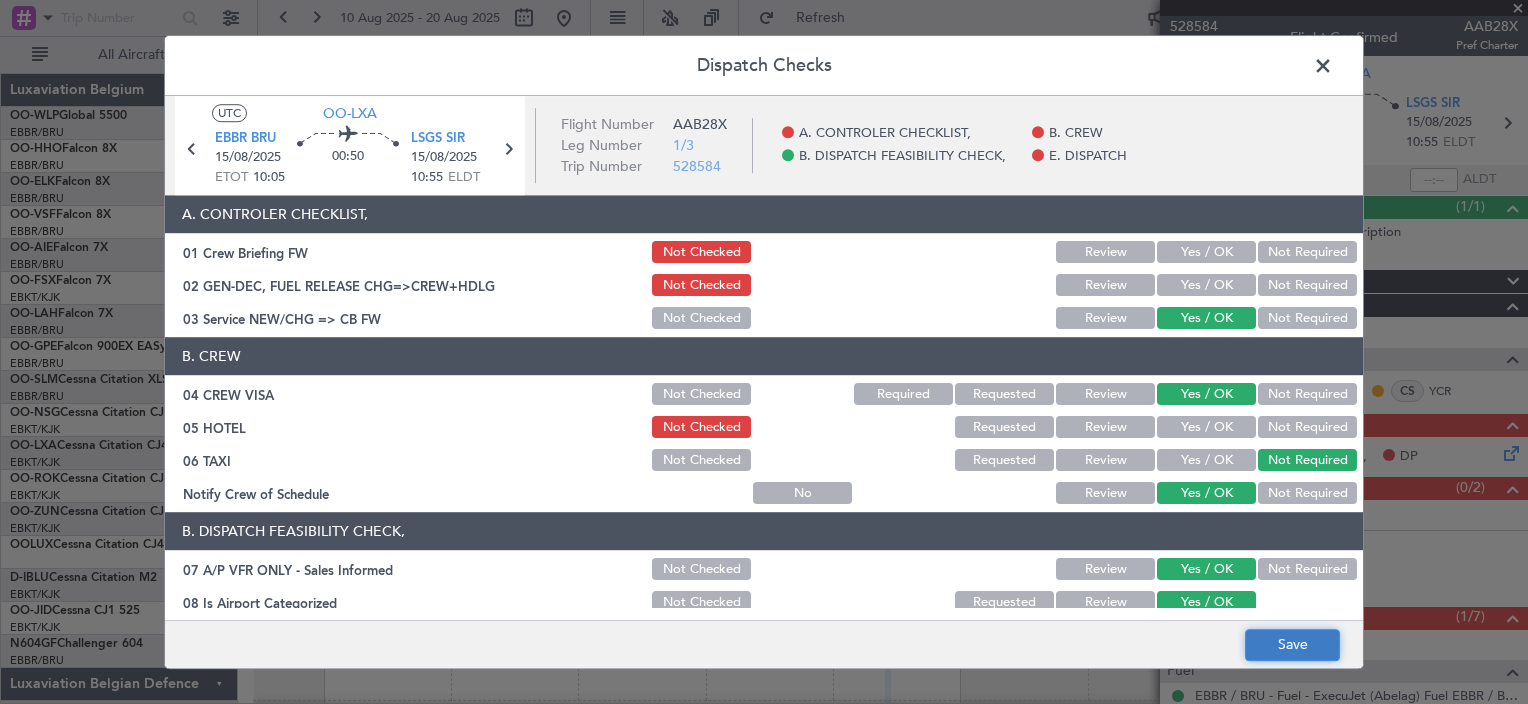 click on "Save" 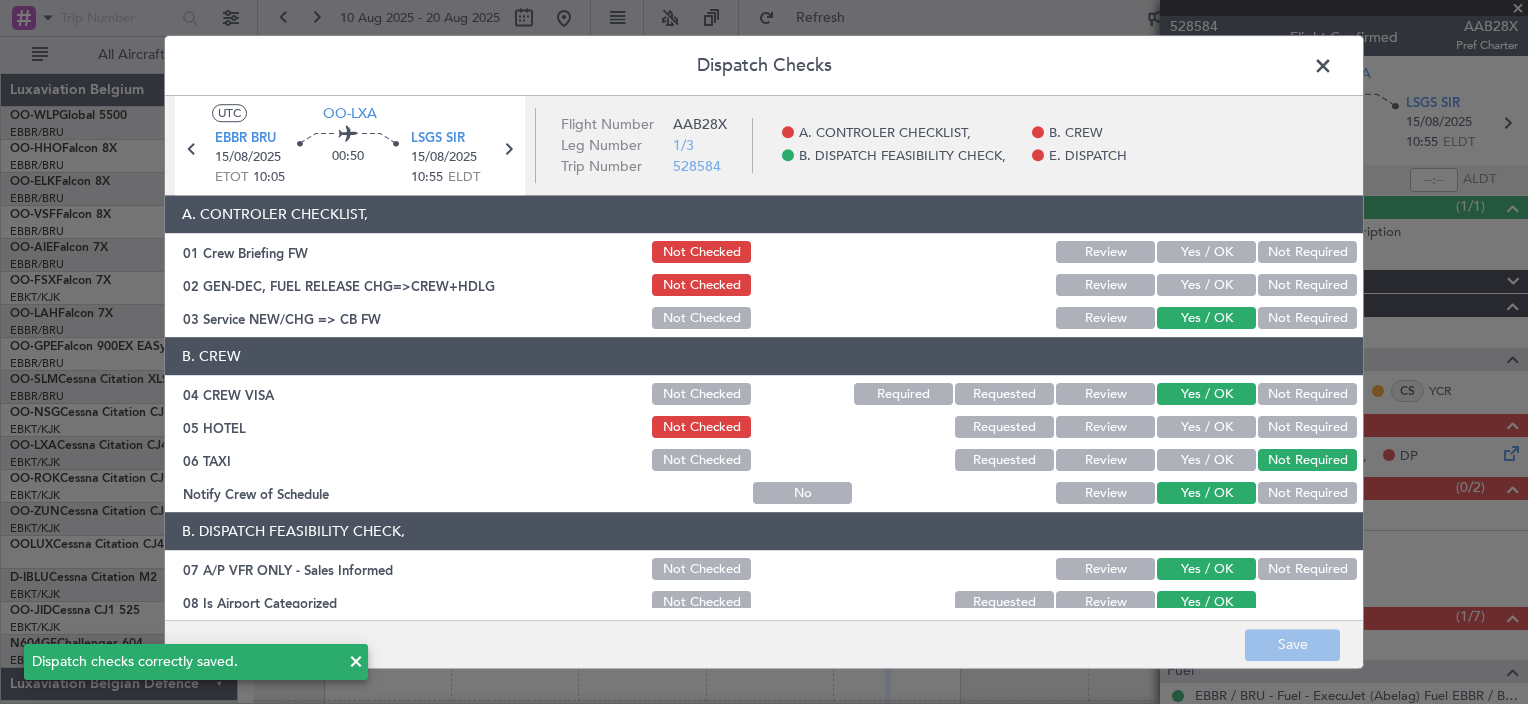 click 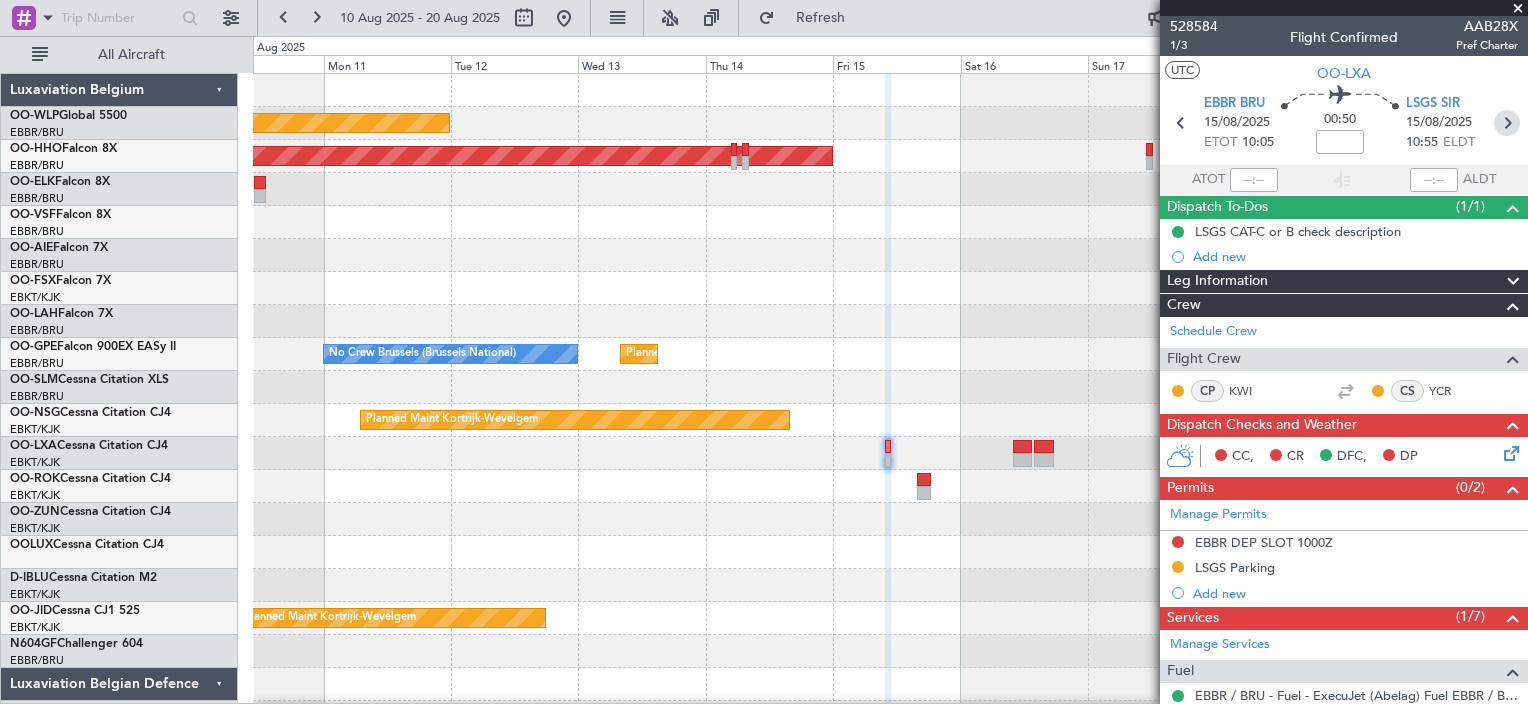 click at bounding box center (1507, 123) 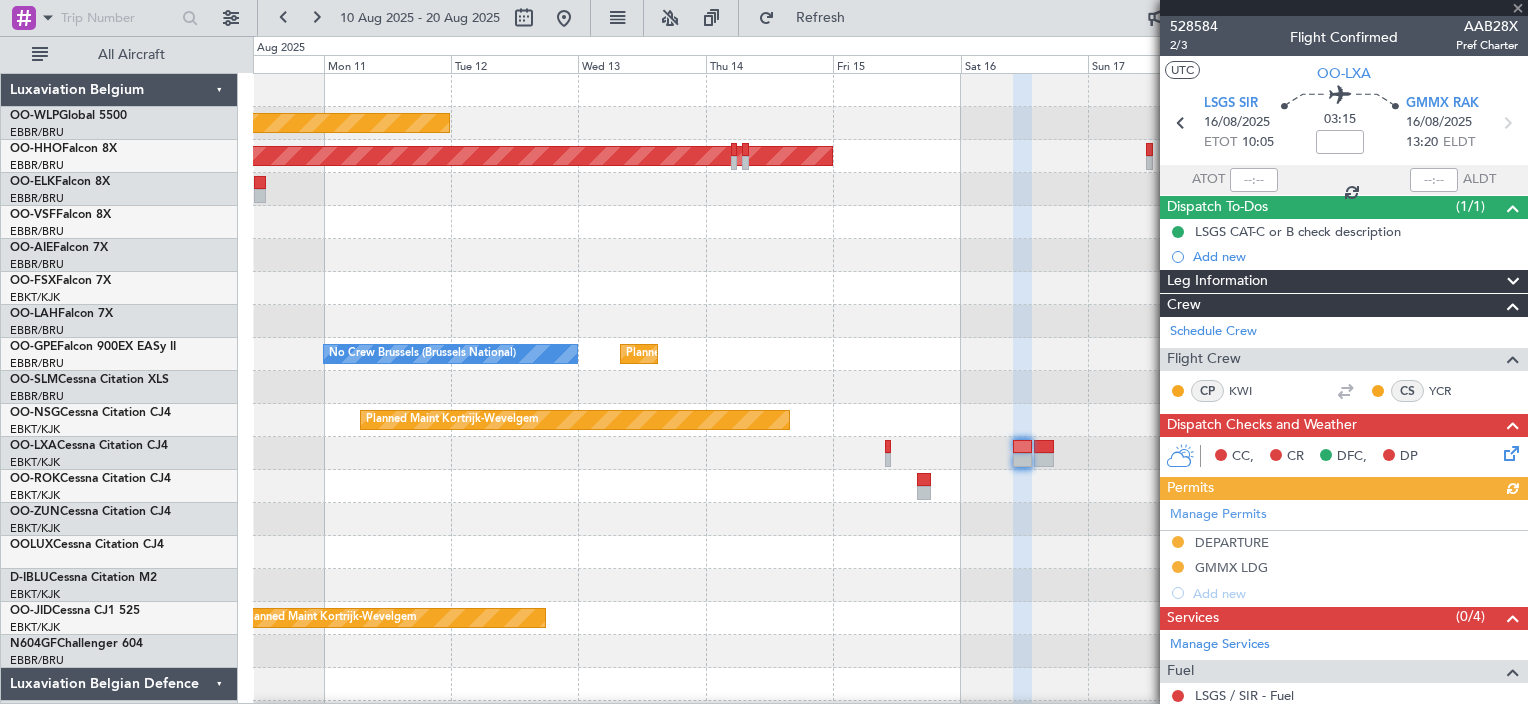 click 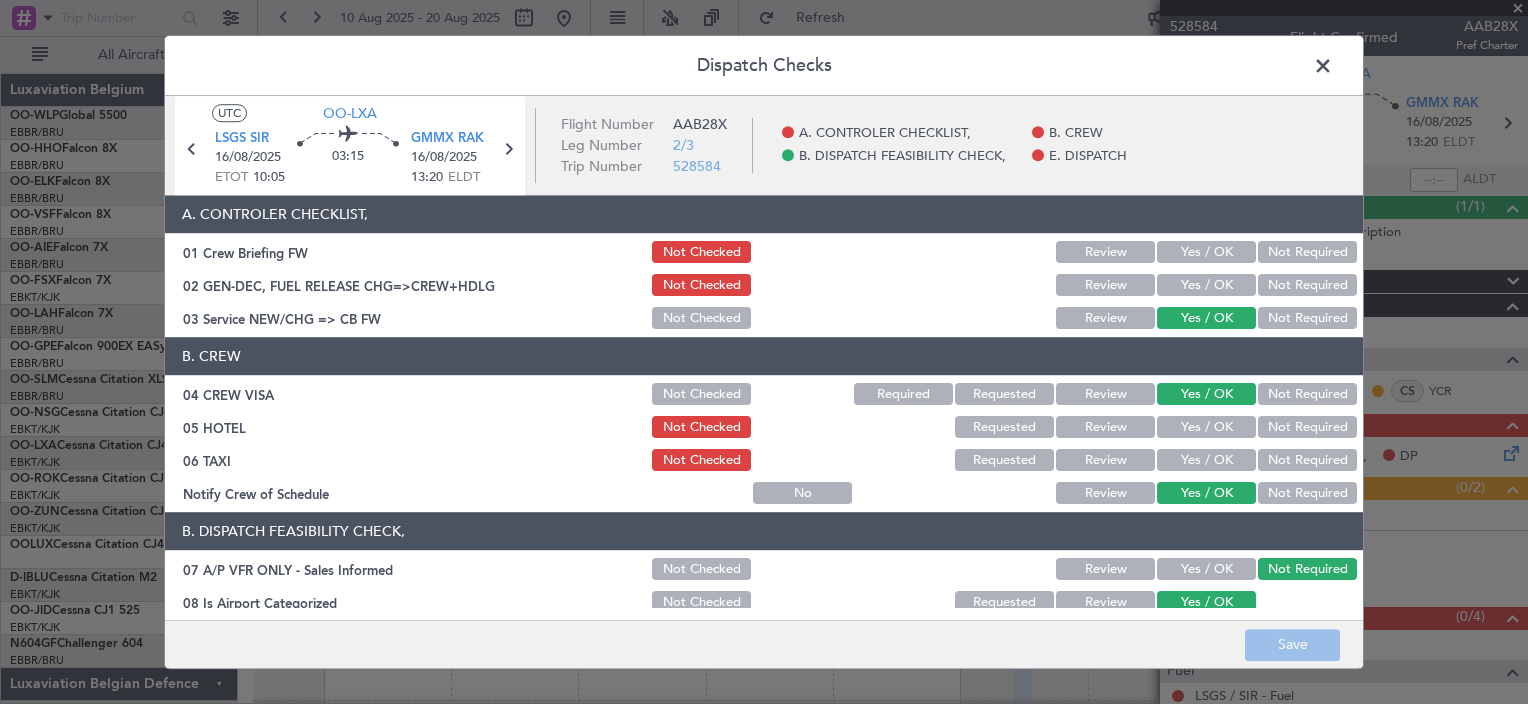 click on "Not Required" 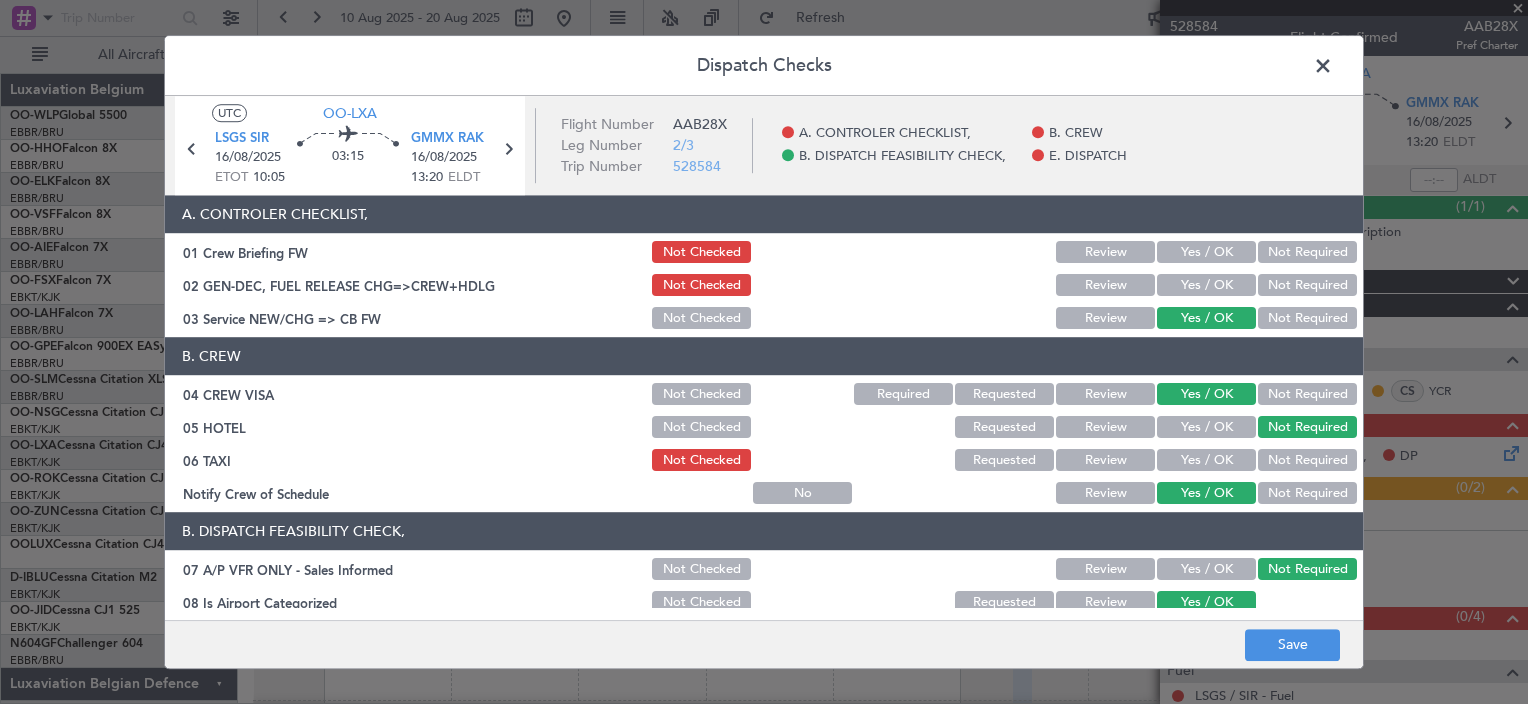 click on "B. CREW   04 CREW VISA  Not Checked Required Requested Review Yes / OK Not Required  05 HOTEL  Not Checked Requested Review Yes / OK Not Required  06 TAXI  Not Checked Requested Review Yes / OK Not Required  Notify Crew of Schedule  No Review Yes / OK Not Required" 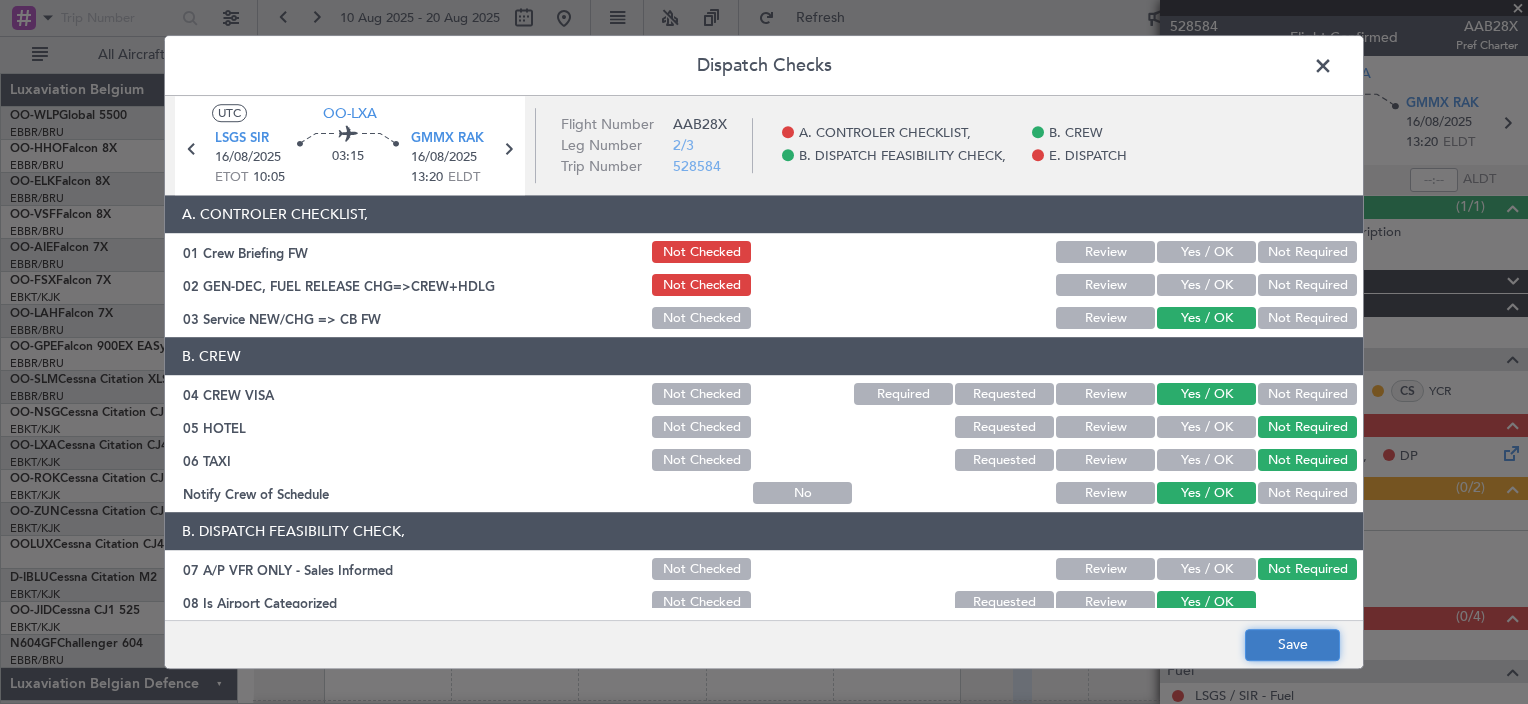 click on "Save" 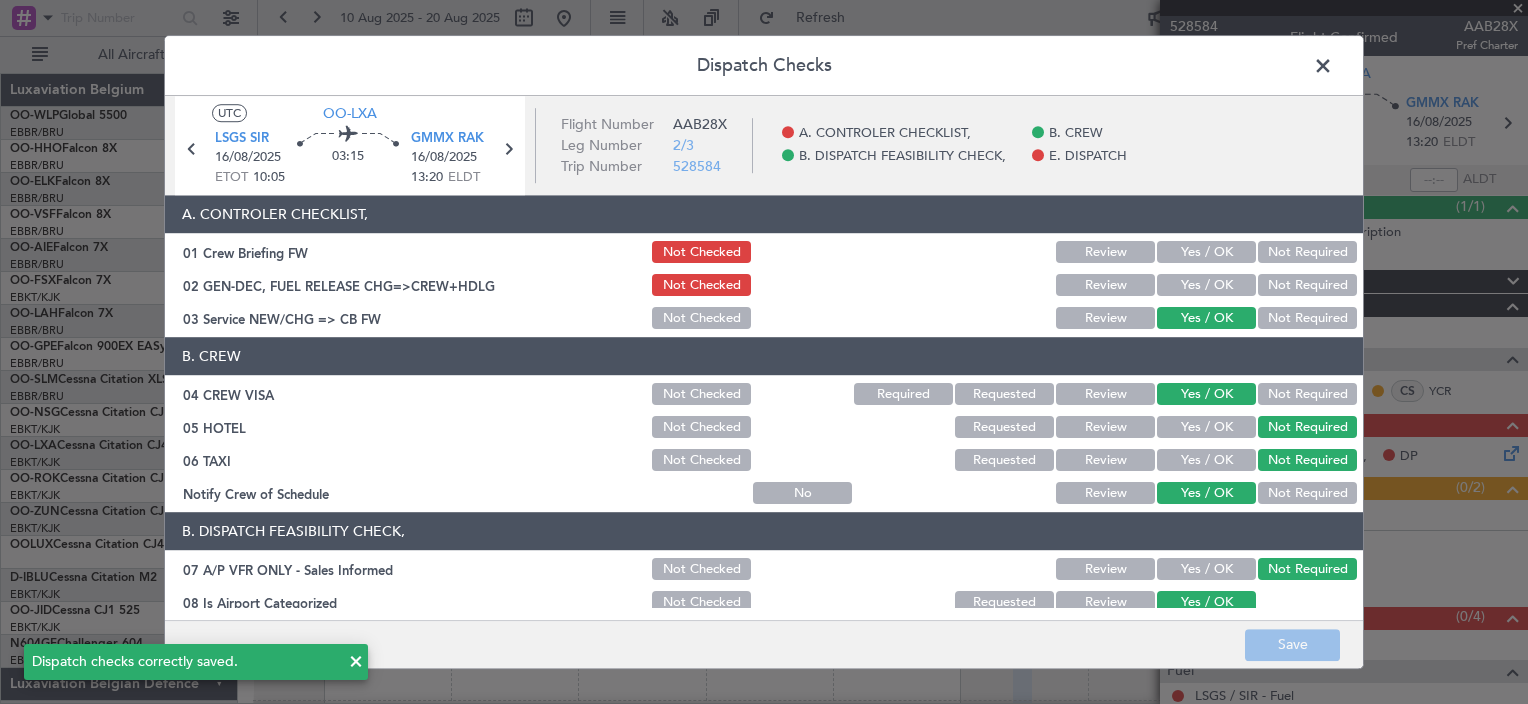 click 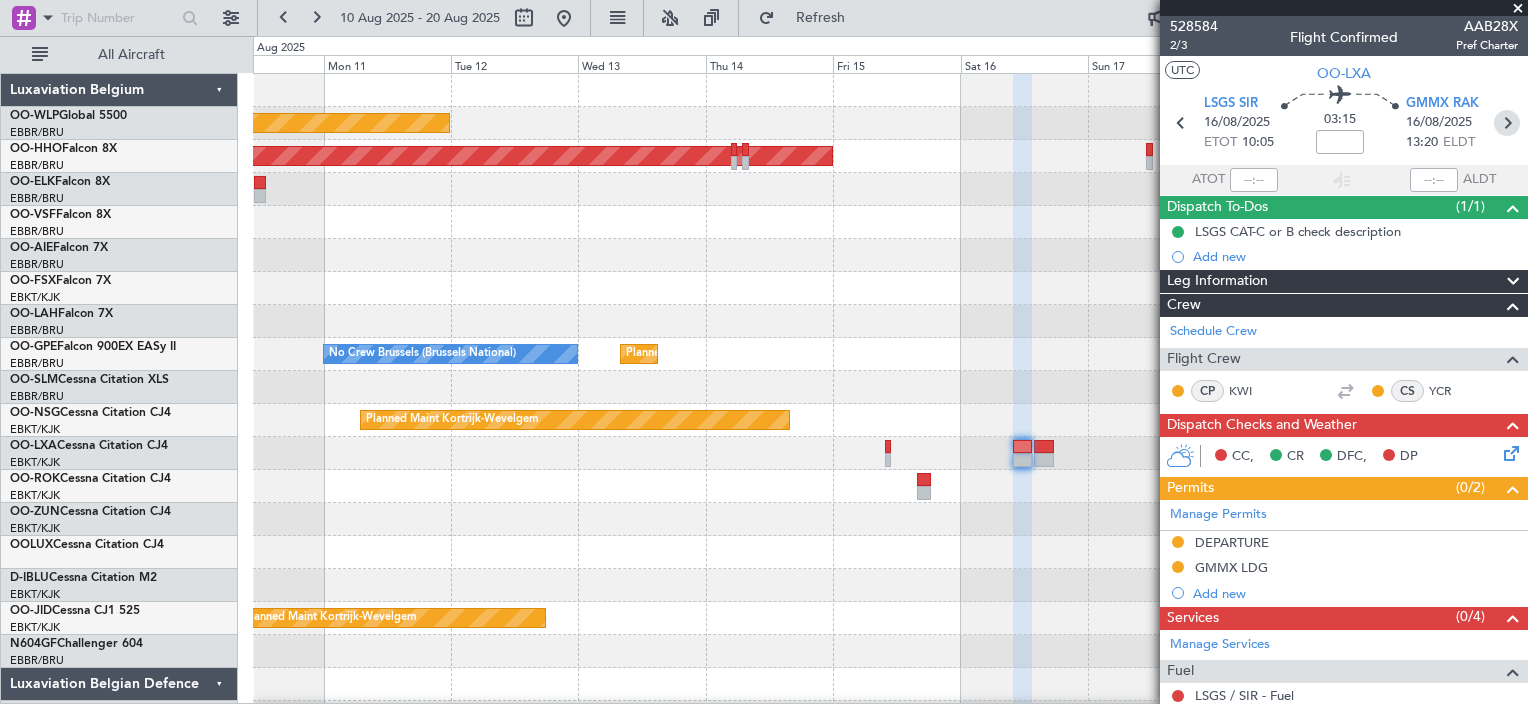 click at bounding box center [1507, 123] 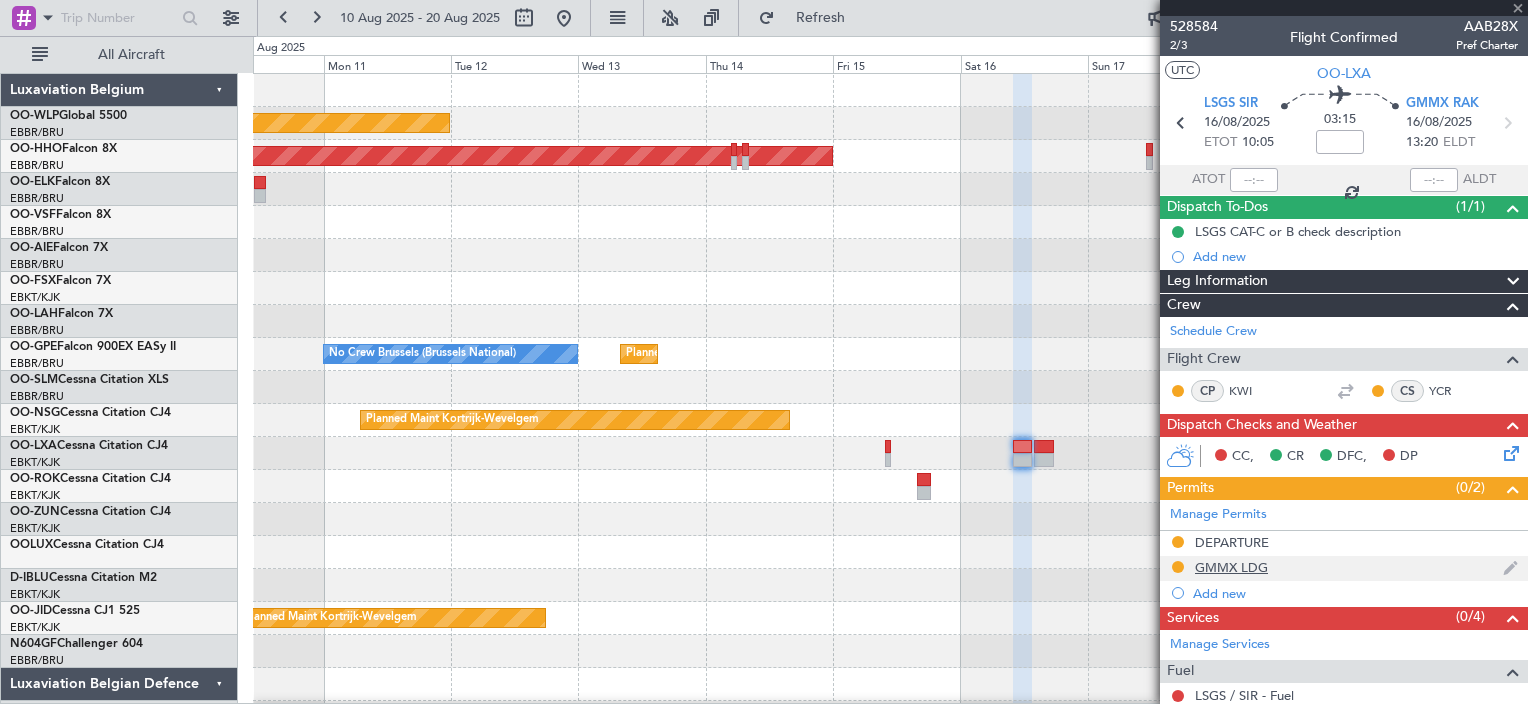 type on "4" 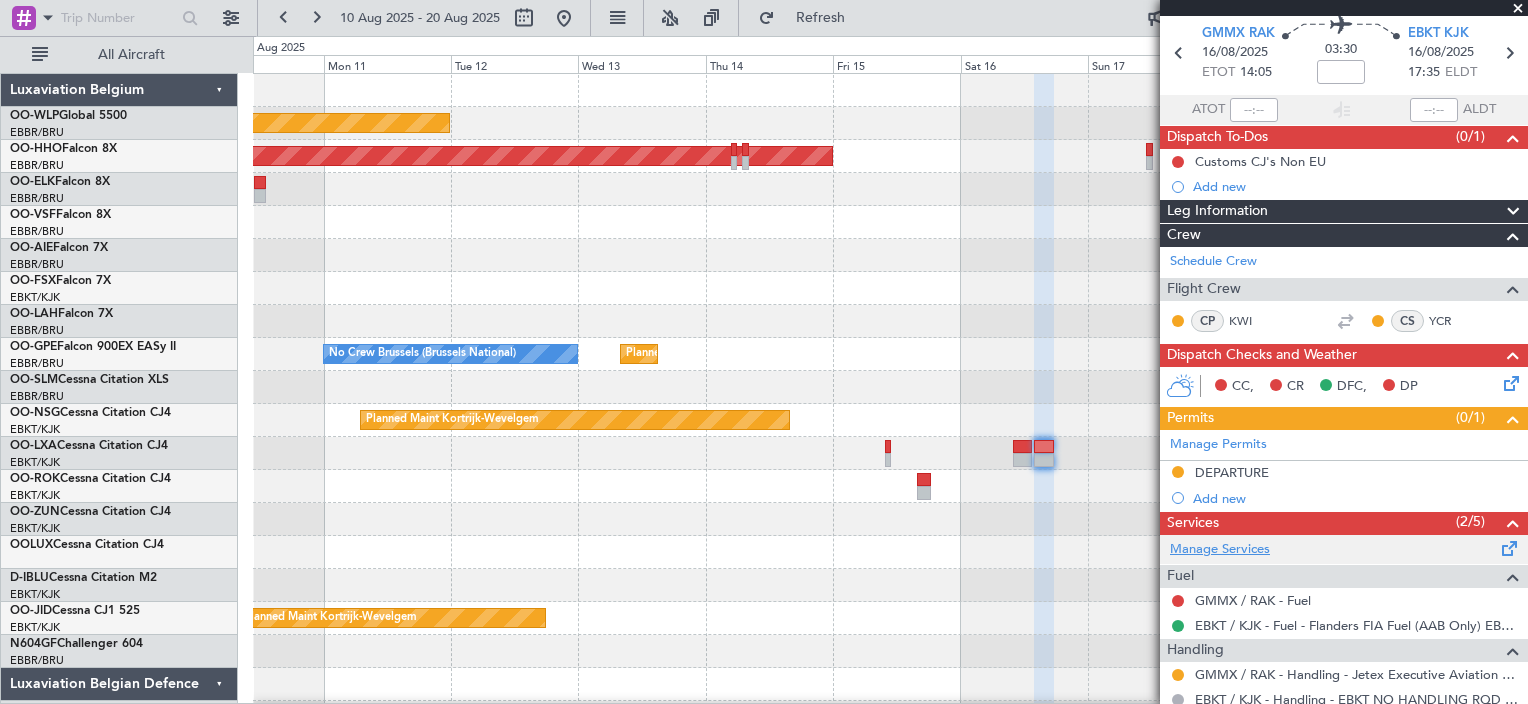 scroll, scrollTop: 67, scrollLeft: 0, axis: vertical 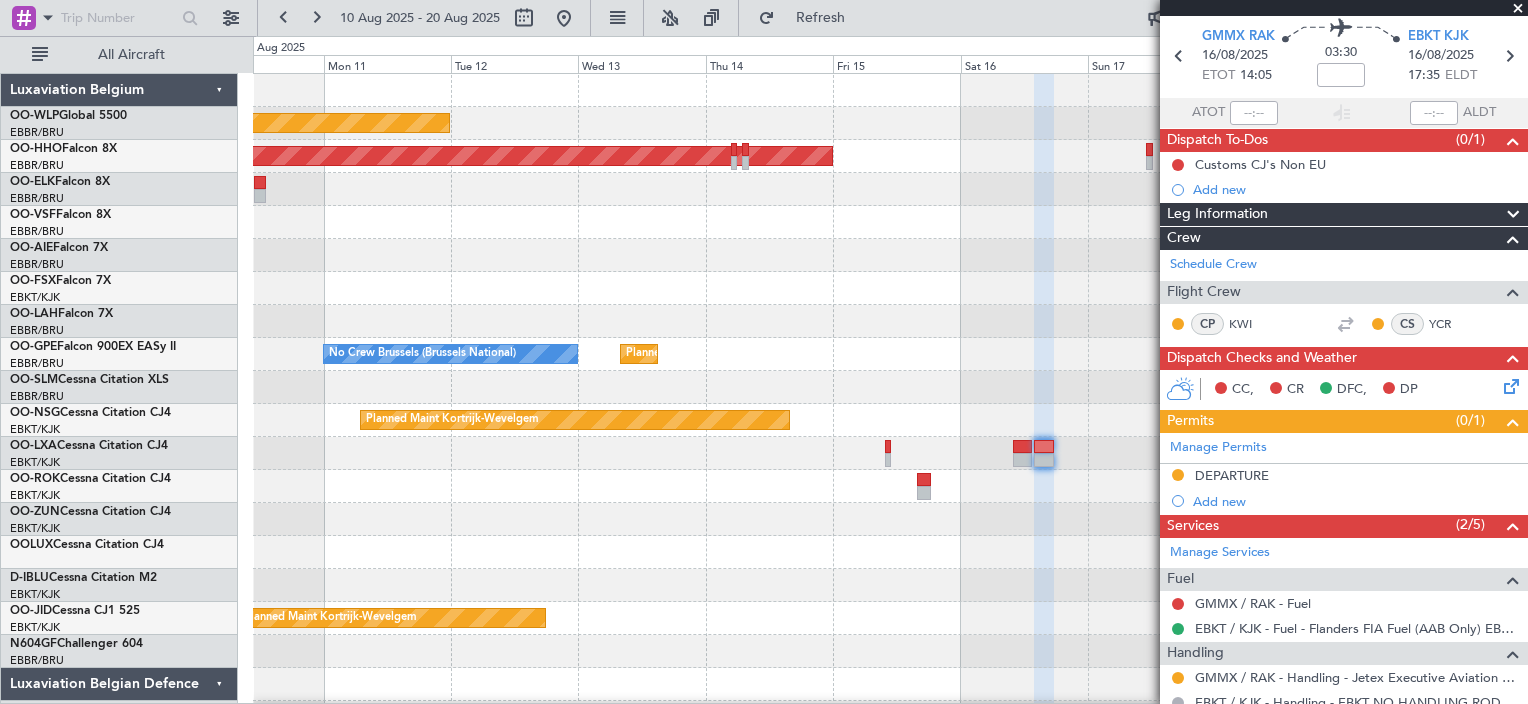 click 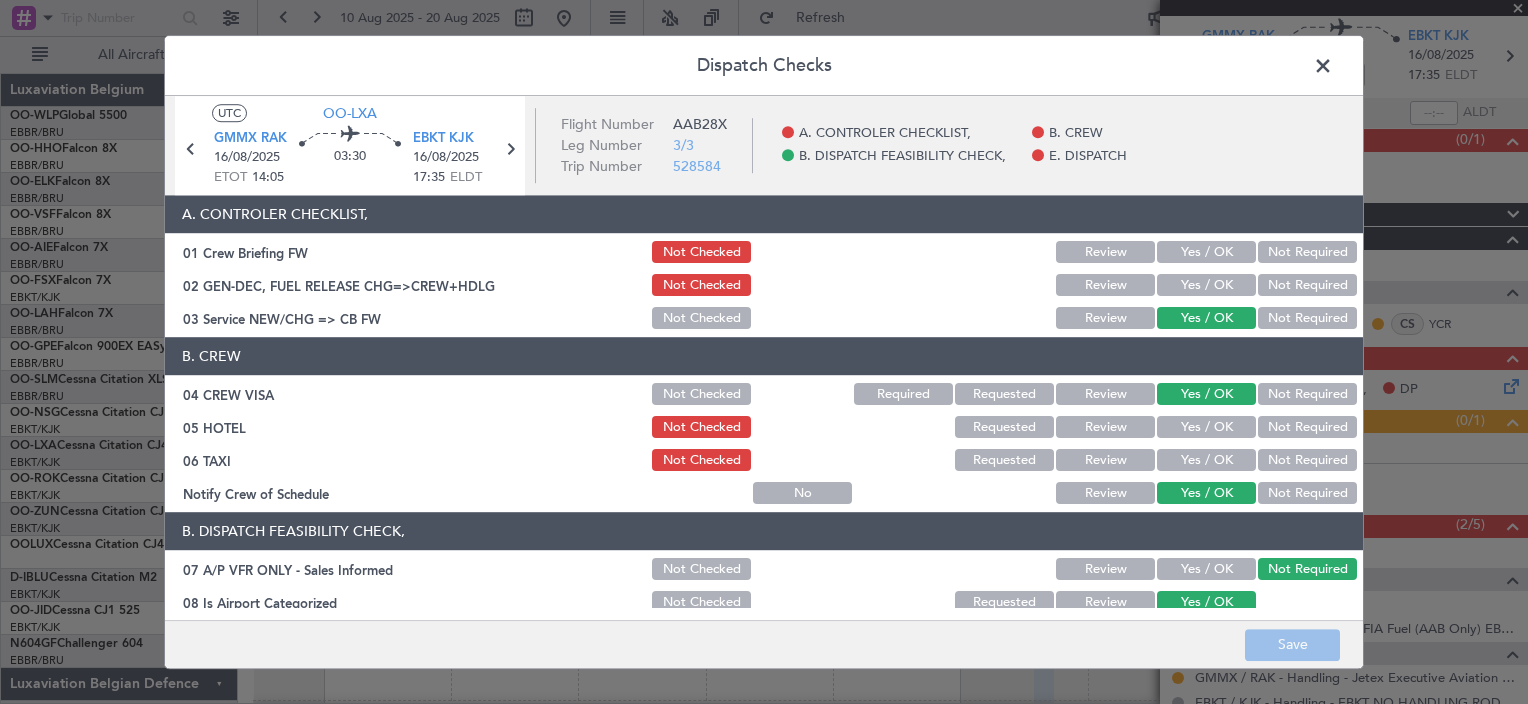 click on "Not Required" 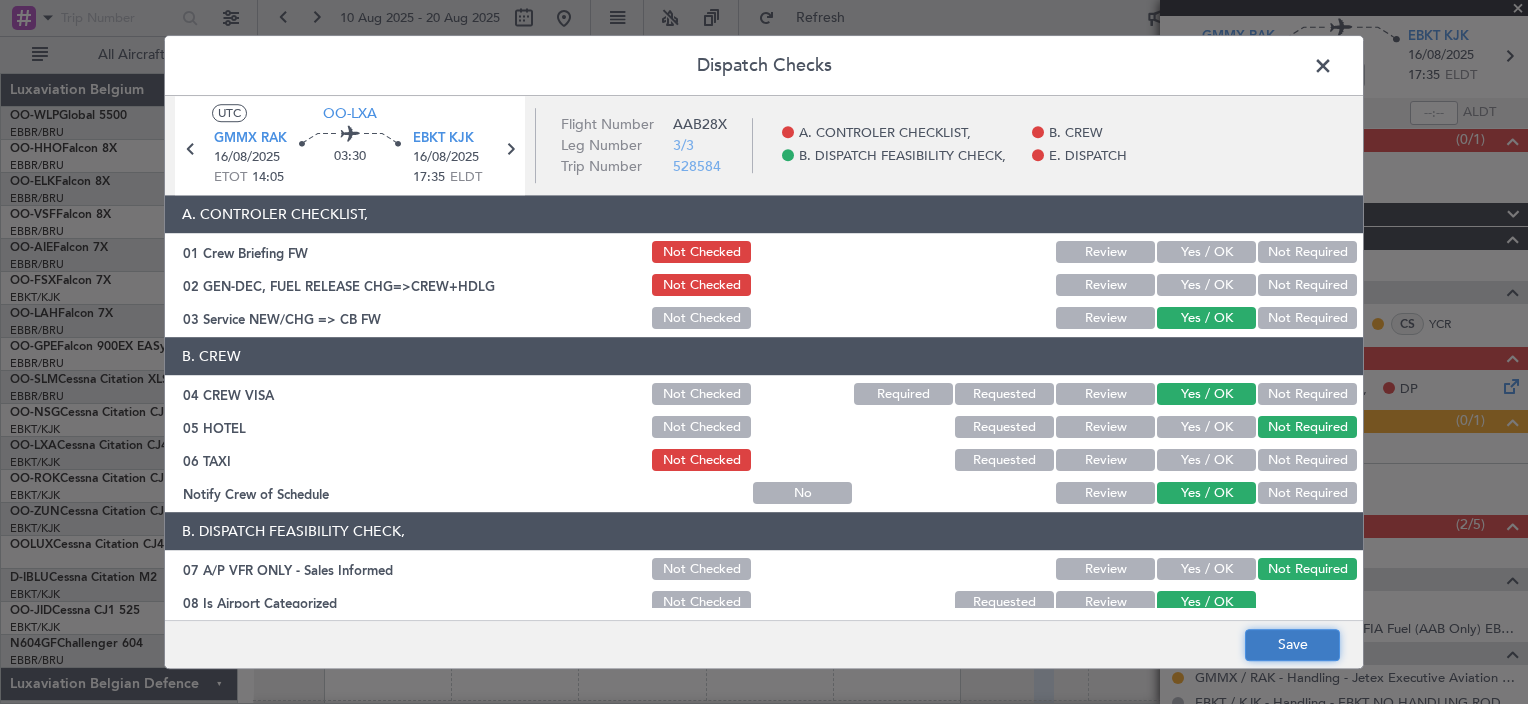 click on "Save" 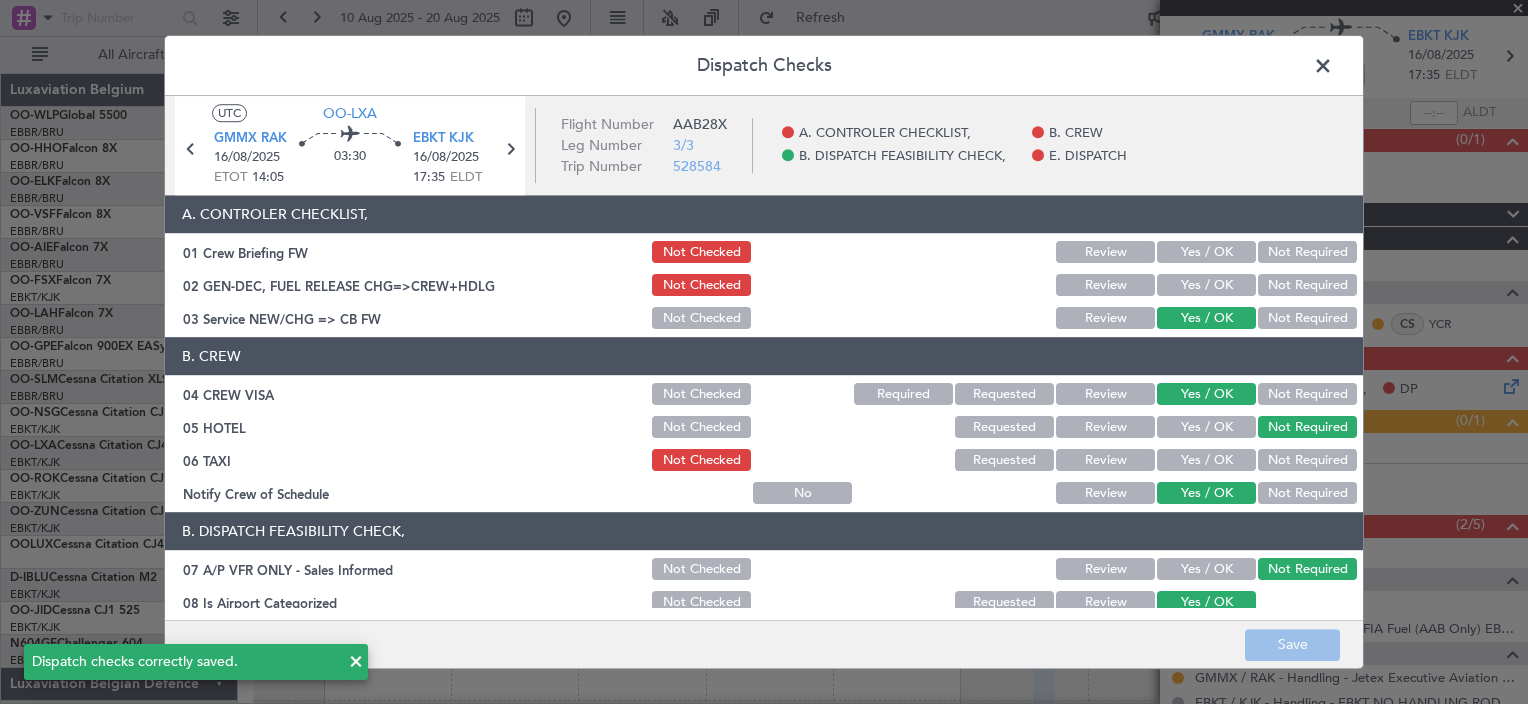 click 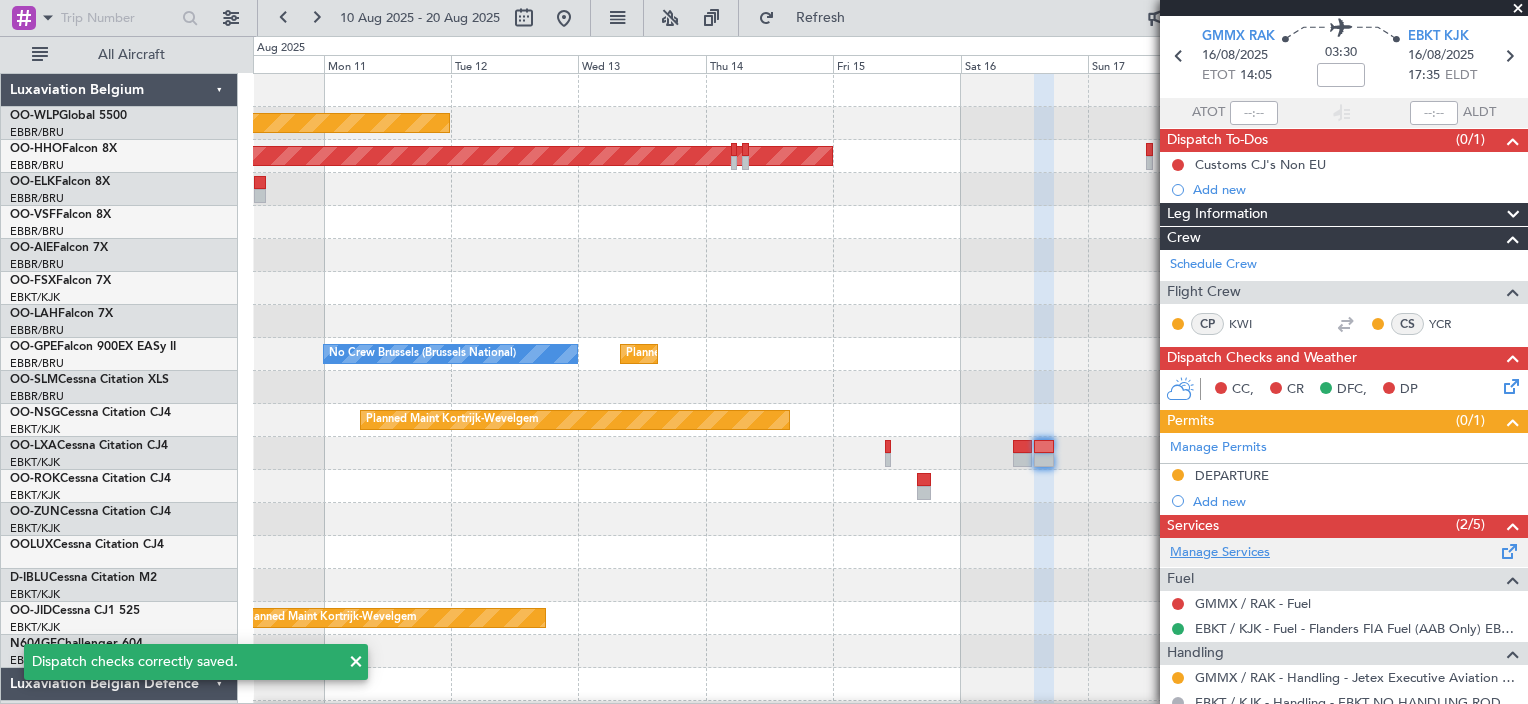 click on "Manage Services" at bounding box center [1220, 553] 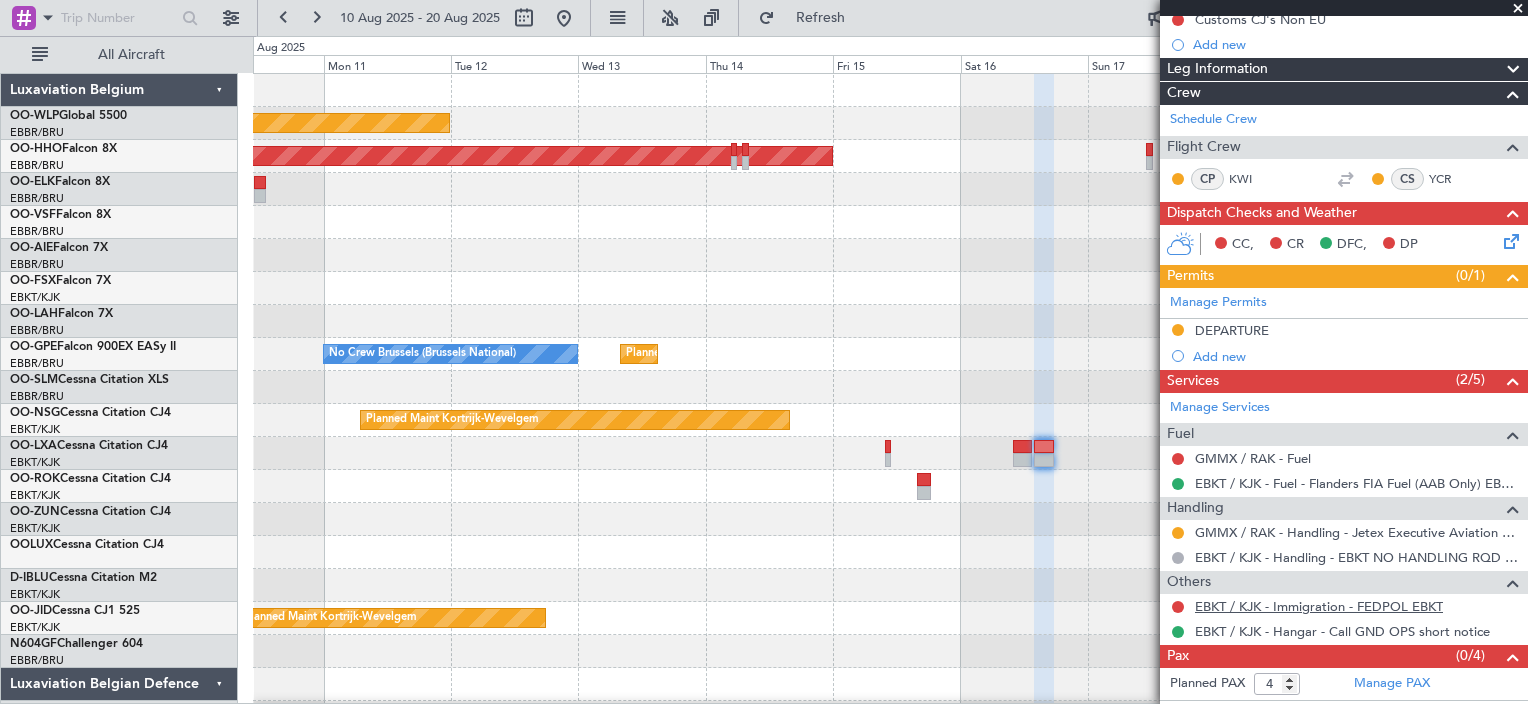 scroll, scrollTop: 231, scrollLeft: 0, axis: vertical 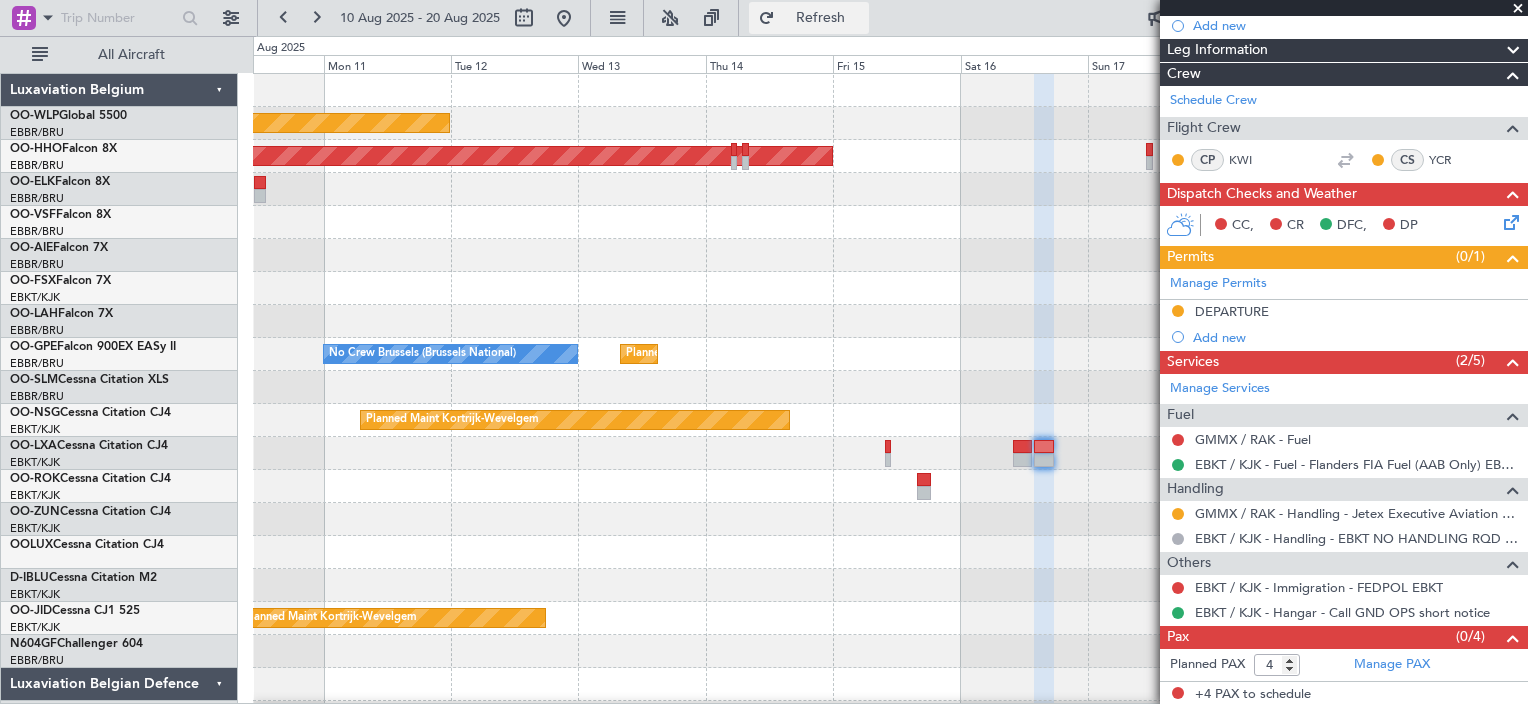 click on "Refresh" 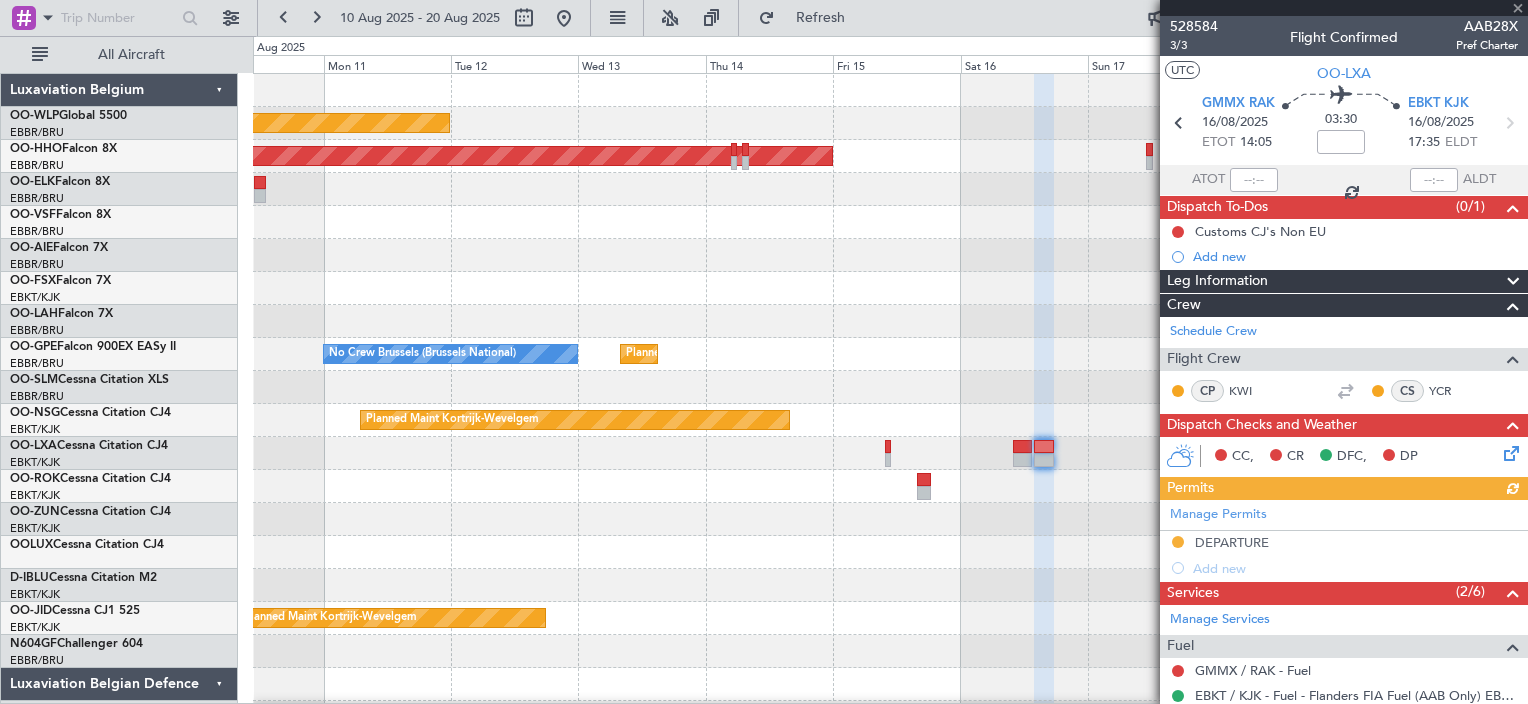 scroll, scrollTop: 0, scrollLeft: 0, axis: both 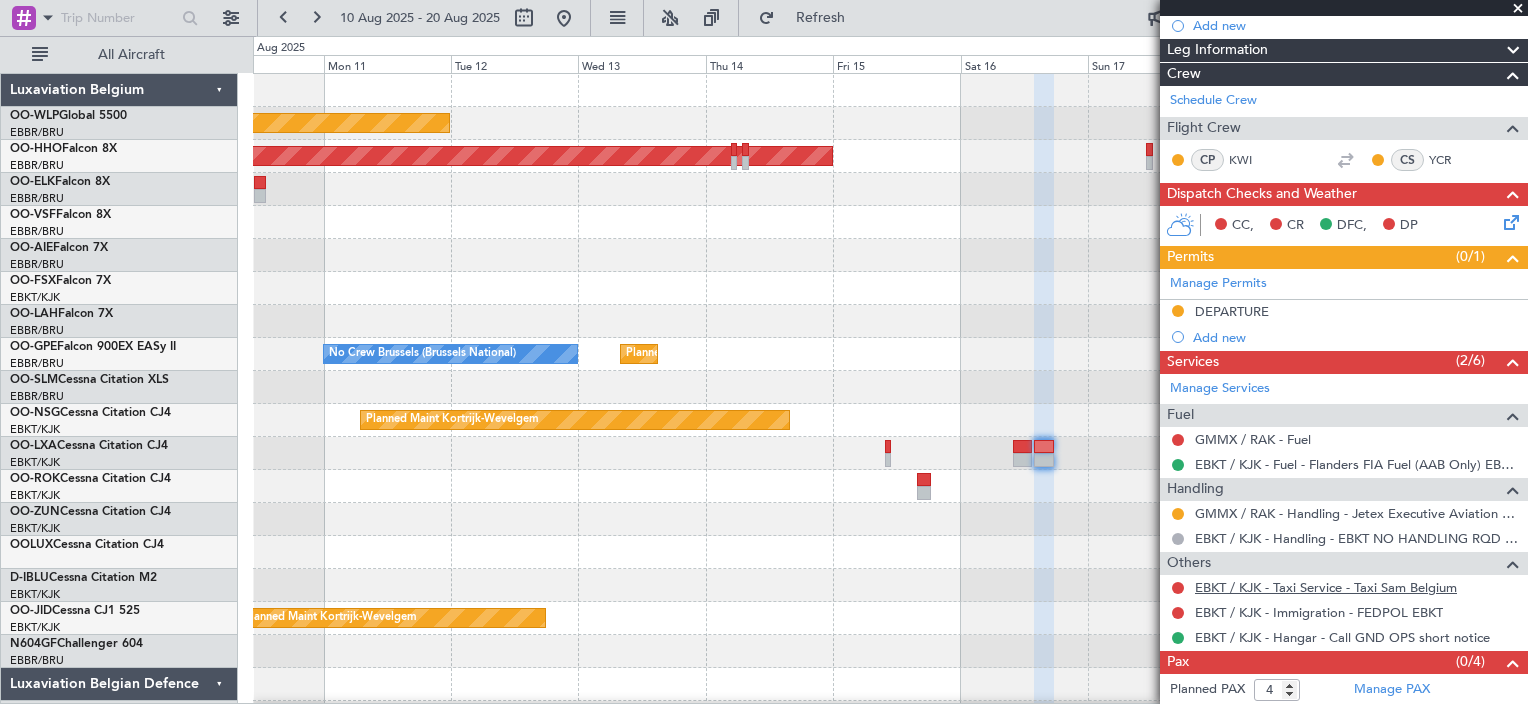 click on "EBKT / KJK - Taxi Service - Taxi Sam Belgium" at bounding box center [1326, 587] 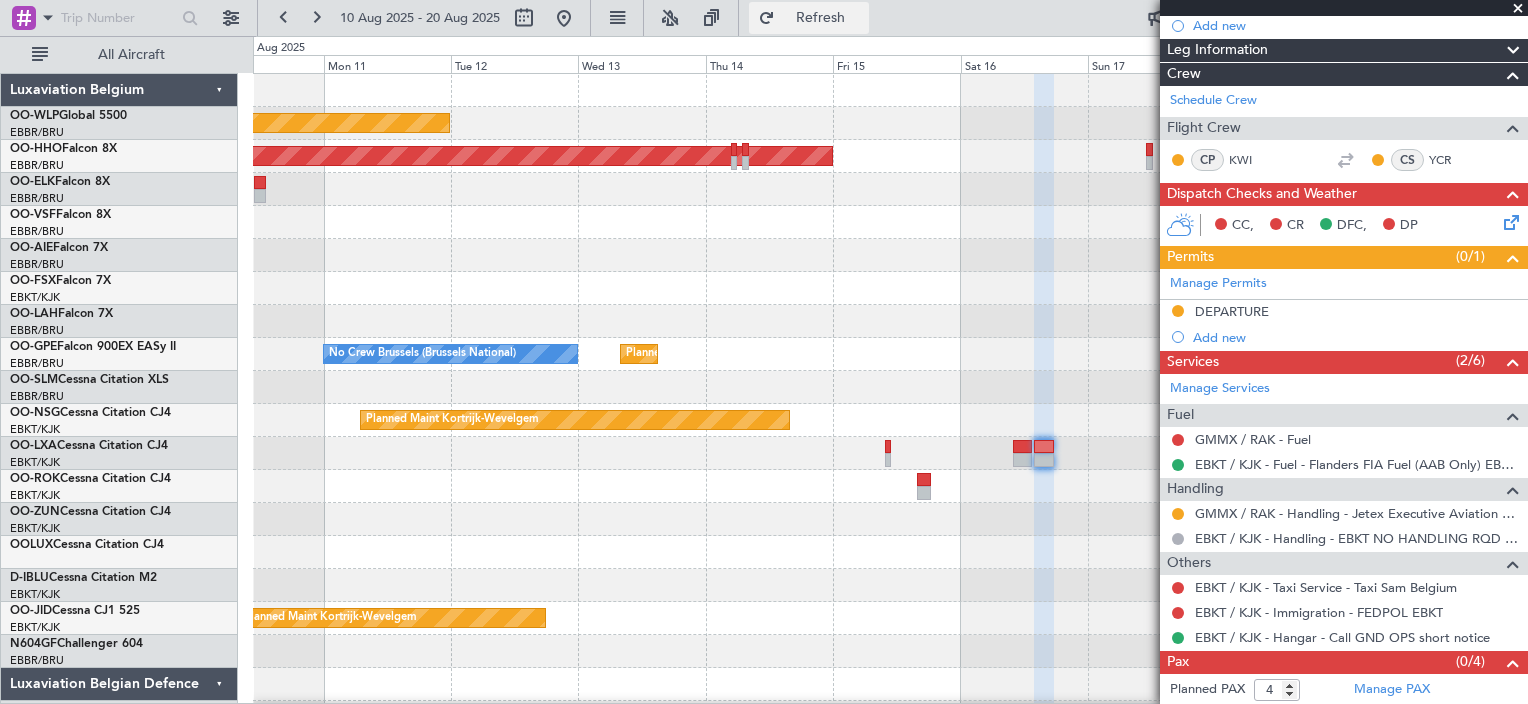 click on "Refresh" 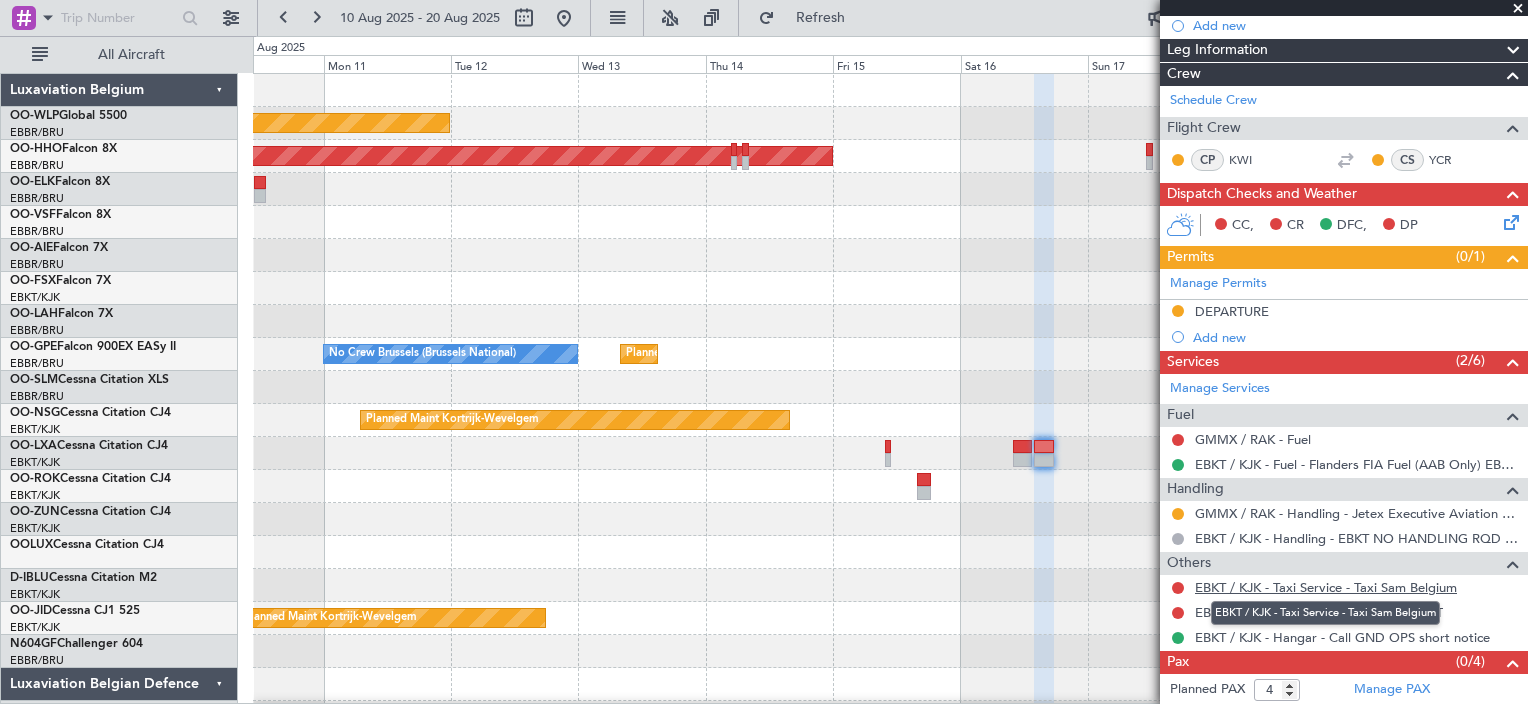 click on "EBKT / KJK - Taxi Service - Taxi Sam Belgium" at bounding box center (1326, 587) 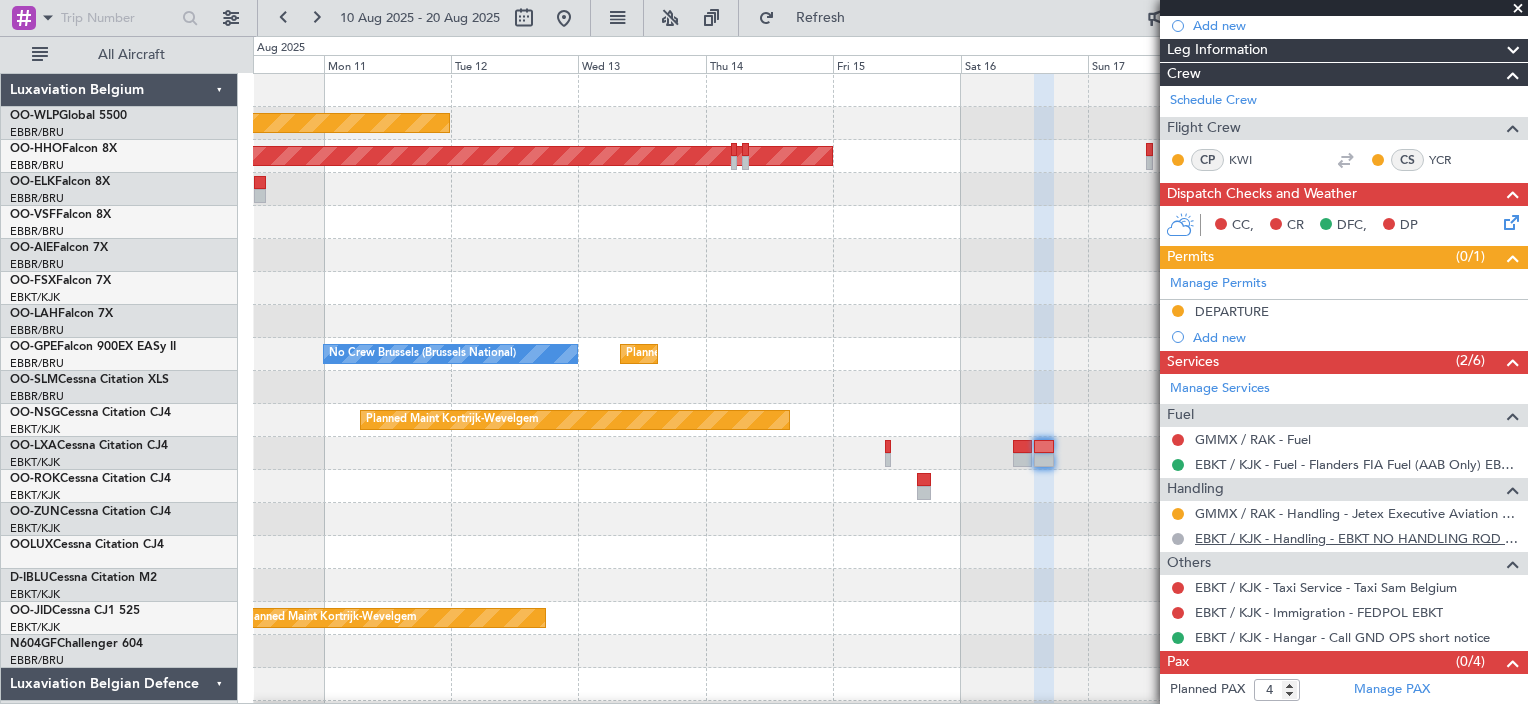 scroll, scrollTop: 256, scrollLeft: 0, axis: vertical 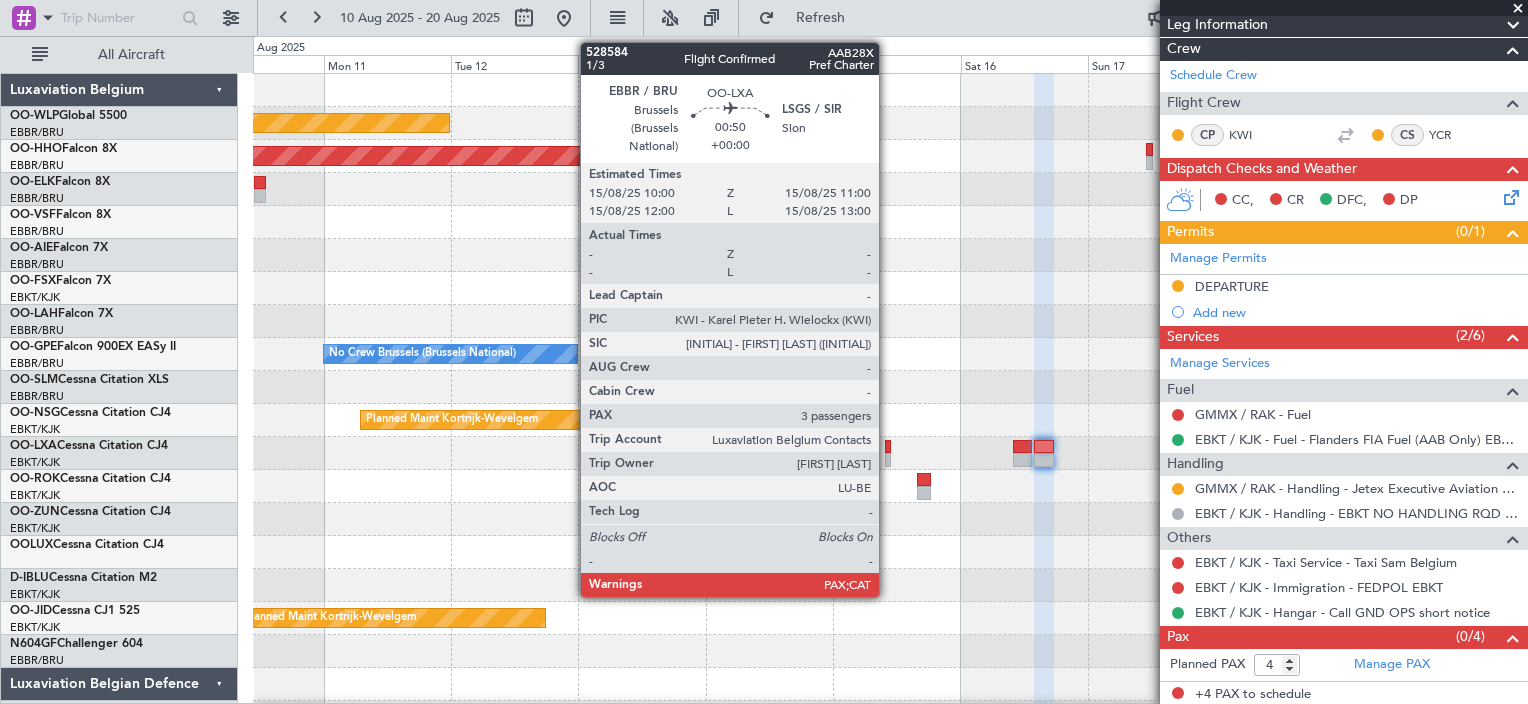click 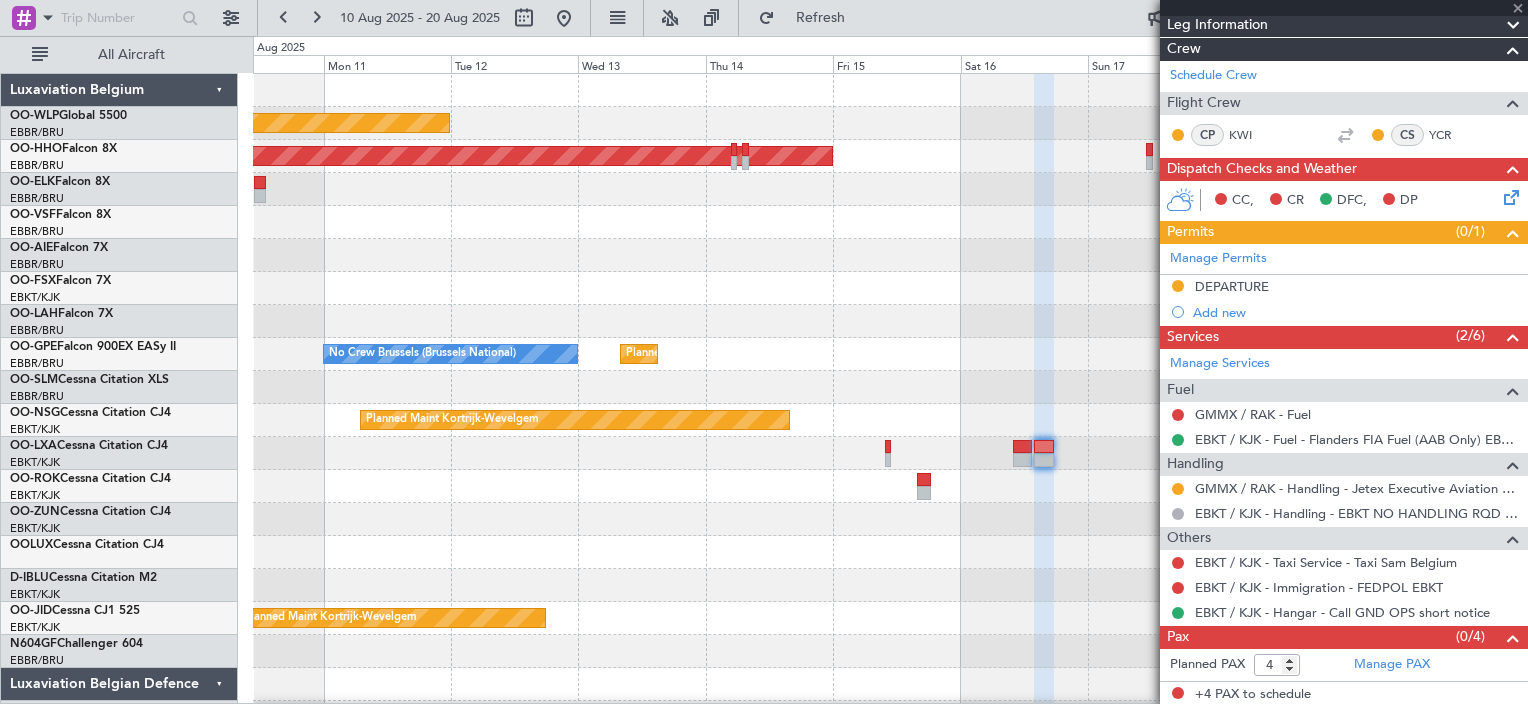 type on "3" 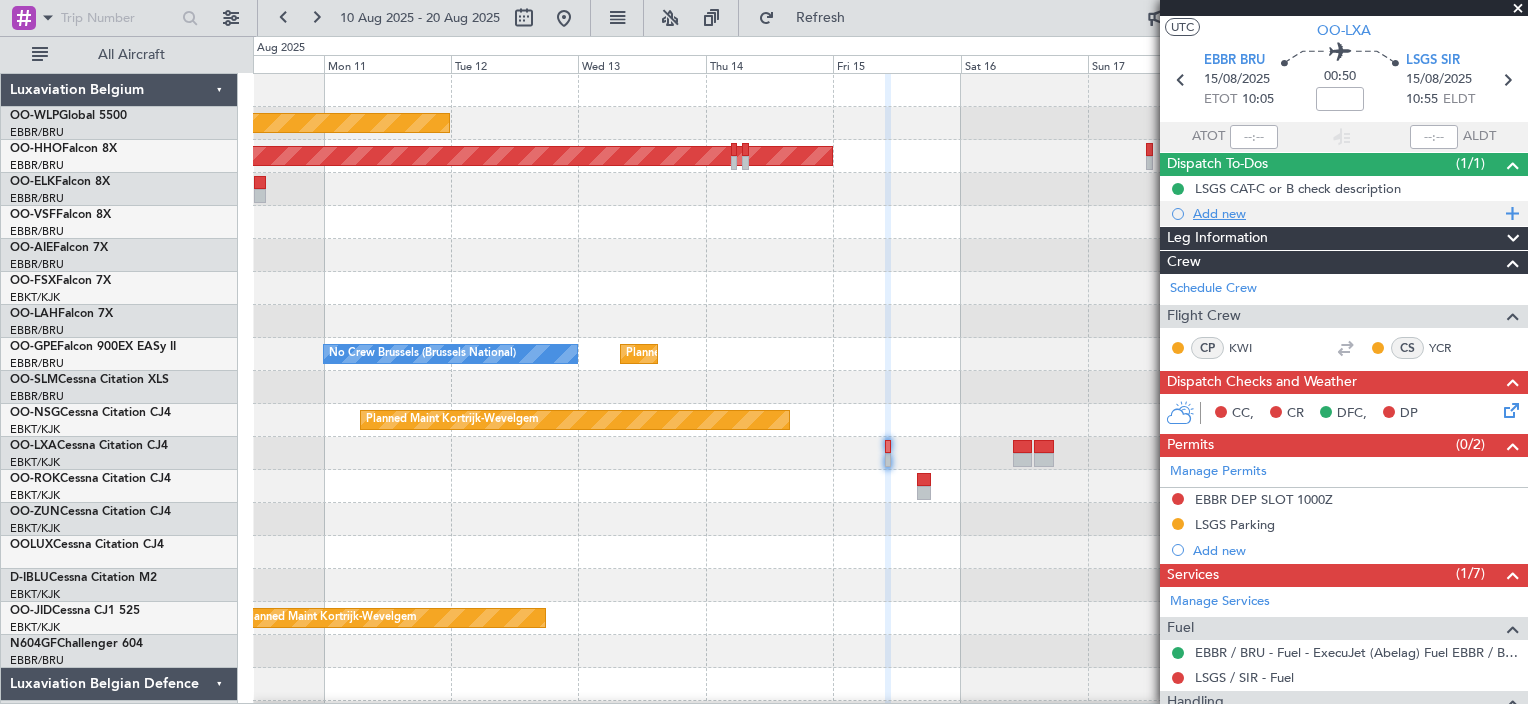 scroll, scrollTop: 0, scrollLeft: 0, axis: both 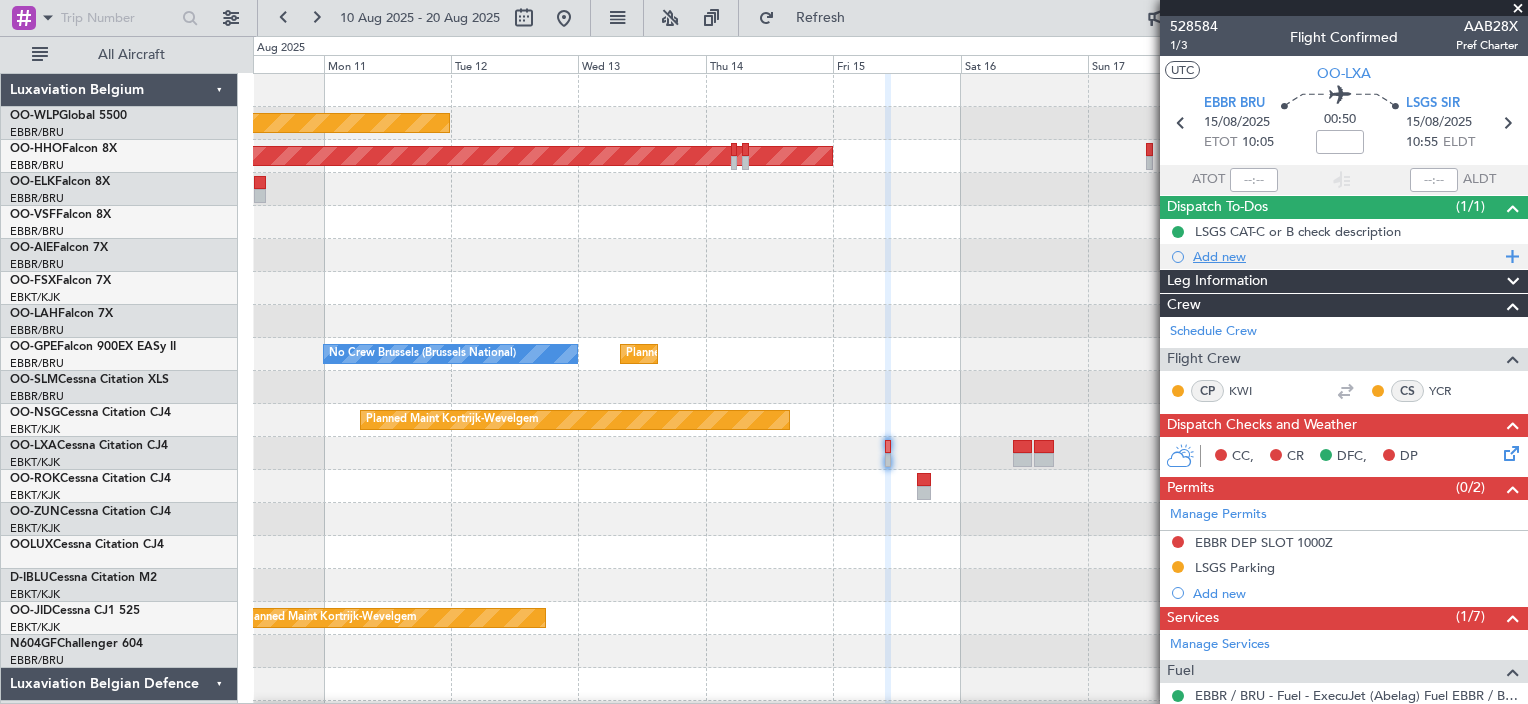 click on "Add new" 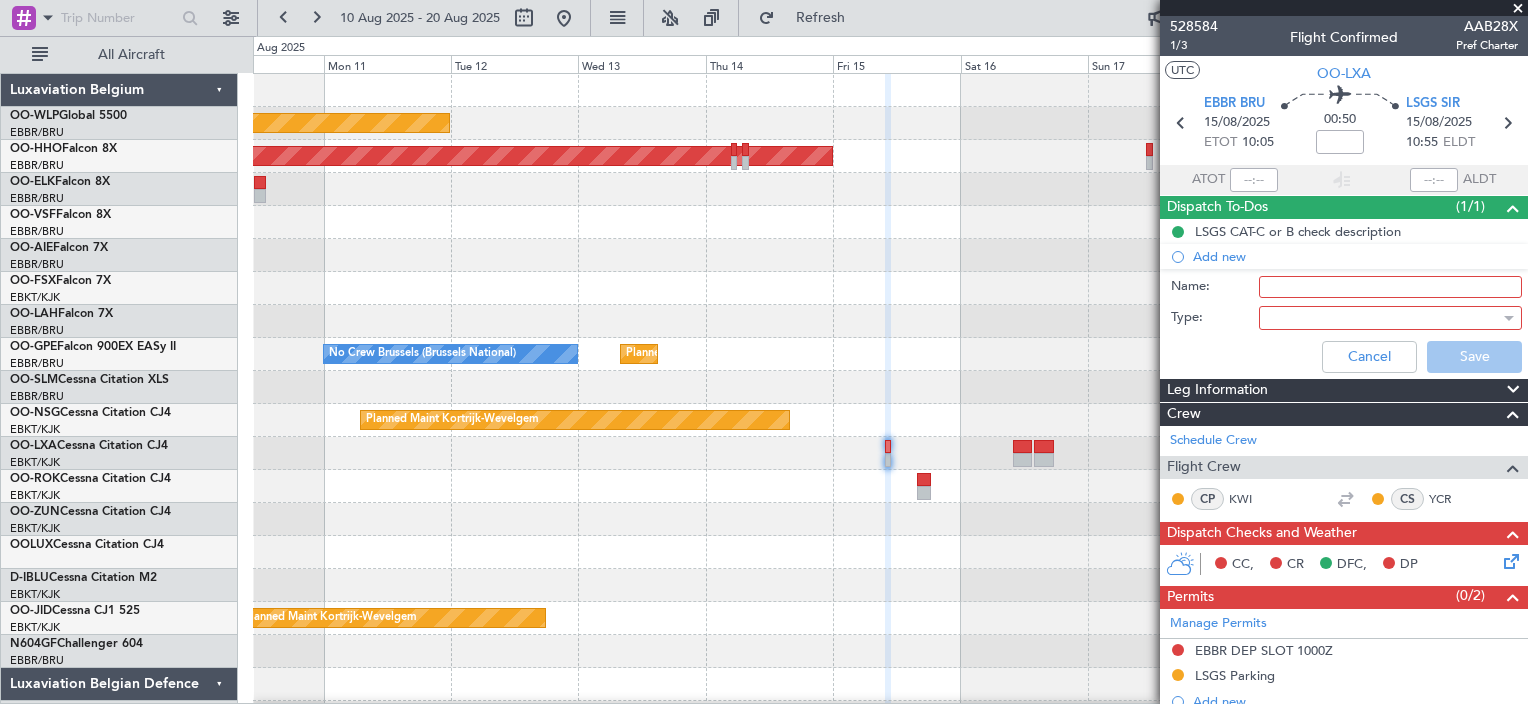 click on "Name:" at bounding box center [1390, 287] 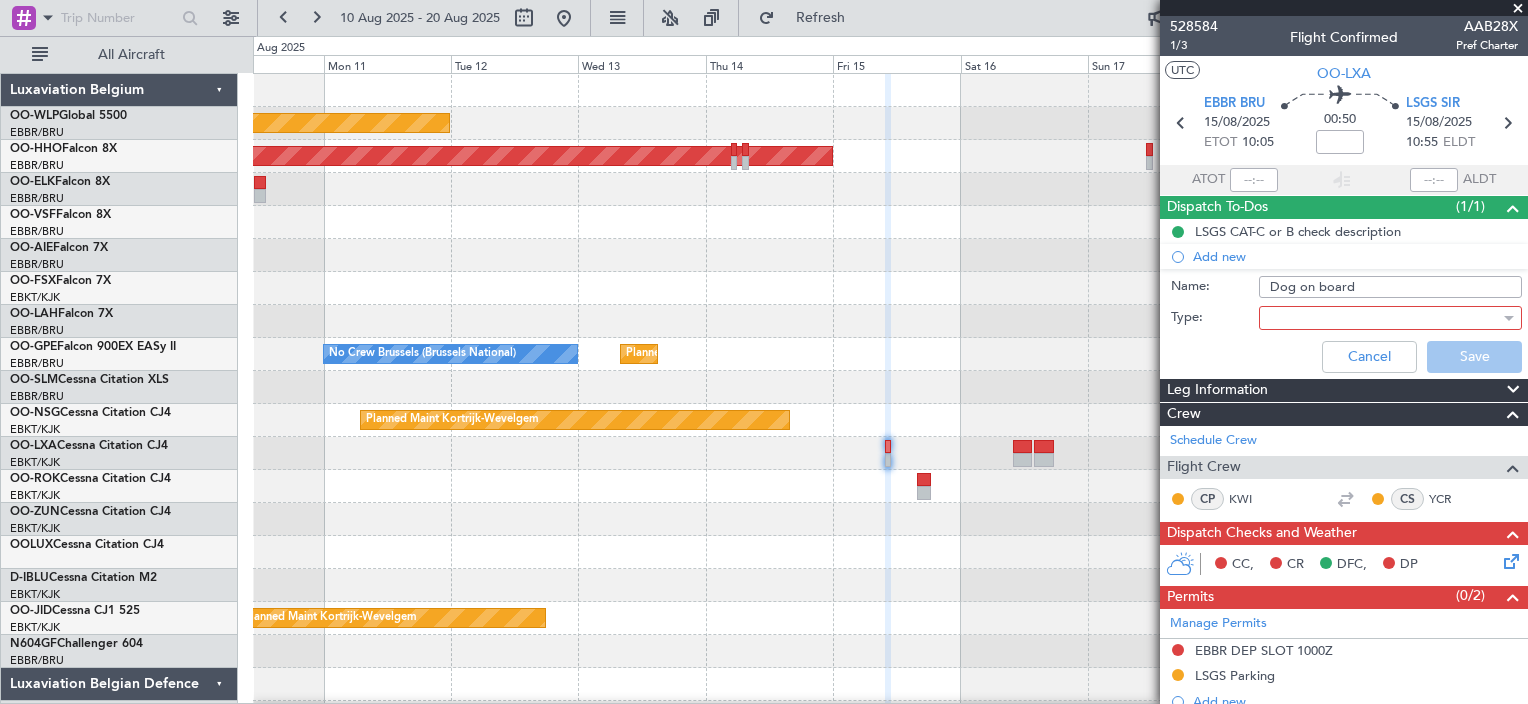 type on "Dog on board" 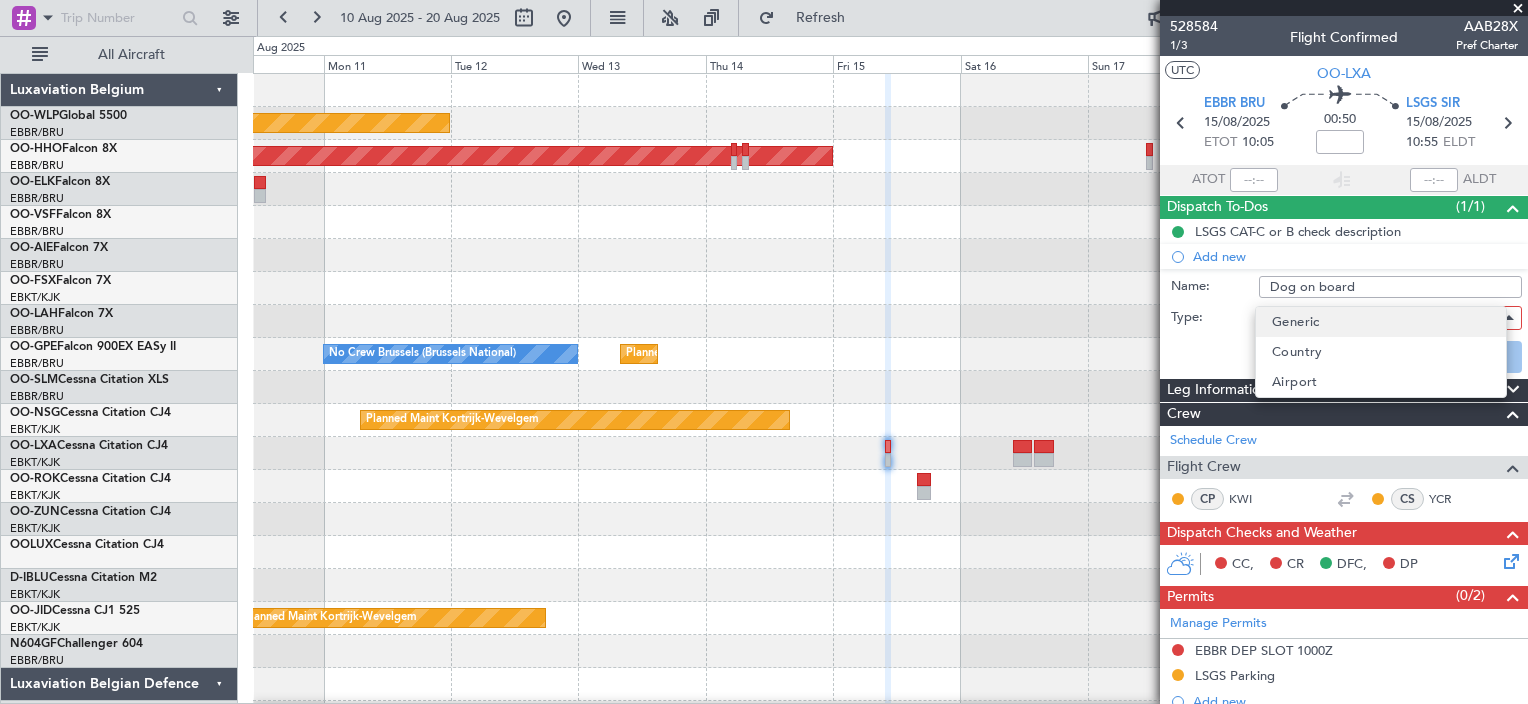 click on "Generic" at bounding box center [1296, 322] 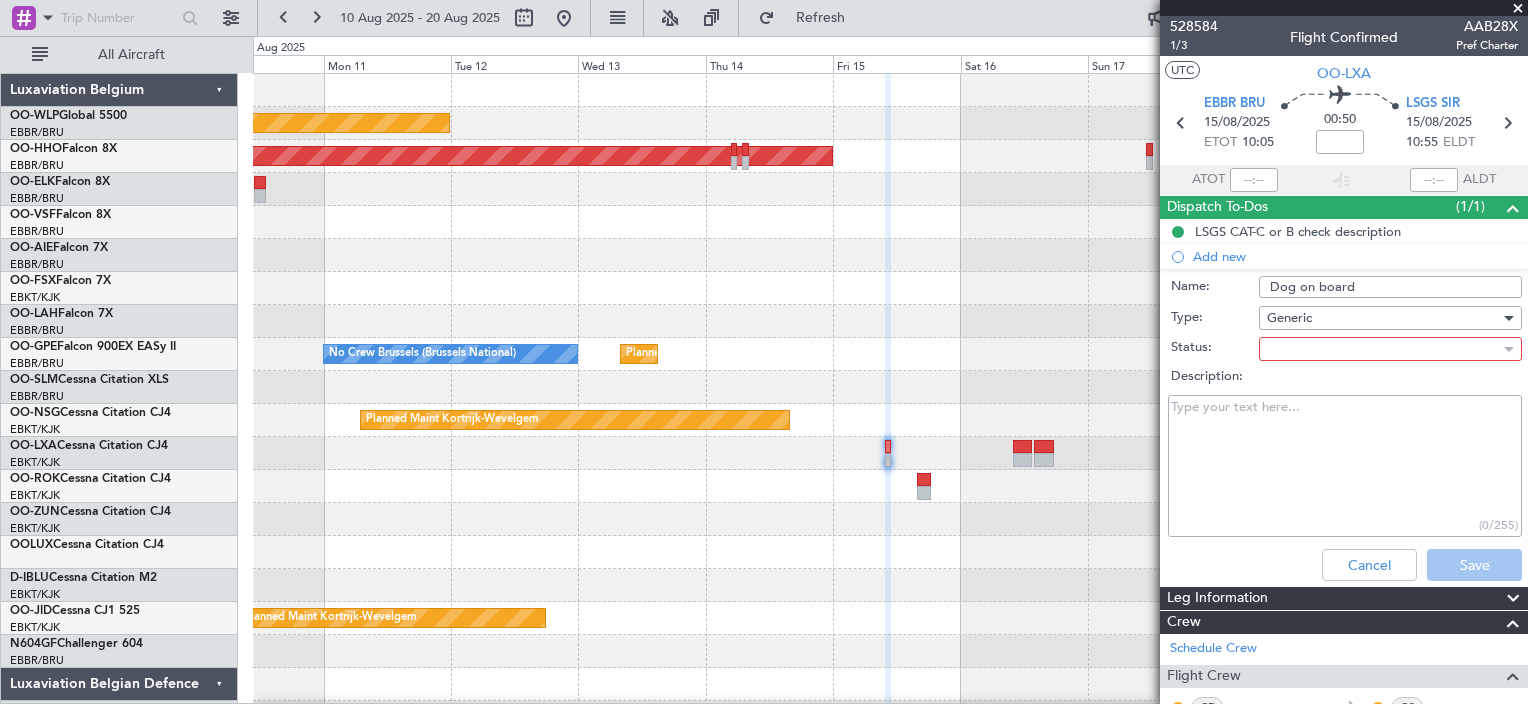 click on "Description:" at bounding box center [1345, 466] 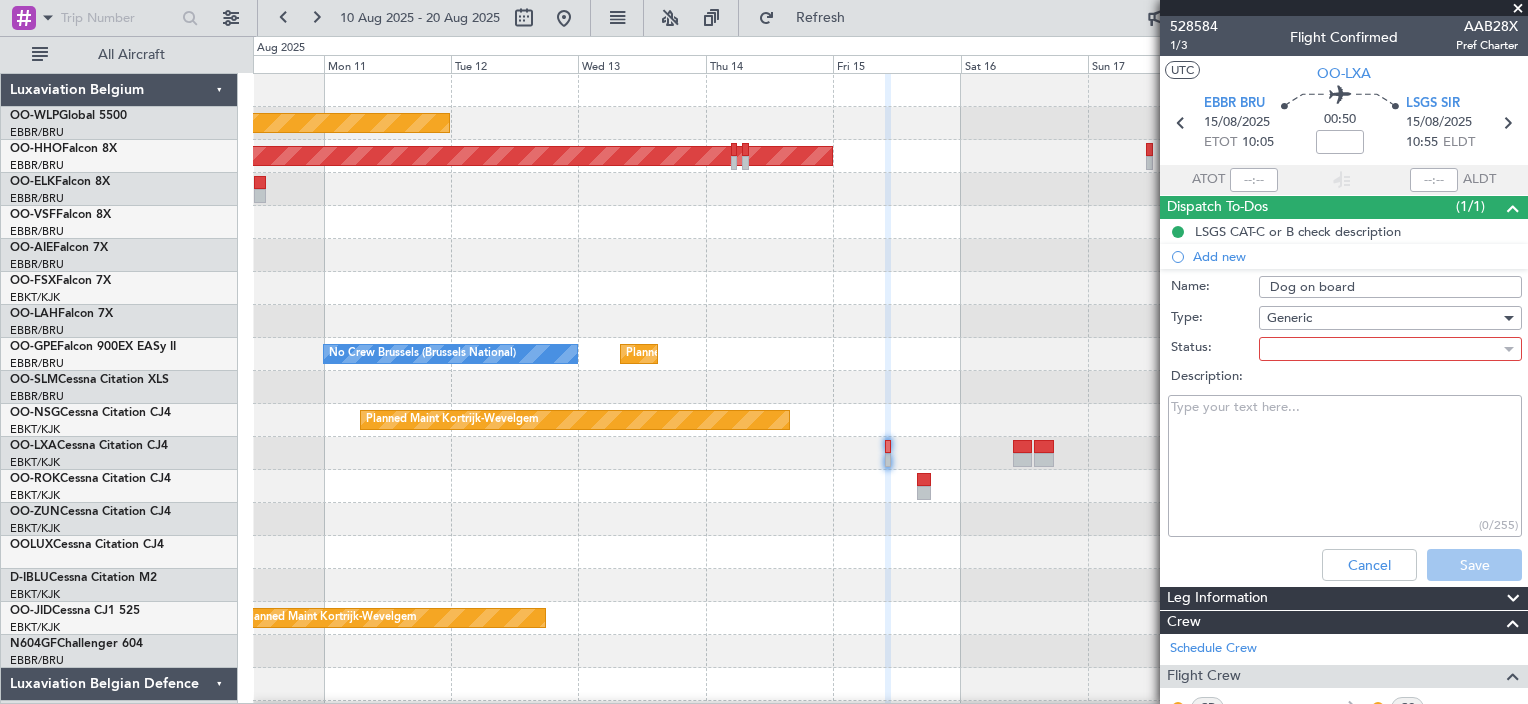 click at bounding box center (1383, 349) 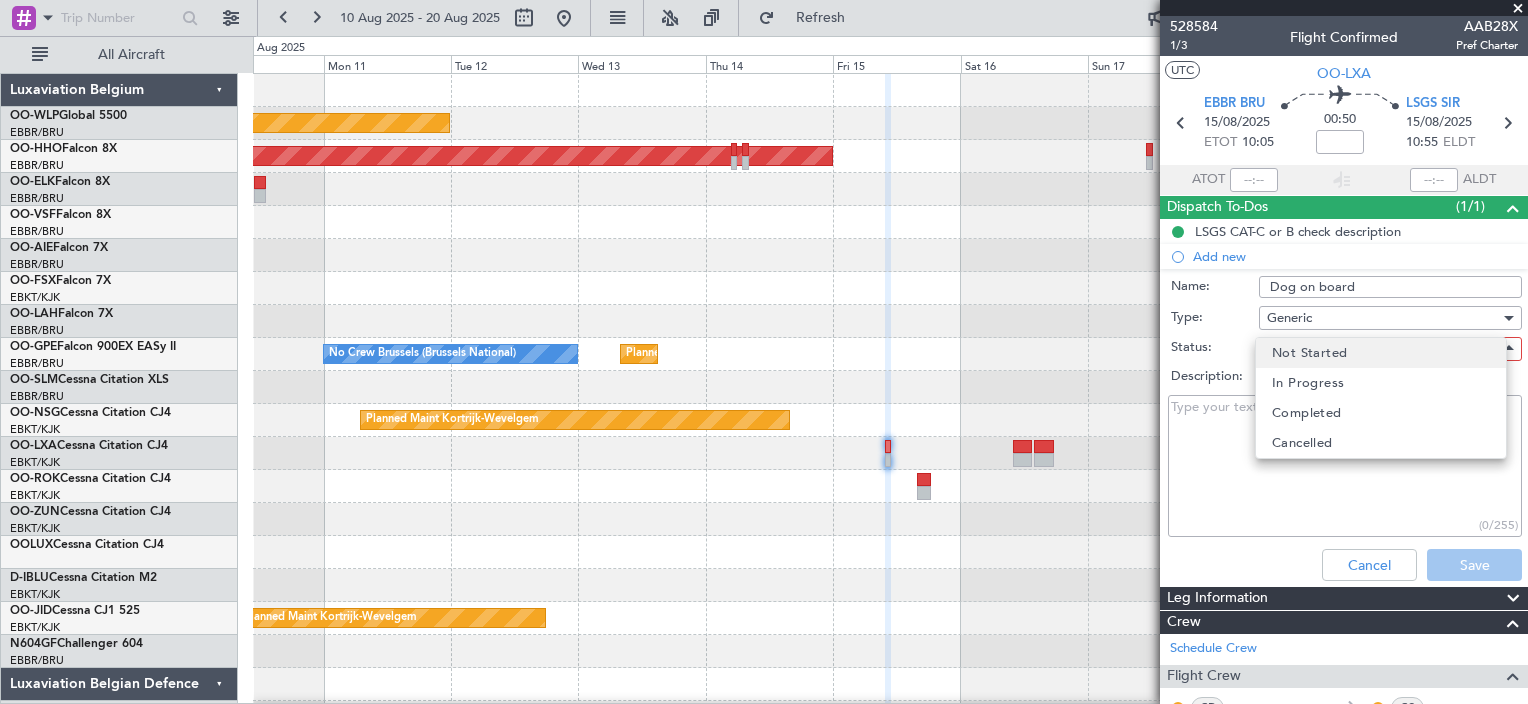 click on "Not Started" at bounding box center (1309, 353) 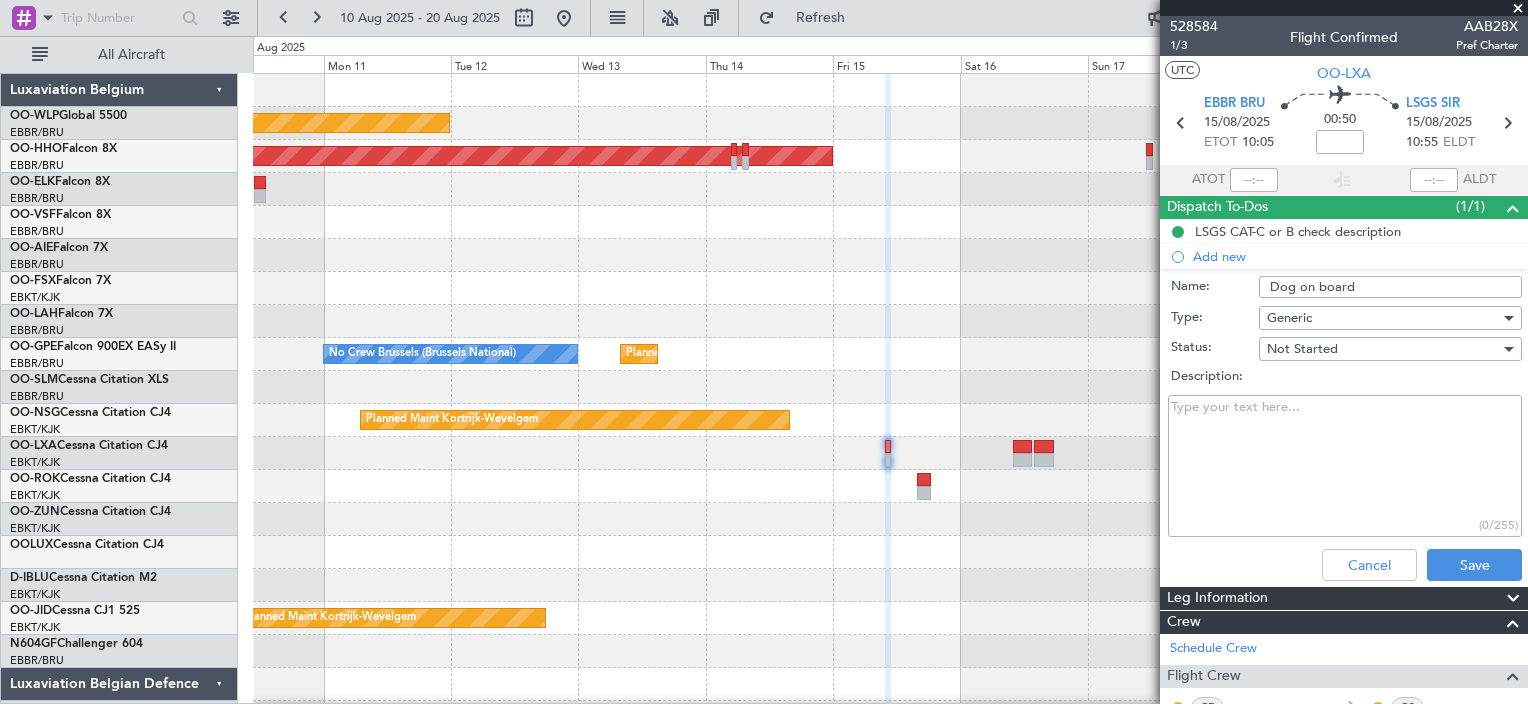 click on "Description:" at bounding box center [1345, 466] 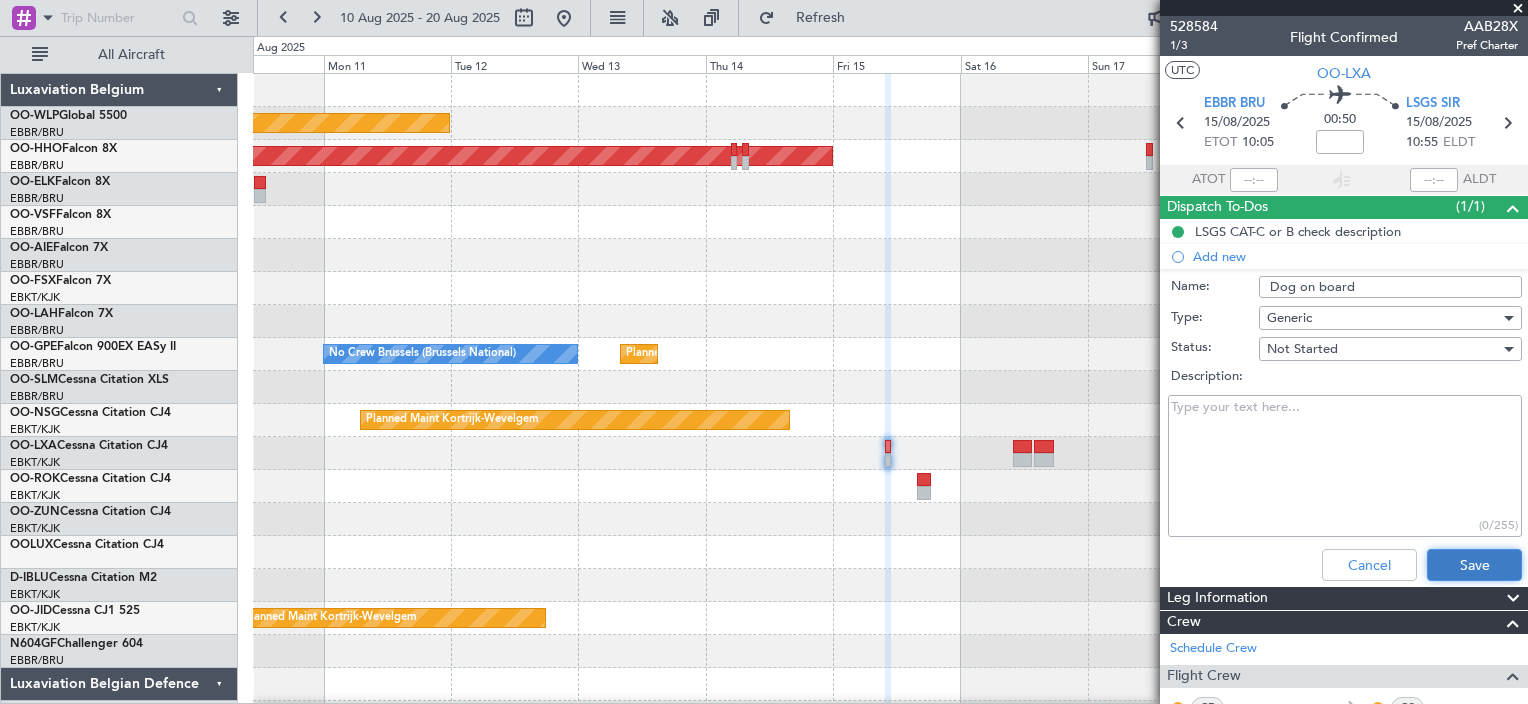click on "Save" 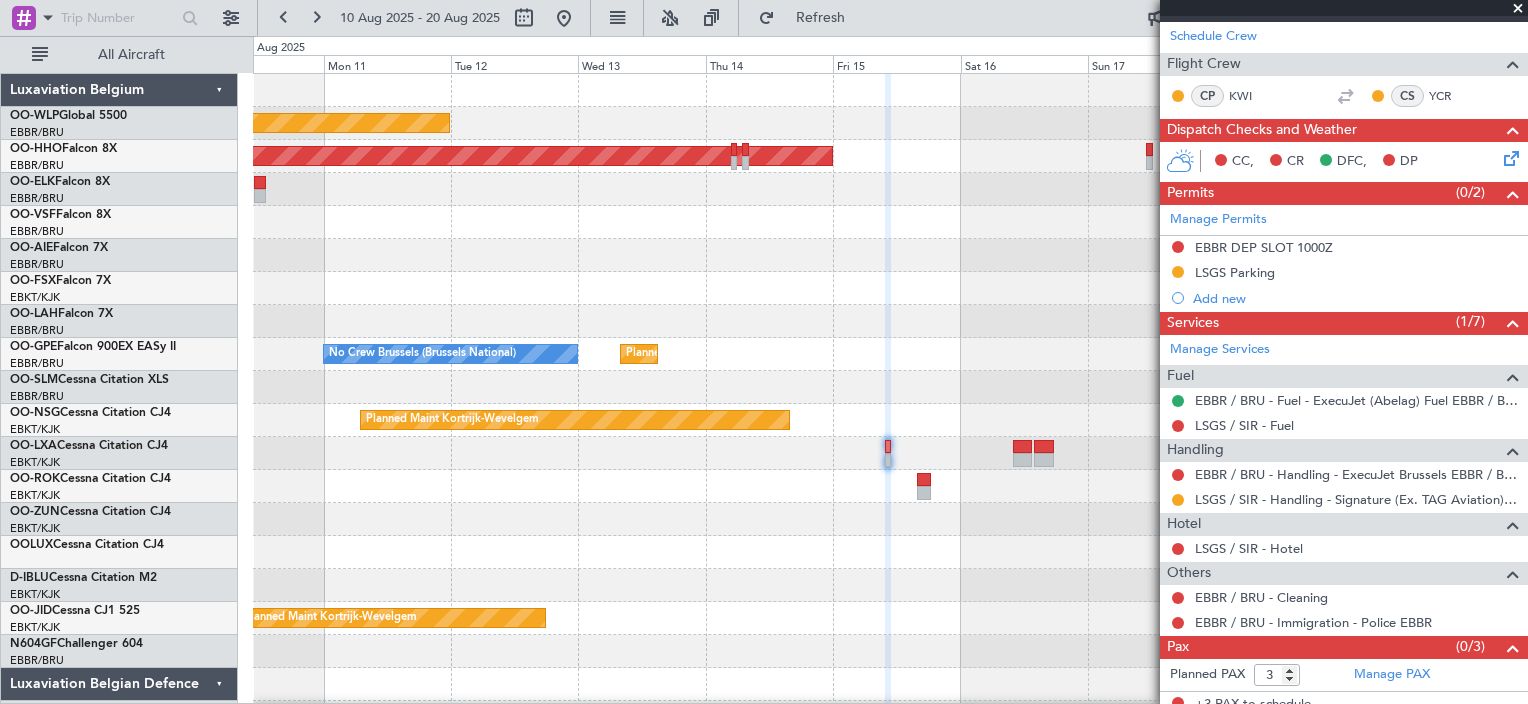 scroll, scrollTop: 330, scrollLeft: 0, axis: vertical 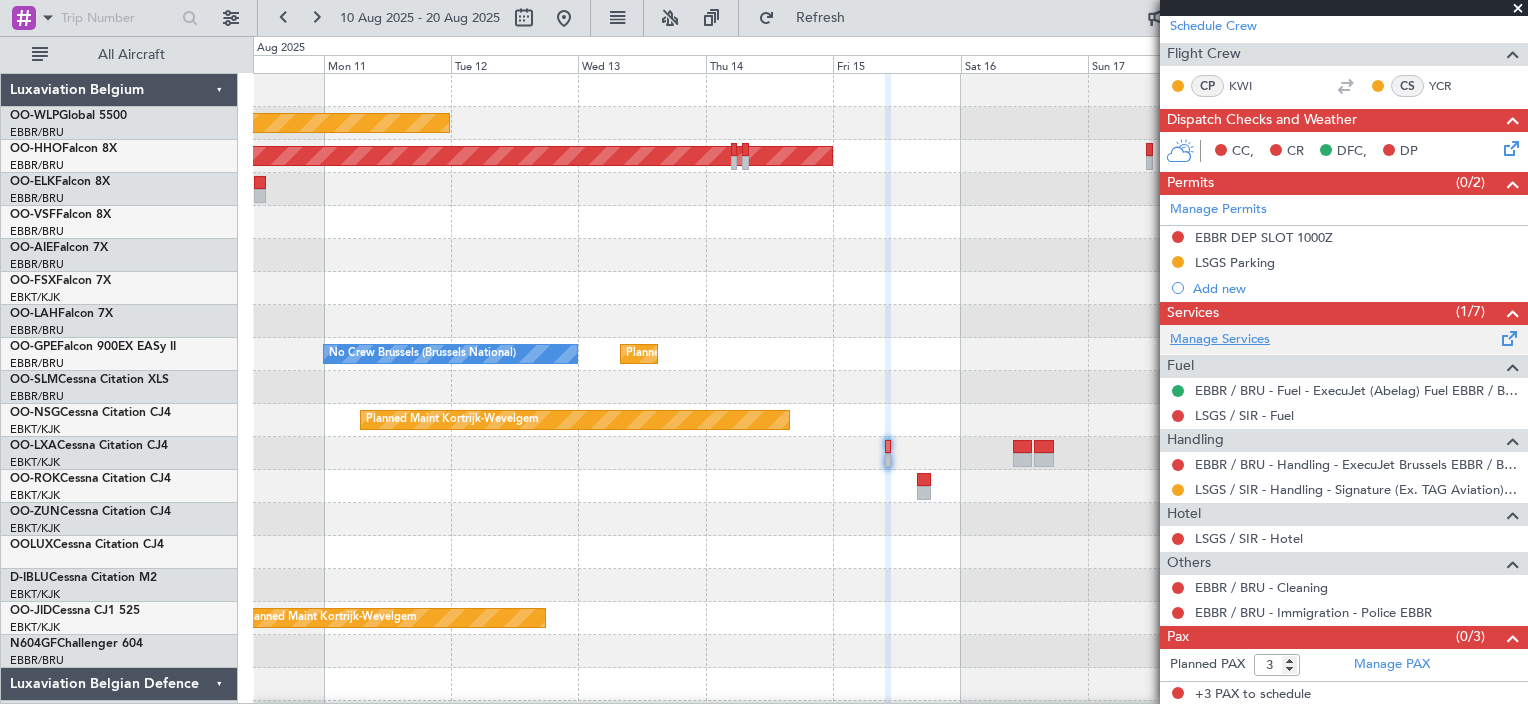 click on "Manage Services" at bounding box center [1220, 340] 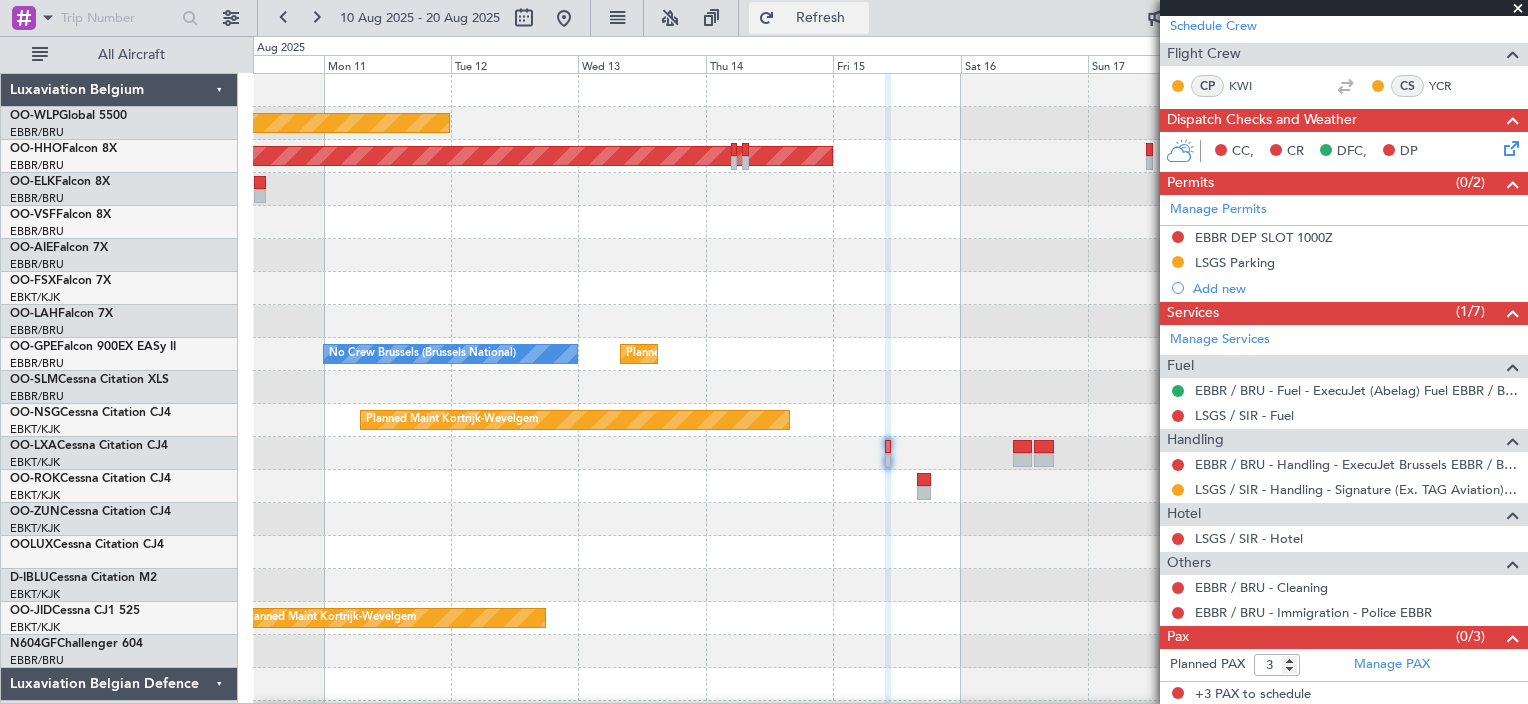 click on "Refresh" 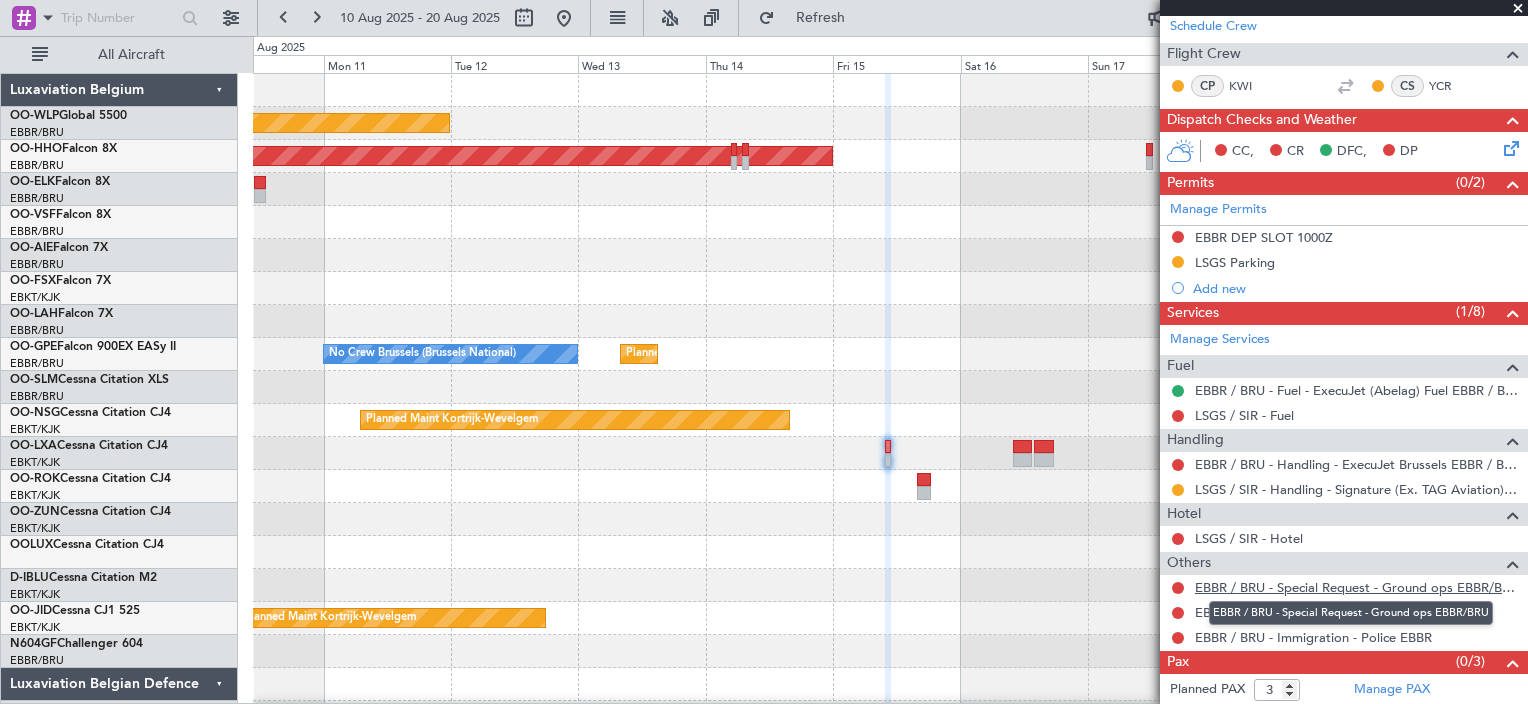 click on "EBBR / BRU - Special Request - Ground ops EBBR/BRU" at bounding box center [1356, 587] 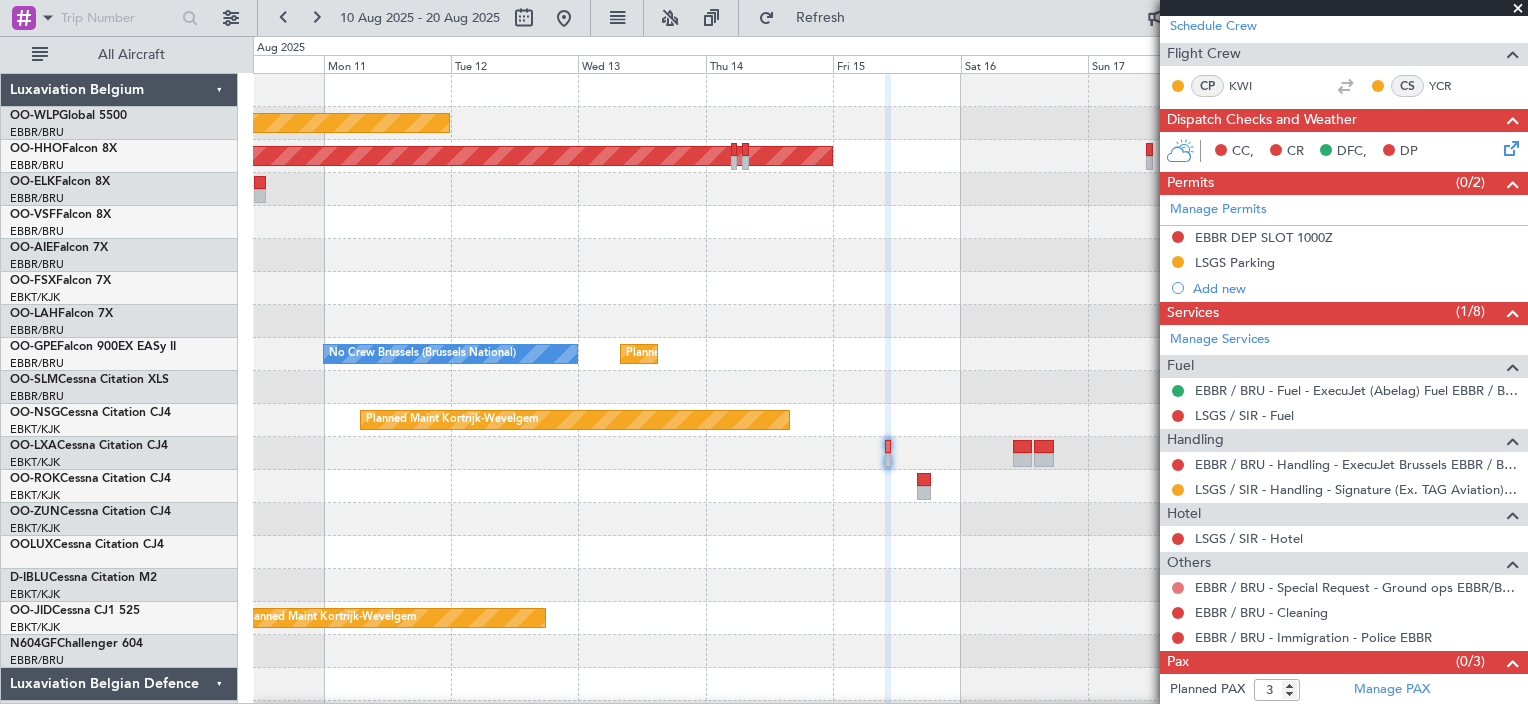 click at bounding box center (1178, 588) 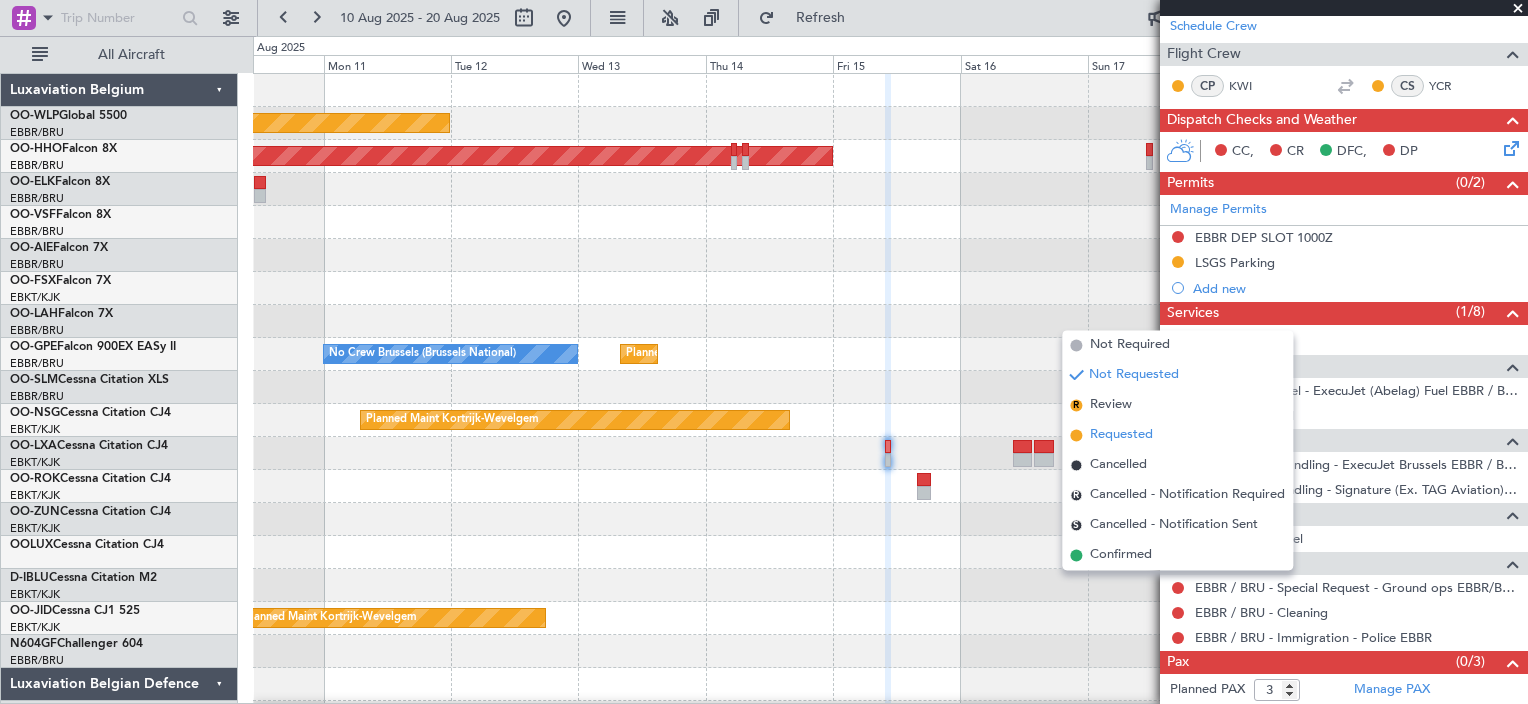 click on "Requested" at bounding box center [1121, 436] 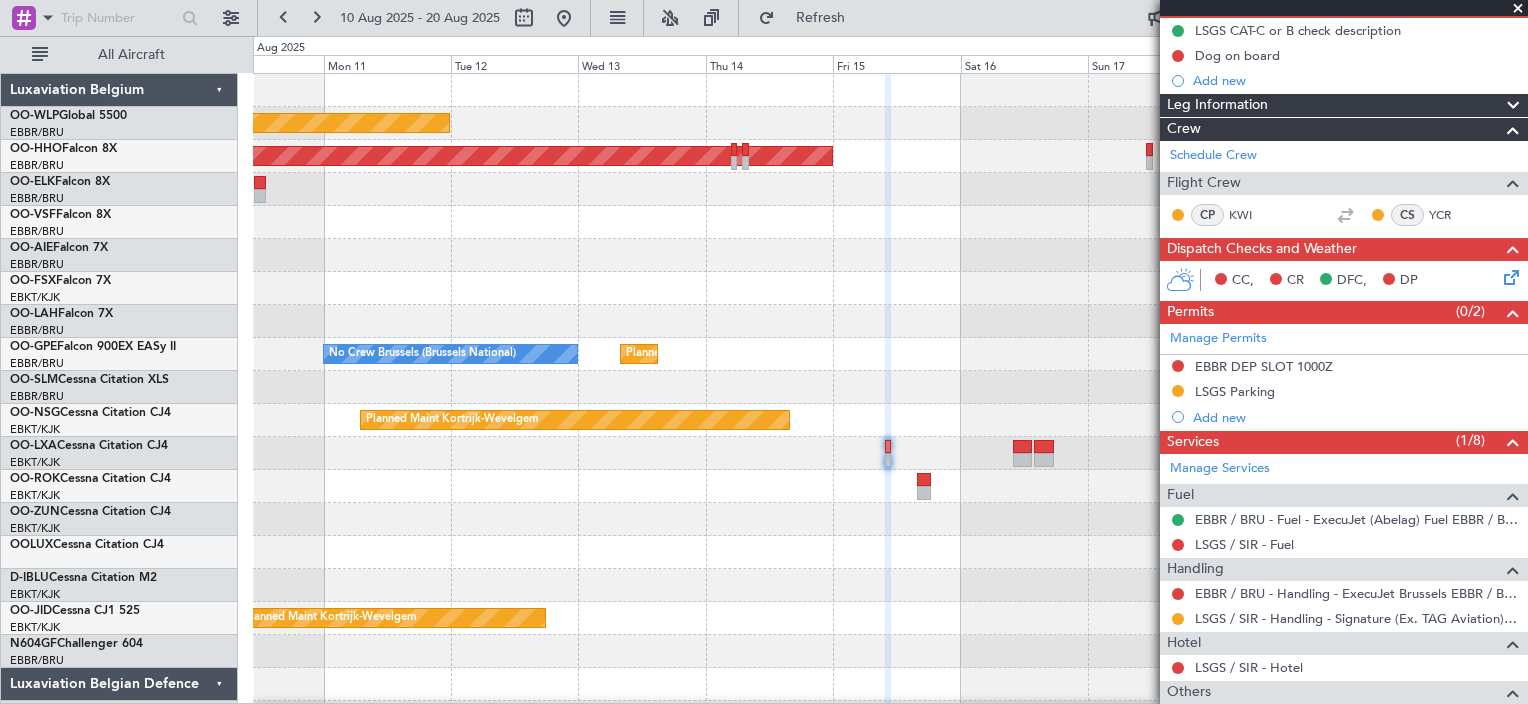 scroll, scrollTop: 130, scrollLeft: 0, axis: vertical 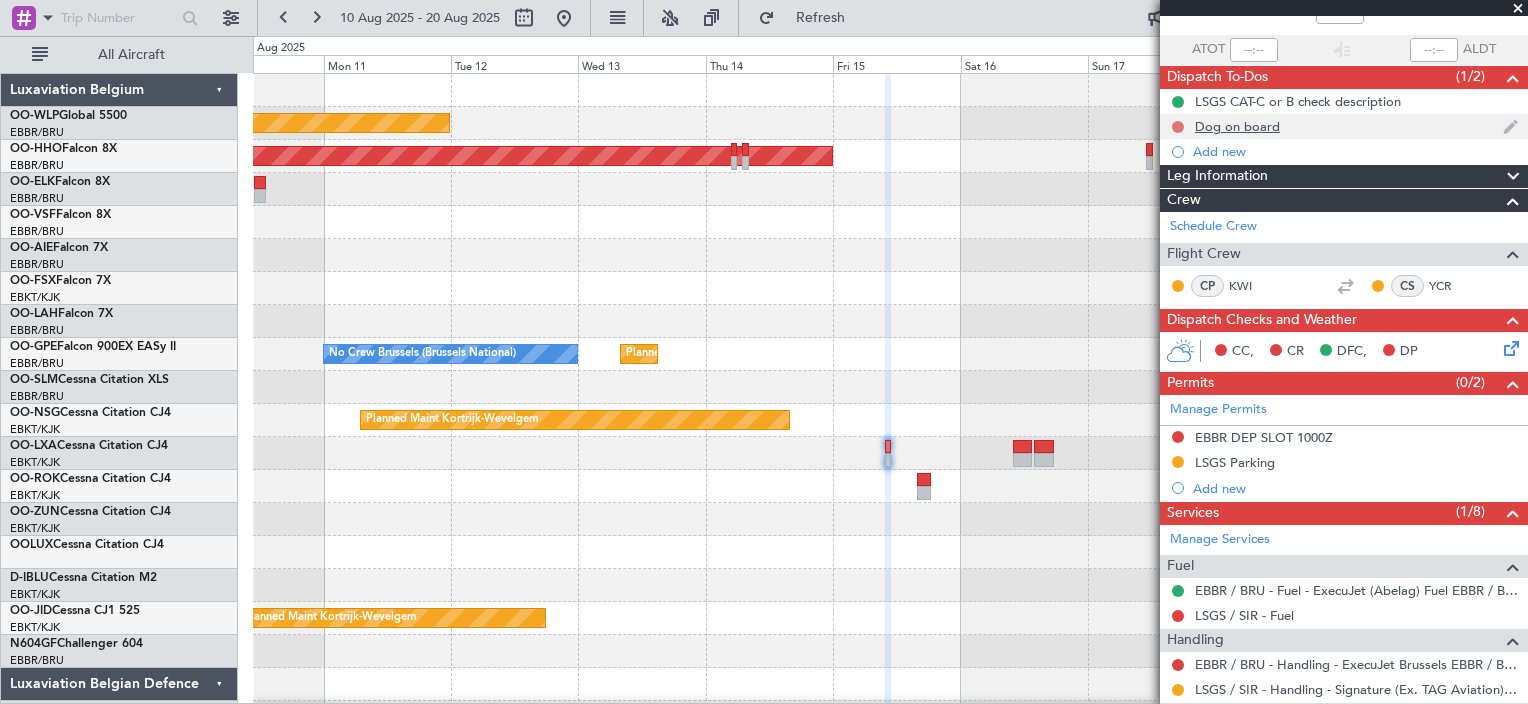 click 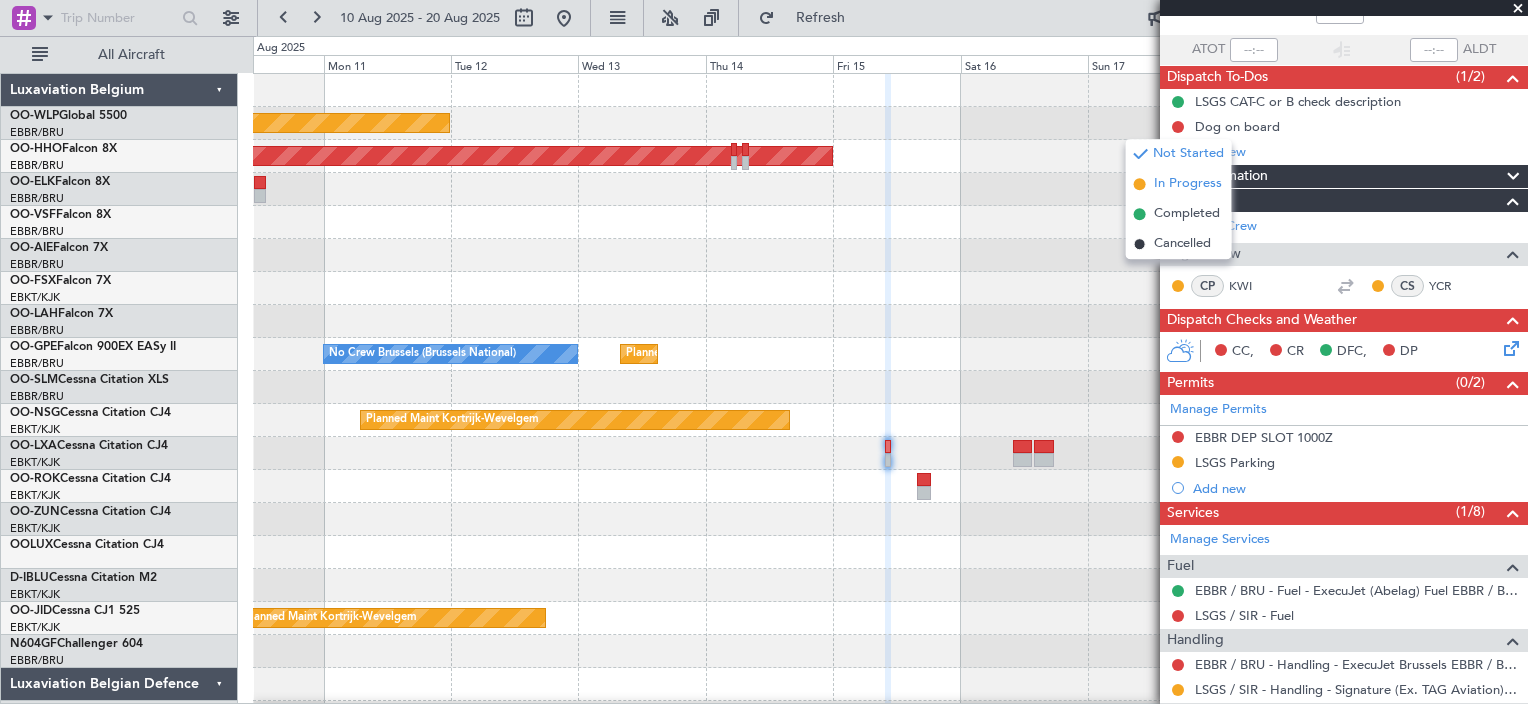 click on "In Progress" at bounding box center (1188, 184) 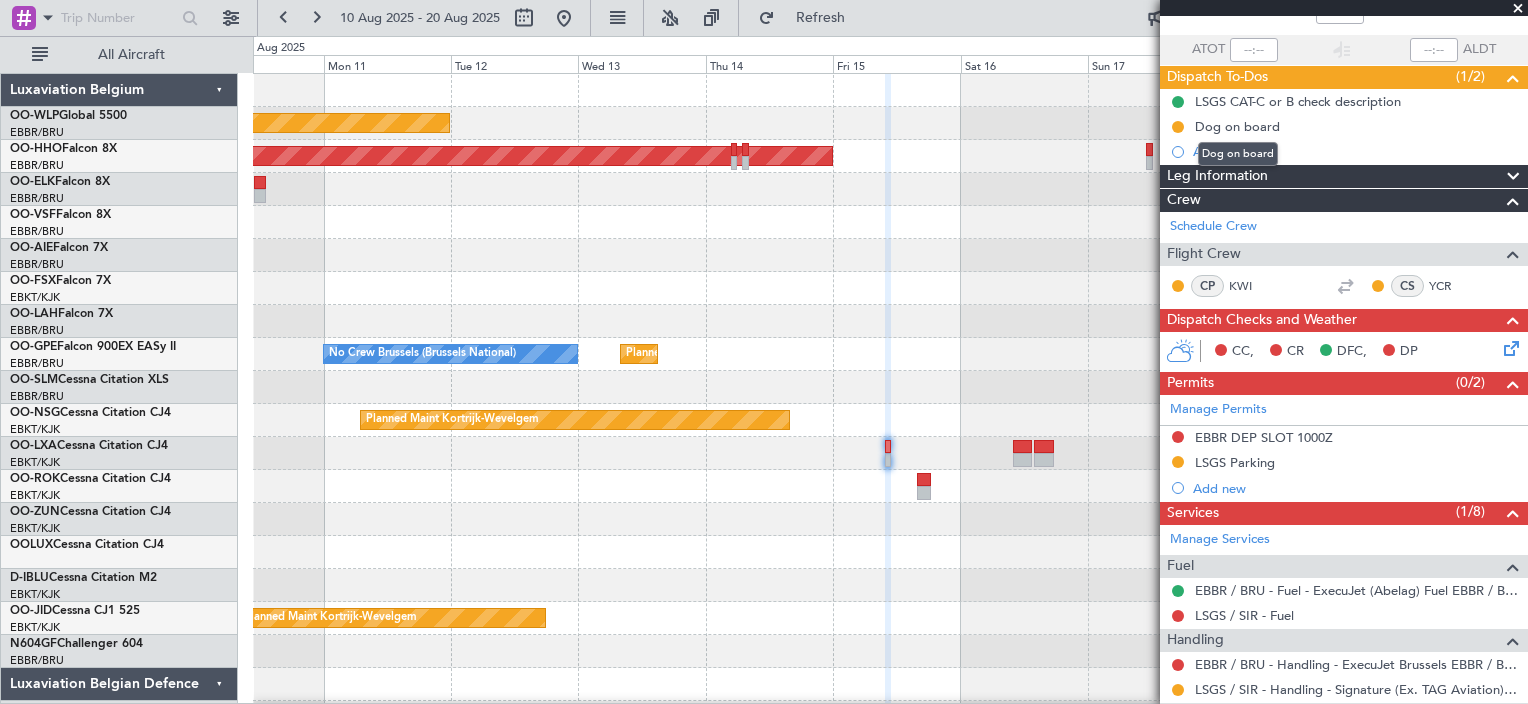 click on "Dog on board" 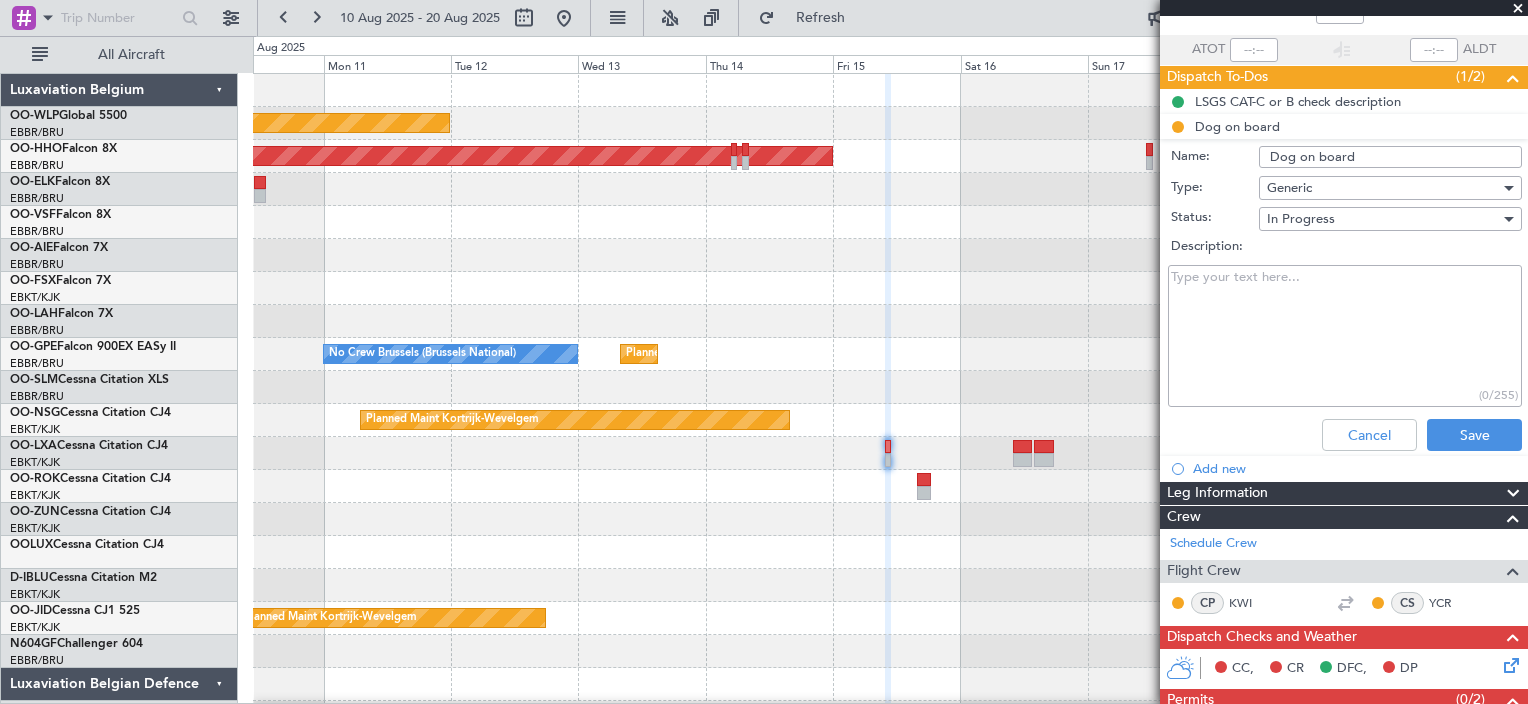 click on "Description:" at bounding box center (1345, 336) 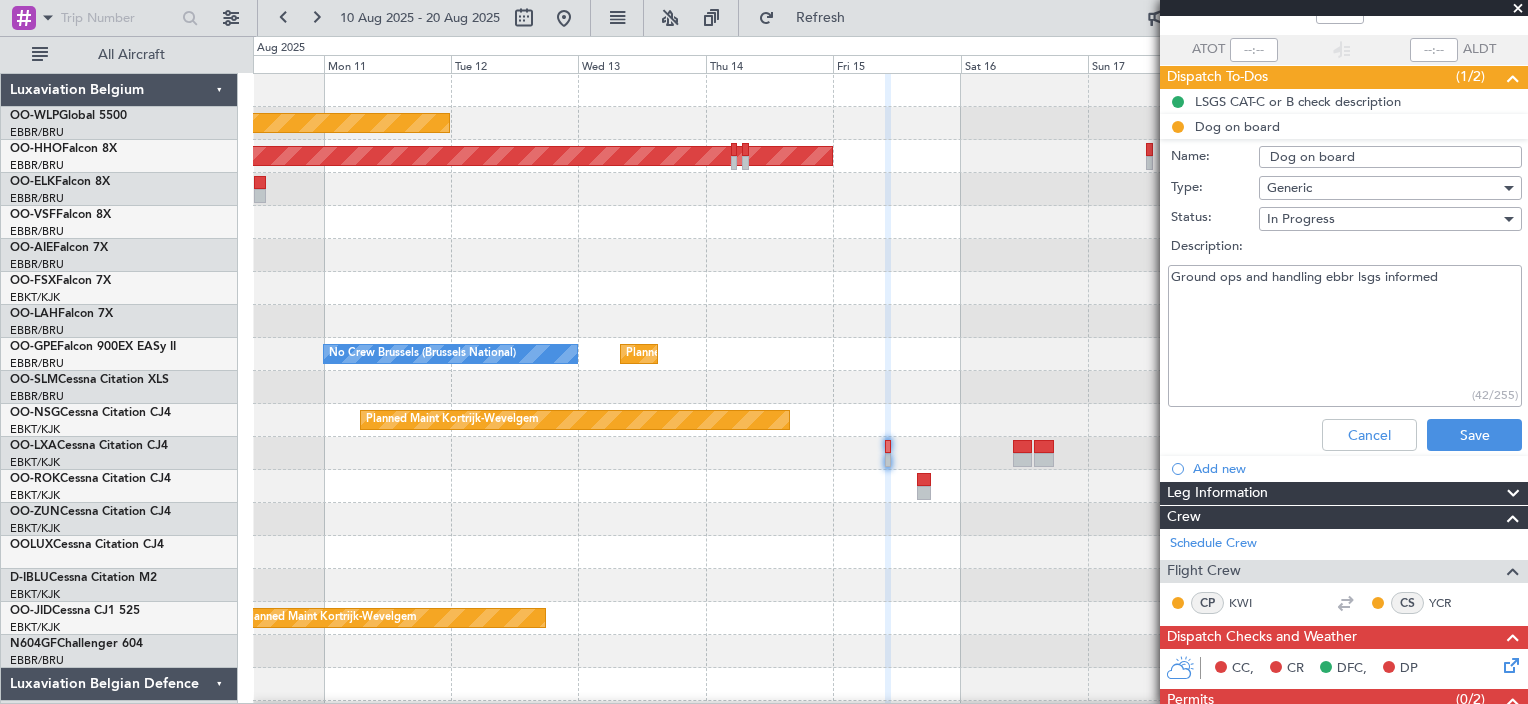 type on "Ground ops and handling ebbr lsgs informed" 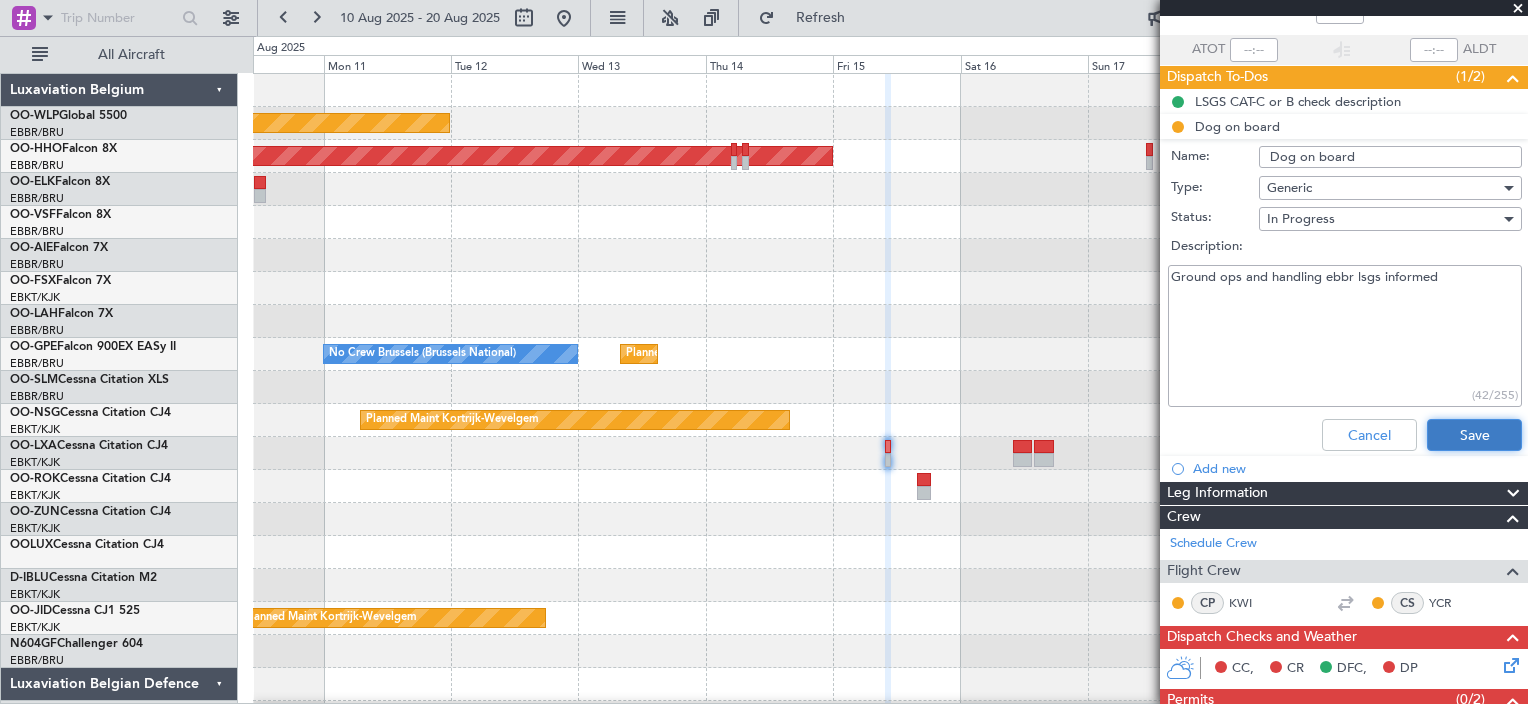 click on "Save" 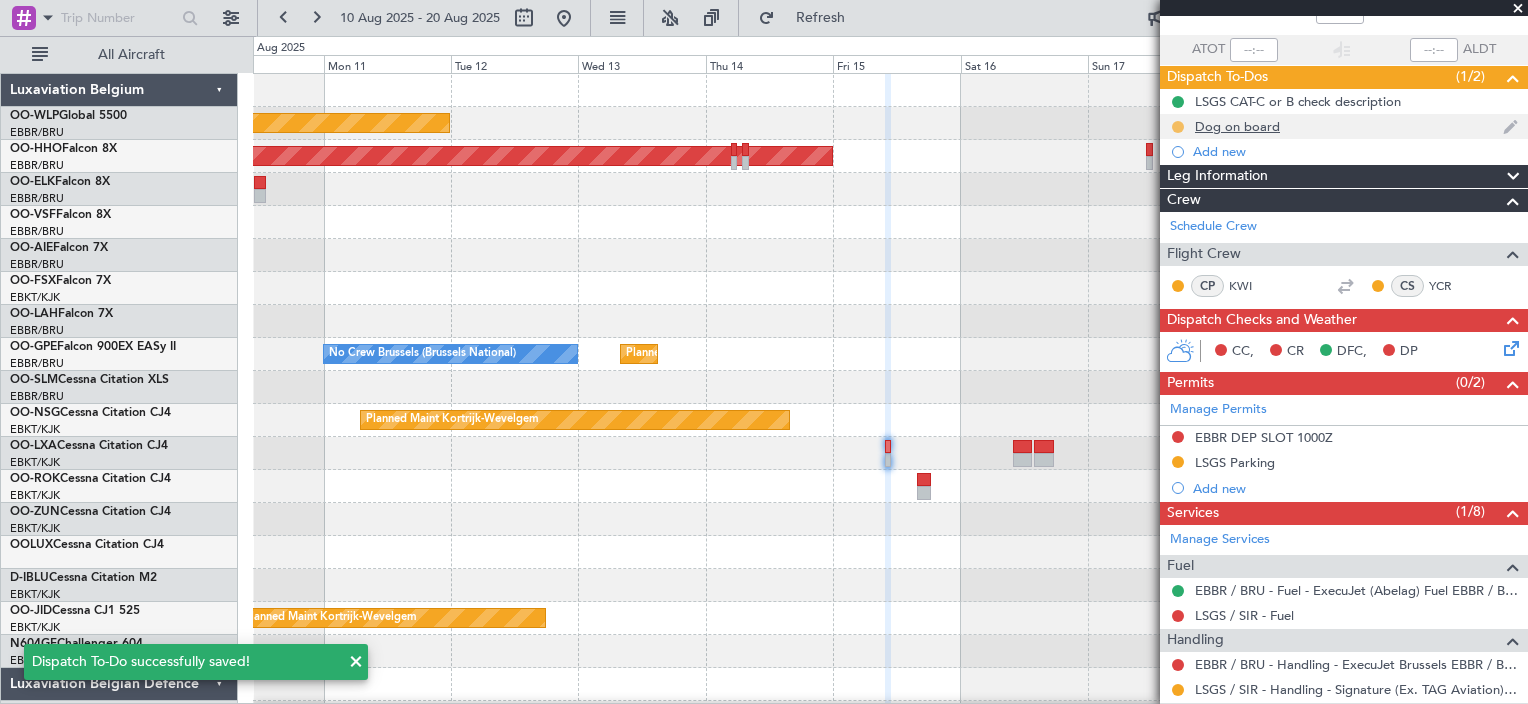 click 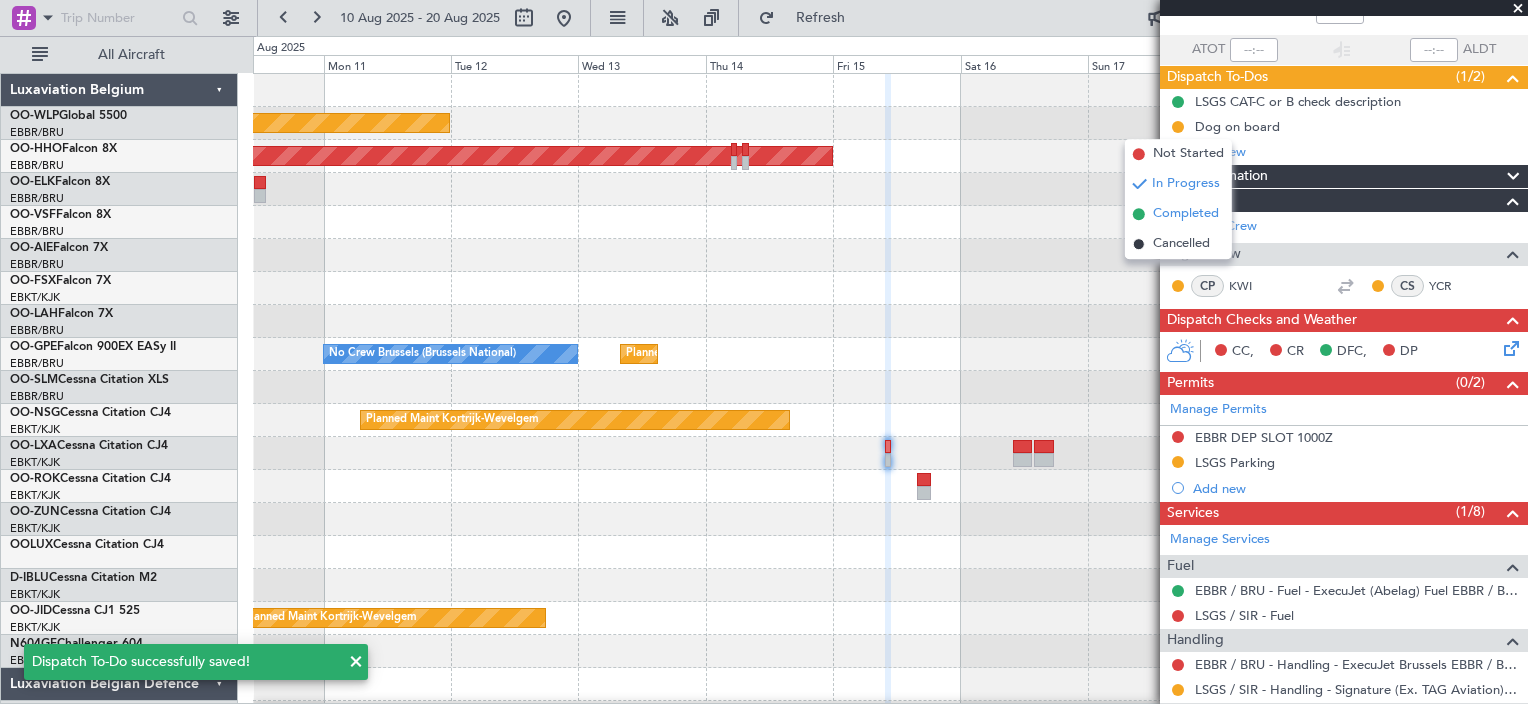 click on "Completed" at bounding box center (1186, 214) 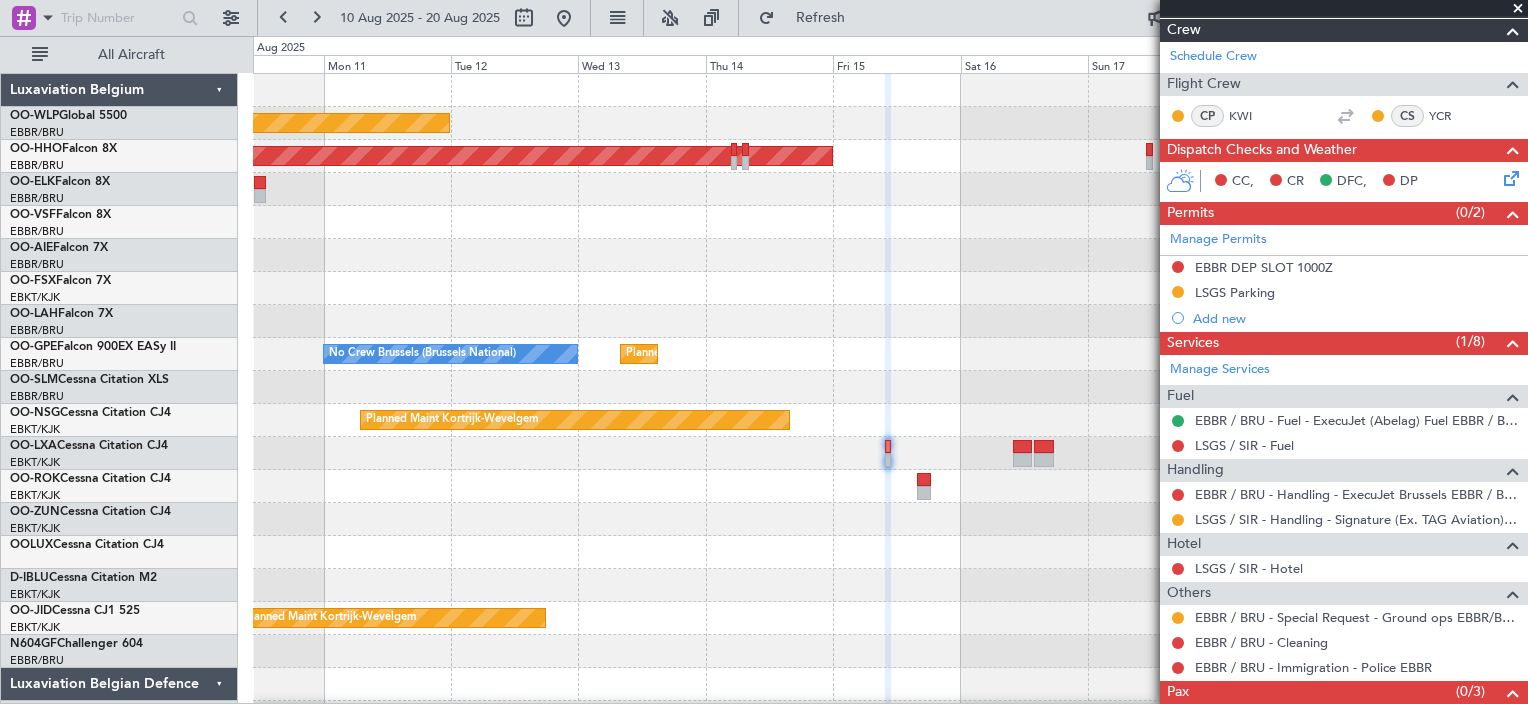 scroll, scrollTop: 330, scrollLeft: 0, axis: vertical 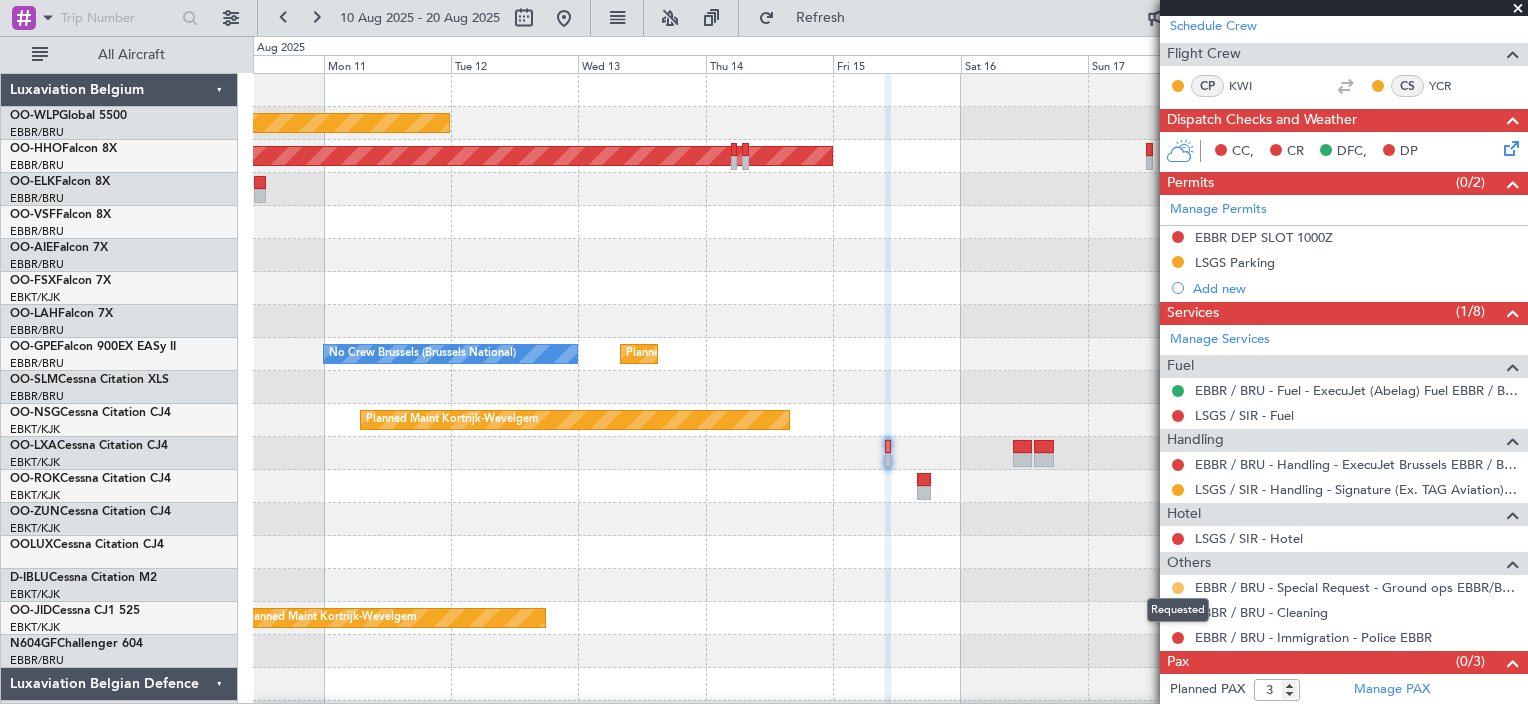 click at bounding box center [1178, 588] 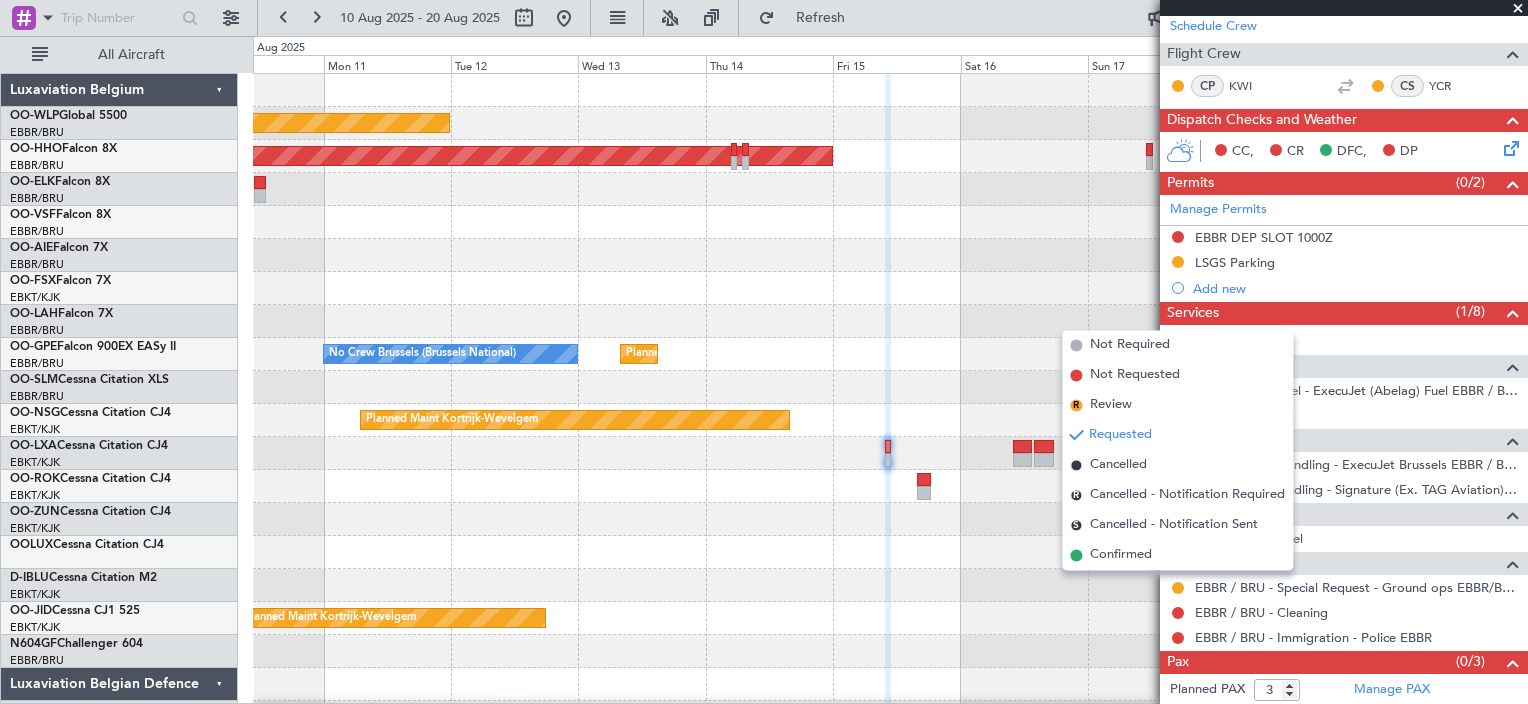 click on "null Kortrijk-Wevelgem" 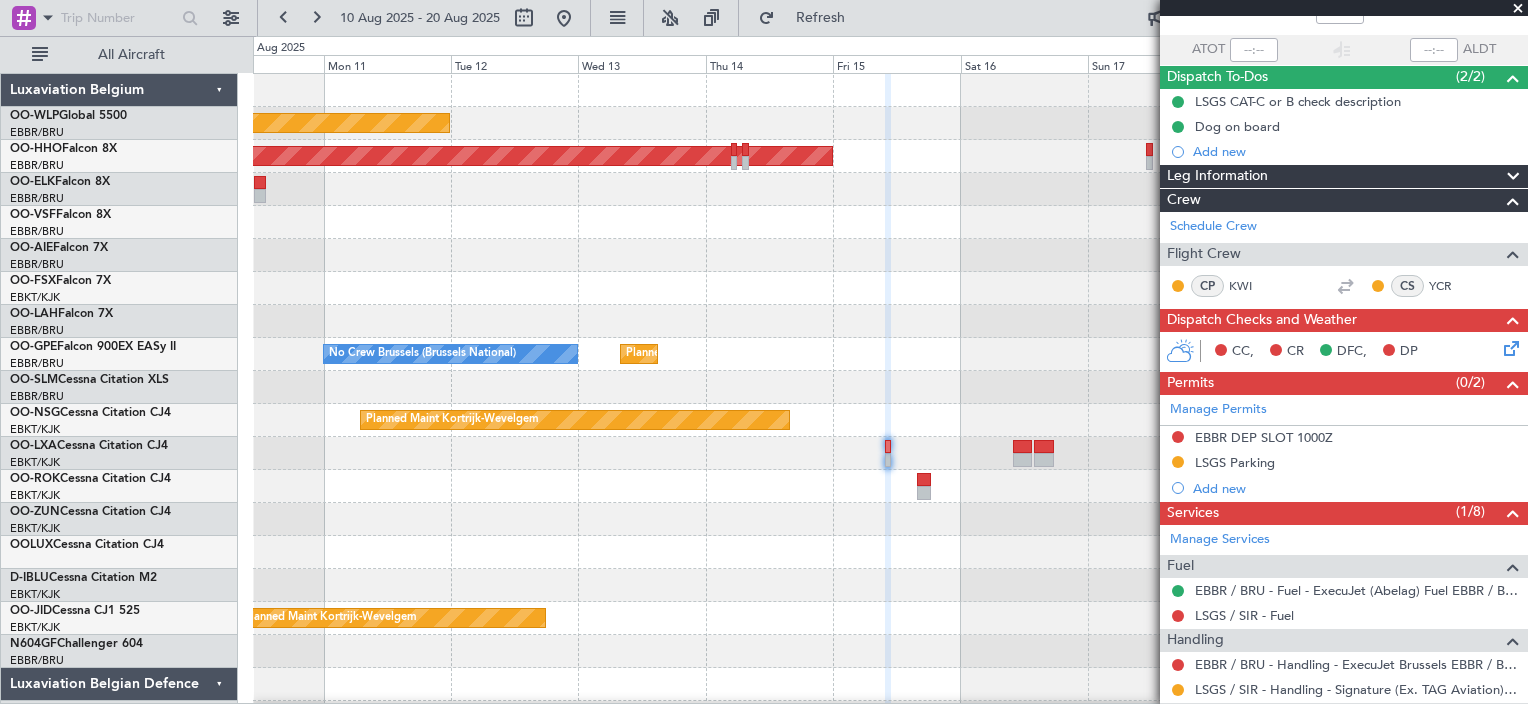 scroll, scrollTop: 0, scrollLeft: 0, axis: both 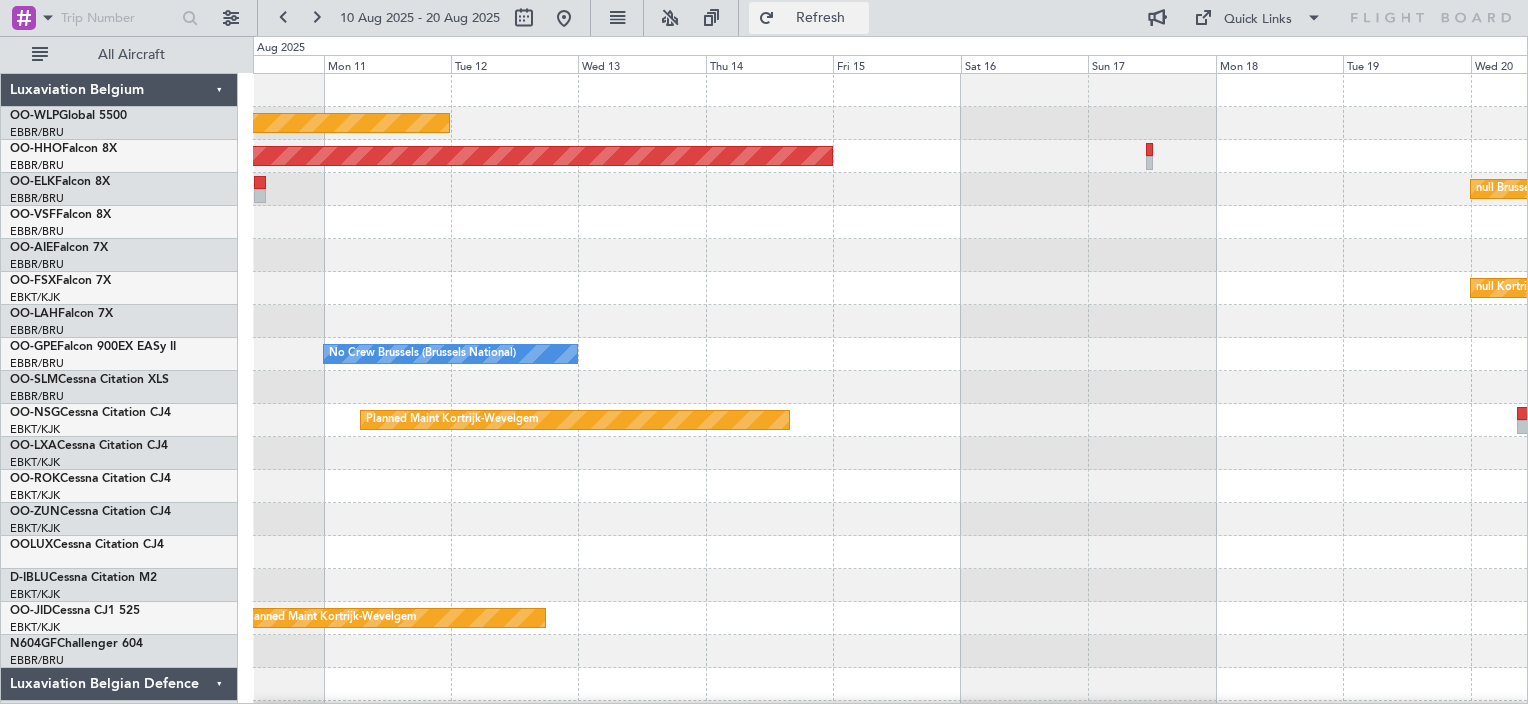 click on "Refresh" 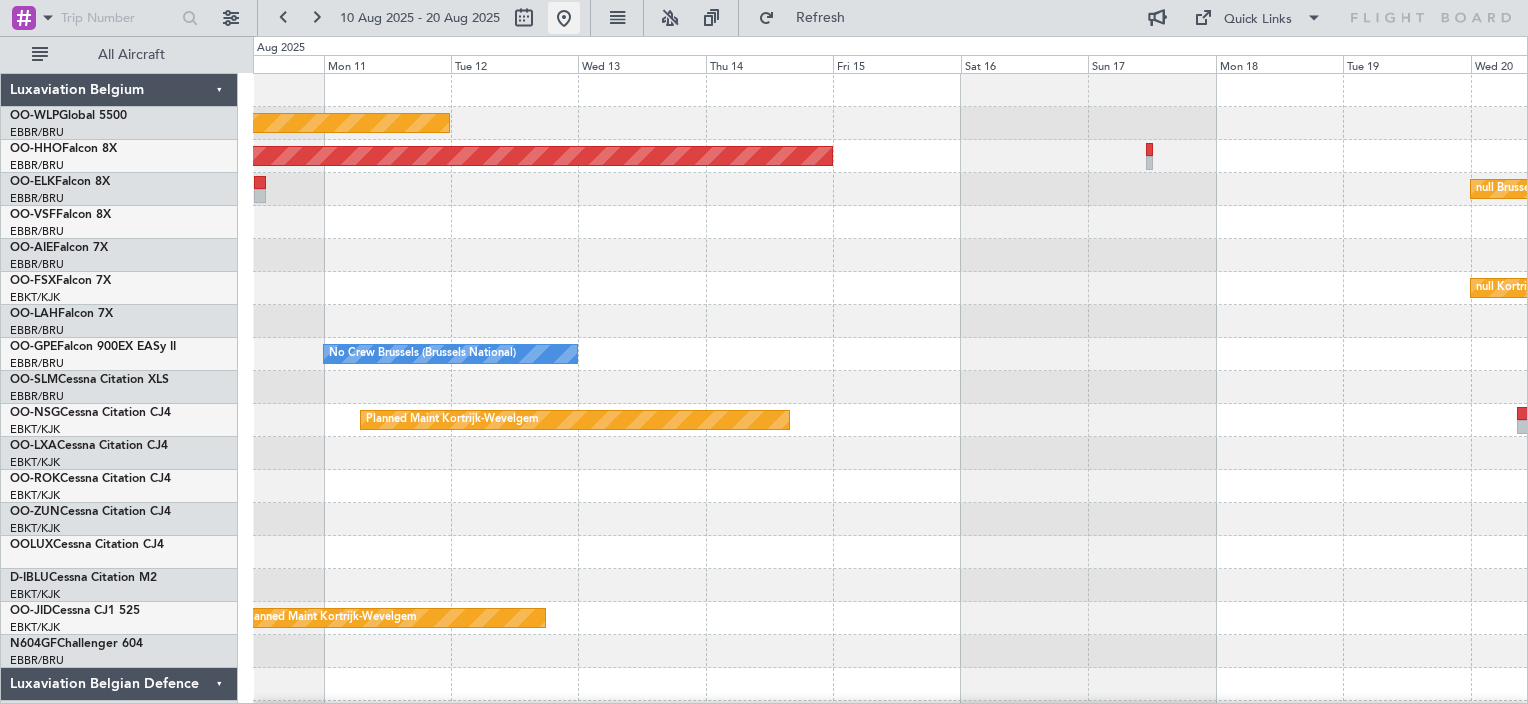 click at bounding box center (564, 18) 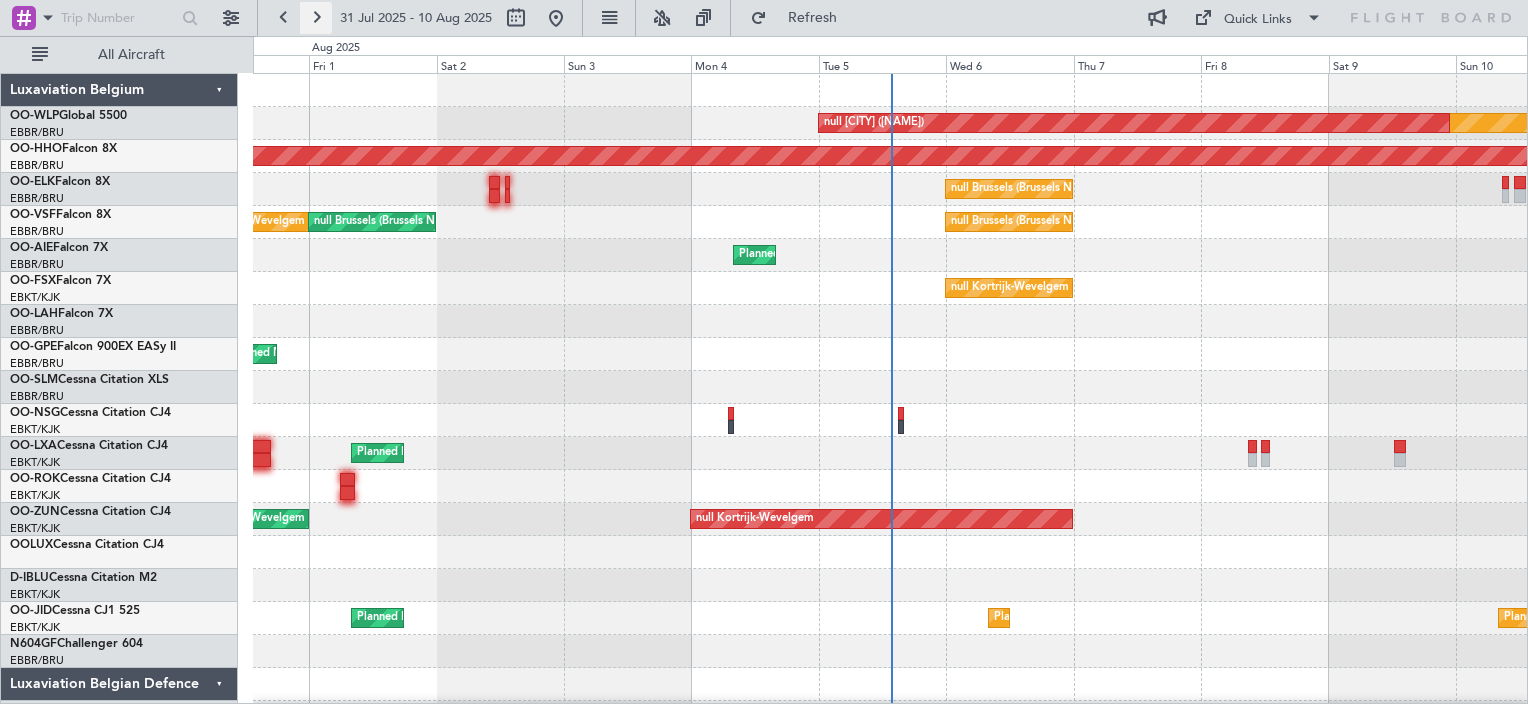 click at bounding box center [316, 18] 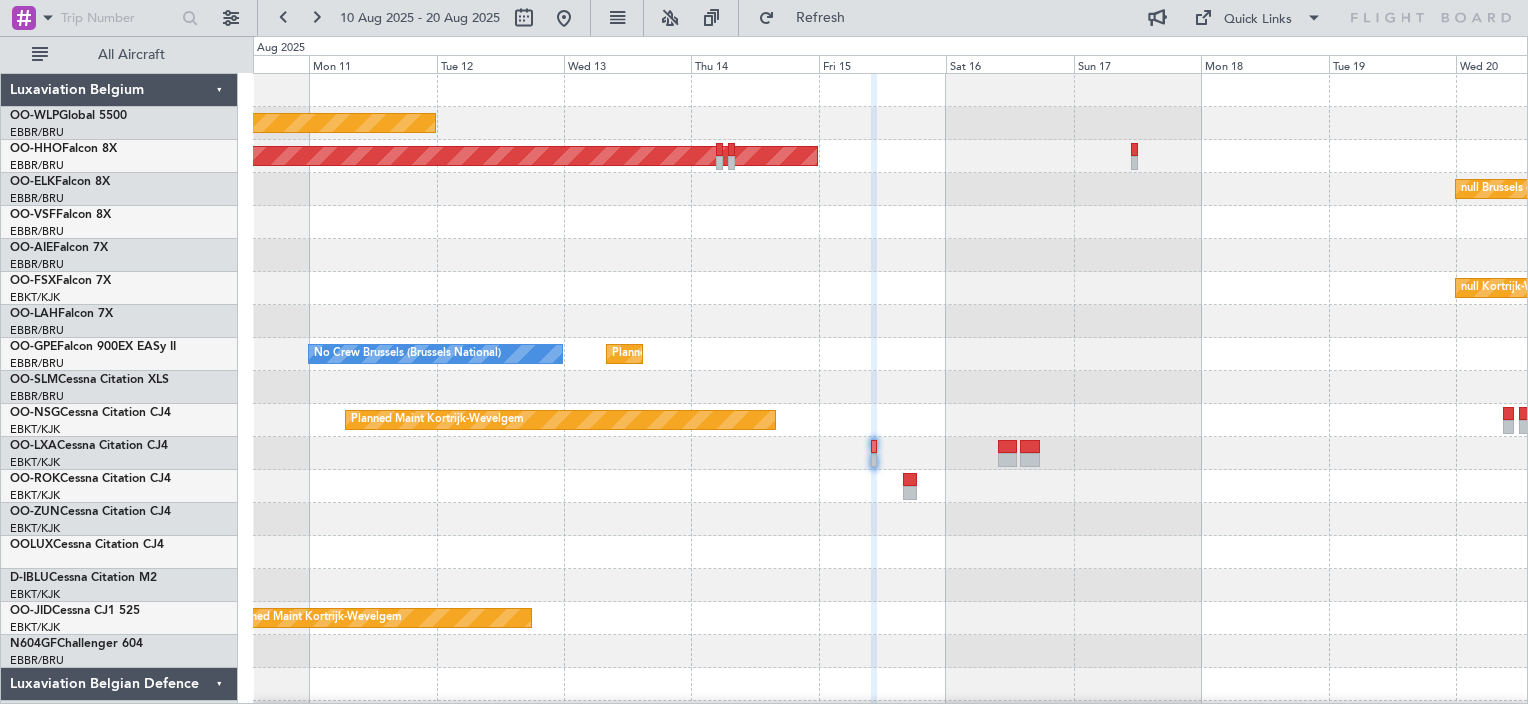 click 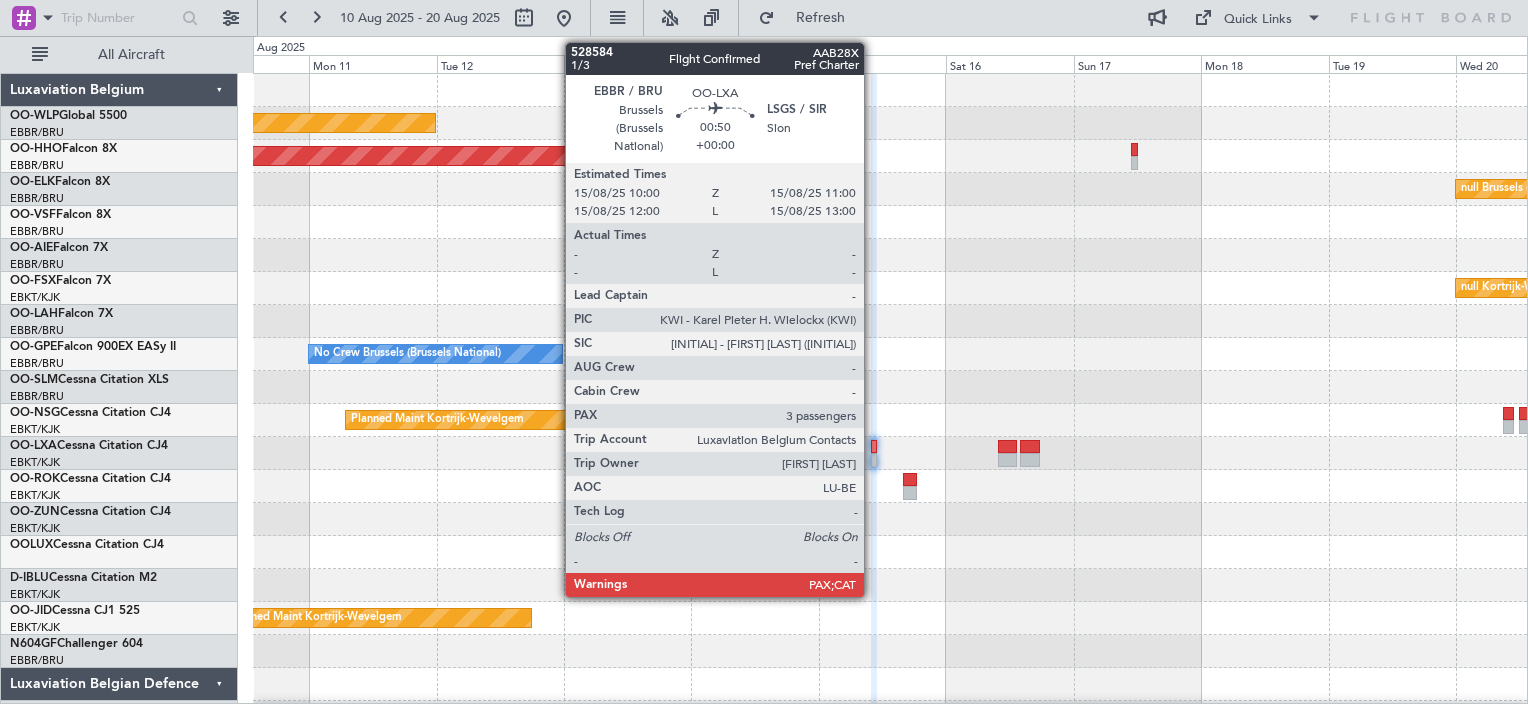 click 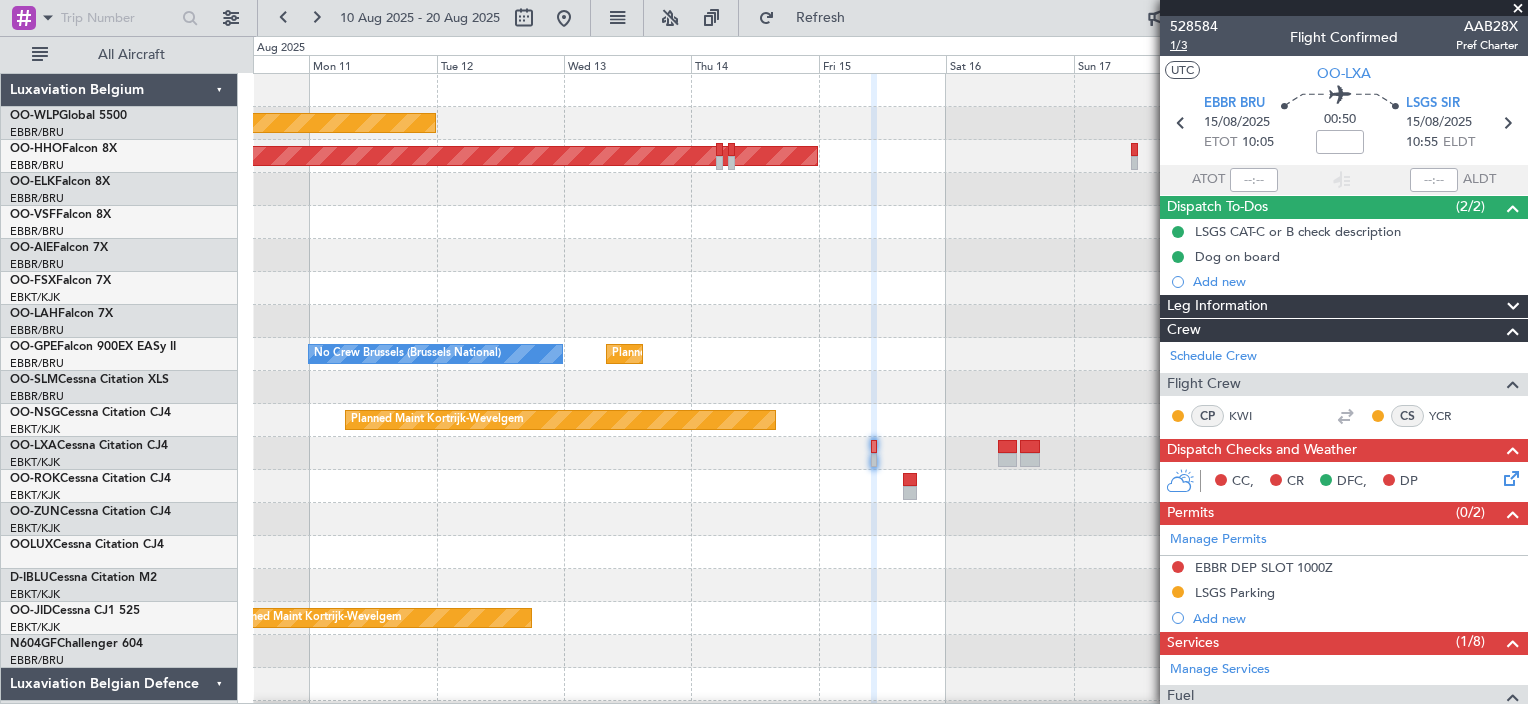 click on "1/3" at bounding box center (1194, 45) 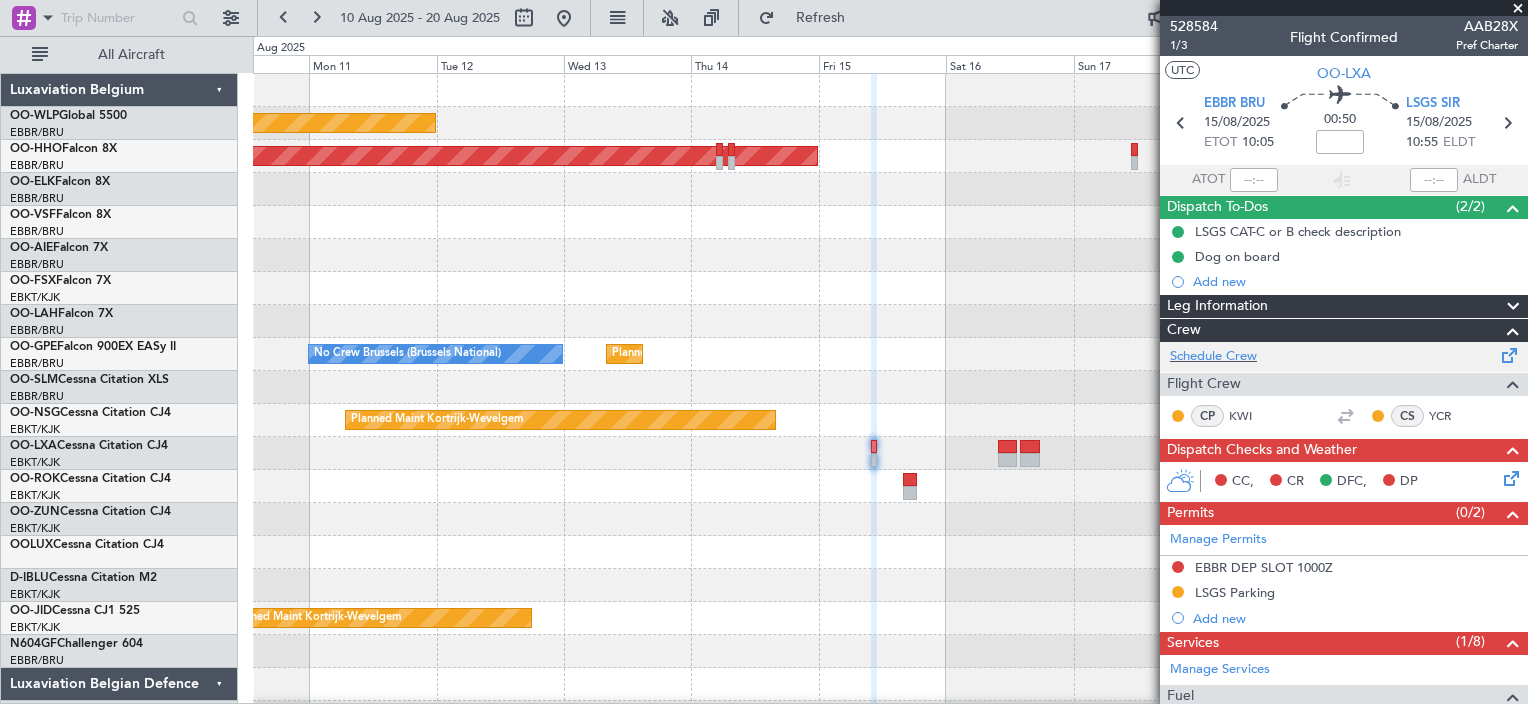 click 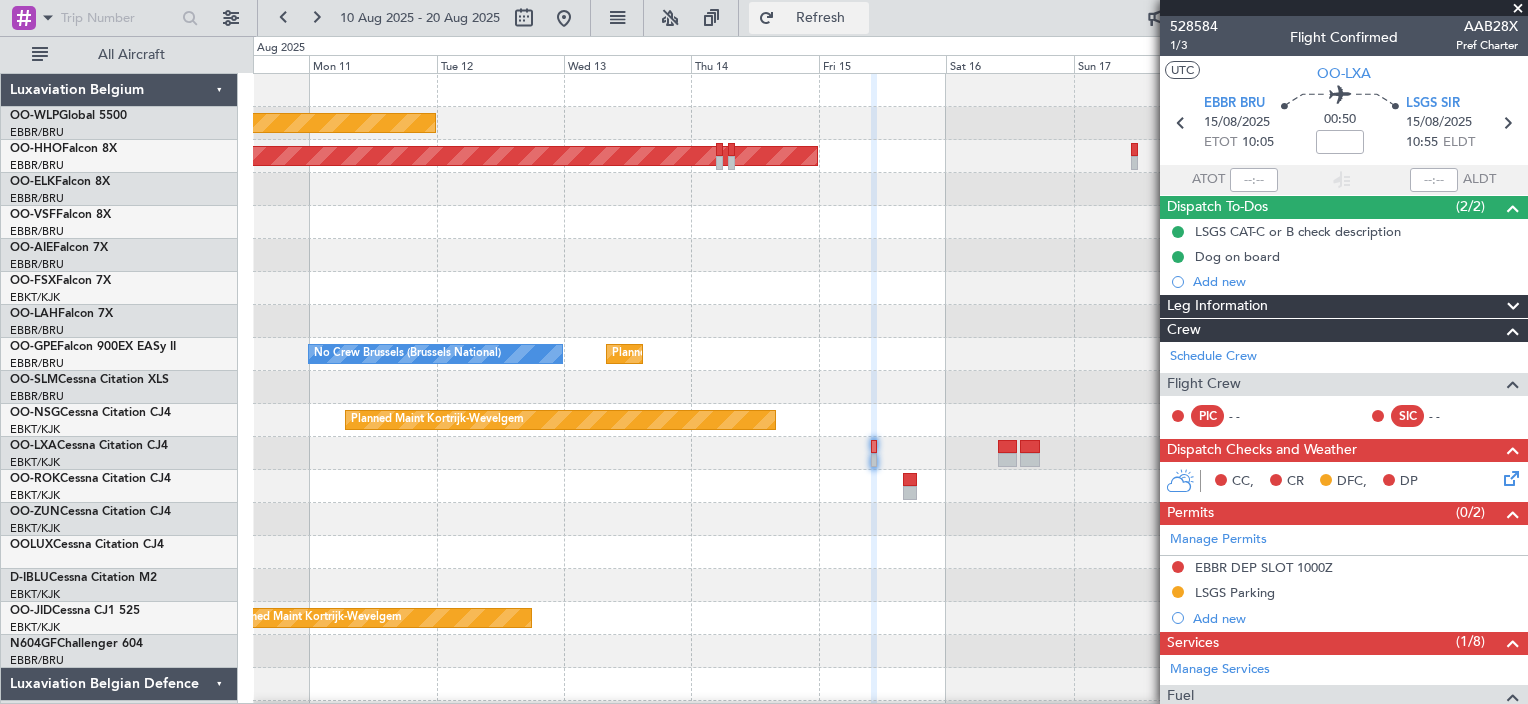 click on "Refresh" 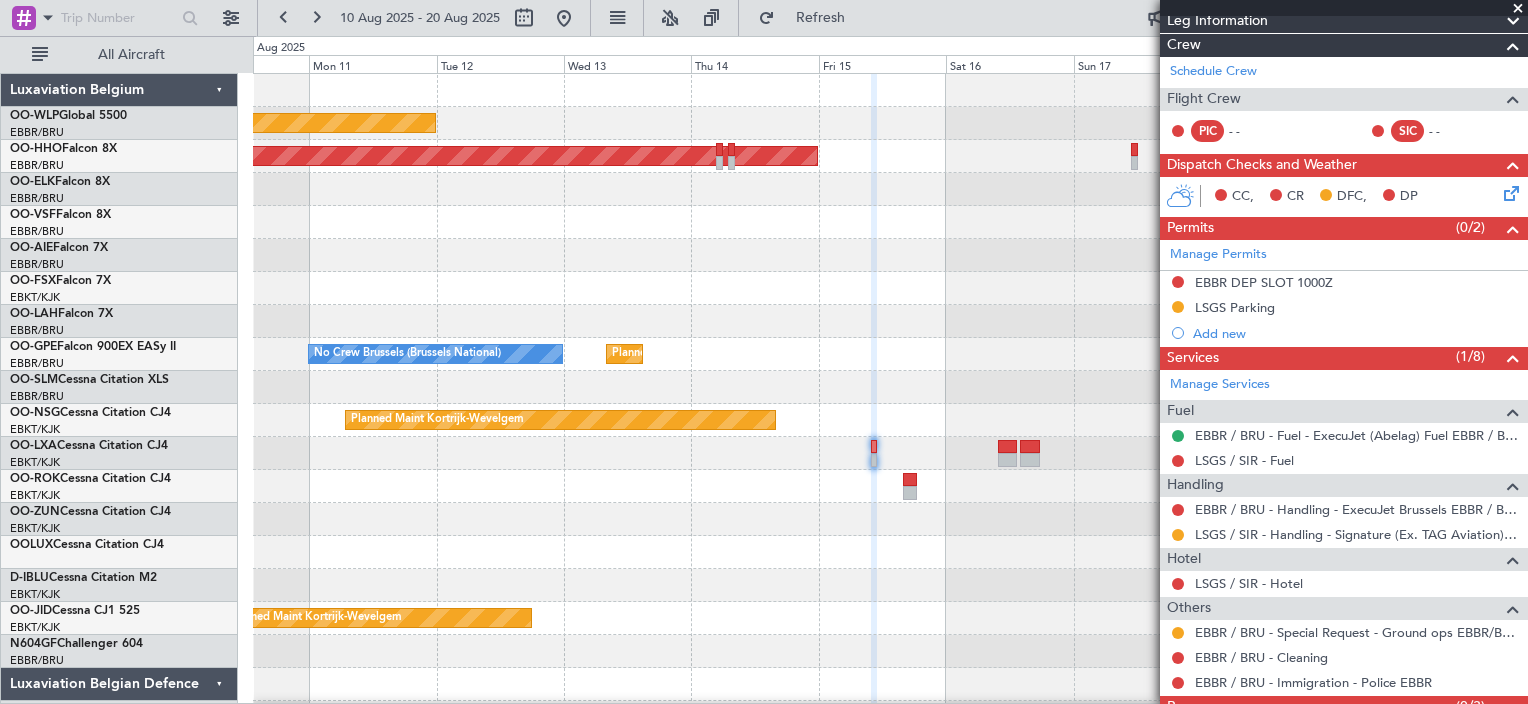 scroll, scrollTop: 300, scrollLeft: 0, axis: vertical 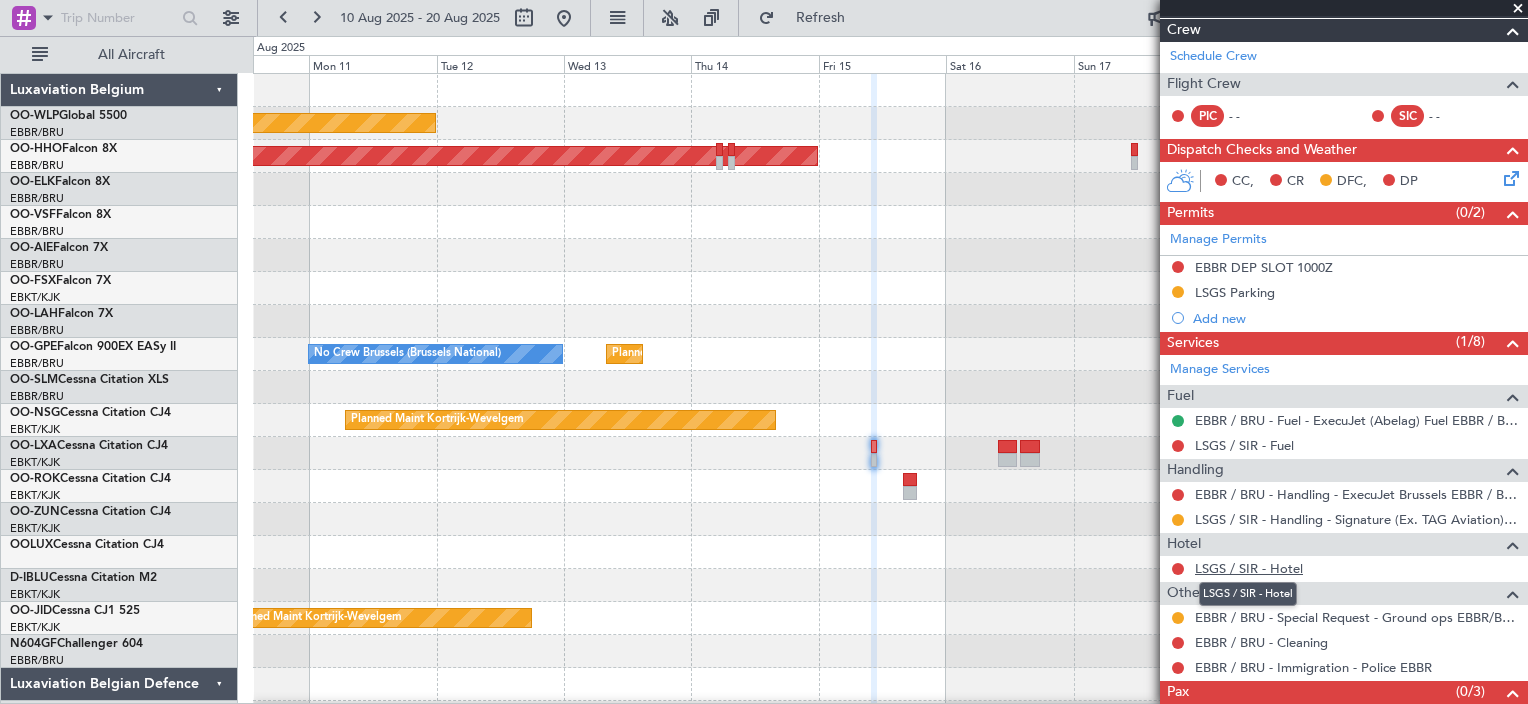click on "LSGS / SIR - Hotel" at bounding box center (1249, 568) 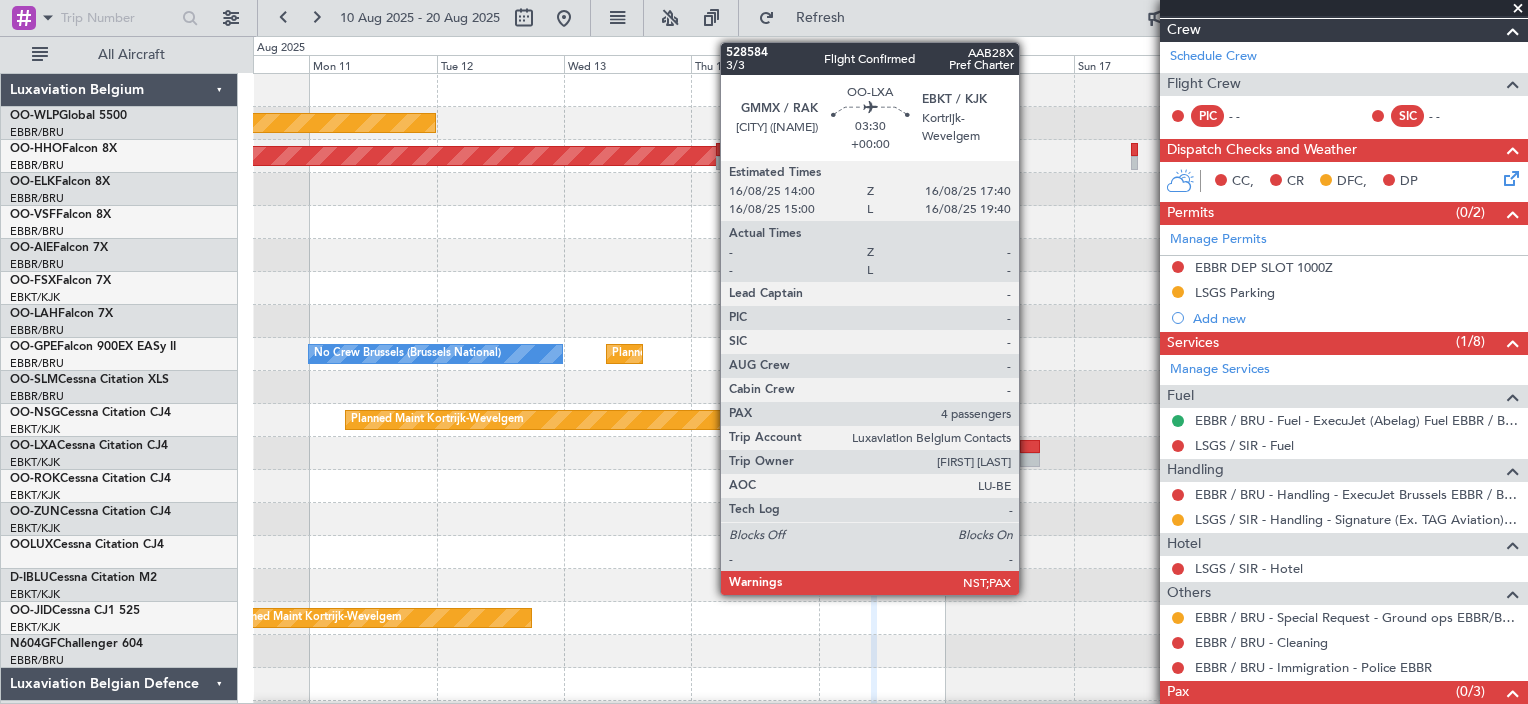 click 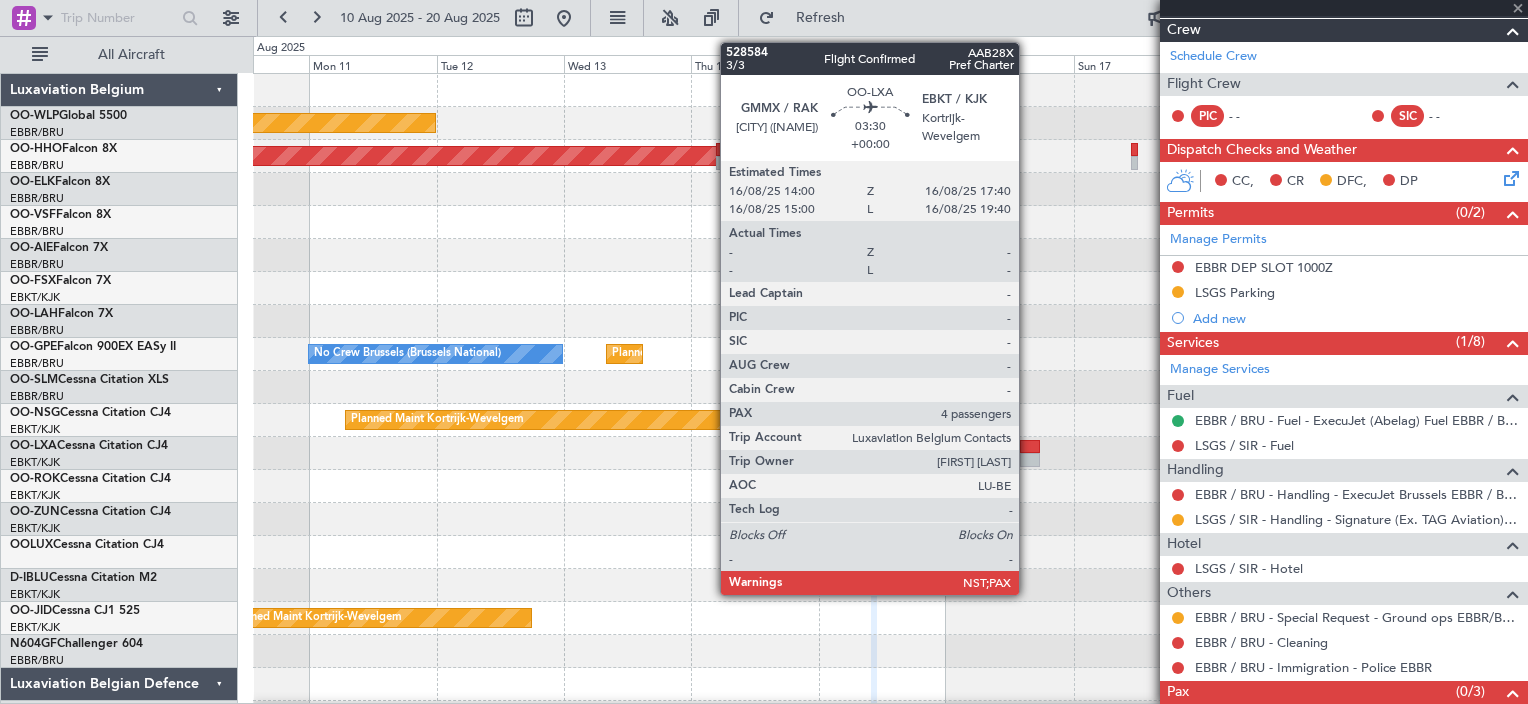 click 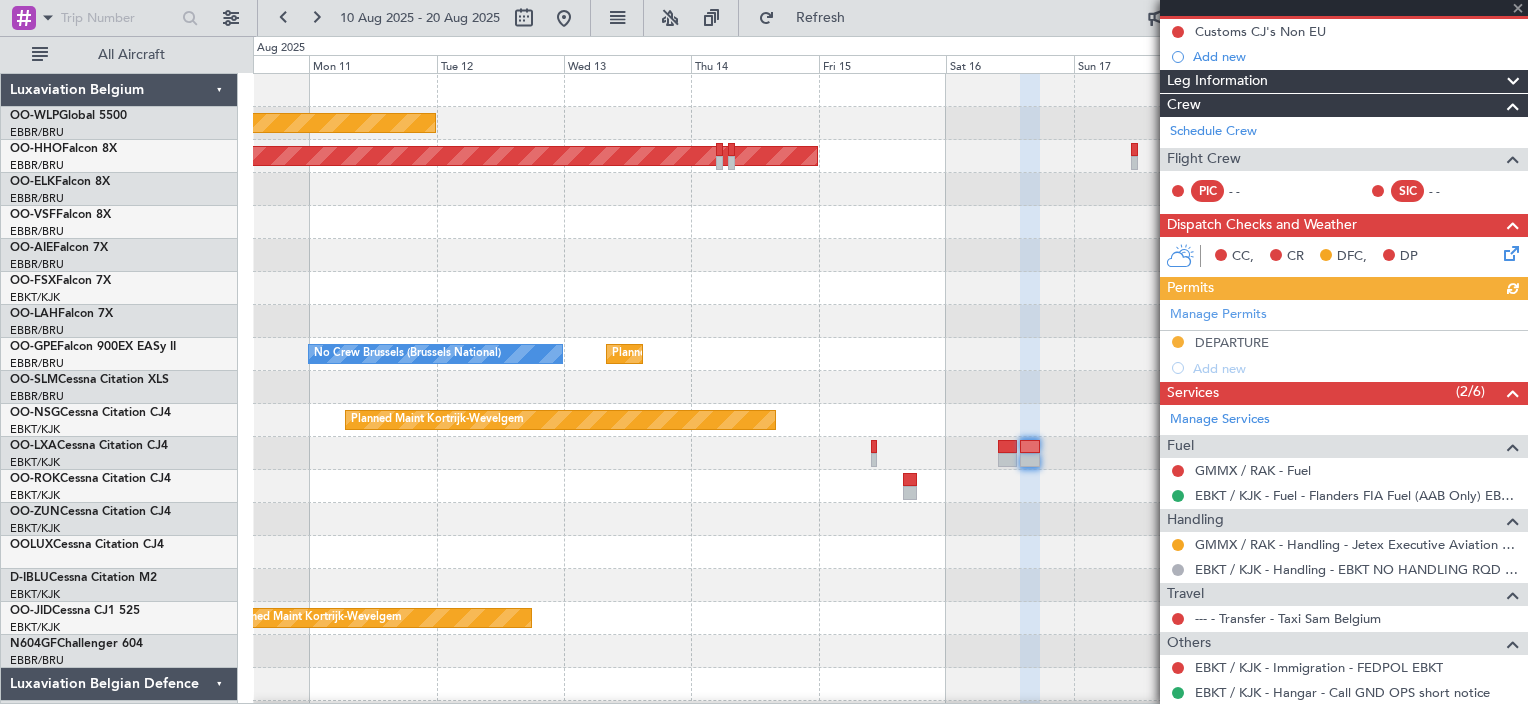 scroll, scrollTop: 280, scrollLeft: 0, axis: vertical 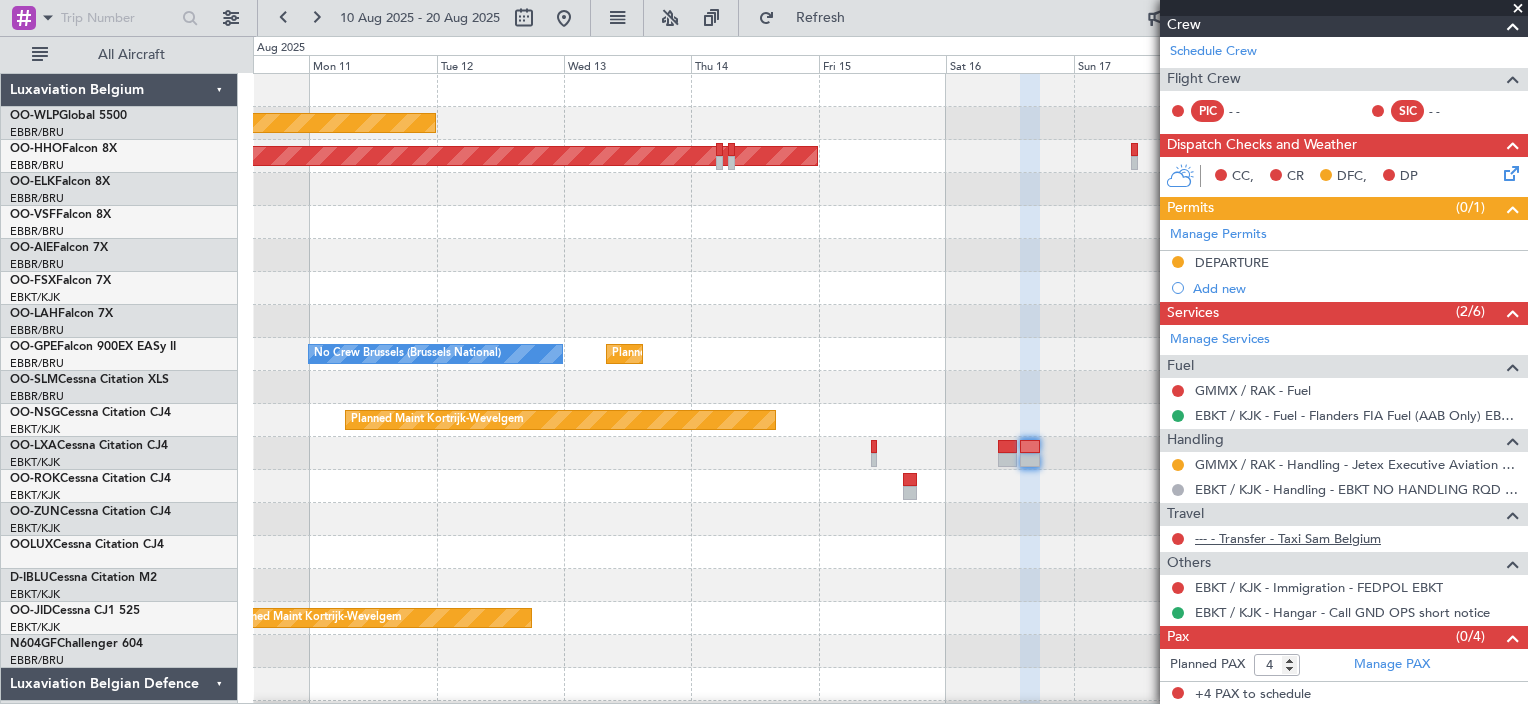 click on "--- - Transfer - Taxi Sam Belgium" at bounding box center [1288, 538] 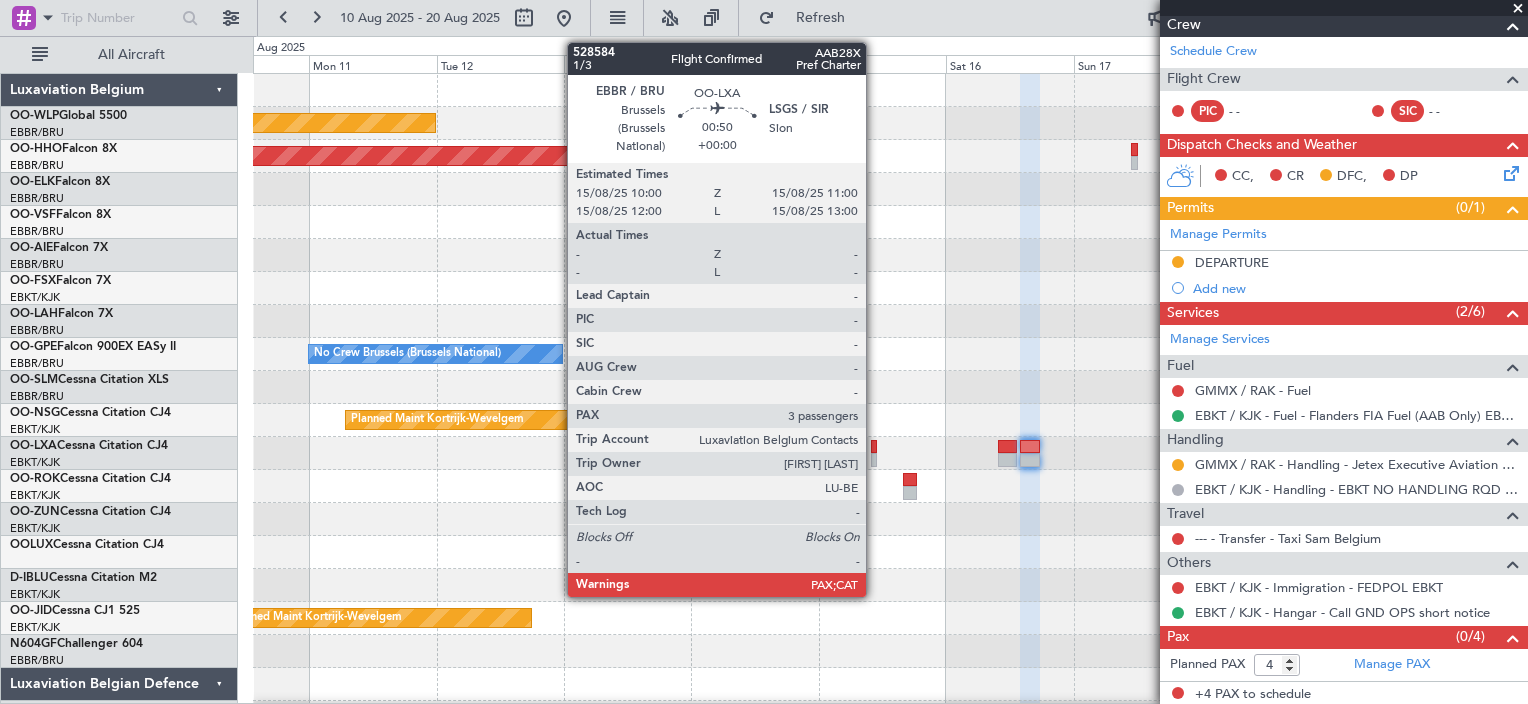 click 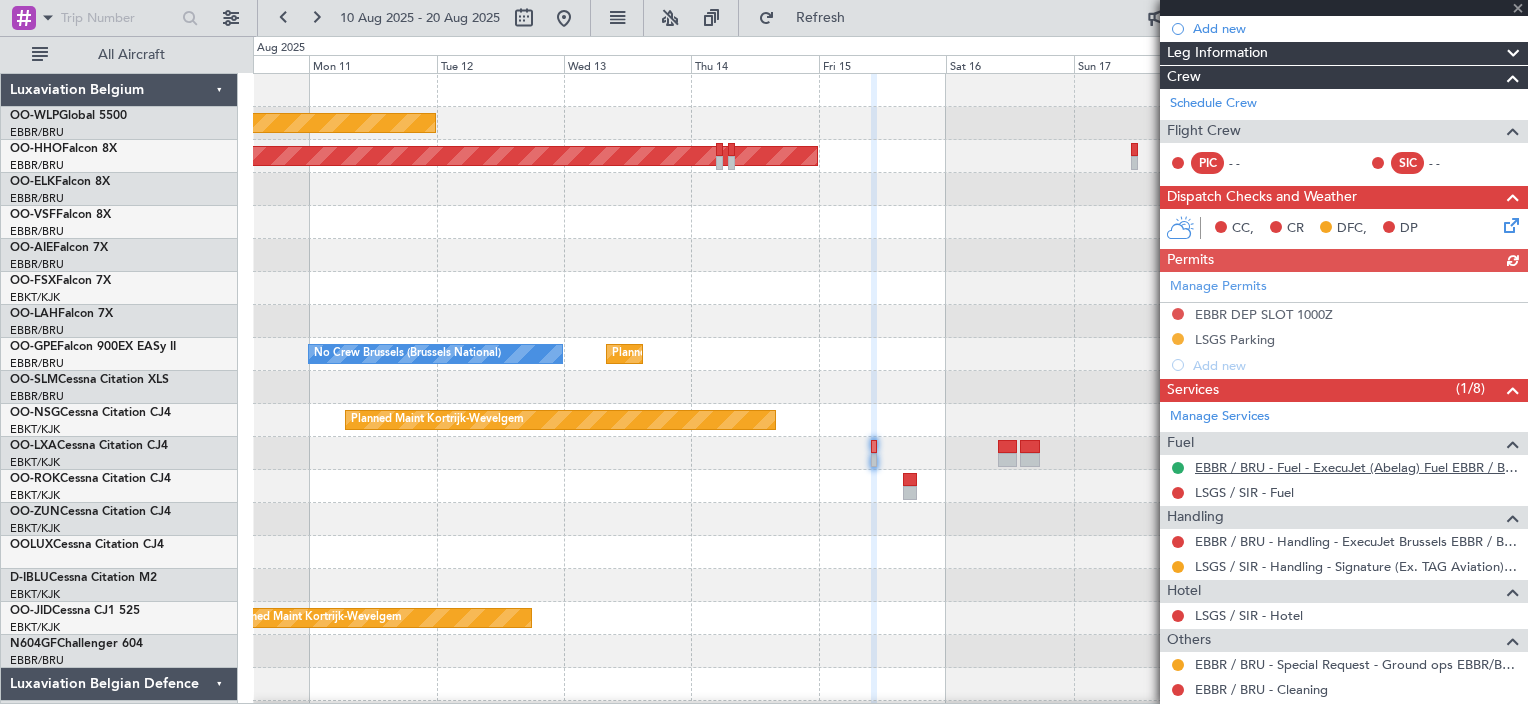 scroll, scrollTop: 300, scrollLeft: 0, axis: vertical 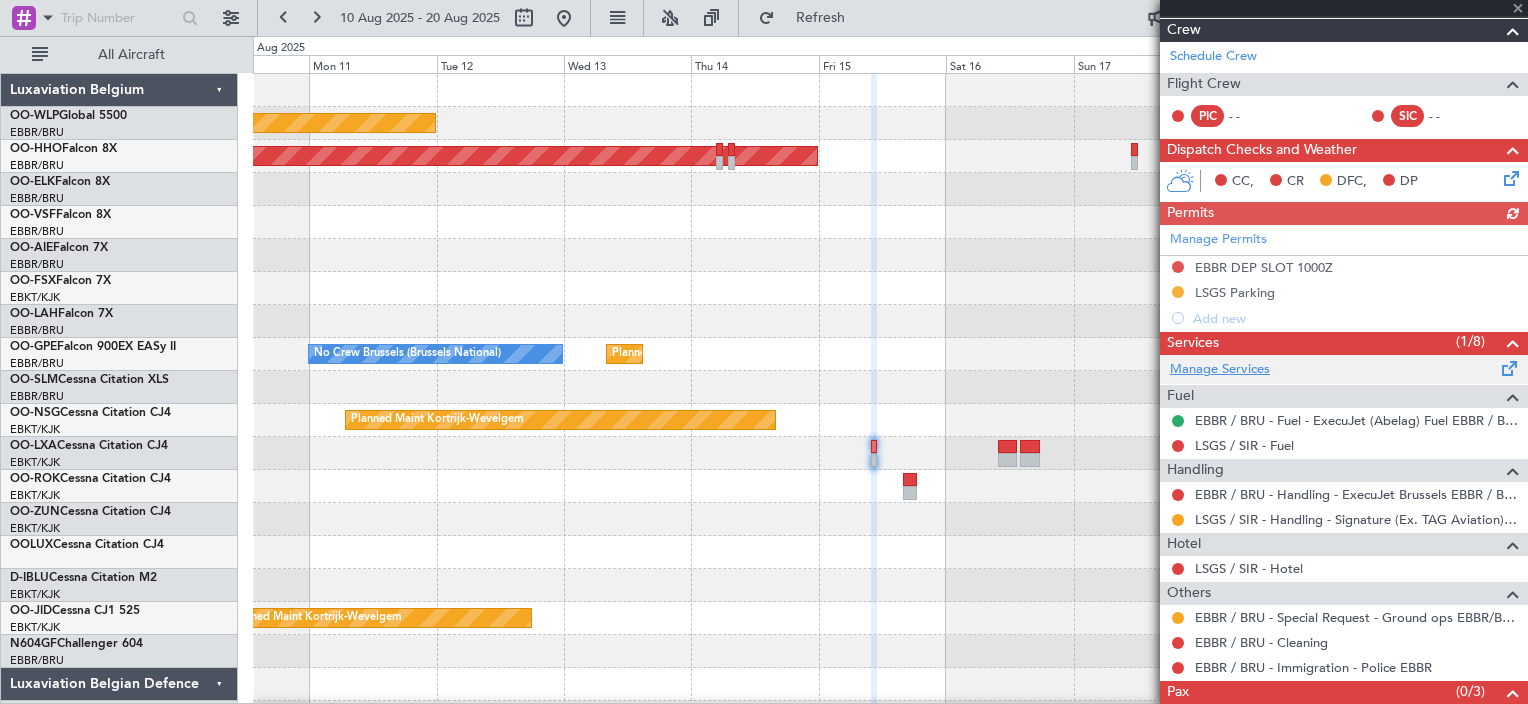 click on "Manage Services" at bounding box center [1220, 370] 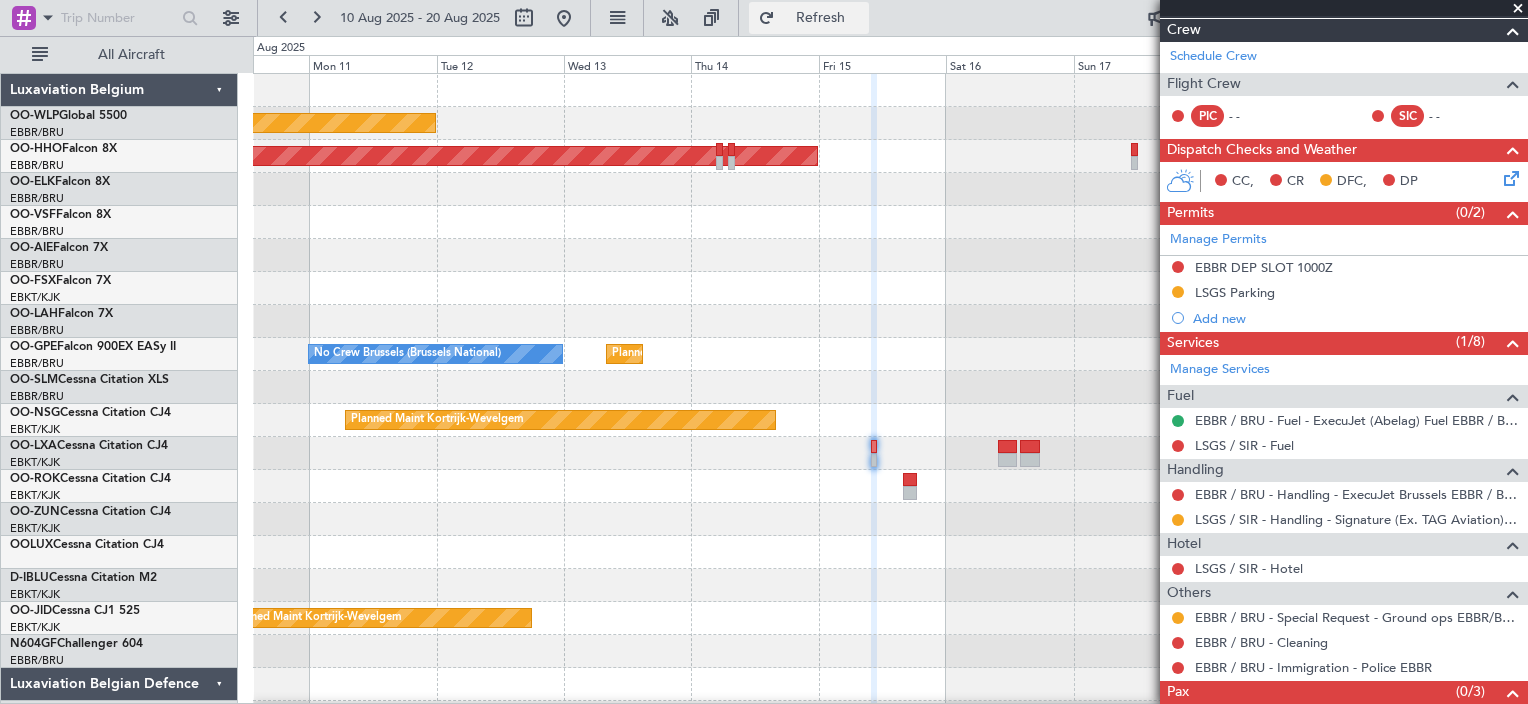 click on "Refresh" 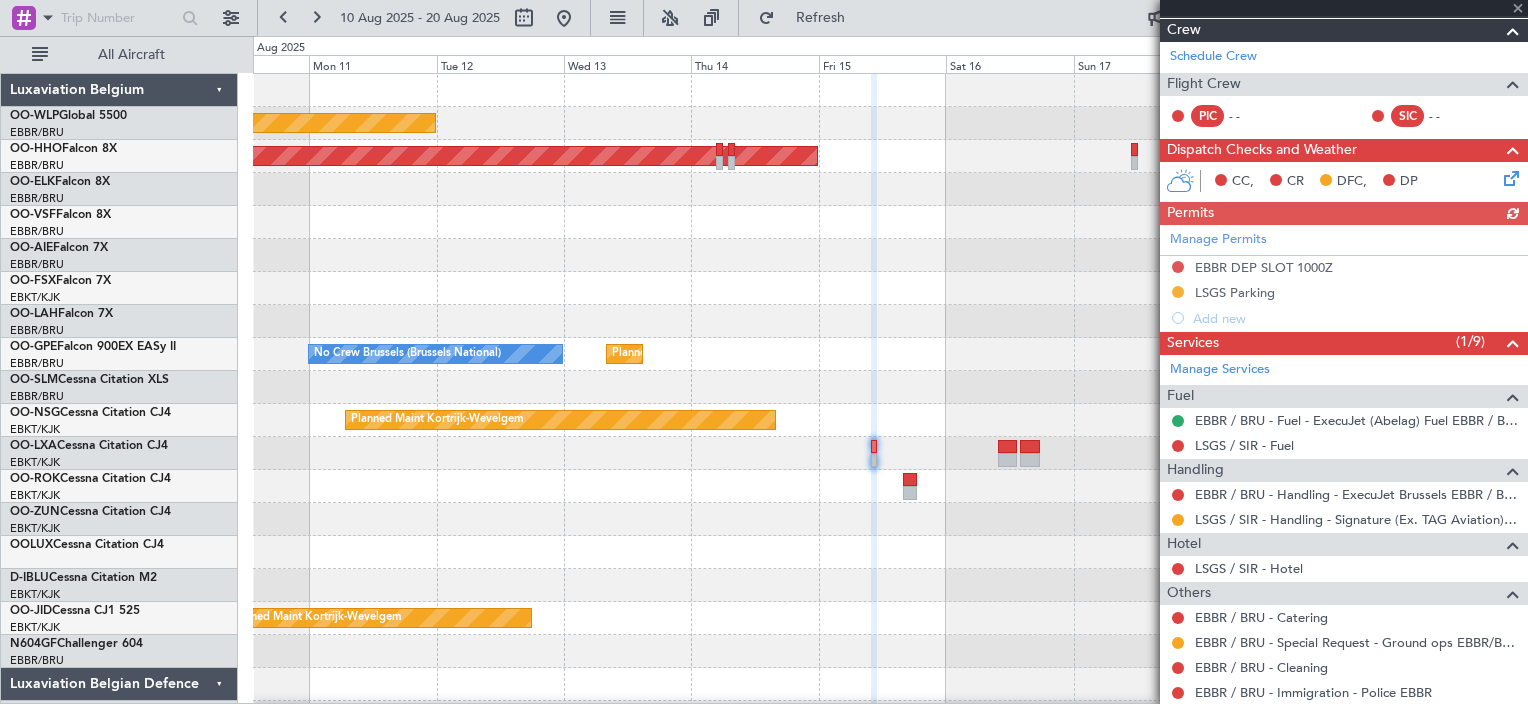 scroll, scrollTop: 380, scrollLeft: 0, axis: vertical 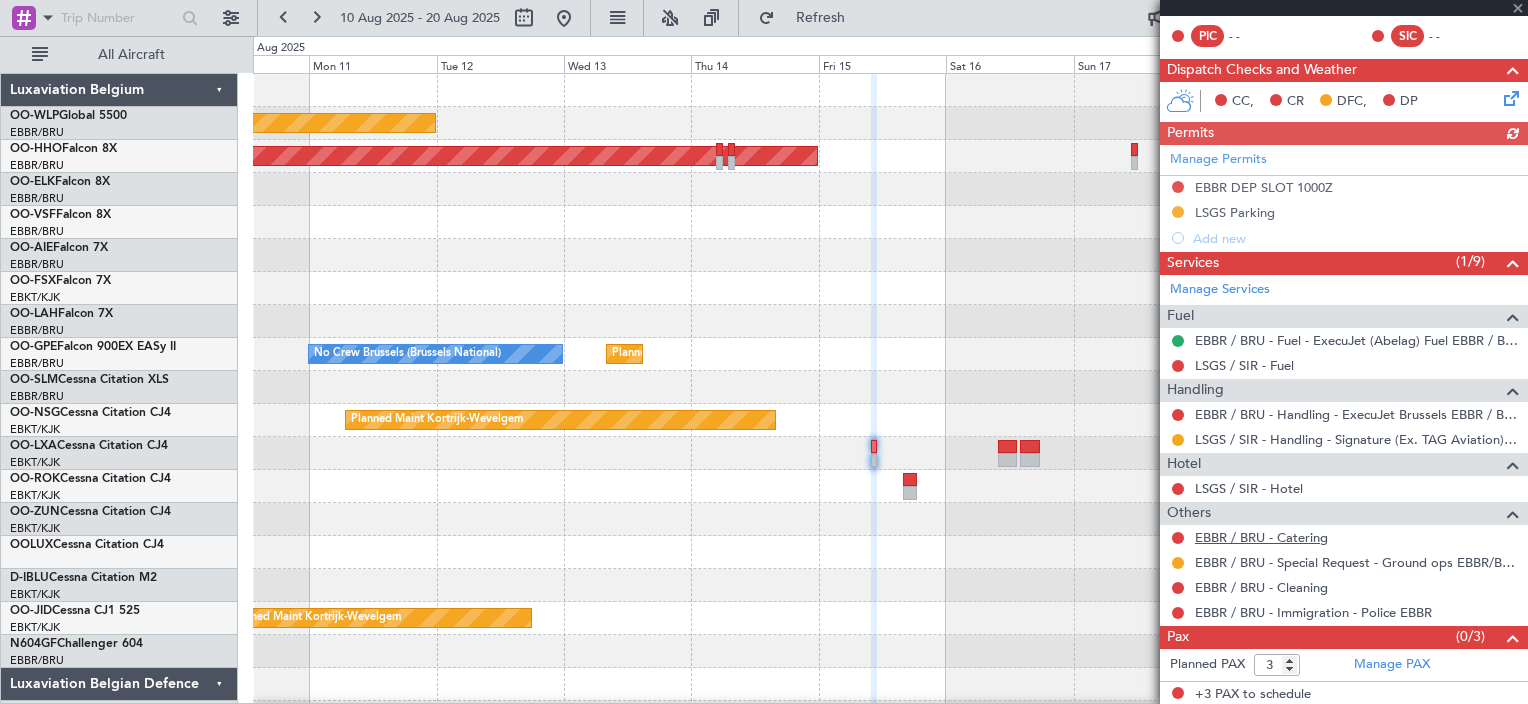 click on "EBBR / BRU - Catering" at bounding box center (1261, 537) 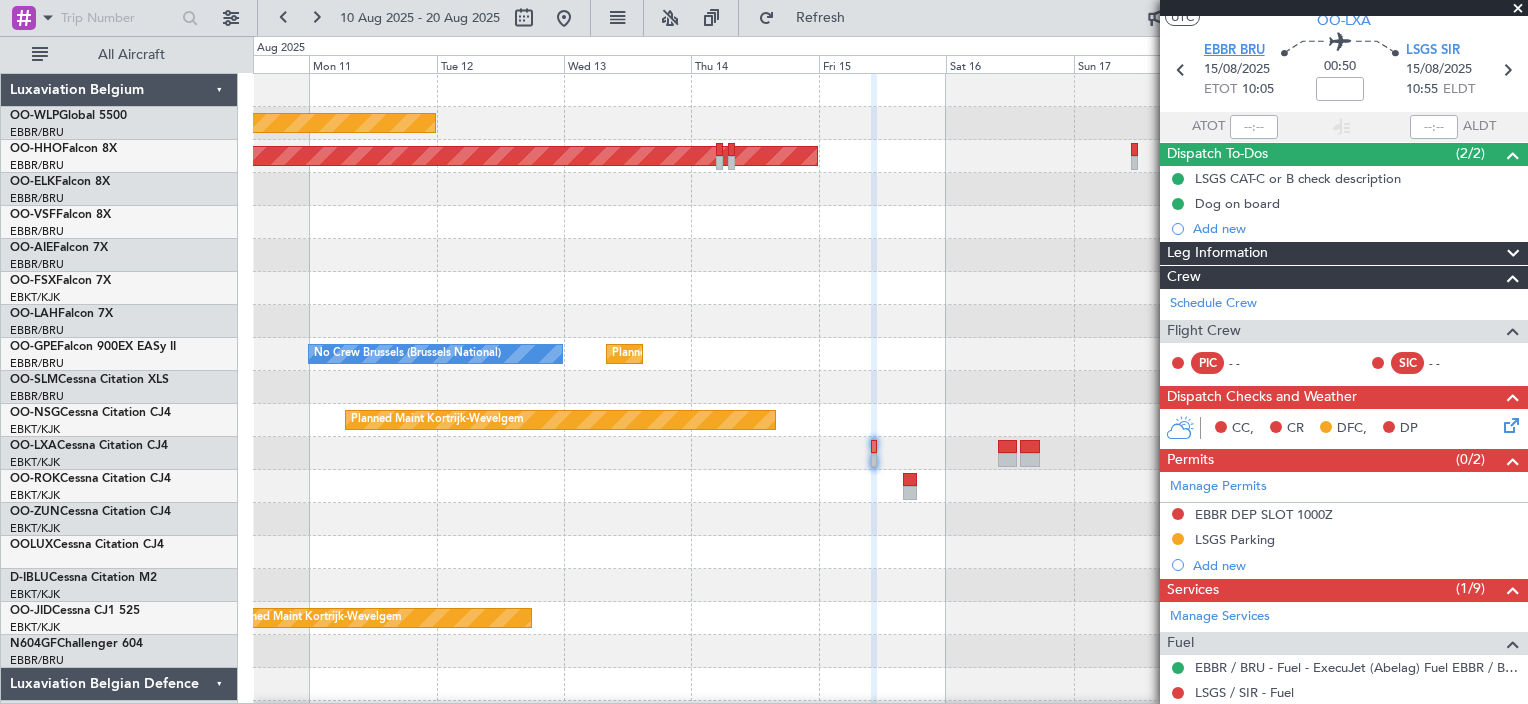 scroll, scrollTop: 0, scrollLeft: 0, axis: both 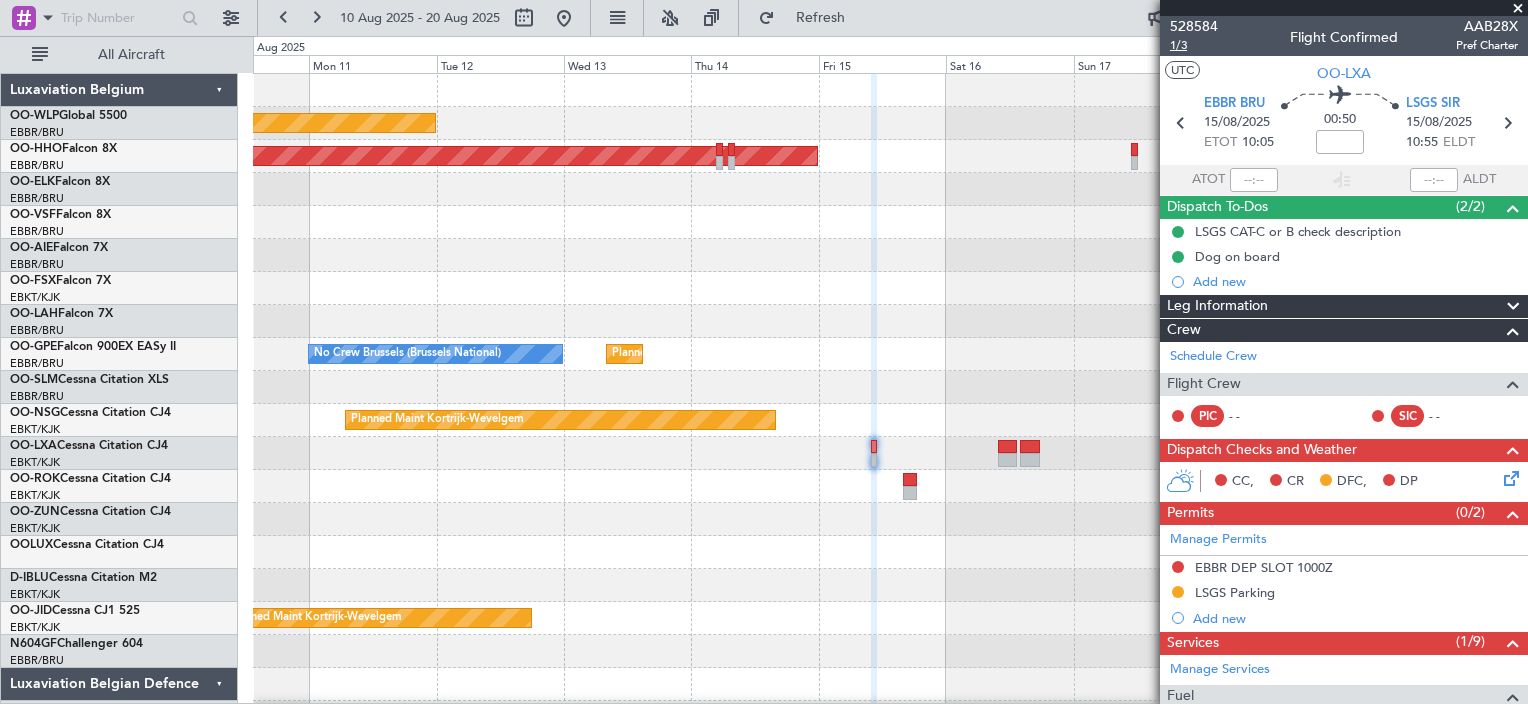 click on "1/3" at bounding box center [1194, 45] 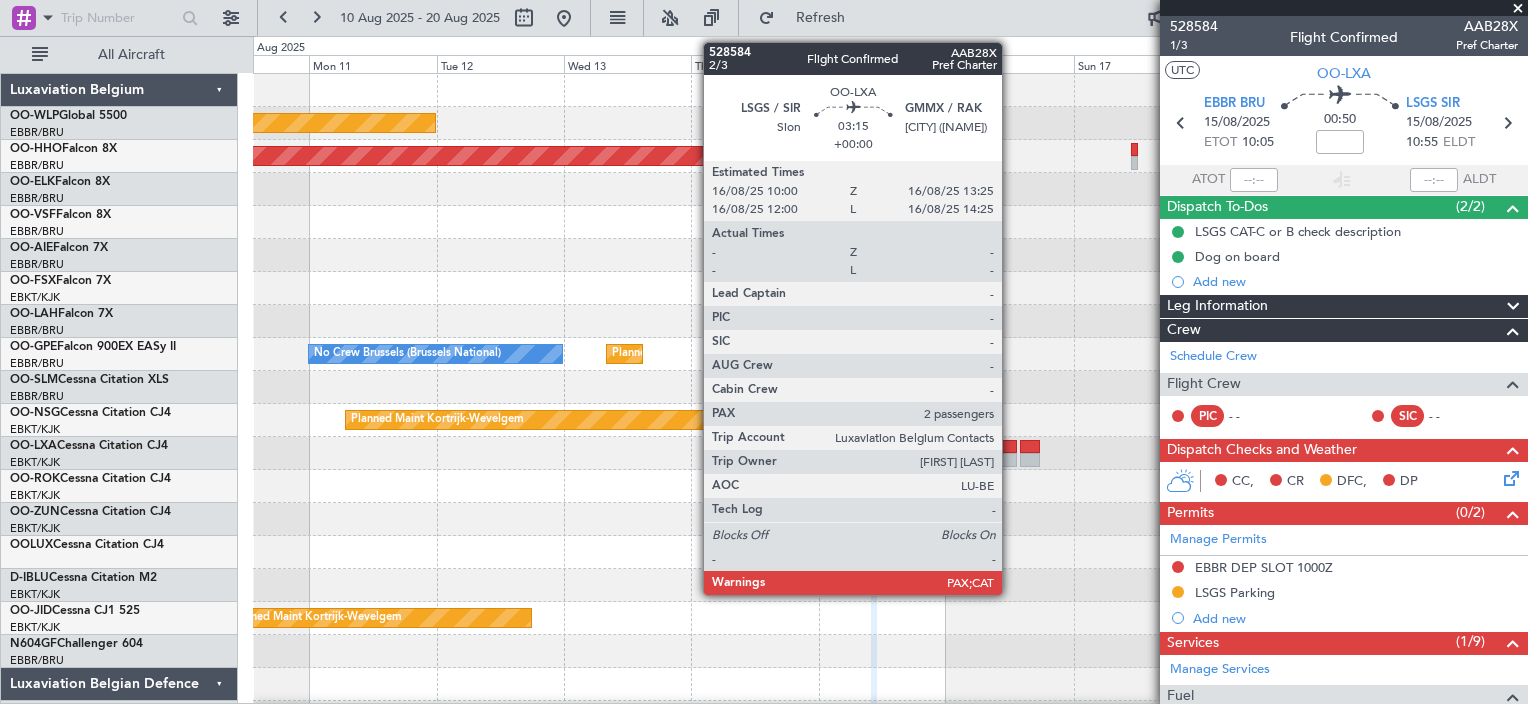 click 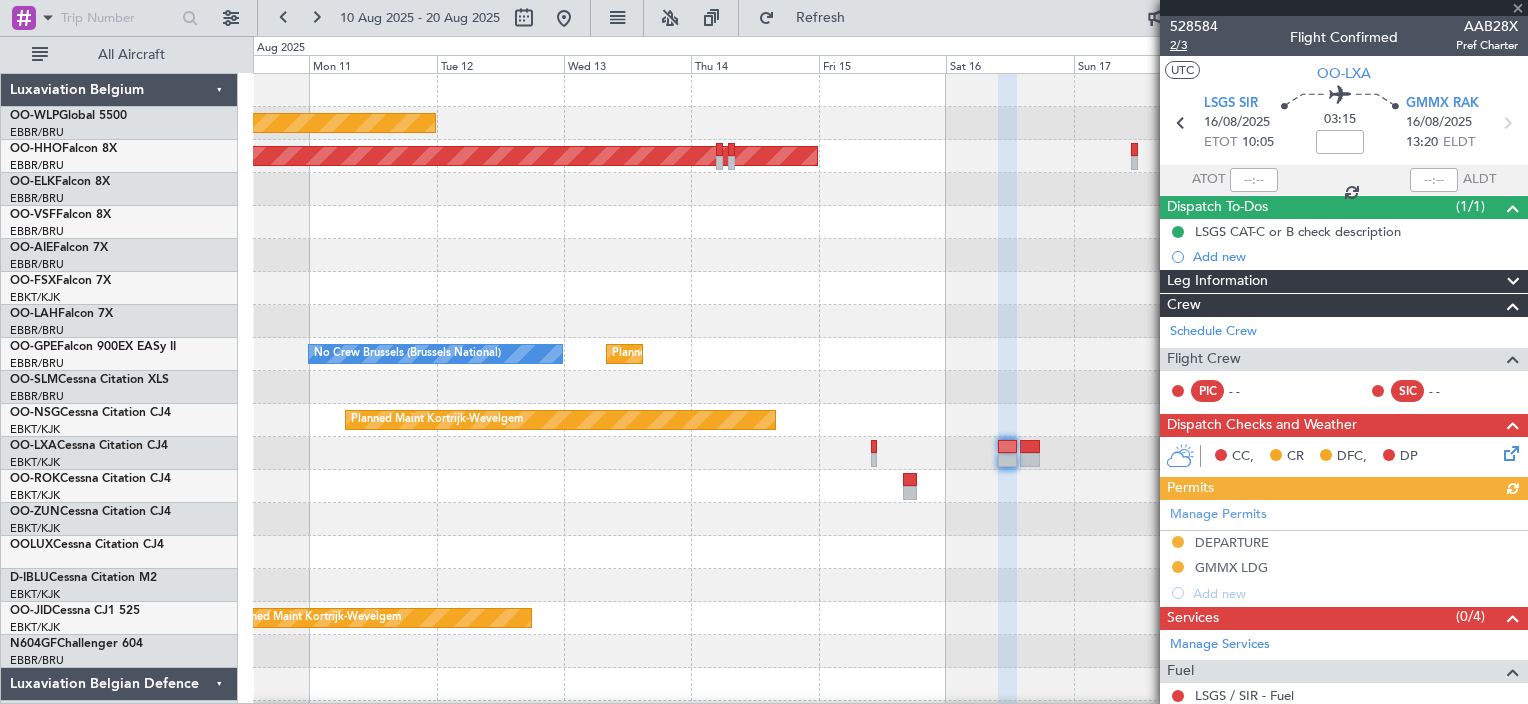 click on "2/3" at bounding box center (1194, 45) 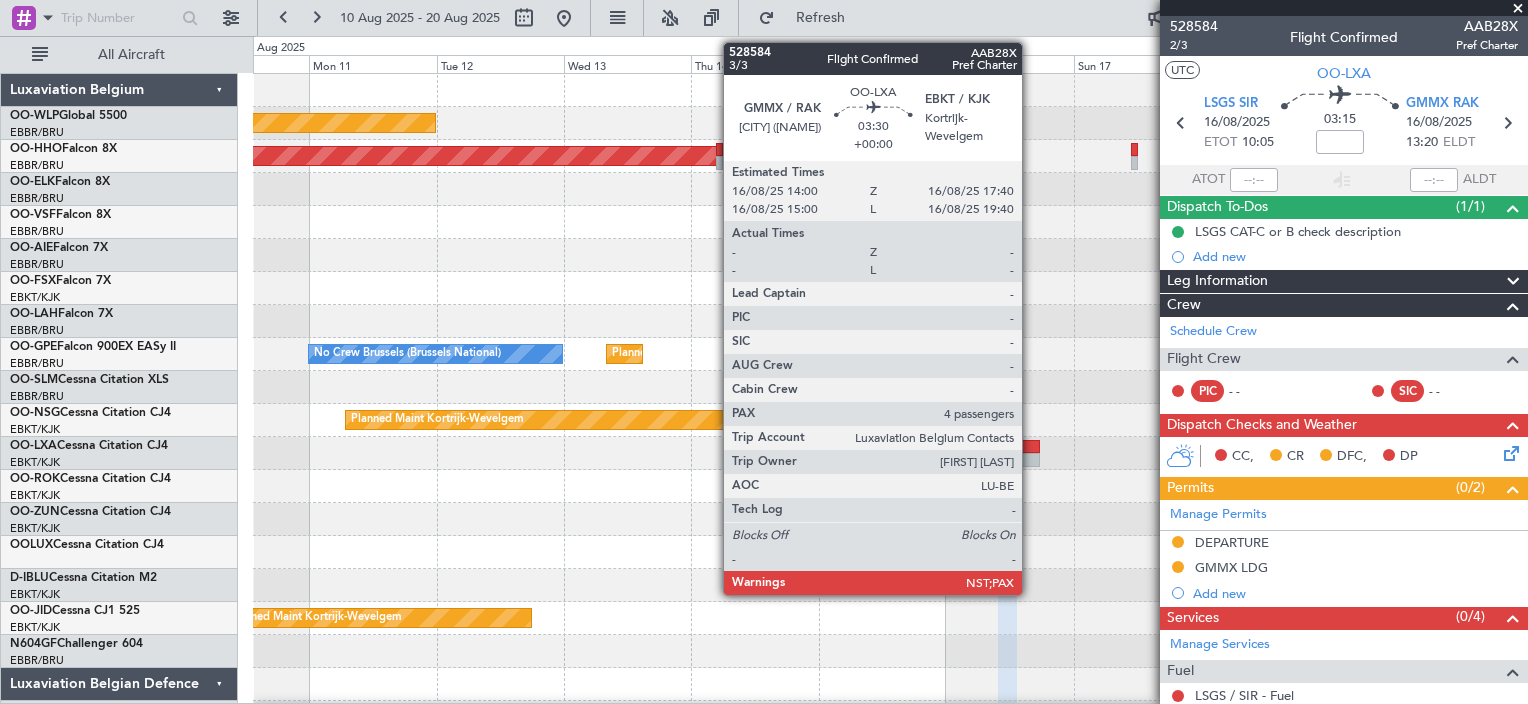 click 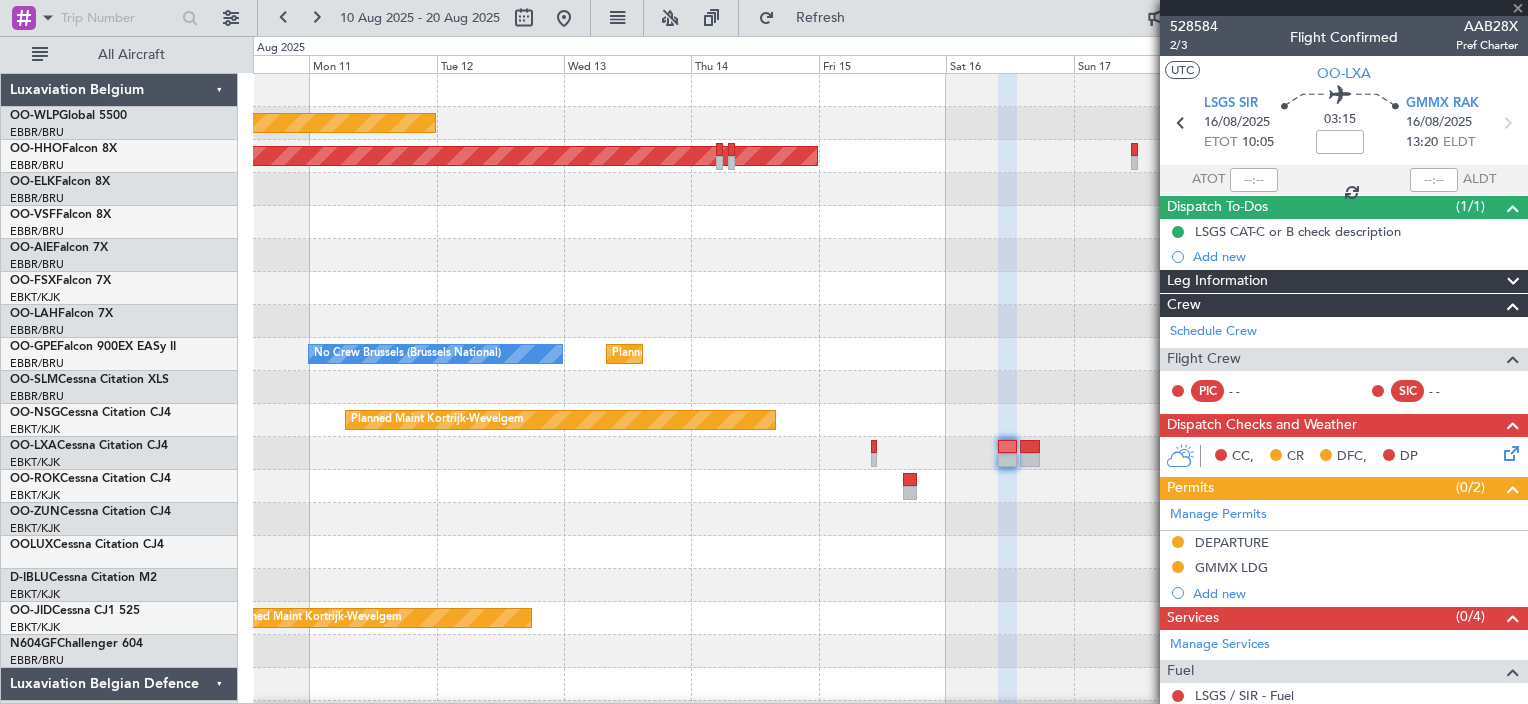 type on "4" 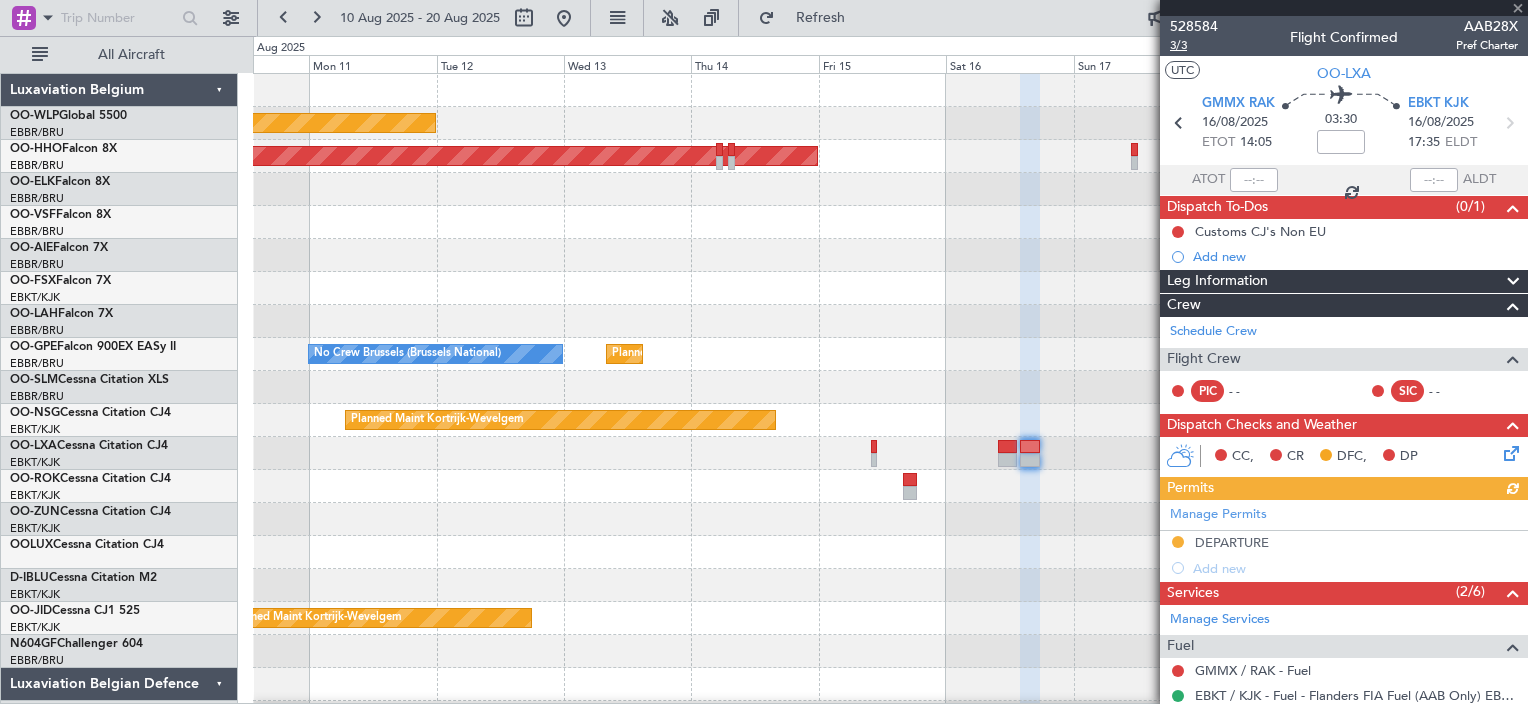 click on "3/3" at bounding box center (1194, 45) 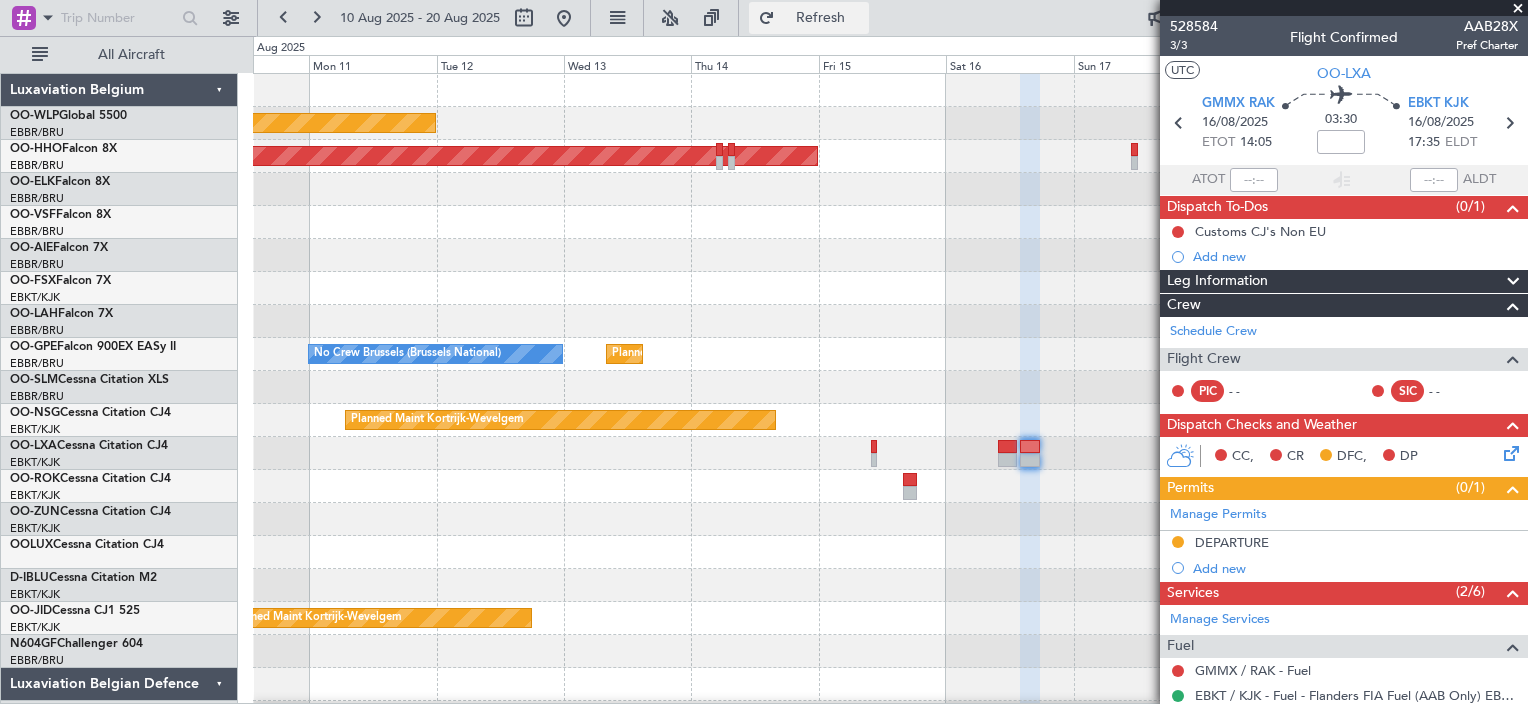 click on "Refresh" 